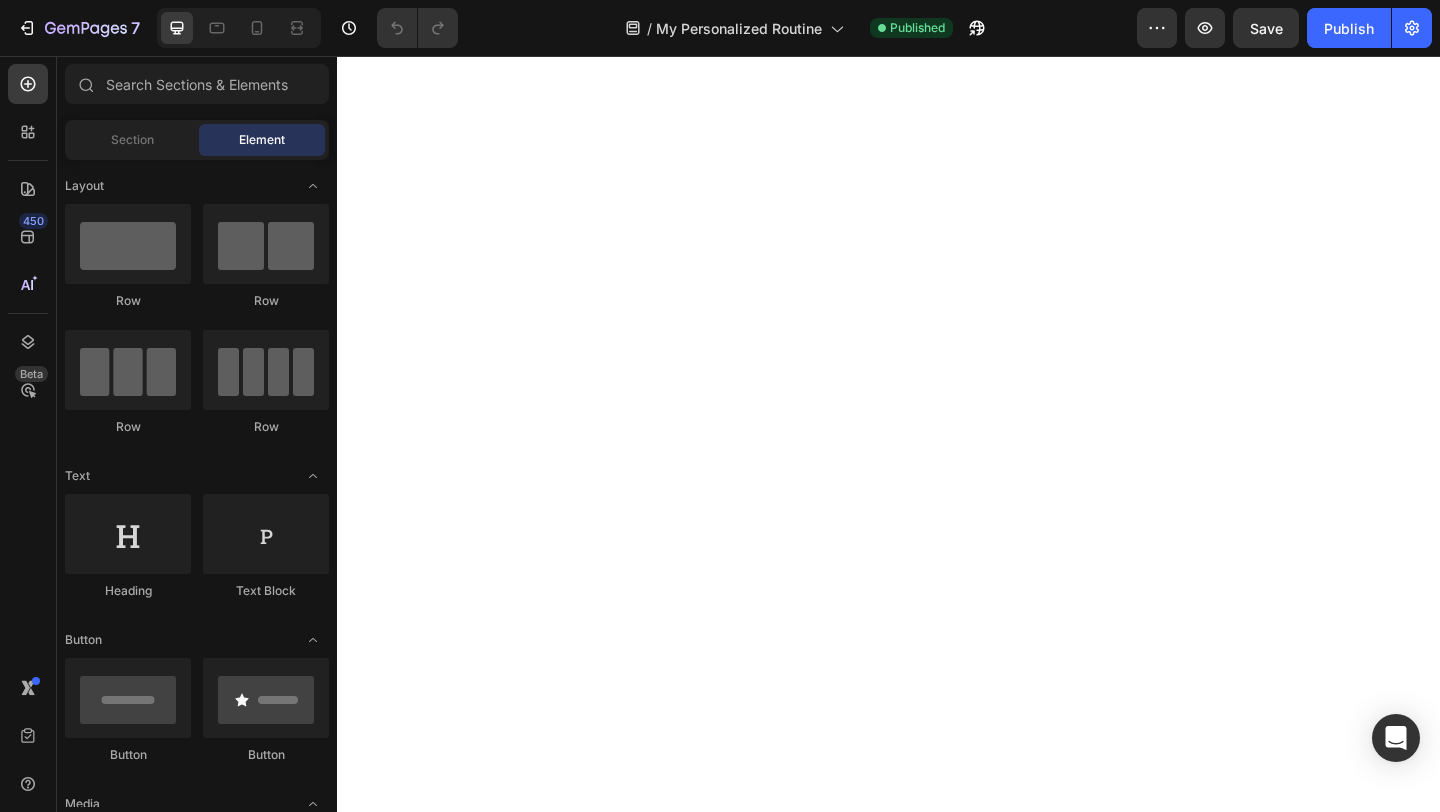 scroll, scrollTop: 0, scrollLeft: 0, axis: both 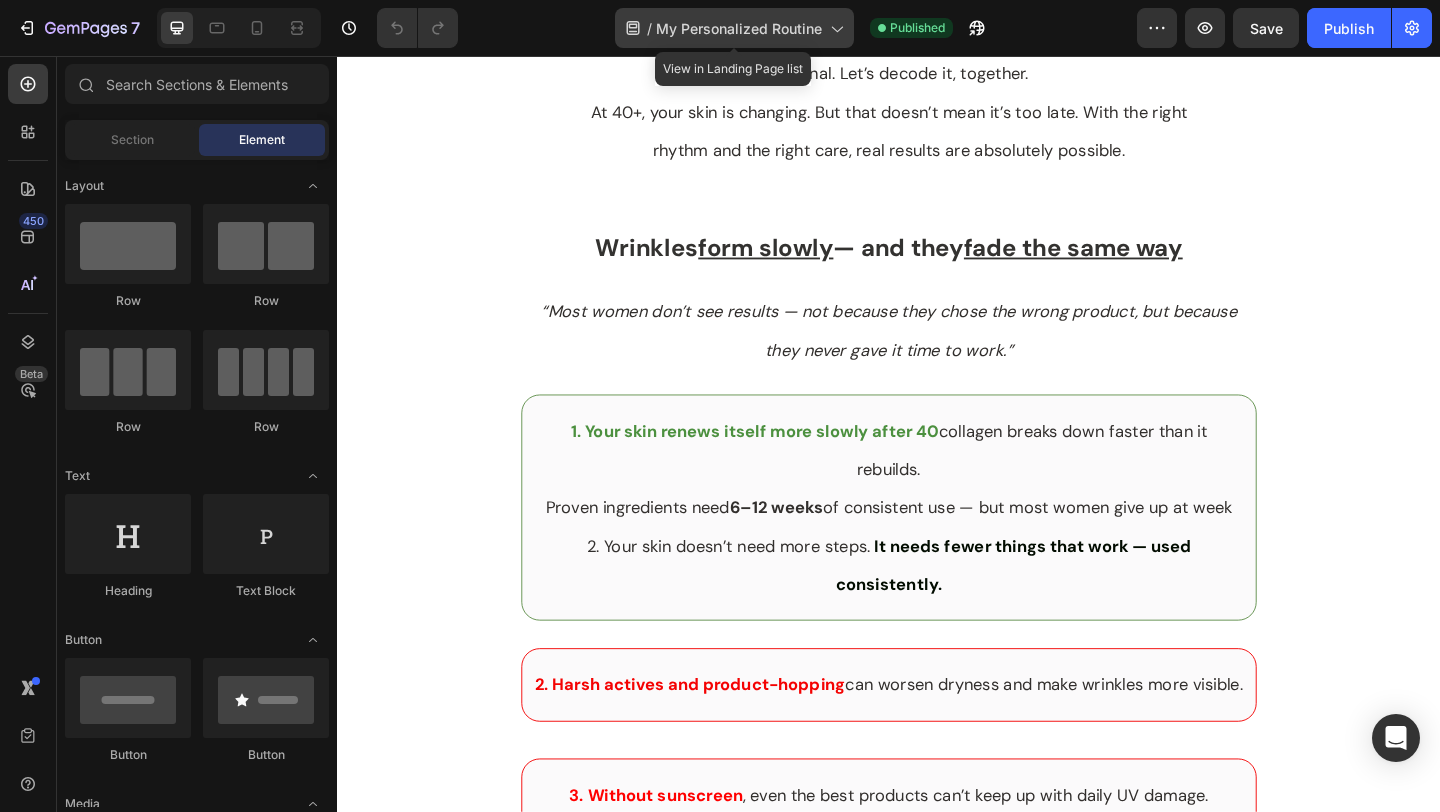 click on "My Personalized Routine" at bounding box center (739, 28) 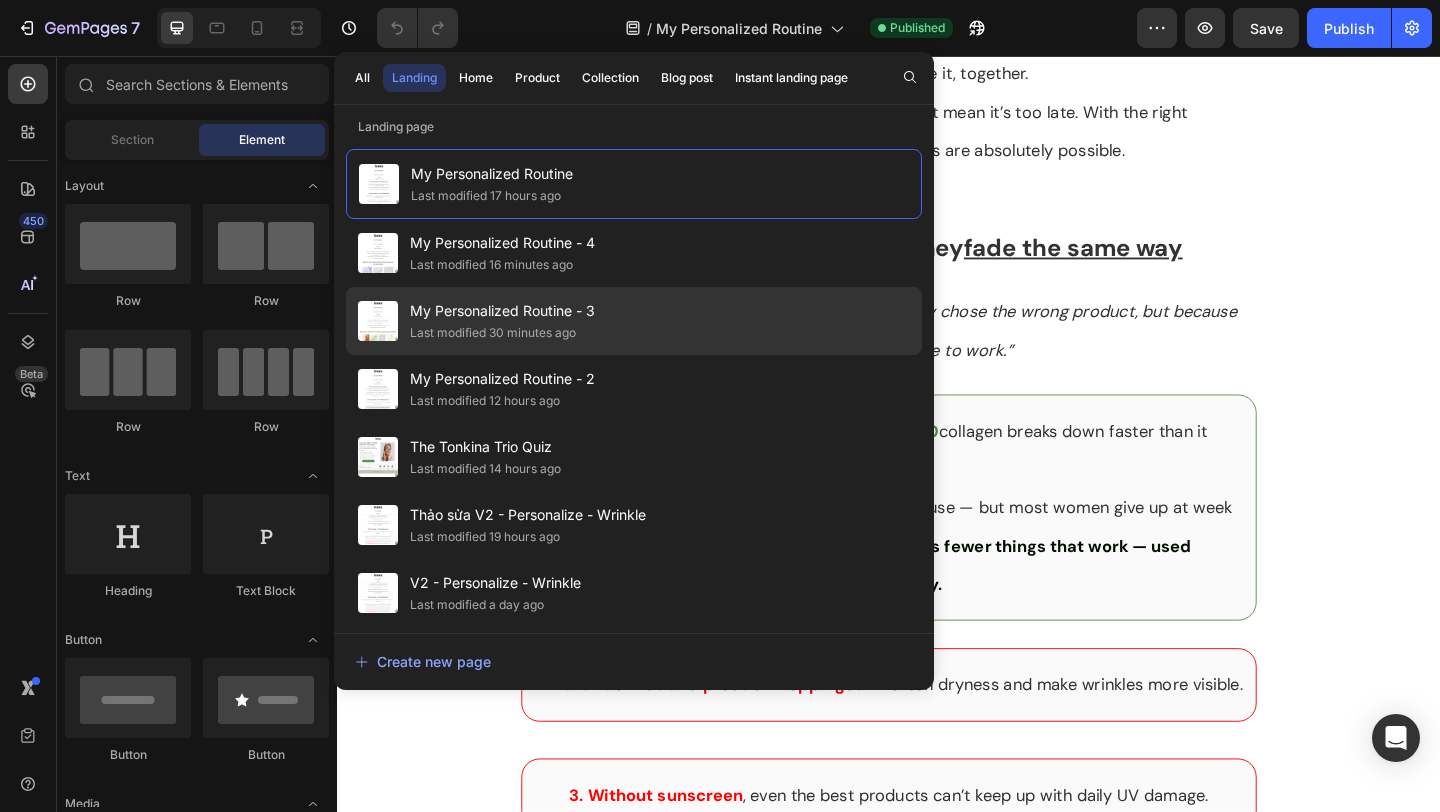 click on "Last modified 30 minutes ago" at bounding box center (502, 333) 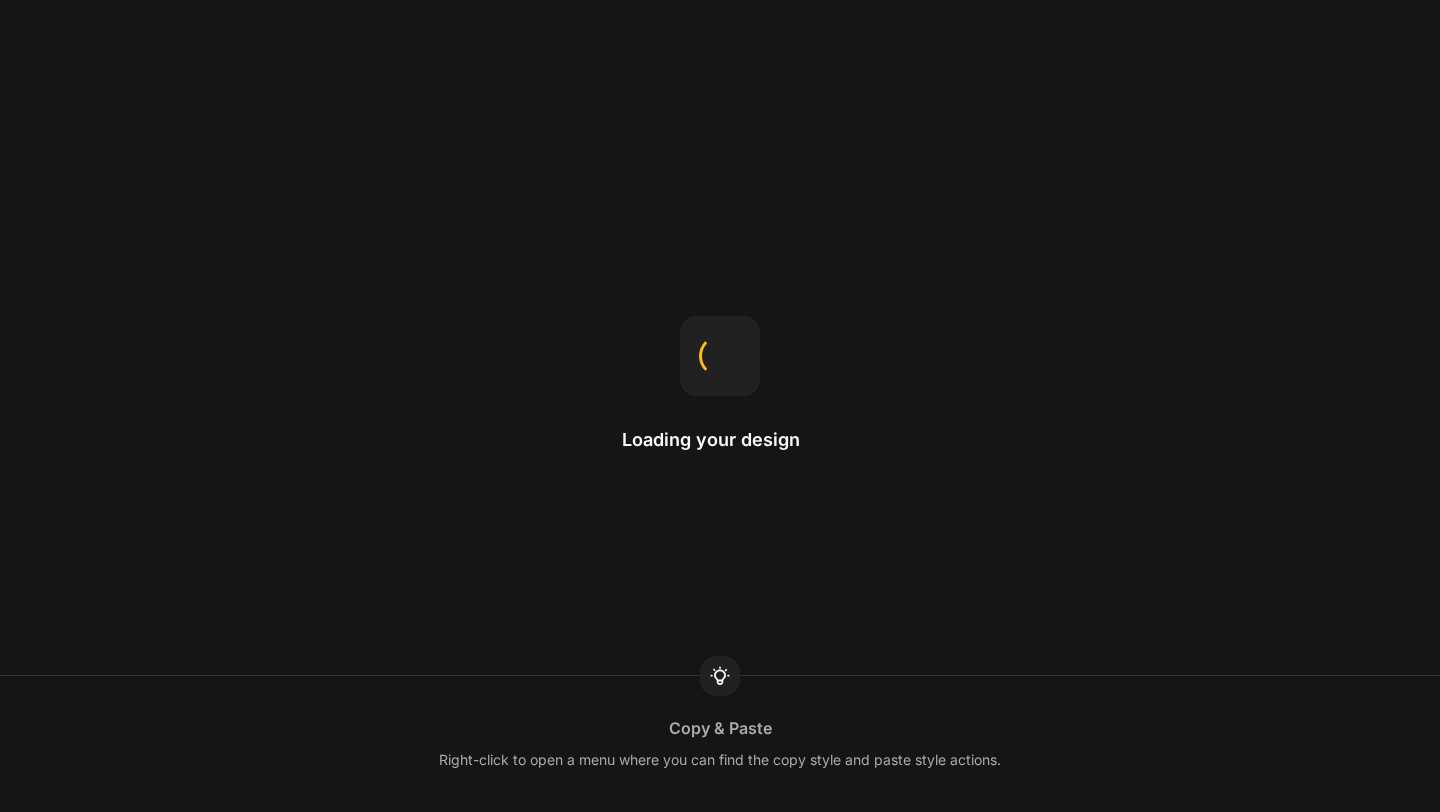 scroll, scrollTop: 0, scrollLeft: 0, axis: both 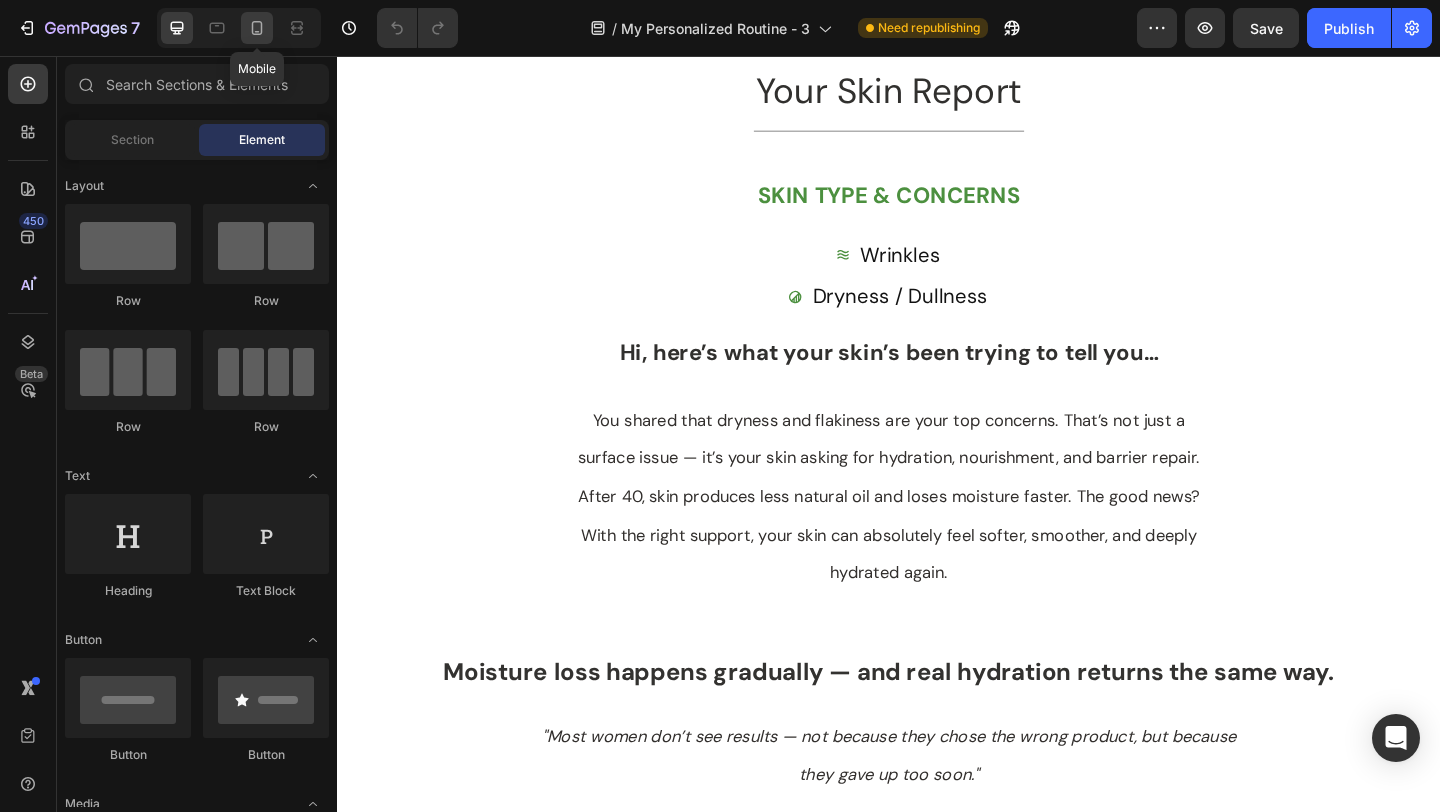 click 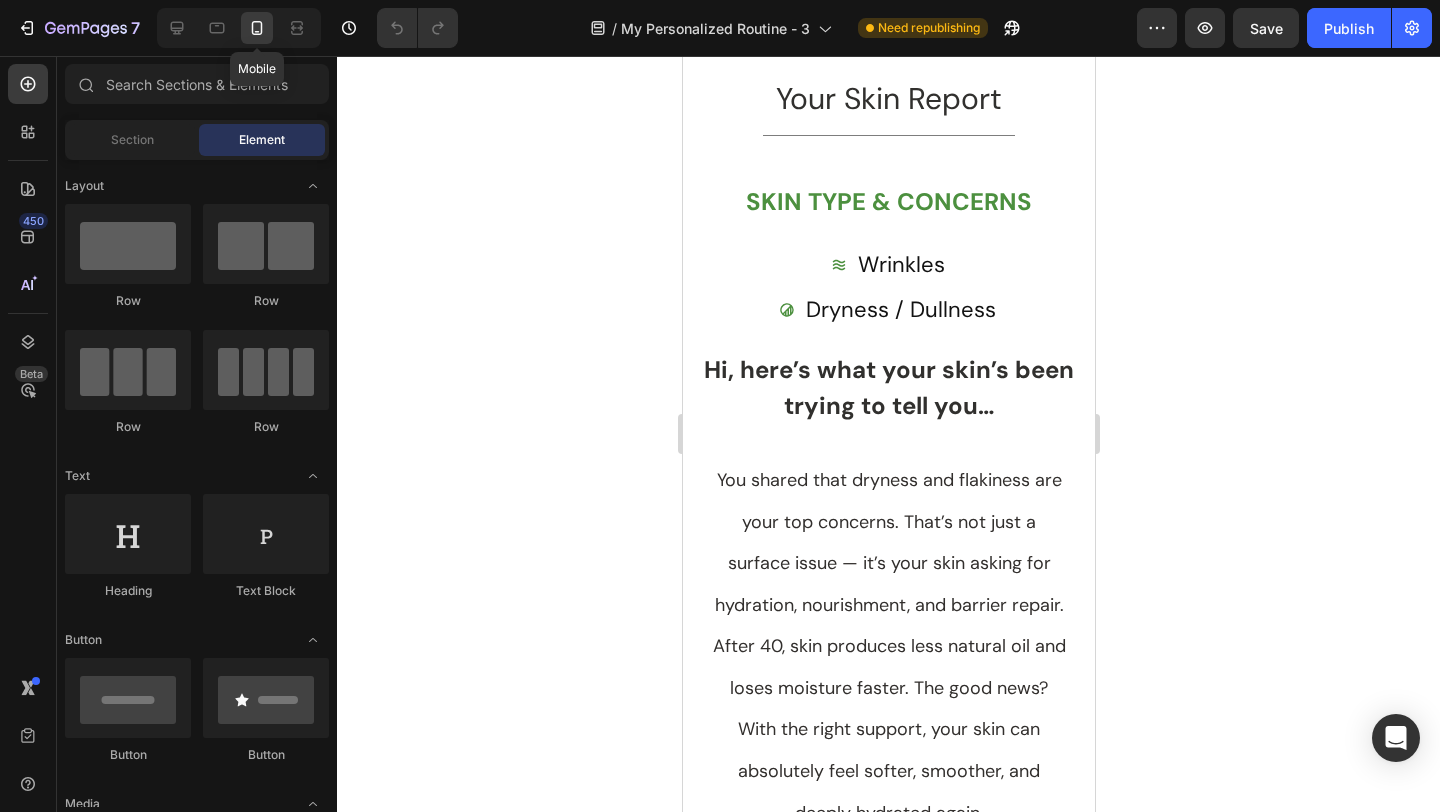 scroll, scrollTop: 176, scrollLeft: 0, axis: vertical 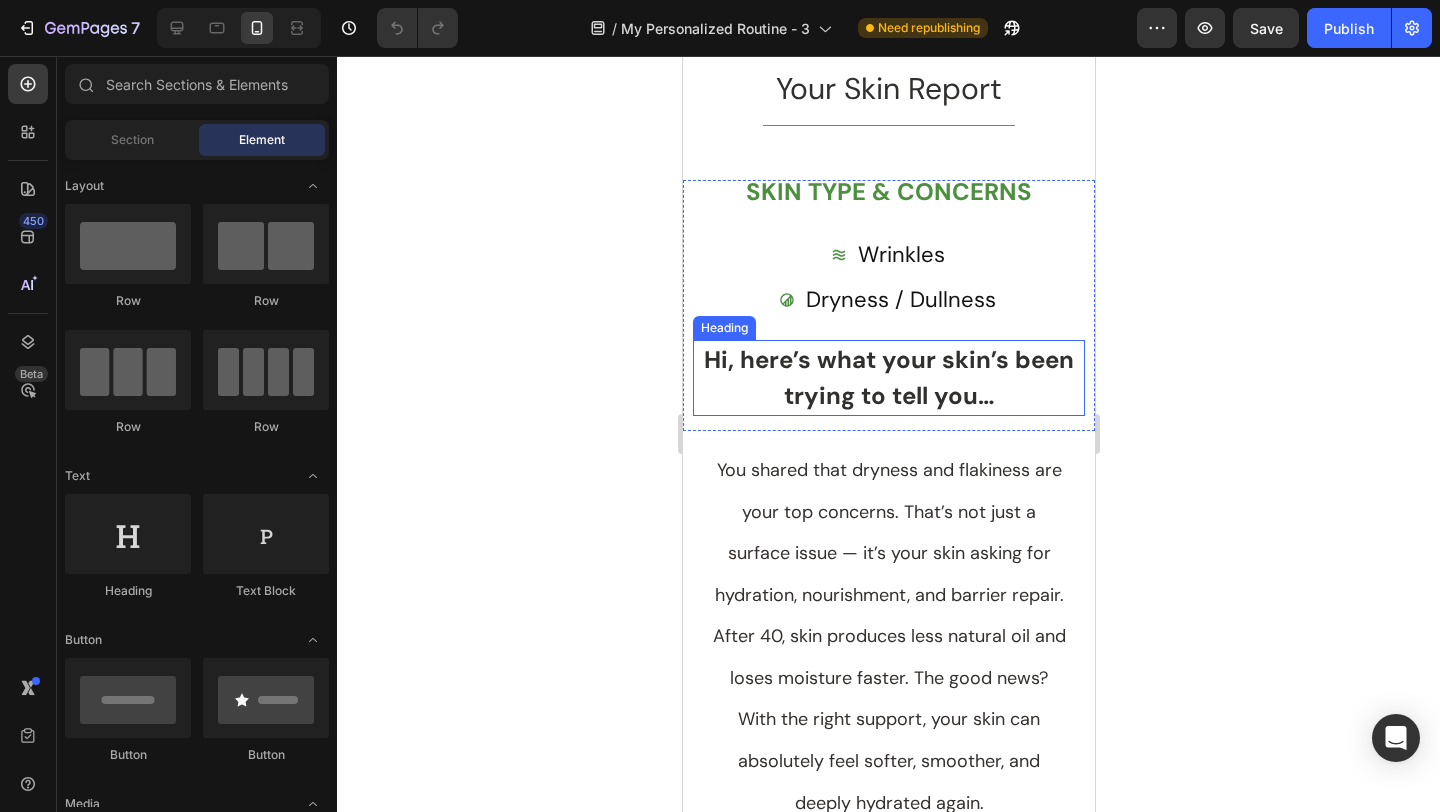 click on "Hi, here’s what your skin’s been trying to tell you…" at bounding box center [888, 378] 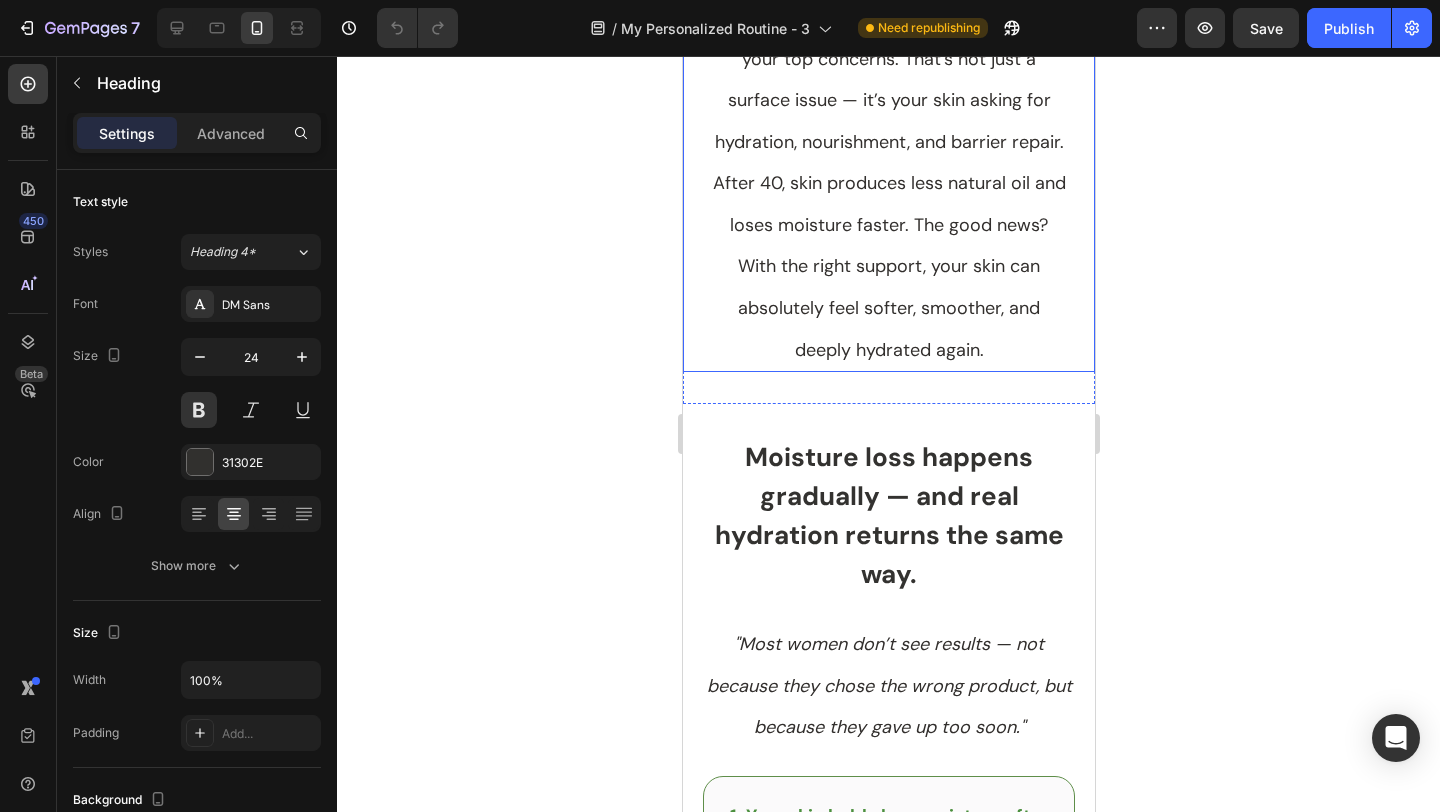 scroll, scrollTop: 600, scrollLeft: 0, axis: vertical 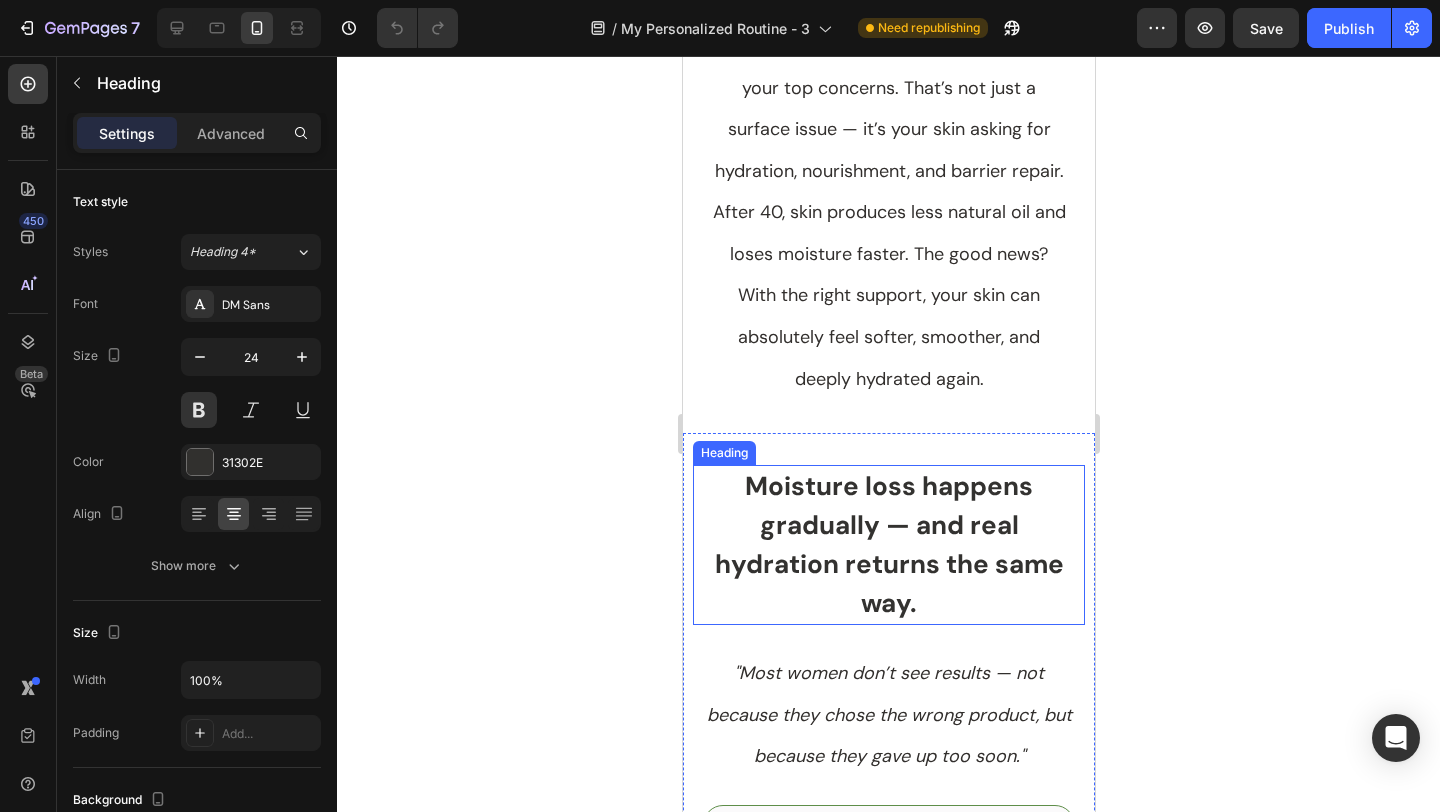 click on "Moisture loss happens gradually — and real hydration returns the same way." at bounding box center [888, 544] 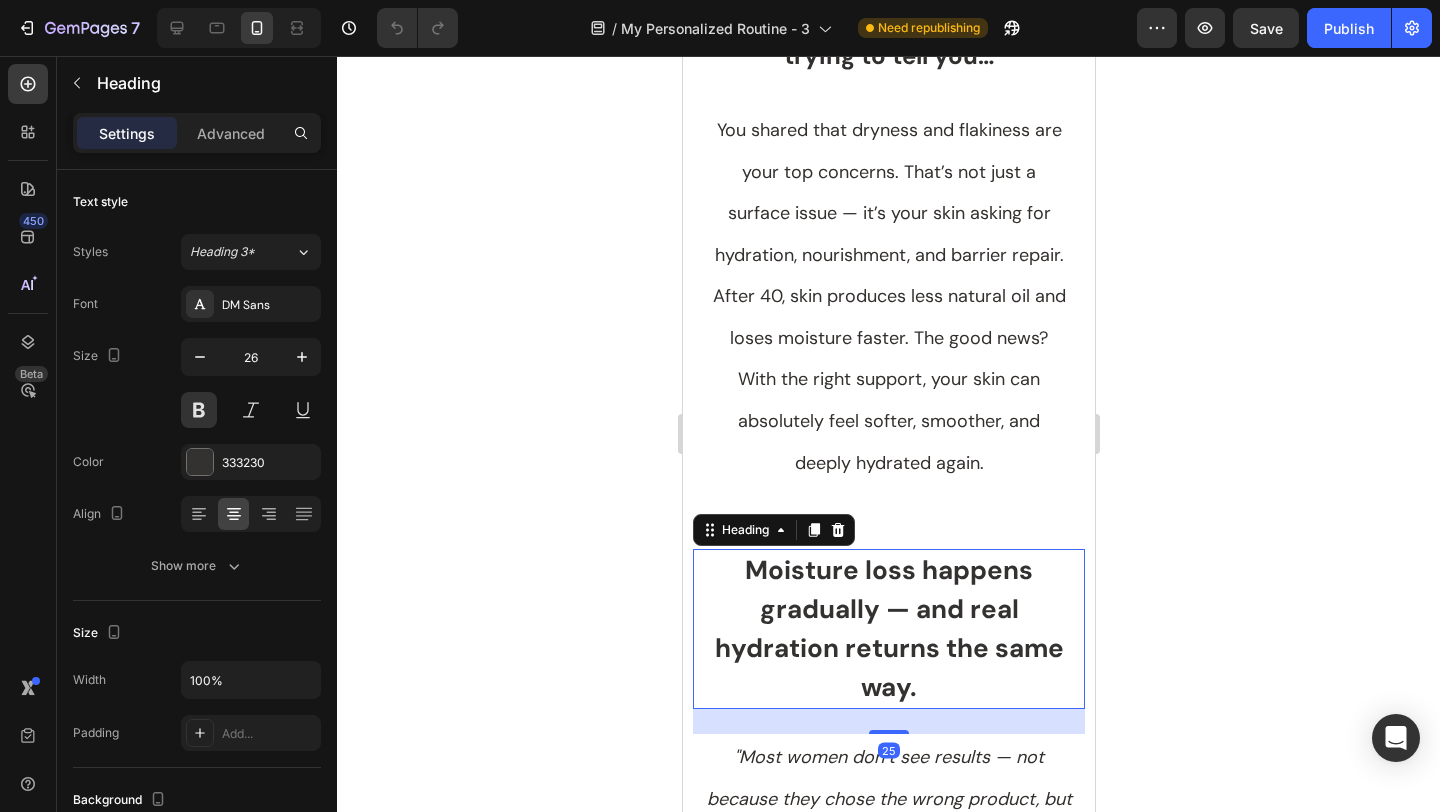 scroll, scrollTop: 414, scrollLeft: 0, axis: vertical 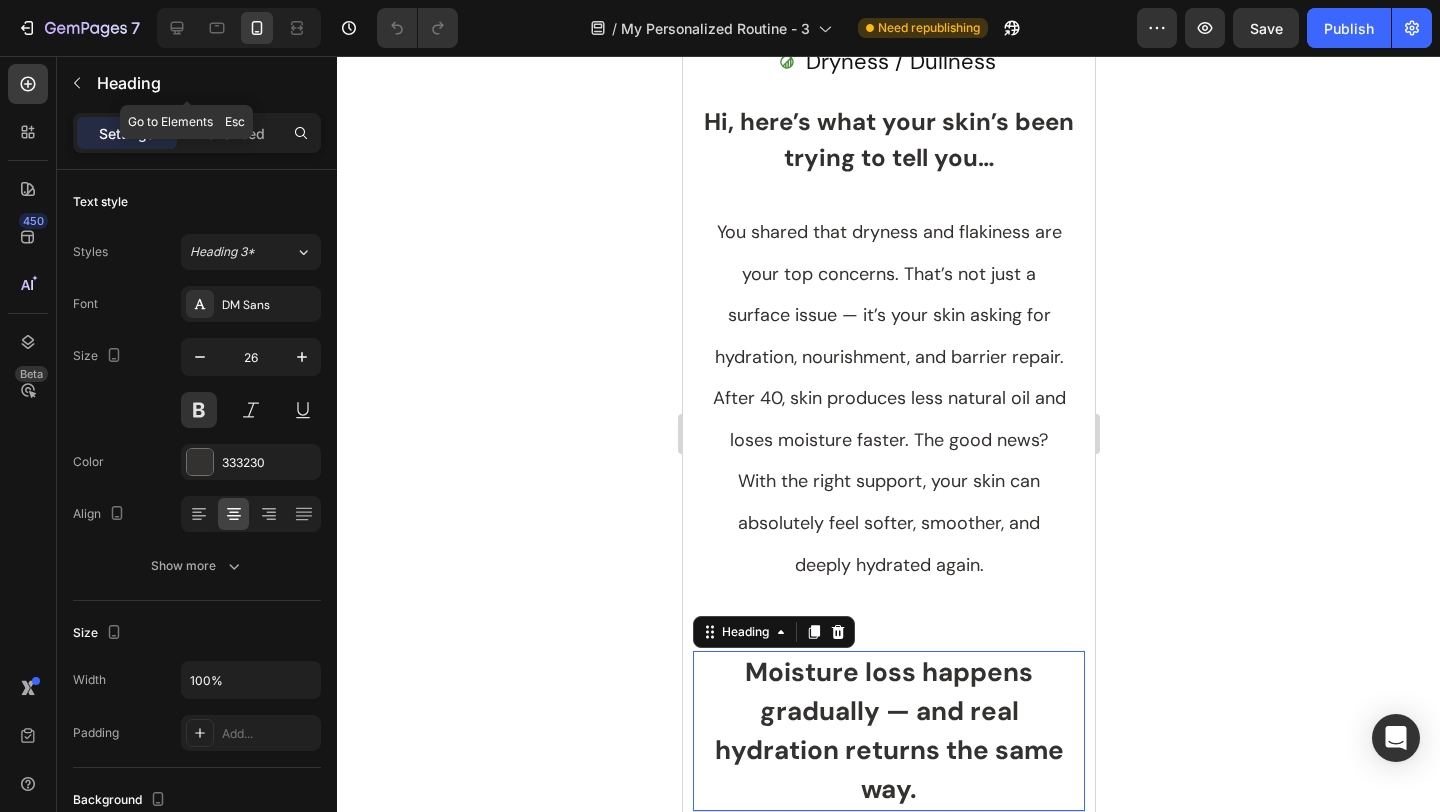 click on "Heading" 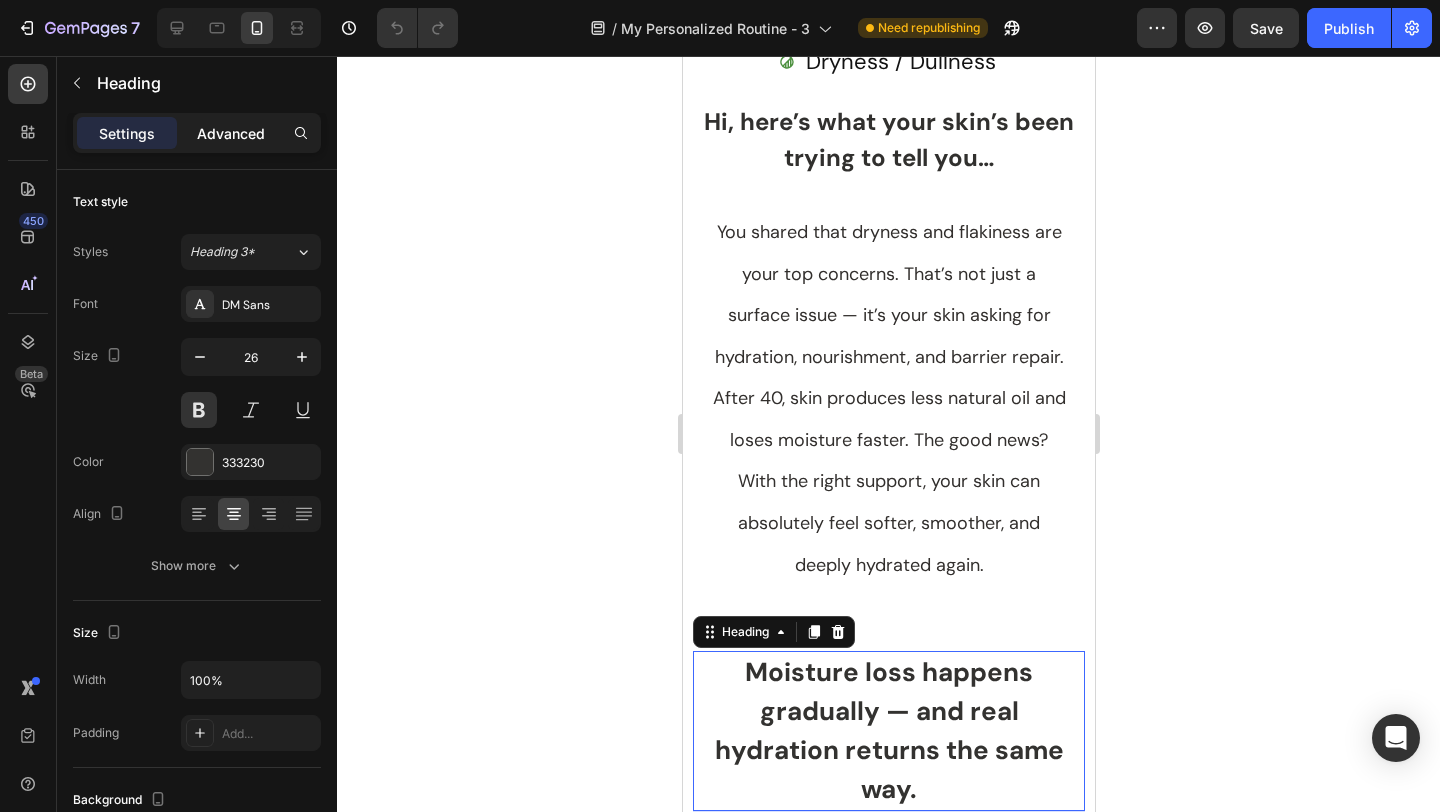 click on "Advanced" at bounding box center (231, 133) 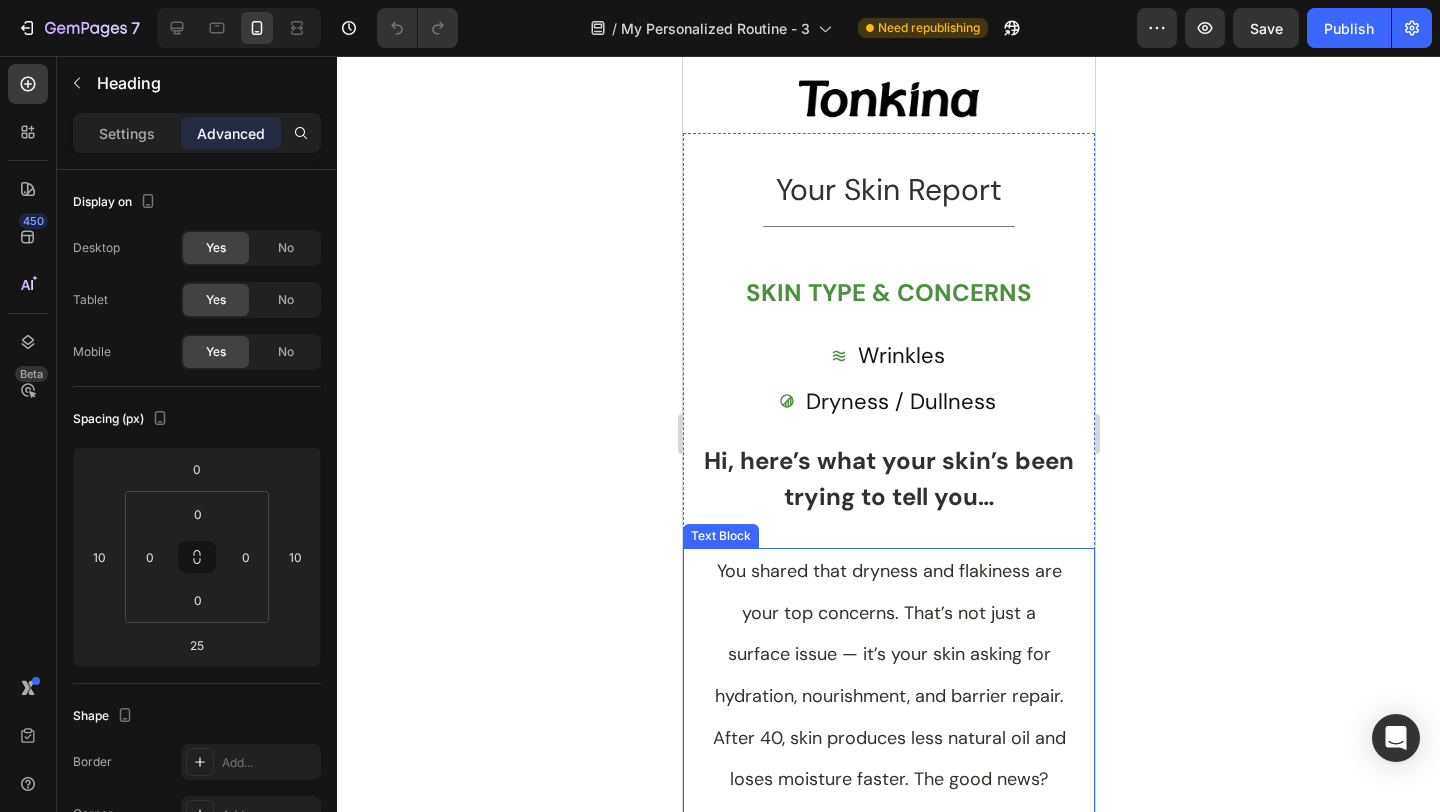 scroll, scrollTop: 0, scrollLeft: 0, axis: both 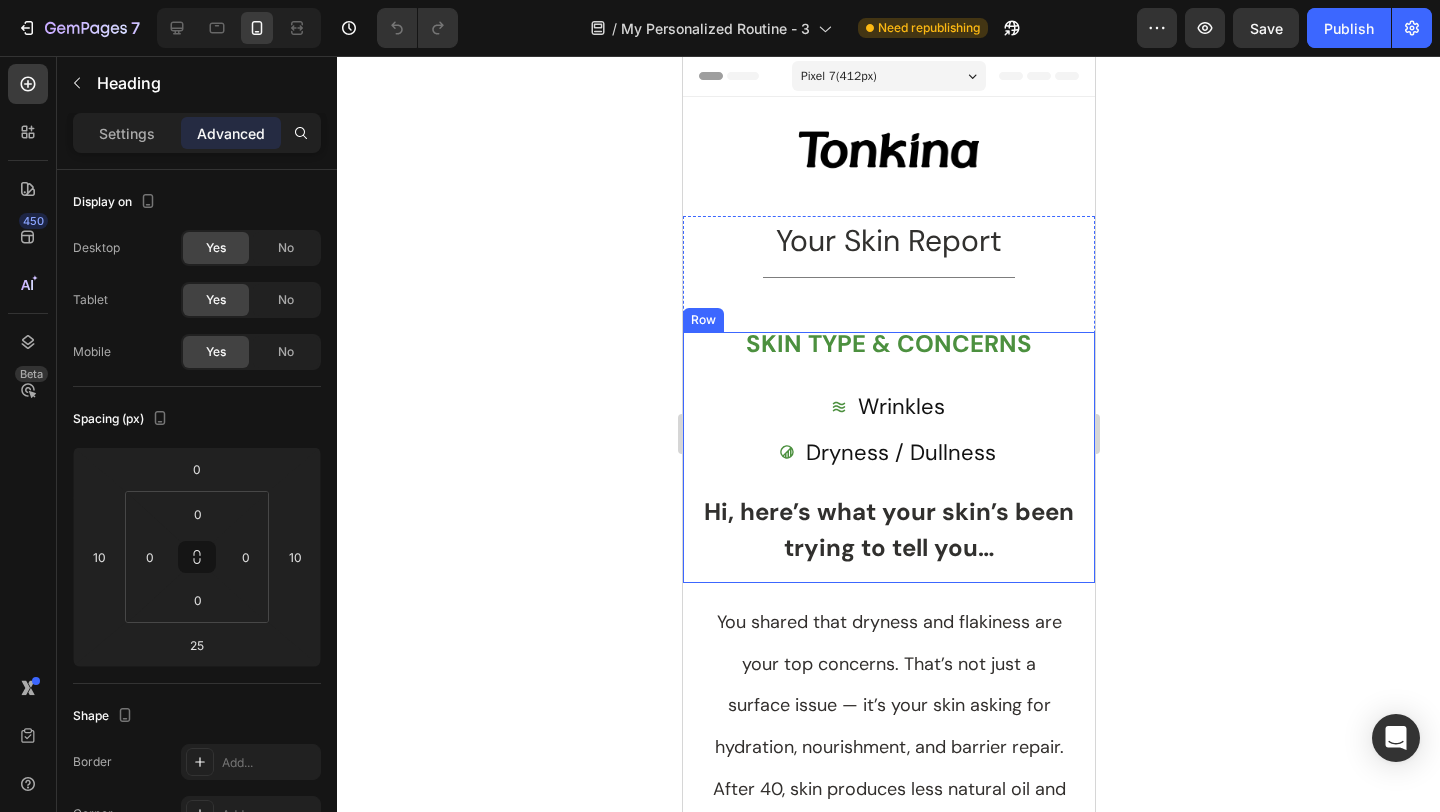 click on "SKIN TYPE & CONCERNS Text Block
Wrinkles  Item List
Dryness / Dullness  Item List Hi, here’s what your skin’s been trying to tell you… Heading" at bounding box center (888, 457) 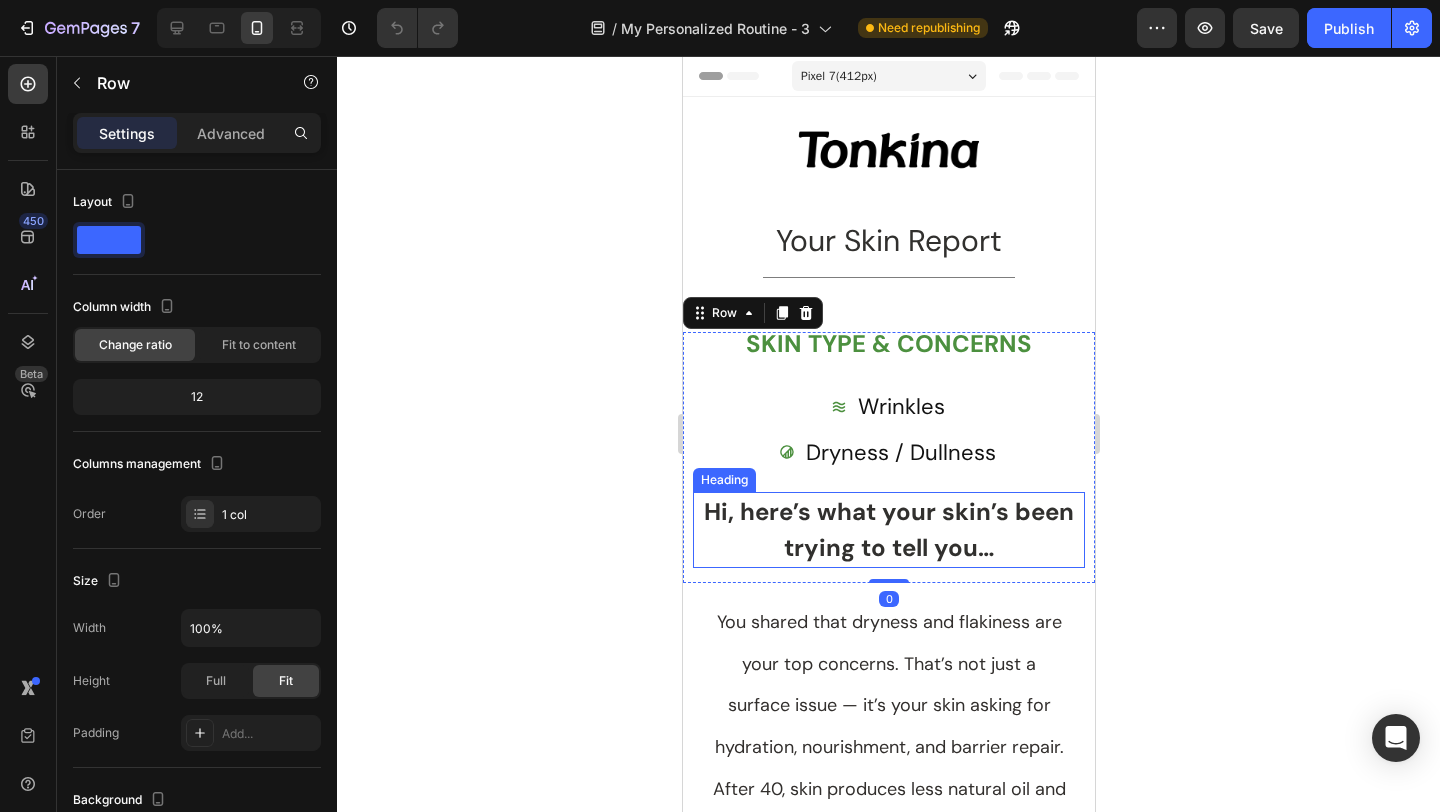 click on "Hi, here’s what your skin’s been trying to tell you…" at bounding box center (888, 530) 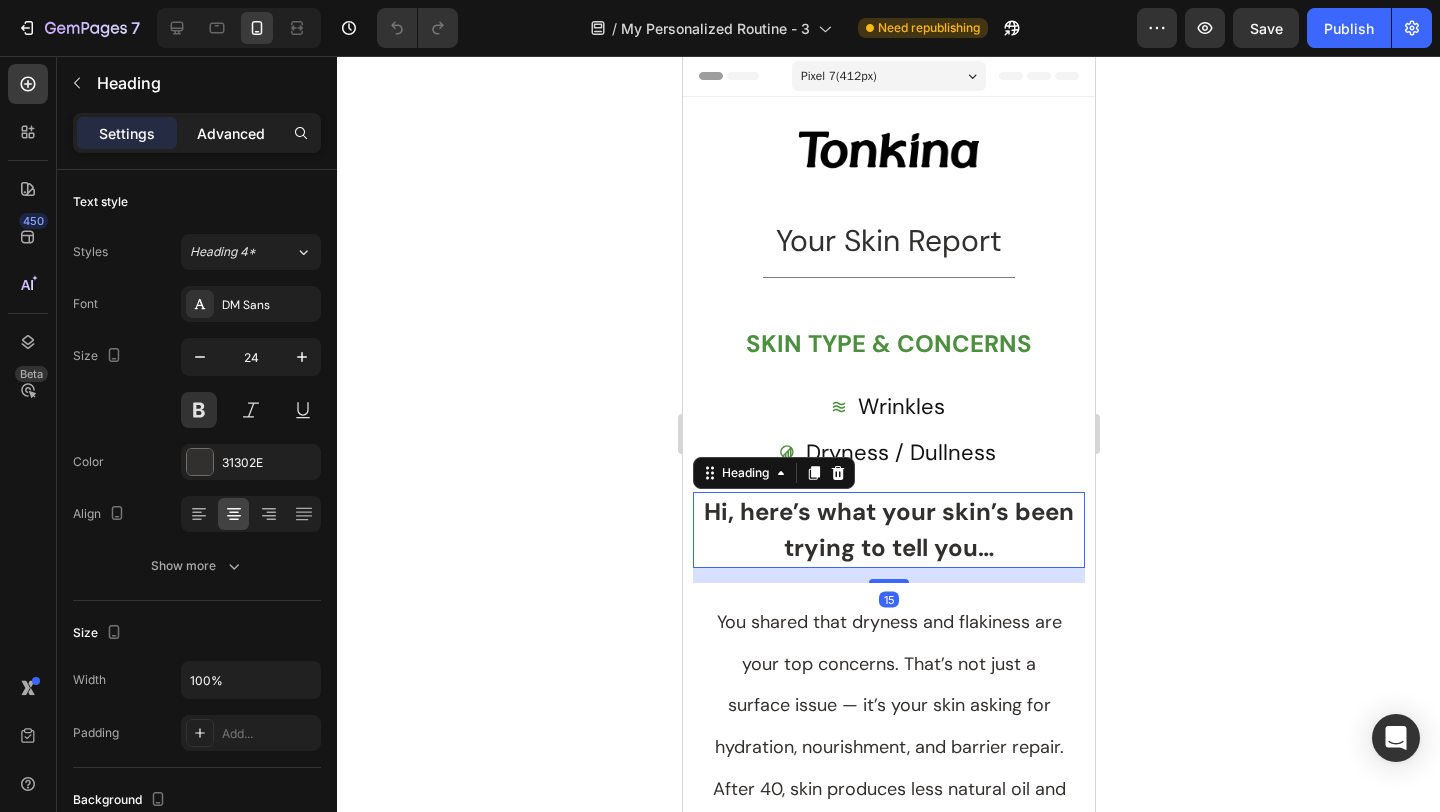 click on "Advanced" 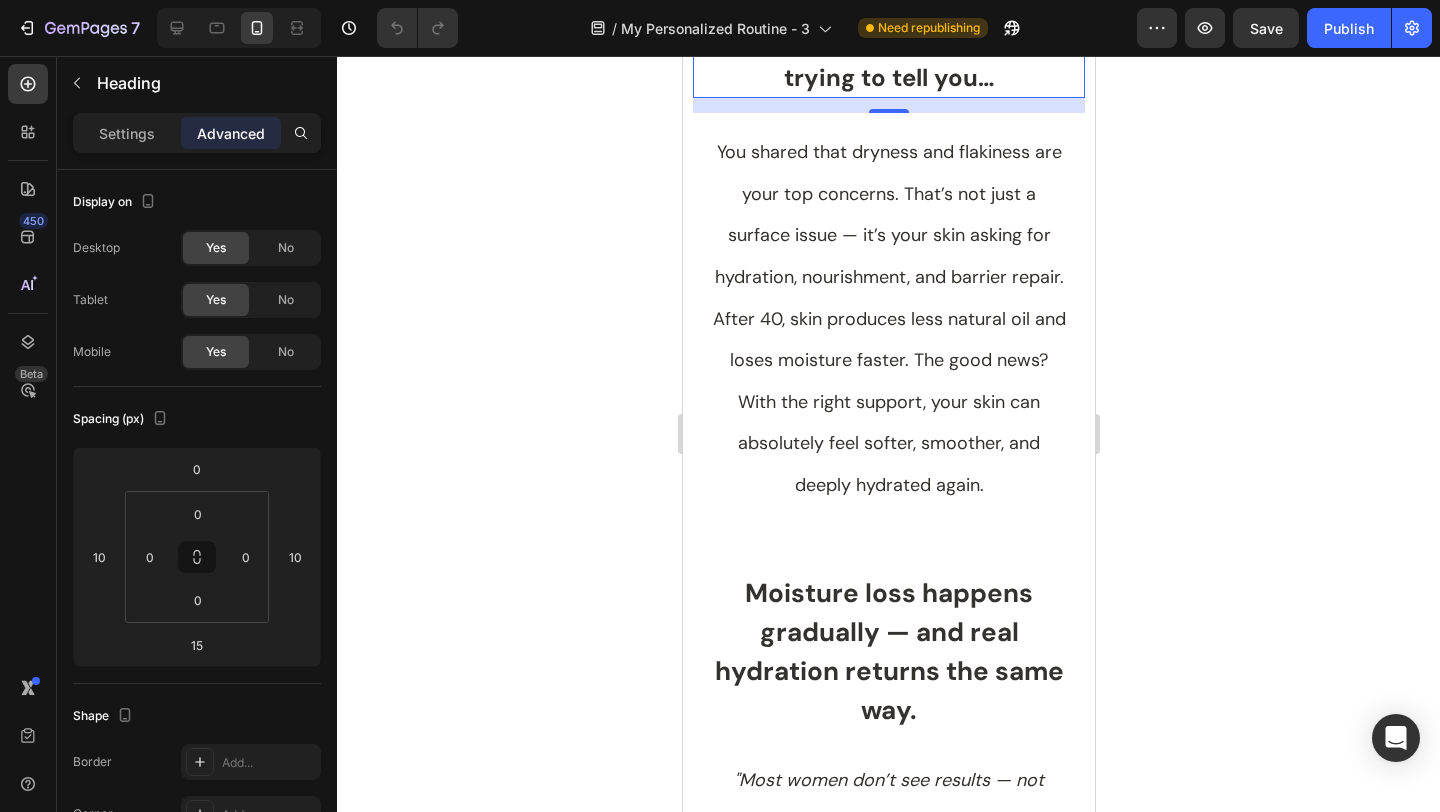 scroll, scrollTop: 488, scrollLeft: 0, axis: vertical 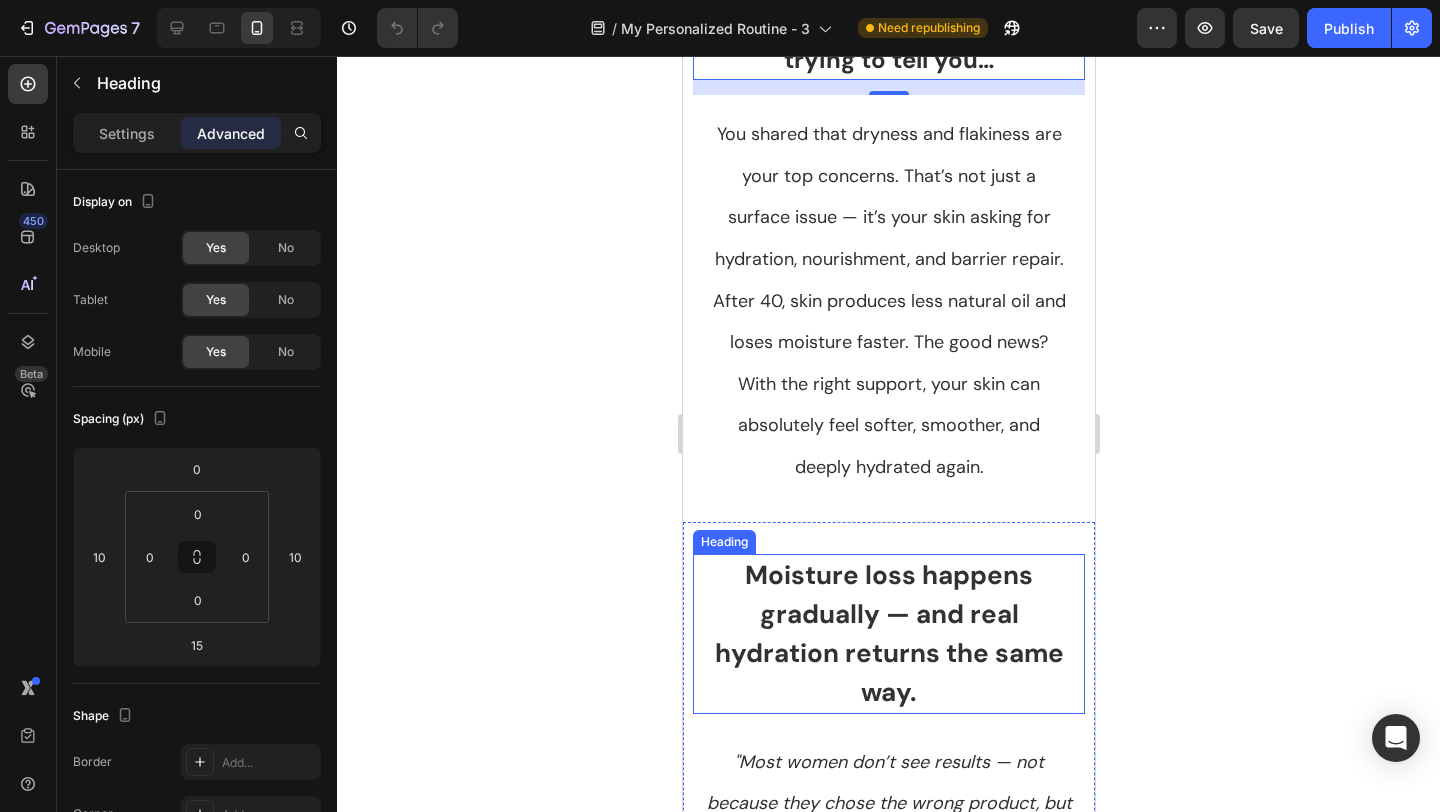 click on "Moisture loss happens gradually — and real hydration returns the same way." at bounding box center (888, 633) 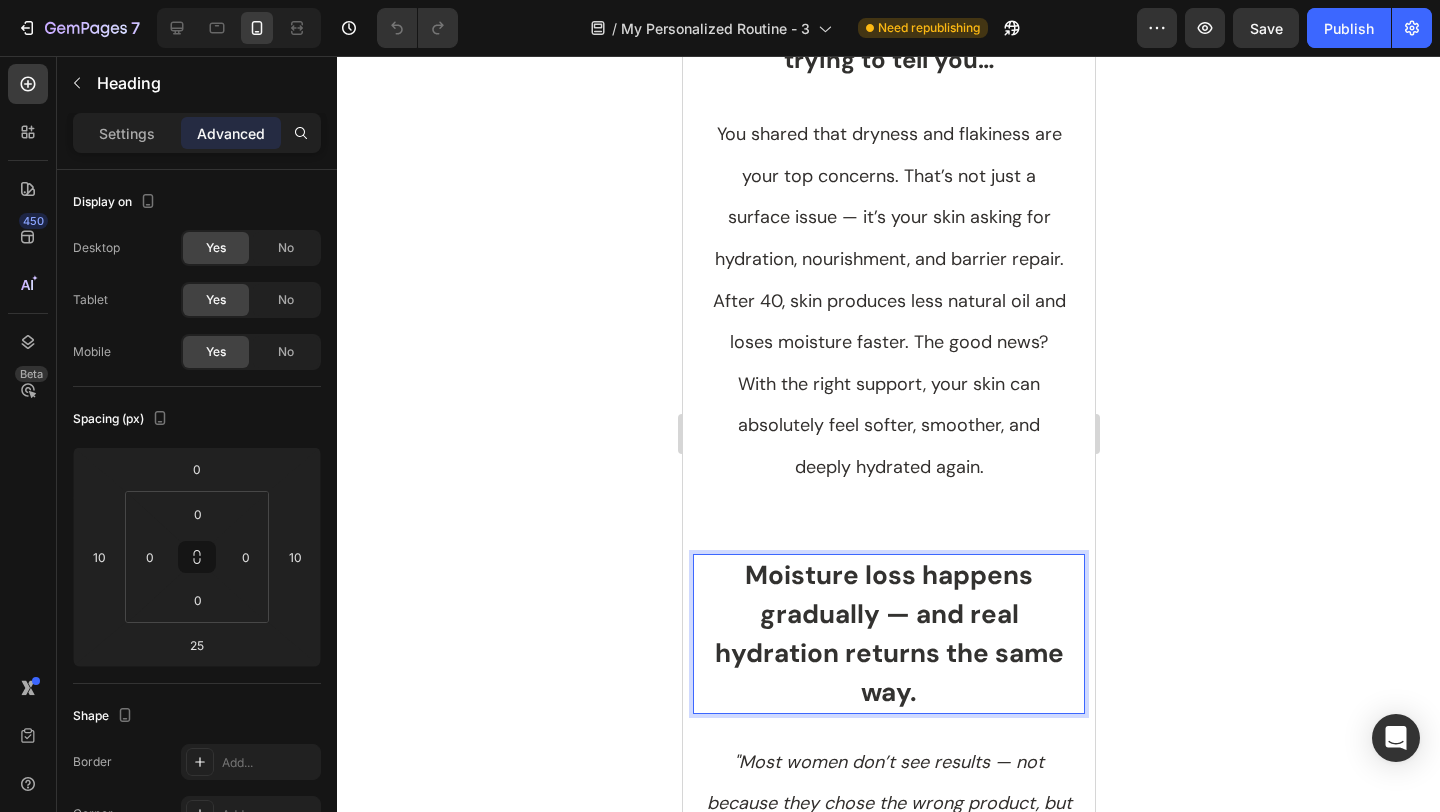 click on "Moisture loss happens gradually — and real hydration returns the same way." at bounding box center [888, 633] 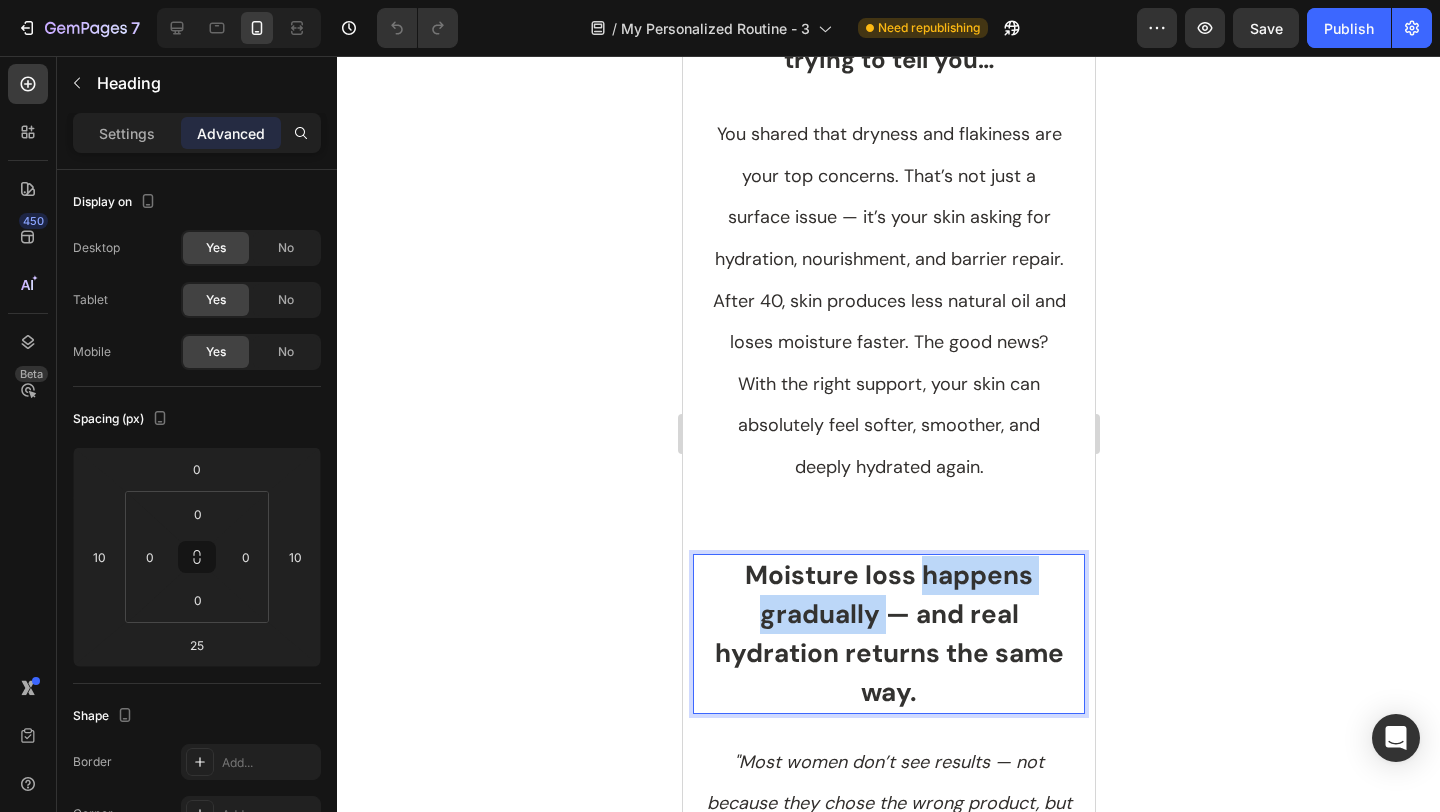 drag, startPoint x: 924, startPoint y: 568, endPoint x: 823, endPoint y: 616, distance: 111.82576 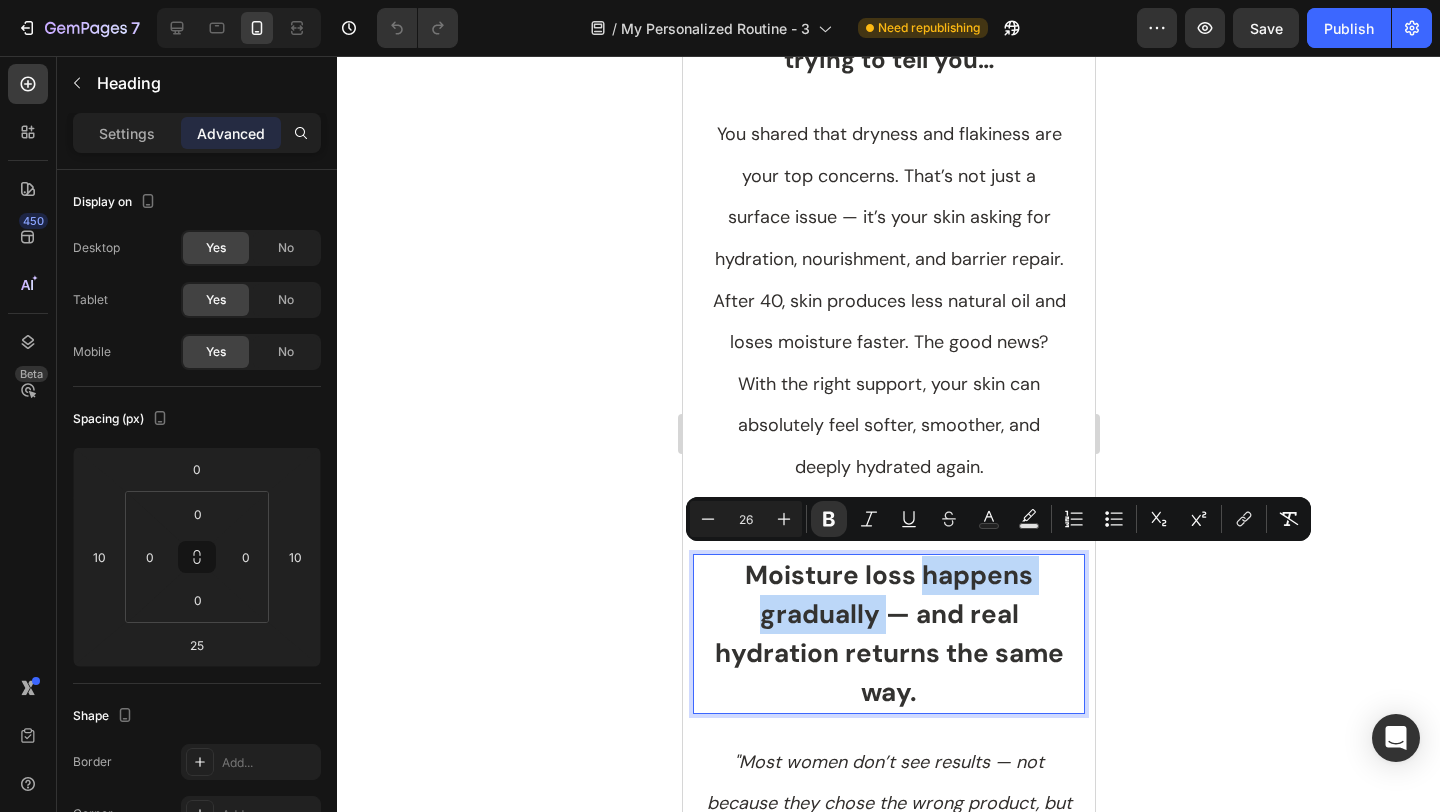 click on "Moisture loss happens gradually — and real hydration returns the same way." at bounding box center [888, 634] 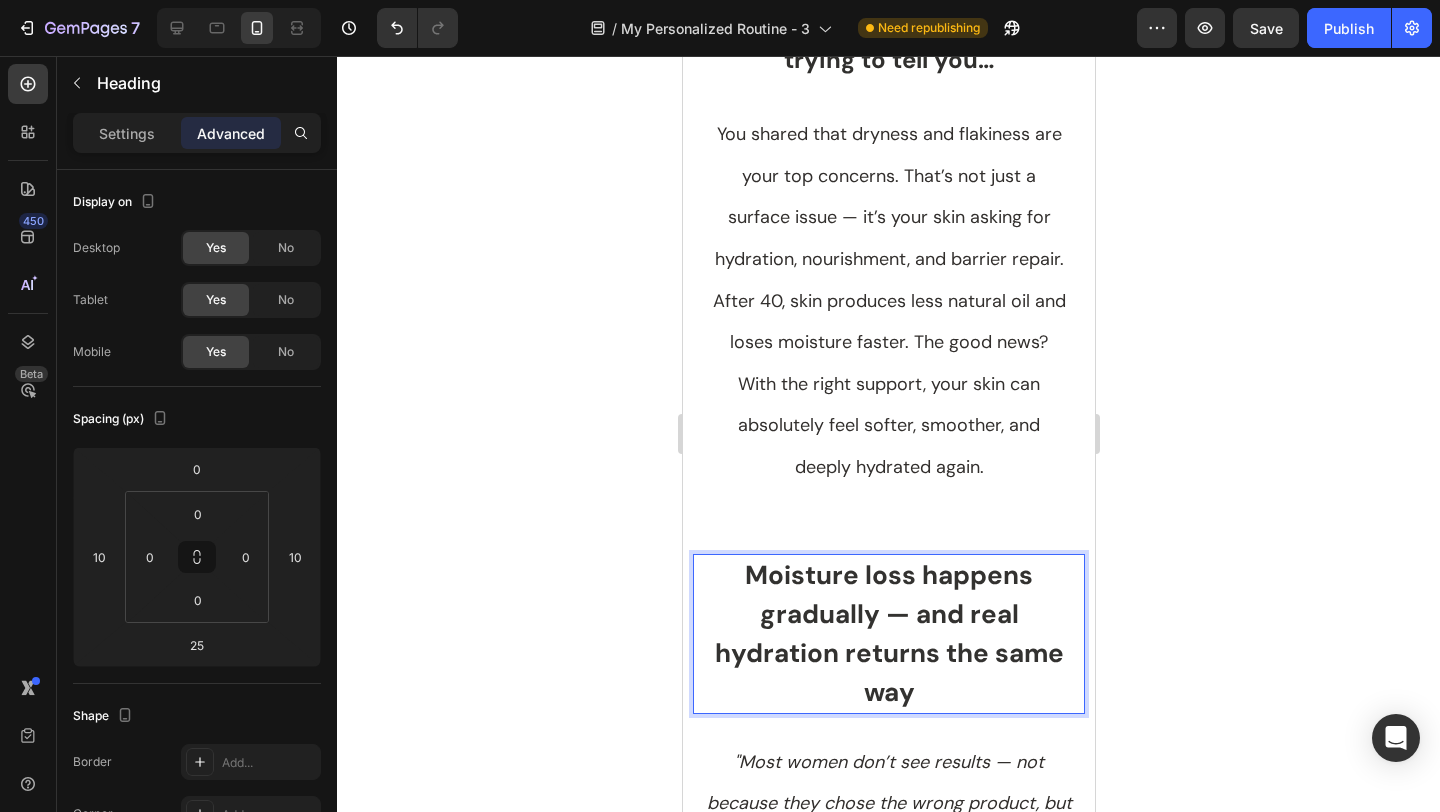 click on "Moisture loss happens gradually — and real hydration returns the same way" at bounding box center [888, 634] 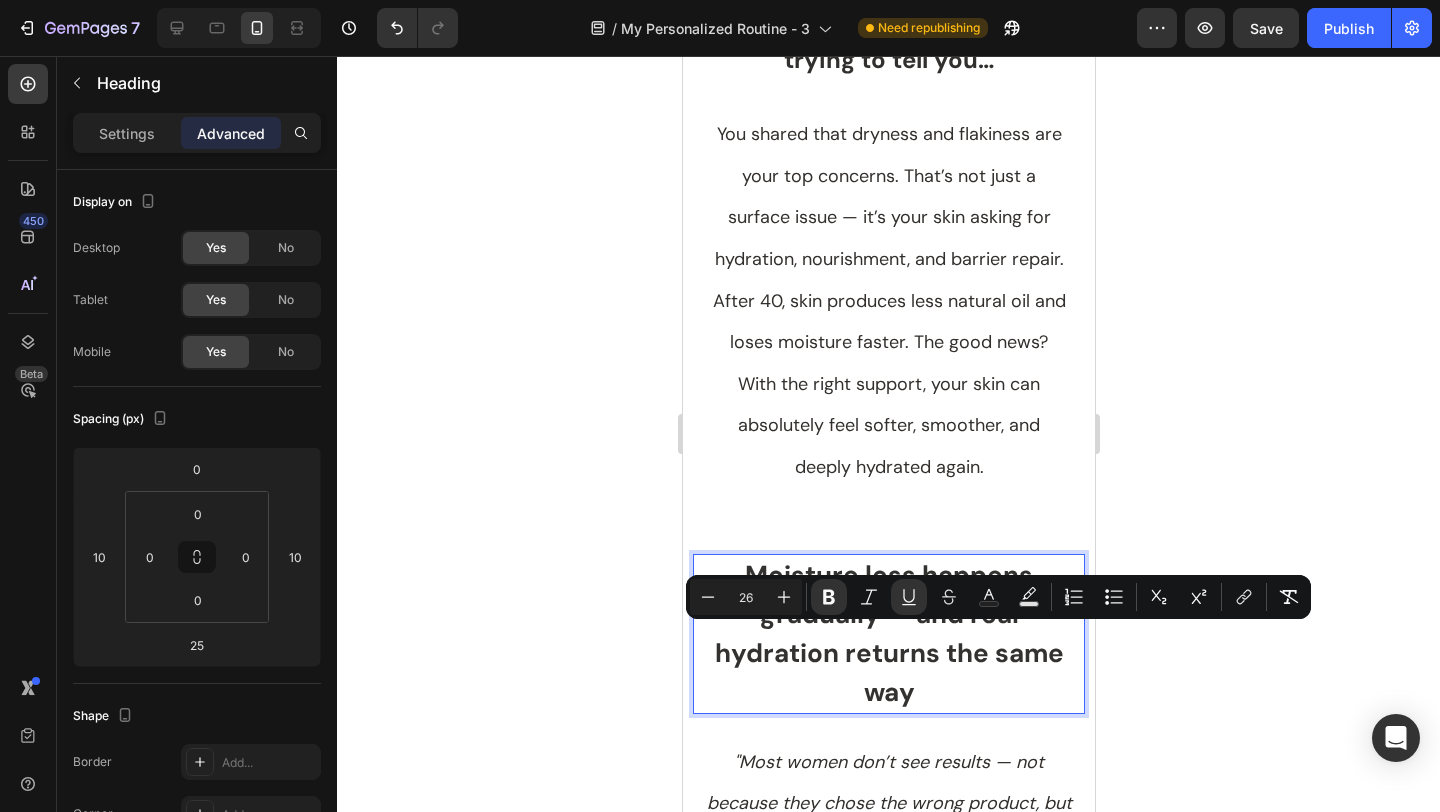 drag, startPoint x: 747, startPoint y: 650, endPoint x: 1047, endPoint y: 651, distance: 300.00168 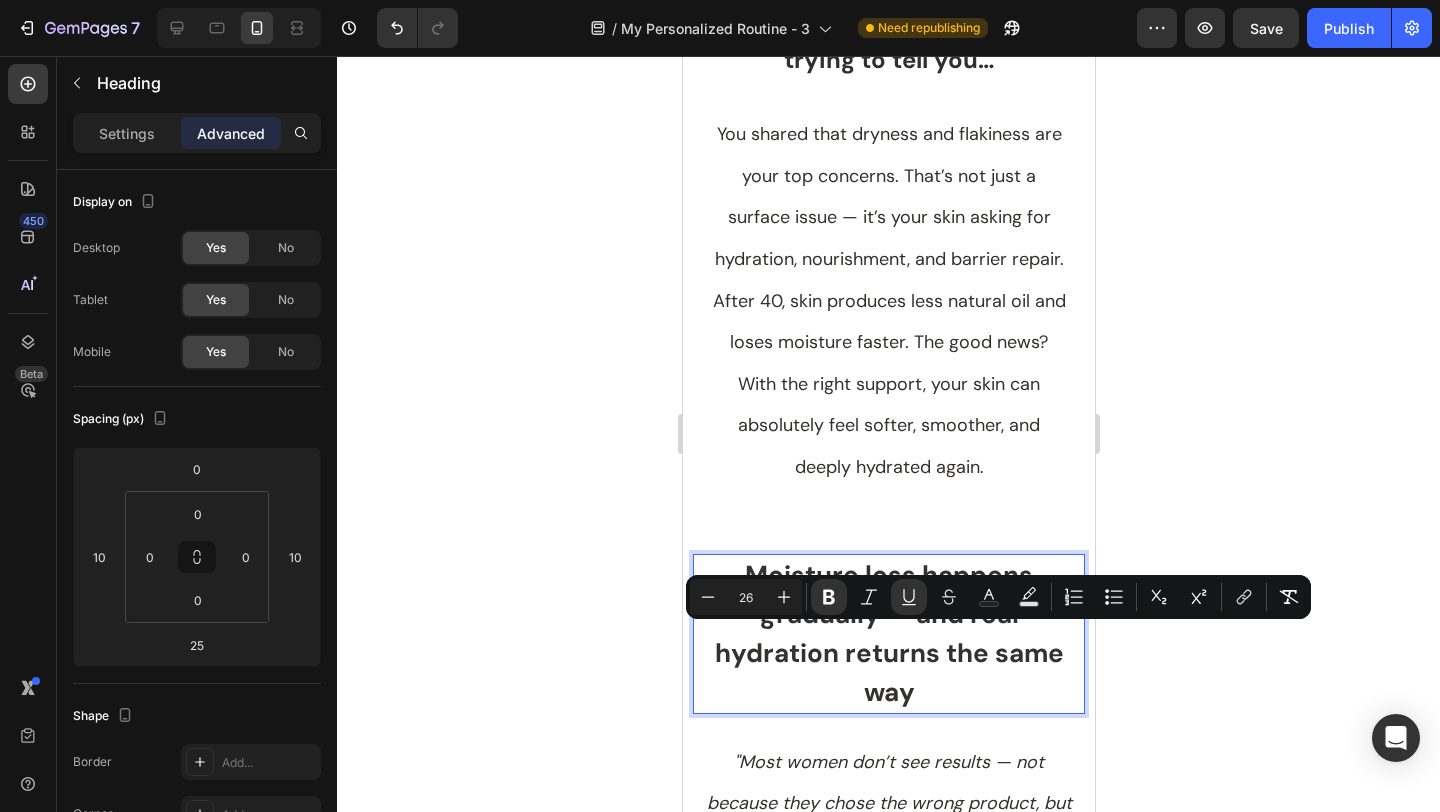 click on "Moisture loss happens gradually — and real hydration returns the same way" at bounding box center [888, 634] 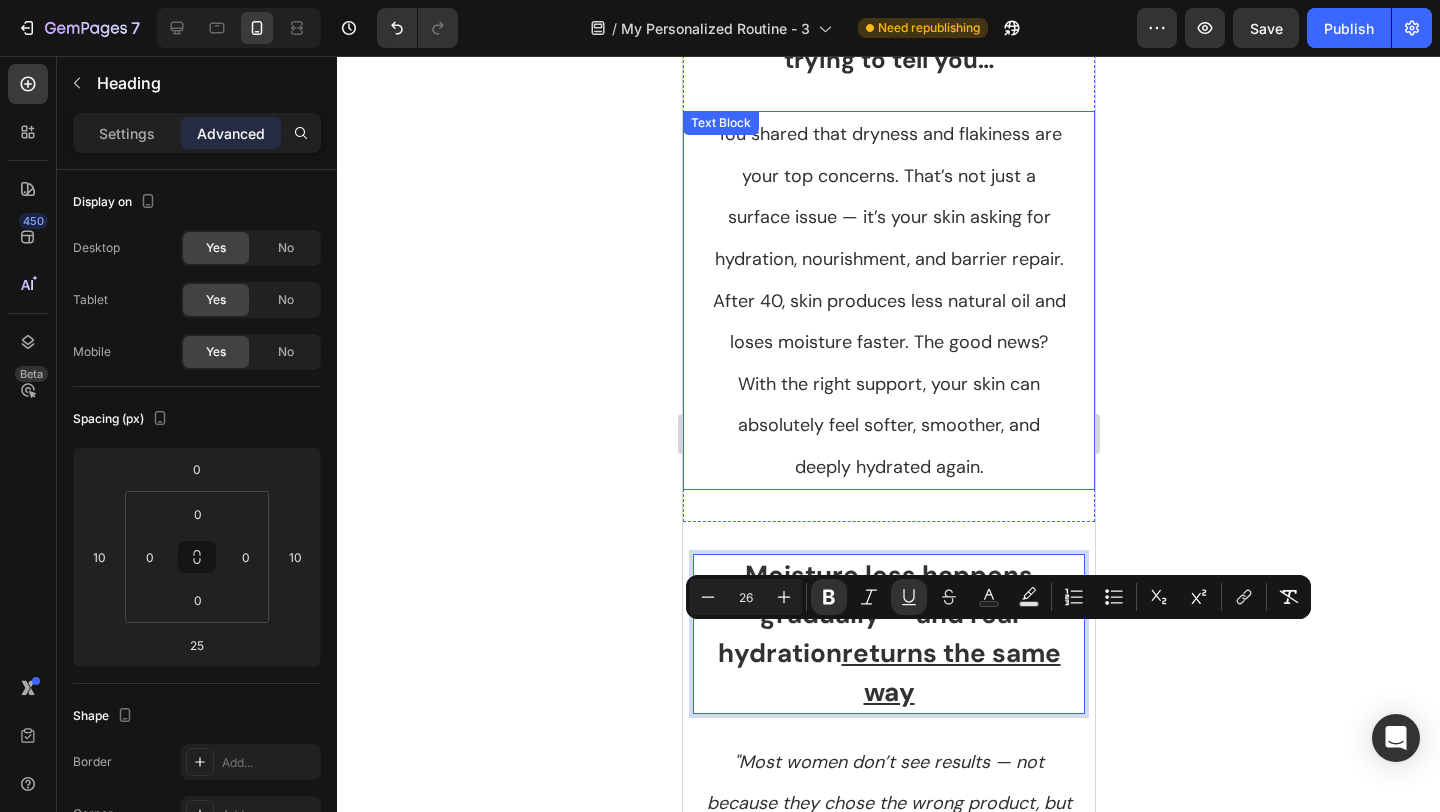 click on "You shared that dryness and flakiness are your top concerns. That’s not just a surface issue — it’s your skin asking for hydration, nourishment, and barrier repair. After 40, skin produces less natural oil and loses moisture faster. The good news? With the right support, your skin can absolutely feel softer, smoother, and deeply hydrated again." at bounding box center (888, 300) 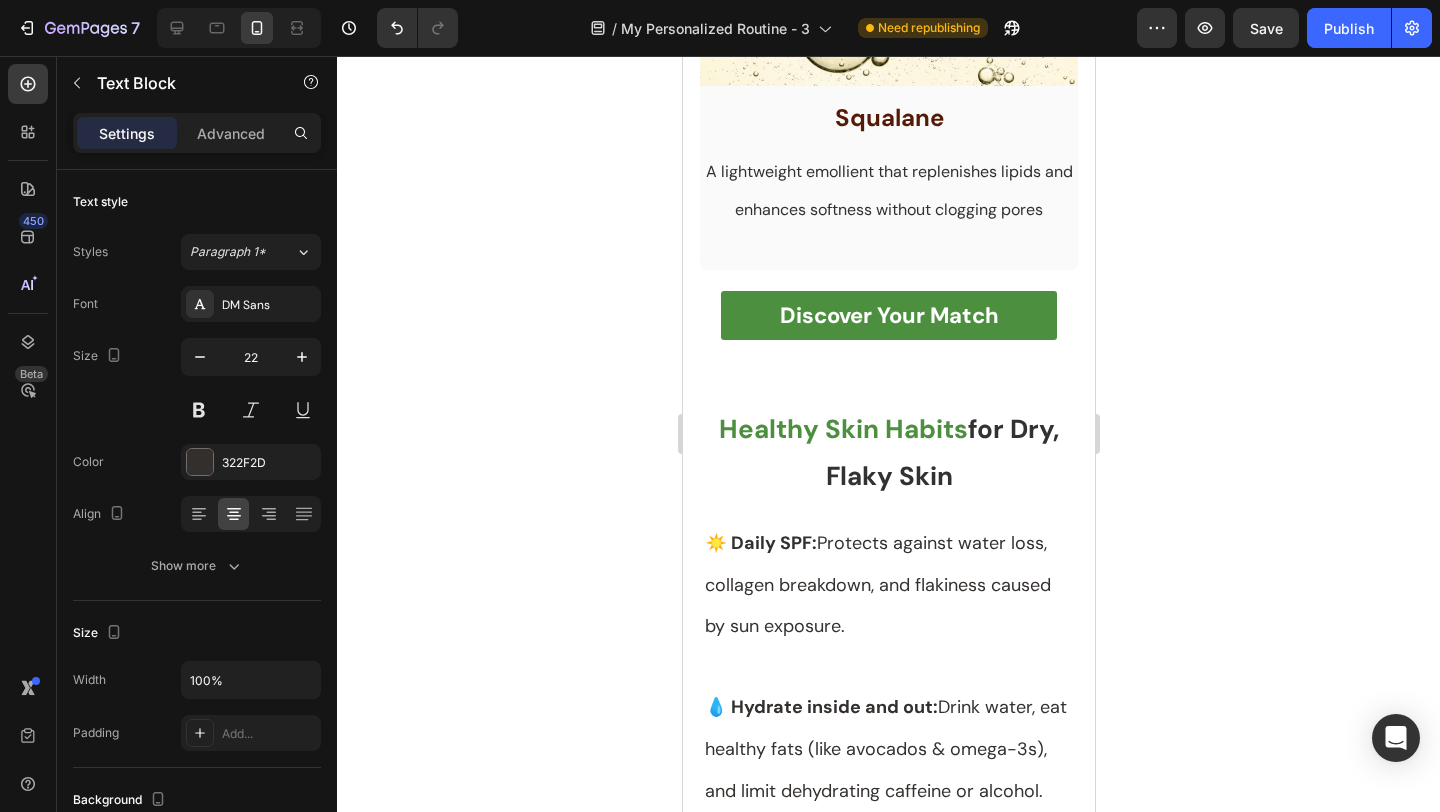 scroll, scrollTop: 3926, scrollLeft: 0, axis: vertical 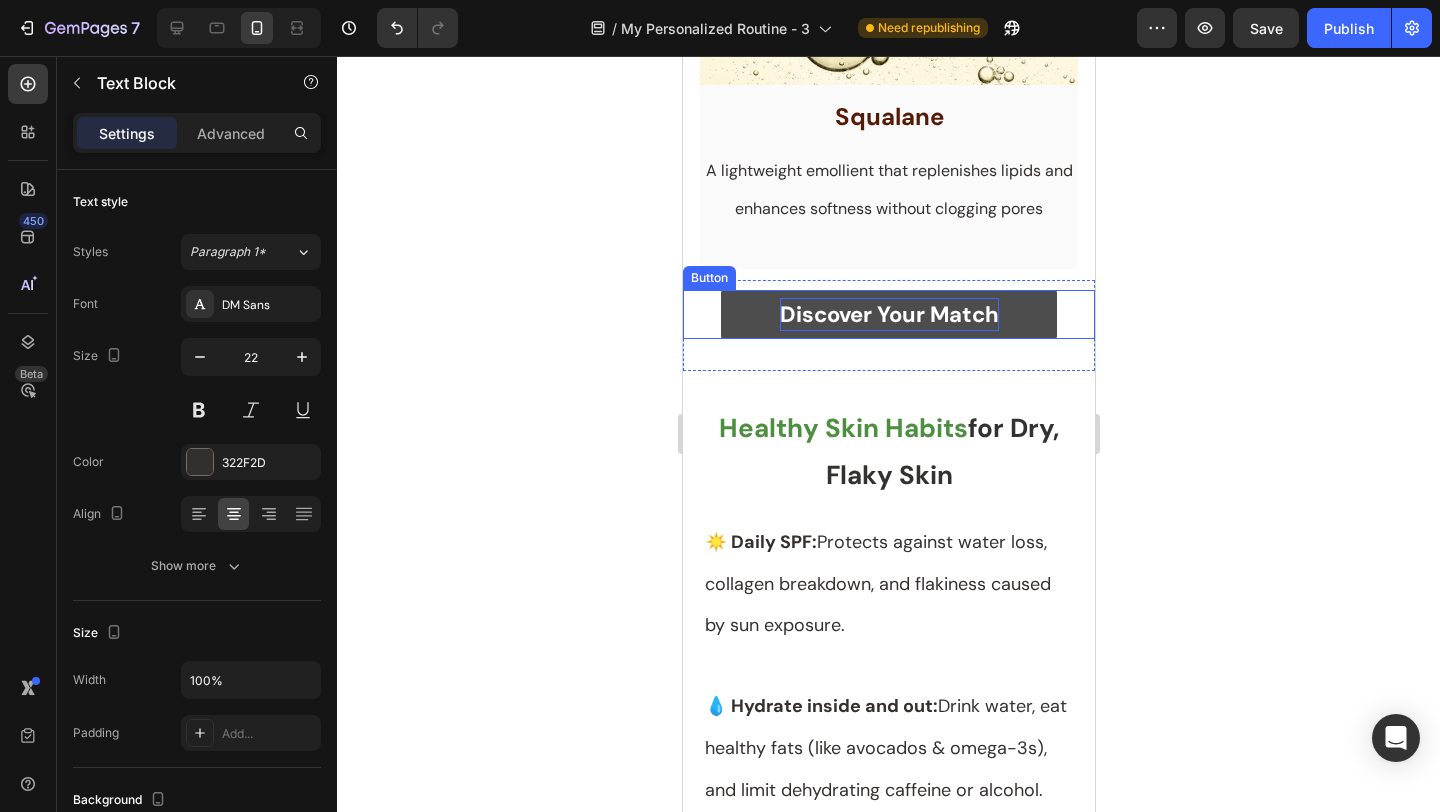 click on "Discover Your Match" at bounding box center [888, 314] 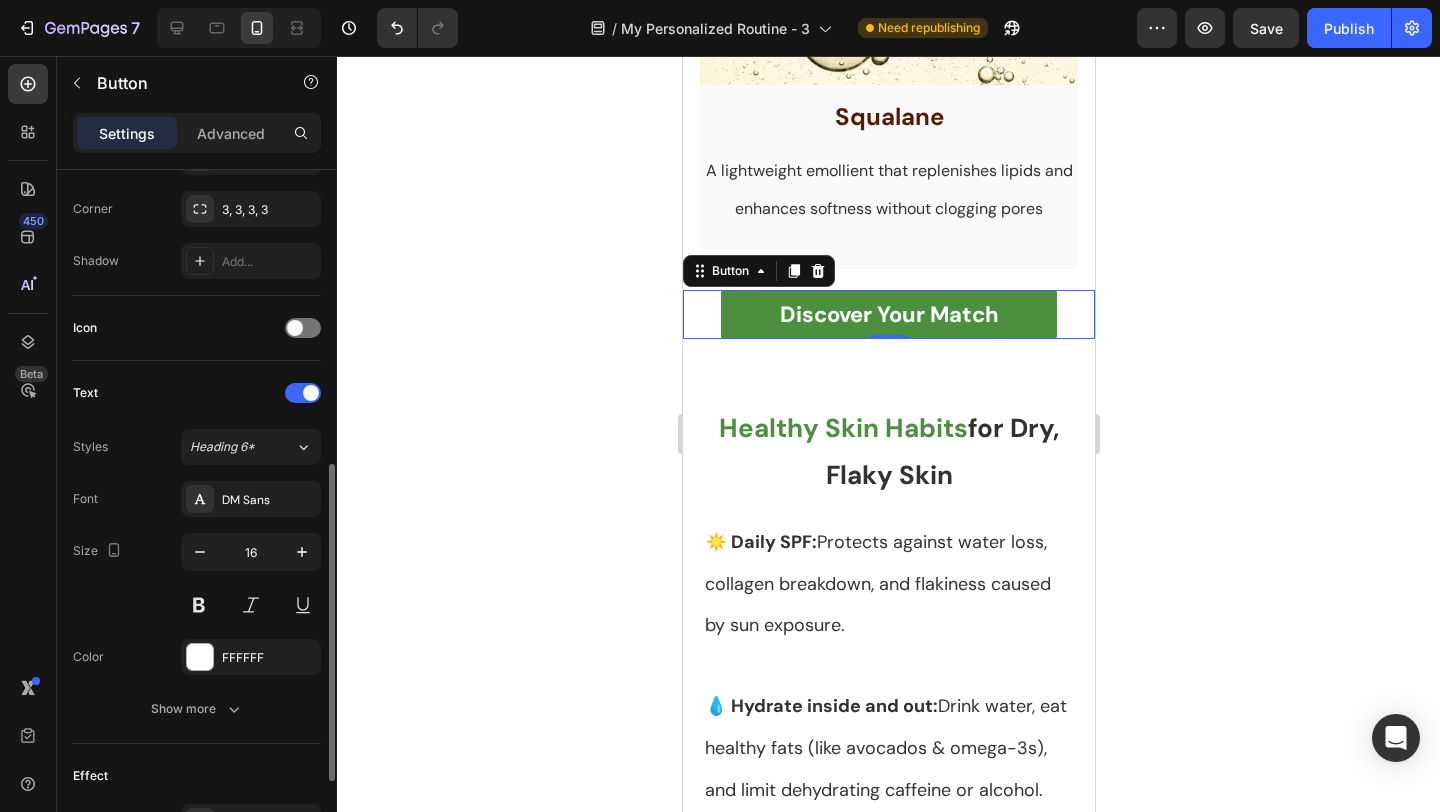 scroll, scrollTop: 748, scrollLeft: 0, axis: vertical 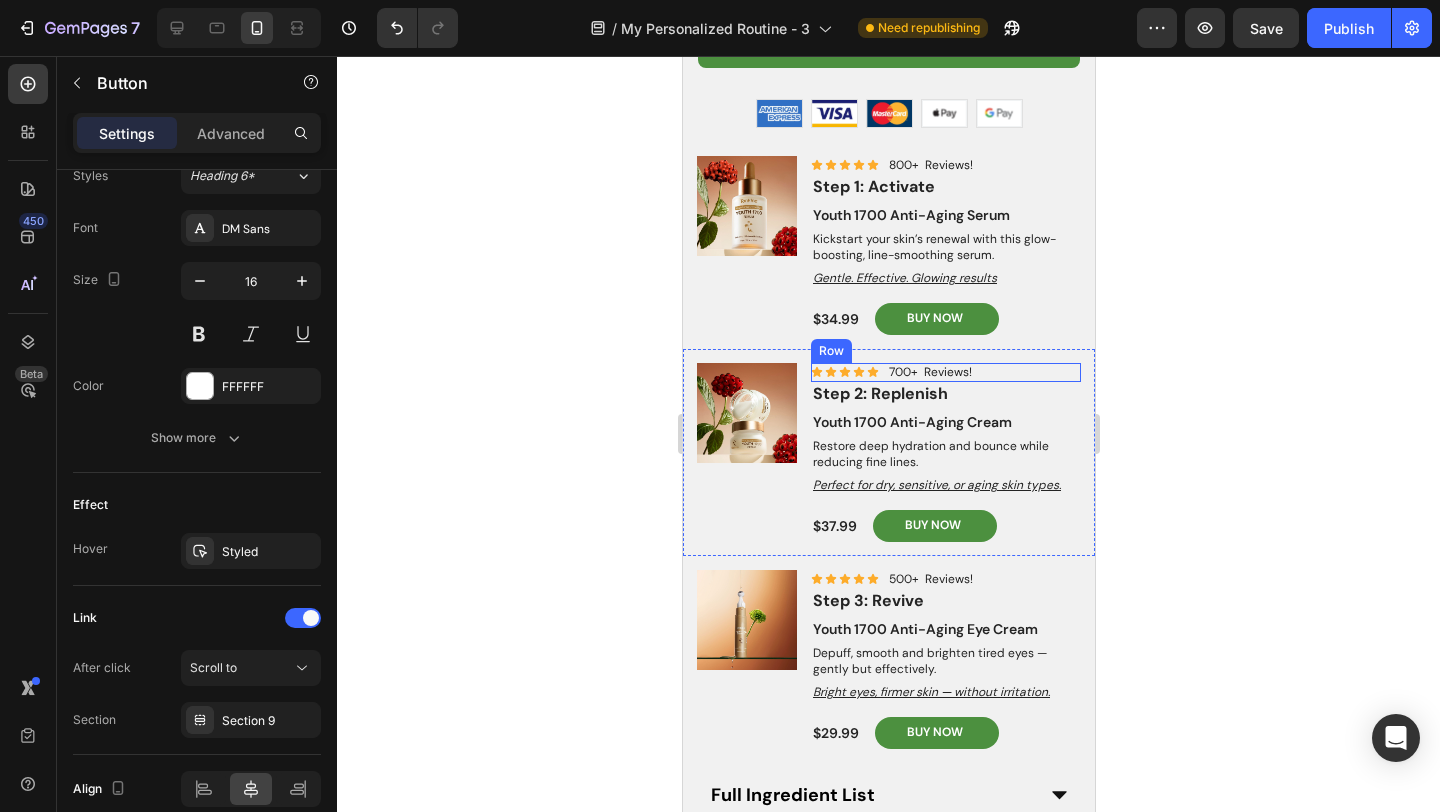 click on "Icon Icon Icon Icon Icon Icon List 700+  Reviews! Text Block Row" at bounding box center (945, 373) 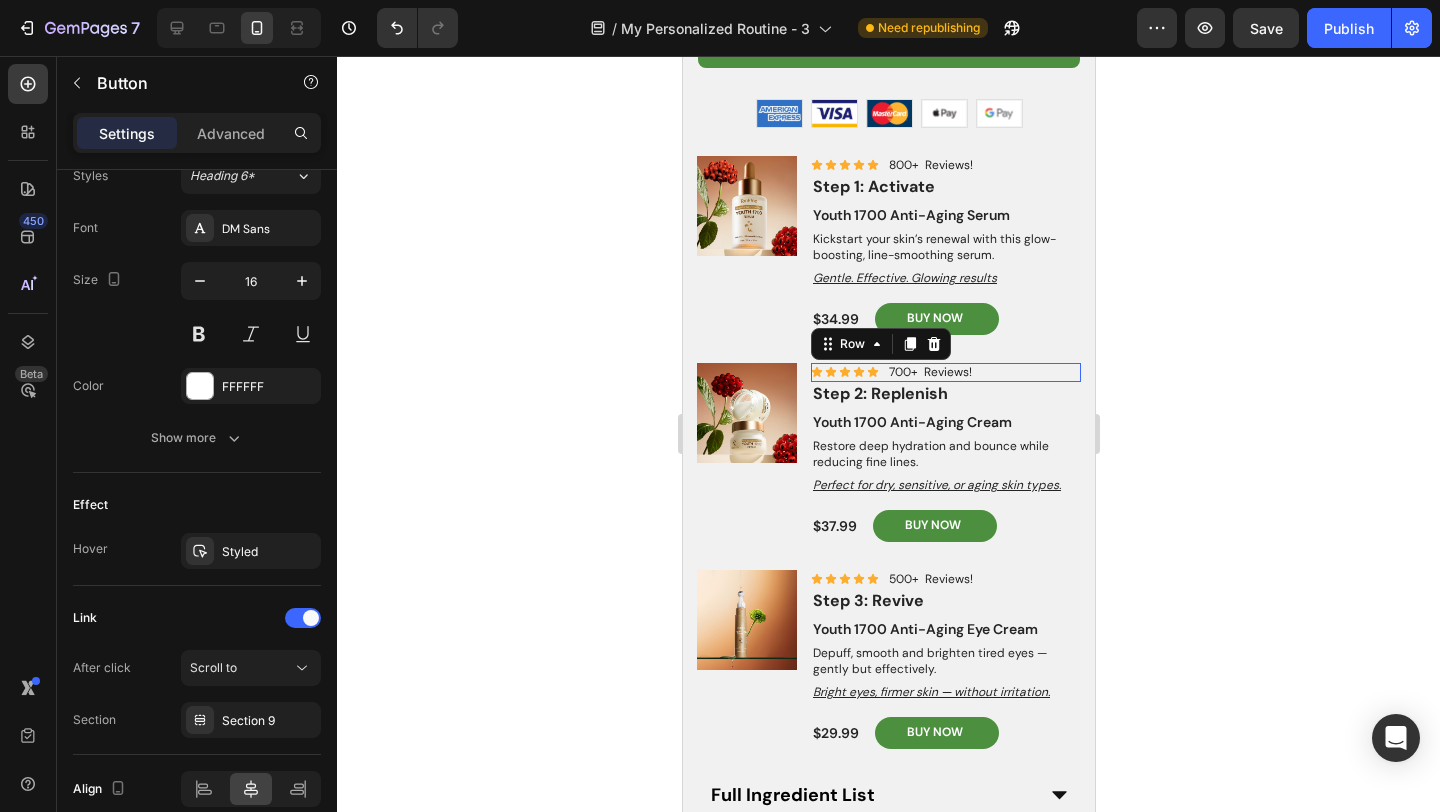 scroll, scrollTop: 0, scrollLeft: 0, axis: both 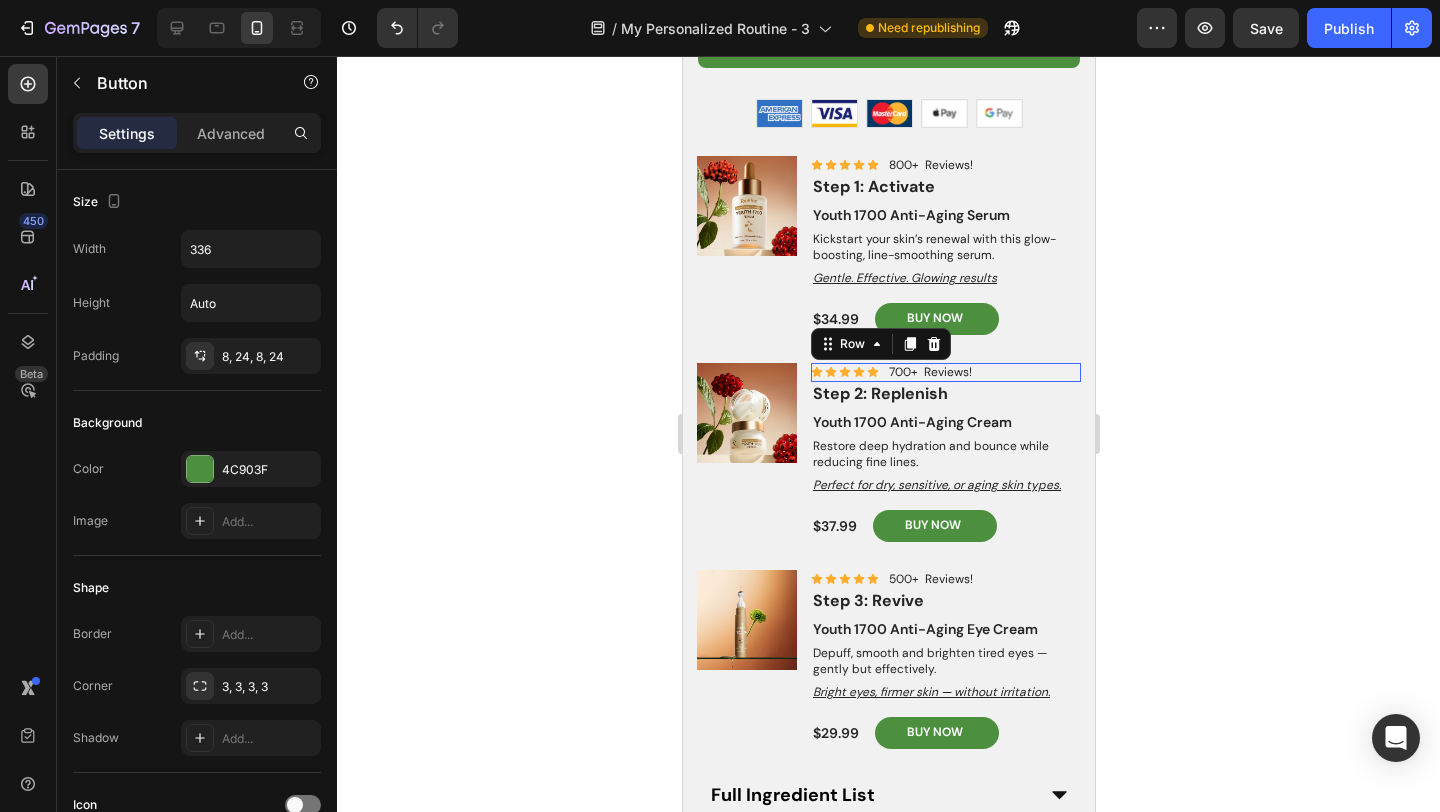 click on "Icon Icon Icon Icon Icon Icon List 700+  Reviews! Text Block Row   0" at bounding box center [945, 373] 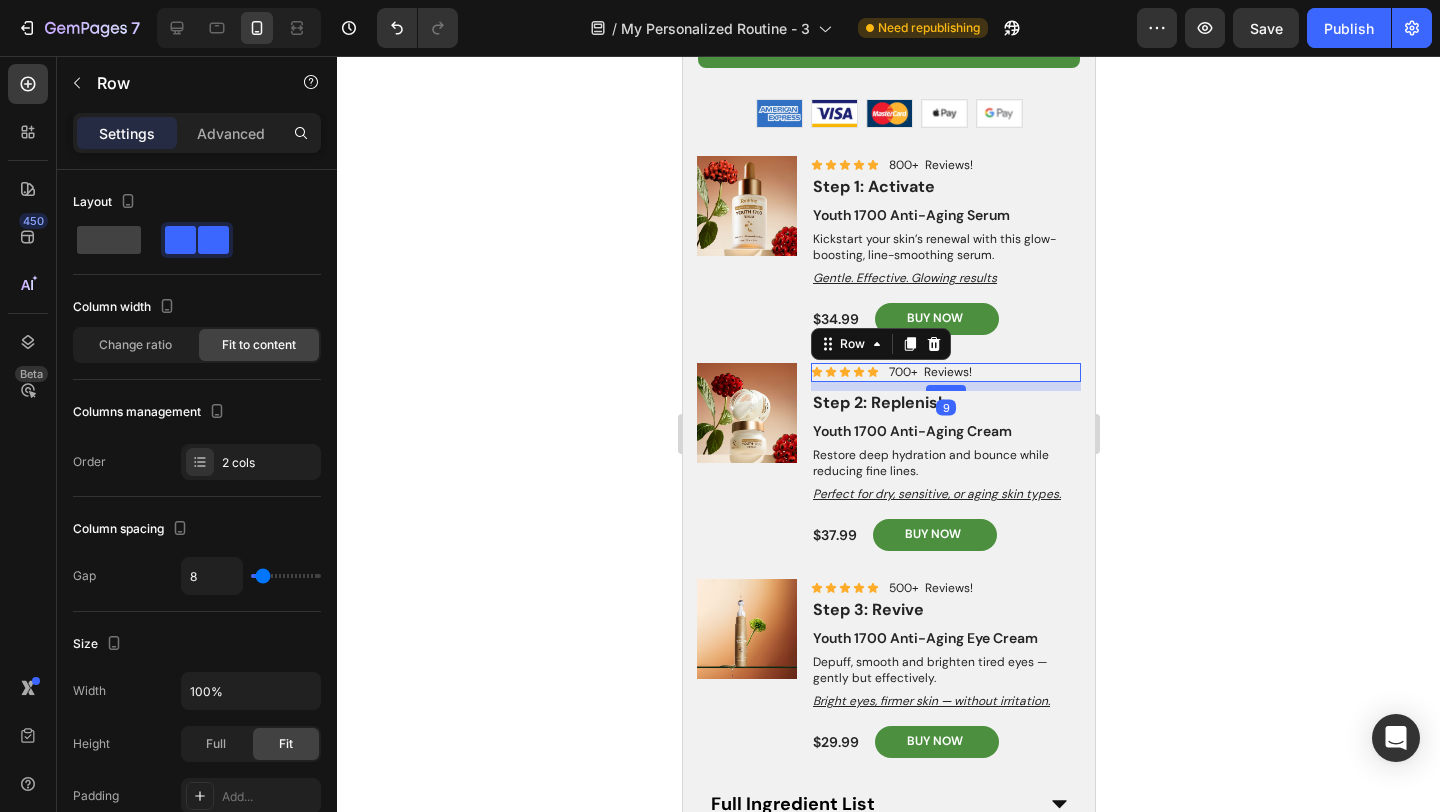 click at bounding box center (945, 388) 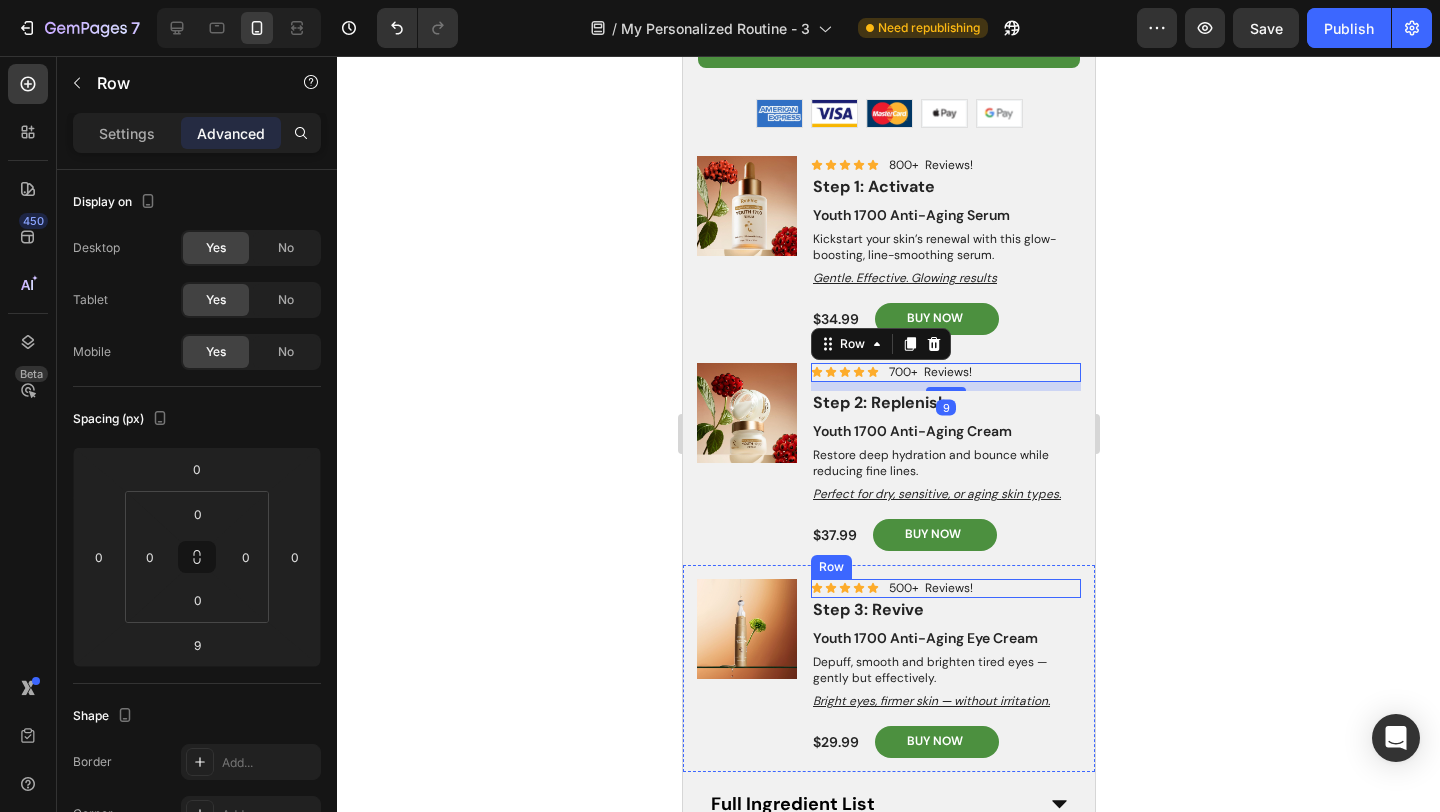 click on "Icon Icon Icon Icon Icon Icon List 500+  Reviews! Text Block Row" at bounding box center (945, 589) 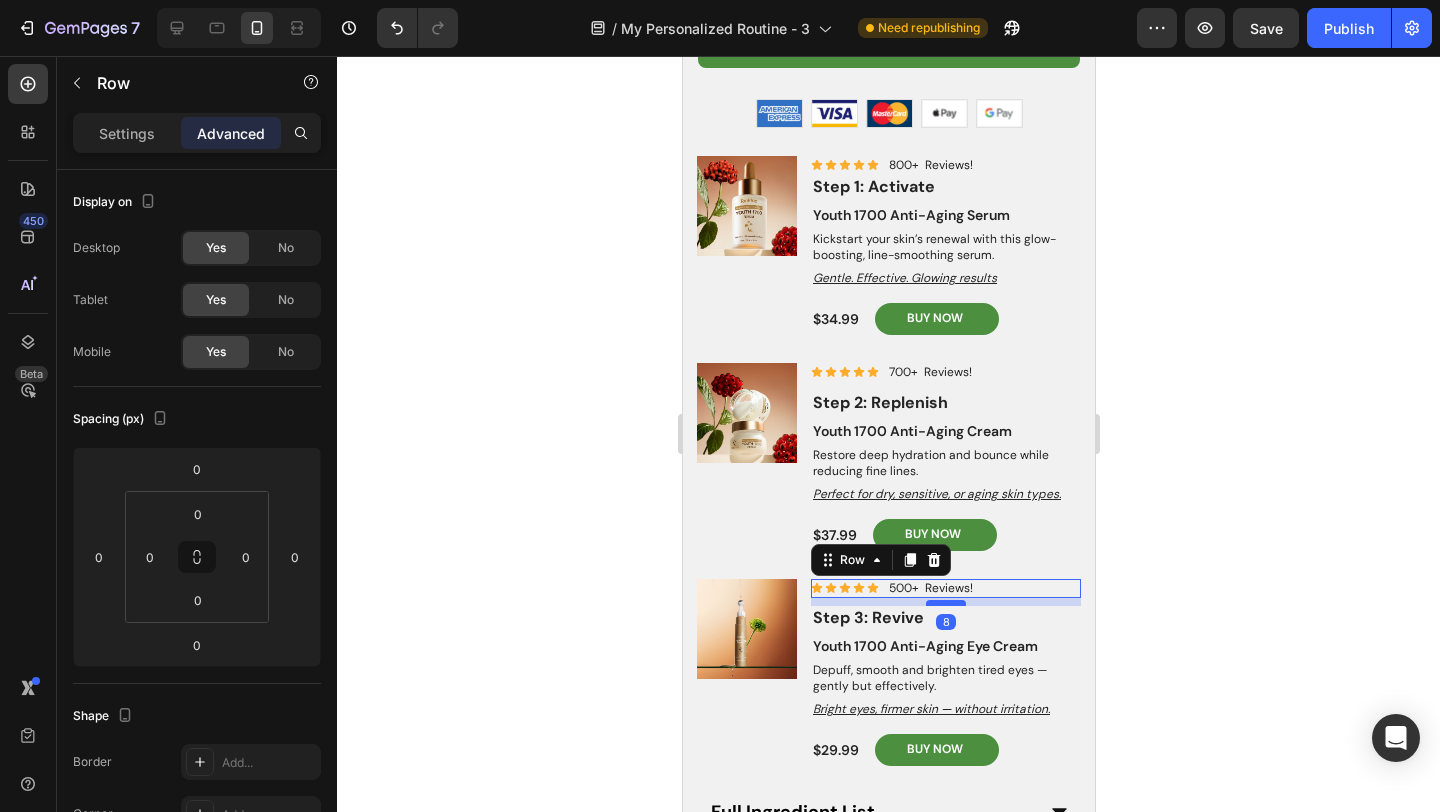 click at bounding box center [945, 603] 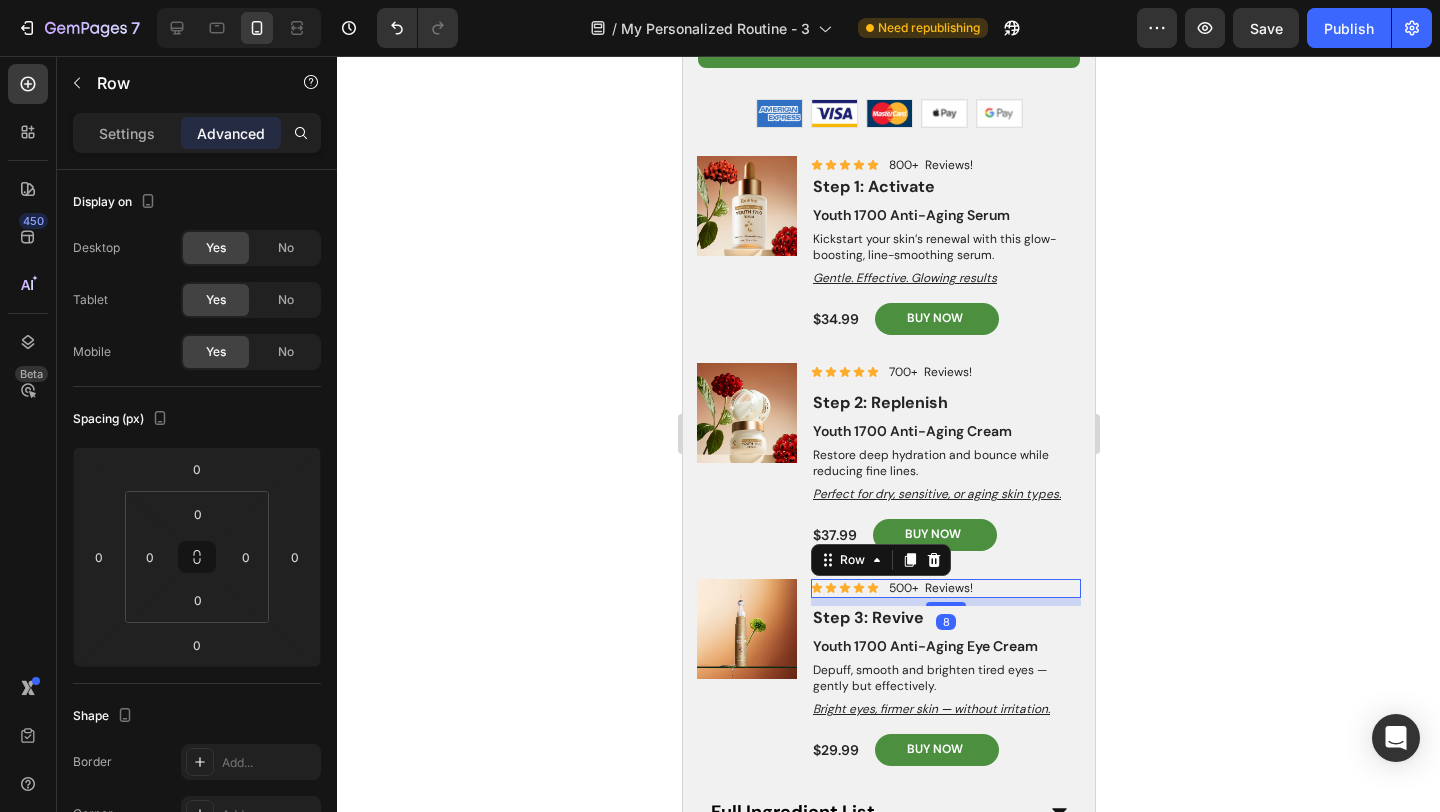 type on "8" 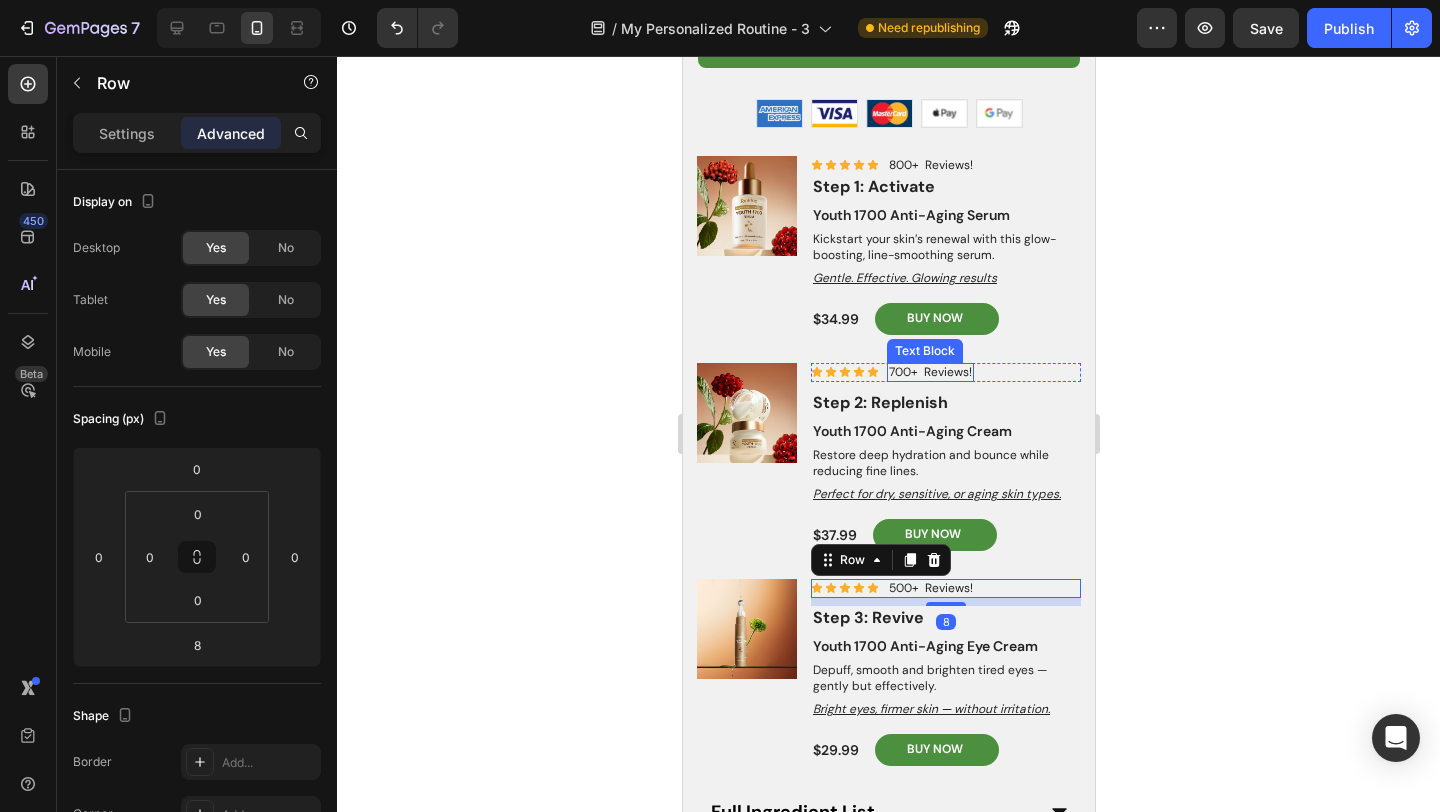 click on "700+  Reviews!" at bounding box center (929, 373) 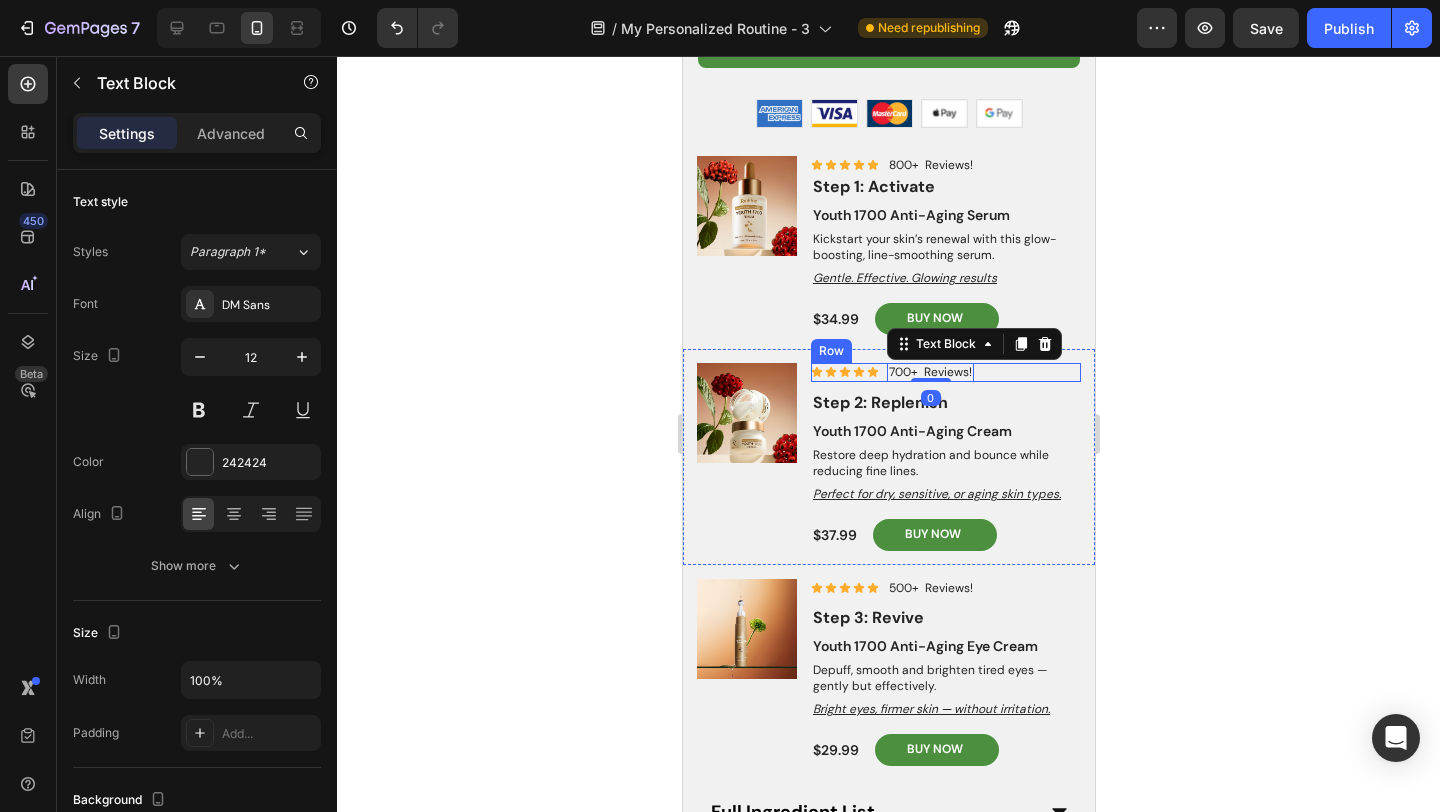 click on "Icon Icon Icon Icon Icon Icon List 700+  Reviews! Text Block   0 Row" at bounding box center [945, 373] 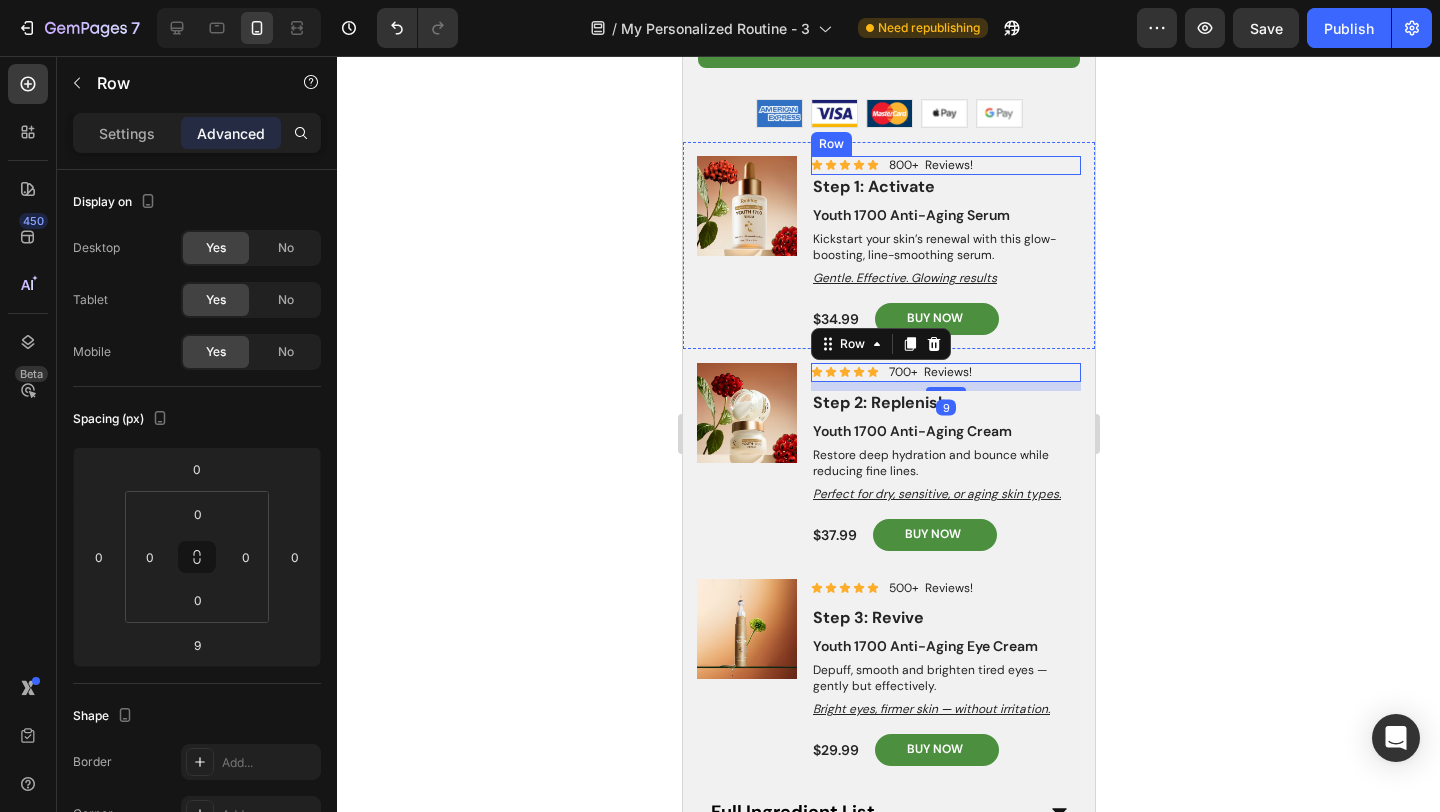click on "Icon Icon Icon Icon Icon Icon List 800+  Reviews! Text Block Row" at bounding box center (945, 166) 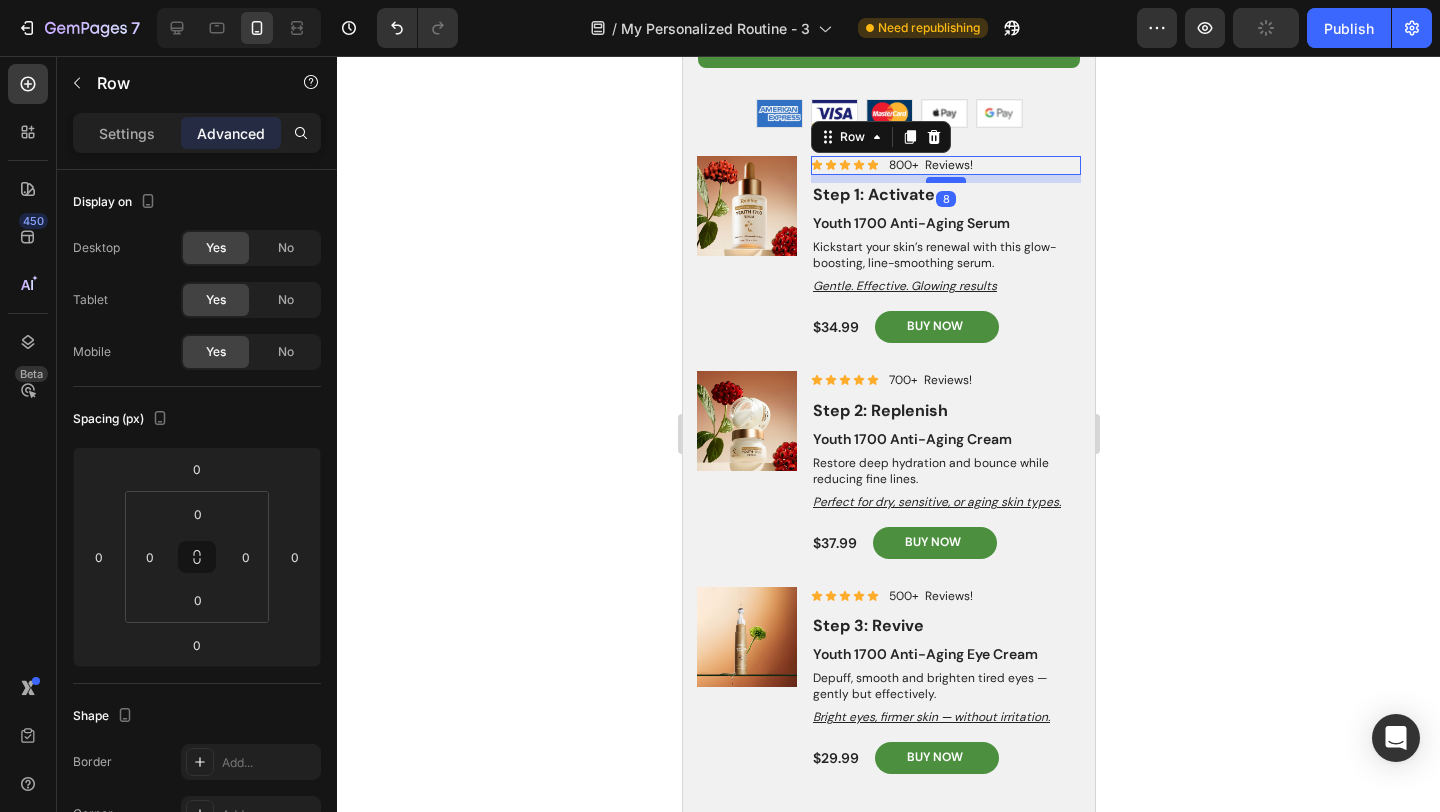 click at bounding box center (945, 180) 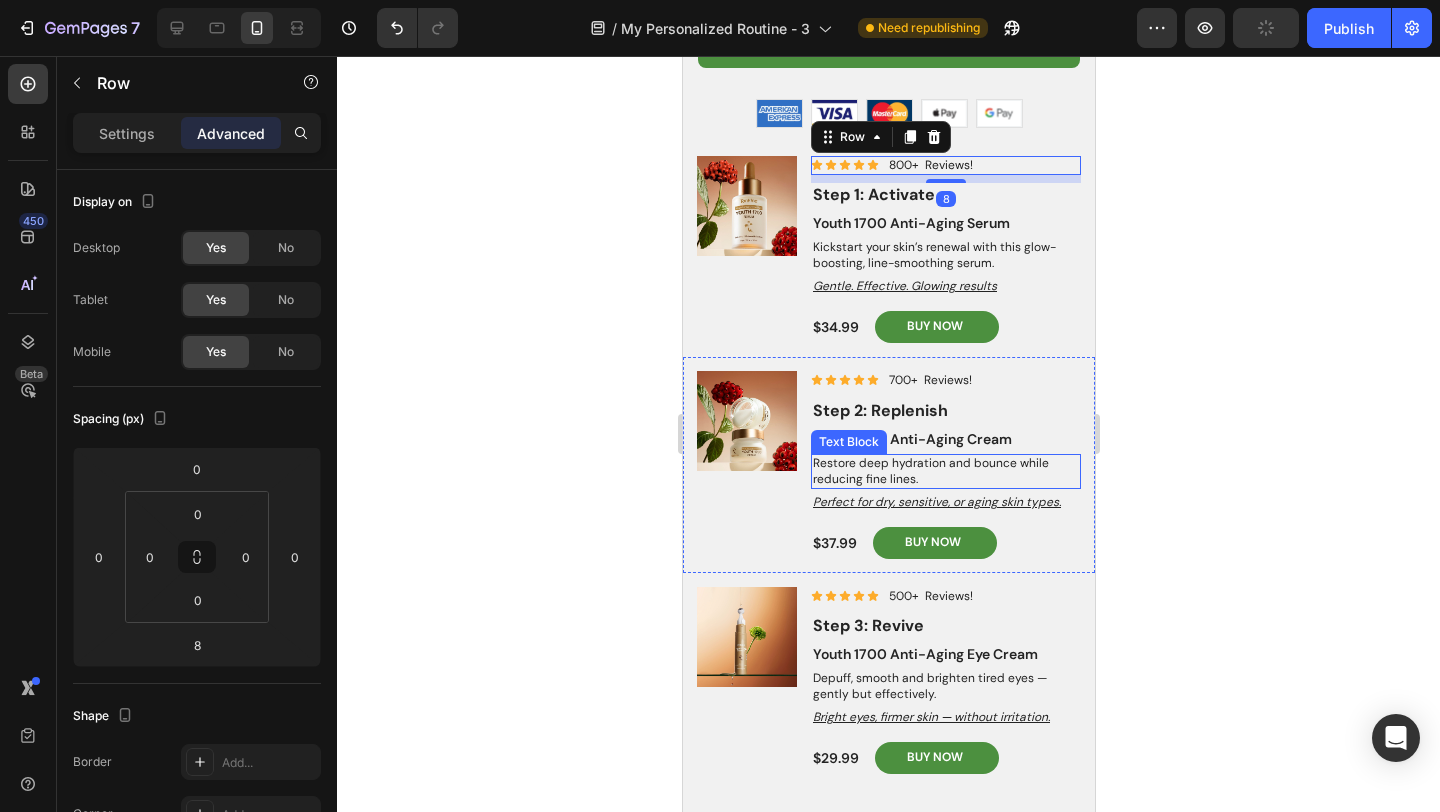 click on "Restore deep hydration and bounce while reducing fine lines." at bounding box center [945, 471] 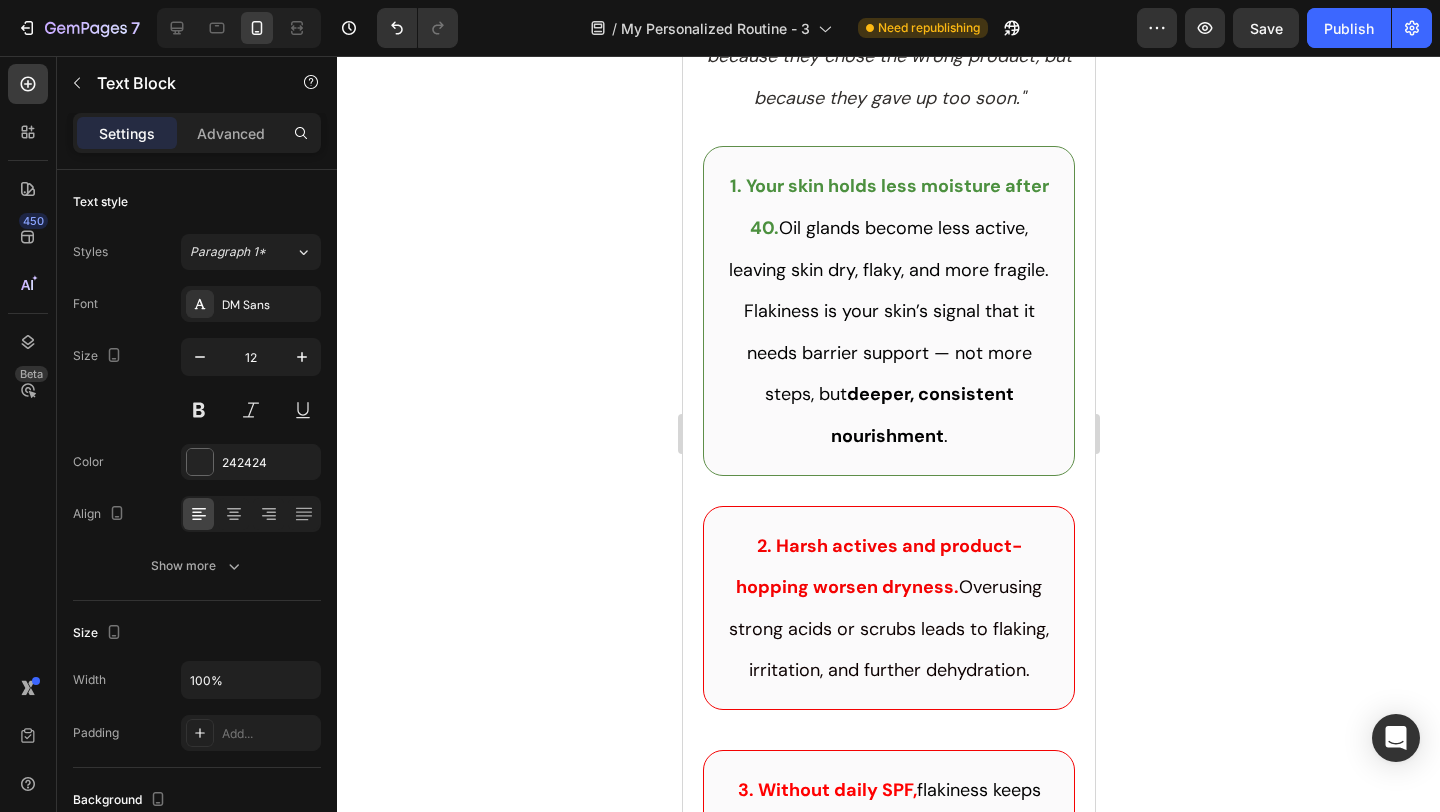 scroll, scrollTop: 259, scrollLeft: 0, axis: vertical 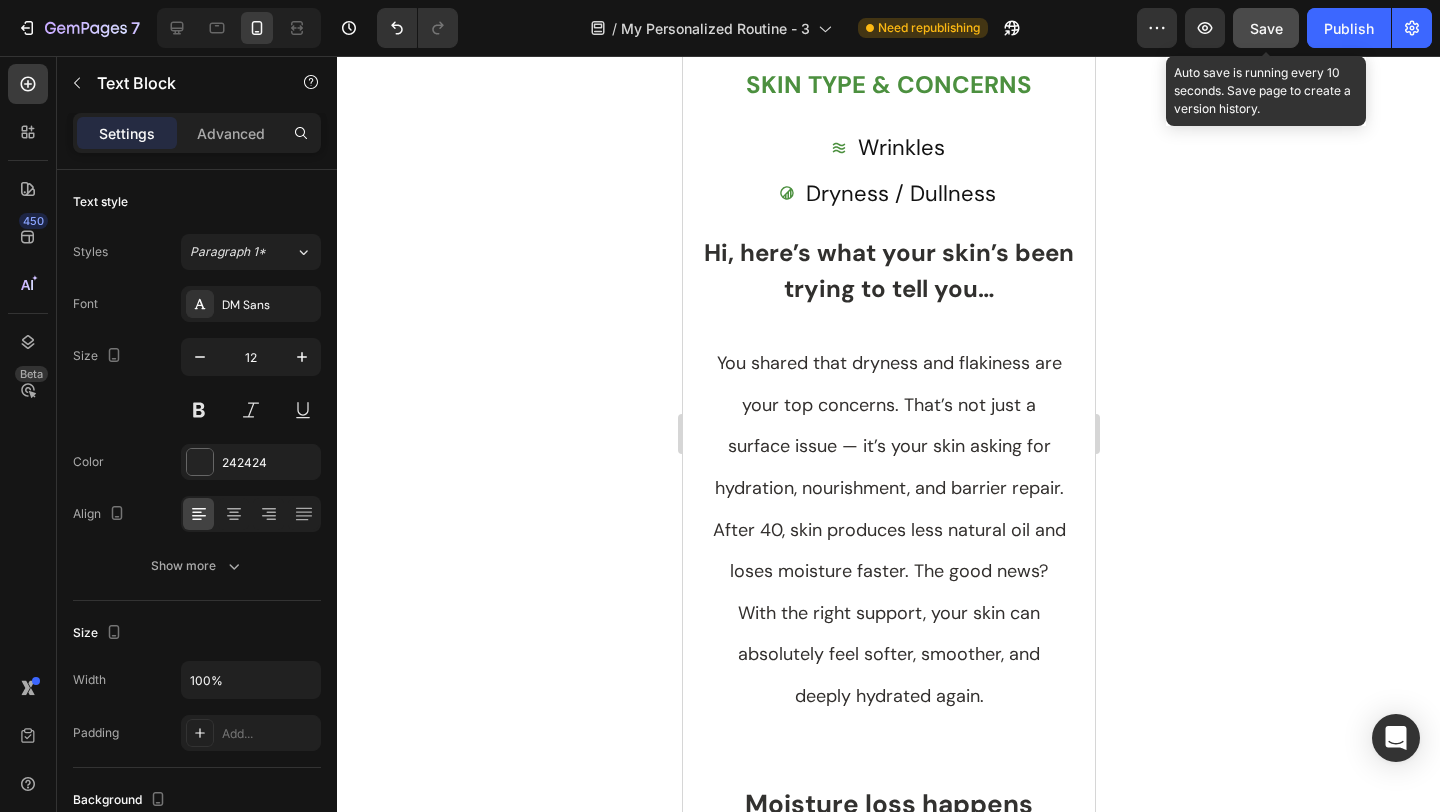 click on "Save" at bounding box center (1266, 28) 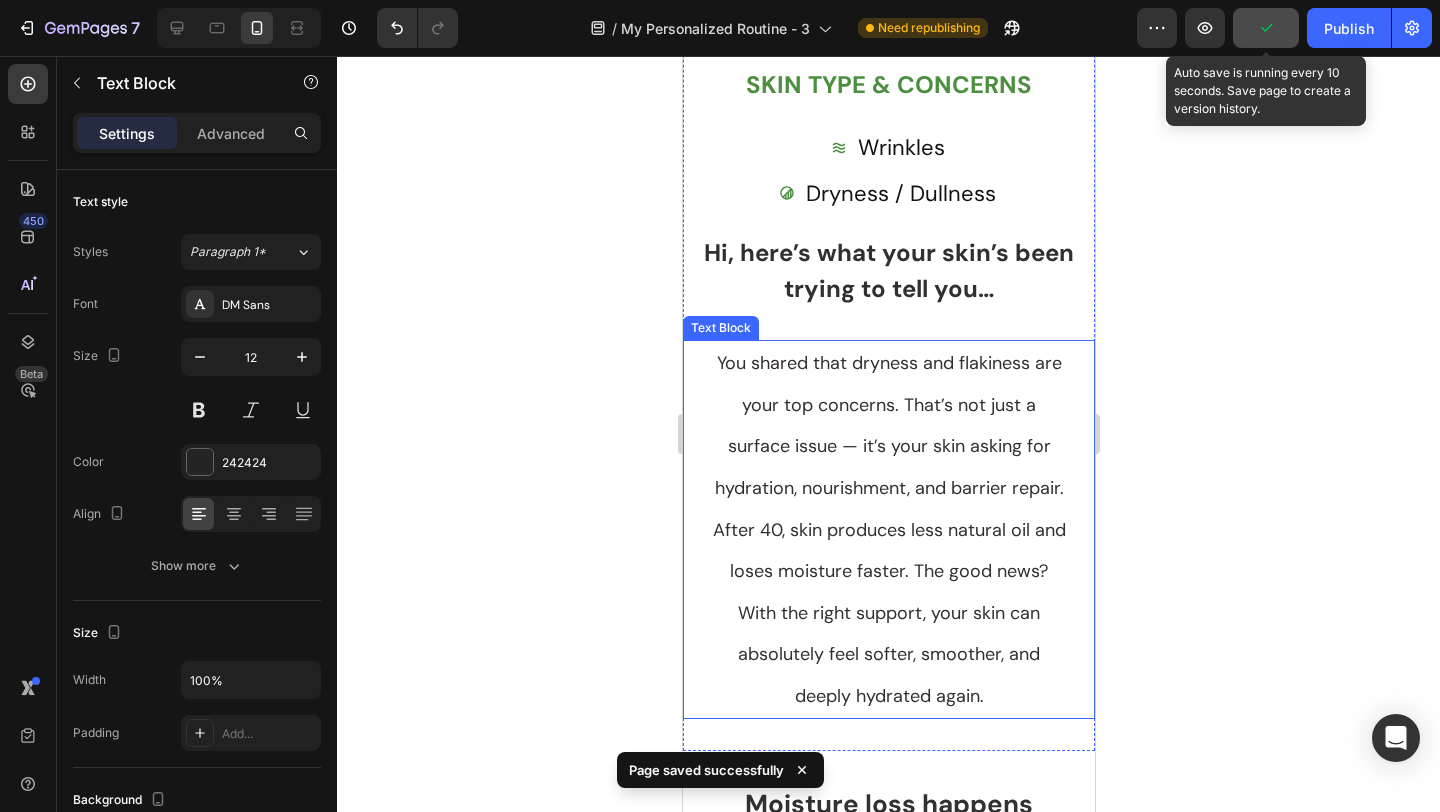 scroll, scrollTop: 366, scrollLeft: 0, axis: vertical 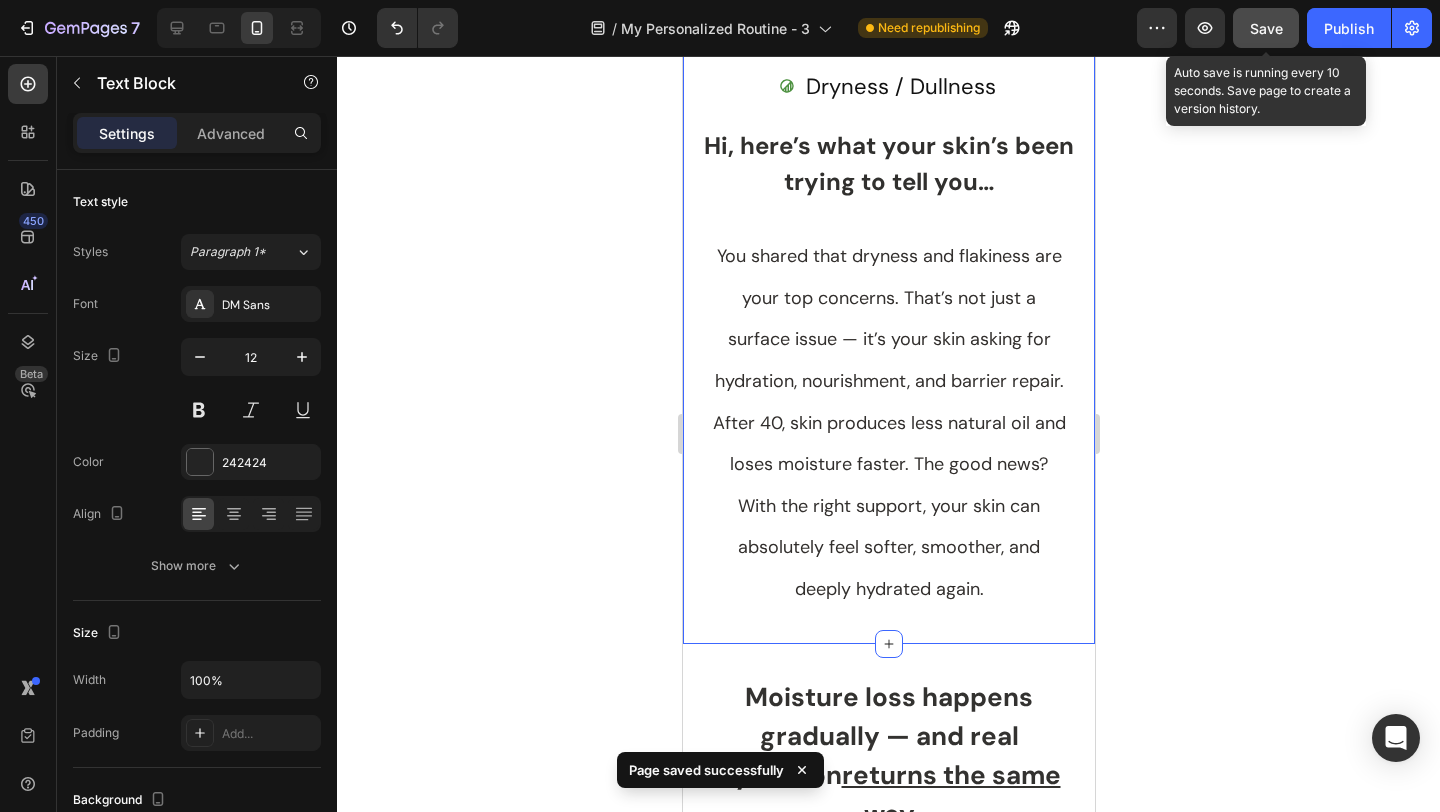 click on "Your Skin Report Heading                Title Line Row SKIN TYPE & CONCERNS Text Block
Wrinkles  Item List
Dryness / Dullness  Item List Hi, here’s what your skin’s been trying to tell you… Heading Row Row You shared that dryness and flakiness are your top concerns. That’s not just a surface issue — it’s your skin asking for hydration, nourishment, and barrier repair. After 40, skin produces less natural oil and loses moisture faster. The good news? With the right support, your skin can absolutely feel softer, smoother, and deeply hydrated again. Text Block Section 2" at bounding box center [888, 230] 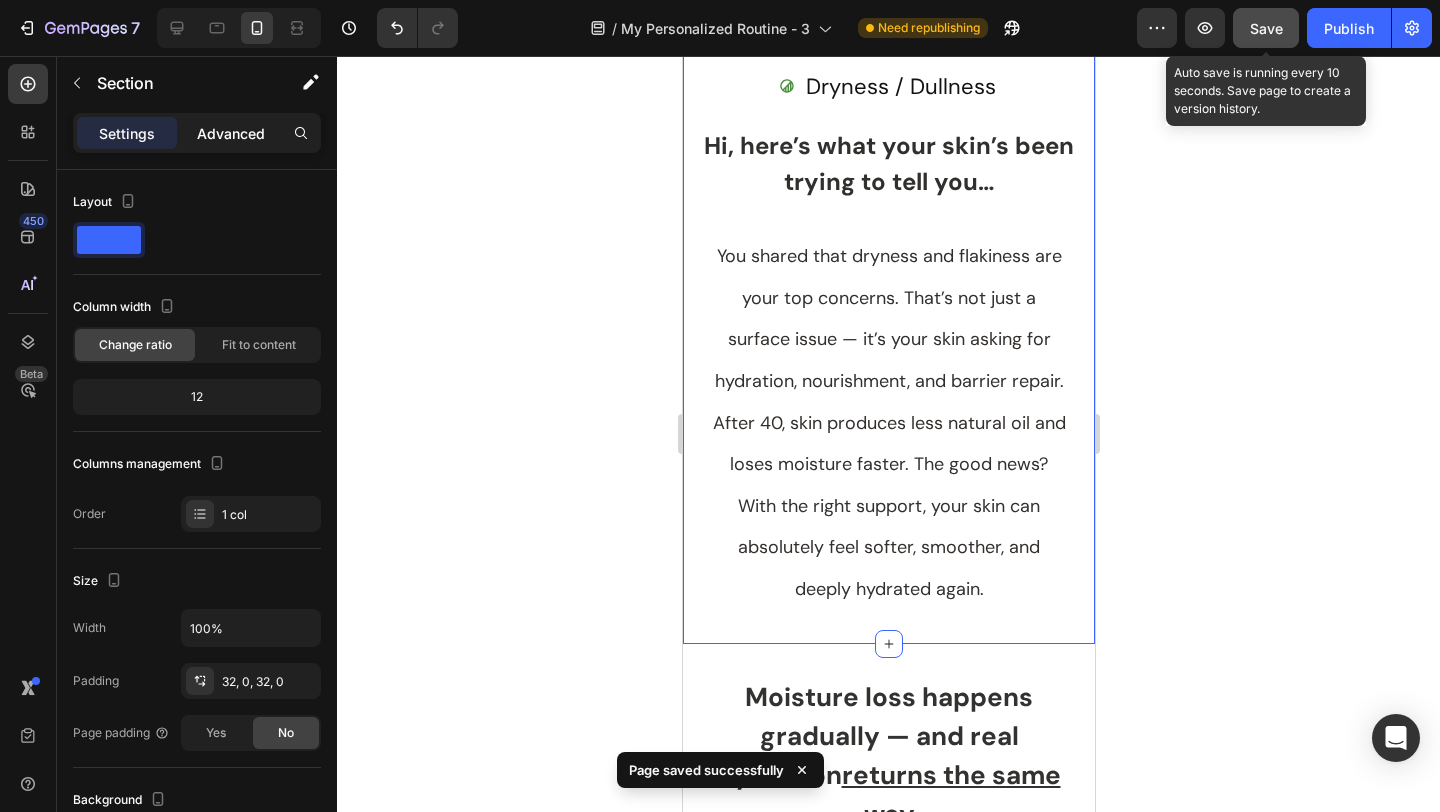 click on "Advanced" at bounding box center [231, 133] 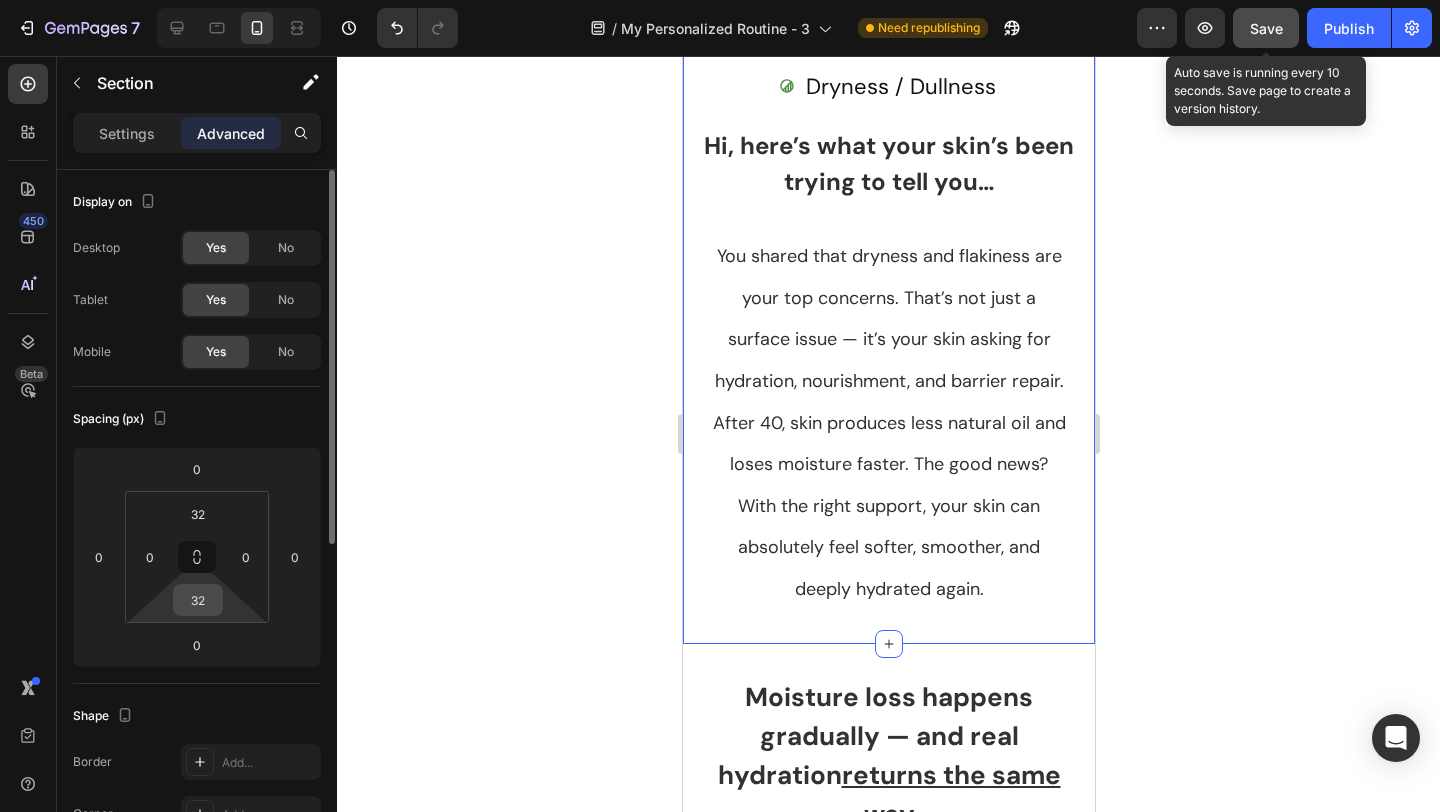 click on "32" at bounding box center [198, 600] 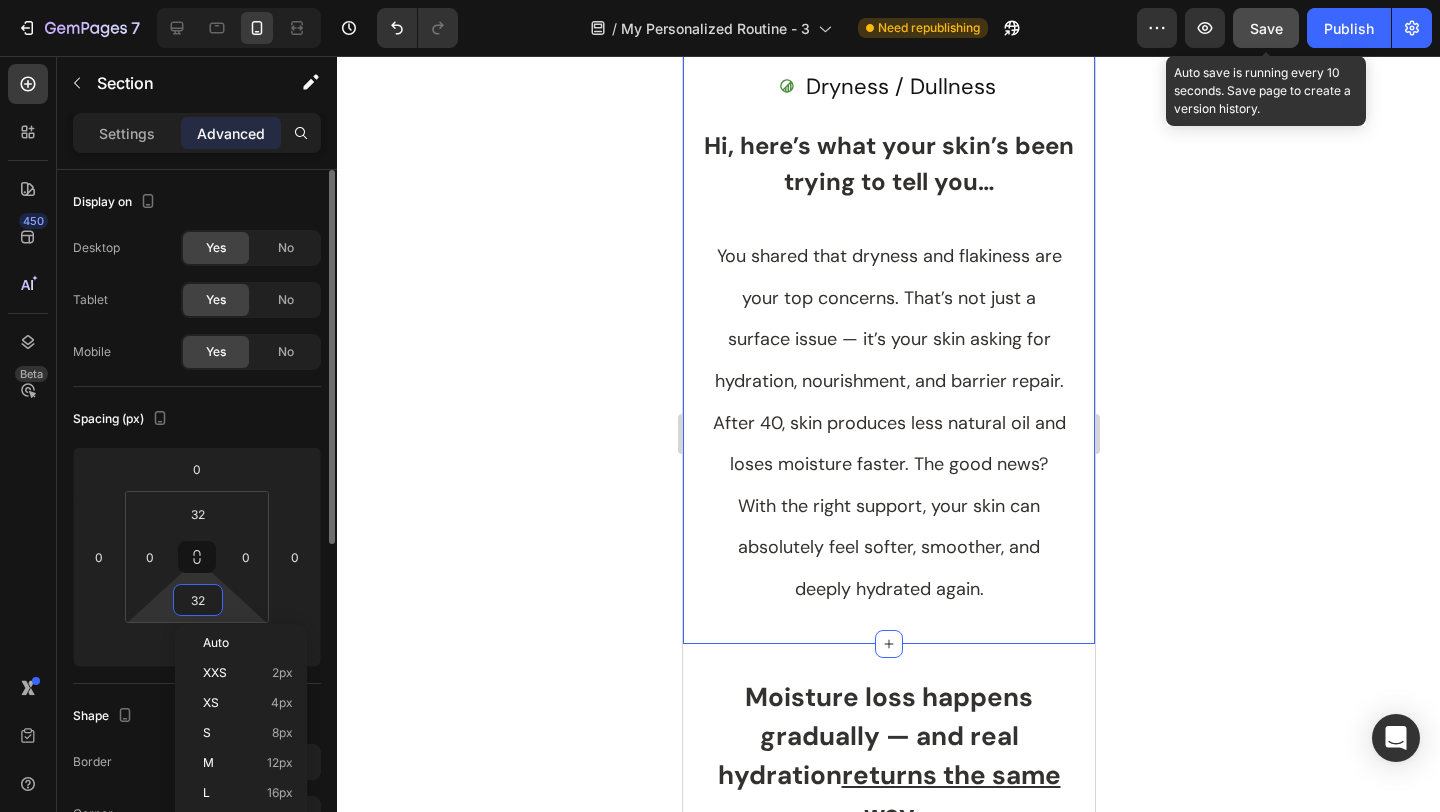 type 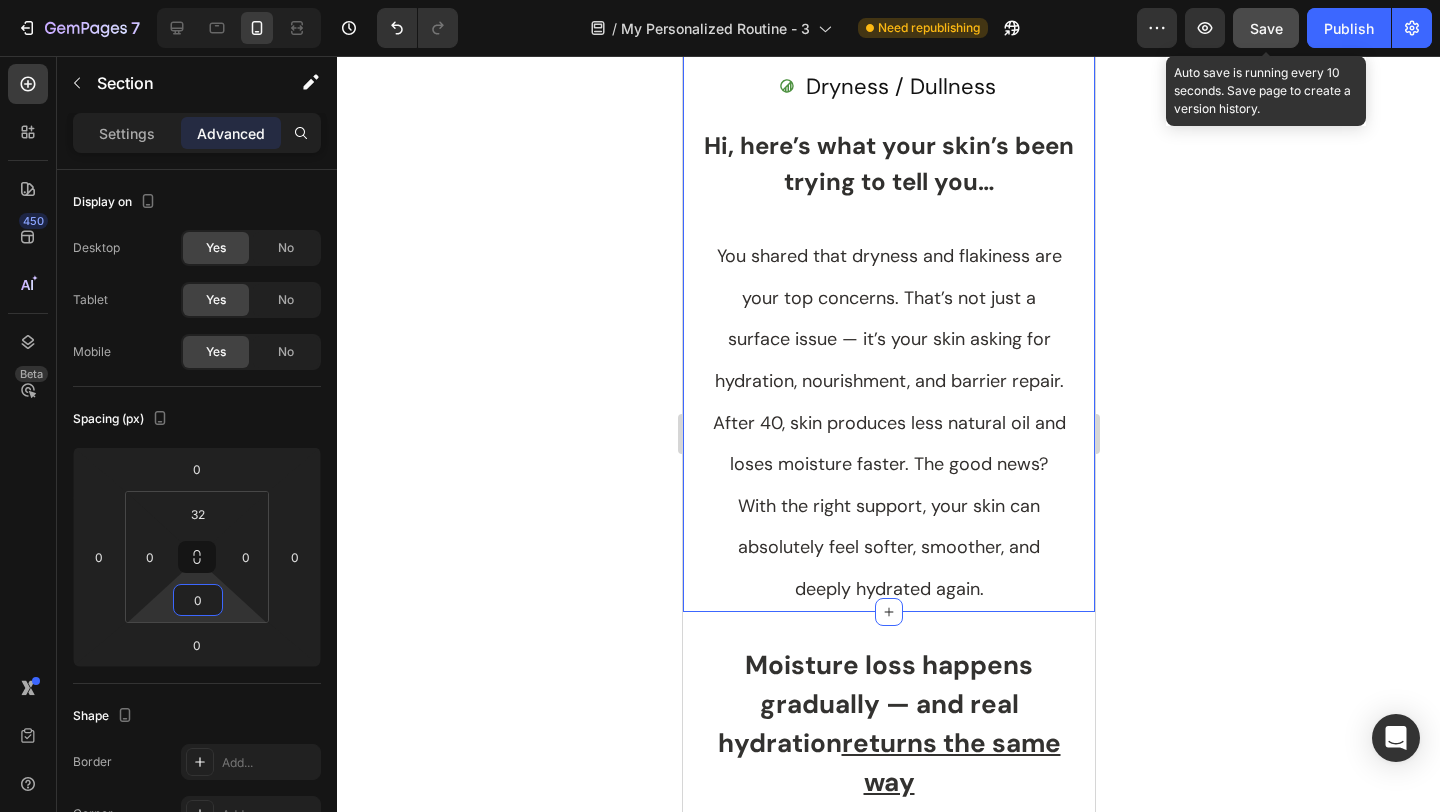 click 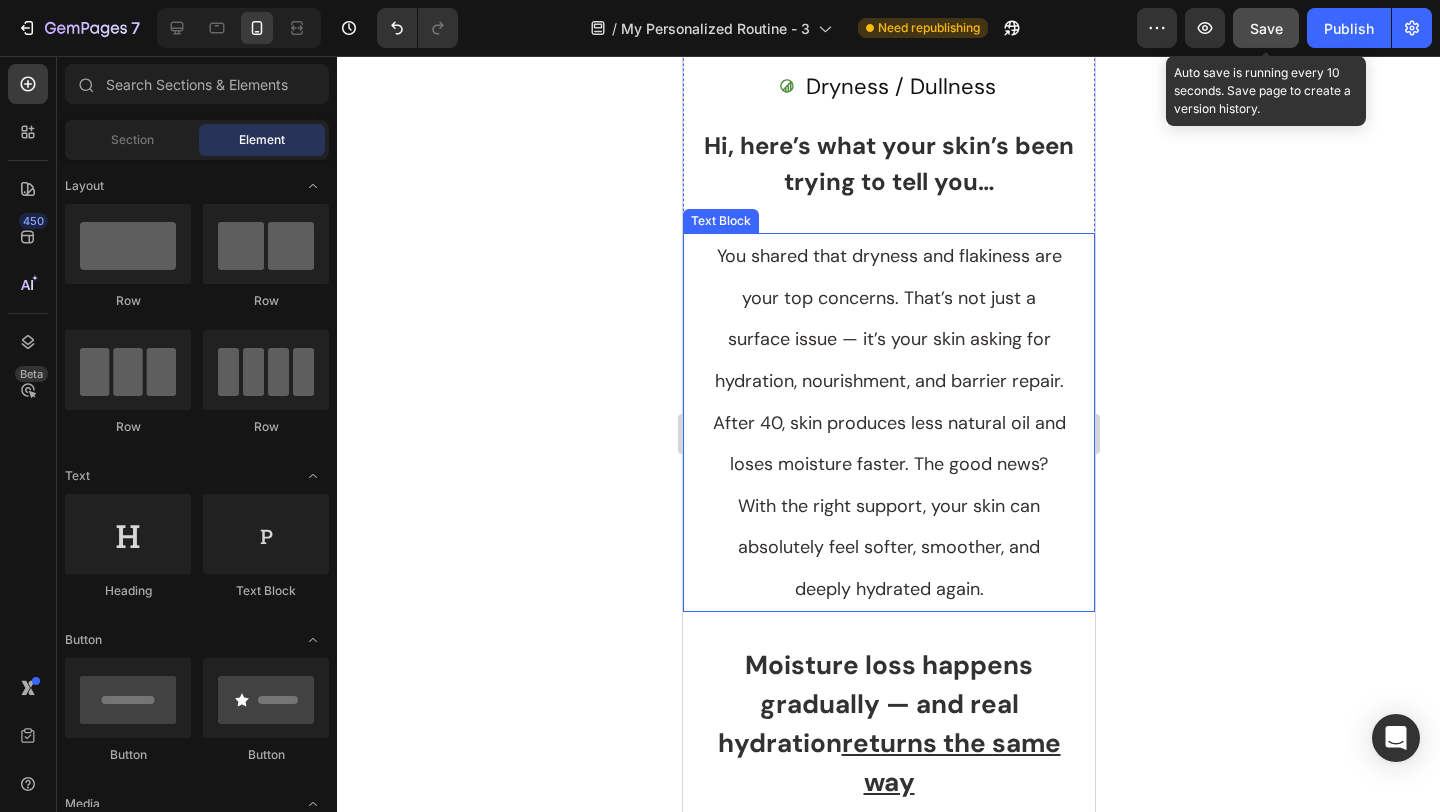click on "You shared that dryness and flakiness are your top concerns. That’s not just a surface issue — it’s your skin asking for hydration, nourishment, and barrier repair. After 40, skin produces less natural oil and loses moisture faster. The good news? With the right support, your skin can absolutely feel softer, smoother, and deeply hydrated again." at bounding box center (888, 422) 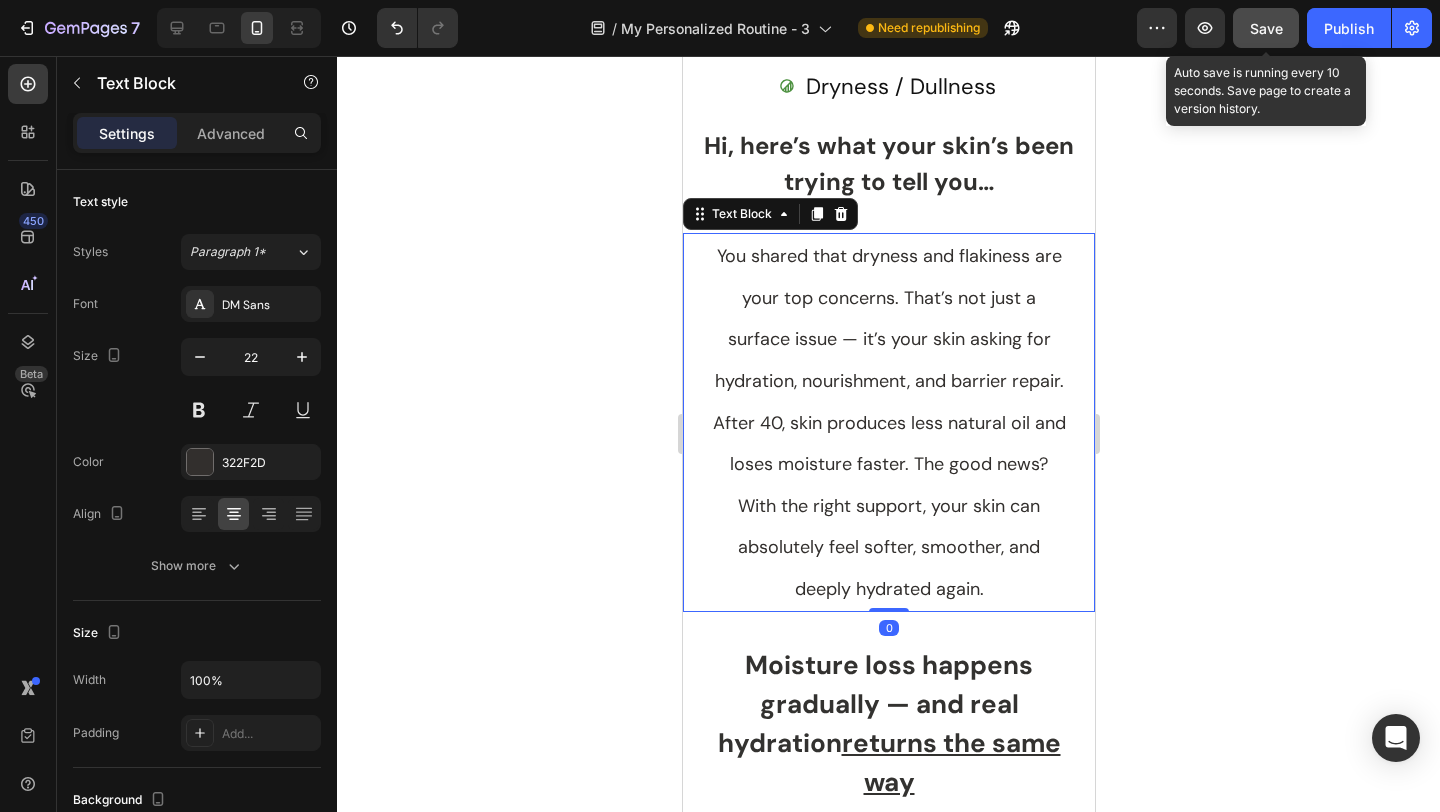 click on "You shared that dryness and flakiness are your top concerns. That’s not just a surface issue — it’s your skin asking for hydration, nourishment, and barrier repair. After 40, skin produces less natural oil and loses moisture faster. The good news? With the right support, your skin can absolutely feel softer, smoother, and deeply hydrated again." at bounding box center [888, 422] 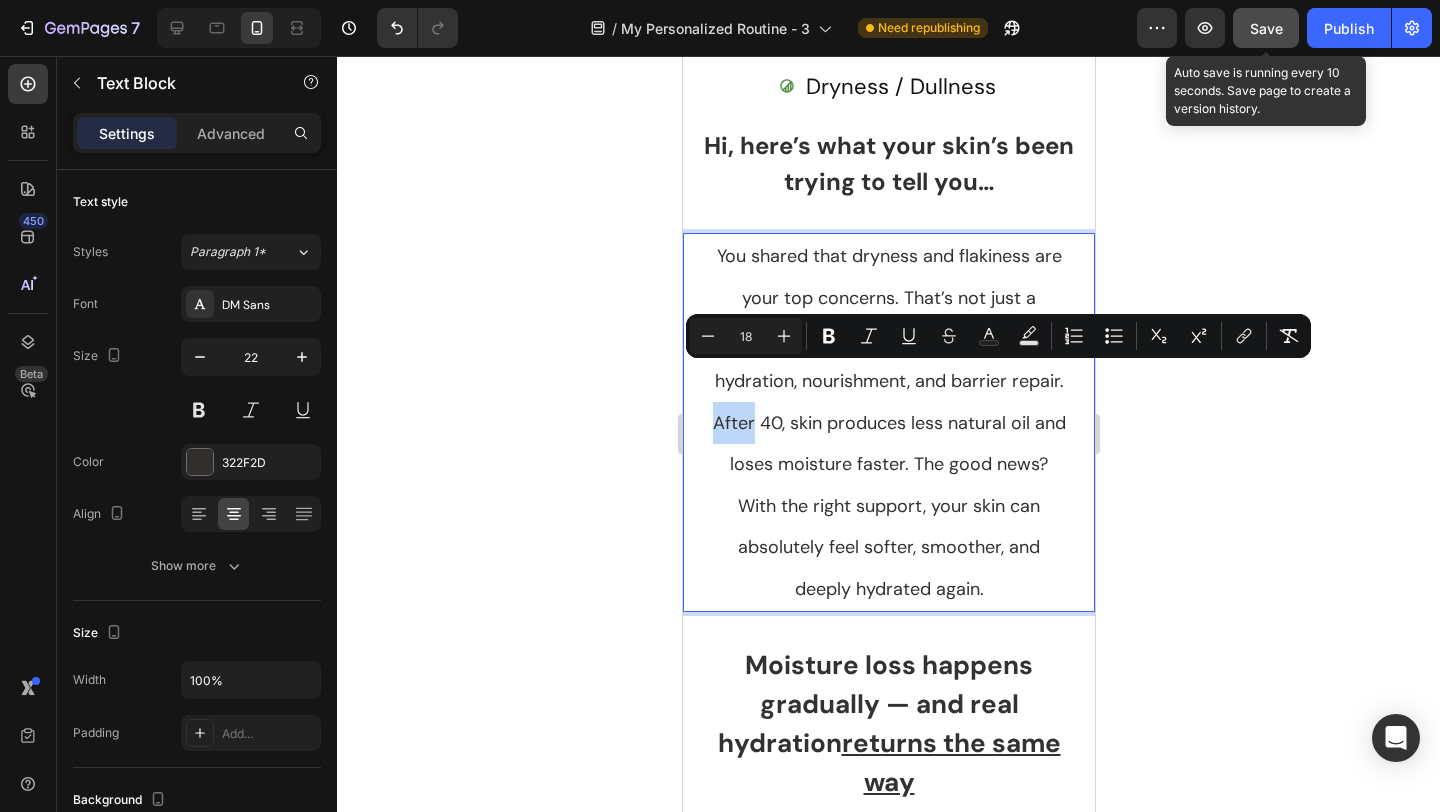 click on "You shared that dryness and flakiness are your top concerns. That’s not just a surface issue — it’s your skin asking for hydration, nourishment, and barrier repair. After 40, skin produces less natural oil and loses moisture faster. The good news? With the right support, your skin can absolutely feel softer, smoother, and deeply hydrated again." at bounding box center [888, 422] 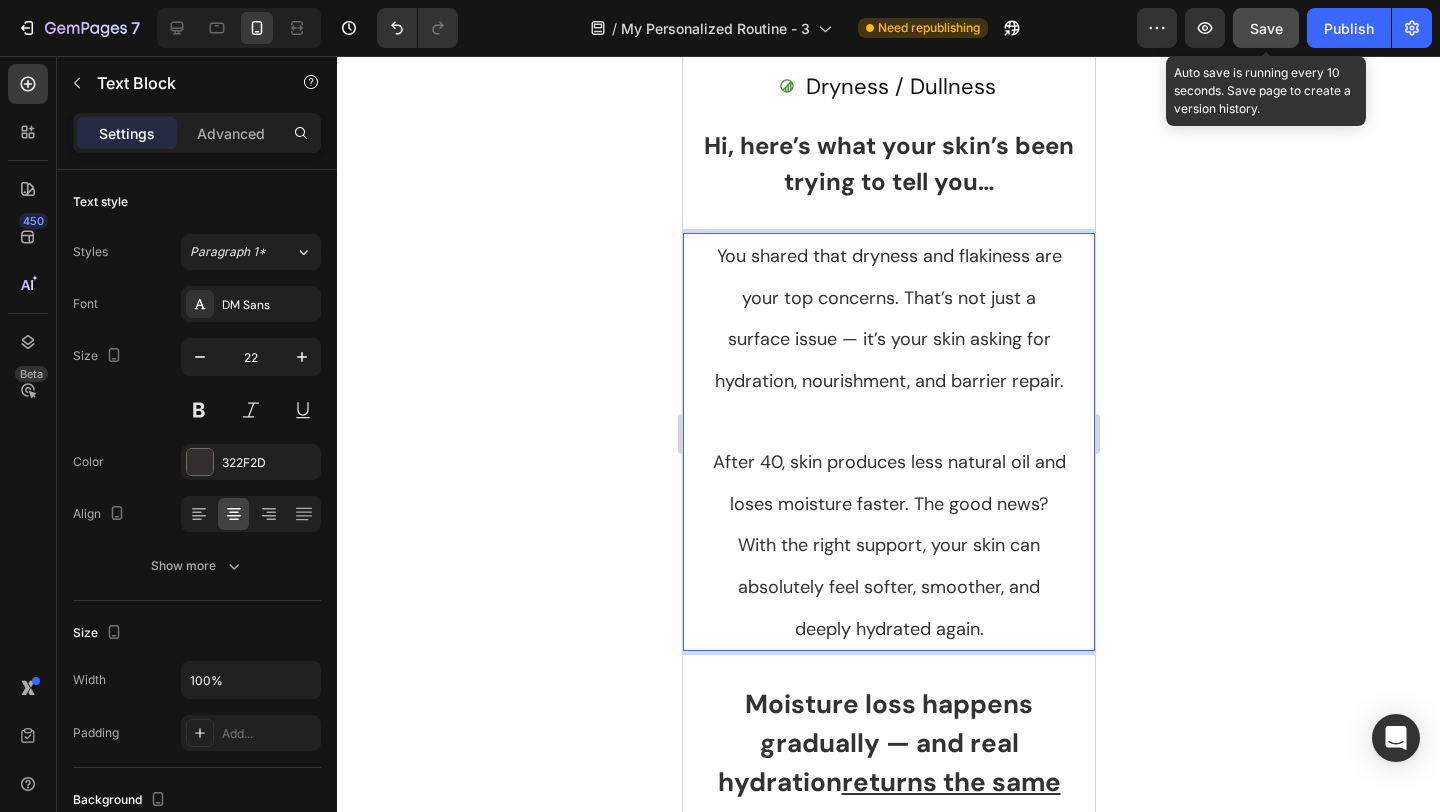 click 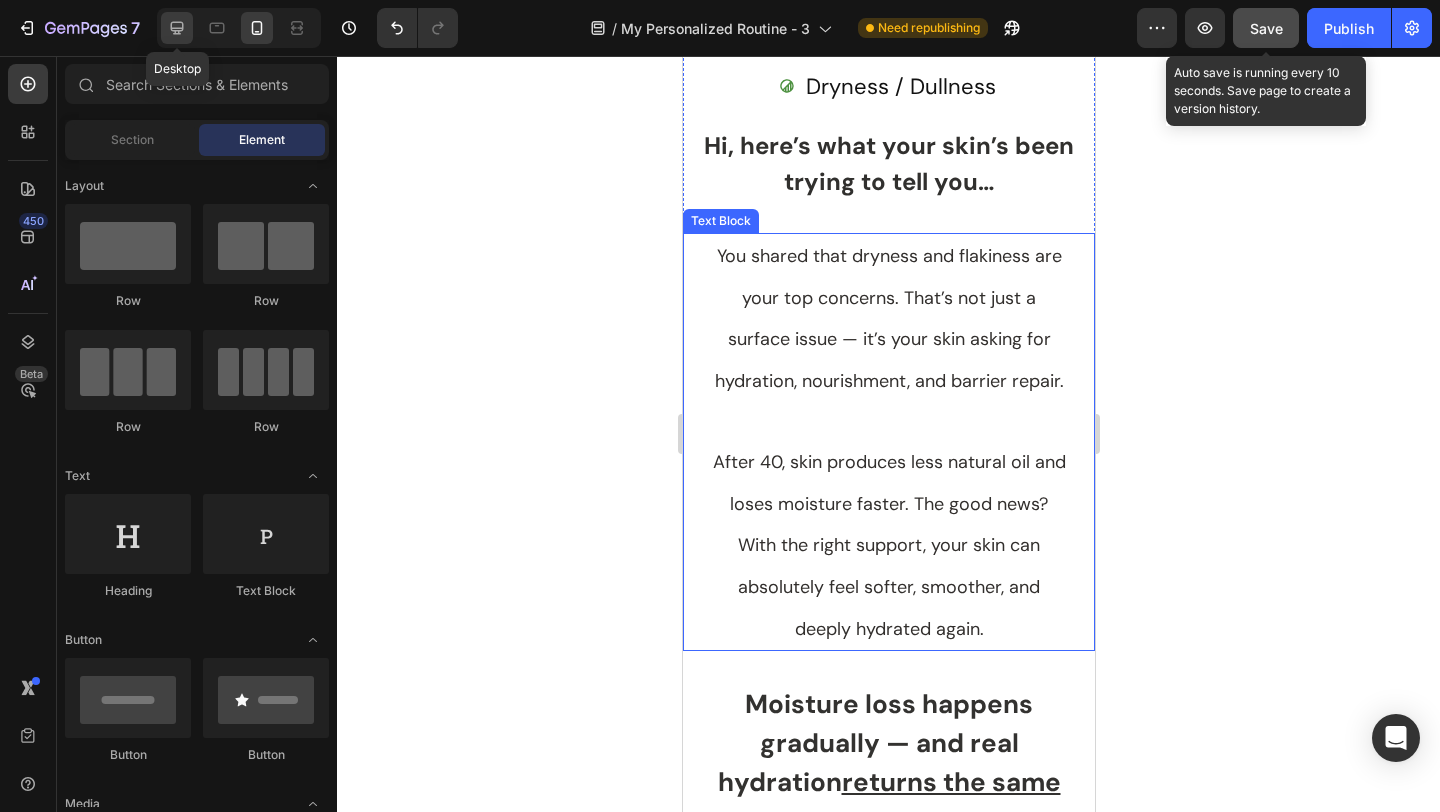 click 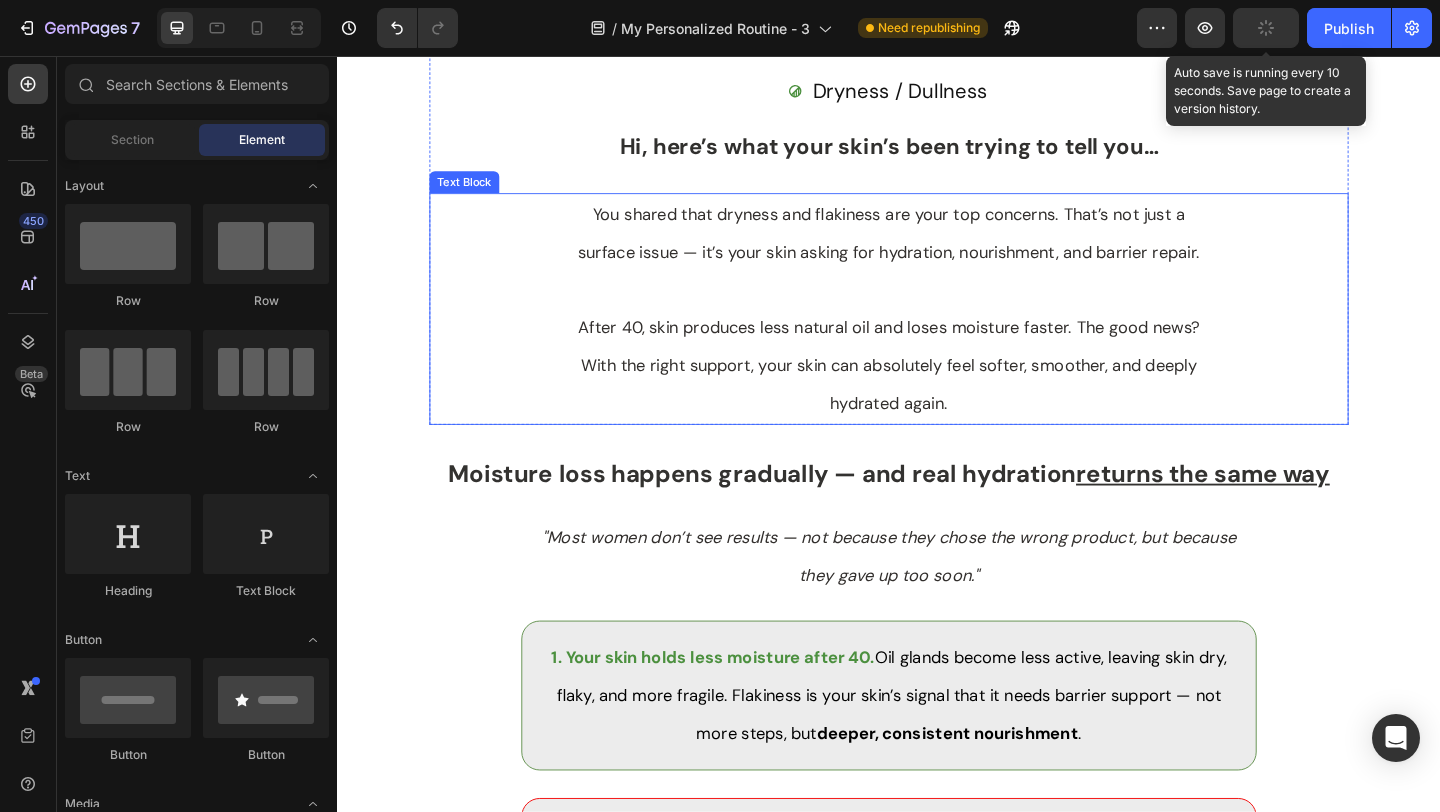 click on "You shared that dryness and flakiness are your top concerns. That’s not just a surface issue — it’s your skin asking for hydration, nourishment, and barrier repair.  After 40, skin produces less natural oil and loses moisture faster. The good news? With the right support, your skin can absolutely feel softer, smoother, and deeply hydrated again. Text Block" at bounding box center [937, 331] 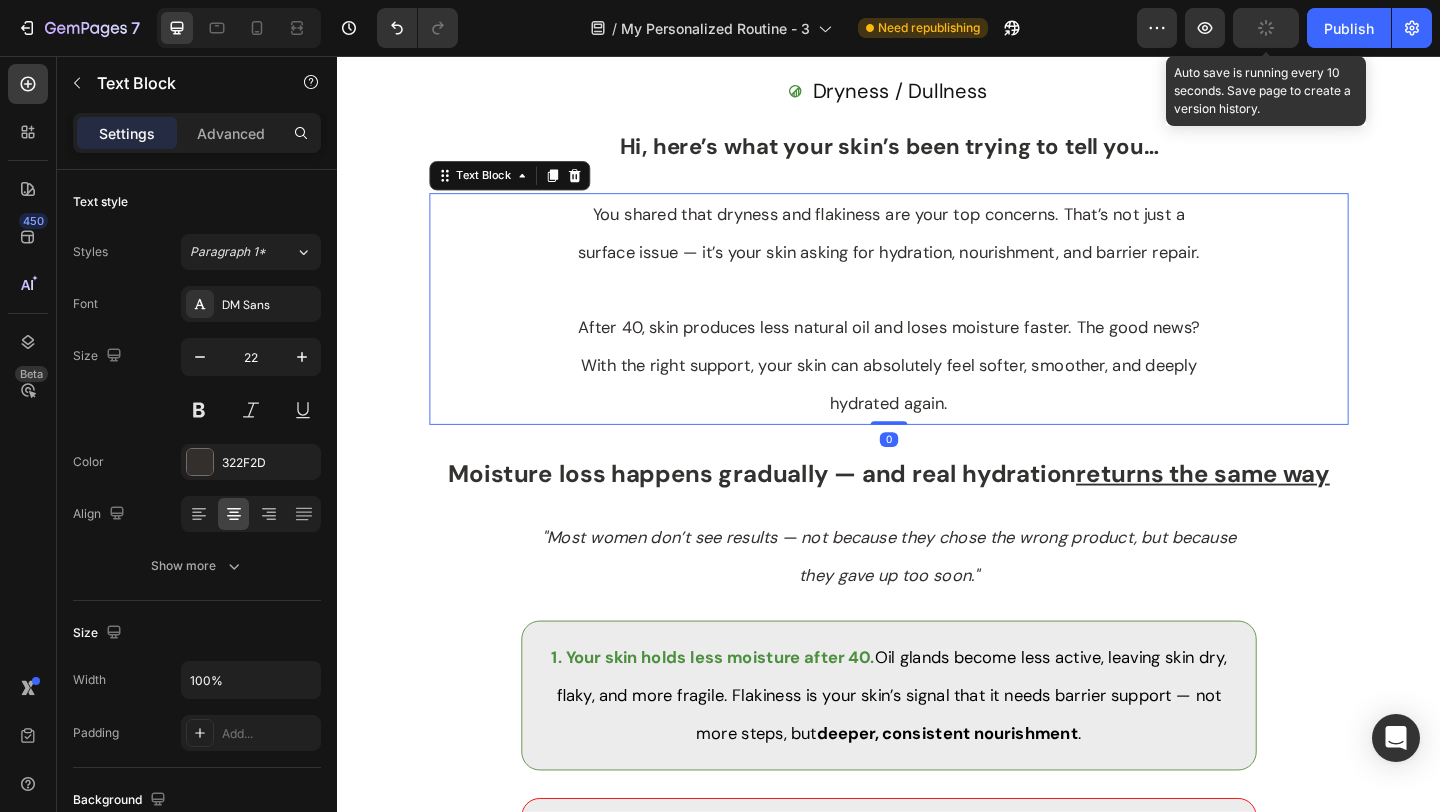 click on "You shared that dryness and flakiness are your top concerns. That’s not just a surface issue — it’s your skin asking for hydration, nourishment, and barrier repair.  After 40, skin produces less natural oil and loses moisture faster. The good news? With the right support, your skin can absolutely feel softer, smoother, and deeply hydrated again. Text Block   0" at bounding box center (937, 331) 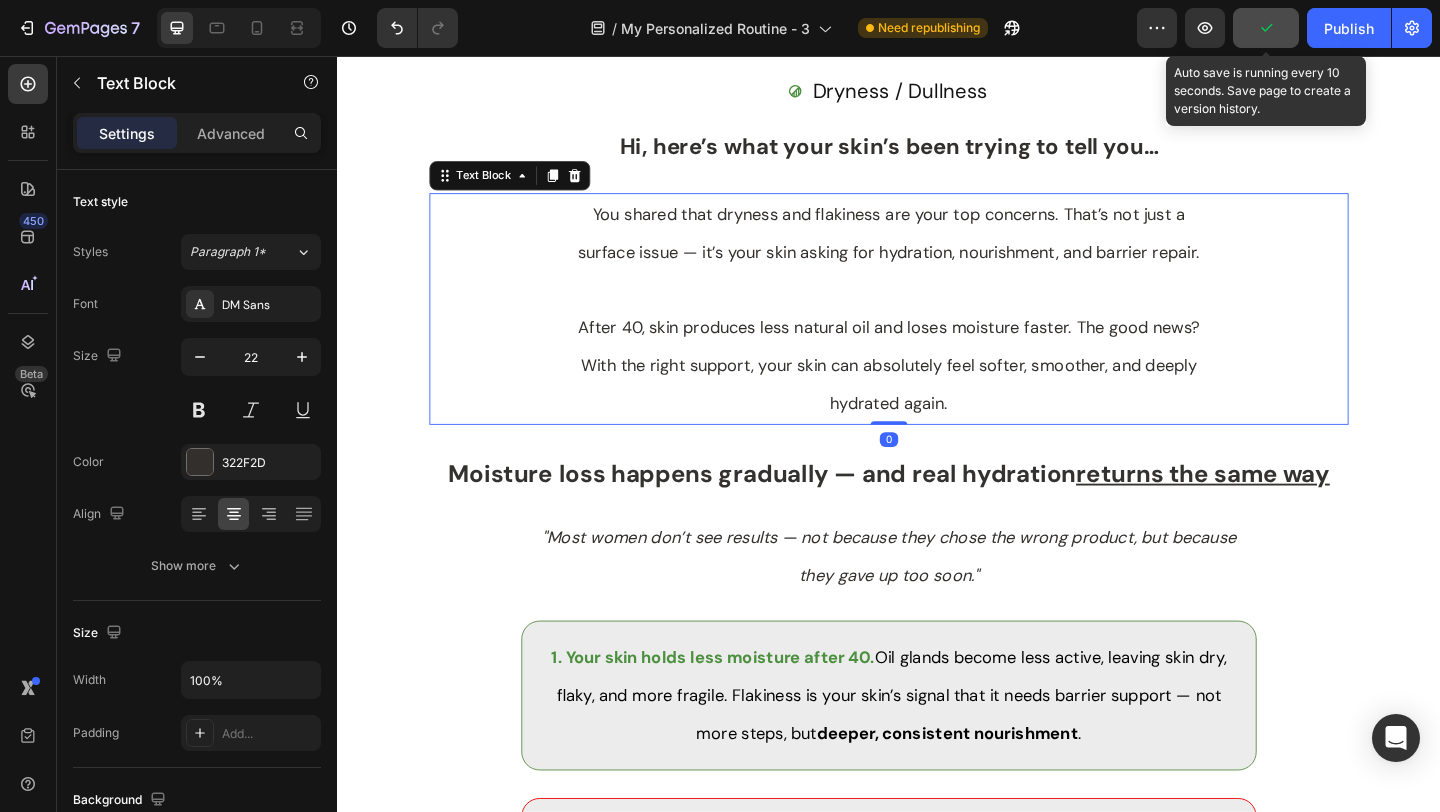 click on "You shared that dryness and flakiness are your top concerns. That’s not just a surface issue — it’s your skin asking for hydration, nourishment, and barrier repair.  After 40, skin produces less natural oil and loses moisture faster. The good news? With the right support, your skin can absolutely feel softer, smoother, and deeply hydrated again. Text Block   0" at bounding box center [937, 331] 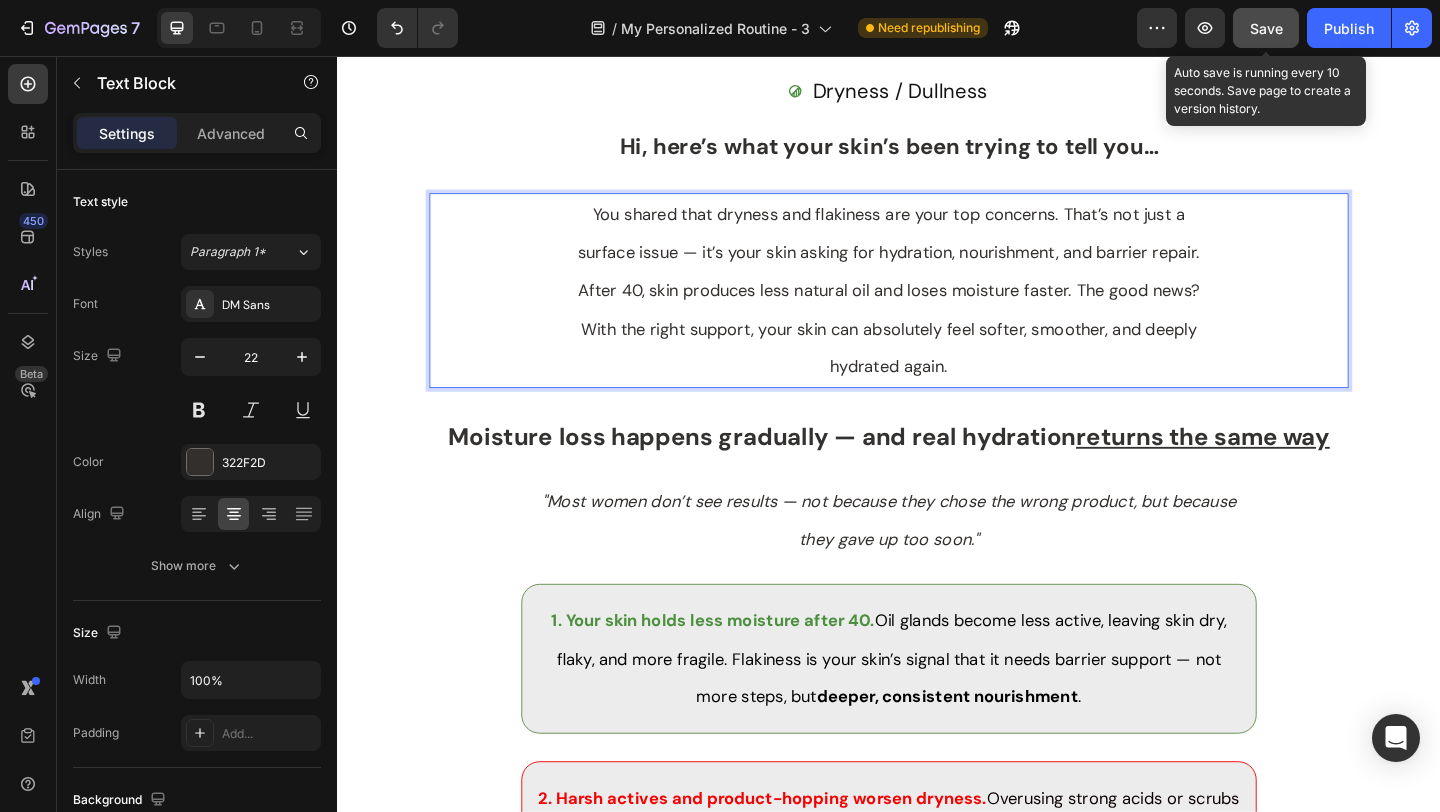 click on "Moisture loss happens gradually — and real hydration  returns the same way Heading "Most women don’t see results — not because they chose the wrong product, but because they gave up too soon." Text Block 1. Your skin holds less moisture after 40.  Oil glands become less active, leaving skin dry, flaky, and more fragile. Flakiness is your skin’s signal that it needs barrier support — not more steps, but  deeper, consistent nourishment . Text Block Row 2. Harsh actives and product-hopping worsen dryness.  Overusing strong acids or scrubs leads to flaking, irritation, and further dehydration. Text Block Row 3. Without daily SPF,  flakiness keeps coming back. UV rays break down collagen and weaken the skin barrier — causing chronic dryness over time. Text Block Row Row Section 3" at bounding box center [937, 779] 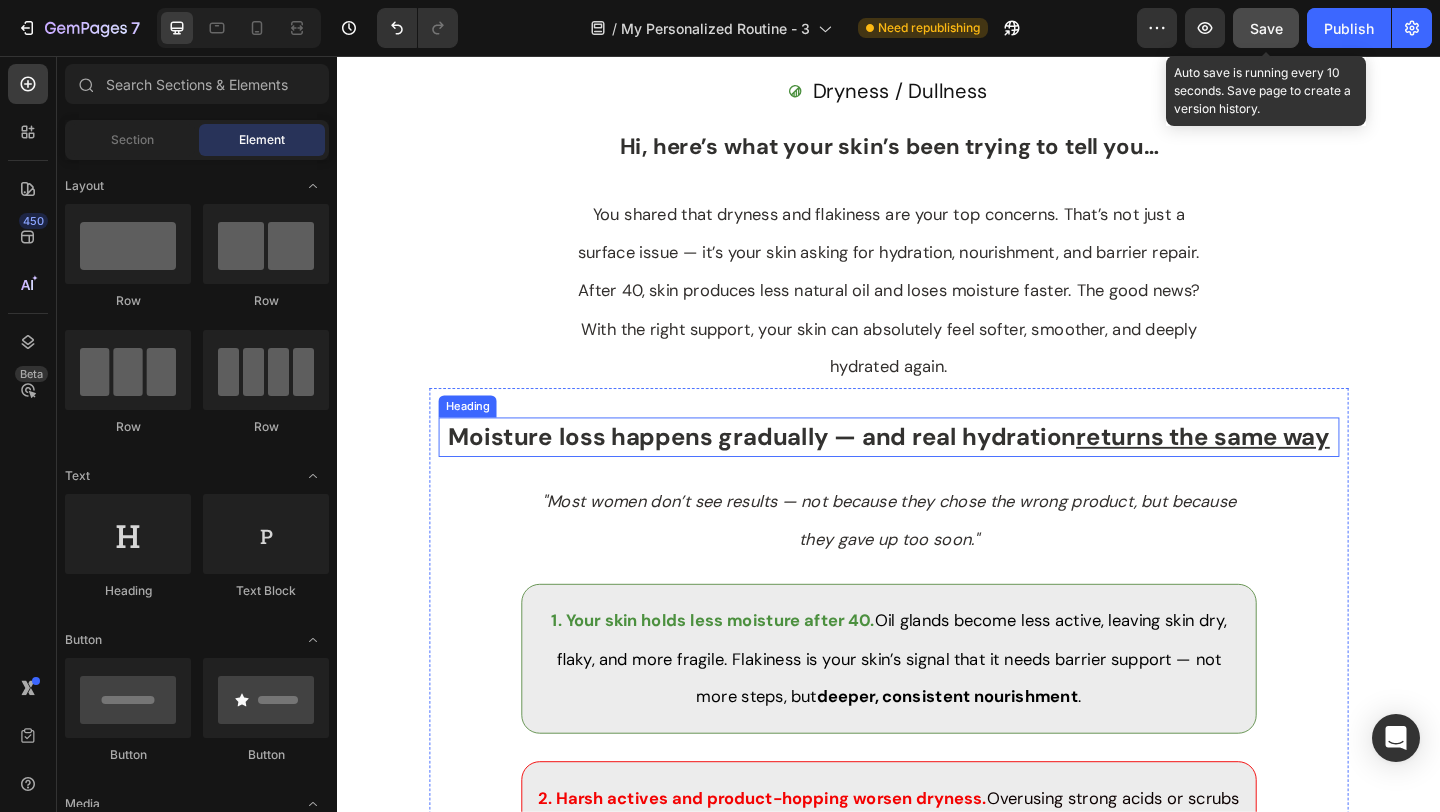 click on "Moisture loss happens gradually — and real hydration  returns the same way" at bounding box center (937, 470) 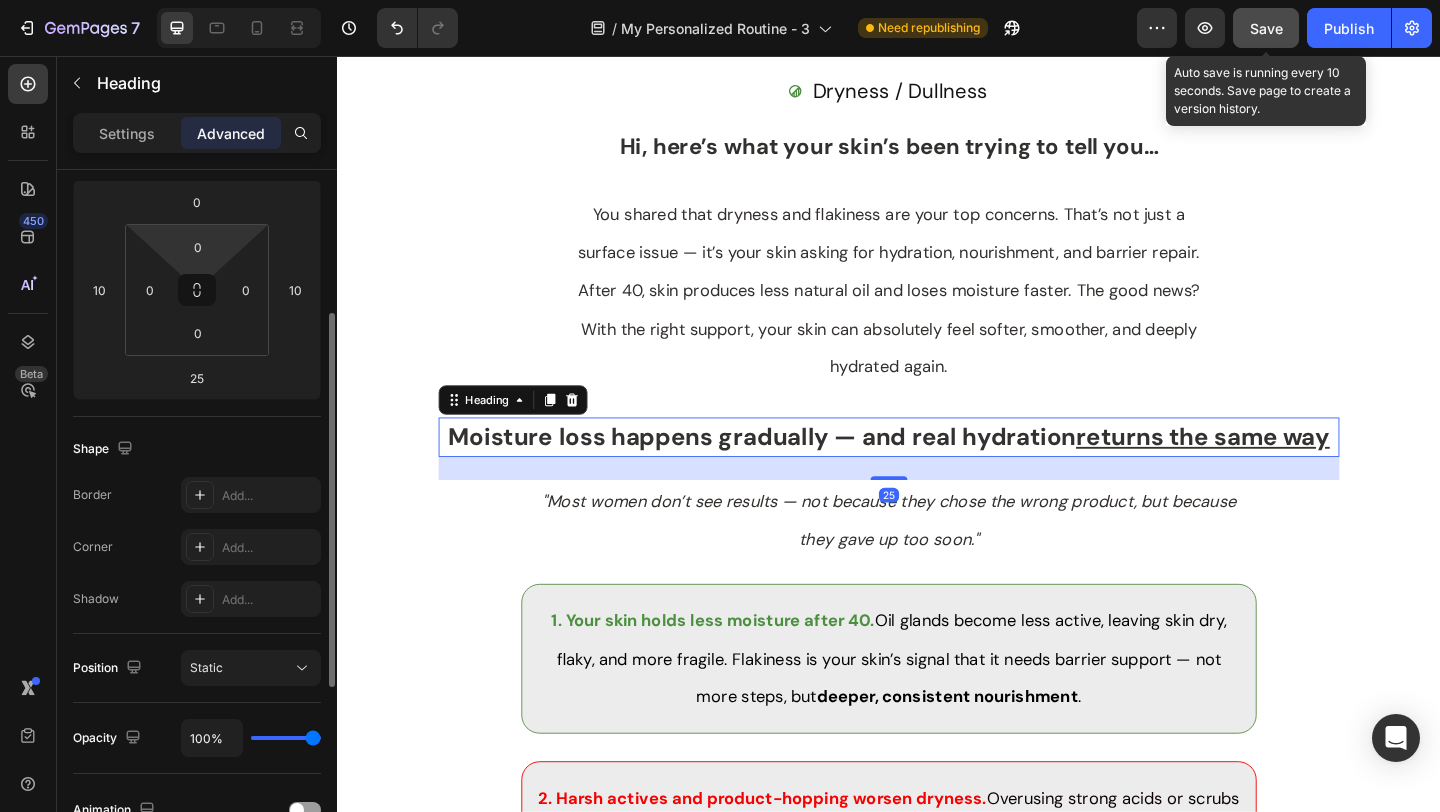 scroll, scrollTop: 307, scrollLeft: 0, axis: vertical 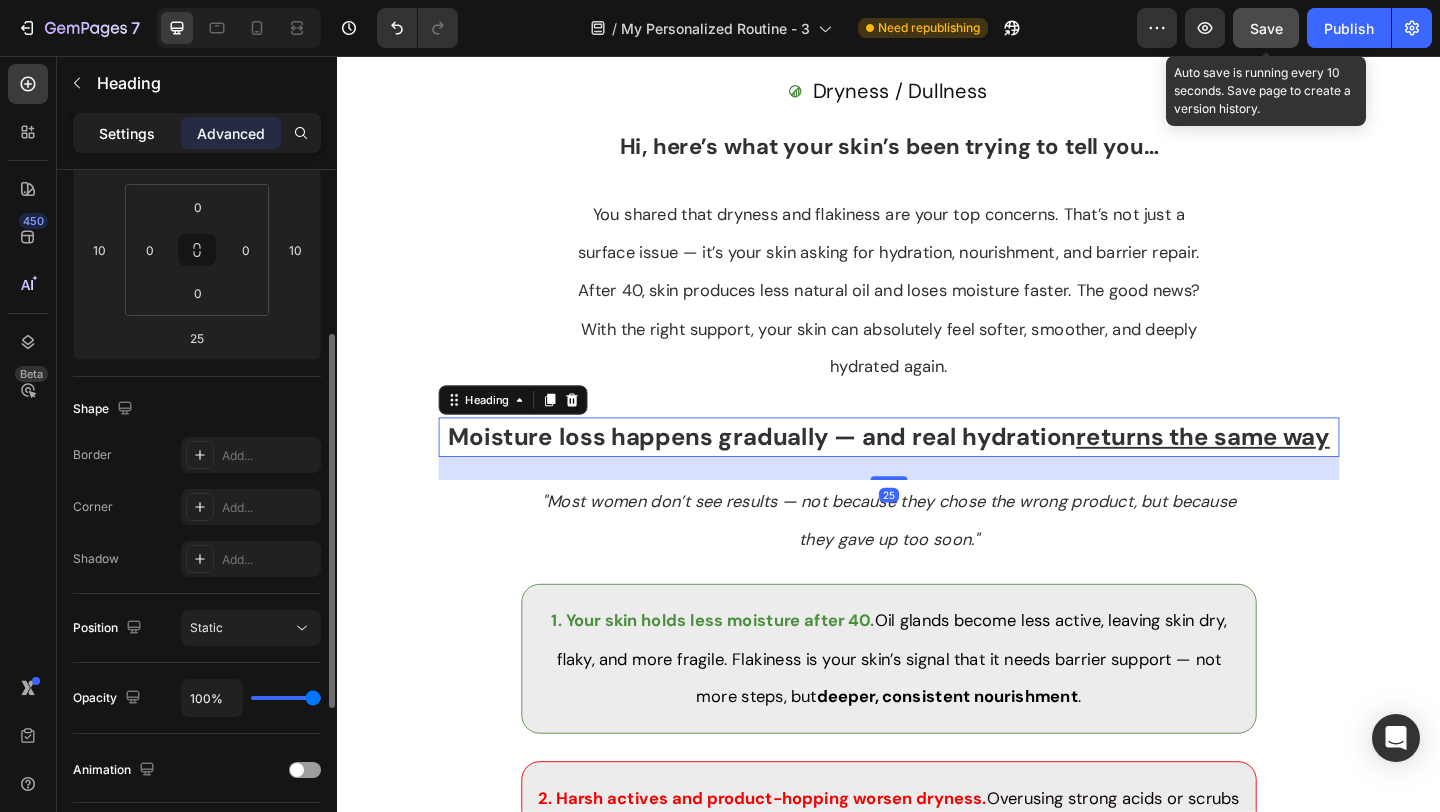 click on "Settings" at bounding box center (127, 133) 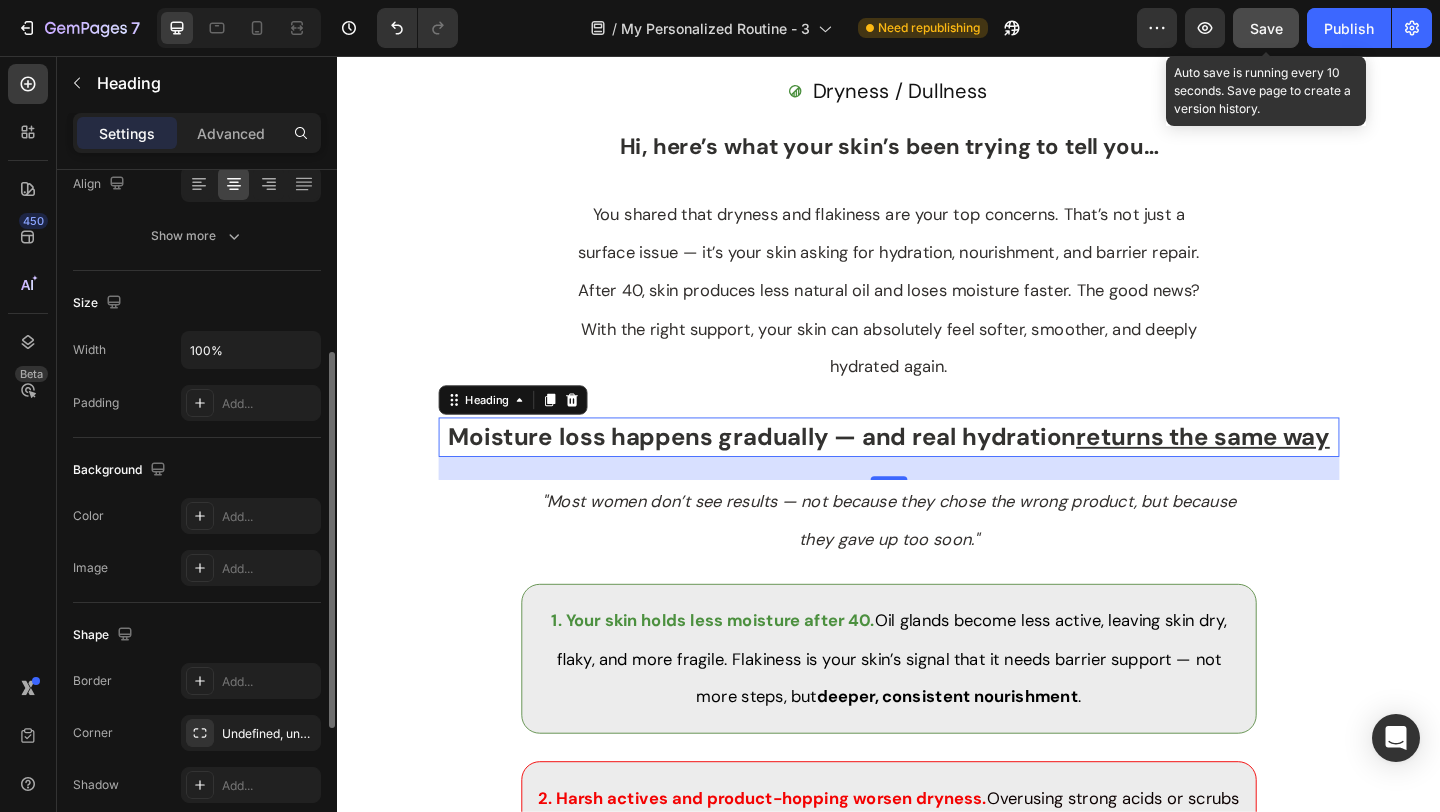 scroll, scrollTop: 333, scrollLeft: 0, axis: vertical 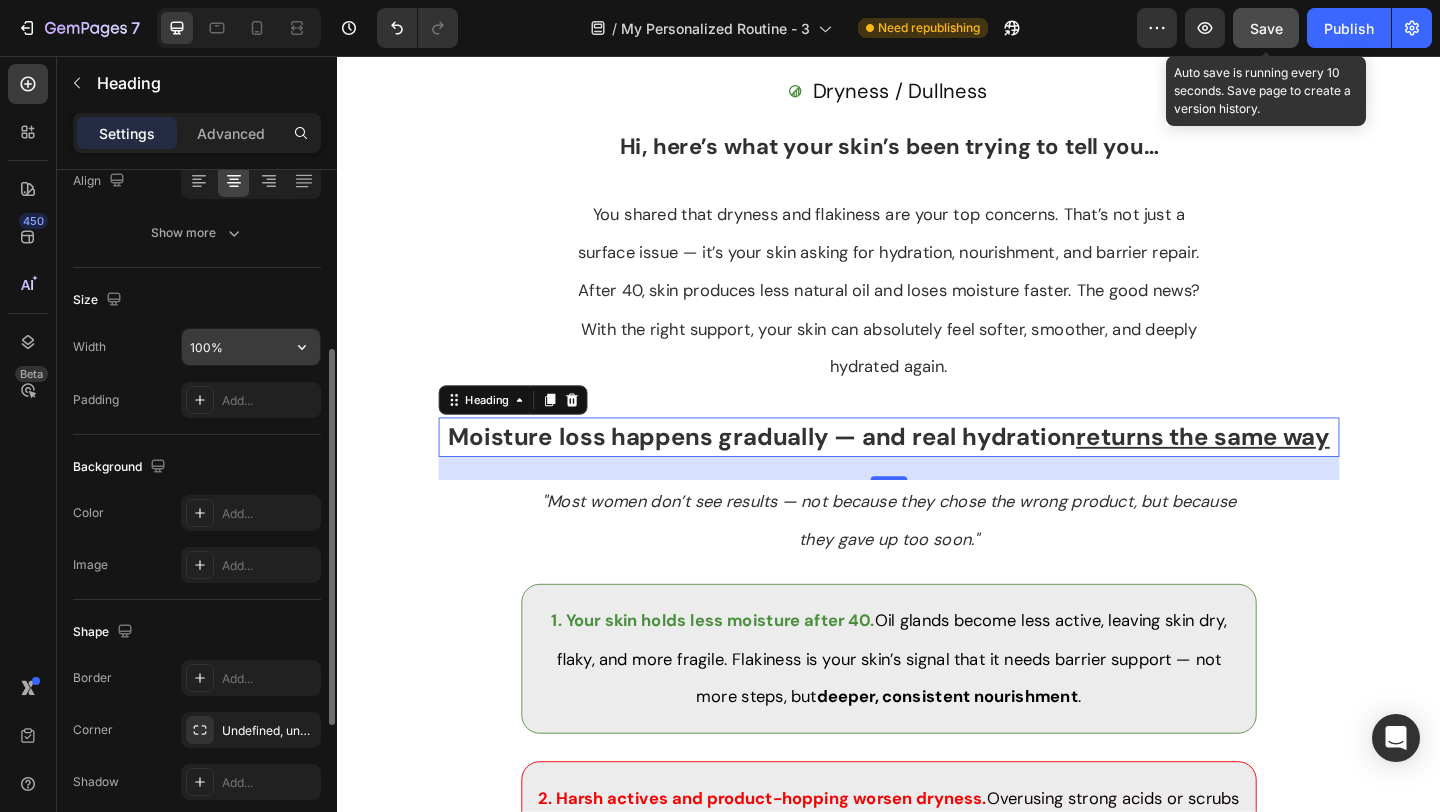 click on "100%" at bounding box center [251, 347] 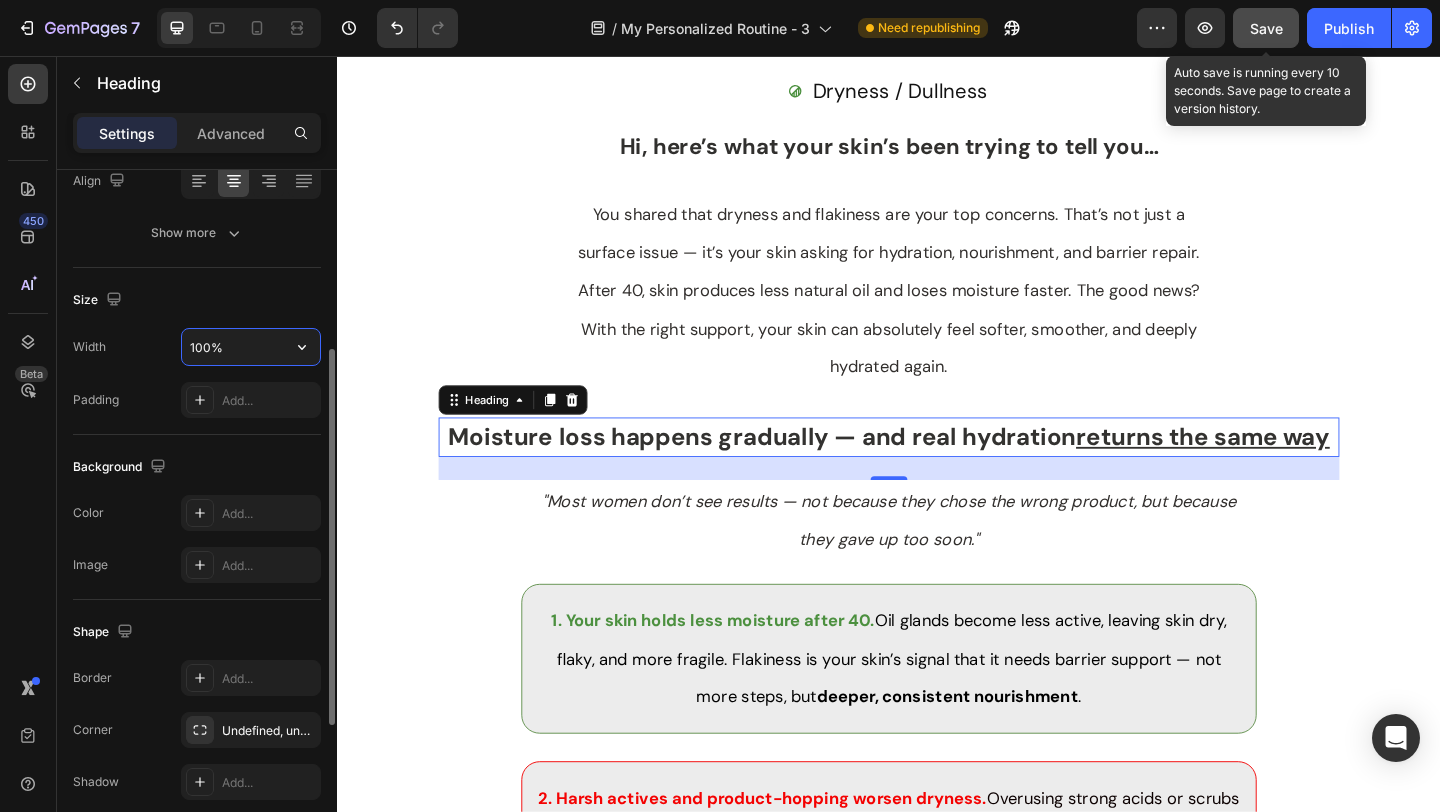 click 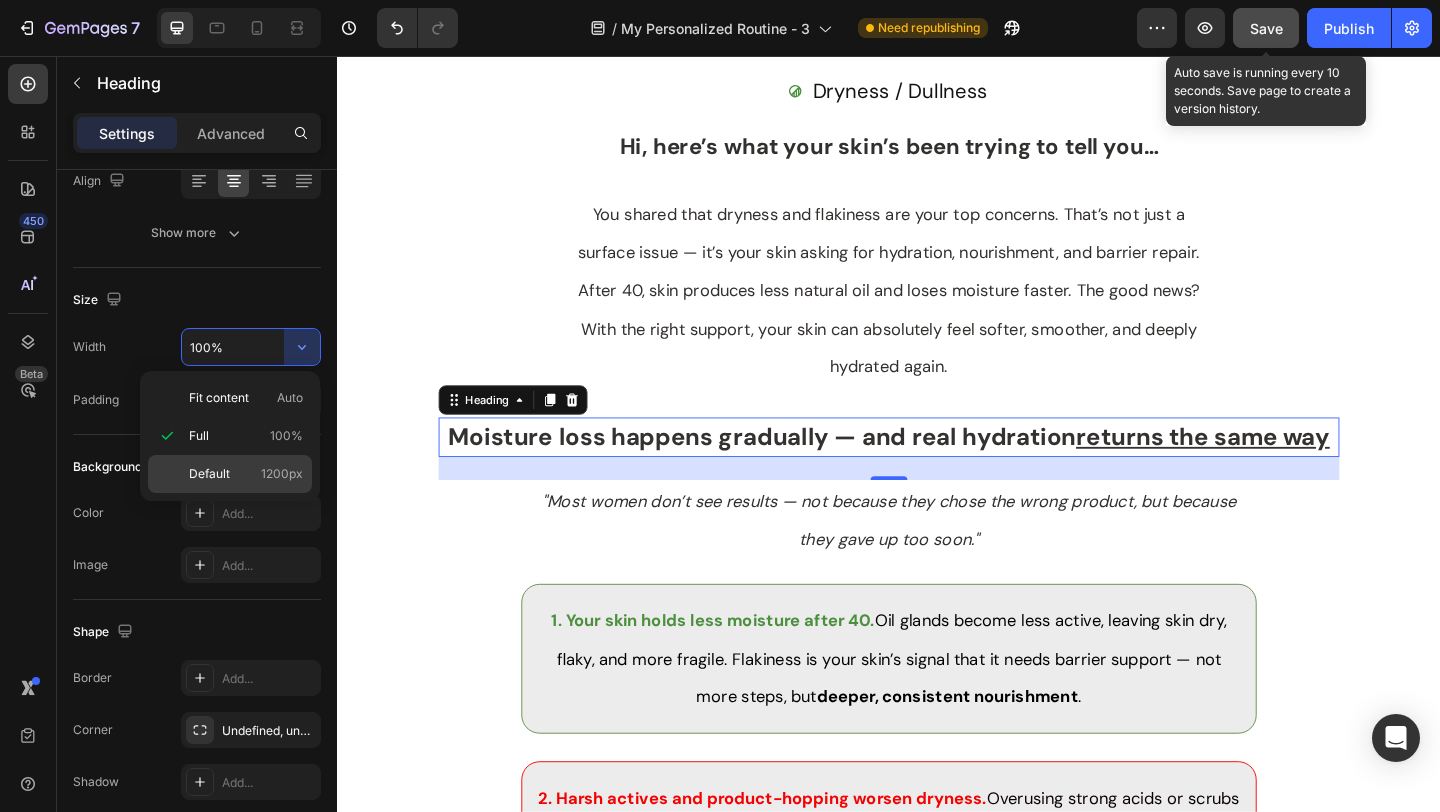 click on "Default 1200px" at bounding box center [246, 474] 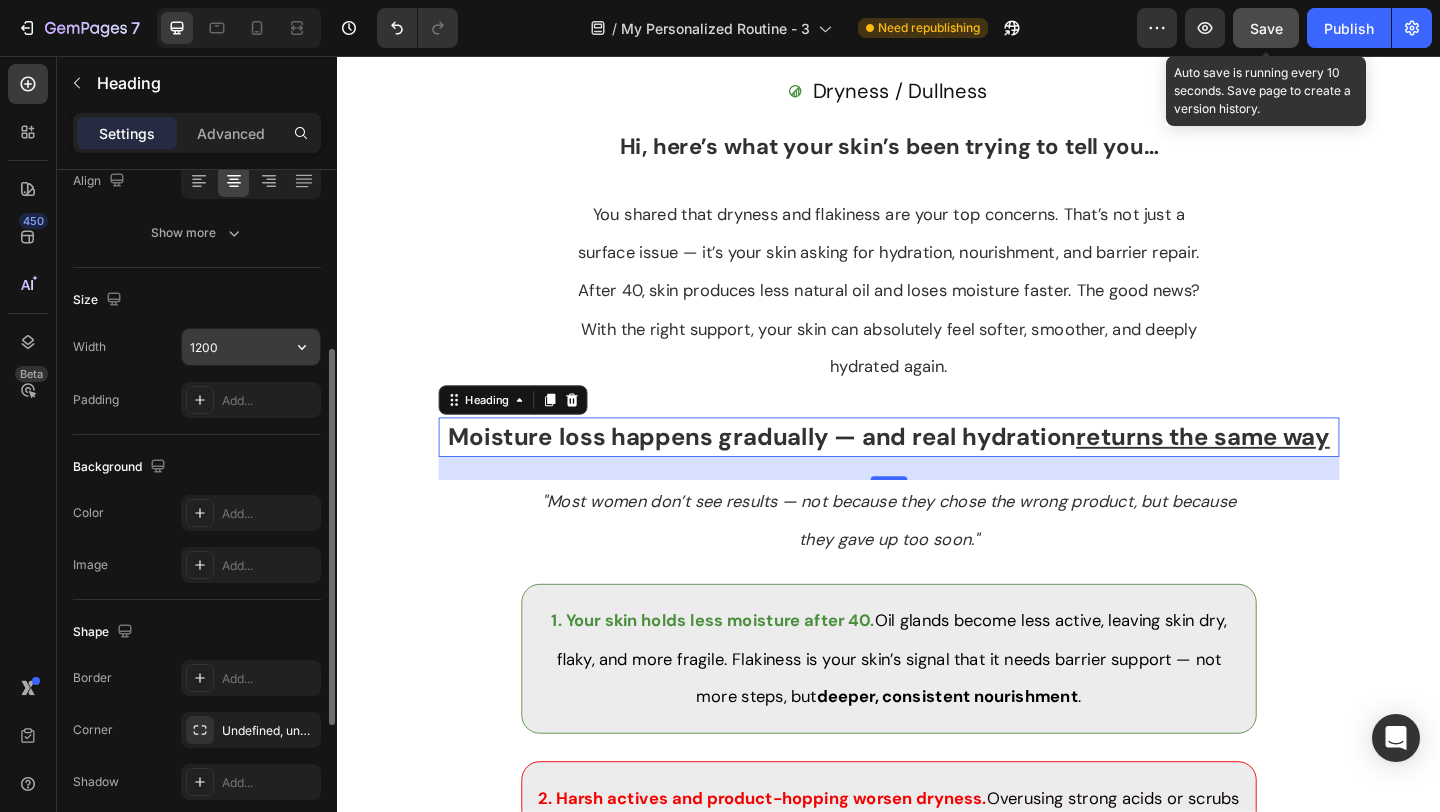 click on "1200" at bounding box center (251, 347) 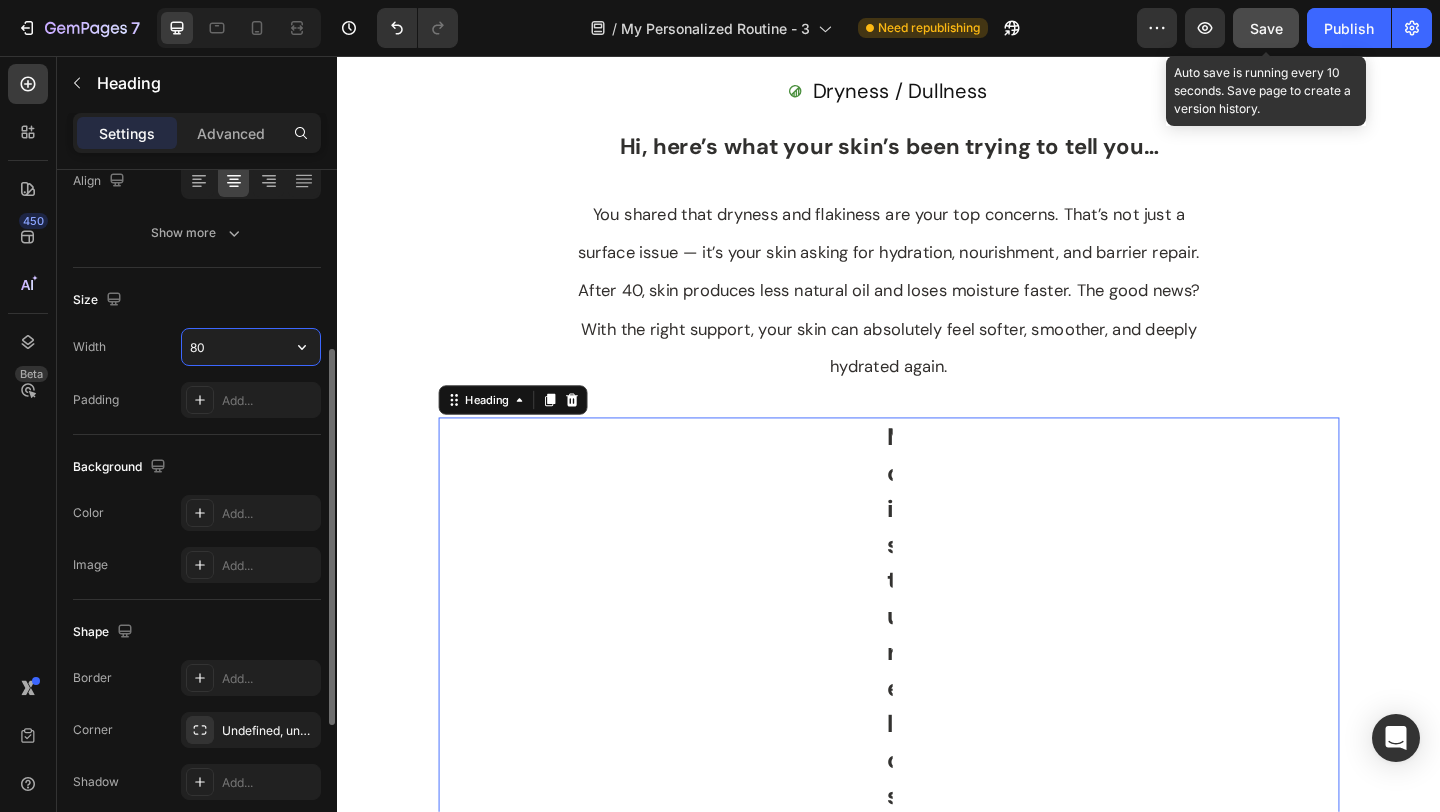 type on "800" 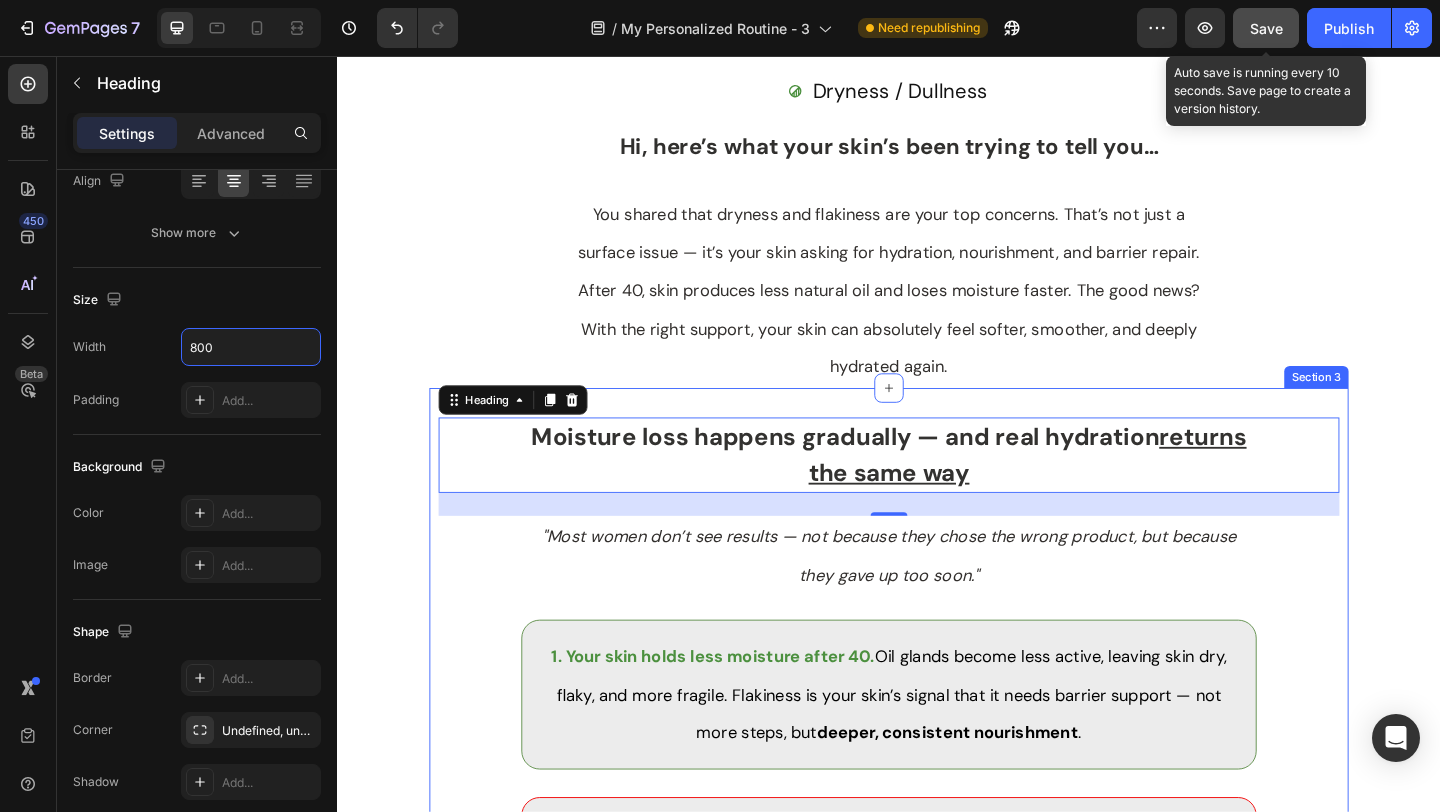 click on "Moisture loss happens gradually — and real hydration  returns the same way Heading   25 "Most women don’t see results — not because they chose the wrong product, but because they gave up too soon." Text Block 1. Your skin holds less moisture after 40.  Oil glands become less active, leaving skin dry, flaky, and more fragile. Flakiness is your skin’s signal that it needs barrier support — not more steps, but  deeper, consistent nourishment . Text Block Row 2. Harsh actives and product-hopping worsen dryness.  Overusing strong acids or scrubs leads to flaking, irritation, and further dehydration. Text Block Row 3. Without daily SPF,  flakiness keeps coming back. UV rays break down collagen and weaken the skin barrier — causing chronic dryness over time. Text Block Row Row" at bounding box center (937, 809) 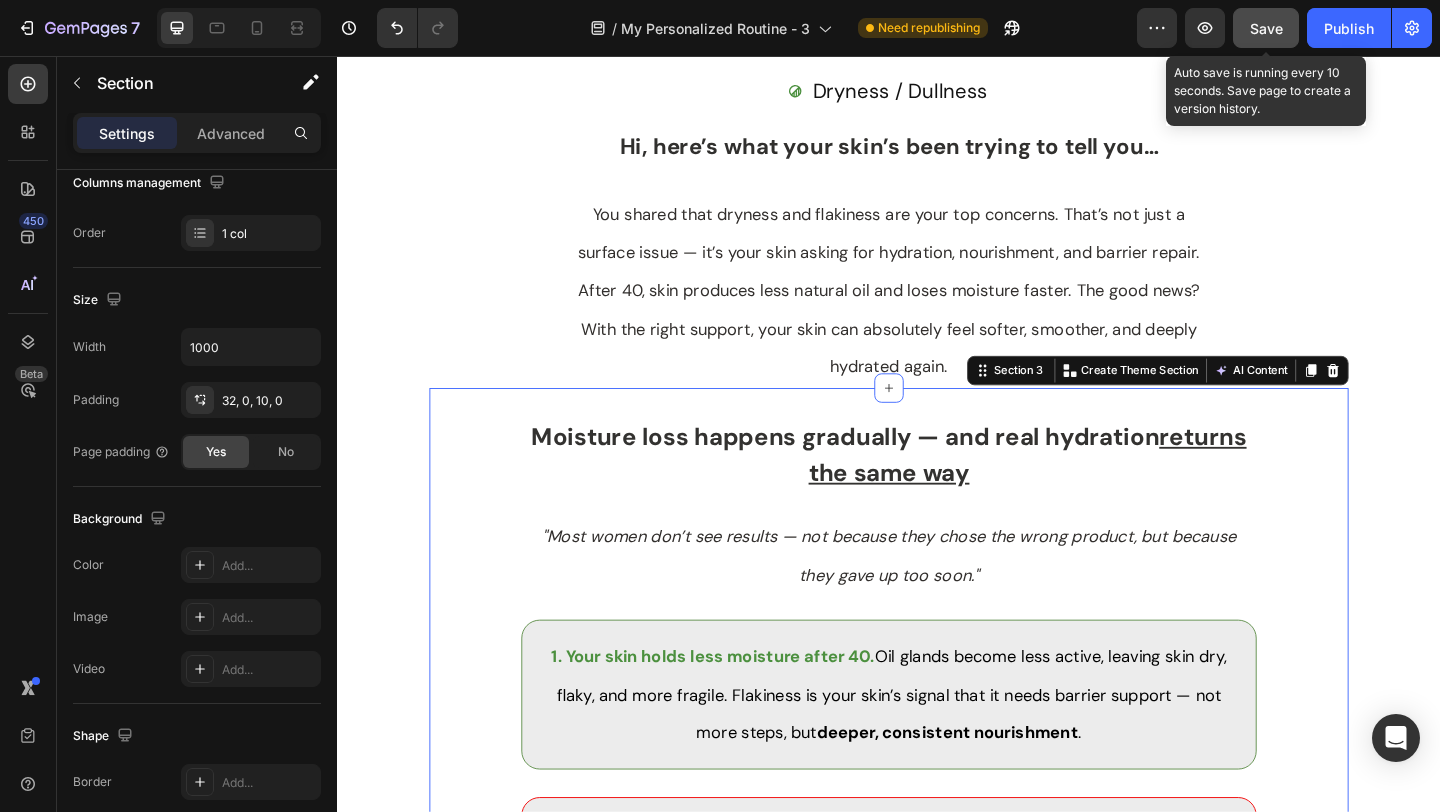 scroll, scrollTop: 0, scrollLeft: 0, axis: both 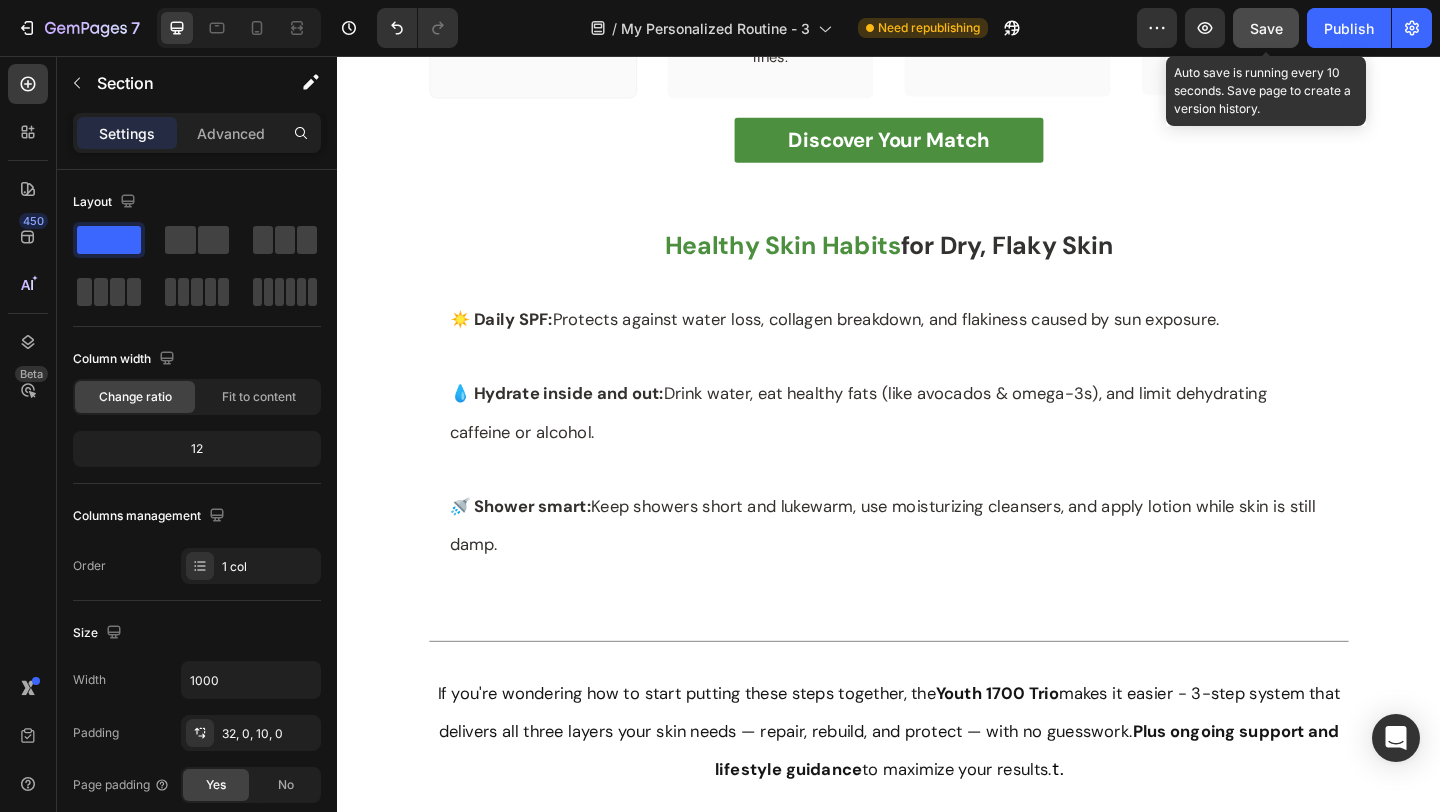 click on "Save" at bounding box center [1266, 28] 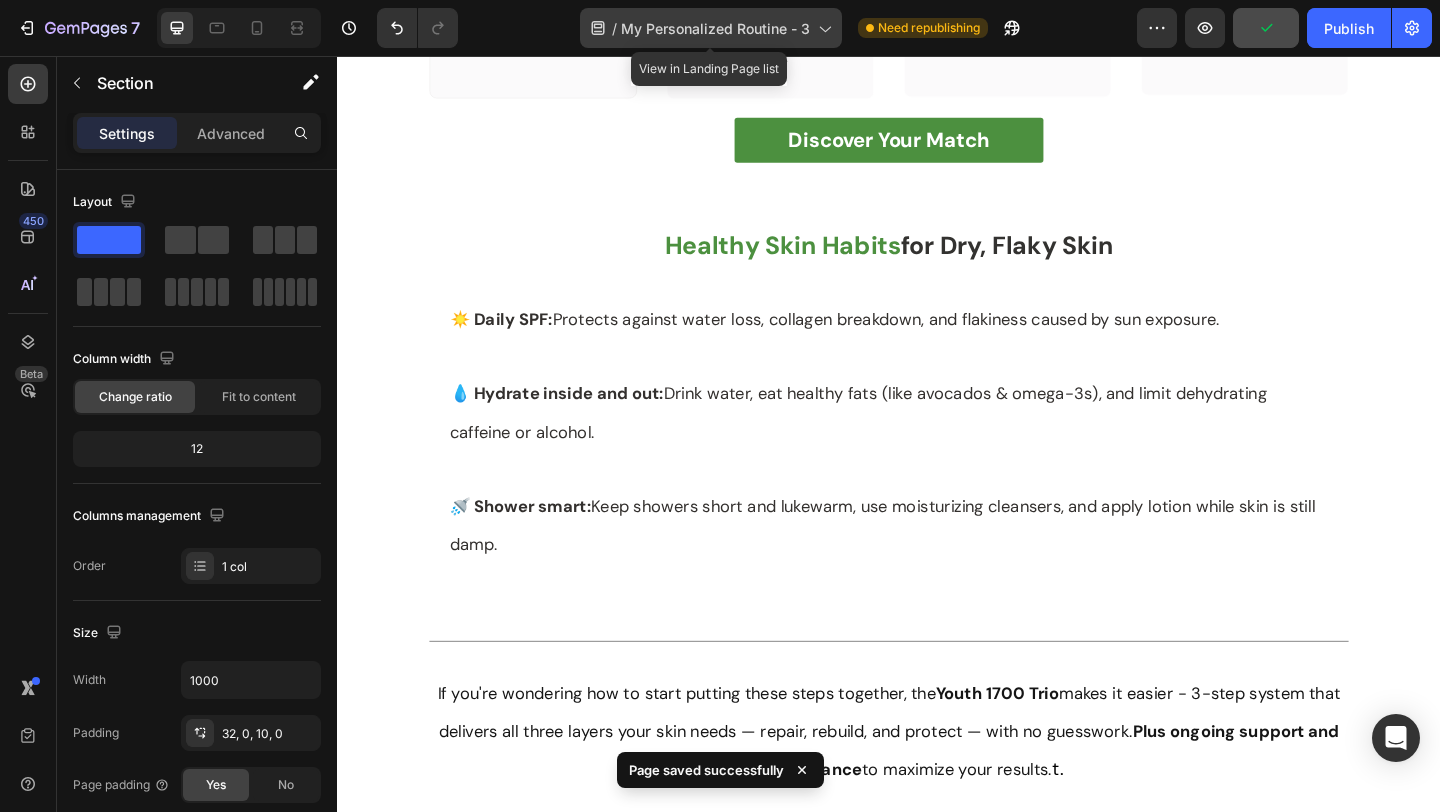 click on "My Personalized Routine - 3" at bounding box center [715, 28] 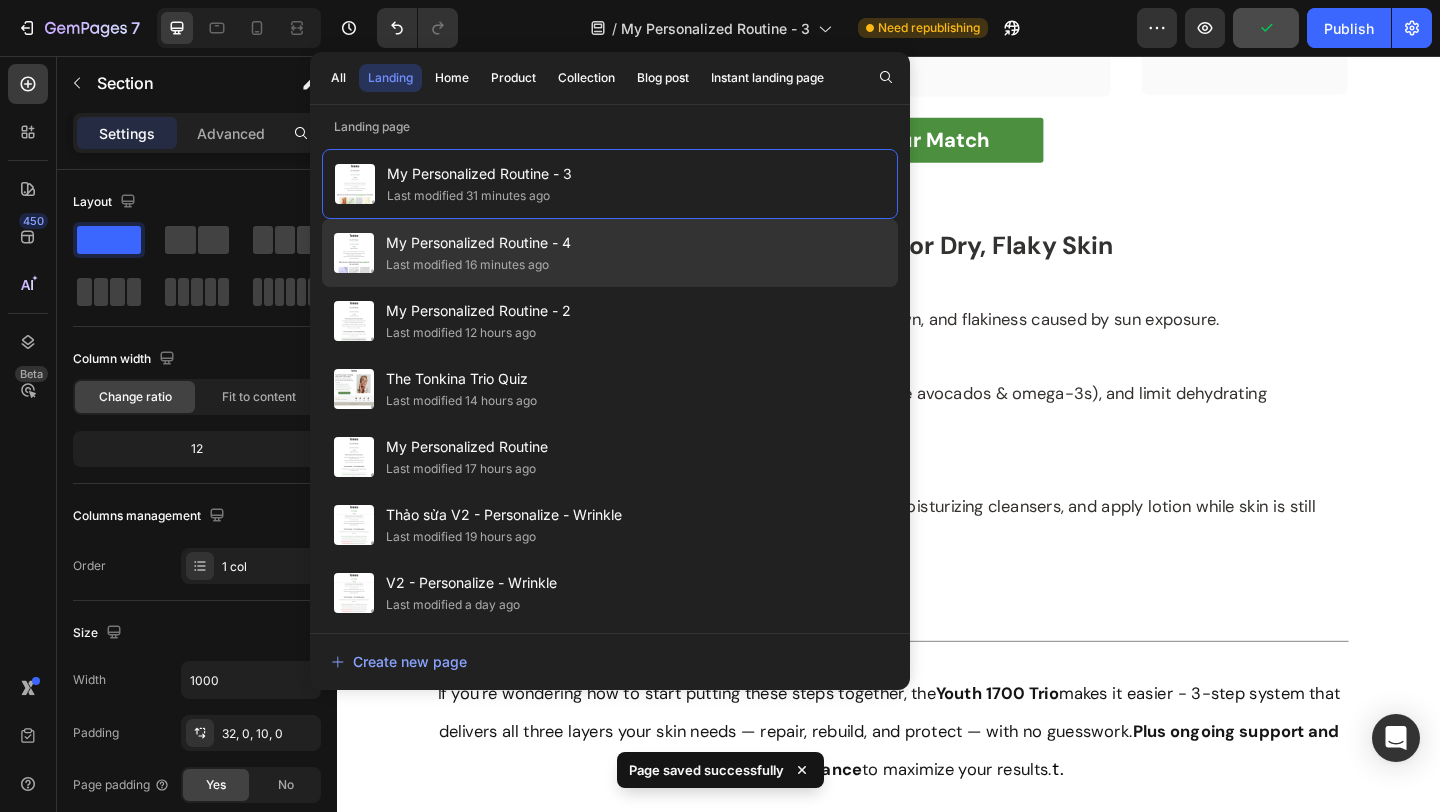 click on "My Personalized Routine - 4 Last modified 16 minutes ago" 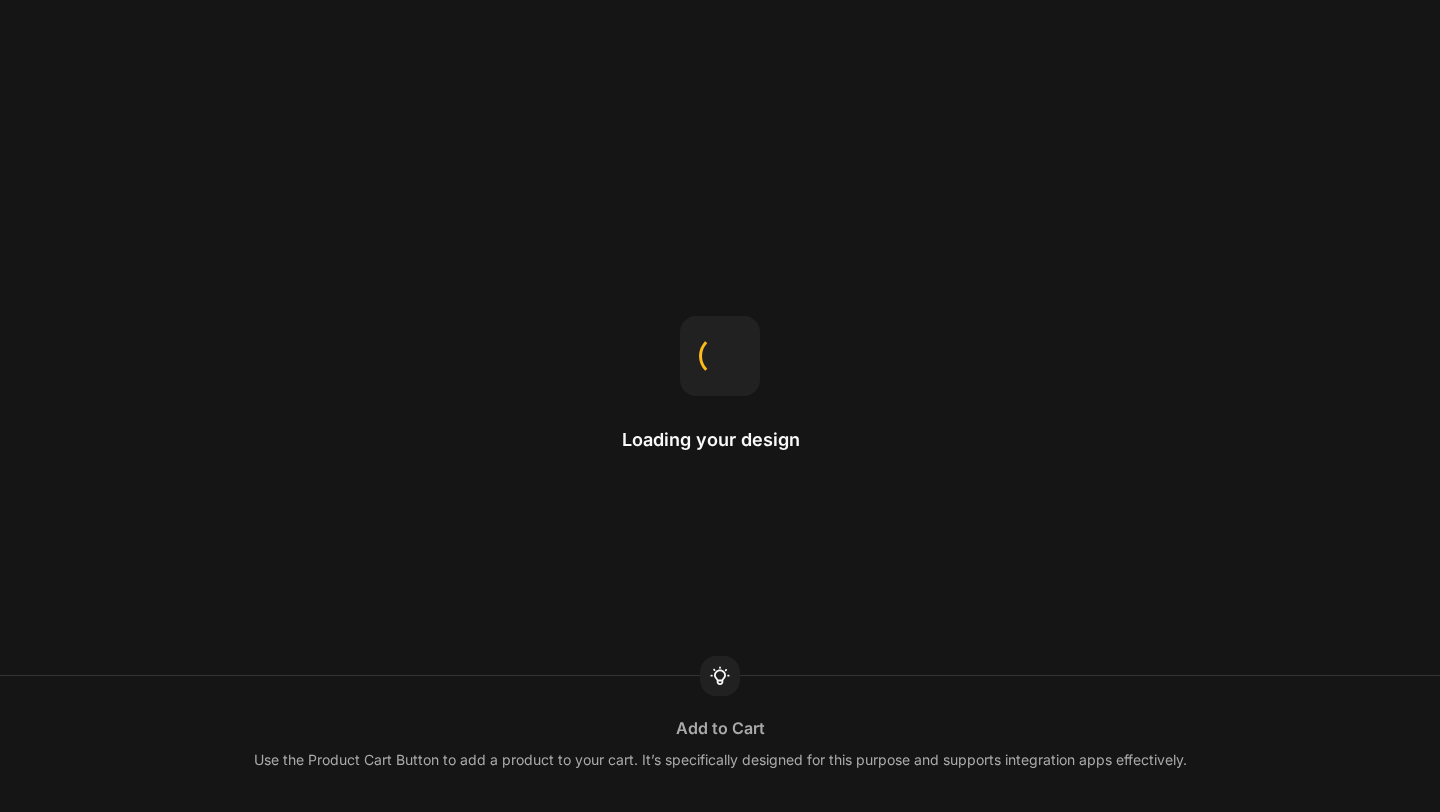 scroll, scrollTop: 0, scrollLeft: 0, axis: both 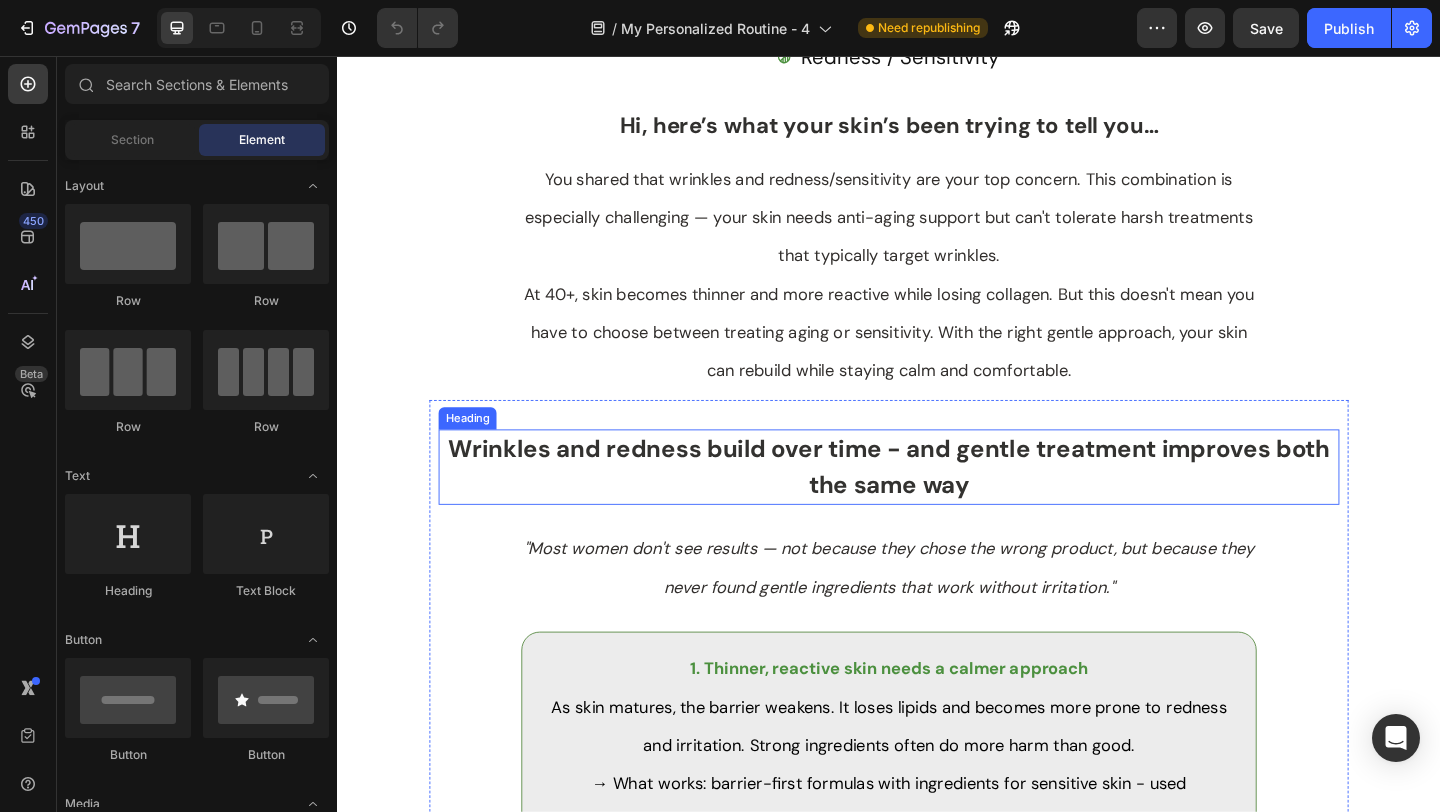 click on "Wrinkles and redness build over time - and gentle treatment improves both the same way" at bounding box center [937, 502] 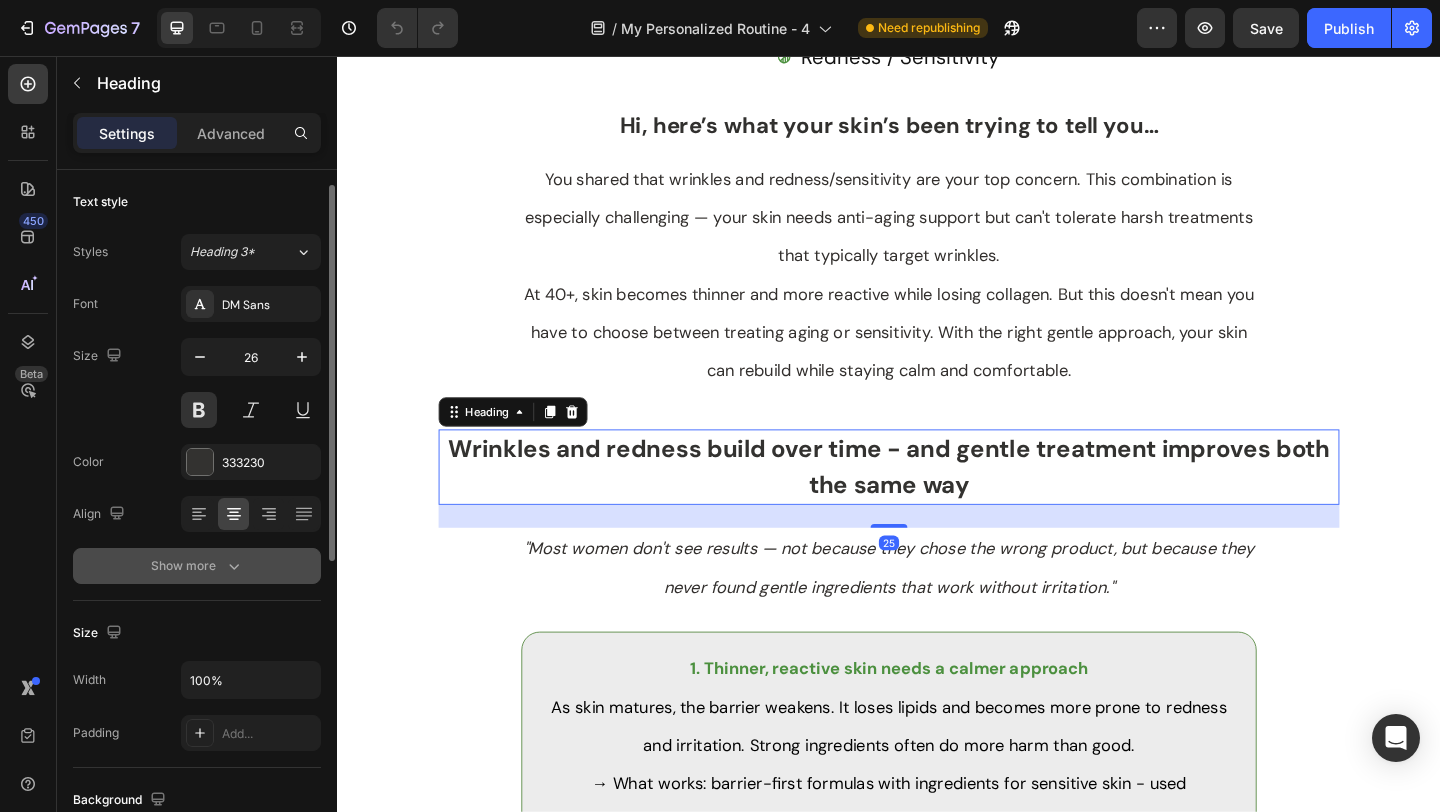 scroll, scrollTop: 115, scrollLeft: 0, axis: vertical 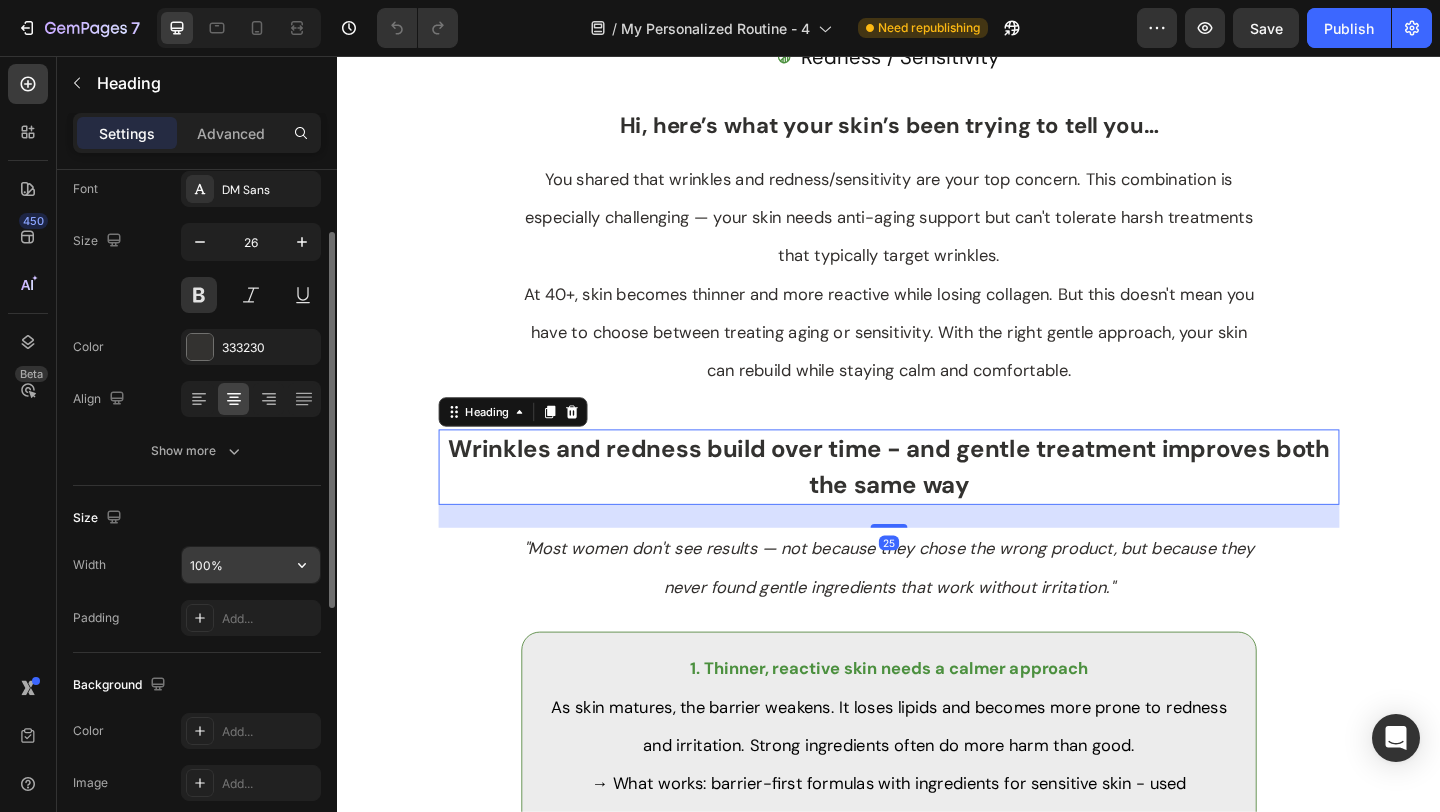 click on "100%" at bounding box center (251, 565) 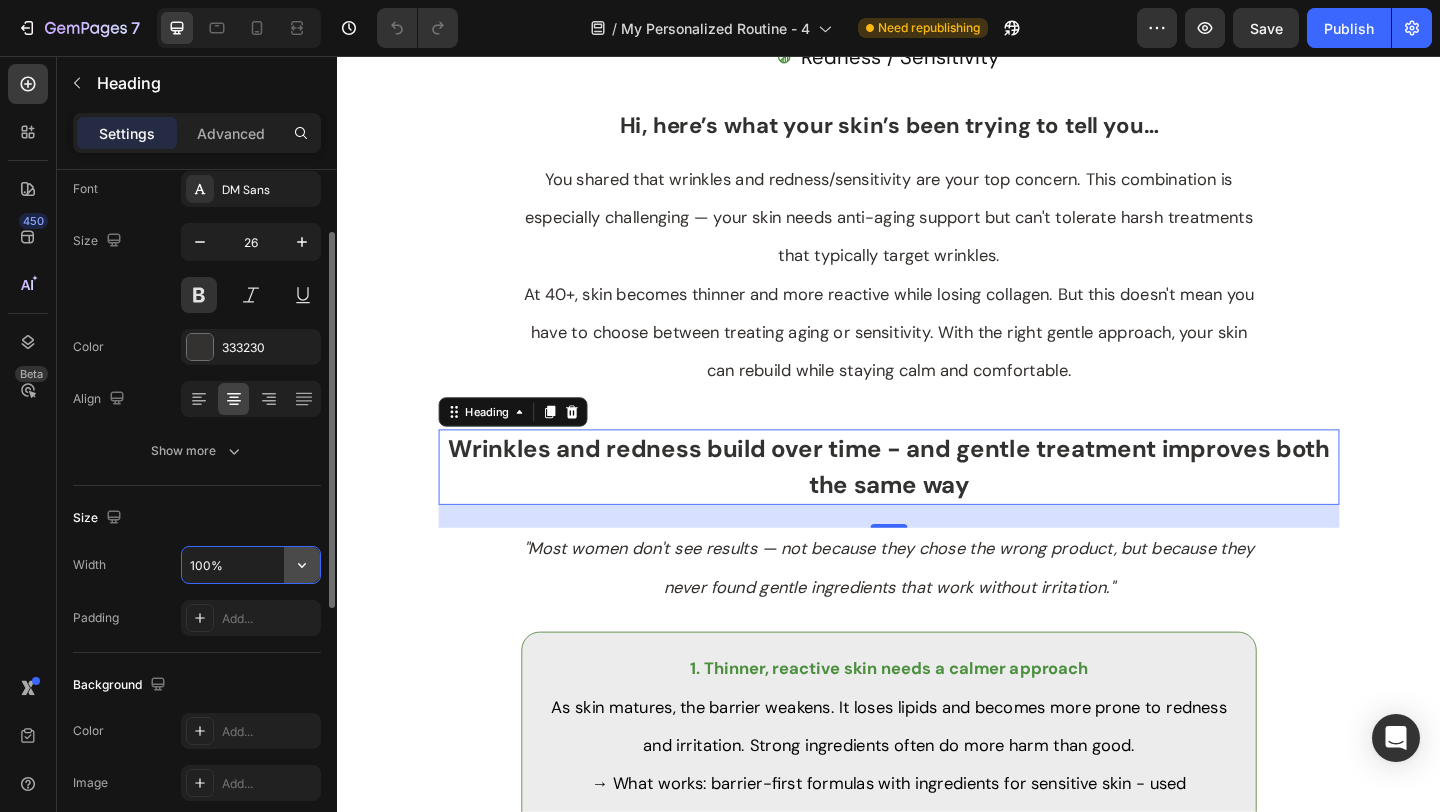 click 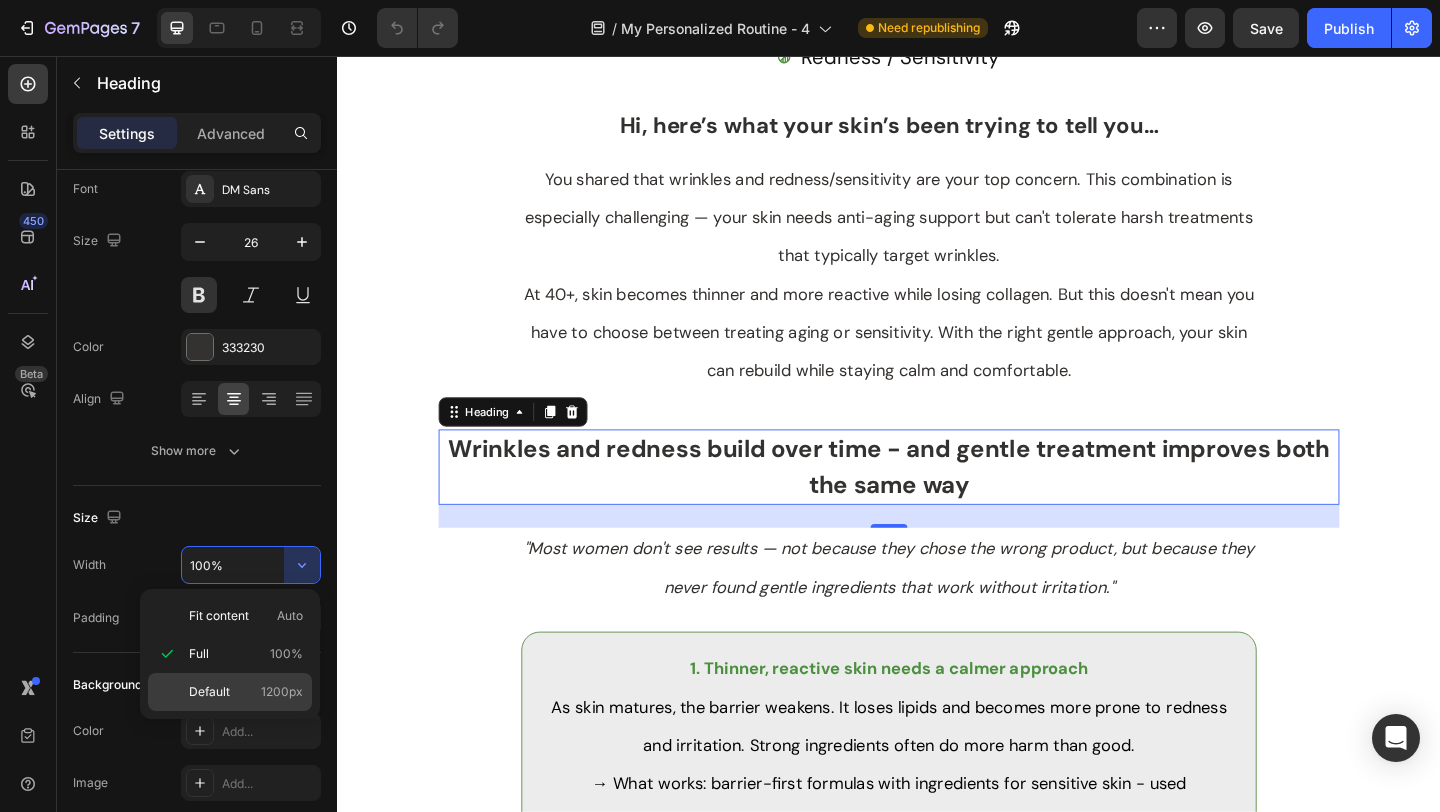 click on "Default 1200px" at bounding box center (246, 692) 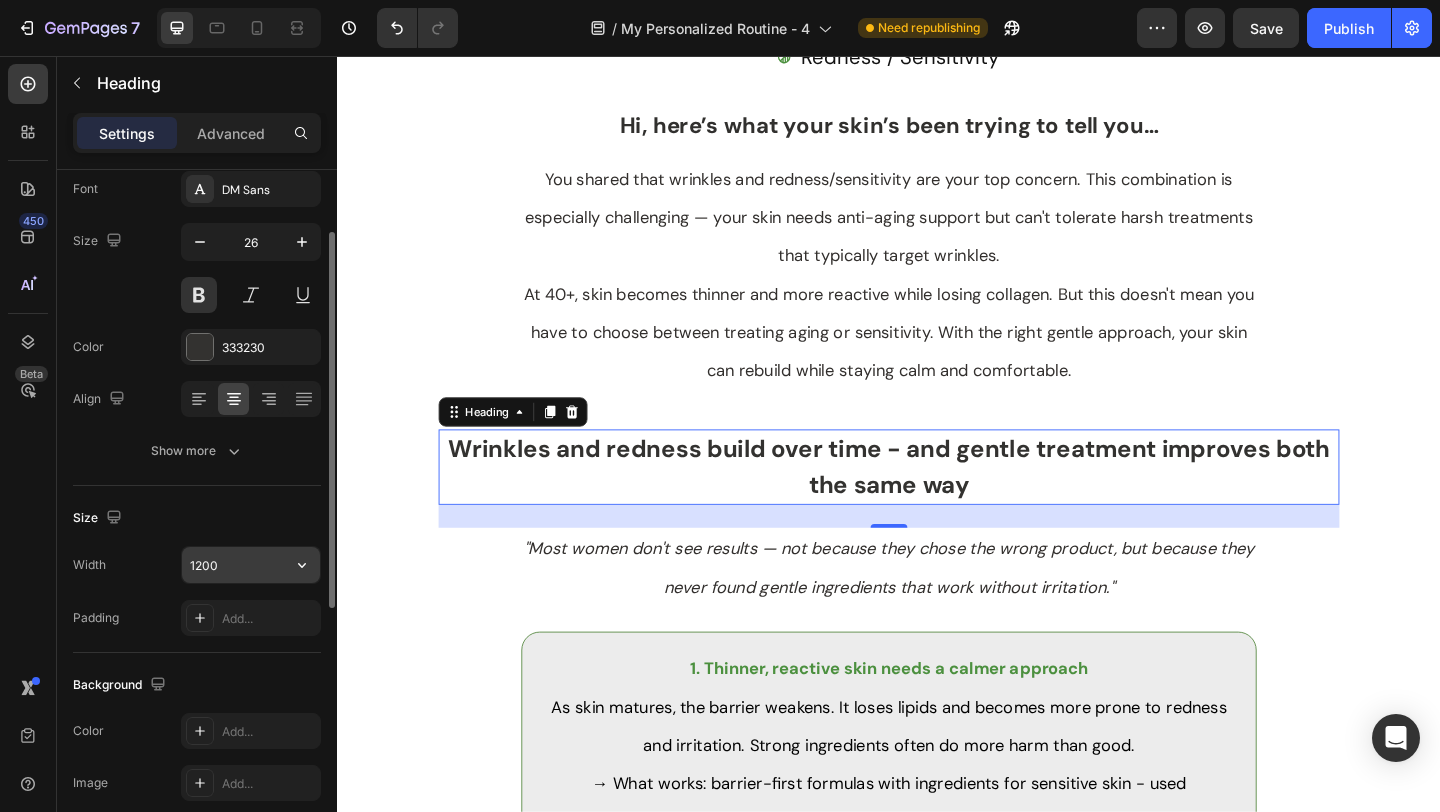 click on "1200" at bounding box center [251, 565] 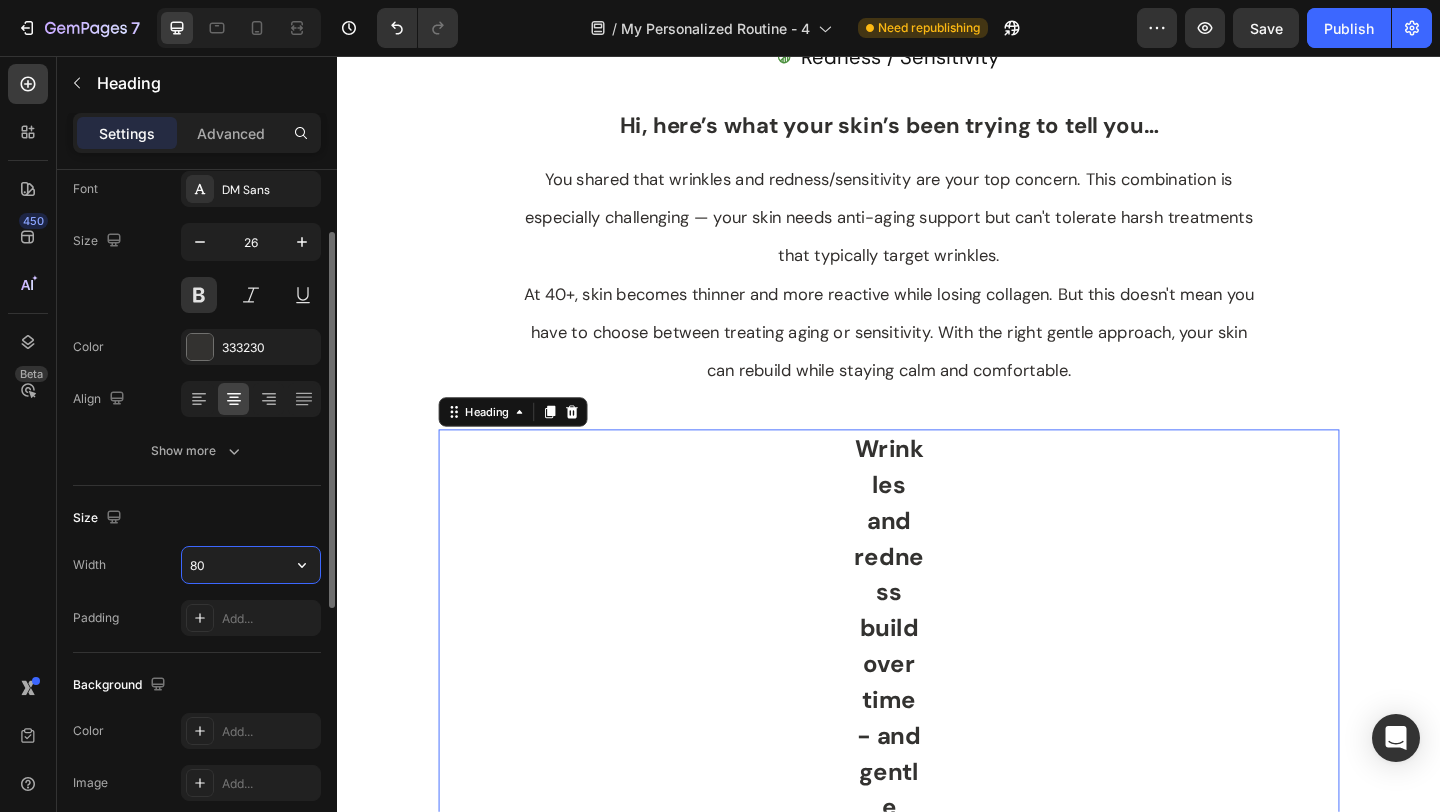 type on "800" 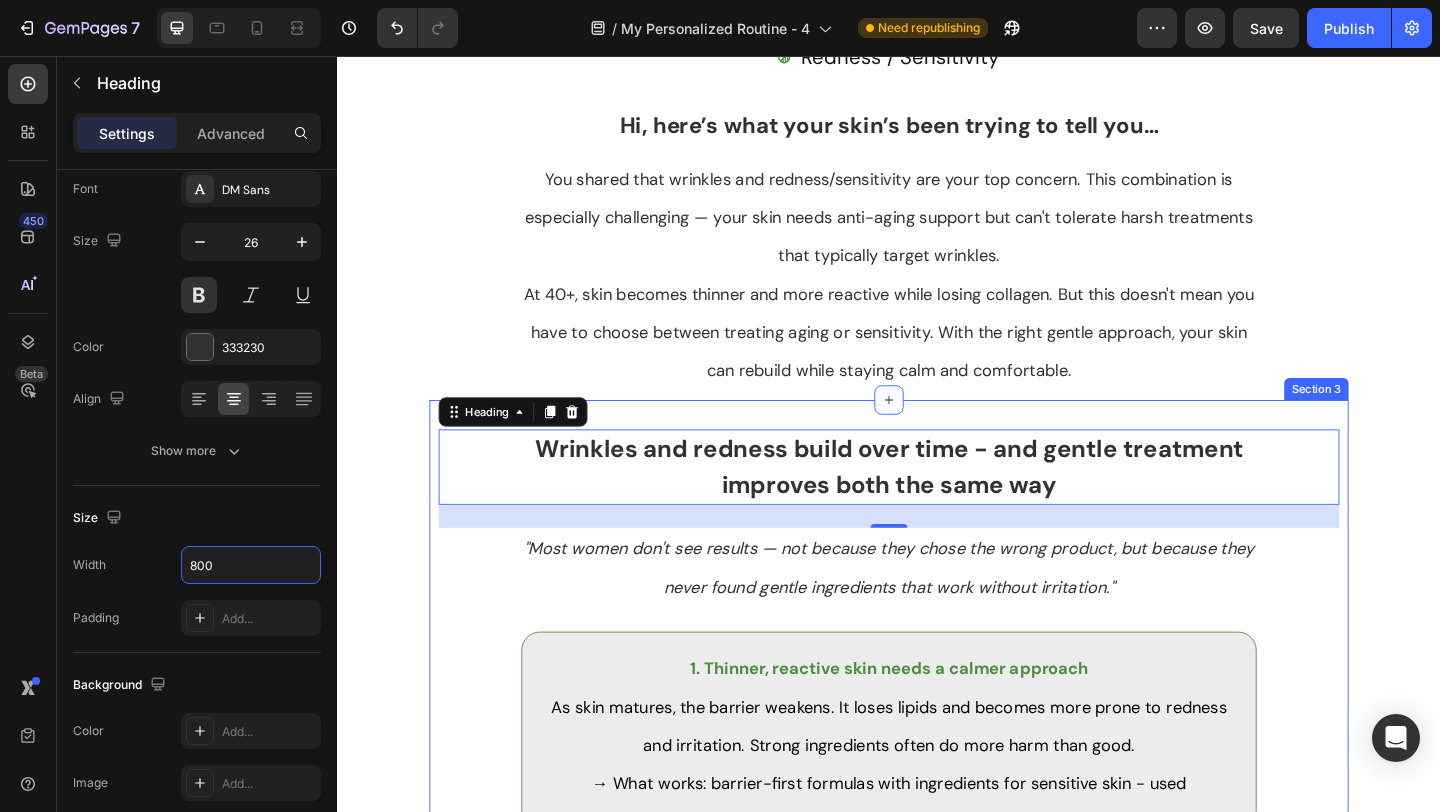 click on "Wrinkles and redness build over time - and gentle treatment improves both the same way Heading   25 "Most women don't see results — not because they chose the wrong product, but because they never found gentle ingredients that work without irritation." Text Block 1. Thinner, reactive skin needs a calmer approach  As skin matures, the barrier weakens. It loses lipids and becomes more prone to redness and irritation. Strong ingredients often do more harm than good.  → What works: barrier-first formulas with ingredients for sensitive skin - used consistently. Text Block Row 2. Chasing results too fast can backfire  Peels, acids, and “anti-aging” trends often leave sensitive skin inflamed - worsening wrinkles over time. Text Block Row 3. Without daily SPF,  sunlight damages collagen and worsens redness — even on cloudy days.  → Daily SPF is non-negotiable for calming and protecting reactive skin. Text Block Row Row" at bounding box center [937, 885] 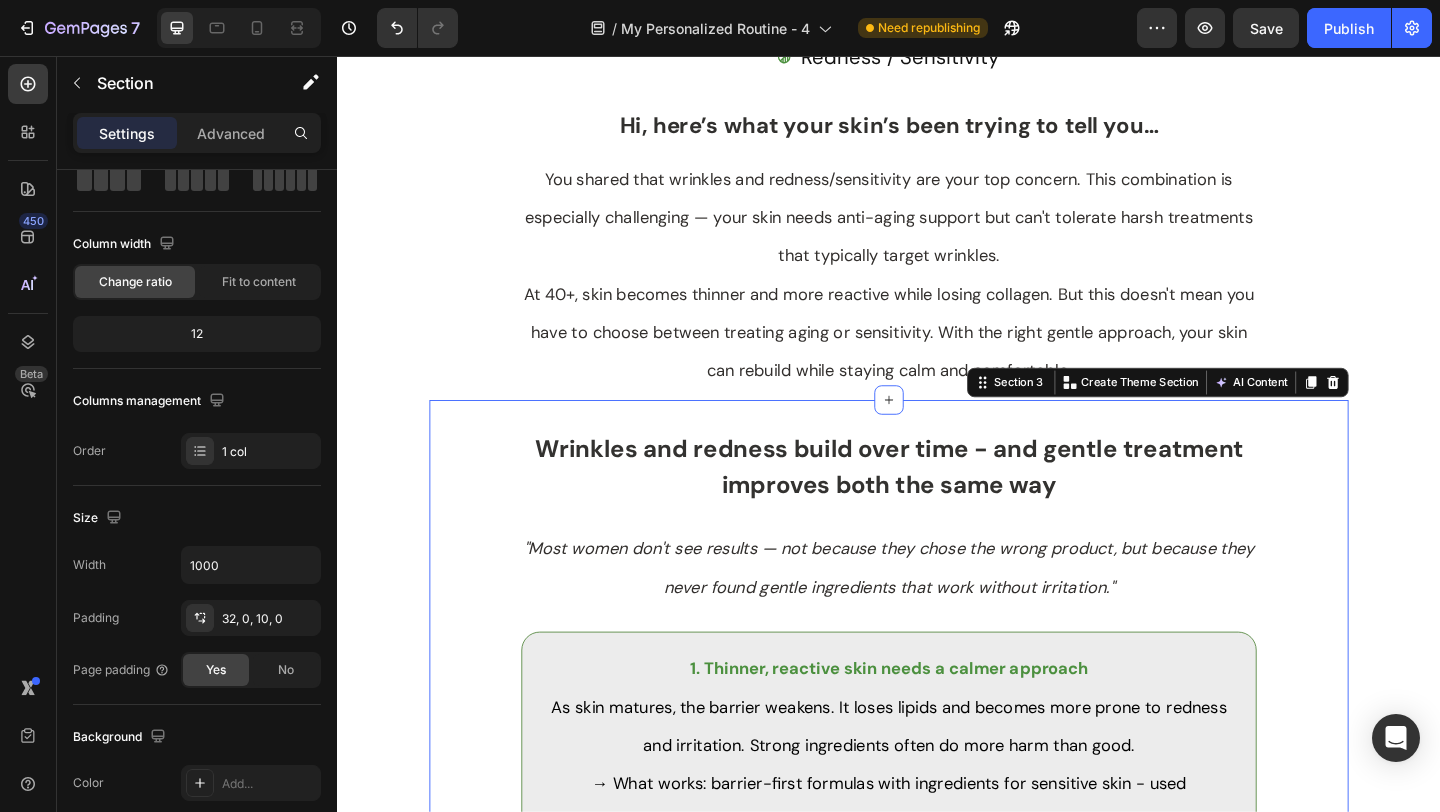 scroll, scrollTop: 0, scrollLeft: 0, axis: both 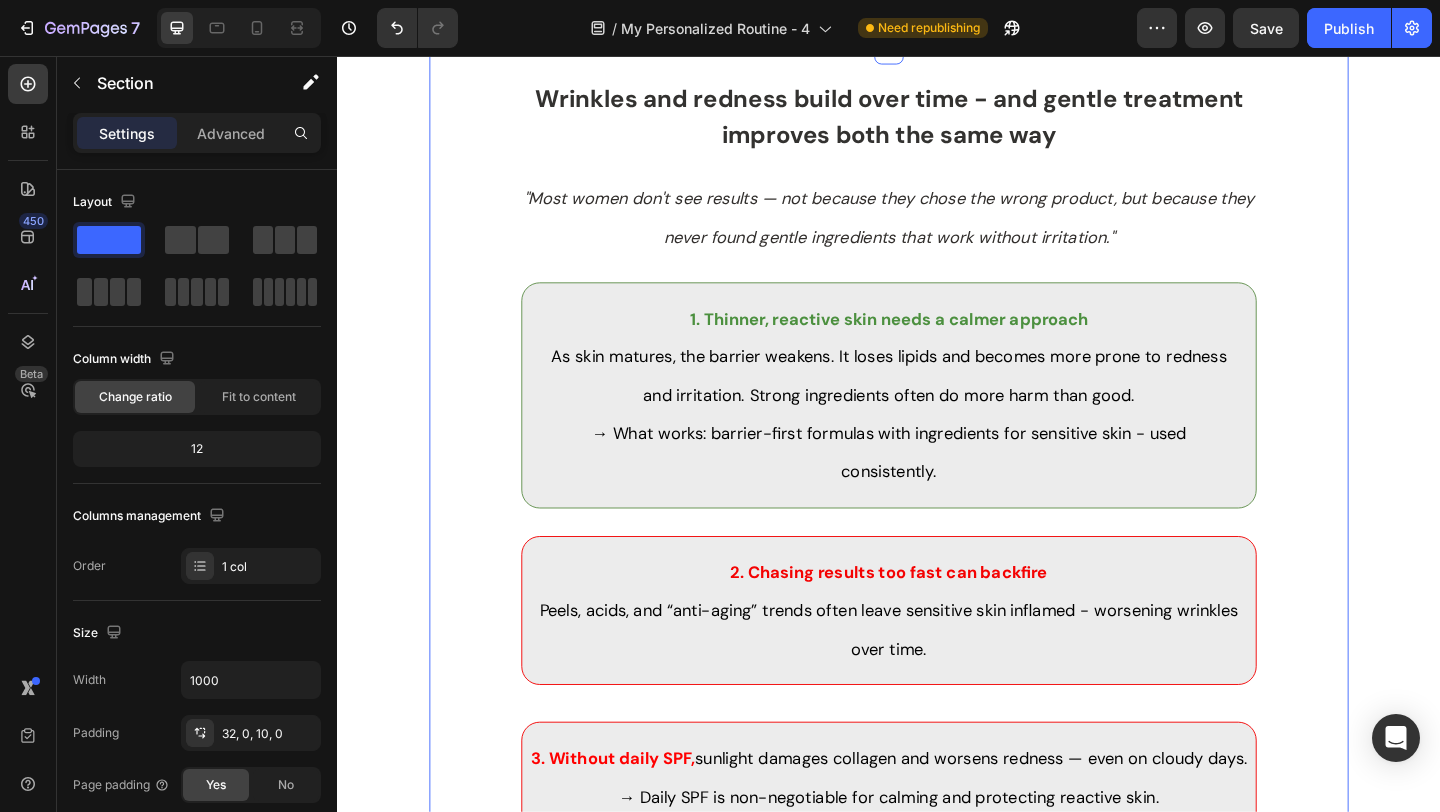 click on "Wrinkles and redness build over time - and gentle treatment improves both the same way Heading "Most women don't see results — not because they chose the wrong product, but because they never found gentle ingredients that work without irritation." Text Block 1. Thinner, reactive skin needs a calmer approach  As skin matures, the barrier weakens. It loses lipids and becomes more prone to redness and irritation. Strong ingredients often do more harm than good.  → What works: barrier-first formulas with ingredients for sensitive skin - used consistently. Text Block Row 2. Chasing results too fast can backfire  Peels, acids, and “anti-aging” trends often leave sensitive skin inflamed - worsening wrinkles over time. Text Block Row 3. Without daily SPF,  sunlight damages collagen and worsens redness — even on cloudy days.  → Daily SPF is non-negotiable for calming and protecting reactive skin. Text Block Row Row" at bounding box center [937, 504] 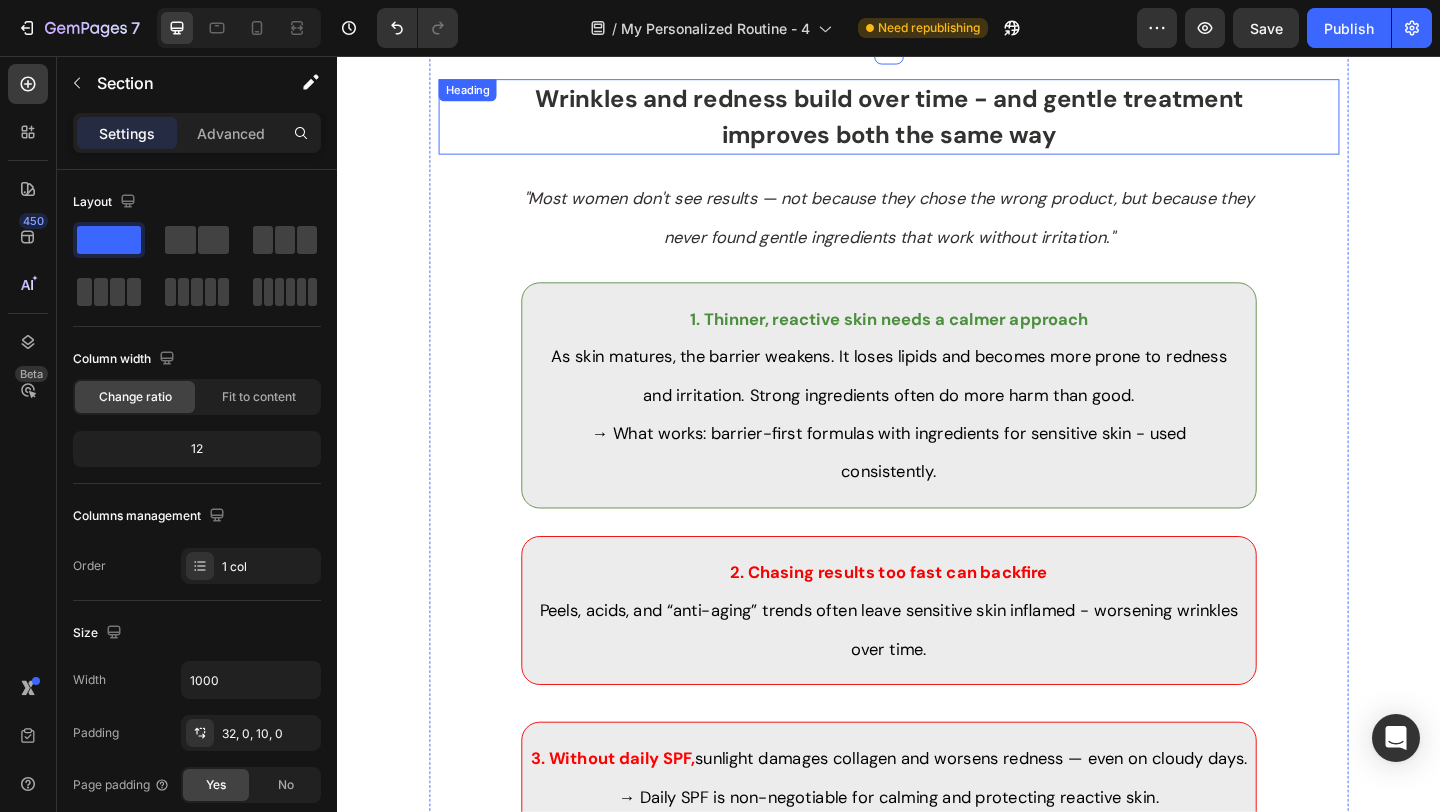 click on "Wrinkles and redness build over time - and gentle treatment improves both the same way" at bounding box center [937, 121] 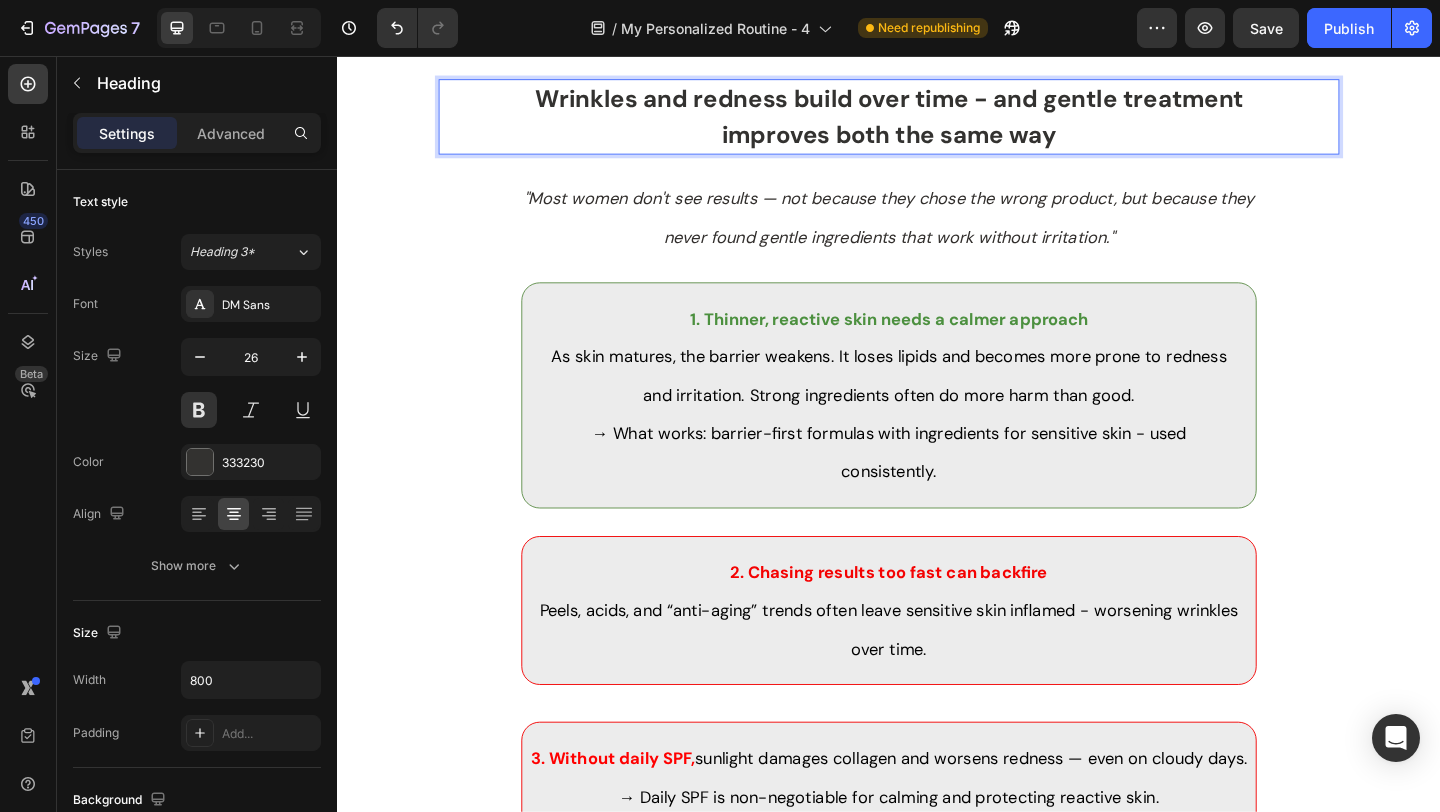 click on "Wrinkles and redness build over time - and gentle treatment improves both the same way" at bounding box center [937, 121] 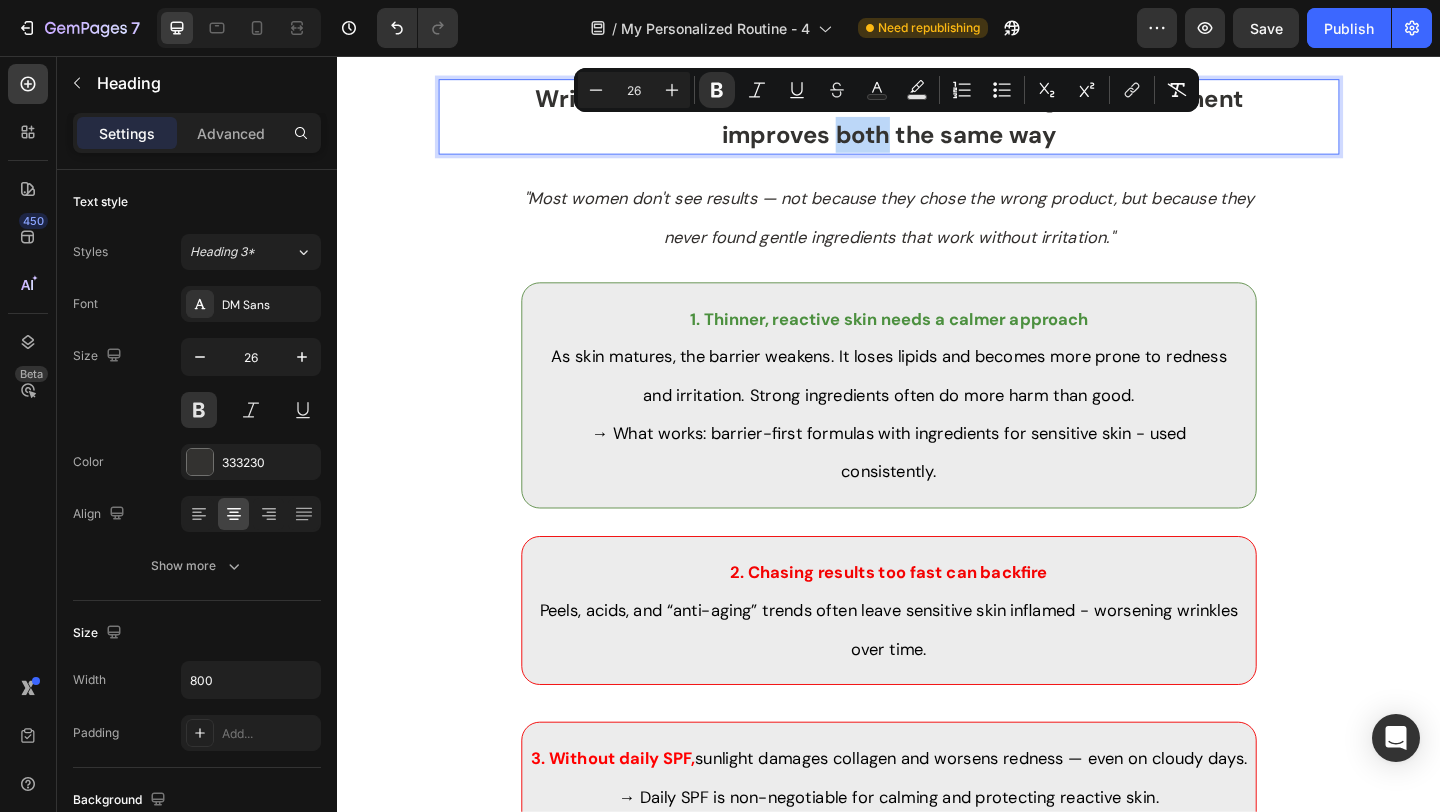 click on "Wrinkles and redness build over time - and gentle treatment improves both the same way" at bounding box center (937, 121) 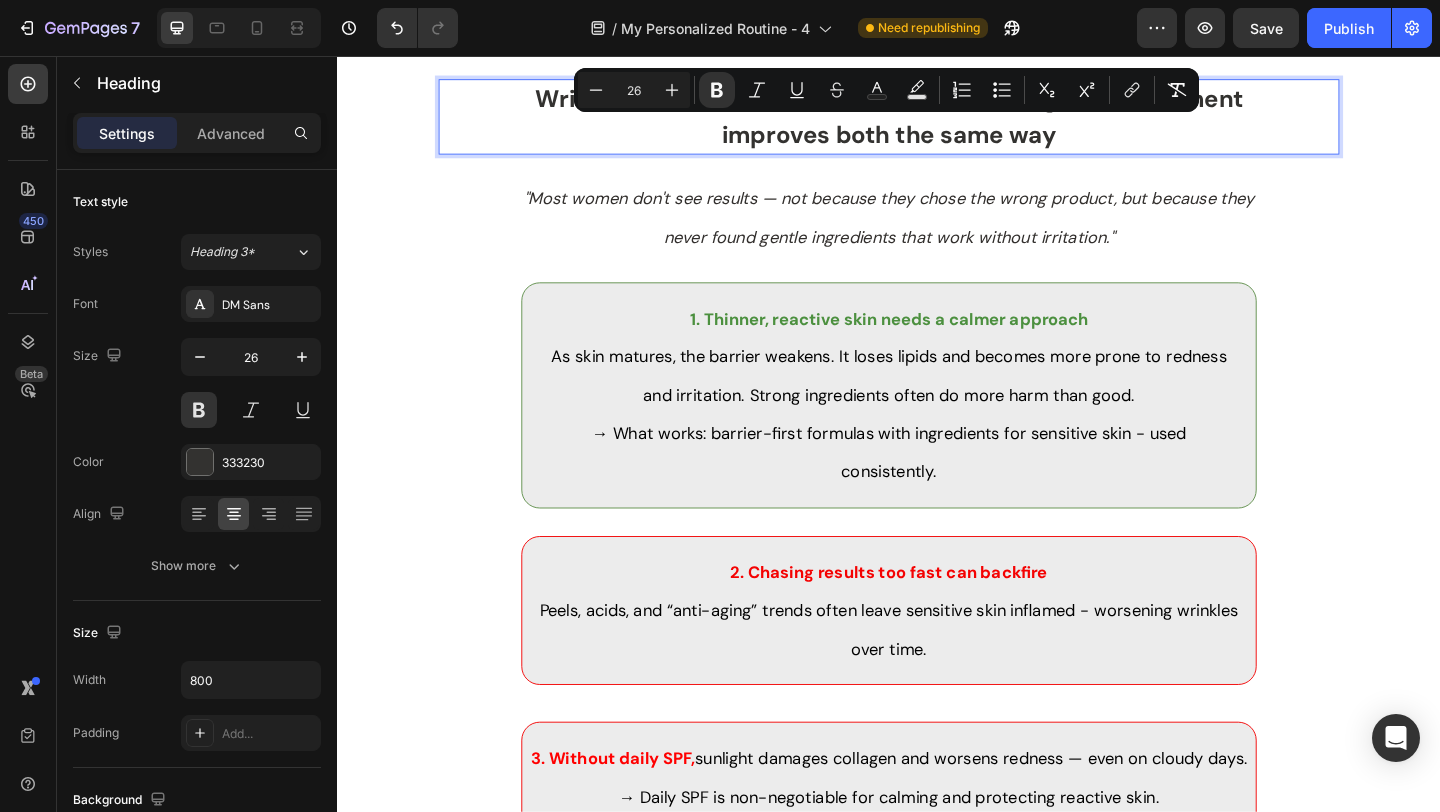 click on "Wrinkles and redness build over time - and gentle treatment improves both the same way" at bounding box center (937, 121) 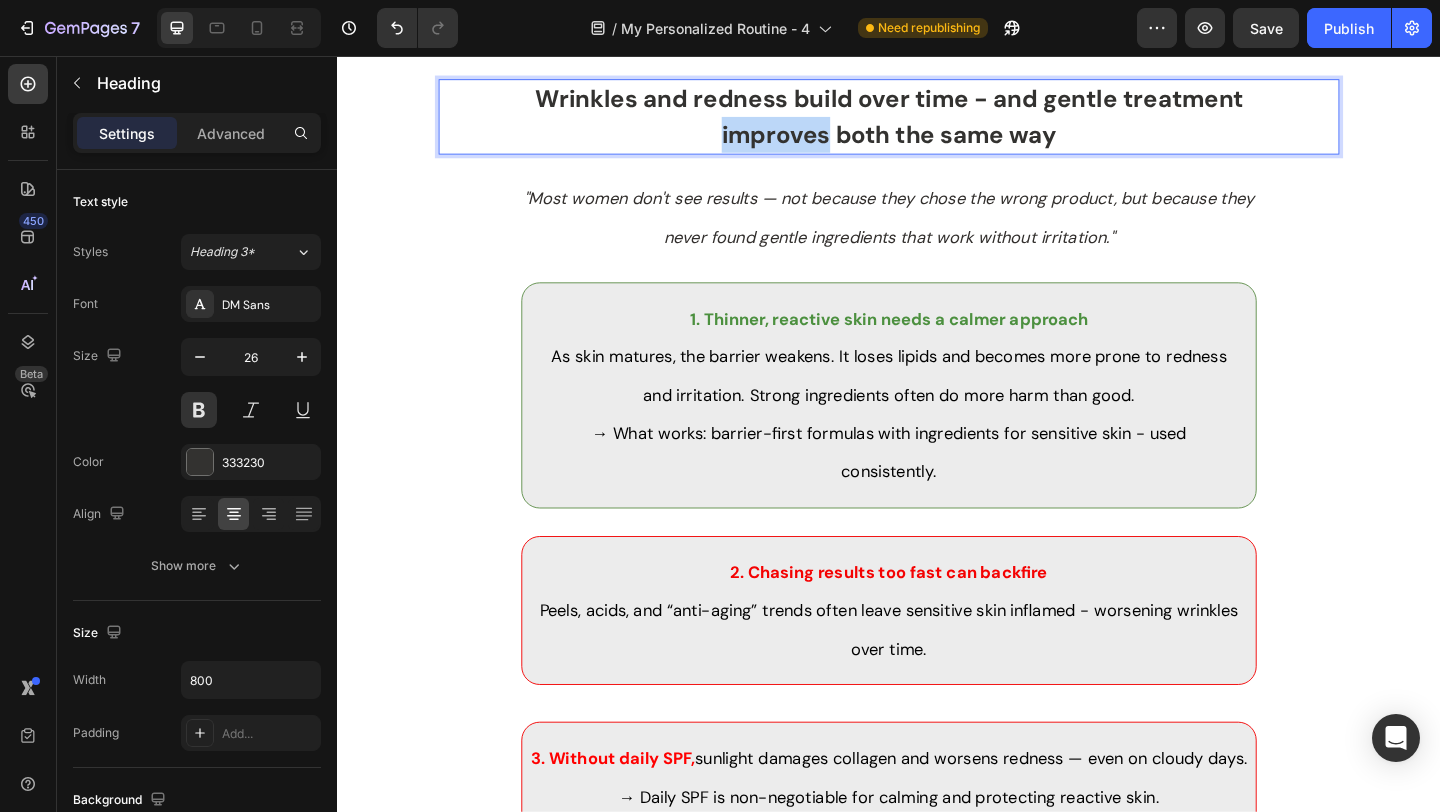 click on "Wrinkles and redness build over time - and gentle treatment improves both the same way" at bounding box center [937, 121] 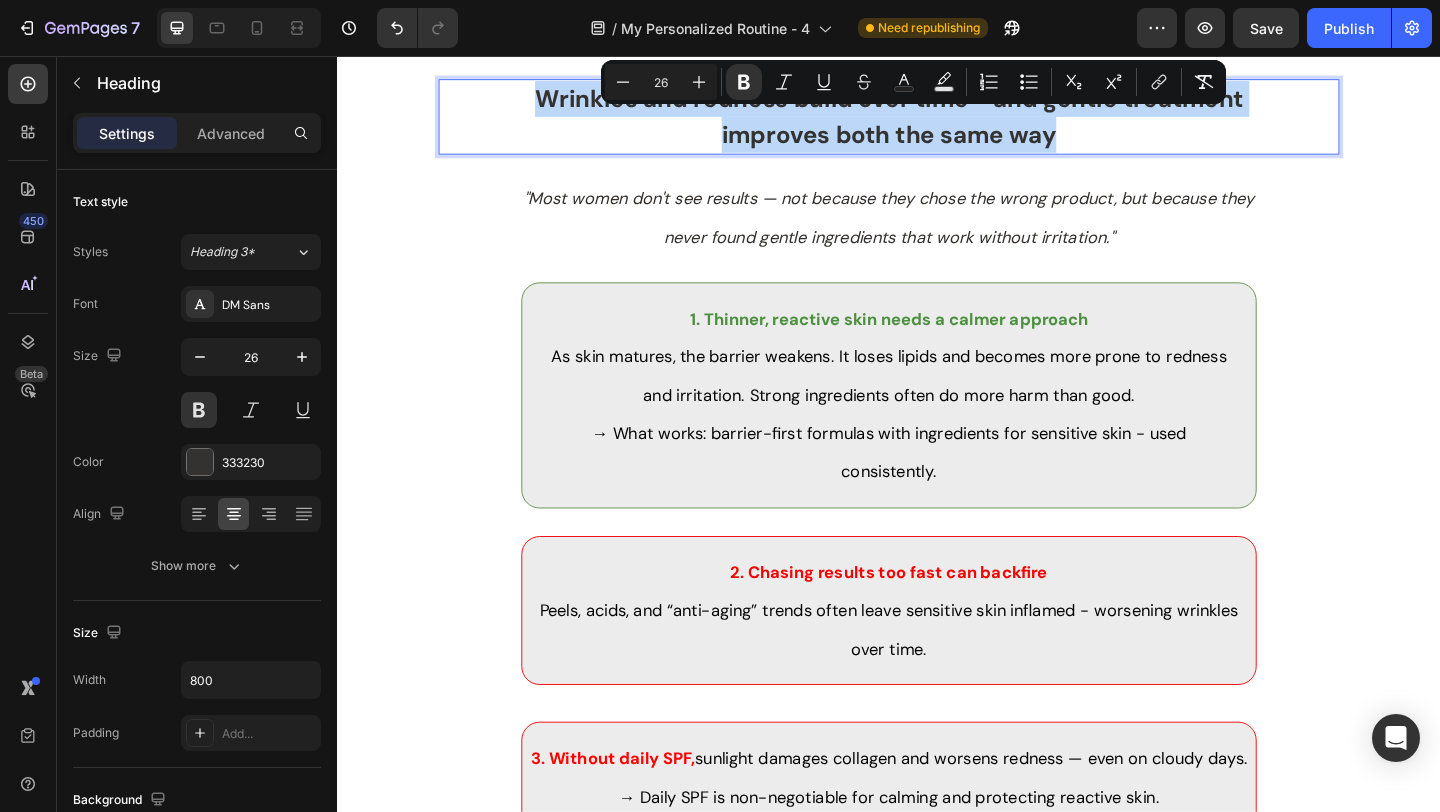 click on "Wrinkles and redness build over time - and gentle treatment improves both the same way" at bounding box center [937, 121] 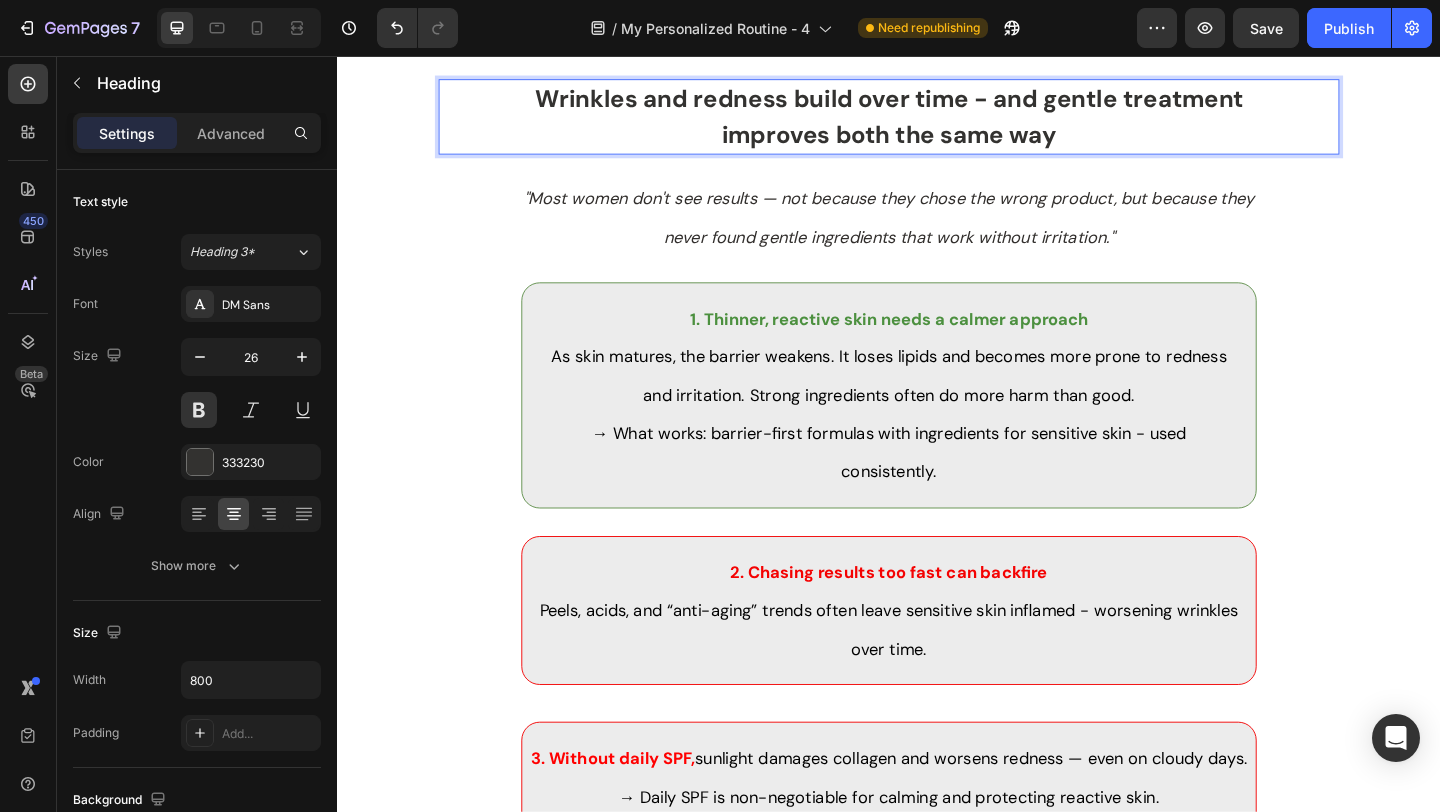 click on "Wrinkles and redness build over time - and gentle treatment improves both the same way" at bounding box center [937, 121] 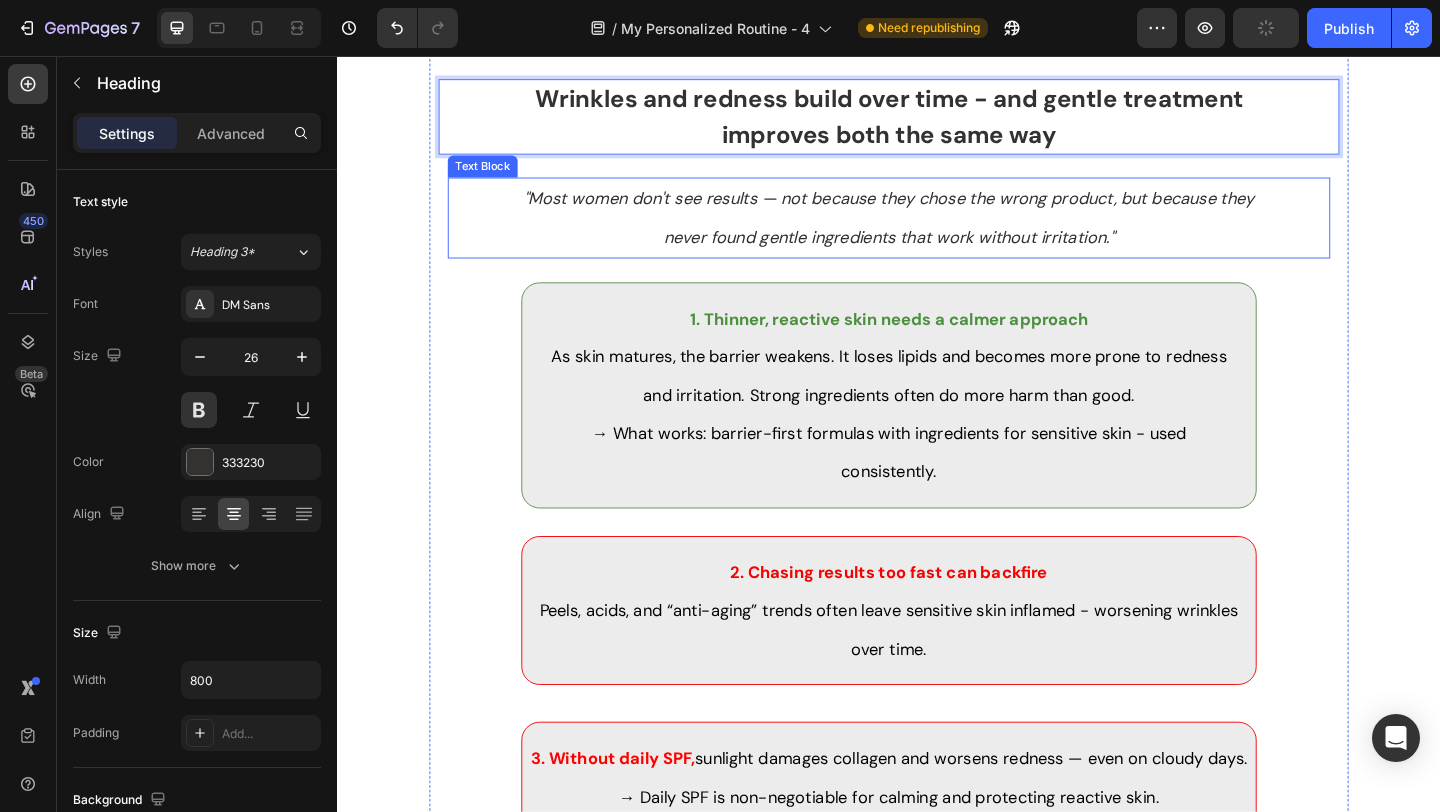 click on ""Most women don't see results — not because they chose the wrong product, but because they never found gentle ingredients that work without irritation."" at bounding box center [937, 231] 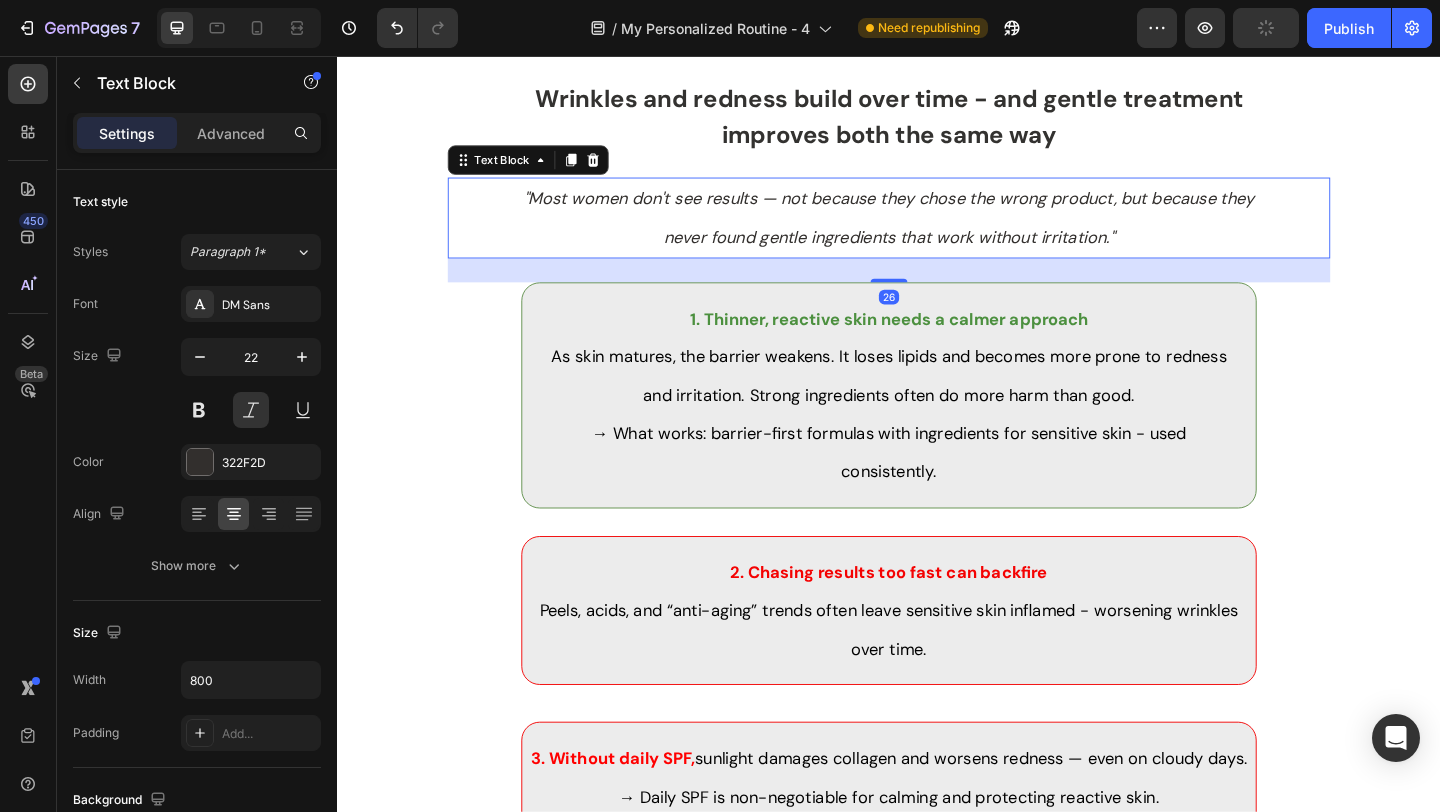 click on "⁠⁠⁠⁠⁠⁠⁠ Wrinkles and redness build over time - and gentle treatment improves both the same way Heading "Most women don't see results — not because they chose the wrong product, but because they never found gentle ingredients that work without irritation." Text Block   26 1. Thinner, reactive skin needs a calmer approach  As skin matures, the barrier weakens. It loses lipids and becomes more prone to redness and irritation. Strong ingredients often do more harm than good.  → What works: barrier-first formulas with ingredients for sensitive skin - used consistently. Text Block Row 2. Chasing results too fast can backfire  Peels, acids, and “anti-aging” trends often leave sensitive skin inflamed - worsening wrinkles over time. Text Block Row 3. Without daily SPF,  sunlight damages collagen and worsens redness — even on cloudy days.  → Daily SPF is non-negotiable for calming and protecting reactive skin. Text Block Row Row Section 3" at bounding box center [937, 493] 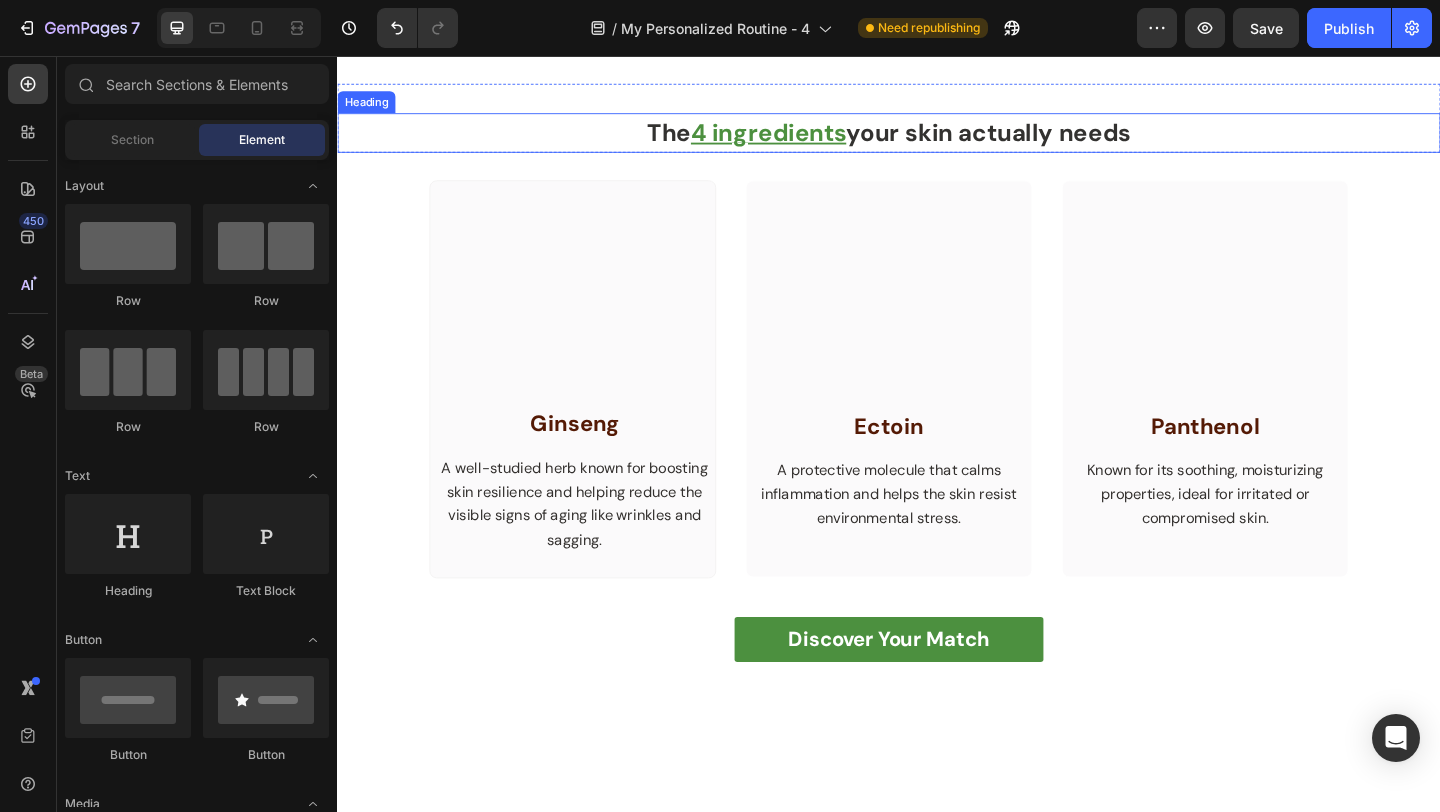 scroll, scrollTop: 1679, scrollLeft: 0, axis: vertical 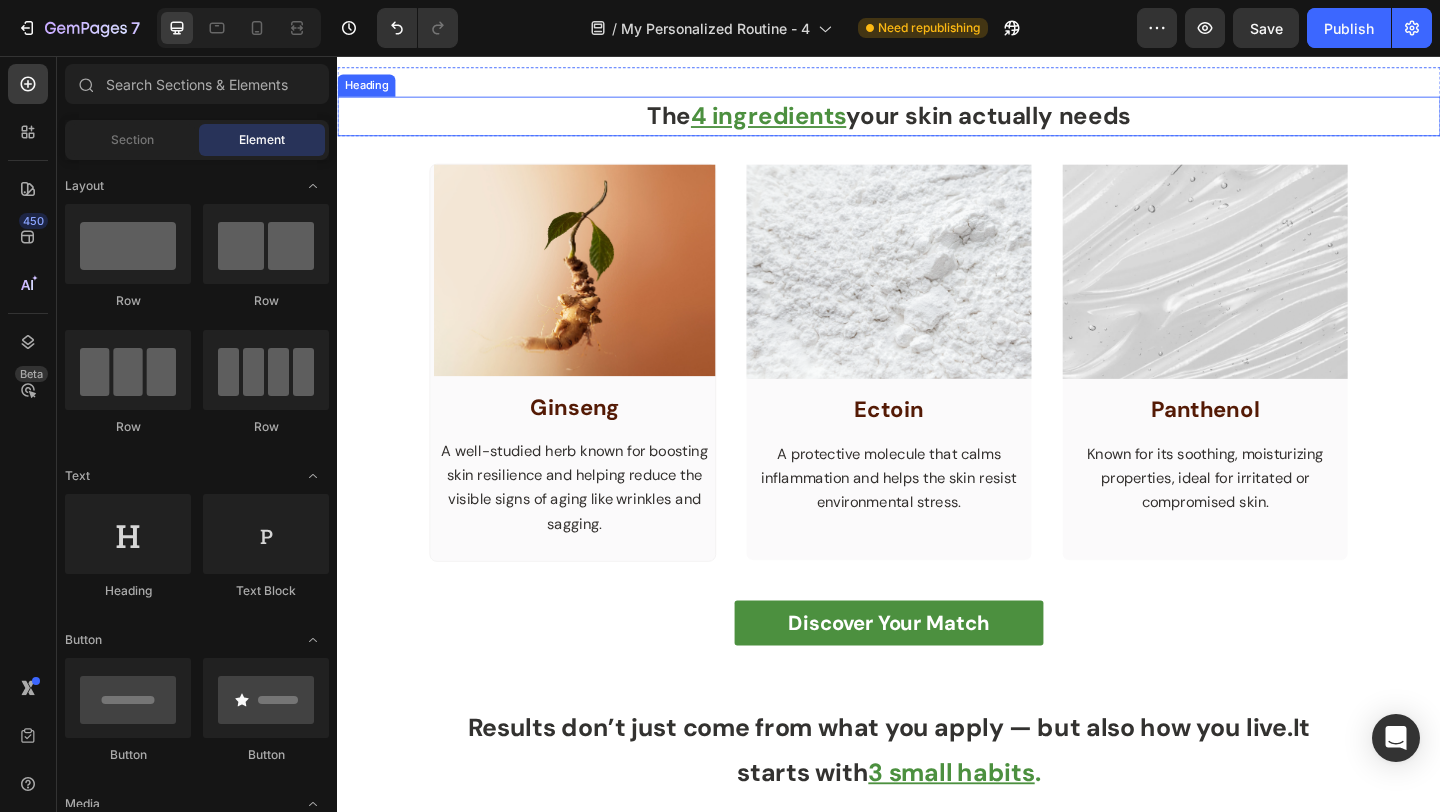 click on "4 ingredients" at bounding box center [806, 121] 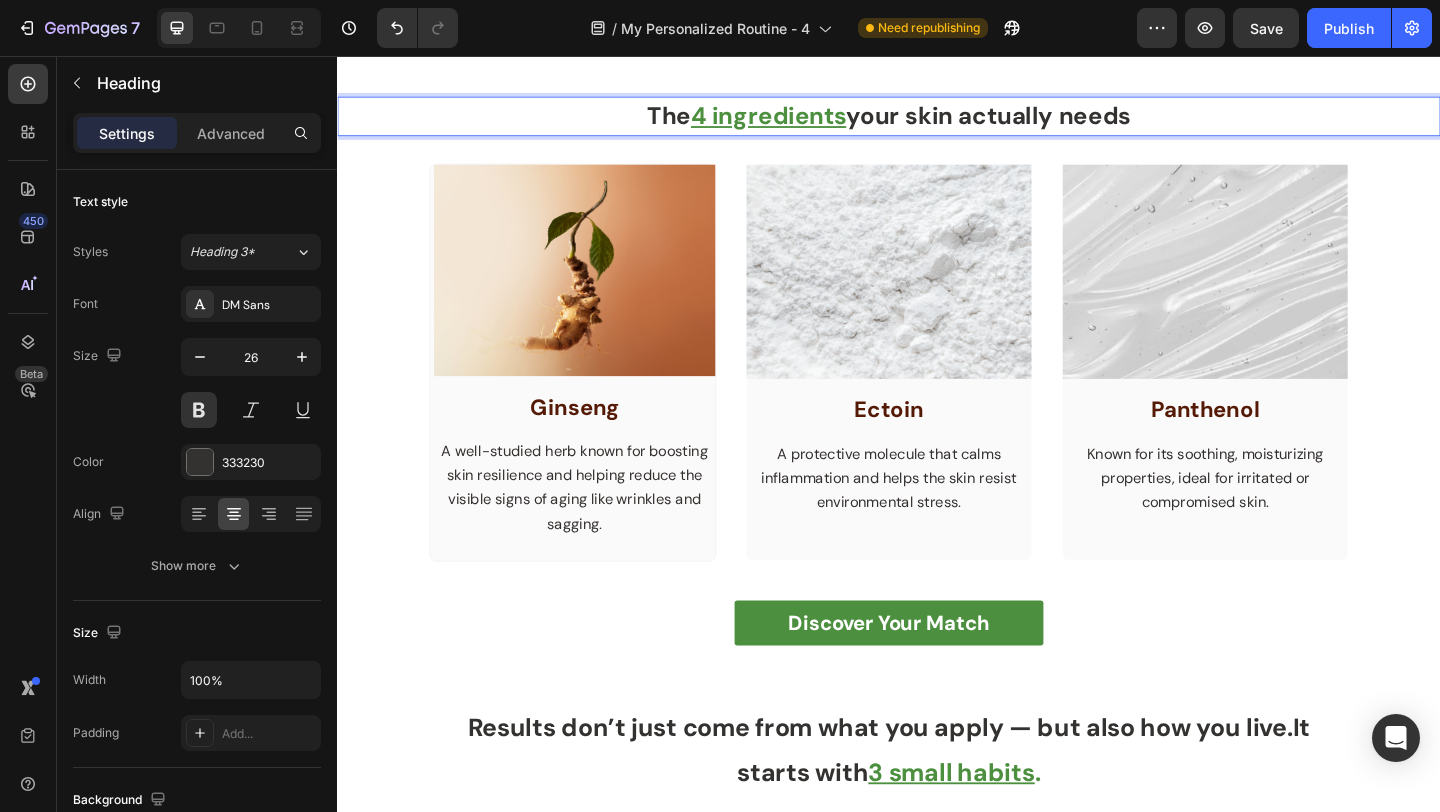 click on "4 ingredients" at bounding box center (806, 121) 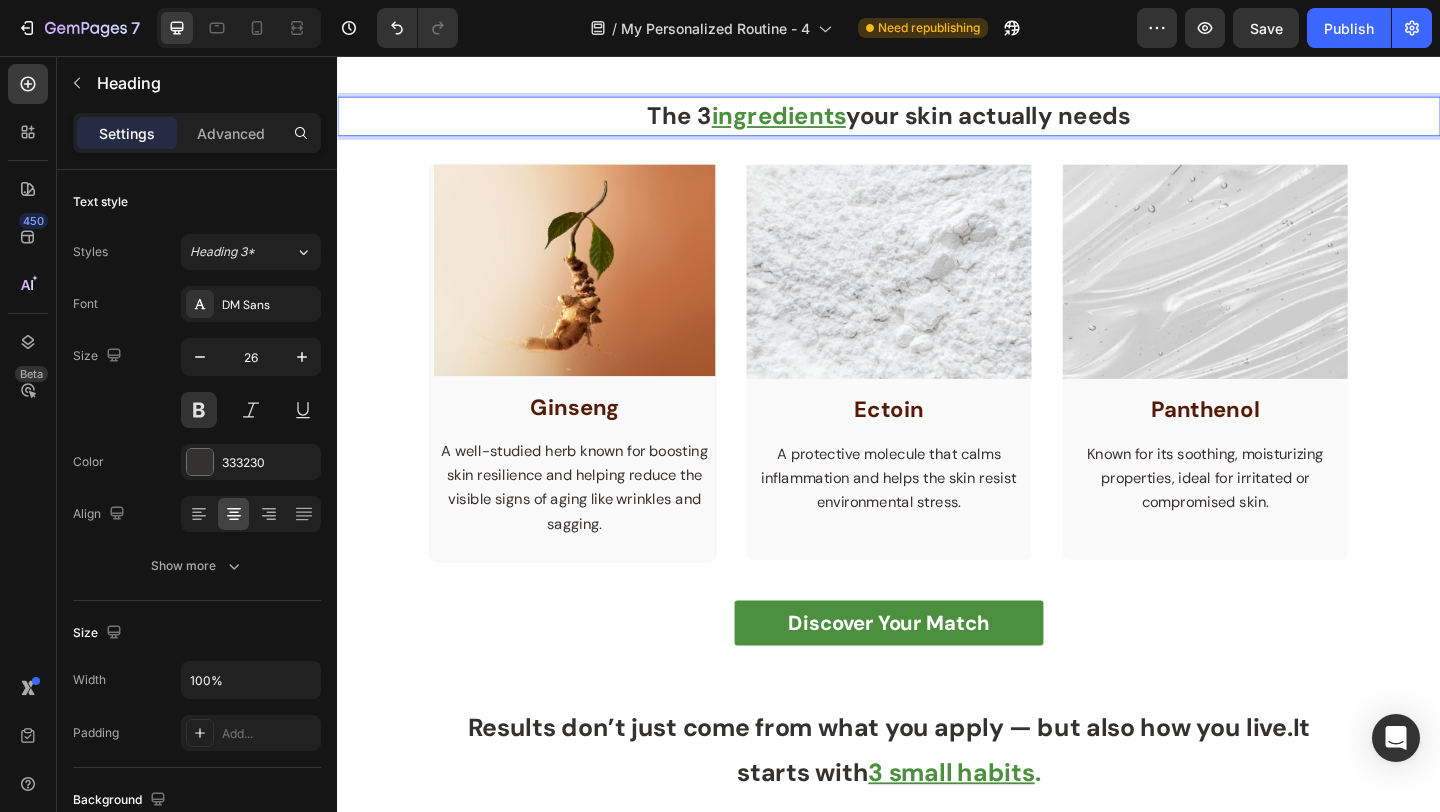 click on "The 3  ingredients  your skin actually needs" at bounding box center (937, 121) 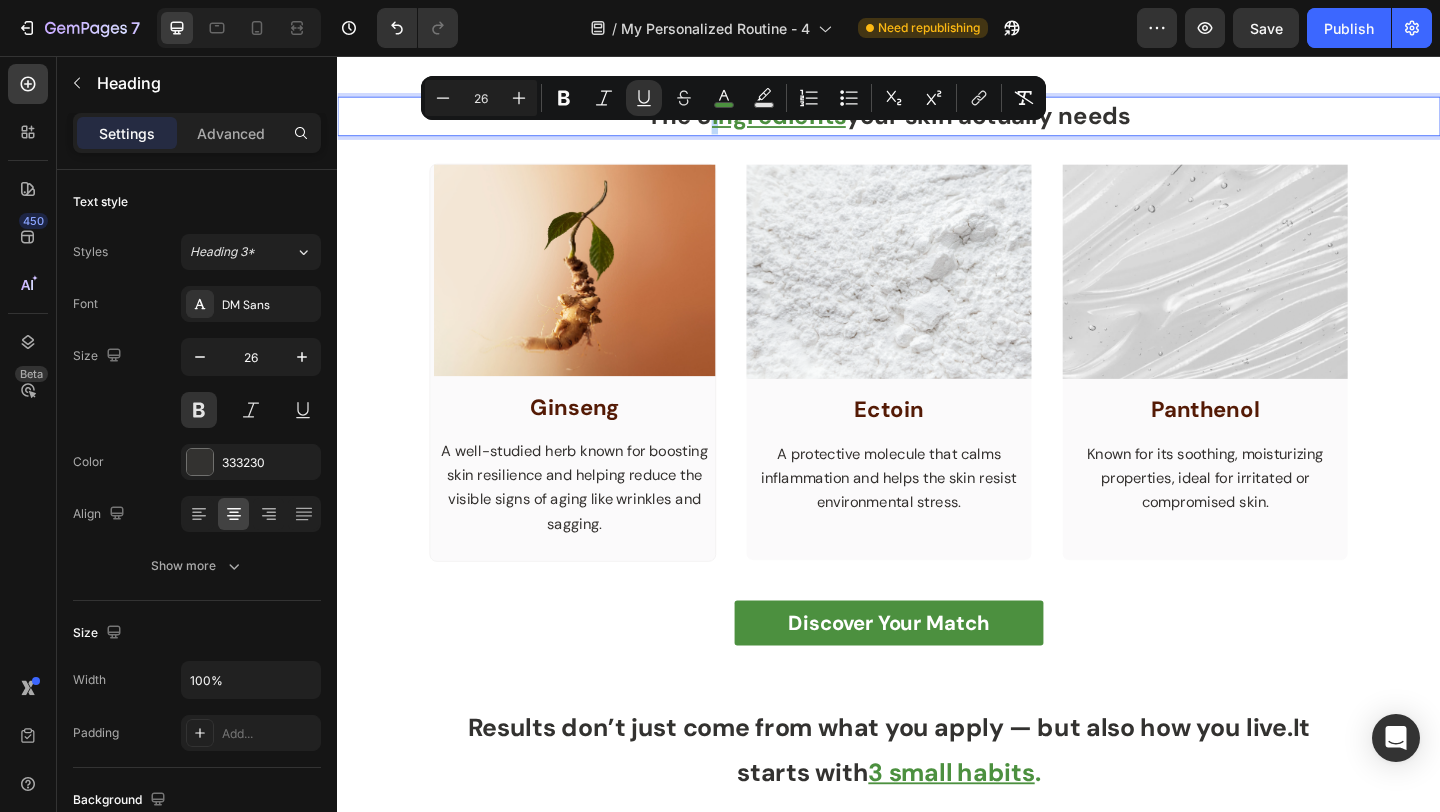 click on "The 3  ingredients  your skin actually needs" at bounding box center (937, 121) 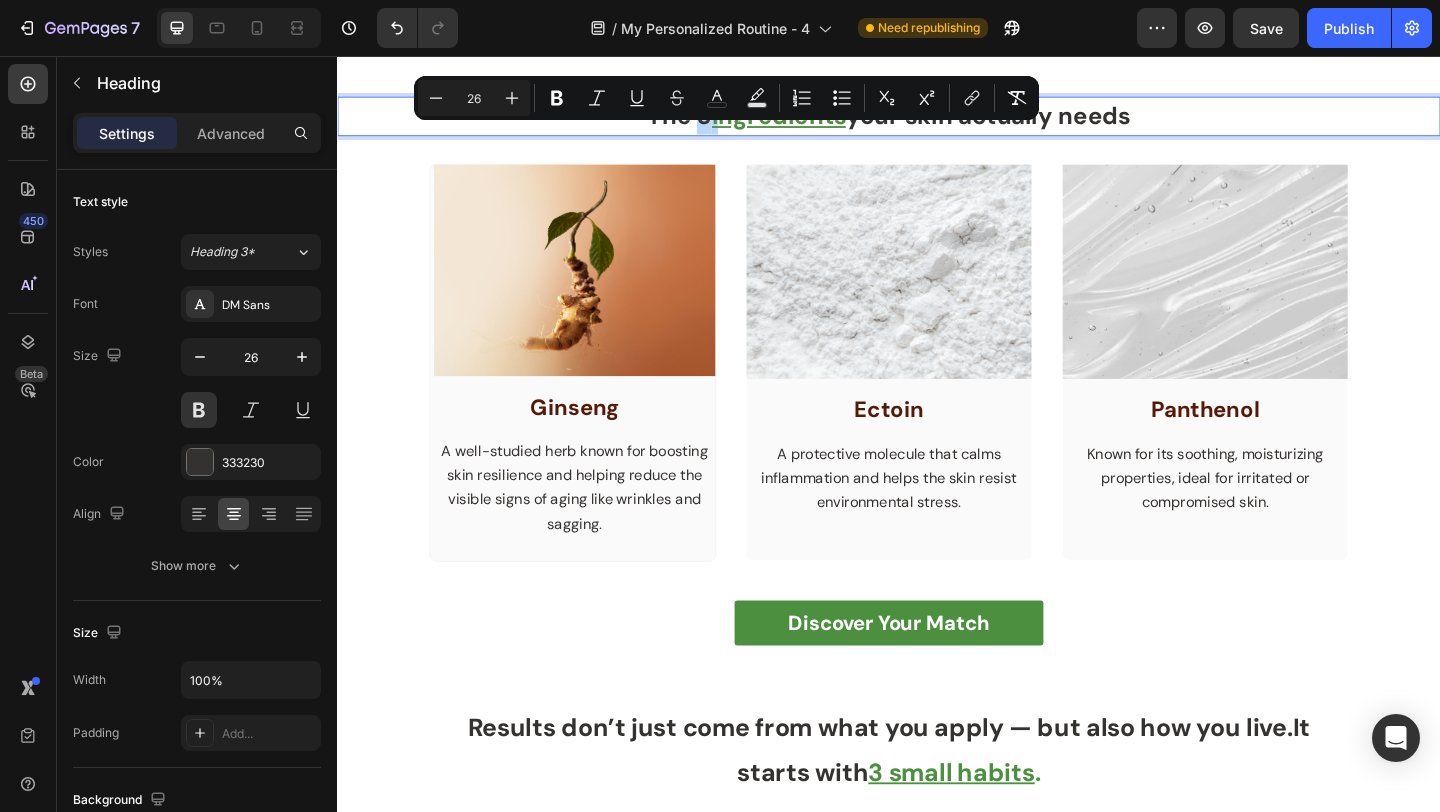 drag, startPoint x: 731, startPoint y: 148, endPoint x: 1065, endPoint y: 156, distance: 334.0958 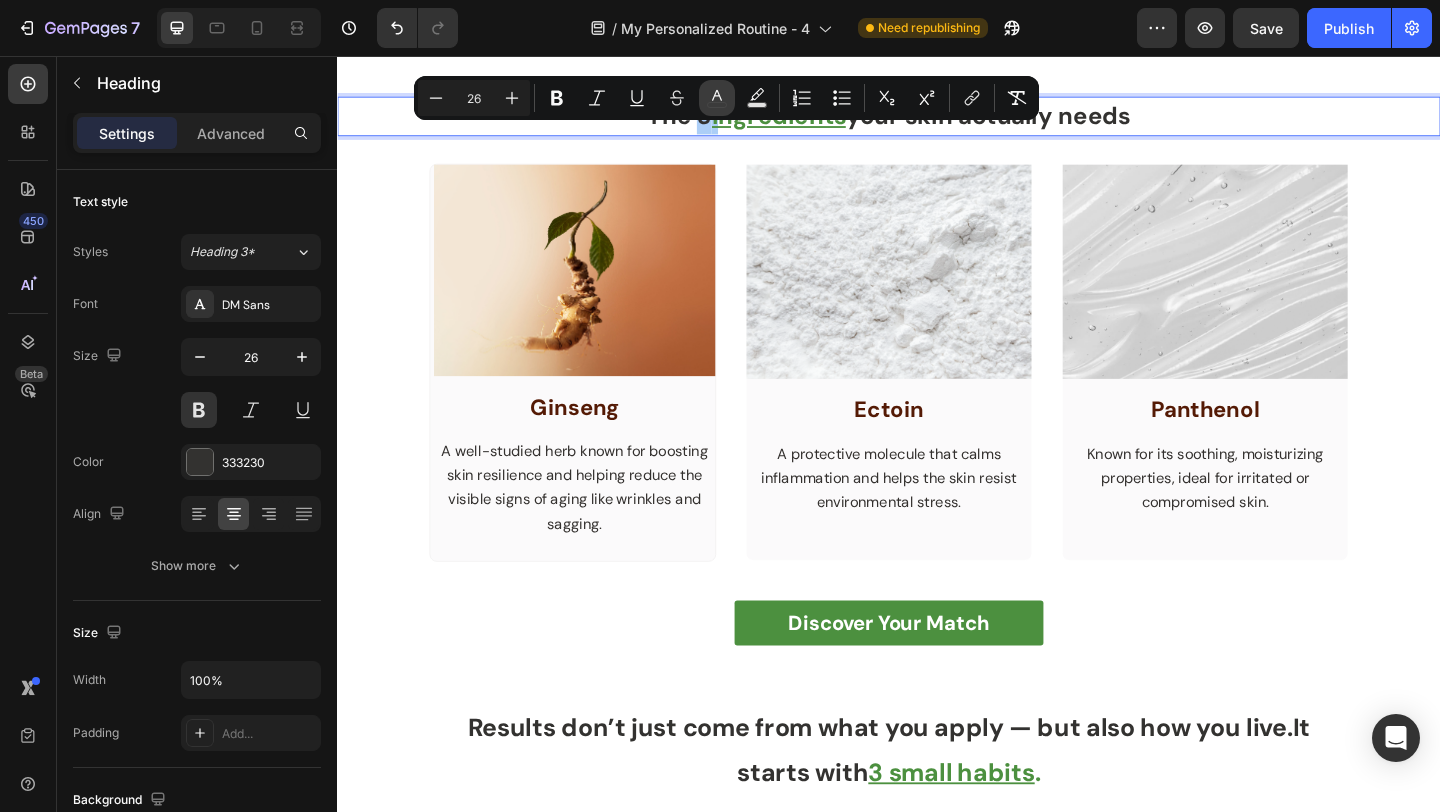click 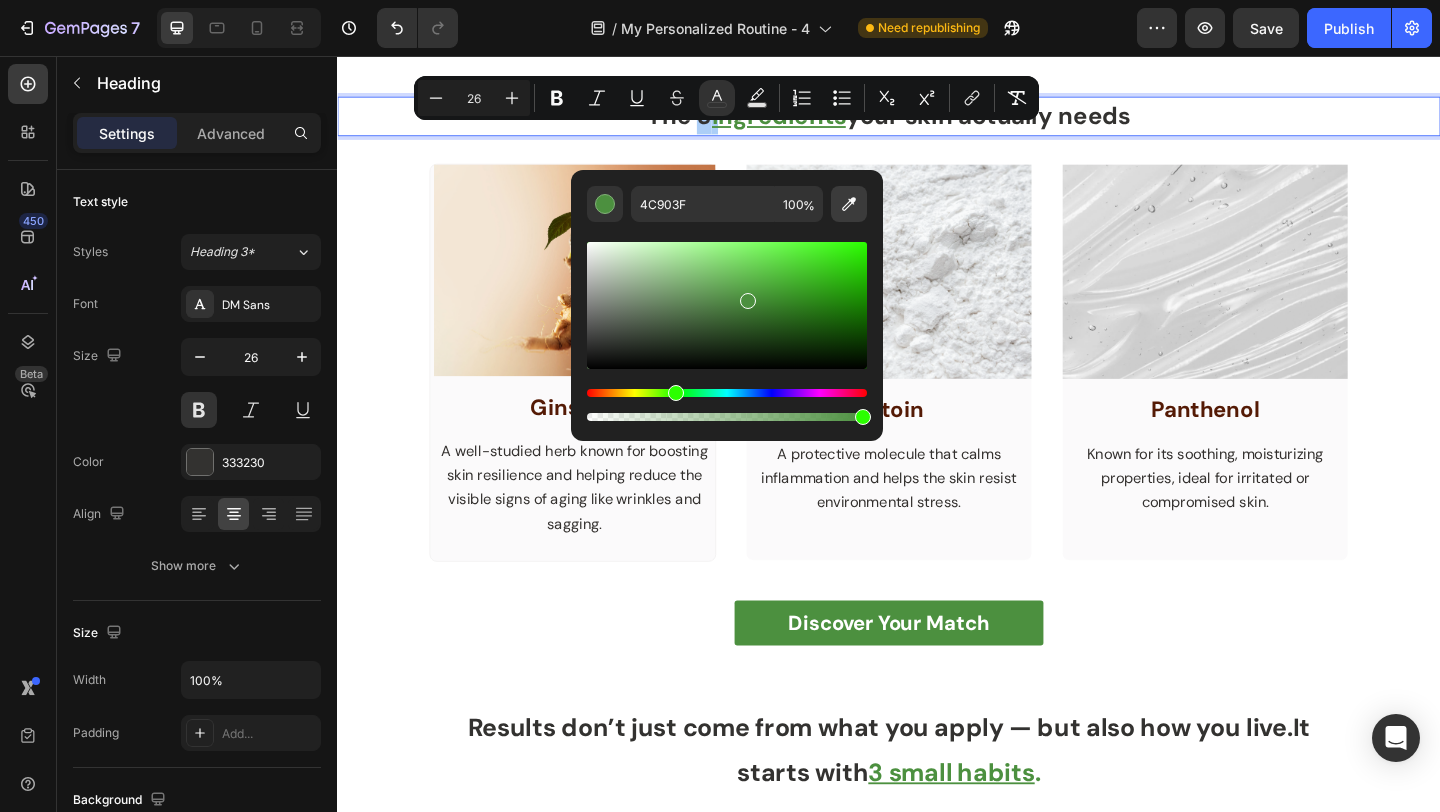 click 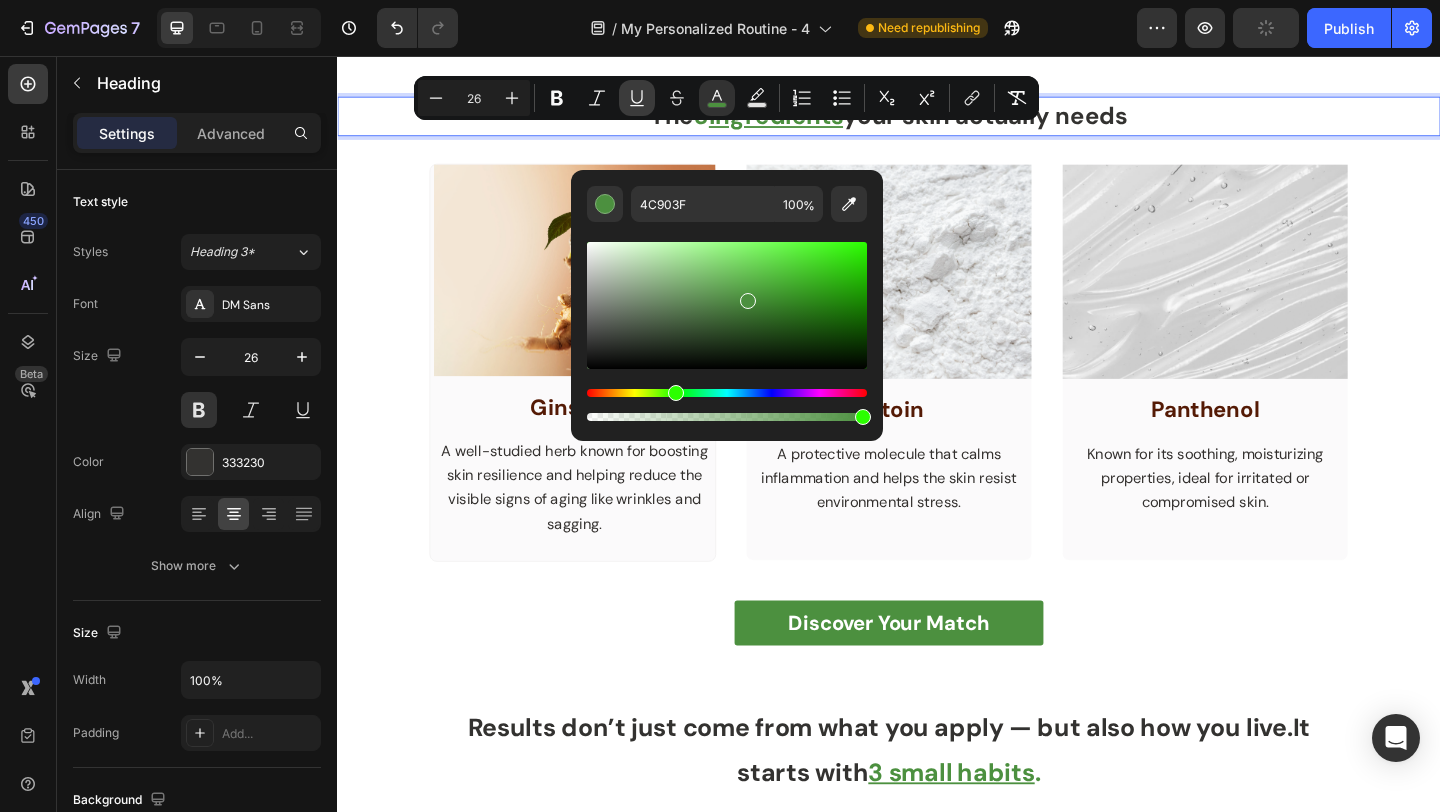 click 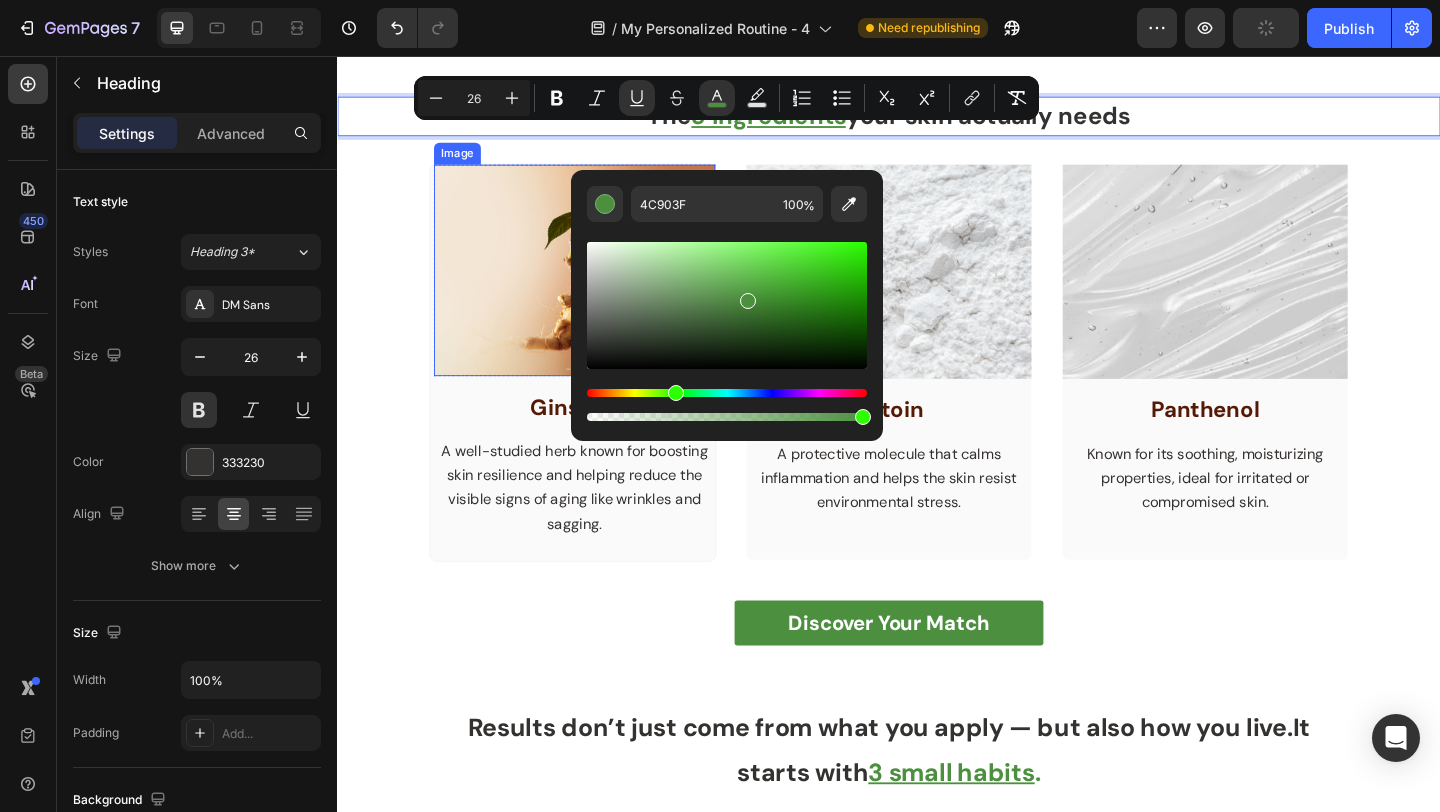 click at bounding box center (595, 289) 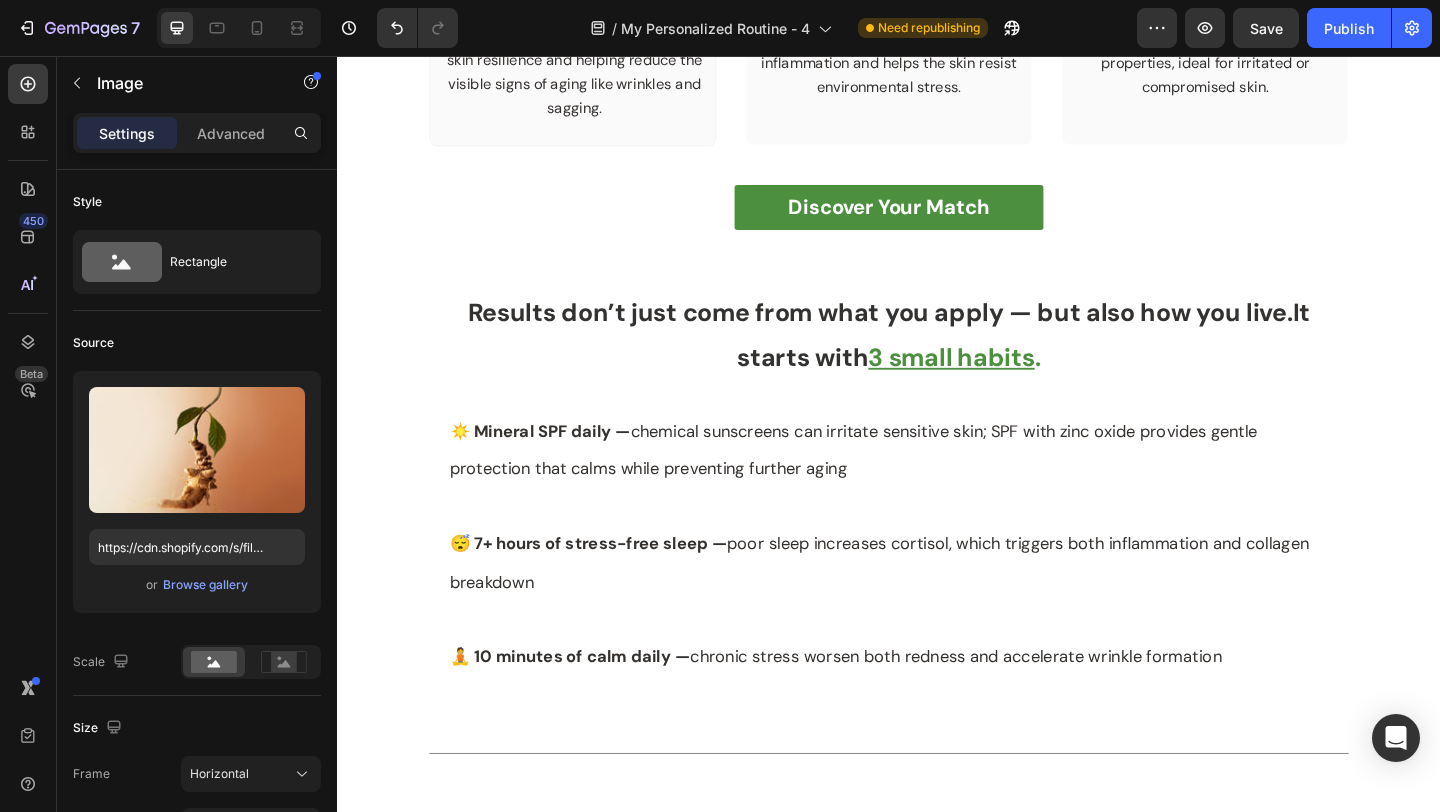 scroll, scrollTop: 2161, scrollLeft: 0, axis: vertical 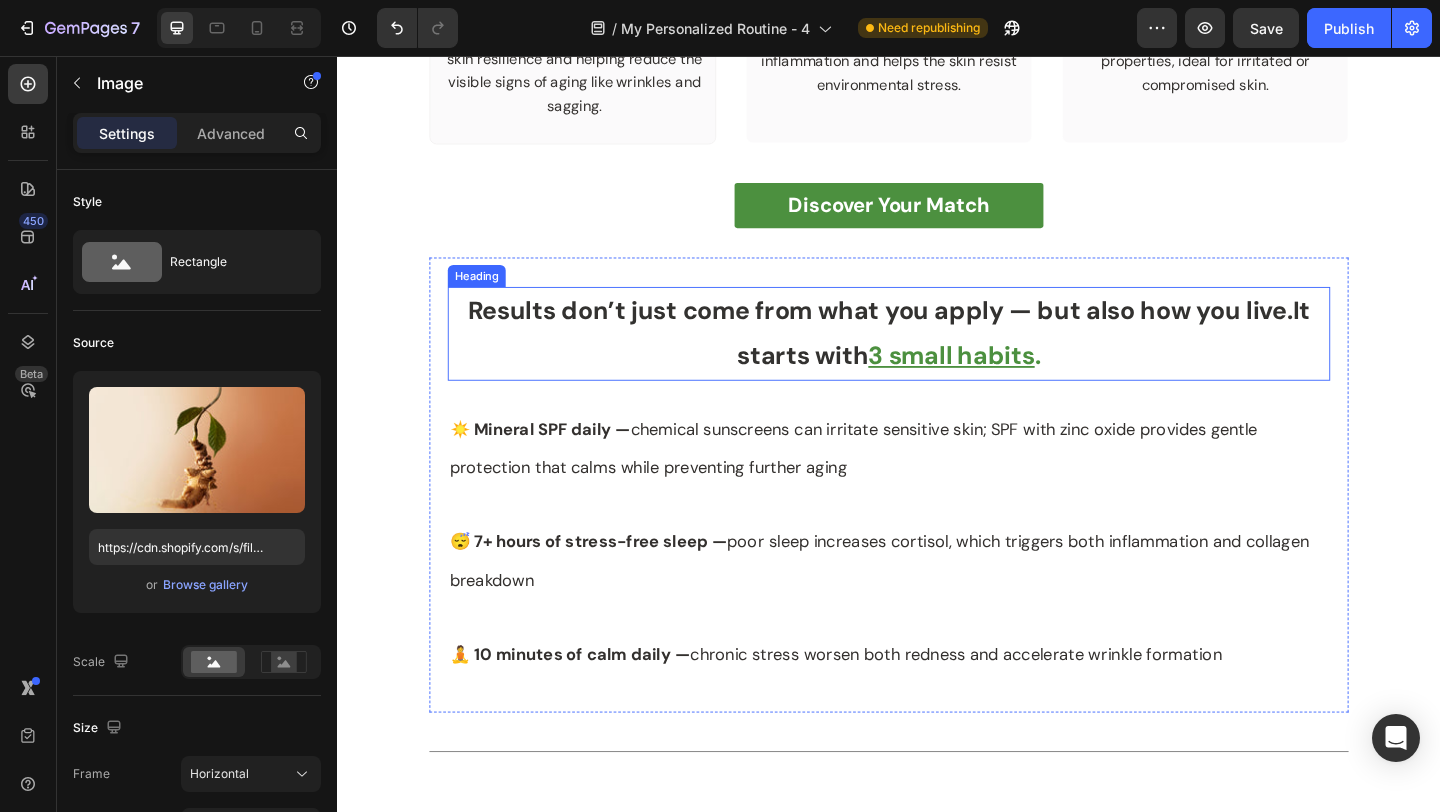 click on "Results don’t just come from what you apply — but also how you live." at bounding box center [928, 332] 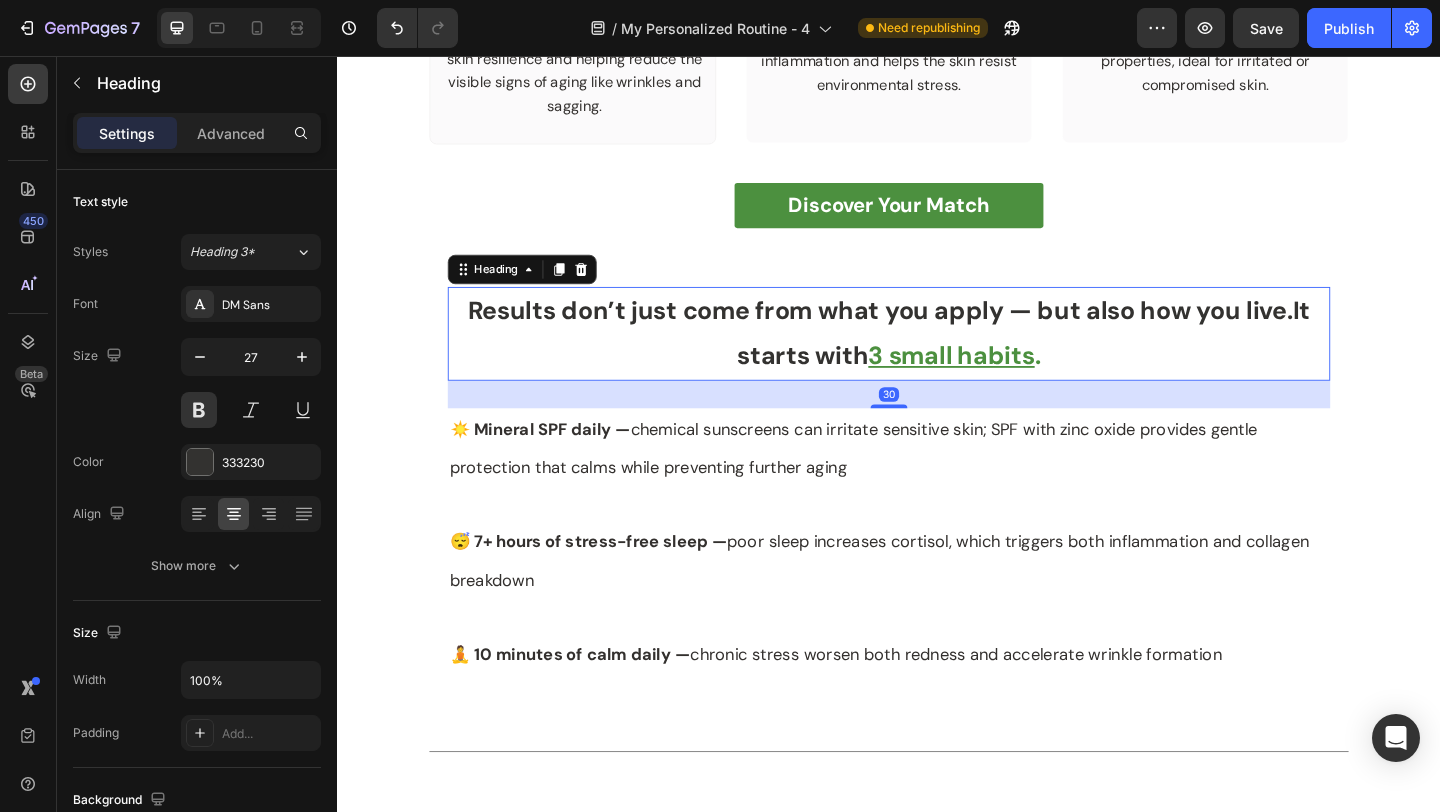 click on "Results don’t just come from what you apply — but also how you live." at bounding box center [928, 332] 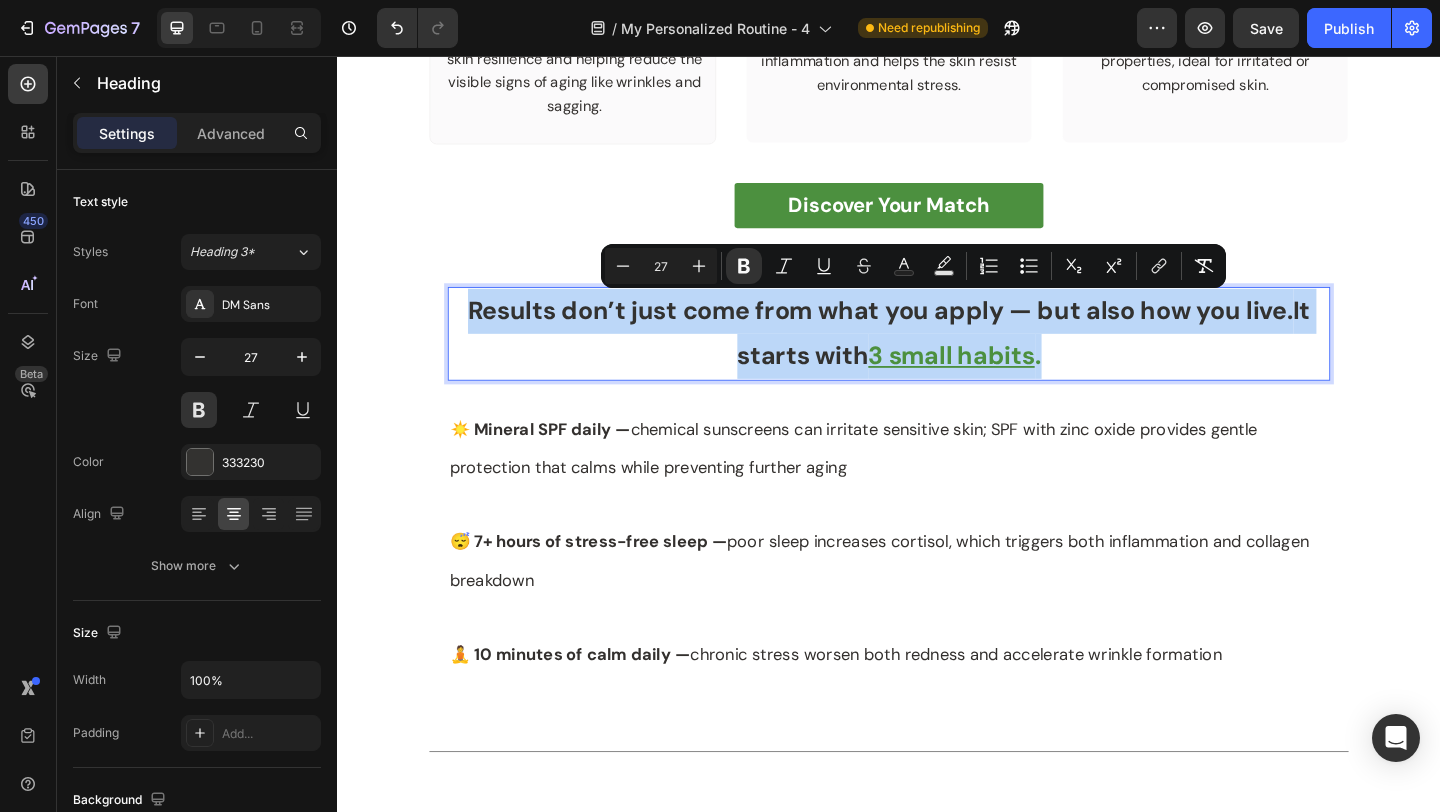 copy on "Results don’t just come from what you apply — but also how you live.  It starts with  3 small habits ." 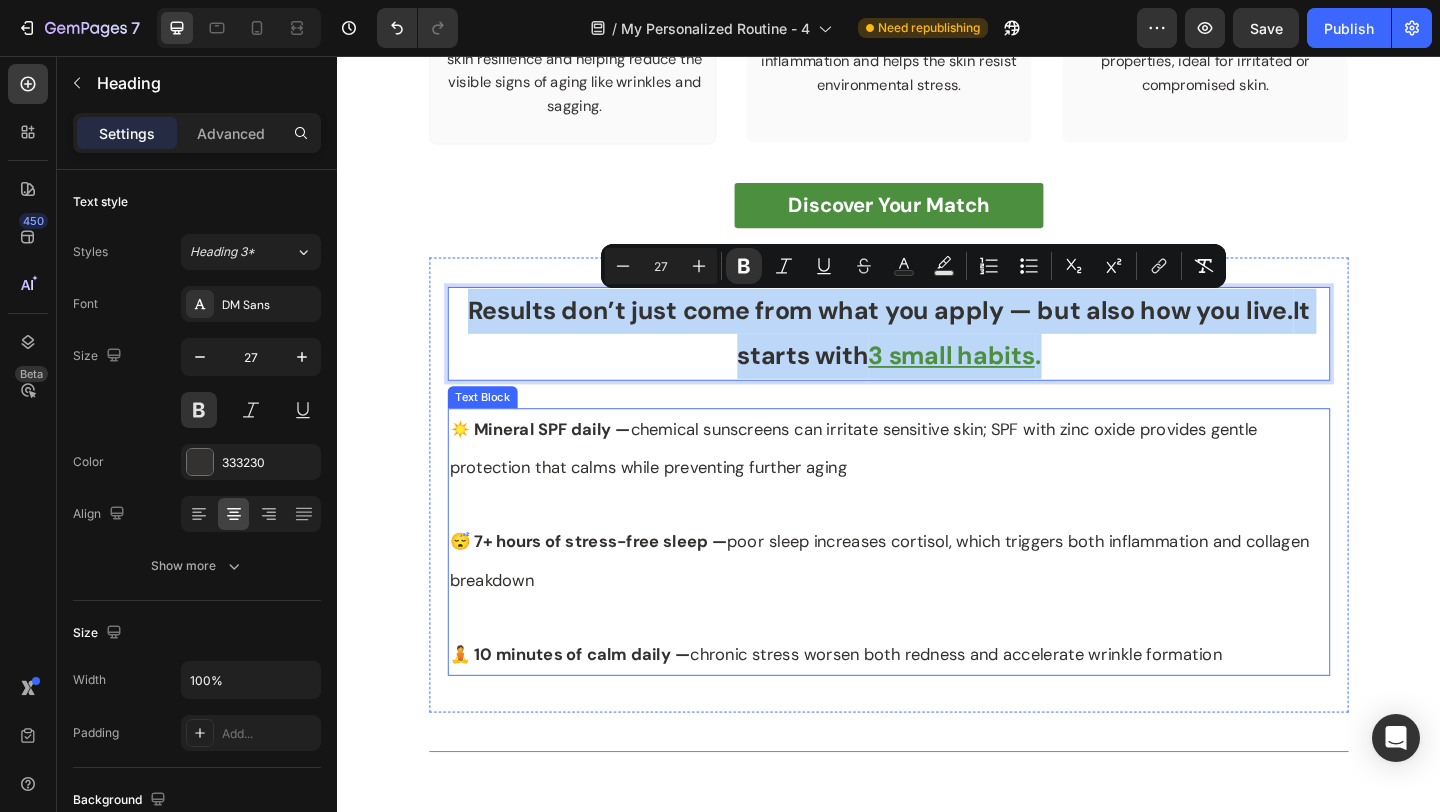 click on "☀️ Mineral SPF daily —  chemical sunscreens can irritate sensitive skin; SPF with zinc oxide provides gentle protection that calms while preventing further aging" at bounding box center (898, 483) 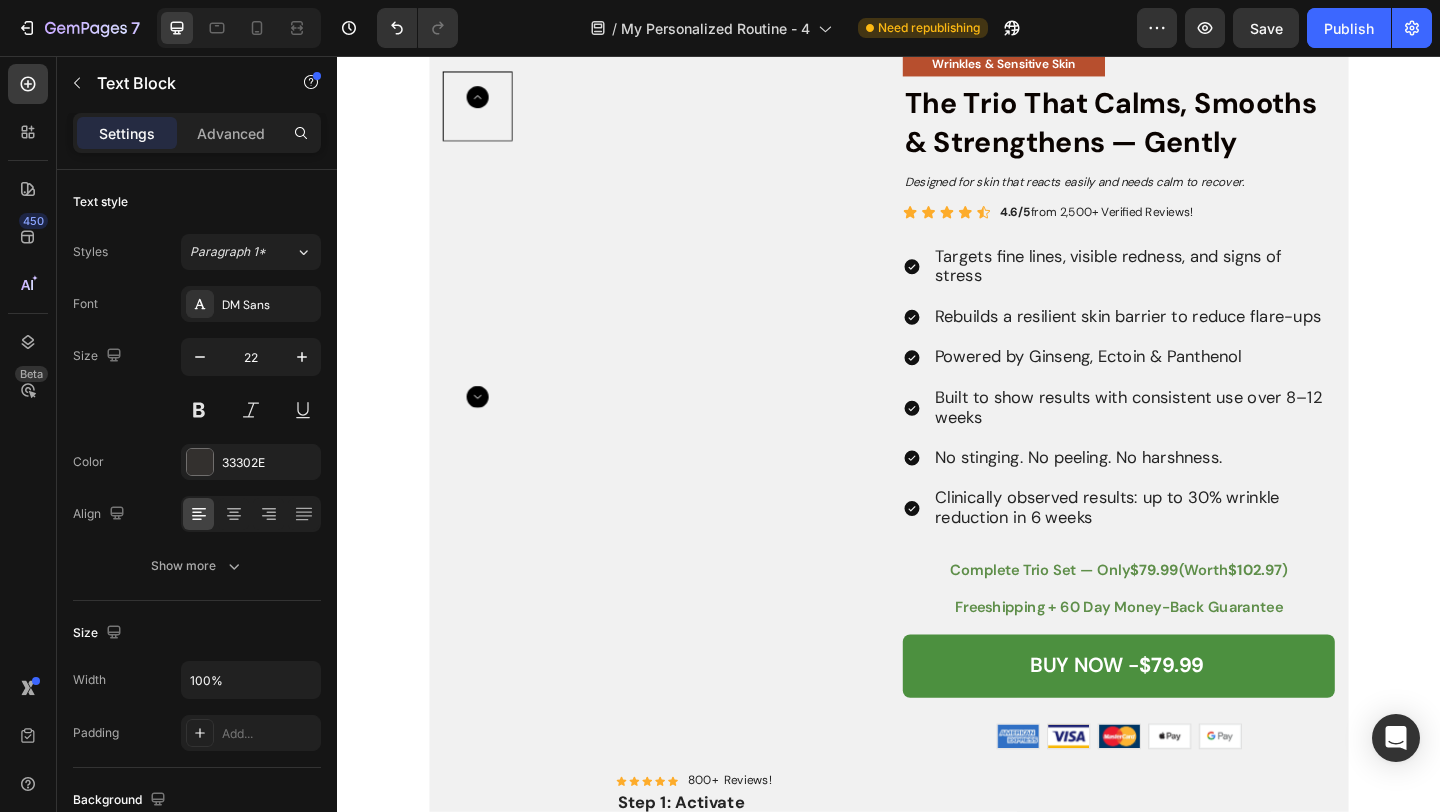 scroll, scrollTop: 3184, scrollLeft: 0, axis: vertical 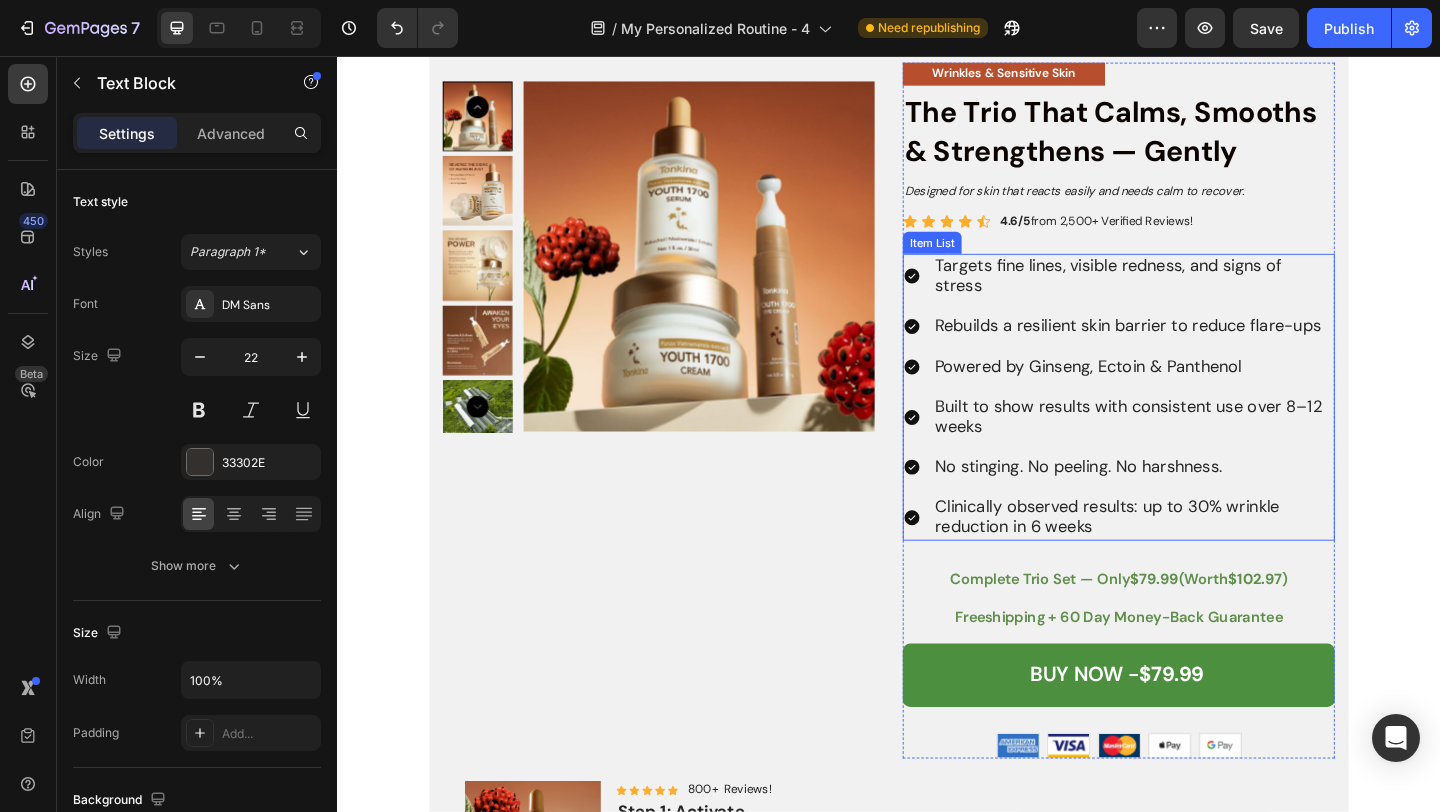 click on "Powered by Ginseng, Ectoin & Panthenol" at bounding box center [1154, 393] 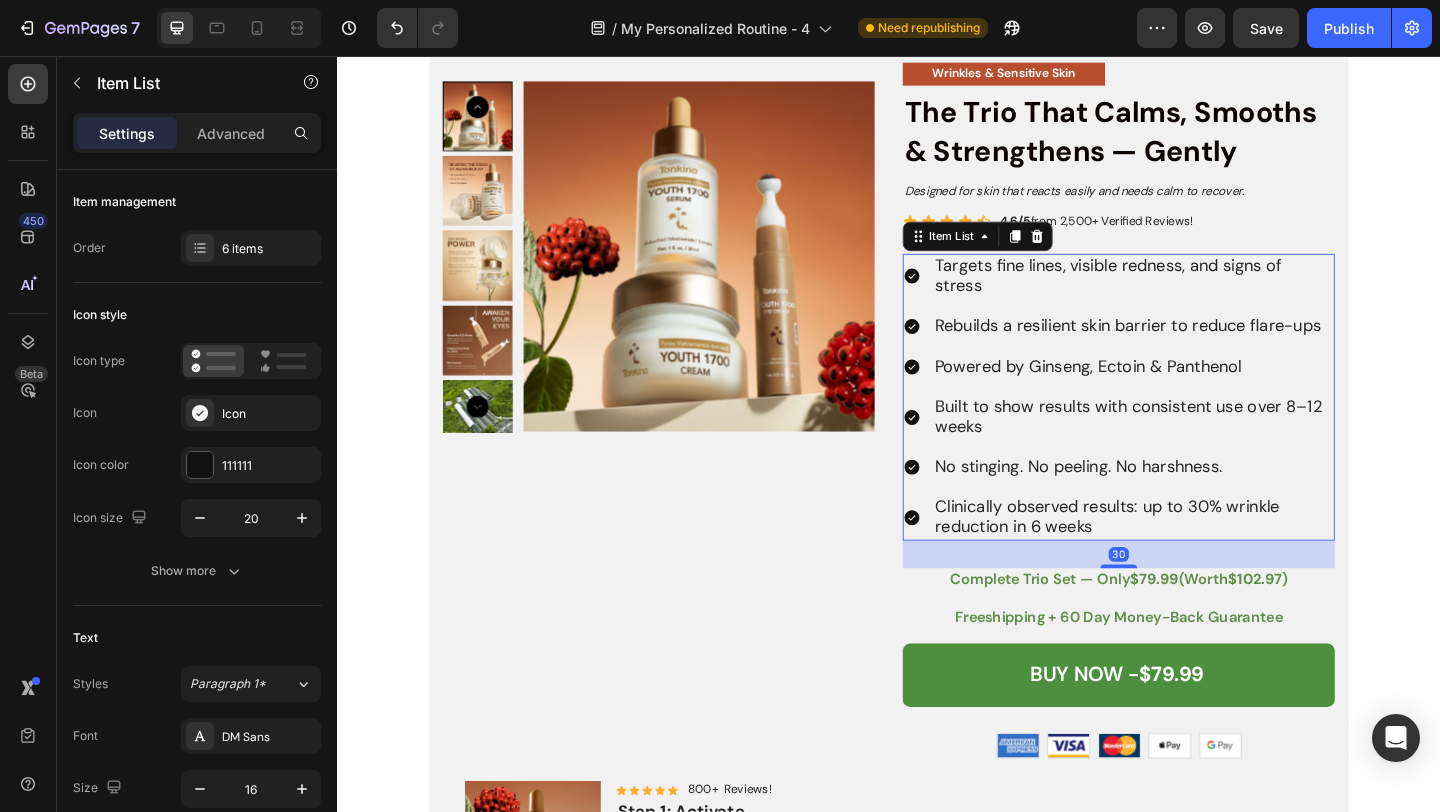 click on "Powered by Ginseng, Ectoin & Panthenol" at bounding box center [1154, 393] 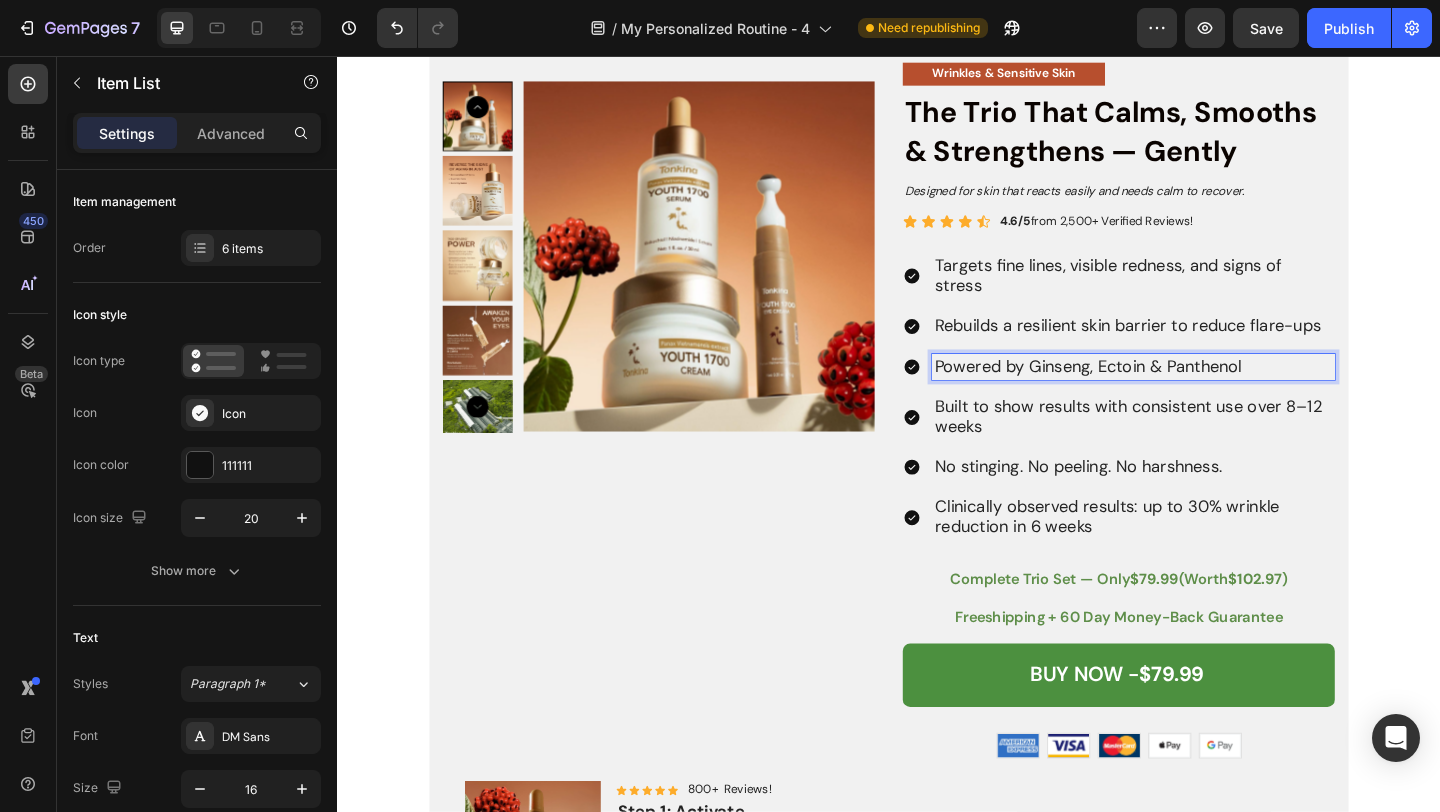 type 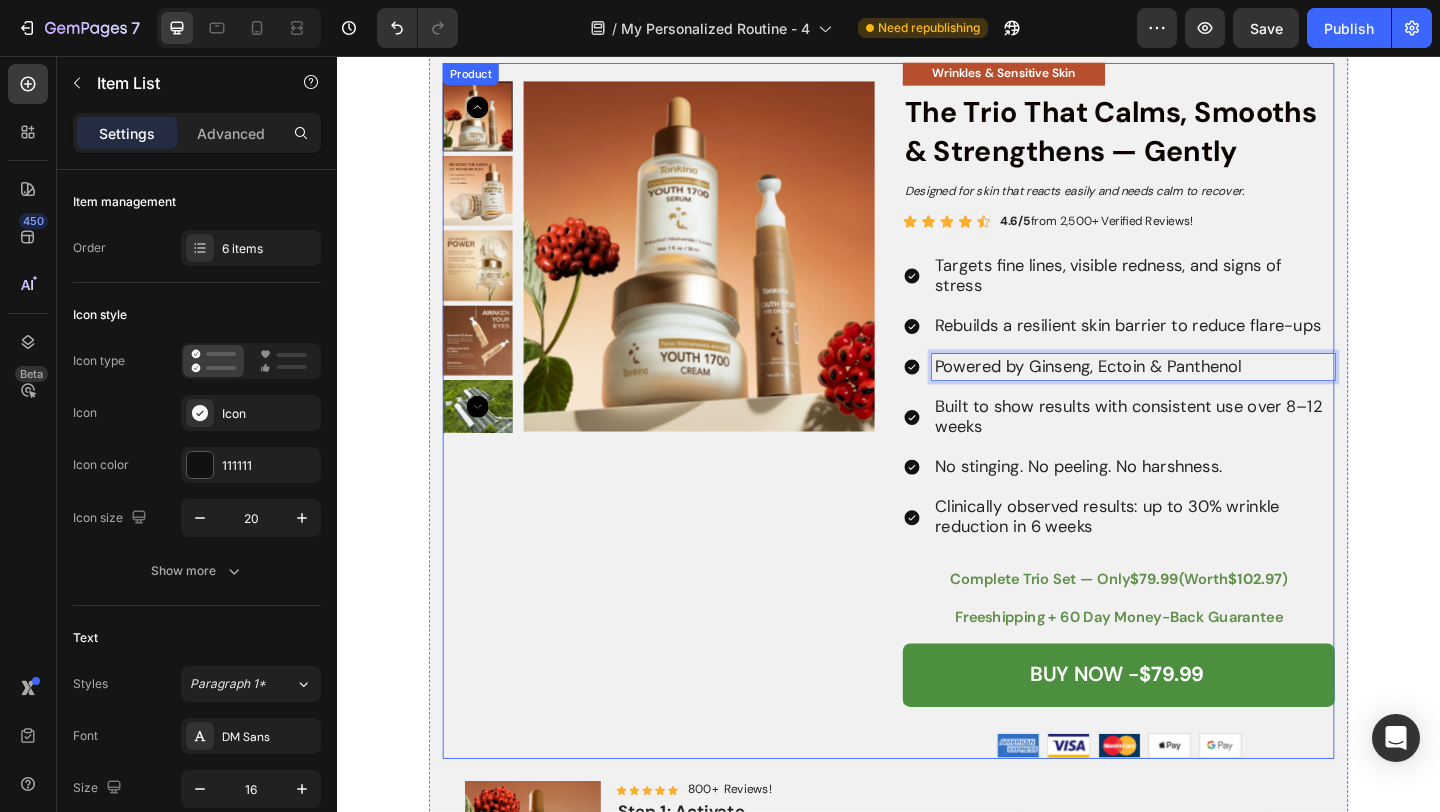 click on "Product Images" at bounding box center (687, 441) 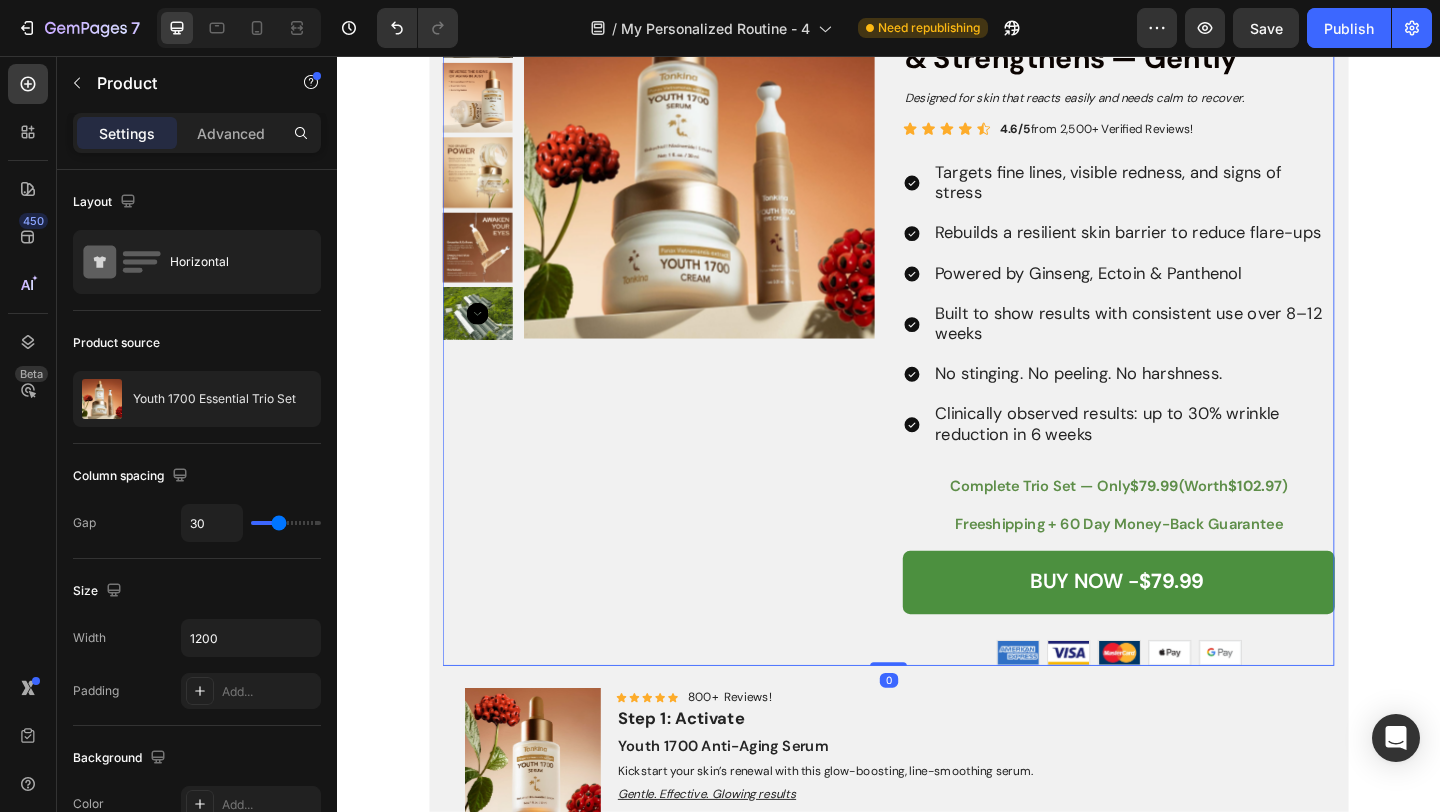 scroll, scrollTop: 3256, scrollLeft: 0, axis: vertical 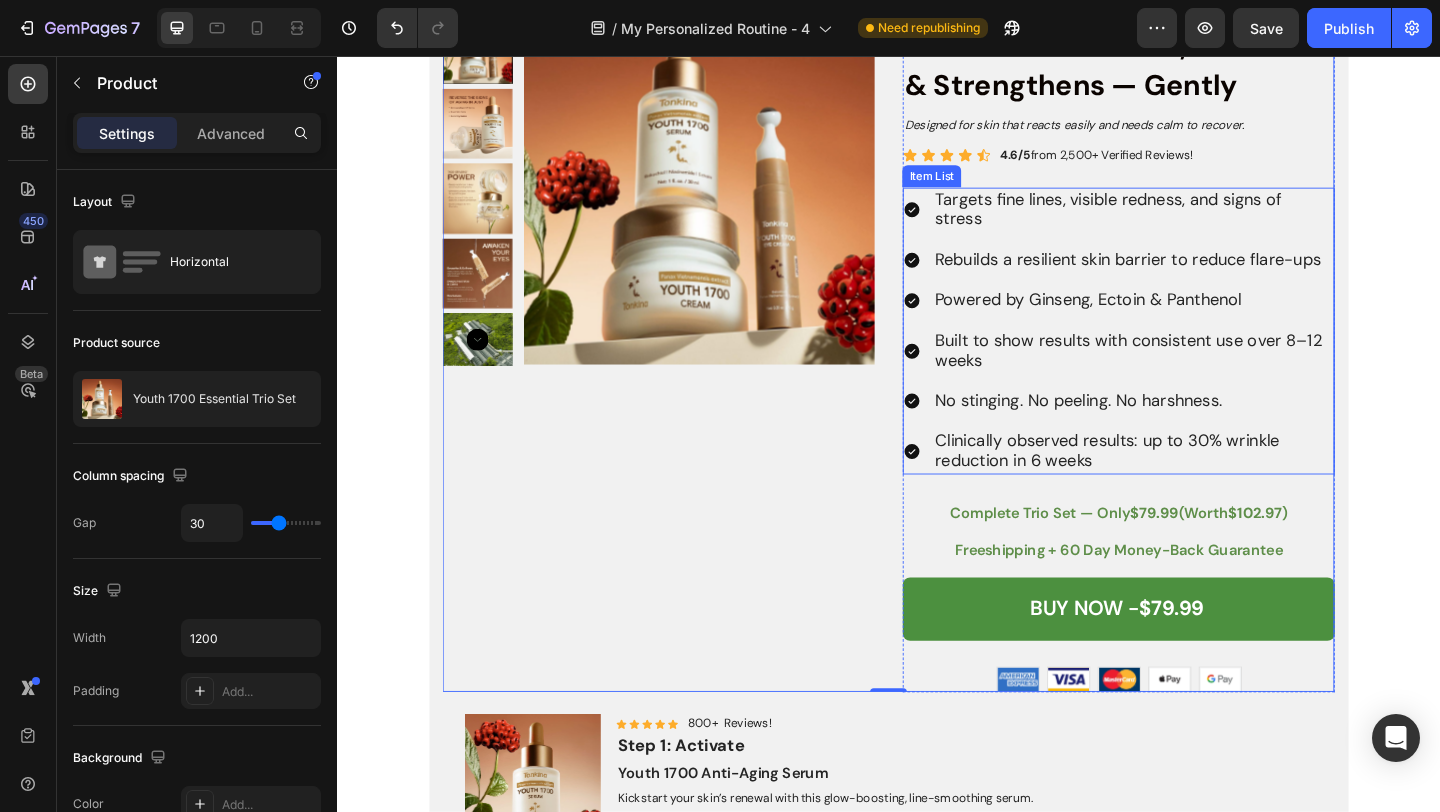 click on "Powered by Ginseng, Ectoin & Panthenol" at bounding box center (1154, 321) 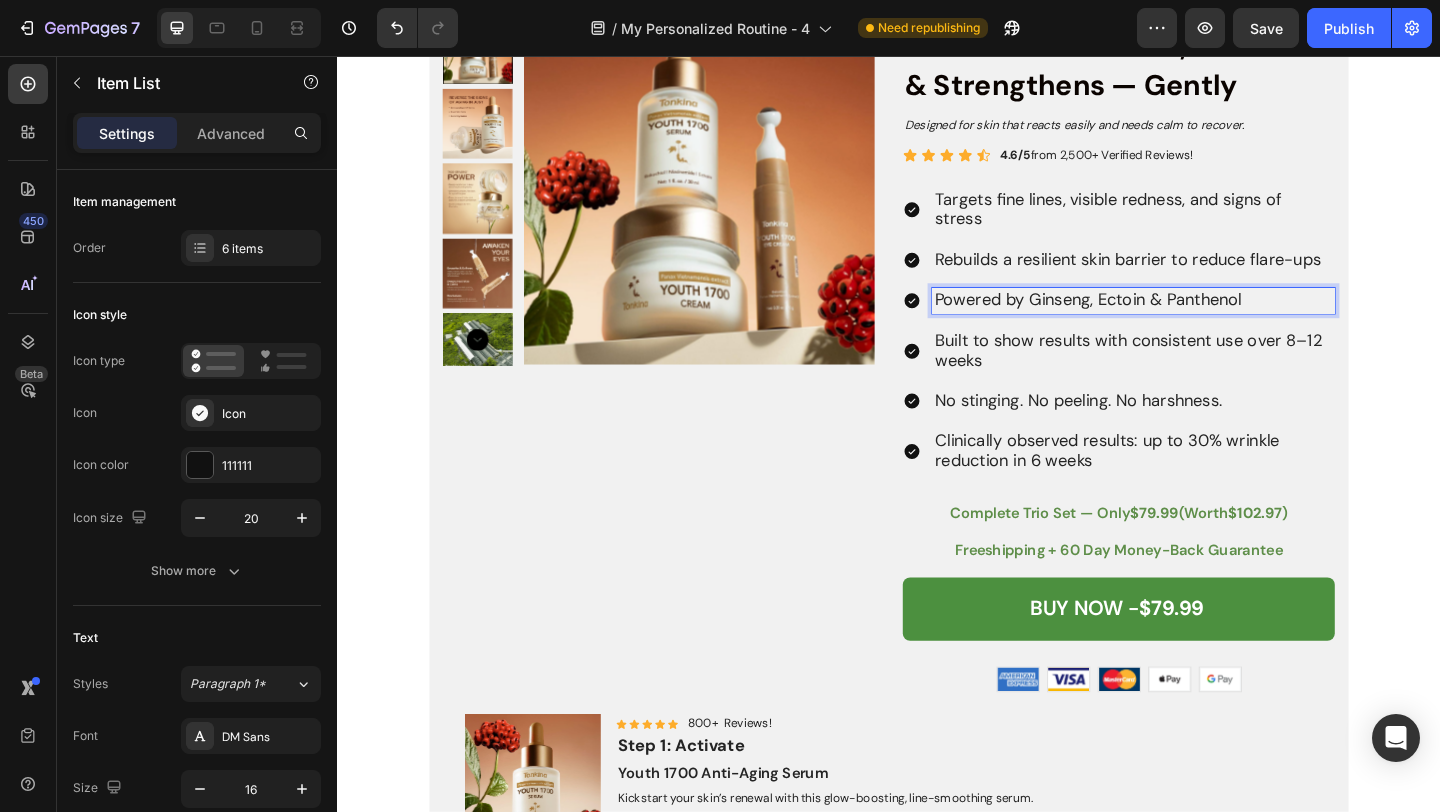 click on "Powered by Ginseng, Ectoin & Panthenol" at bounding box center (1203, 322) 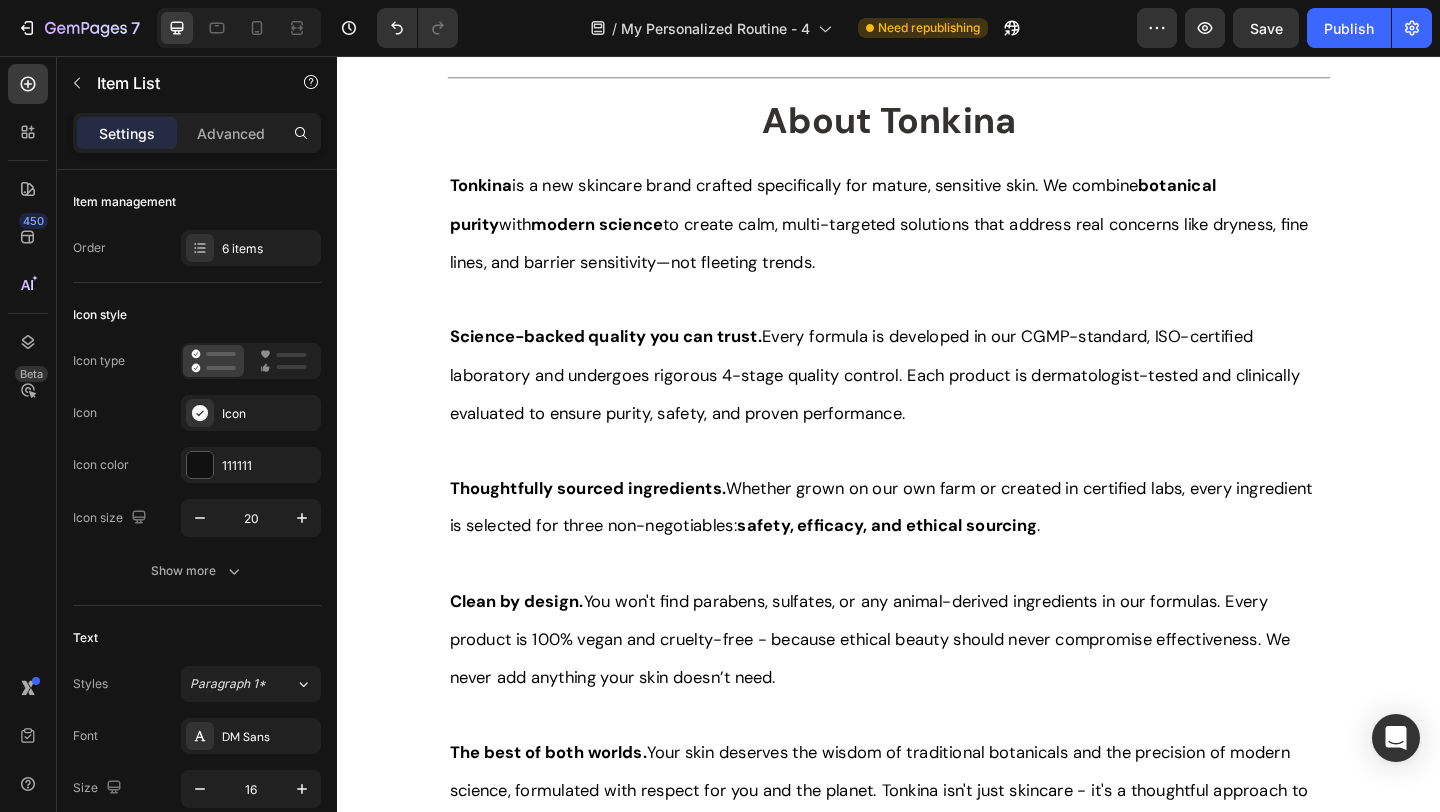 scroll, scrollTop: 7010, scrollLeft: 0, axis: vertical 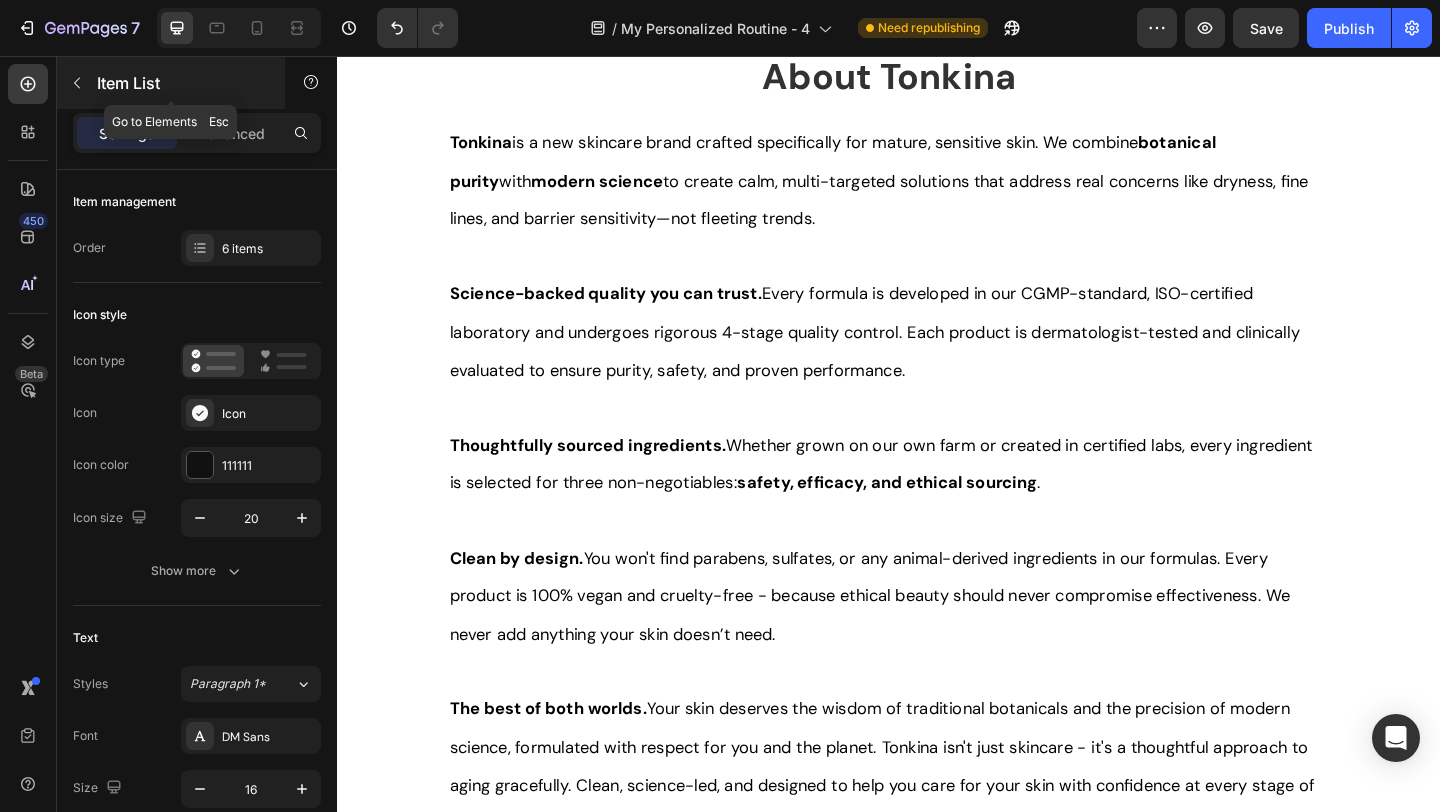 click 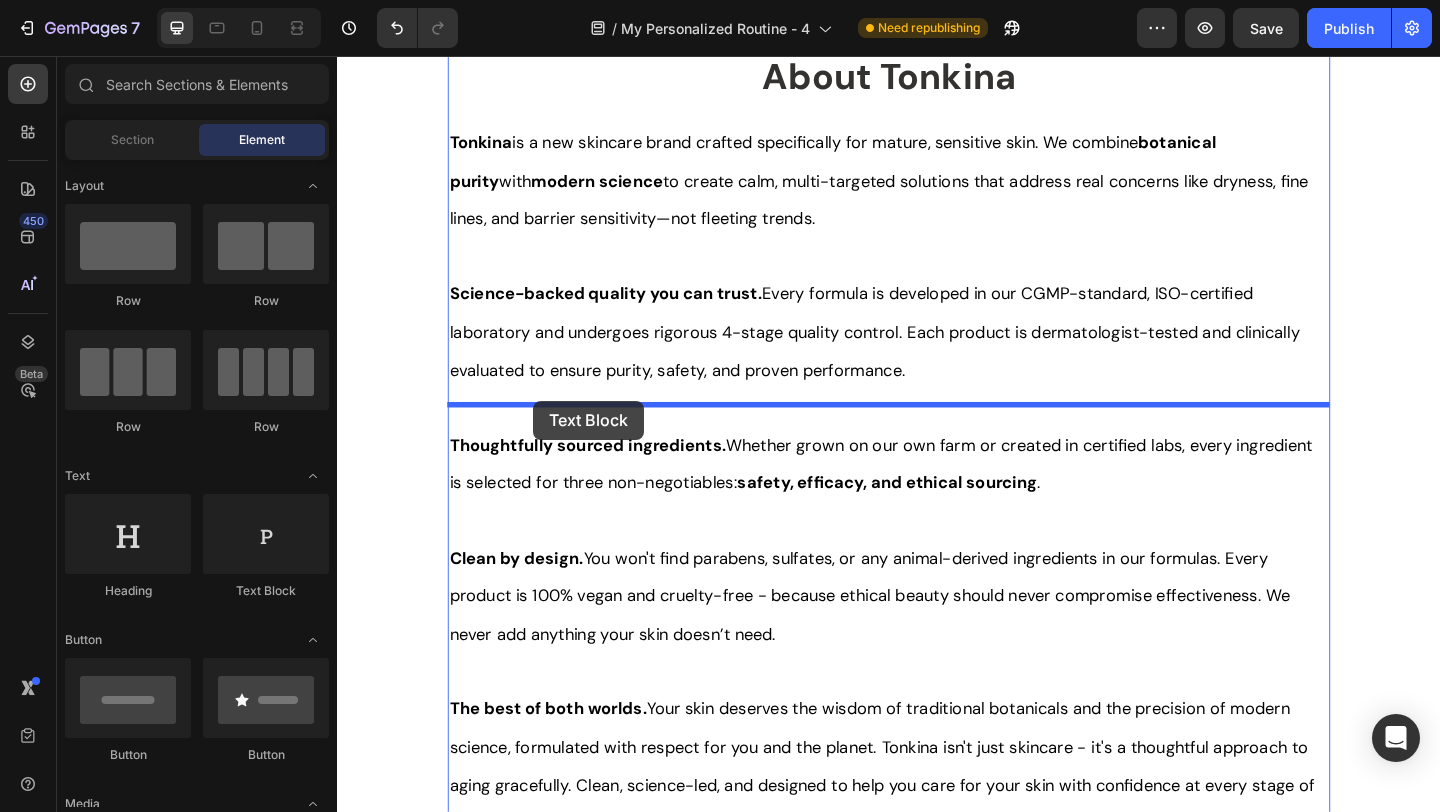 drag, startPoint x: 572, startPoint y: 613, endPoint x: 550, endPoint y: 431, distance: 183.32484 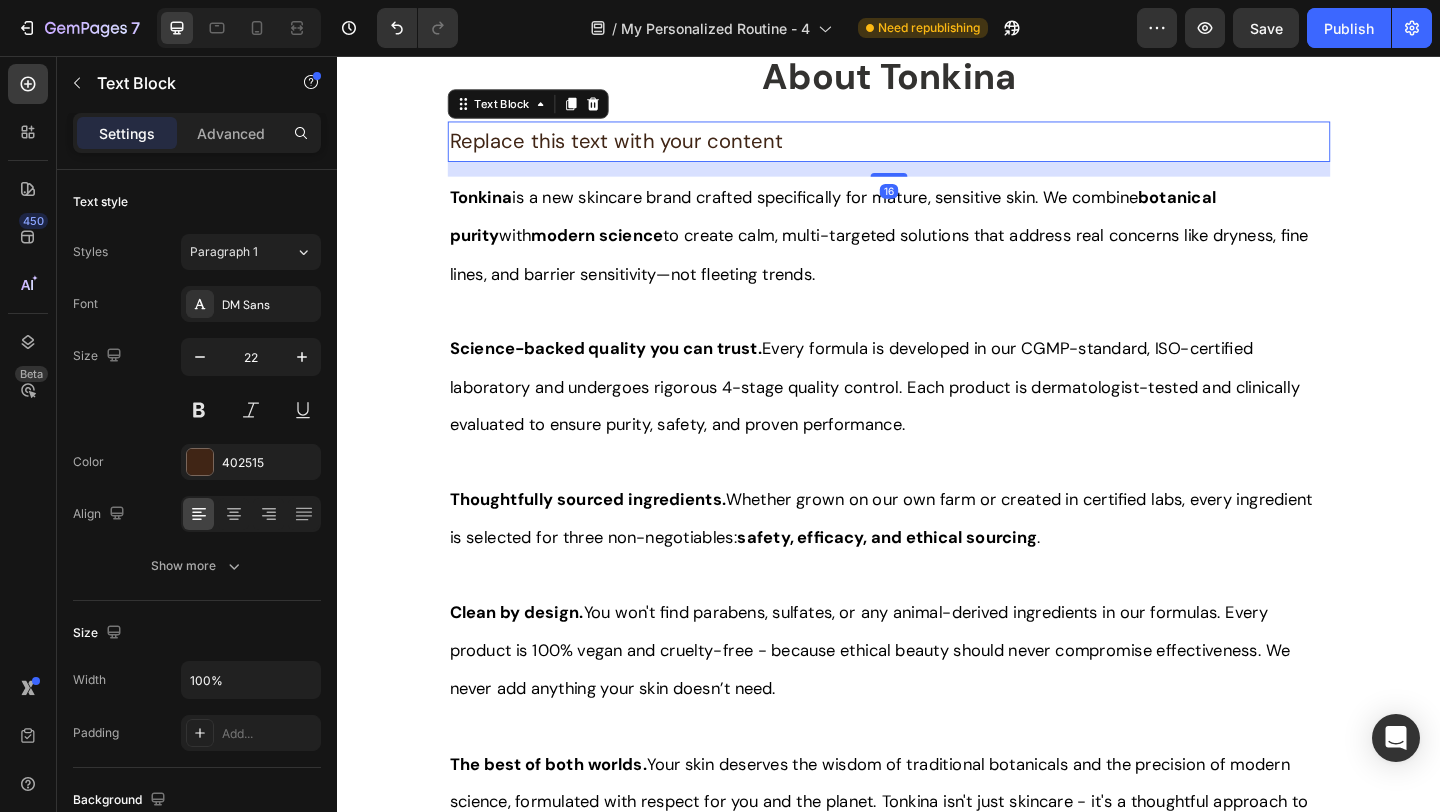 click on "Replace this text with your content" at bounding box center (937, 149) 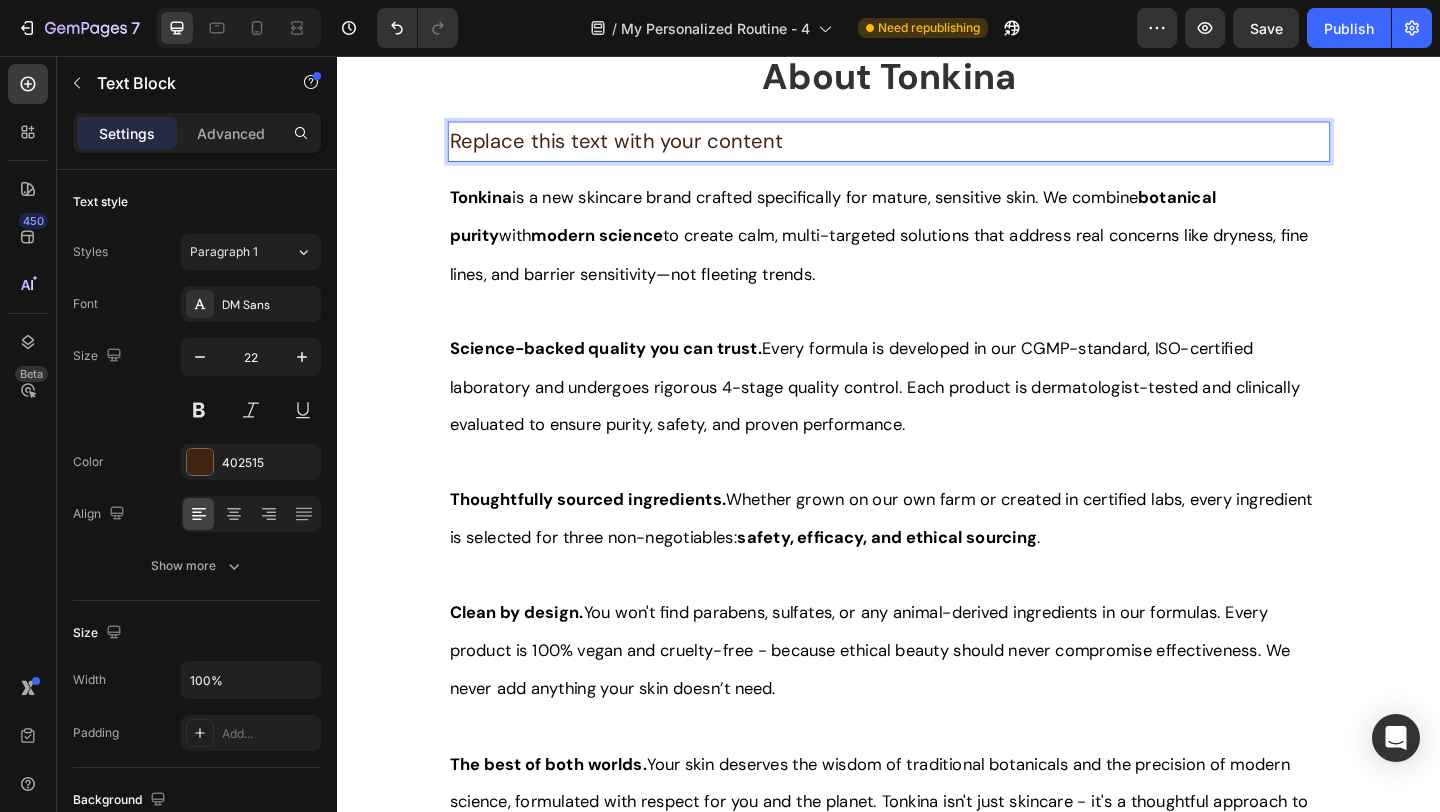 click on "Replace this text with your content" at bounding box center (937, 149) 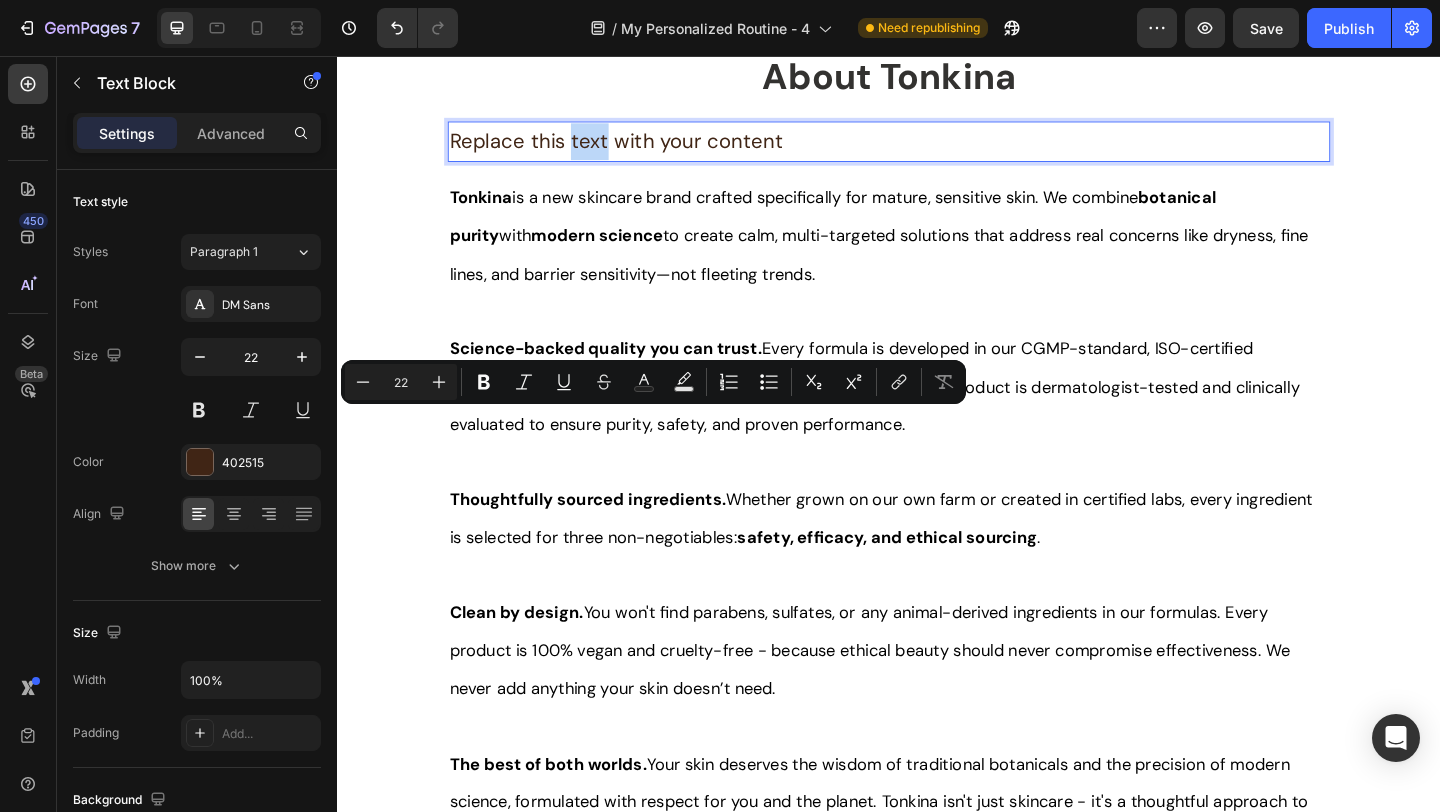 click on "Replace this text with your content" at bounding box center (937, 149) 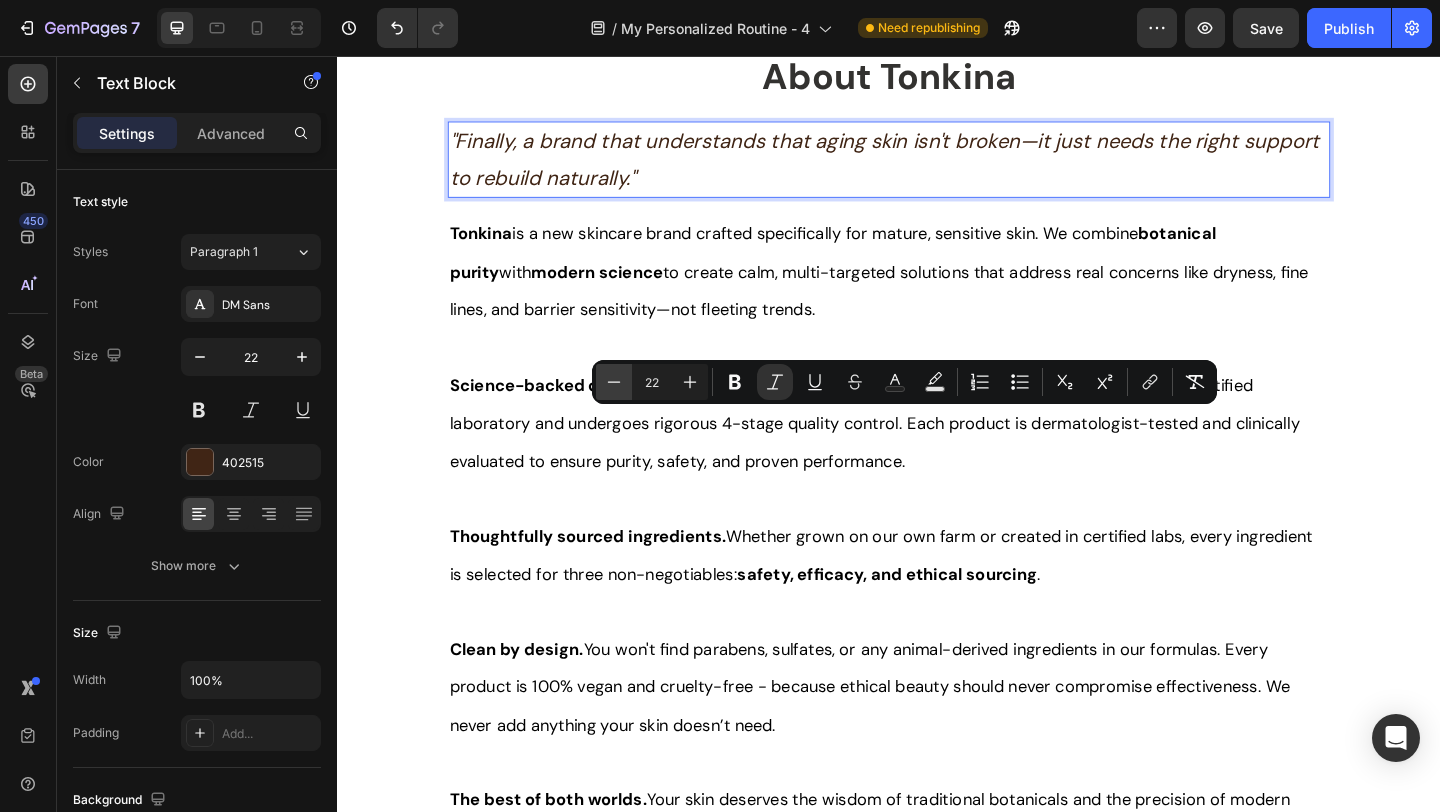 click 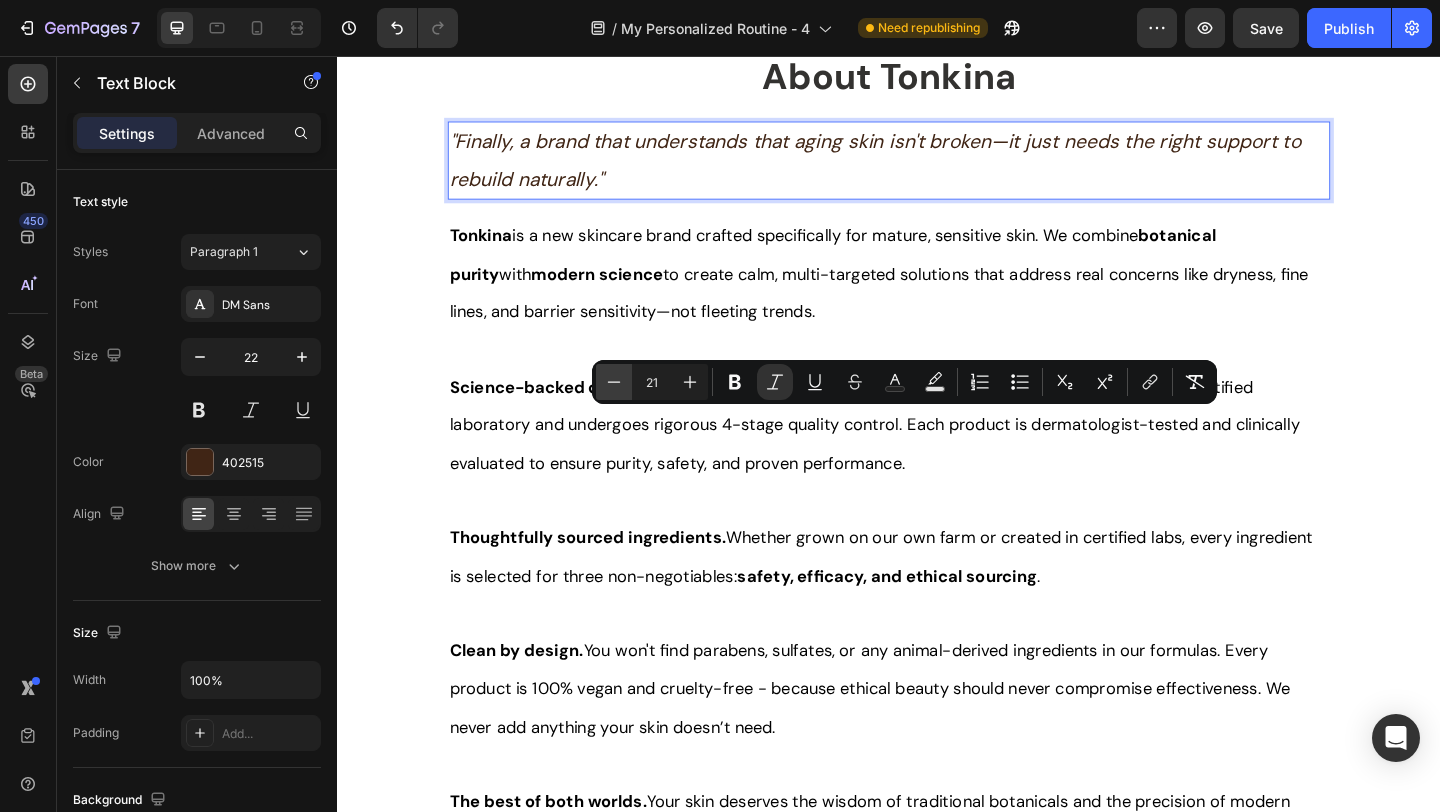 click 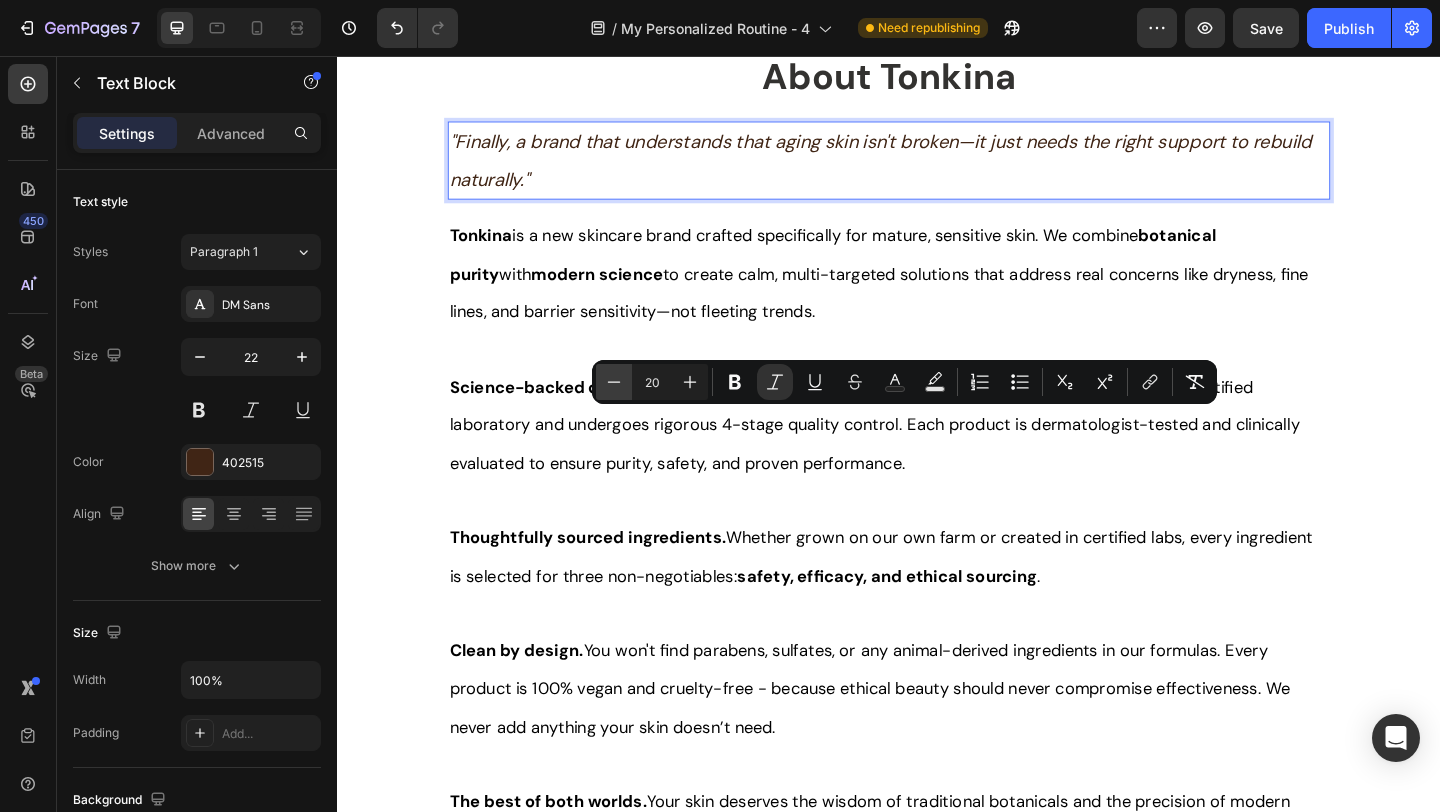 click 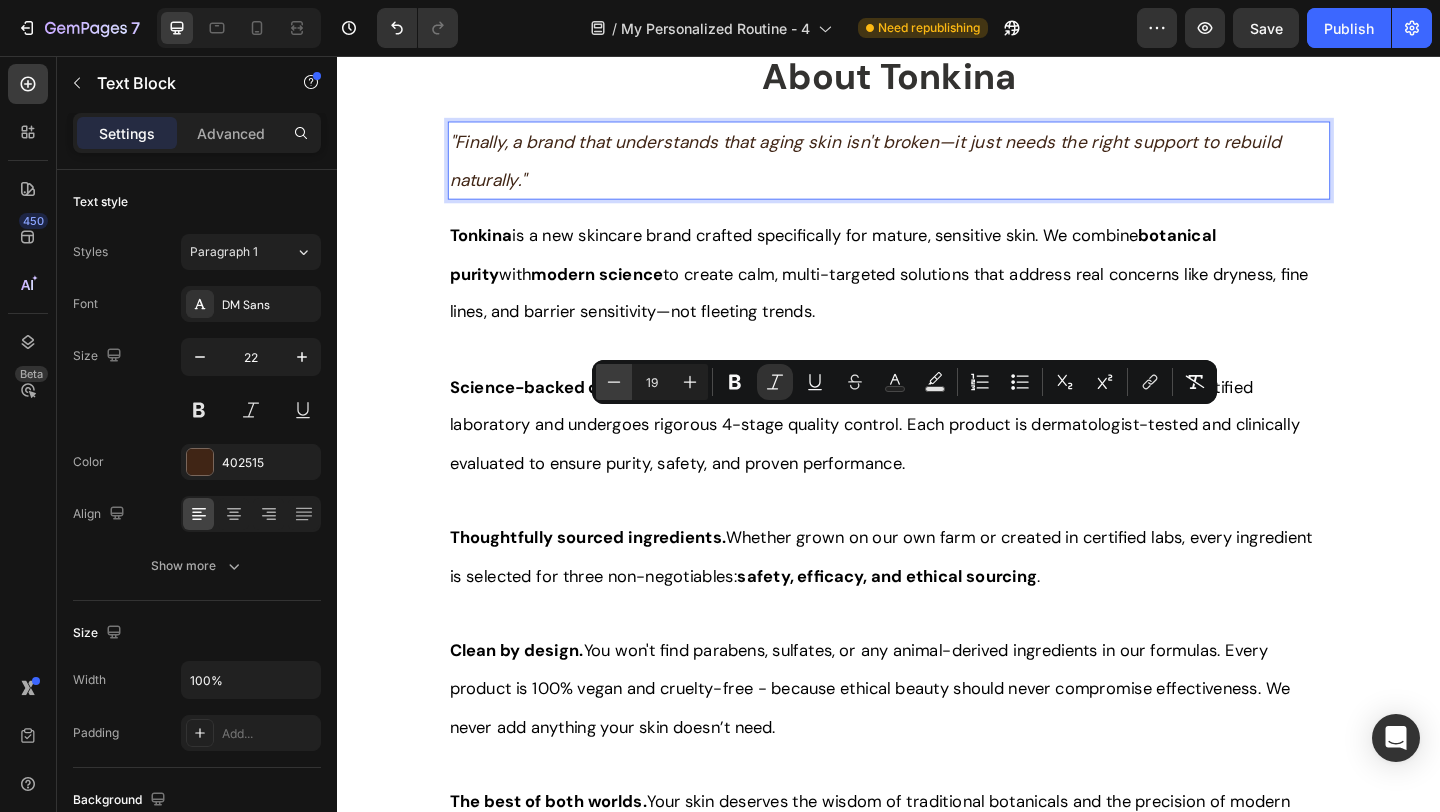 click 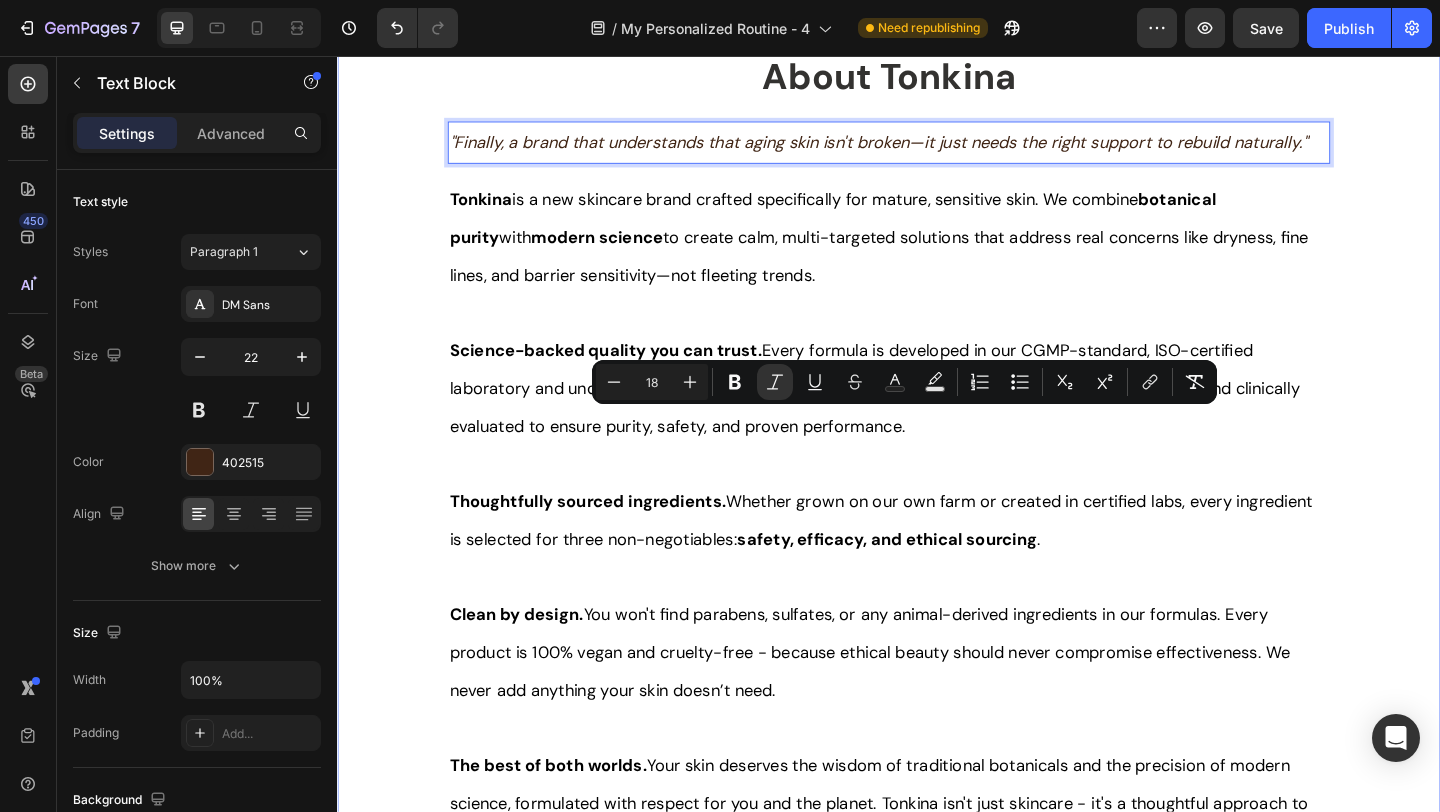 click on "Title Line About Tonkina Text Block "Finally, a brand that understands that aging skin isn't broken—it just needs the right support to rebuild naturally." Text Block   16 Tonkina  is a new skincare brand crafted specifically for mature, sensitive skin. We combine  botanical purity  with  modern science  to create calm, multi-targeted solutions that address real concerns like dryness, fine lines, and barrier sensitivity—not fleeting trends.    Science-backed quality you can trust.  Every formula is developed in our CGMP-standard, ISO-certified laboratory and undergoes rigorous 4-stage quality control. Each product is dermatologist-tested and clinically evaluated to ensure purity, safety, and proven performance.   Thoughtfully sourced ingredients.  Whether grown on our own farm or created in certified labs, every ingredient is selected for three non-negotiables:  safety, efficacy, and ethical sourcing .    Clean by design.   The best of both worlds. Text Block Row" at bounding box center [937, 497] 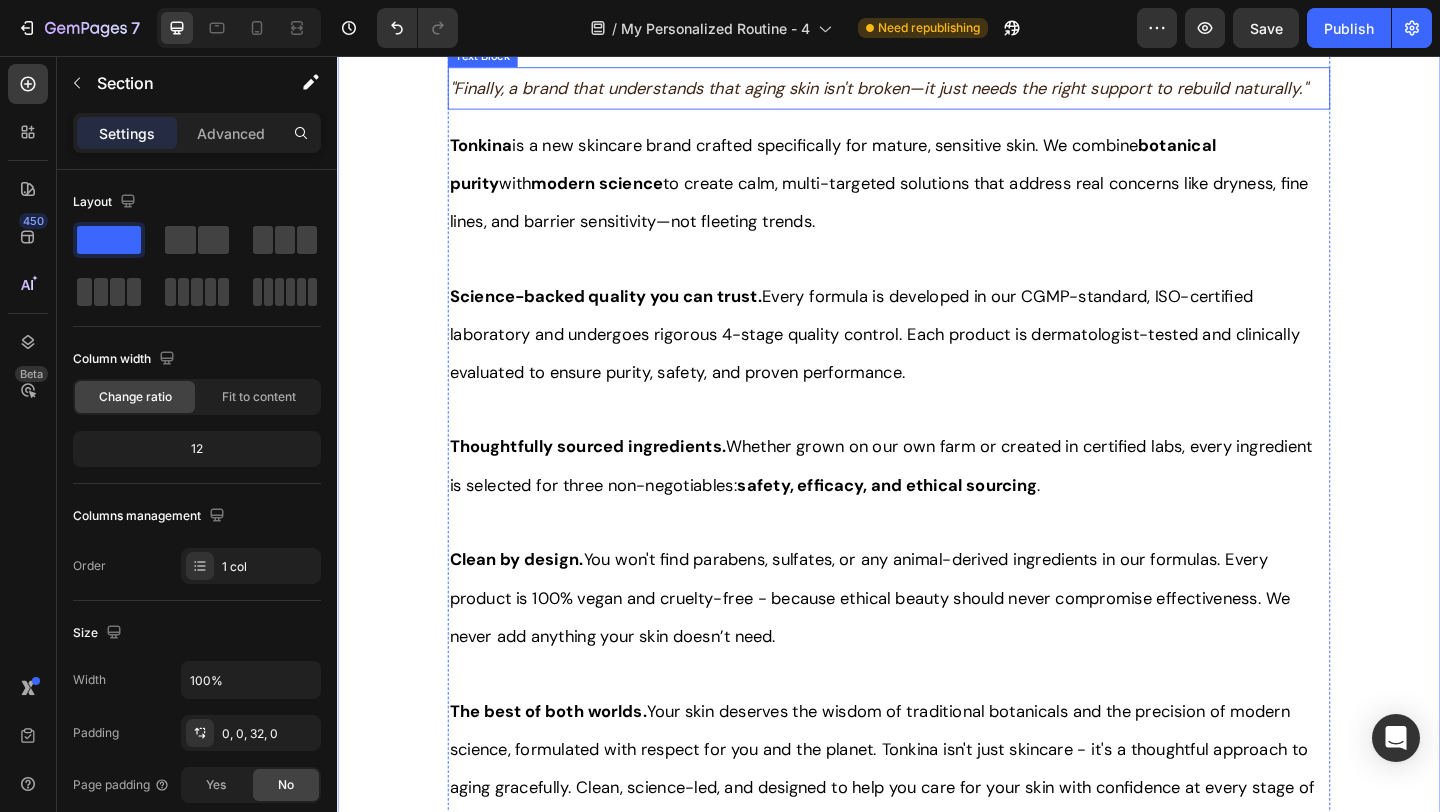scroll, scrollTop: 7128, scrollLeft: 0, axis: vertical 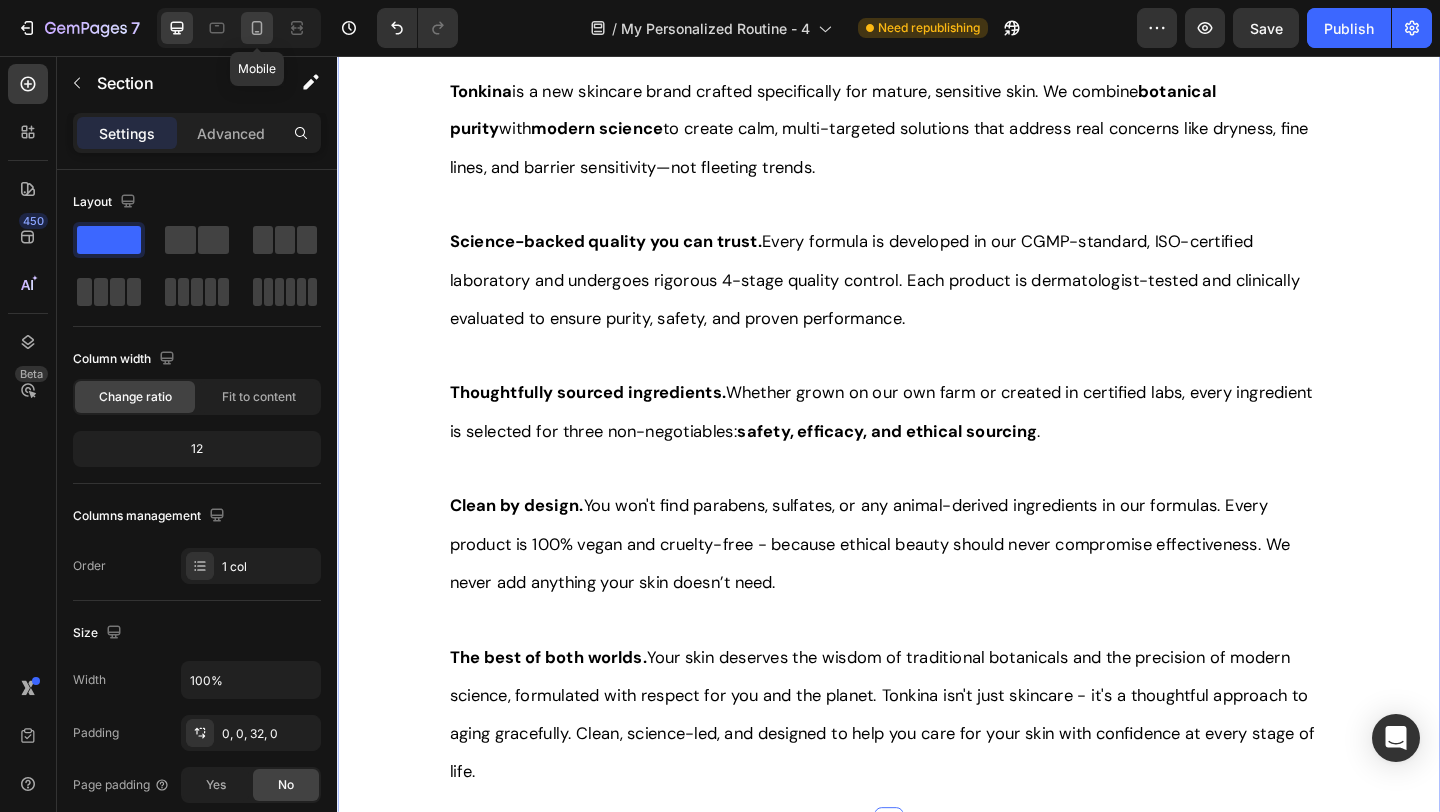 click 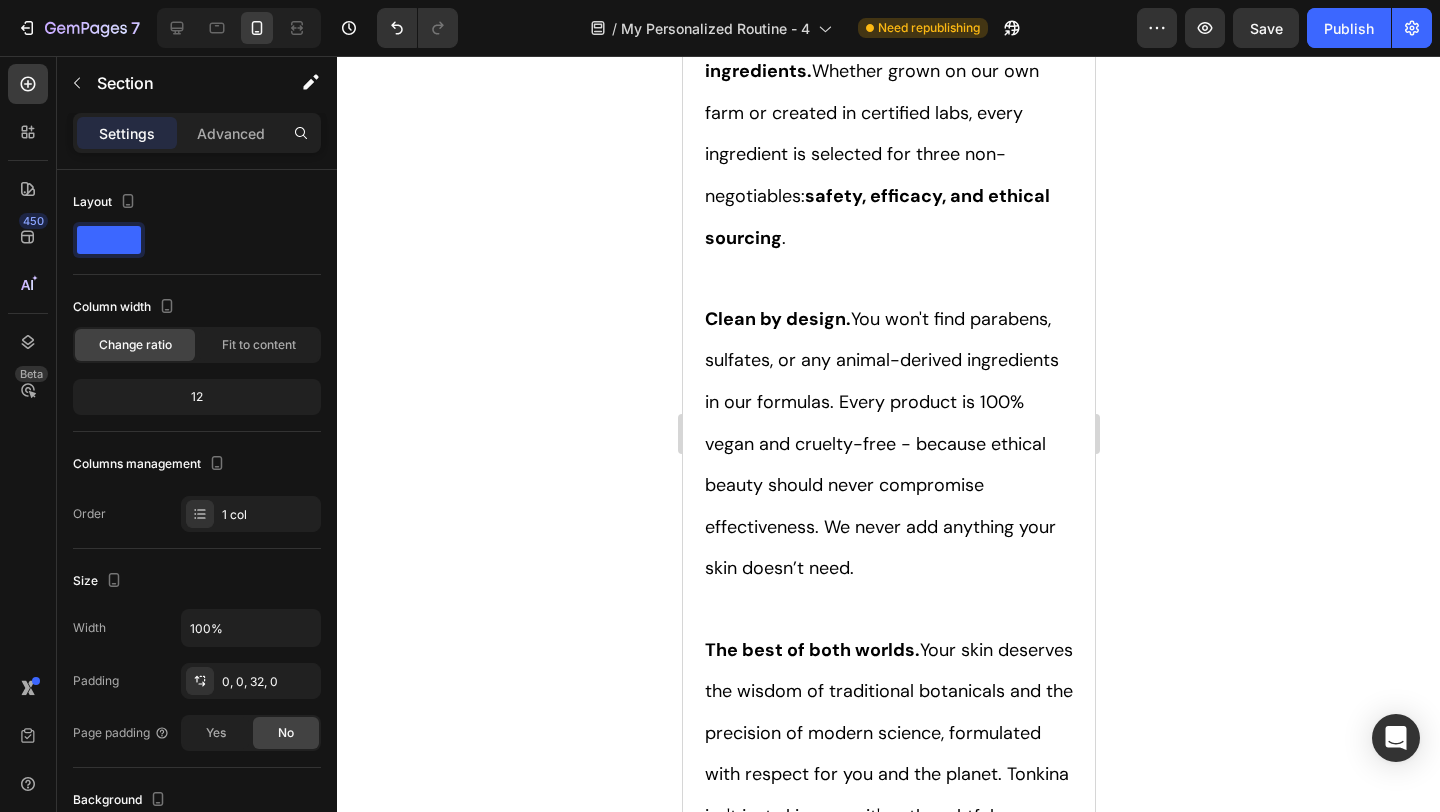 scroll, scrollTop: 9069, scrollLeft: 0, axis: vertical 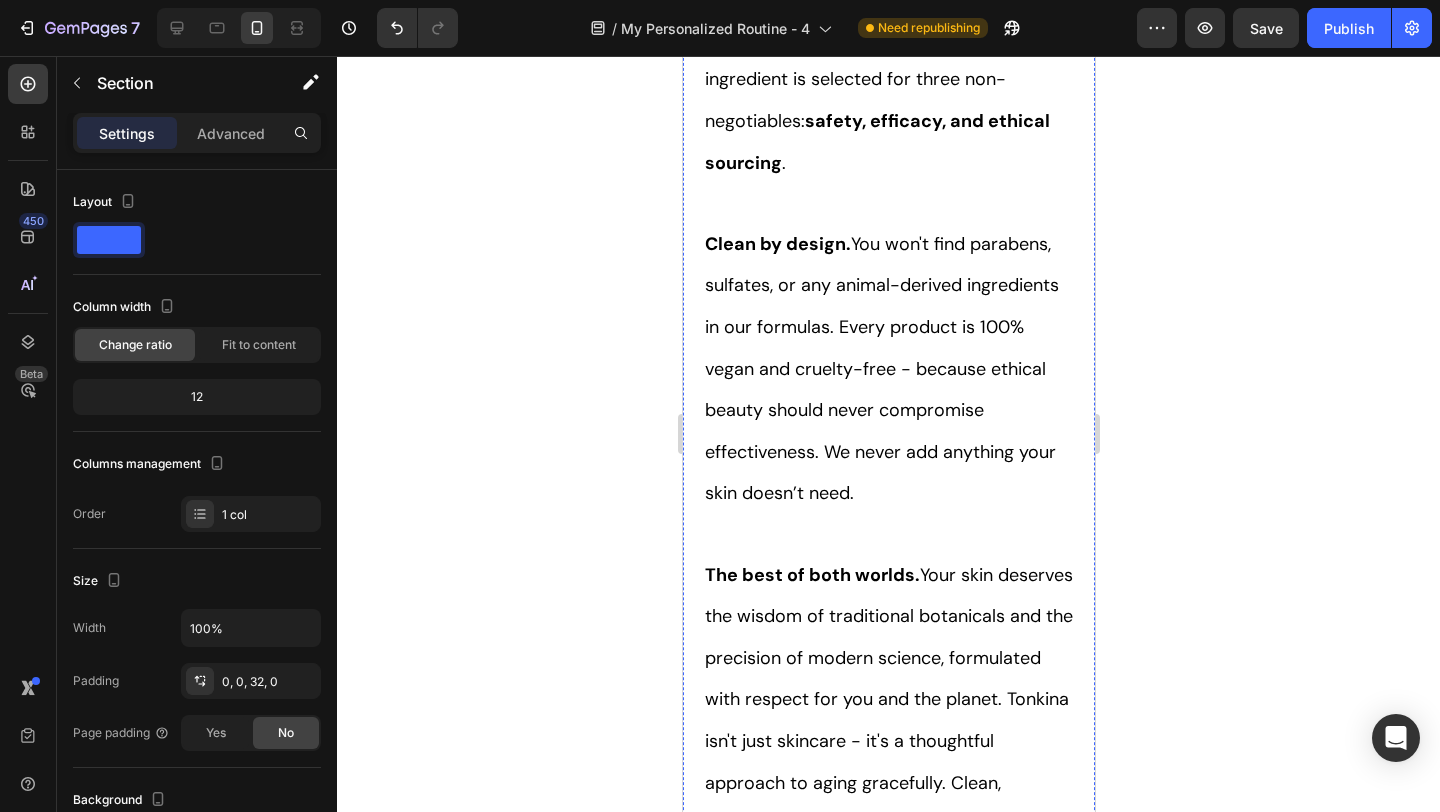 click on ""Finally, a brand that understands that aging skin isn't broken—it just needs the right support to rebuild naturally."" at bounding box center (884, -811) 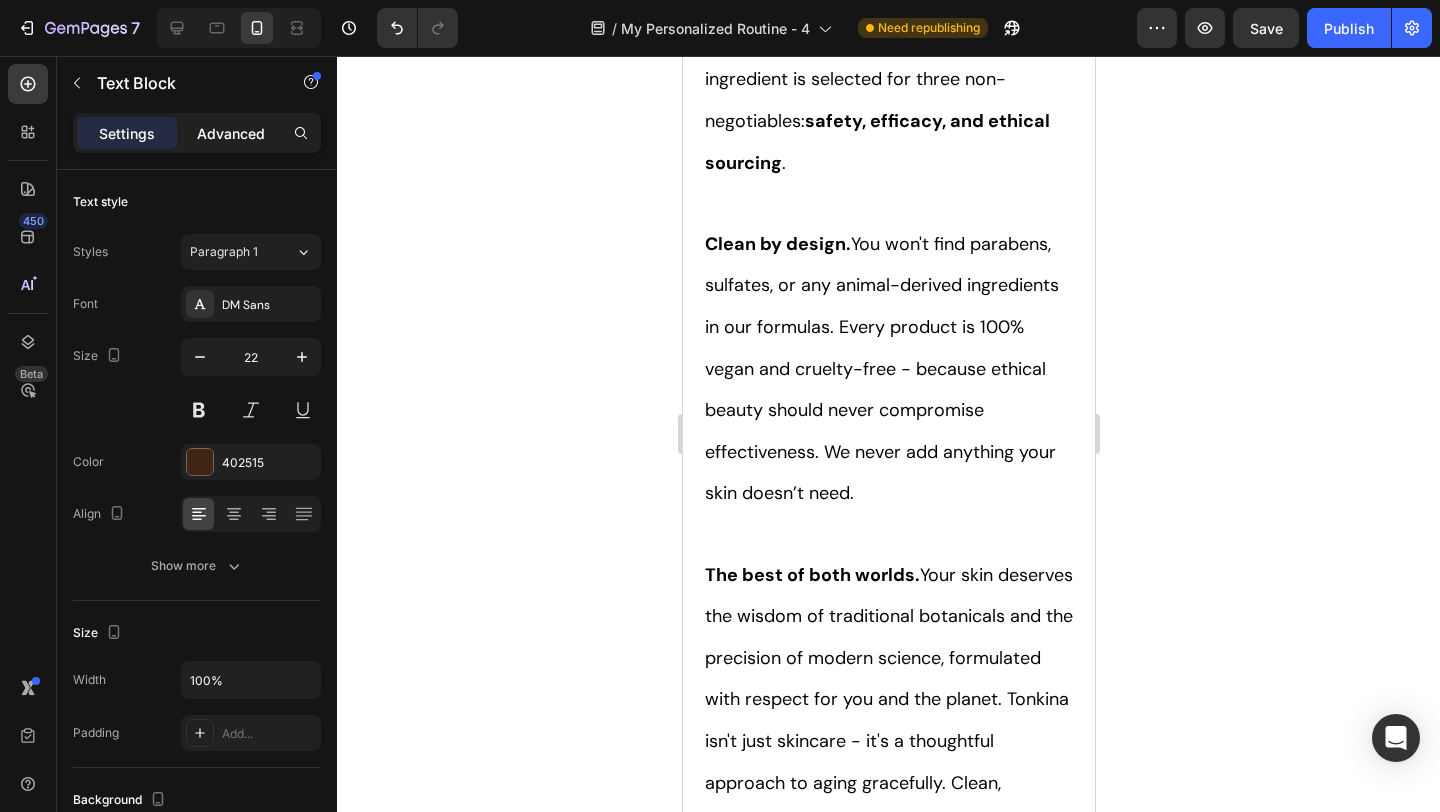 click on "Advanced" at bounding box center [231, 133] 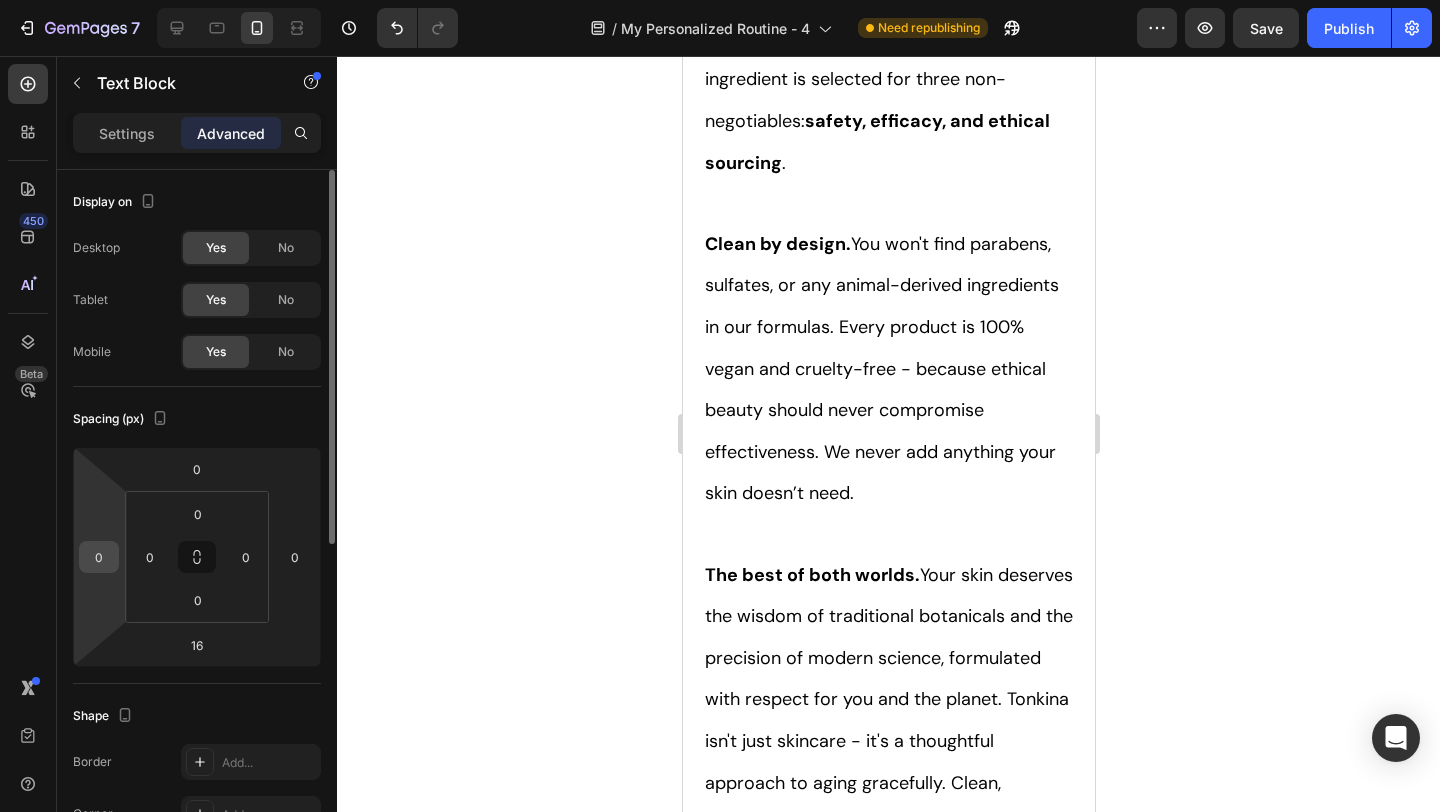 click on "0" at bounding box center [99, 557] 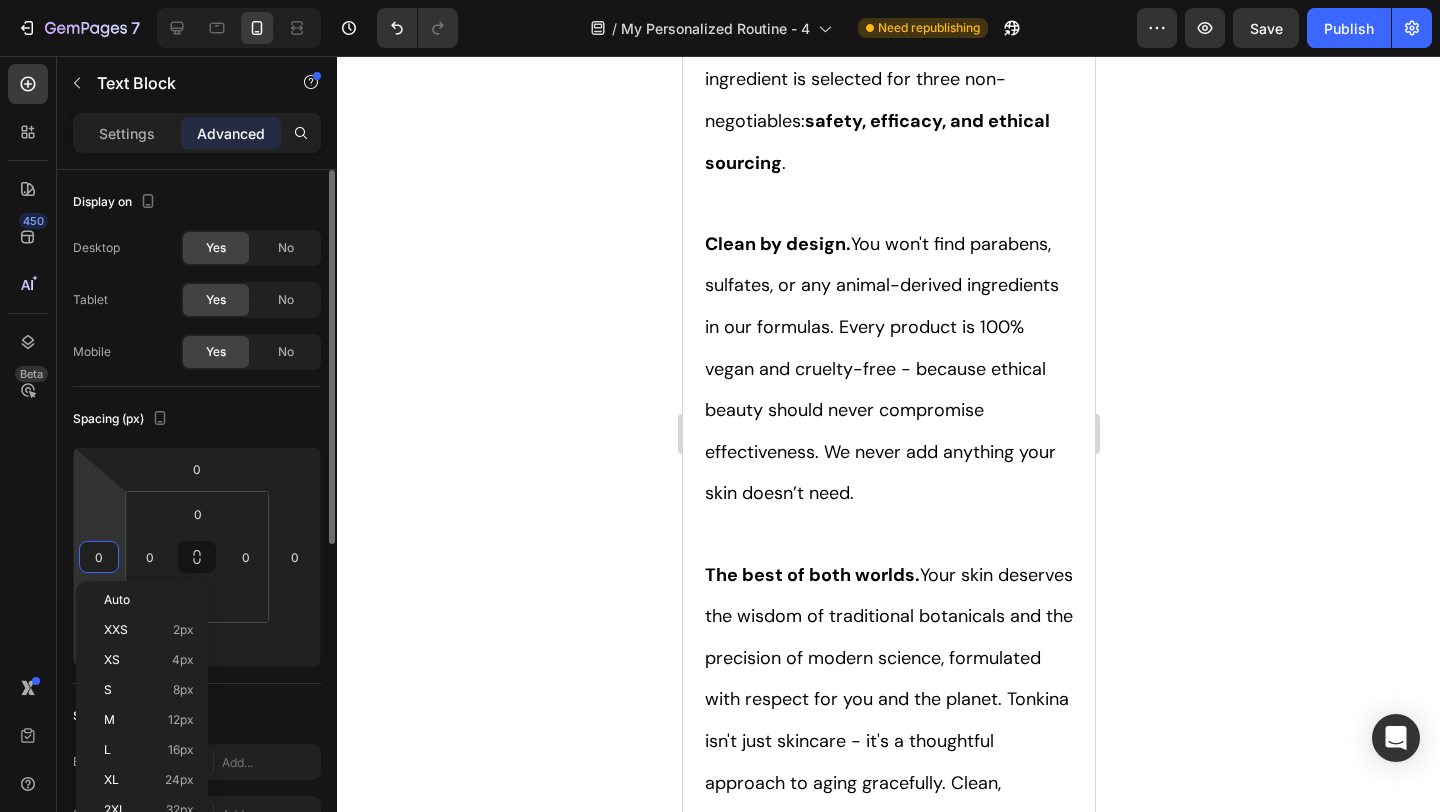 type on "1" 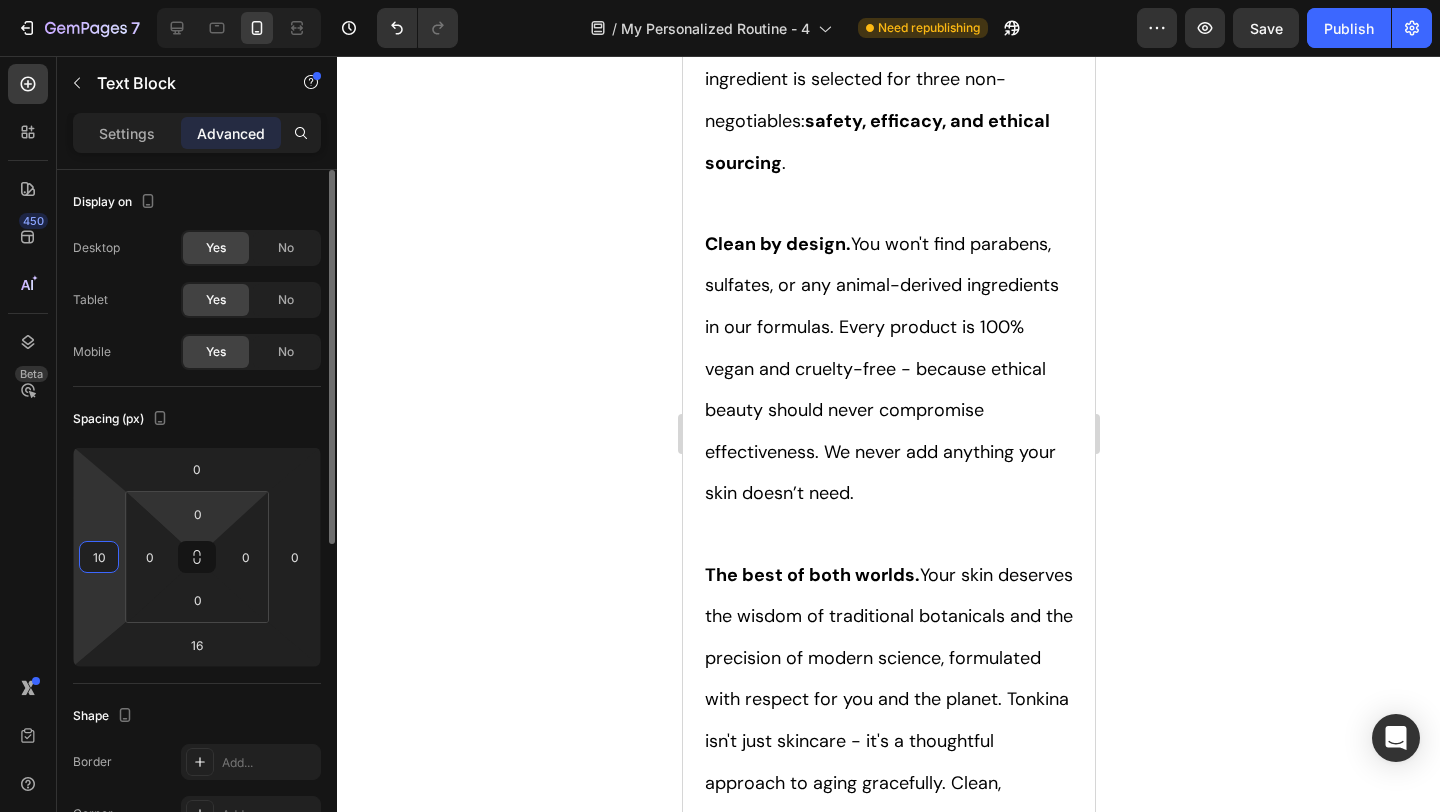 type on "1" 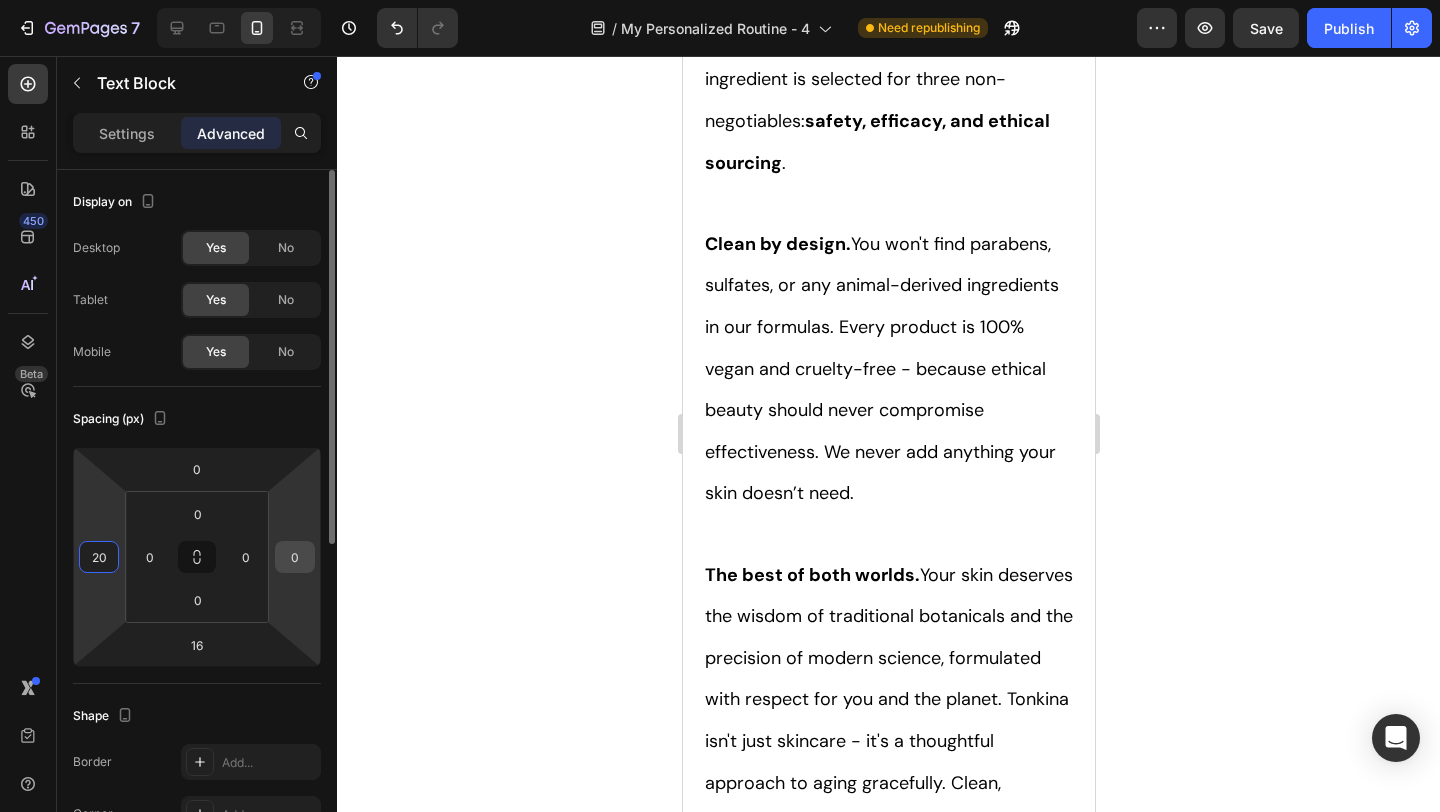 type on "20" 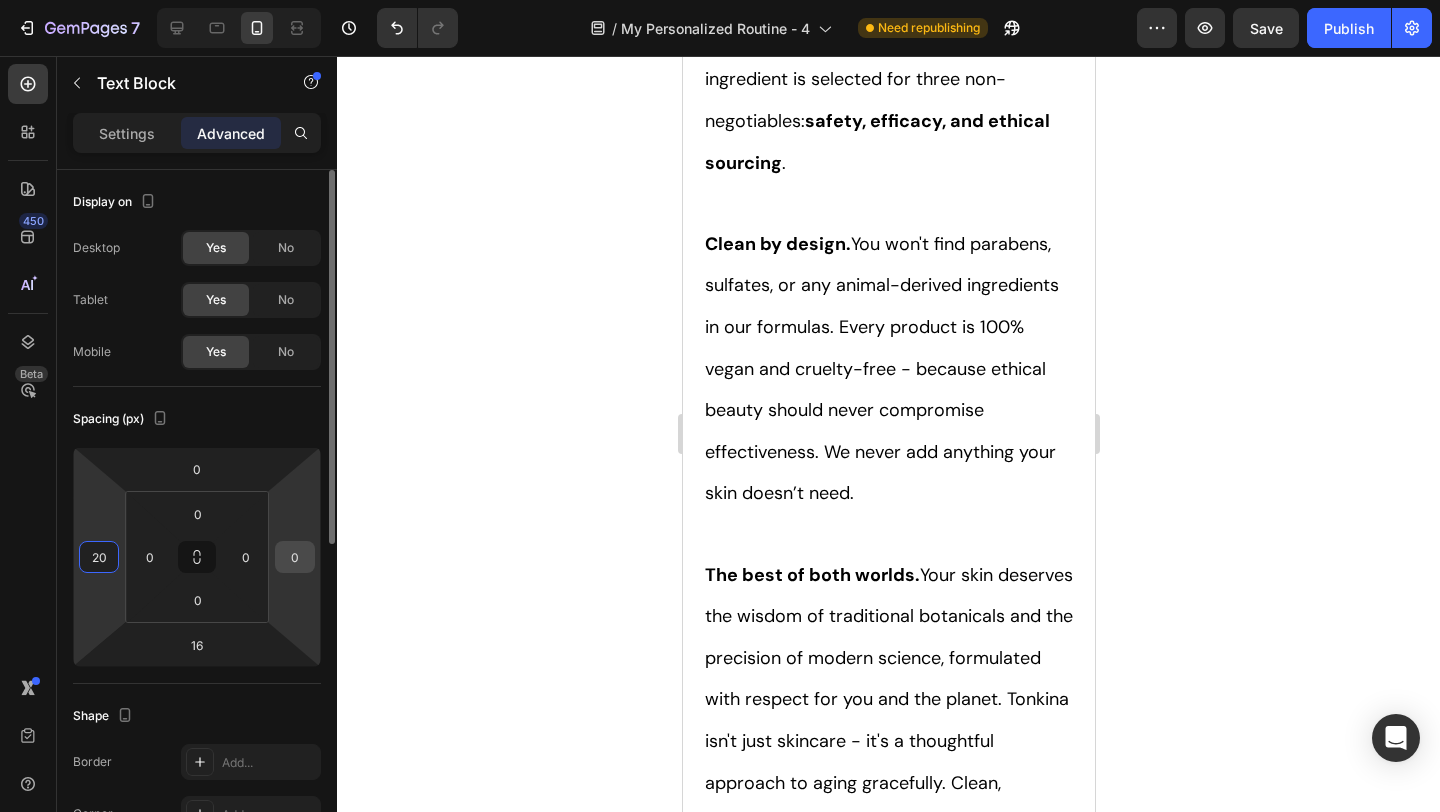 click on "0" at bounding box center (295, 557) 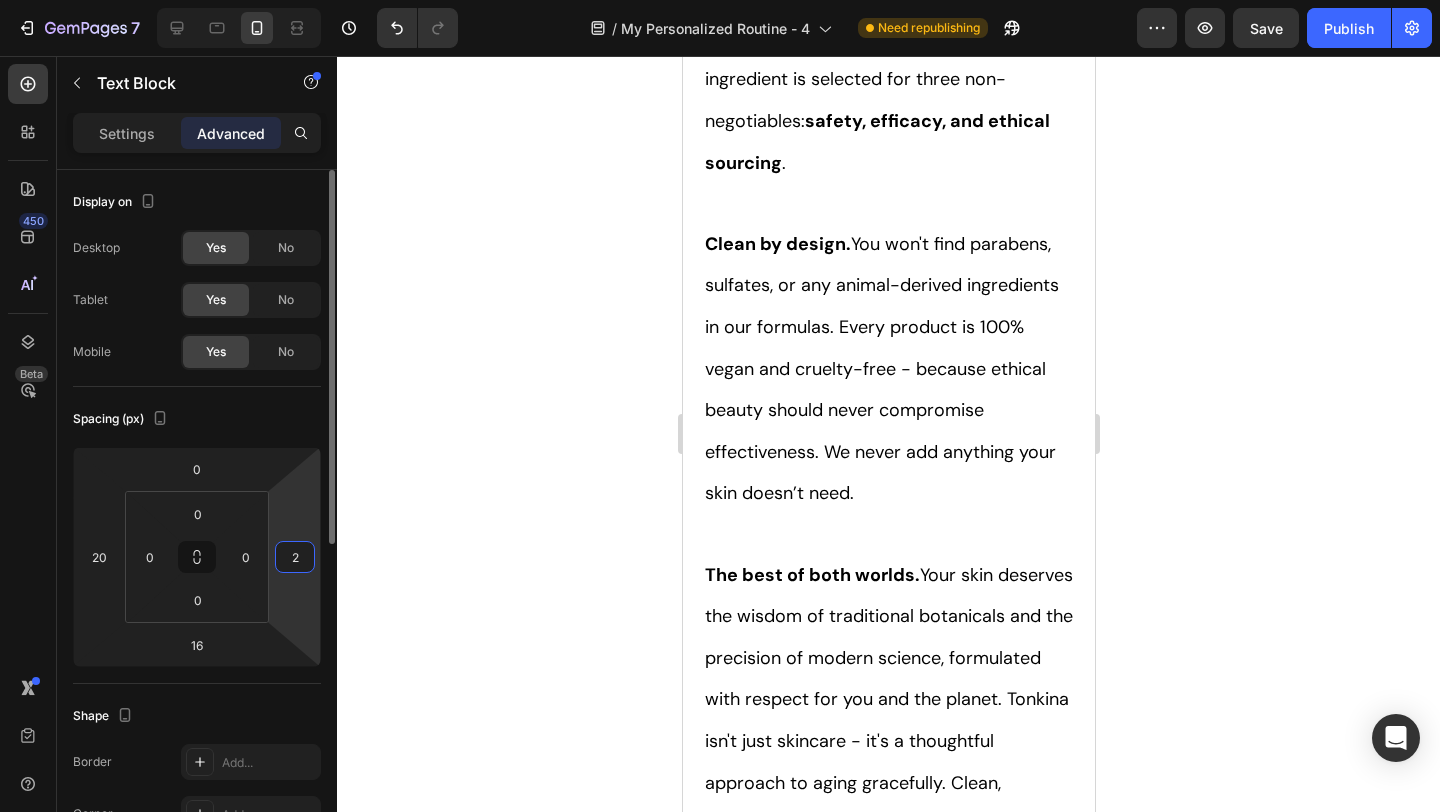 type on "20" 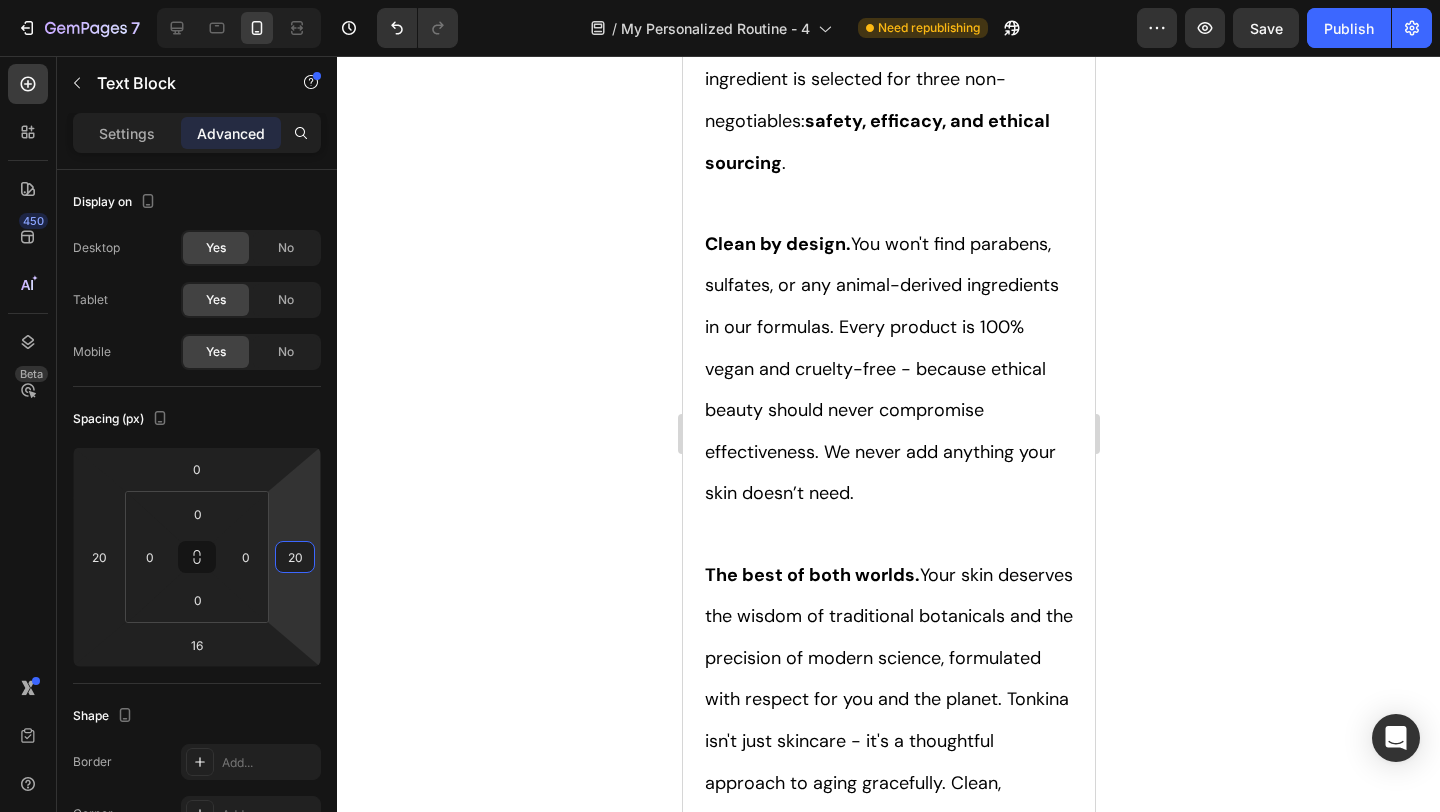 click 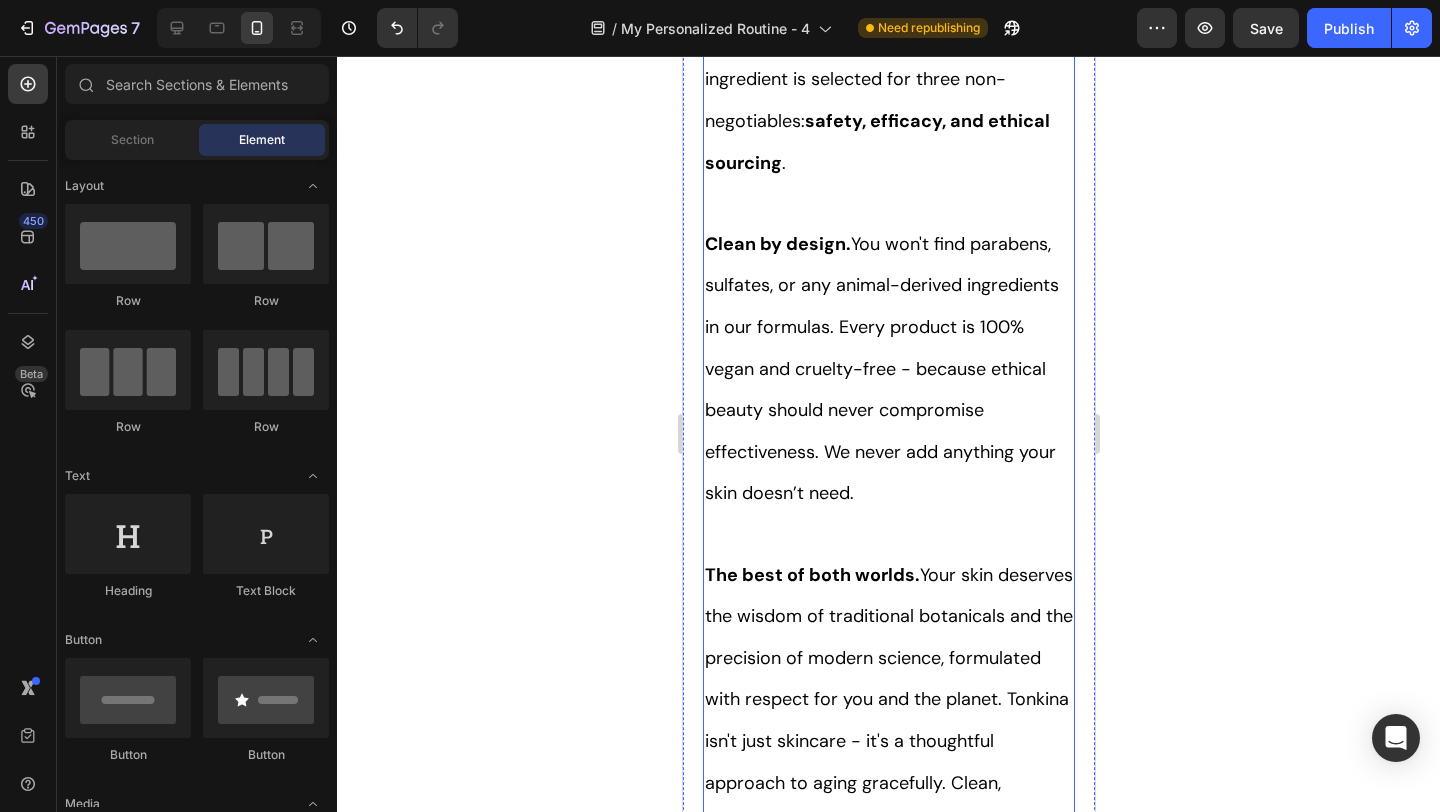 scroll, scrollTop: 9168, scrollLeft: 0, axis: vertical 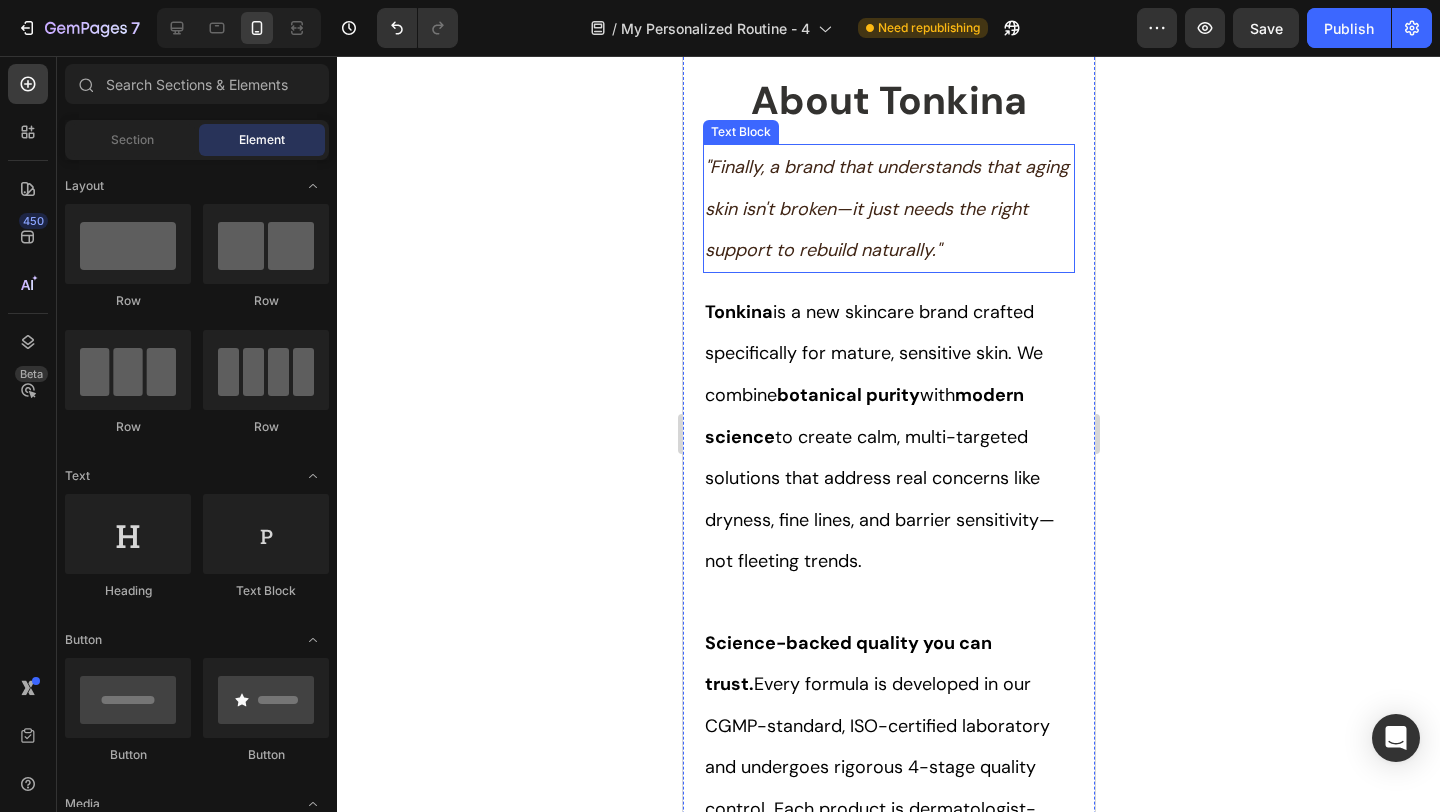 click on ""Finally, a brand that understands that aging skin isn't broken—it just needs the right support to rebuild naturally."" at bounding box center [886, 208] 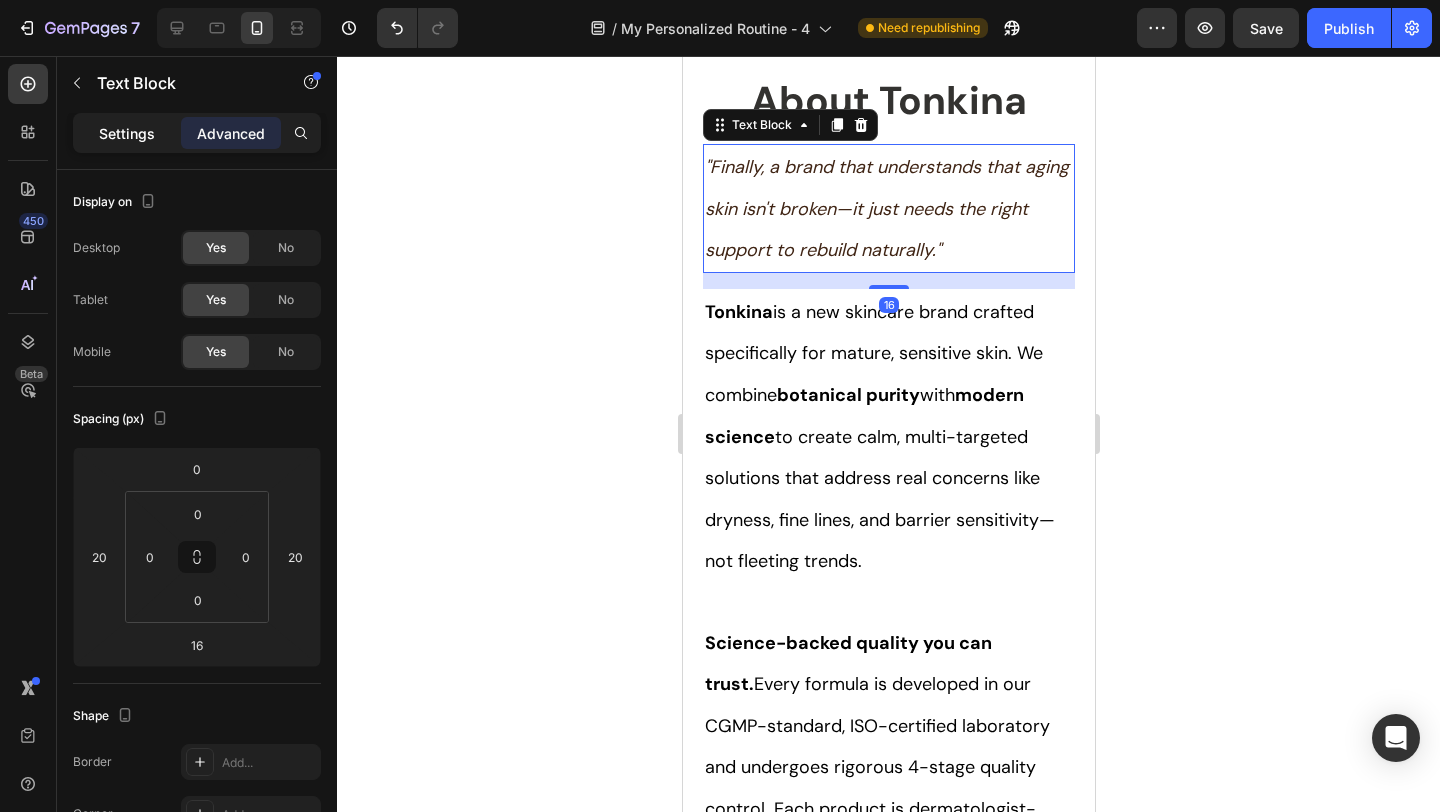 click on "Settings" at bounding box center [127, 133] 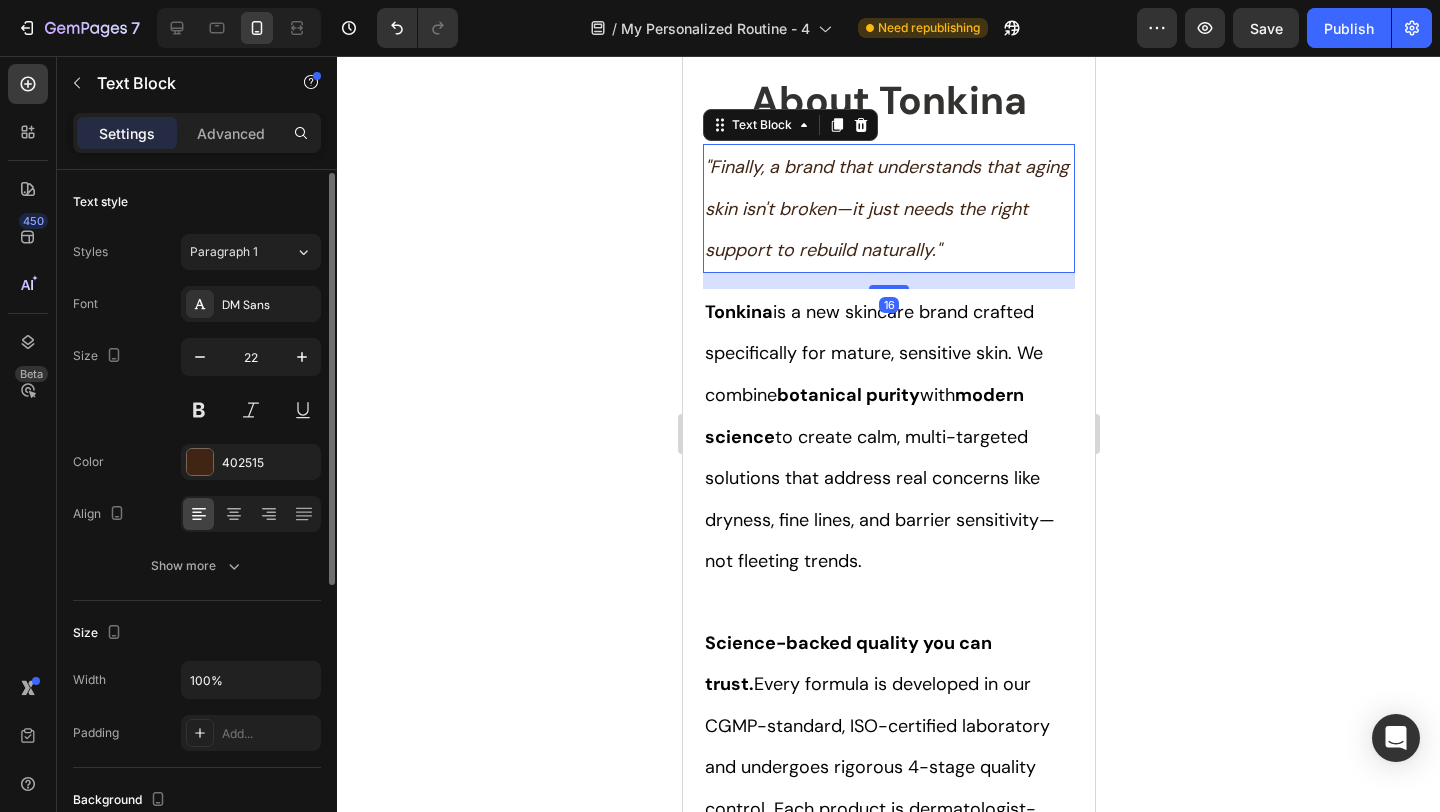 scroll, scrollTop: 25, scrollLeft: 0, axis: vertical 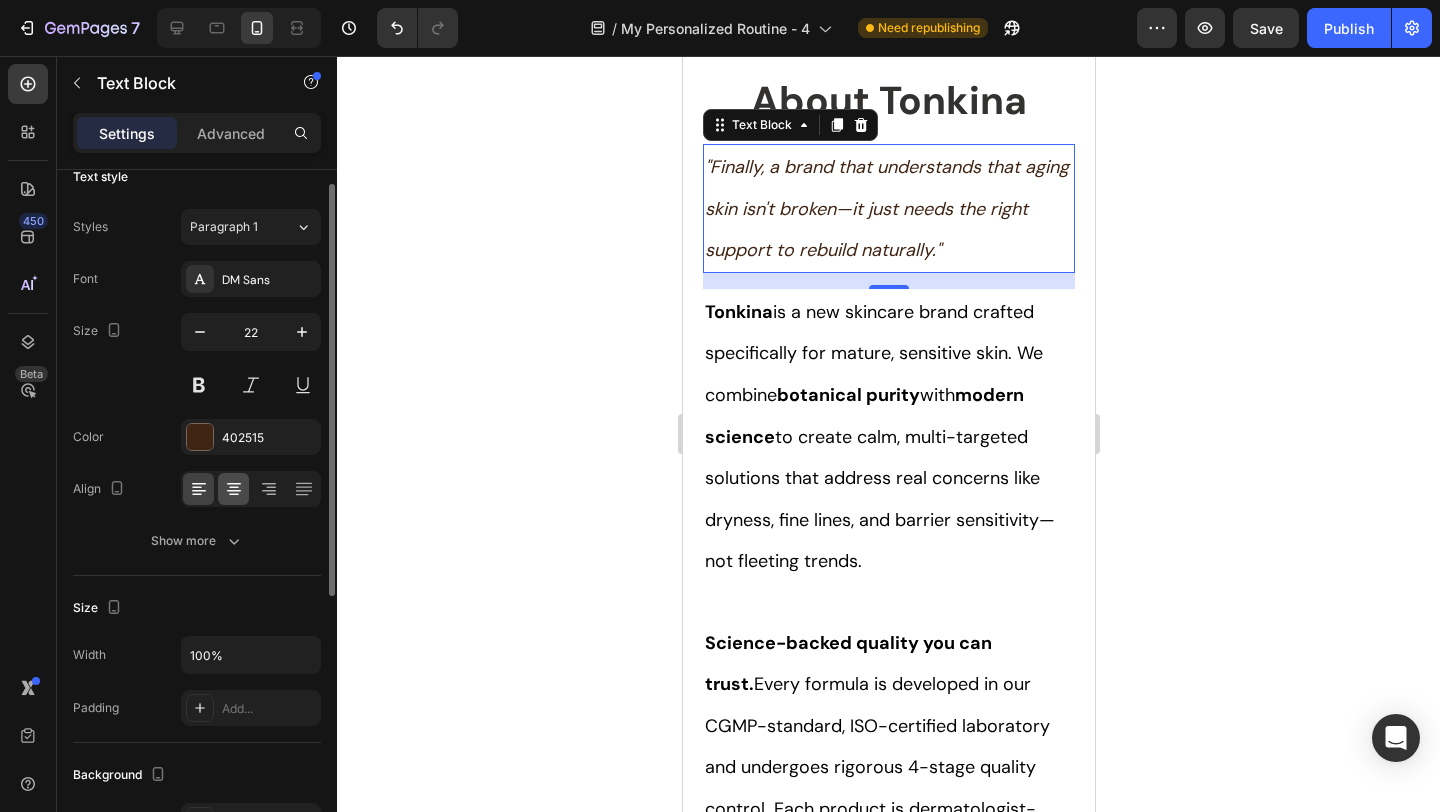 click 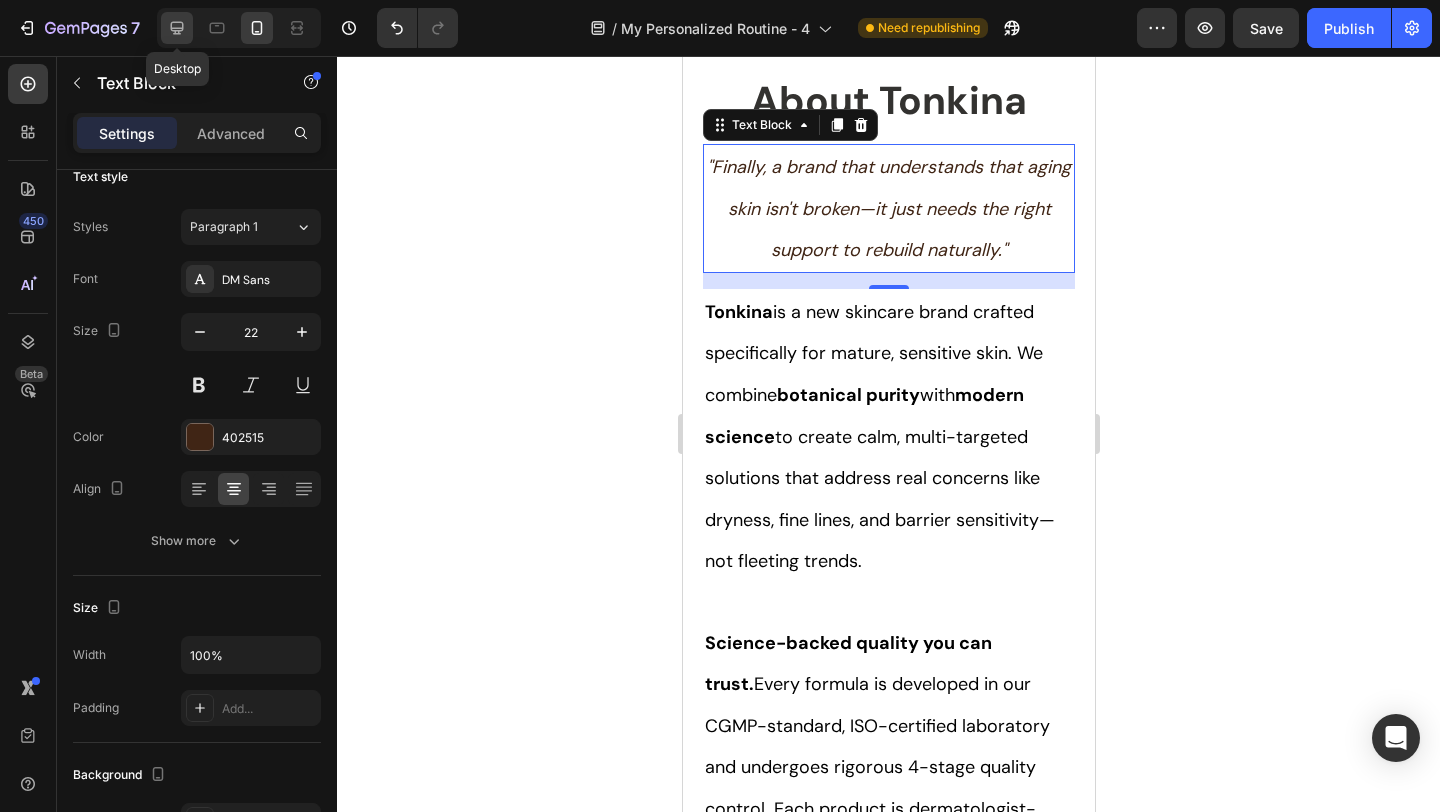 click 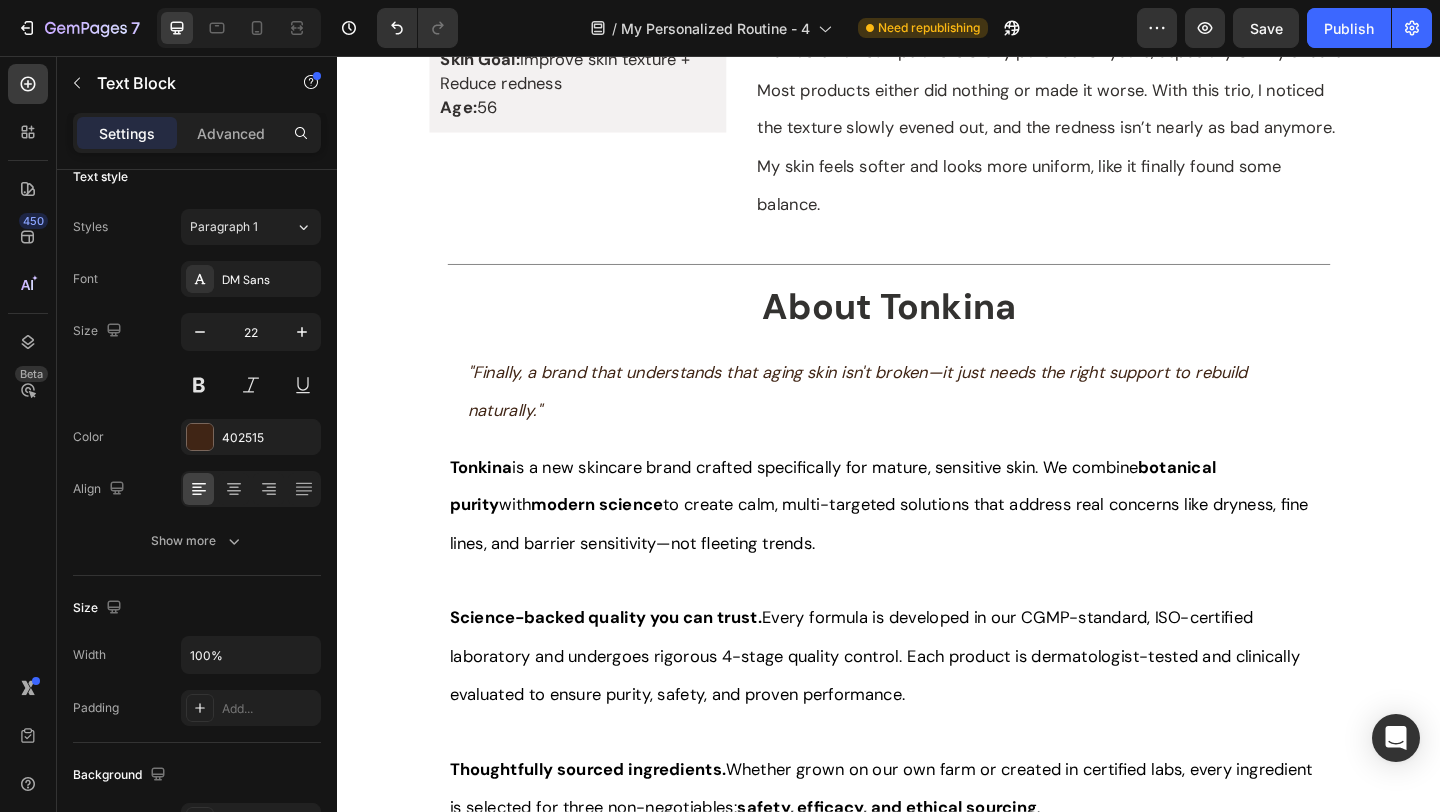 scroll, scrollTop: 7057, scrollLeft: 0, axis: vertical 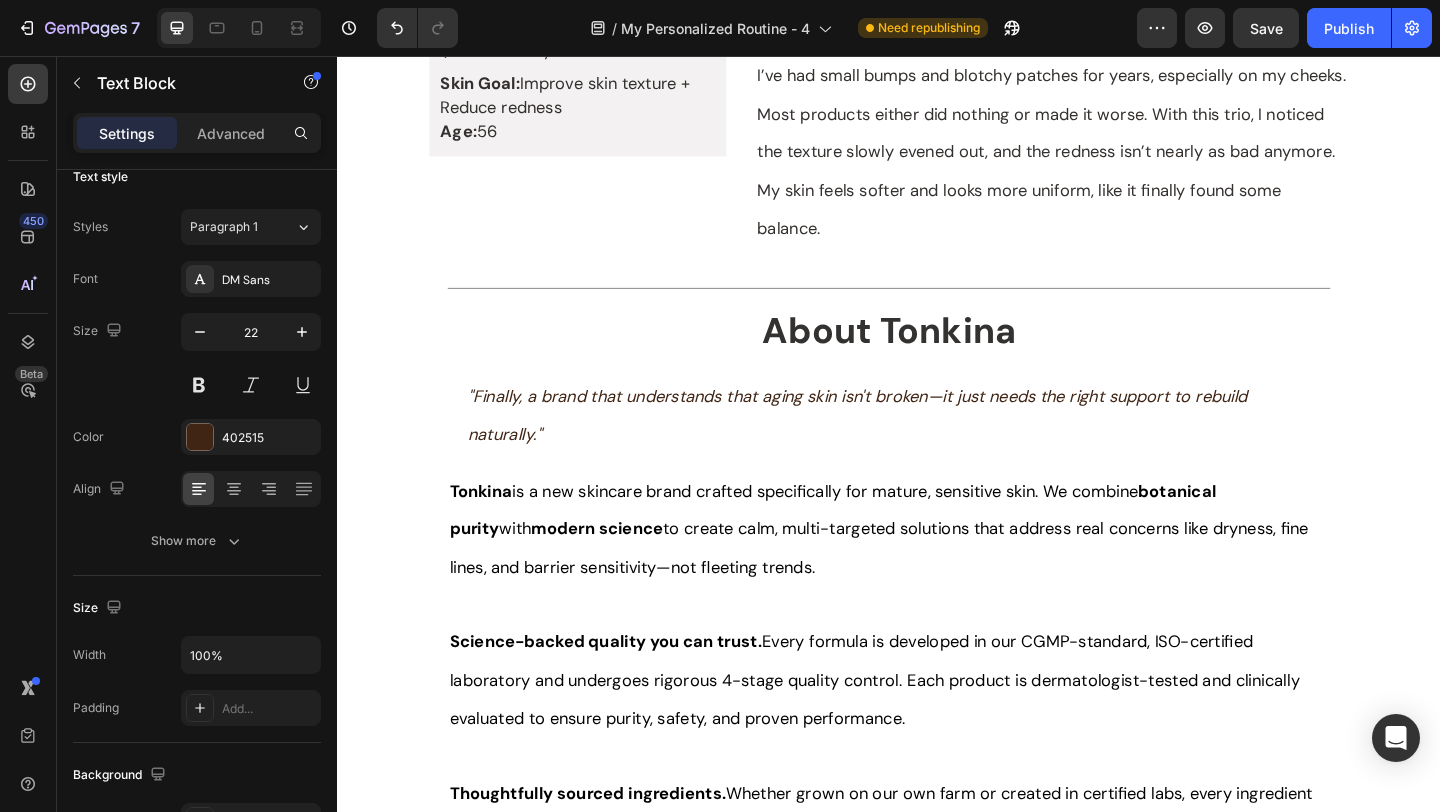 click on ""Finally, a brand that understands that aging skin isn't broken—it just needs the right support to rebuild naturally."" at bounding box center [903, 447] 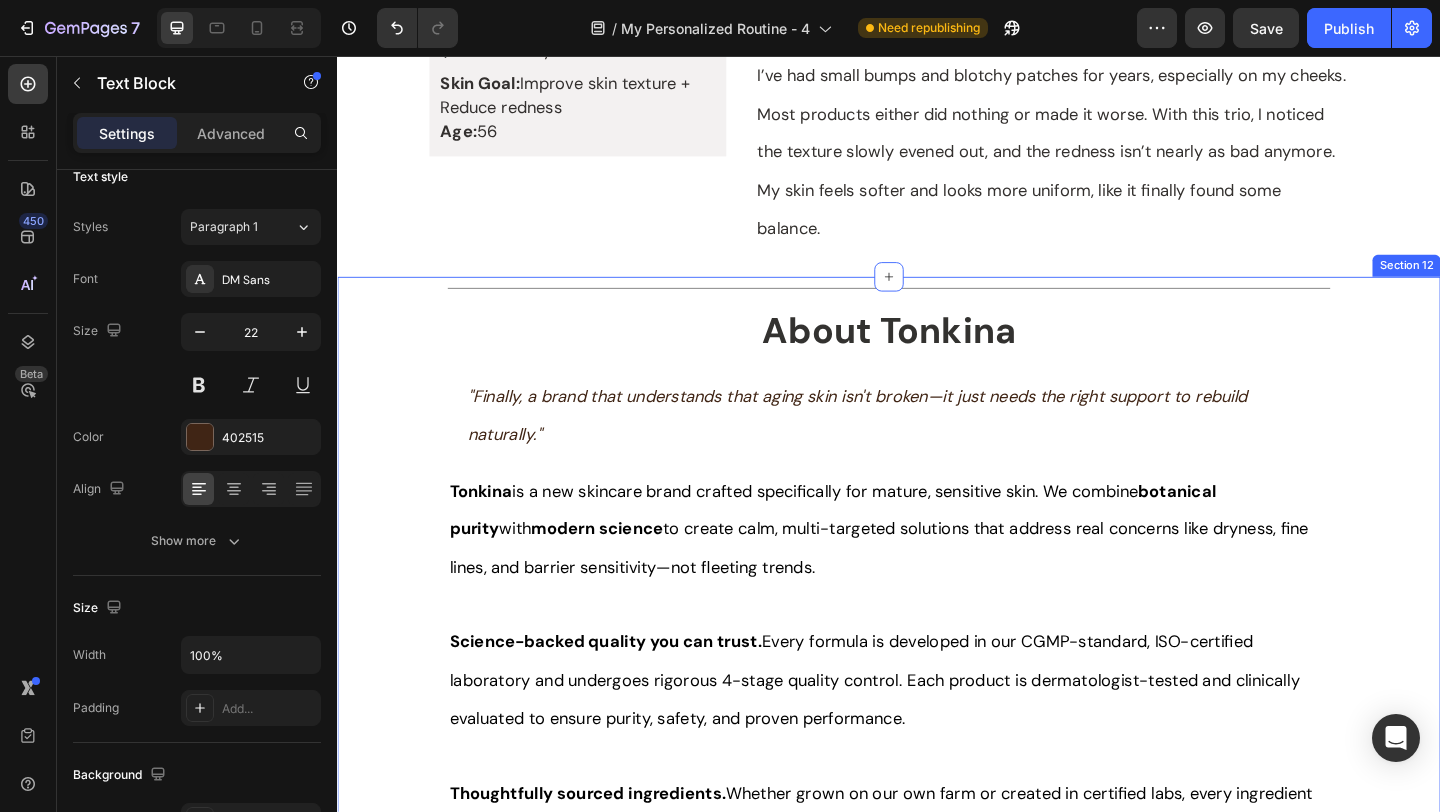 click on "Title Line About Tonkina Text Block "Finally, a brand that understands that aging skin isn't broken—it just needs the right support to rebuild naturally." Text Block Tonkina  is a new skincare brand crafted specifically for mature, sensitive skin. We combine  botanical purity  with  modern science  to create calm, multi-targeted solutions that address real concerns like dryness, fine lines, and barrier sensitivity—not fleeting trends.    Science-backed quality you can trust.  Every formula is developed in our CGMP-standard, ISO-certified laboratory and undergoes rigorous 4-stage quality control. Each product is dermatologist-tested and clinically evaluated to ensure purity, safety, and proven performance.   Thoughtfully sourced ingredients.  Whether grown on our own farm or created in certified labs, every ingredient is selected for three non-negotiables:  safety, efficacy, and ethical sourcing .    Clean by design.   The best of both worlds. Text Block Row" at bounding box center (937, 794) 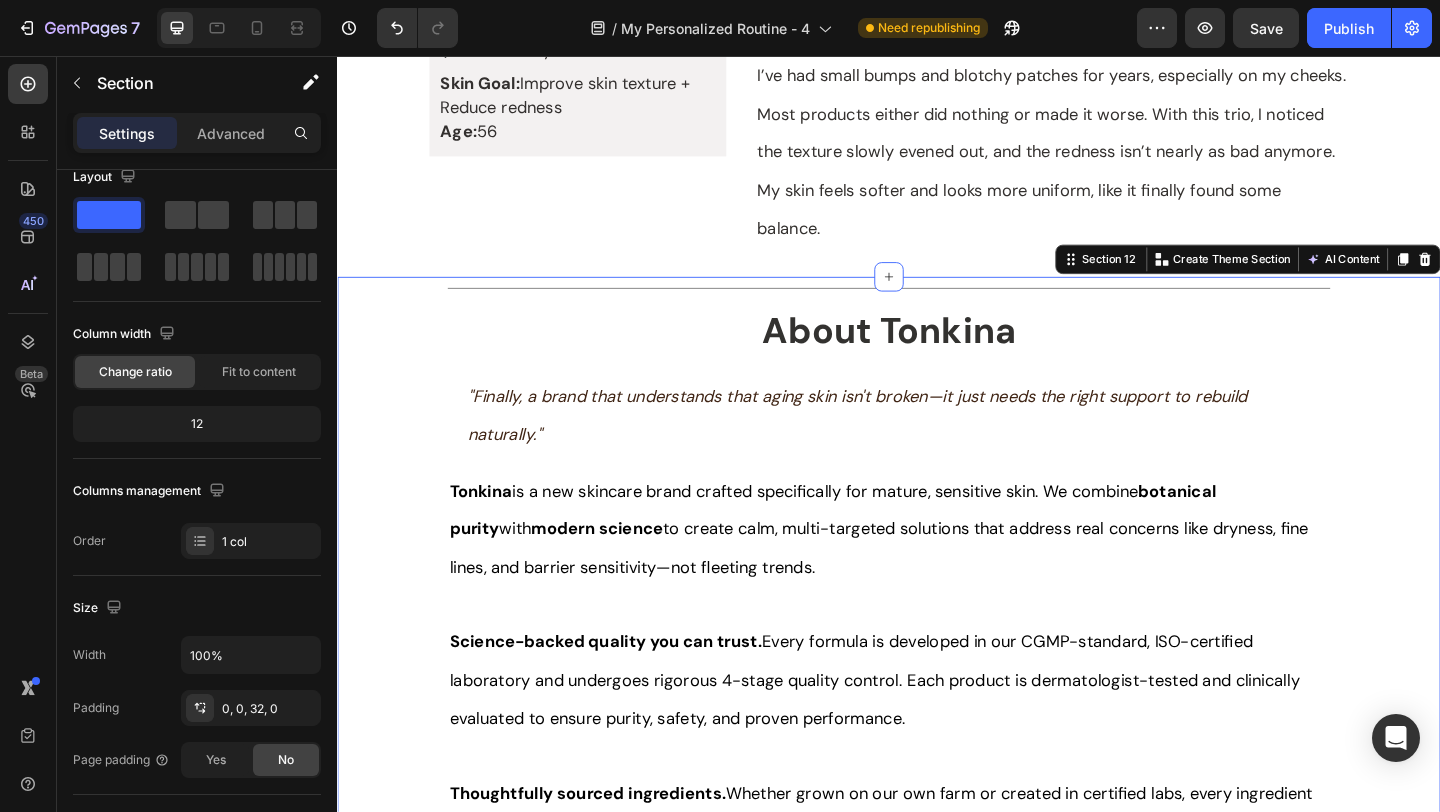 scroll, scrollTop: 0, scrollLeft: 0, axis: both 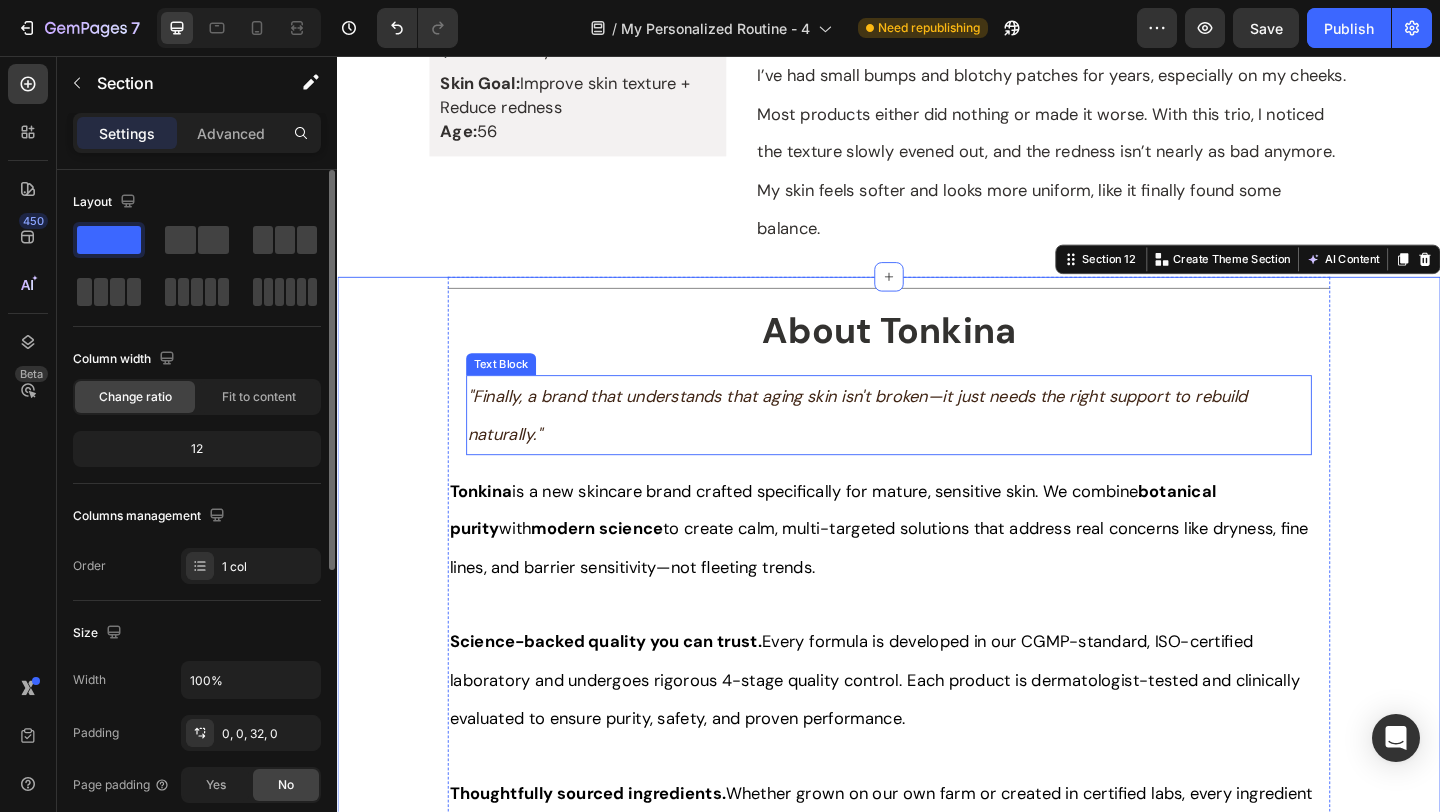 click on ""Finally, a brand that understands that aging skin isn't broken—it just needs the right support to rebuild naturally."" at bounding box center (937, 446) 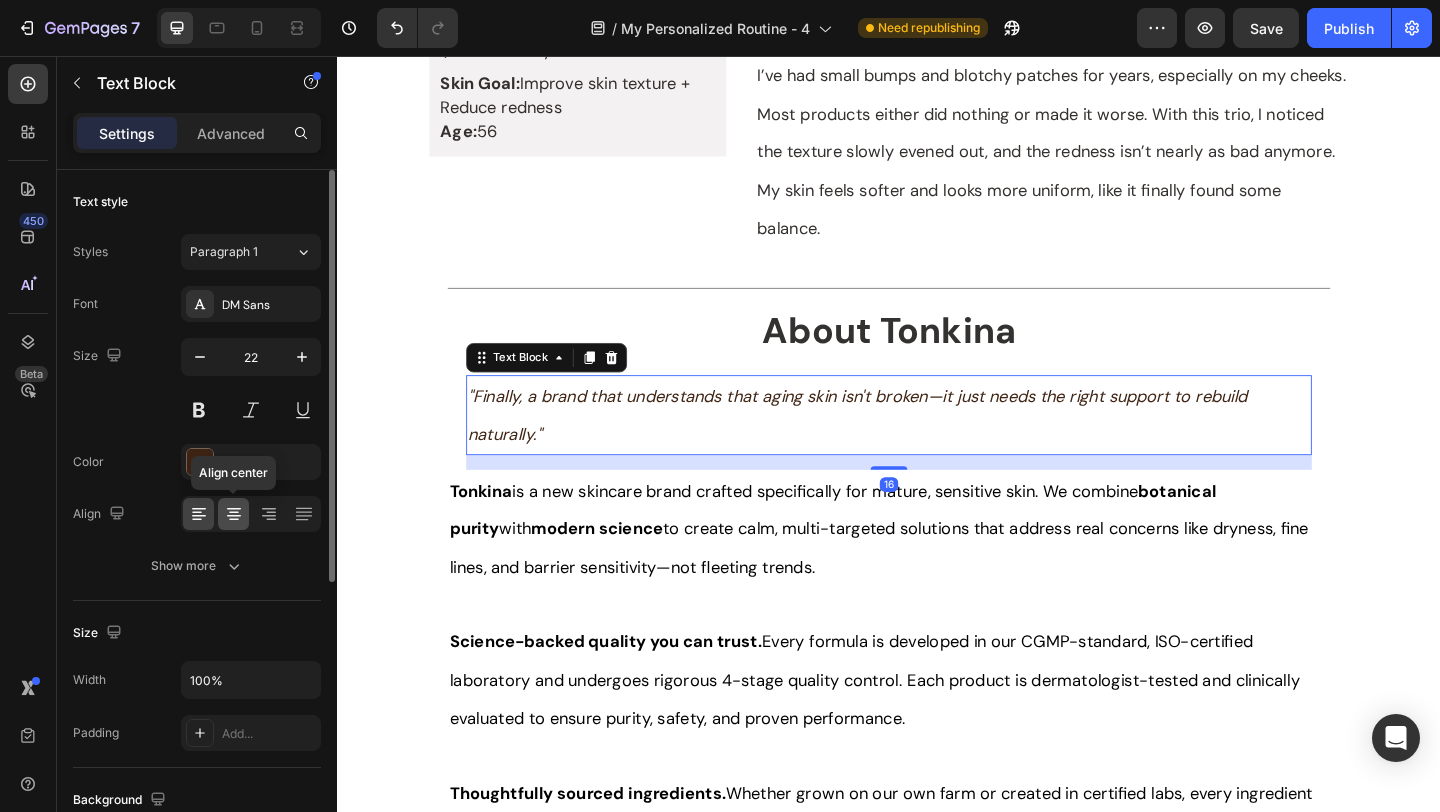 click 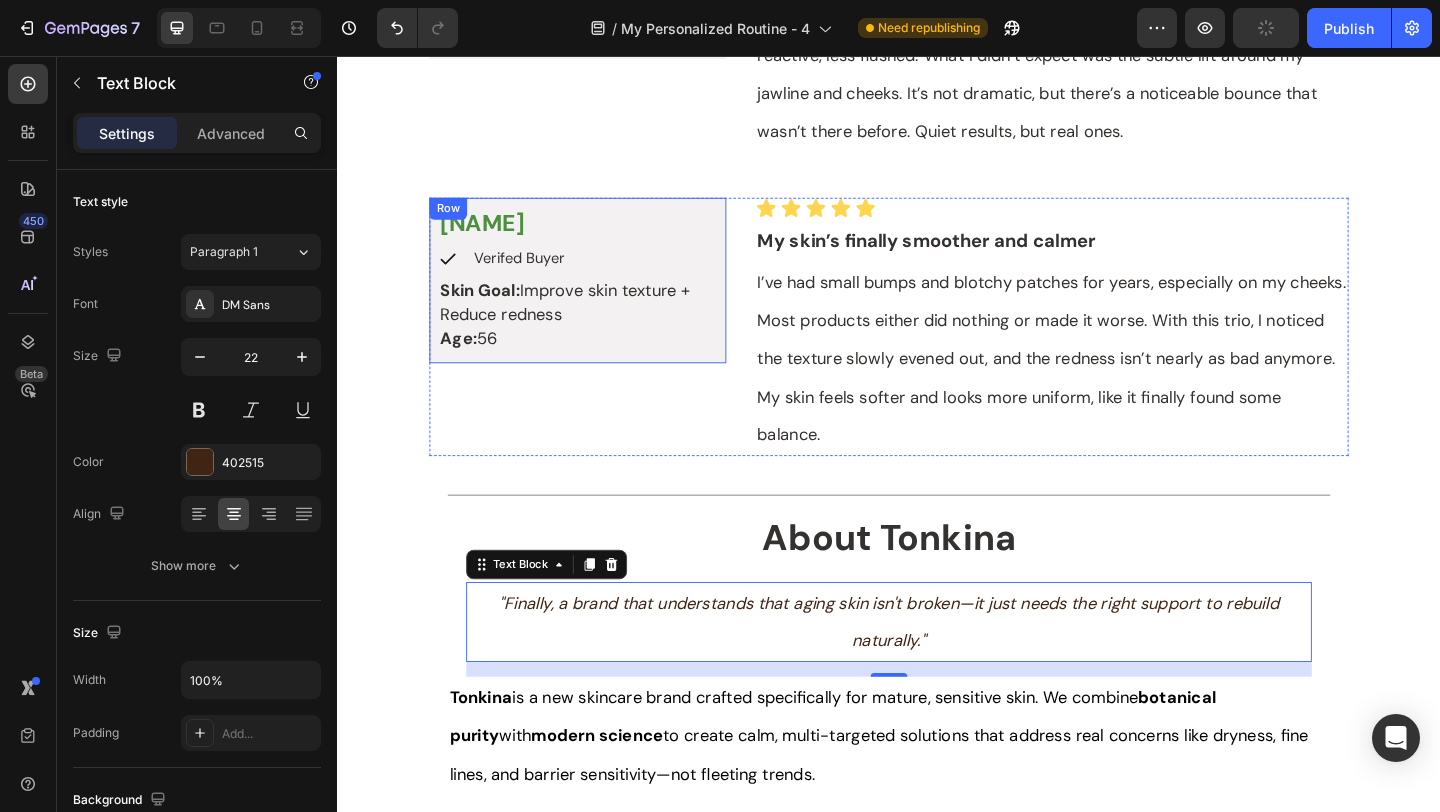 scroll, scrollTop: 6846, scrollLeft: 0, axis: vertical 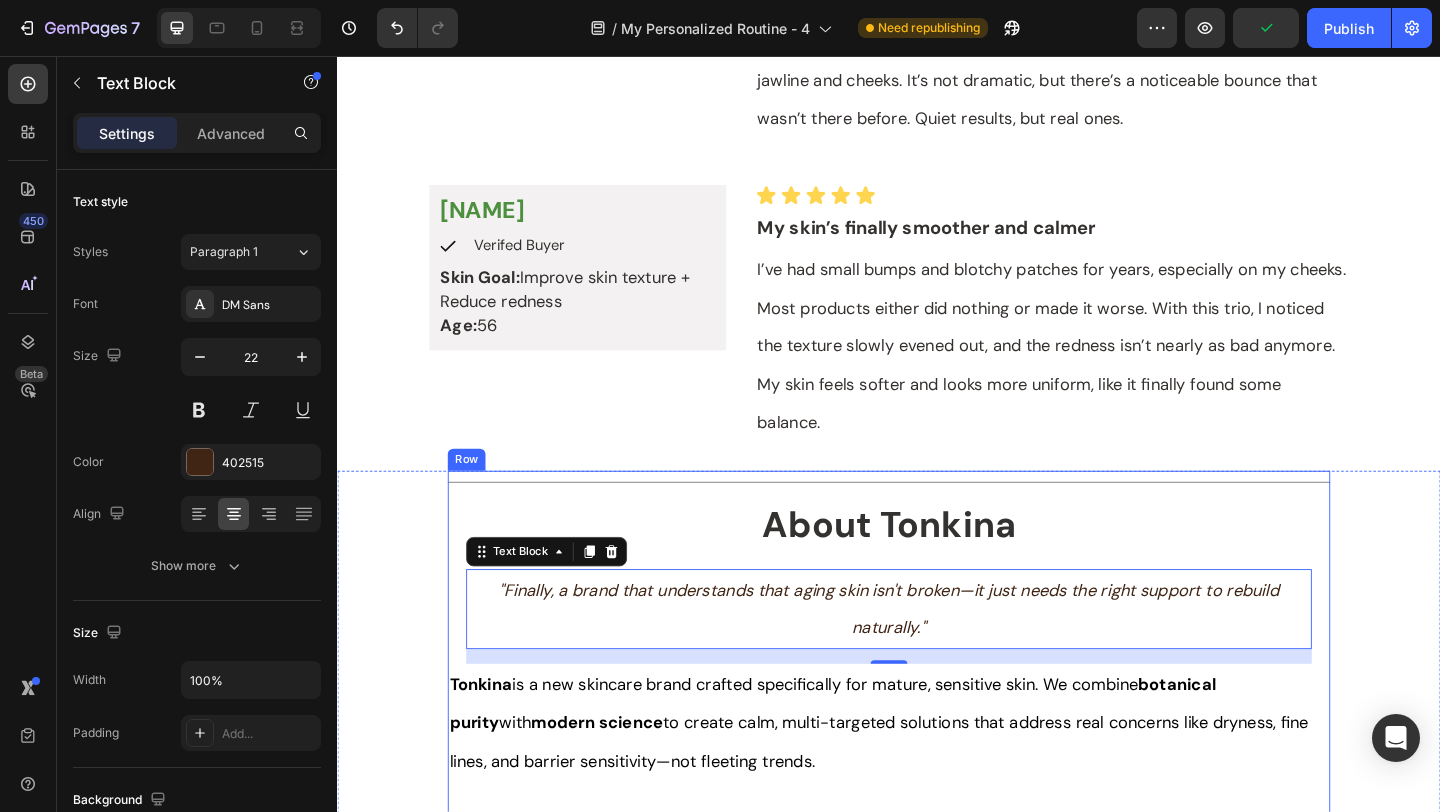 click on "Title Line About Tonkina Text Block "Finally, a brand that understands that aging skin isn't broken—it just needs the right support to rebuild naturally." Text Block   16 Tonkina  is a new skincare brand crafted specifically for mature, sensitive skin. We combine  botanical purity  with  modern science  to create calm, multi-targeted solutions that address real concerns like dryness, fine lines, and barrier sensitivity—not fleeting trends.    Science-backed quality you can trust.  Every formula is developed in our CGMP-standard, ISO-certified laboratory and undergoes rigorous 4-stage quality control. Each product is dermatologist-tested and clinically evaluated to ensure purity, safety, and proven performance.   Thoughtfully sourced ingredients.  Whether grown on our own farm or created in certified labs, every ingredient is selected for three non-negotiables:  safety, efficacy, and ethical sourcing .    Clean by design.   The best of both worlds. Text Block" at bounding box center (937, 1005) 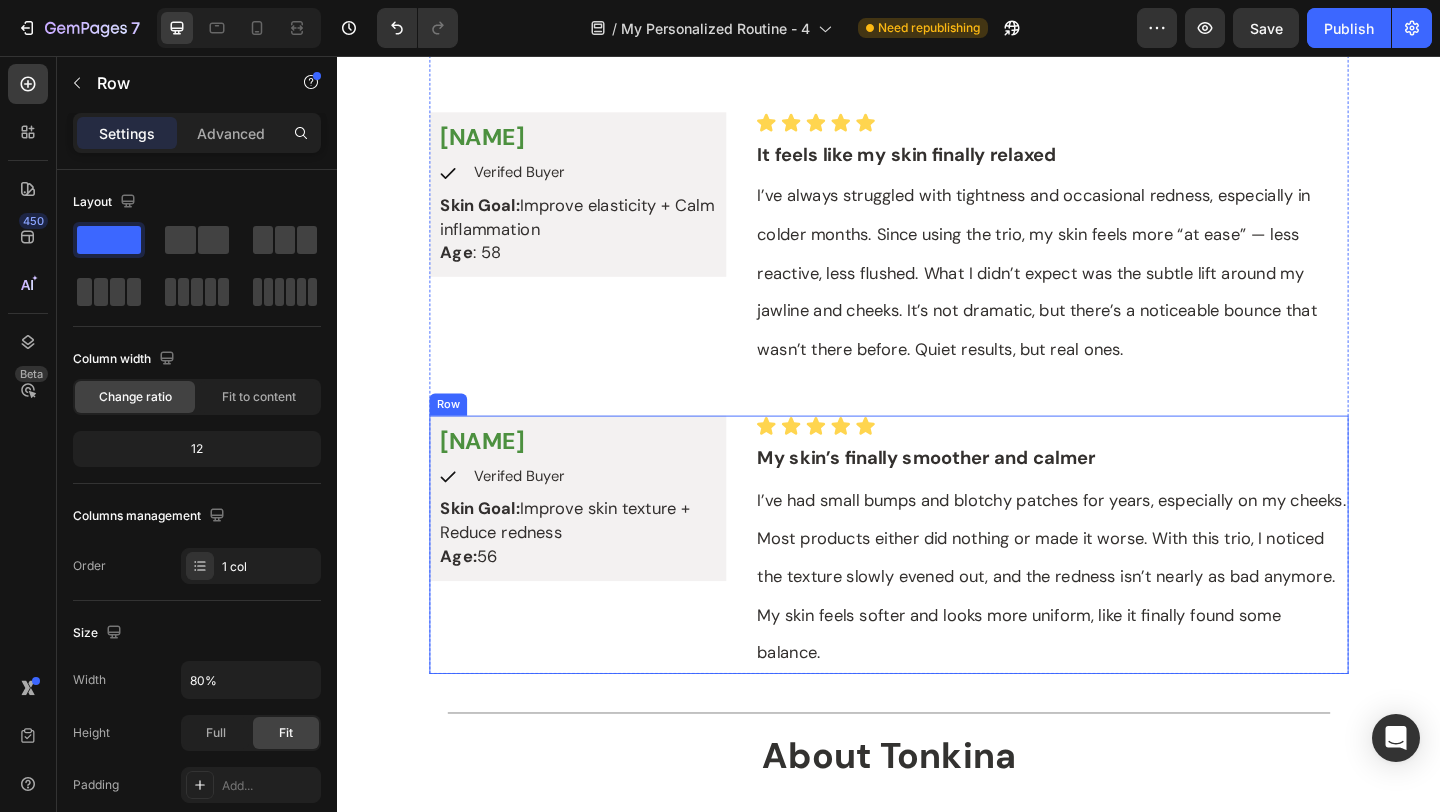 scroll, scrollTop: 6792, scrollLeft: 0, axis: vertical 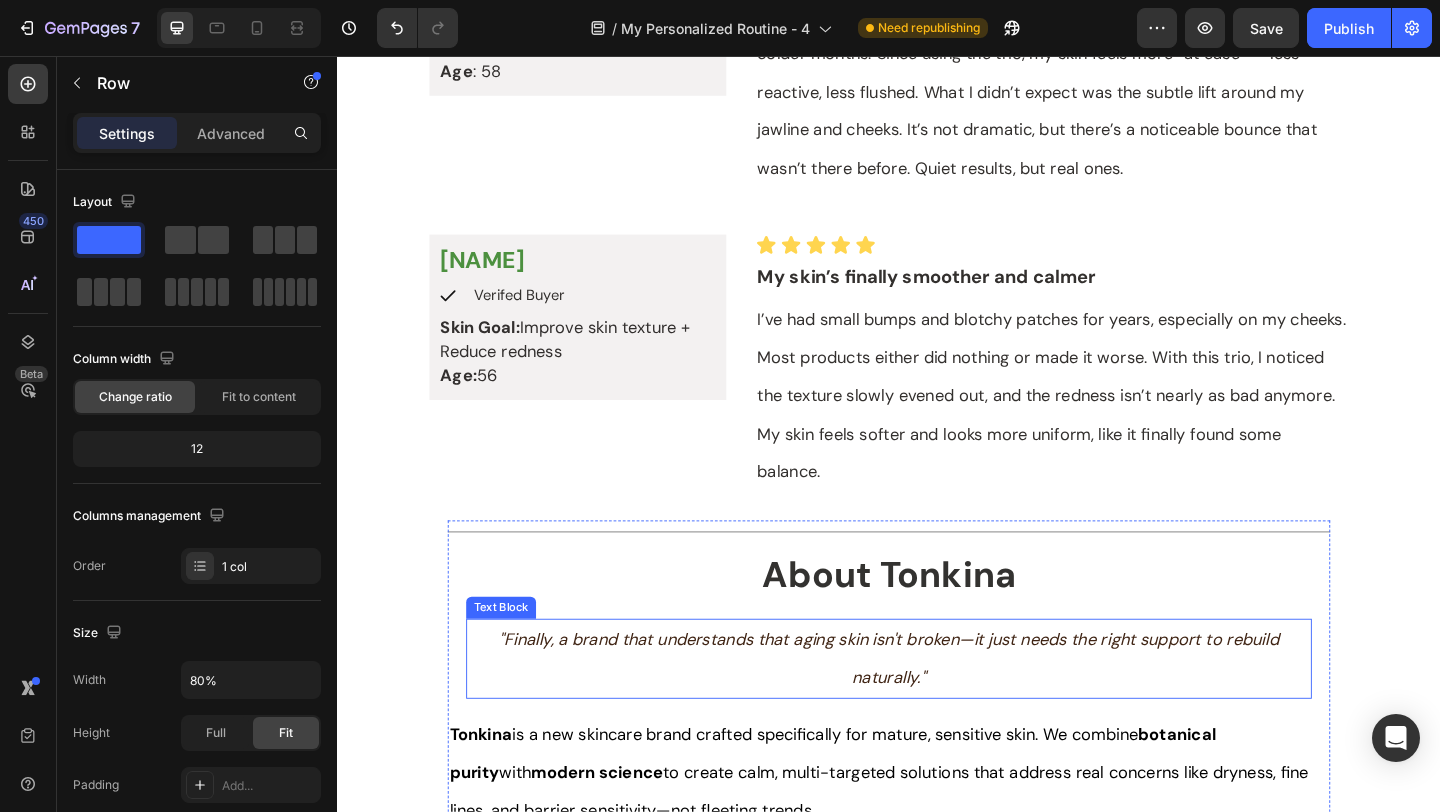 click on ""Finally, a brand that understands that aging skin isn't broken—it just needs the right support to rebuild naturally."" at bounding box center (937, 711) 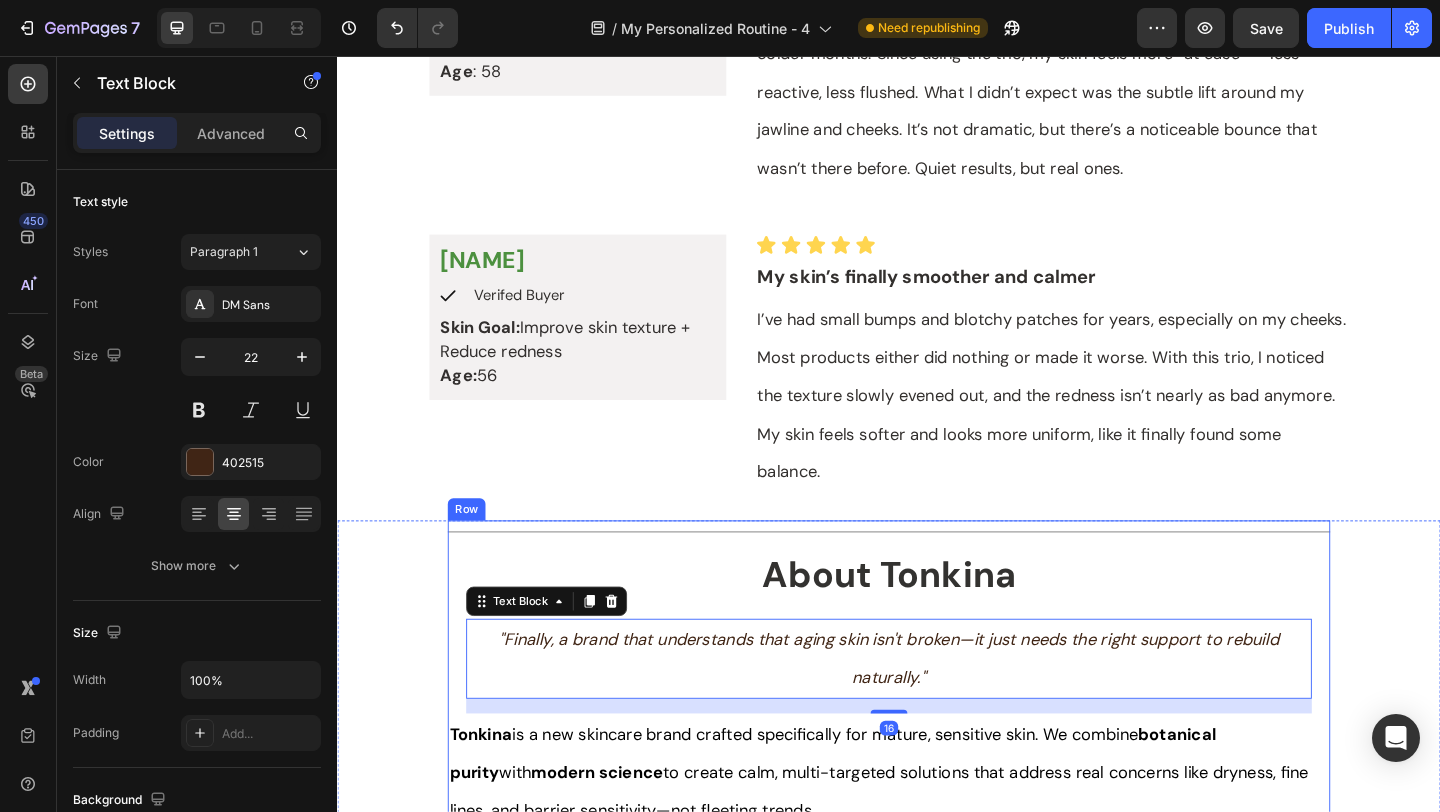 click on "Title Line About Tonkina Text Block "Finally, a brand that understands that aging skin isn't broken—it just needs the right support to rebuild naturally." Text Block   16 Tonkina  is a new skincare brand crafted specifically for mature, sensitive skin. We combine  botanical purity  with  modern science  to create calm, multi-targeted solutions that address real concerns like dryness, fine lines, and barrier sensitivity—not fleeting trends.    Science-backed quality you can trust.  Every formula is developed in our CGMP-standard, ISO-certified laboratory and undergoes rigorous 4-stage quality control. Each product is dermatologist-tested and clinically evaluated to ensure purity, safety, and proven performance.   Thoughtfully sourced ingredients.  Whether grown on our own farm or created in certified labs, every ingredient is selected for three non-negotiables:  safety, efficacy, and ethical sourcing .    Clean by design.   The best of both worlds. Text Block" at bounding box center [937, 1059] 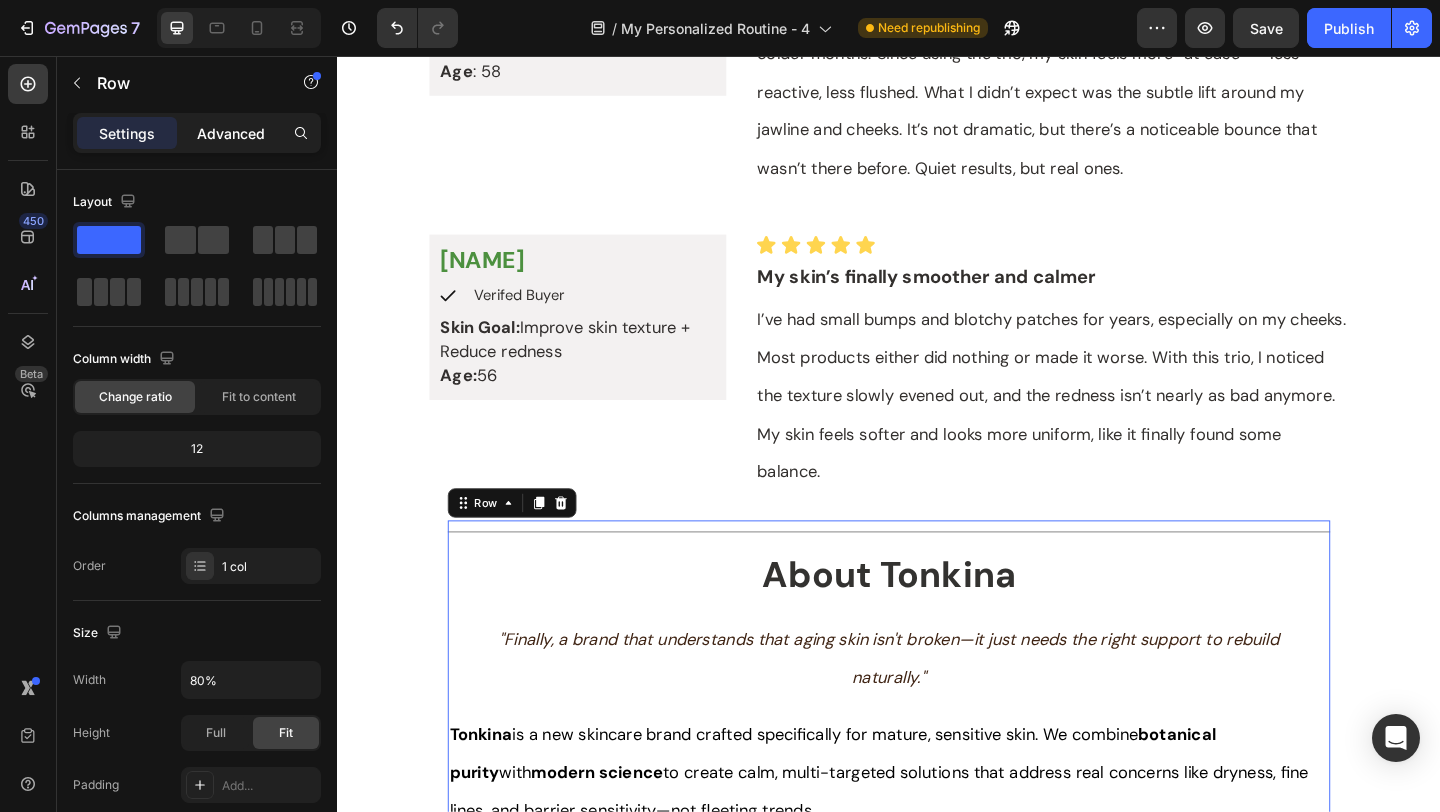 click on "Advanced" at bounding box center (231, 133) 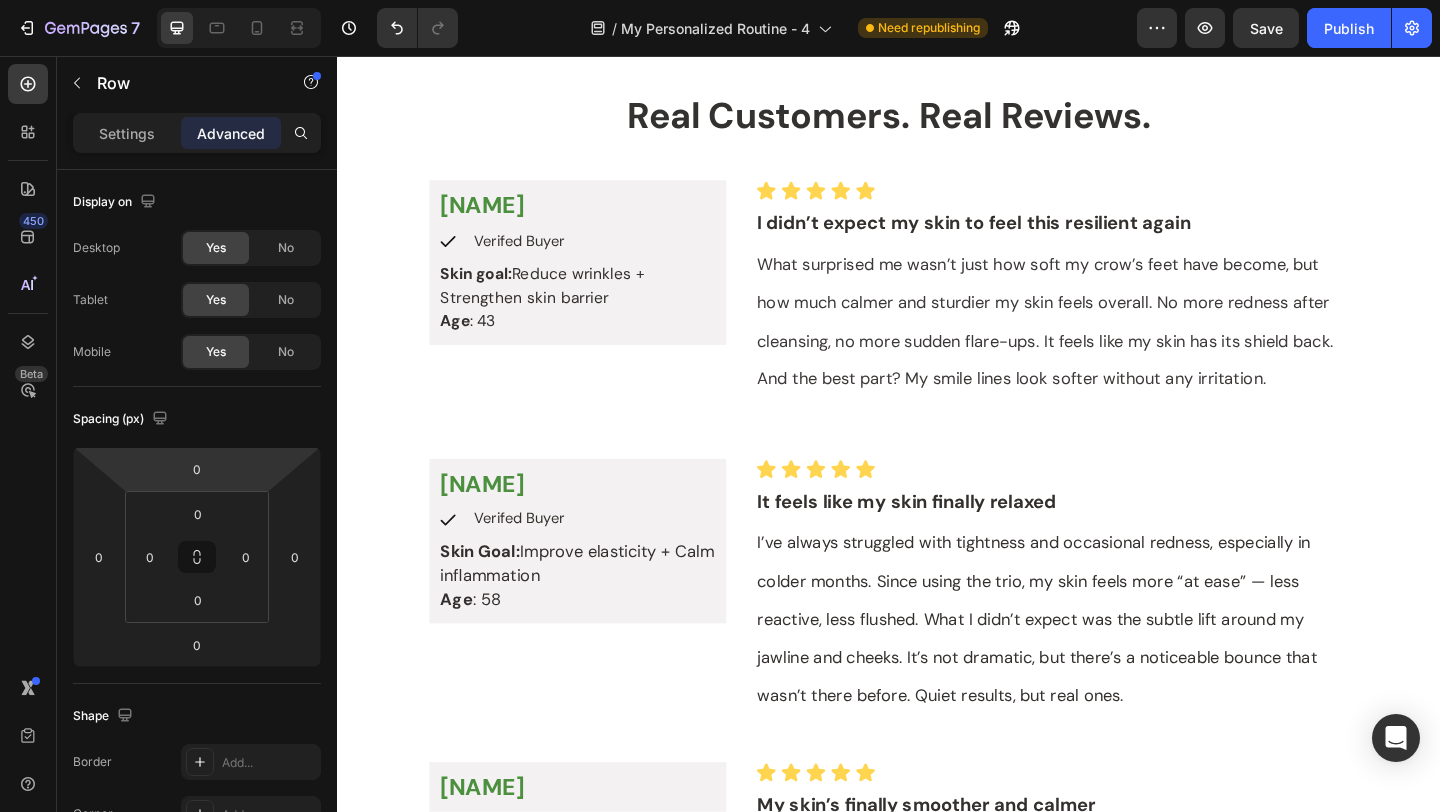 scroll, scrollTop: 6251, scrollLeft: 0, axis: vertical 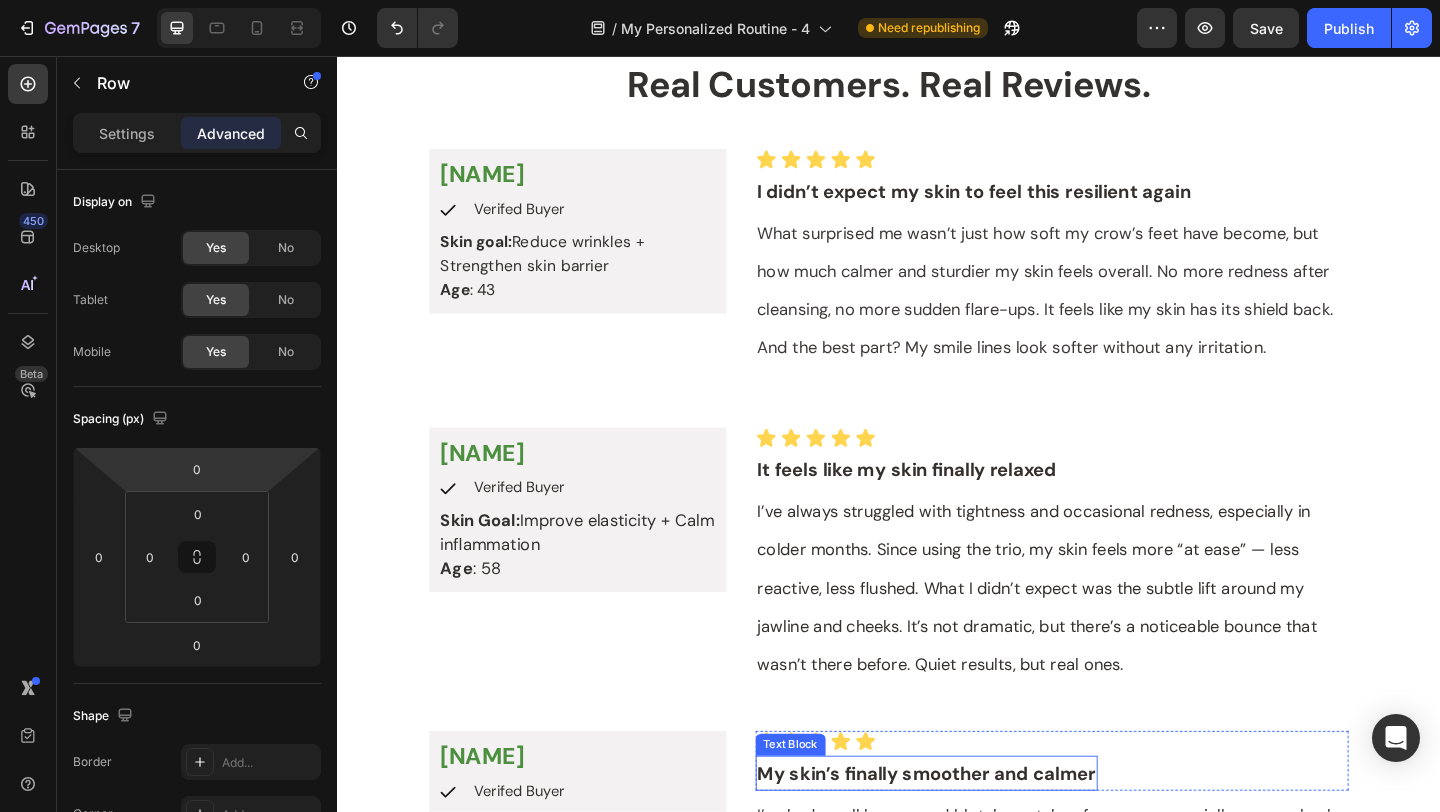 click on "My skin’s finally smoother and calmer" at bounding box center (978, 836) 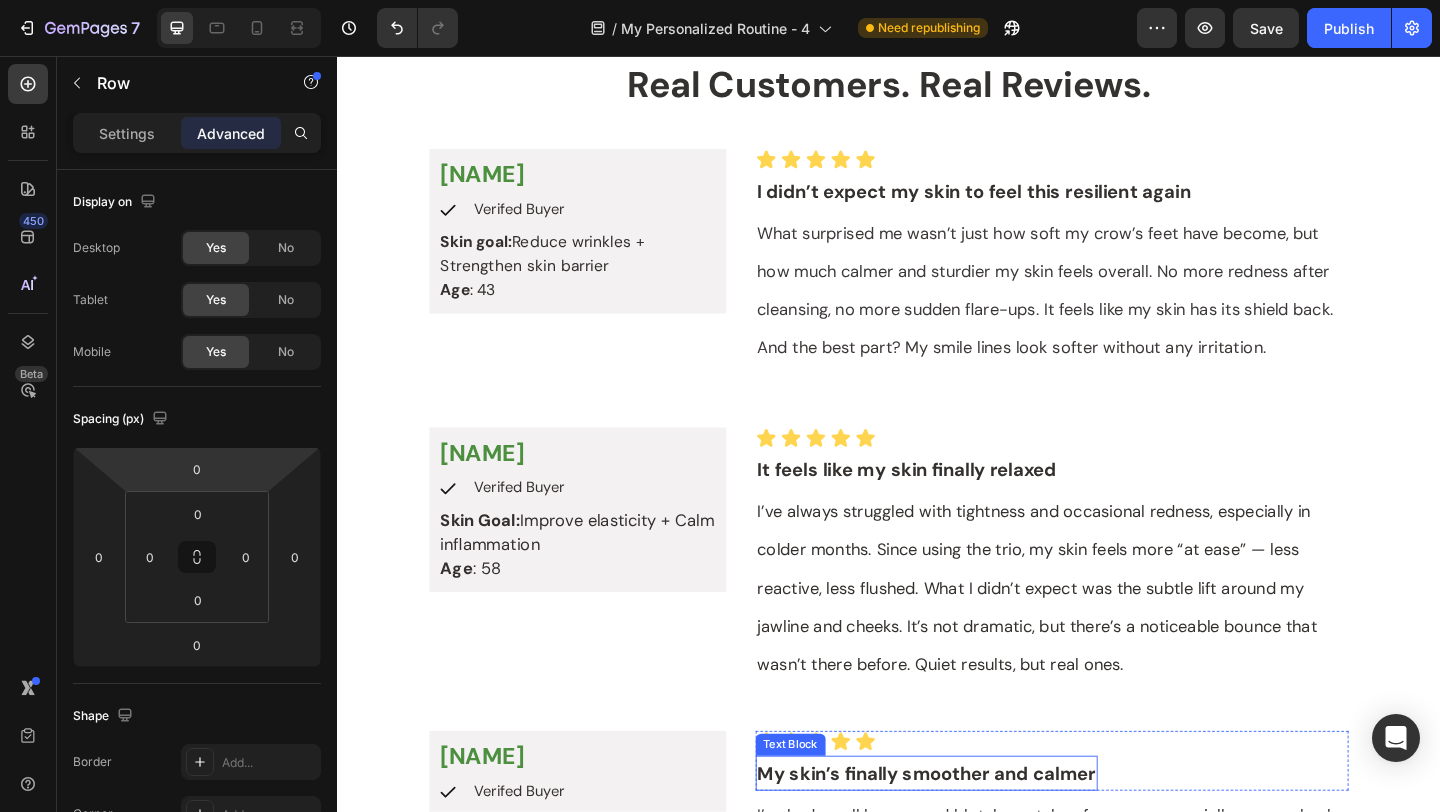 click on "My skin’s finally smoother and calmer" at bounding box center (978, 836) 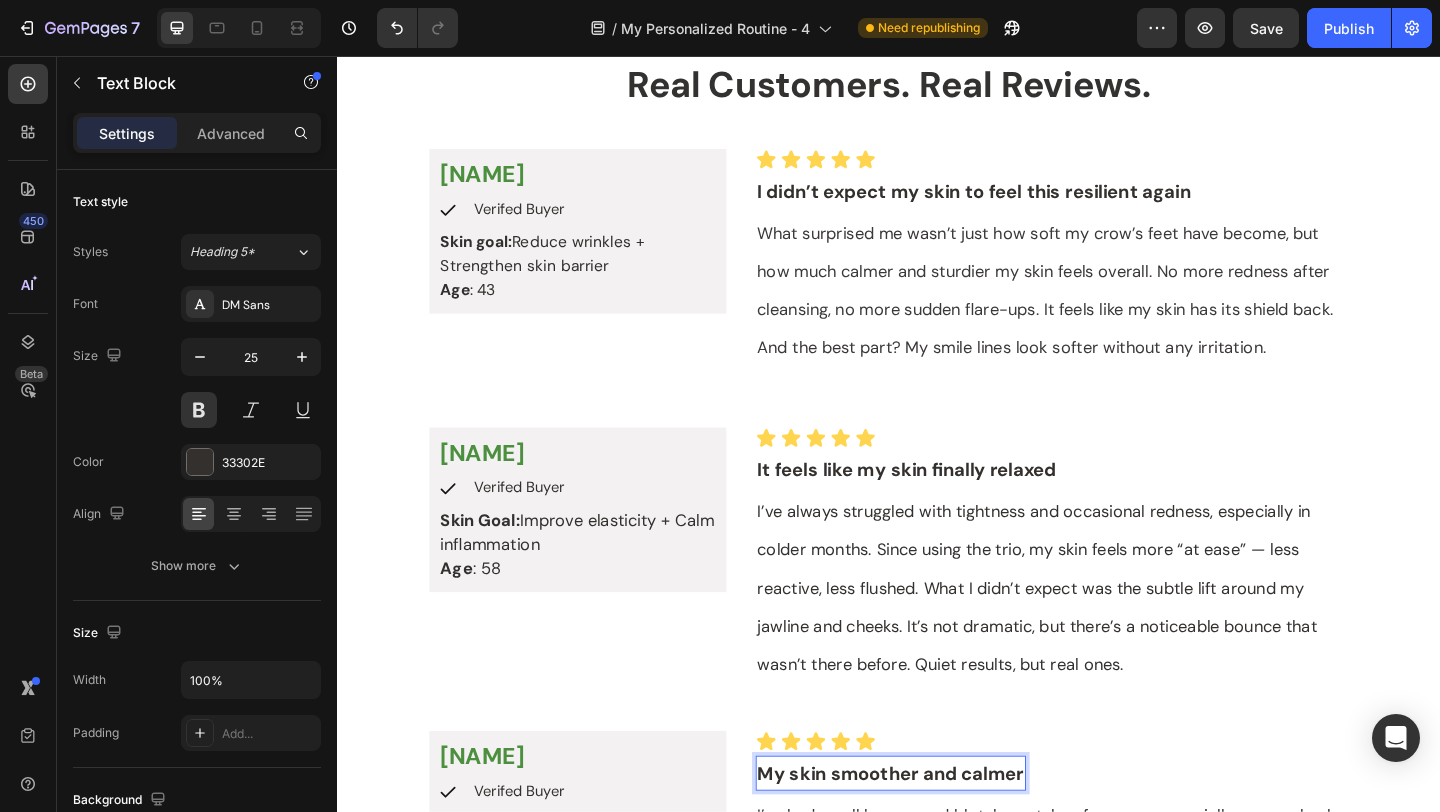 type 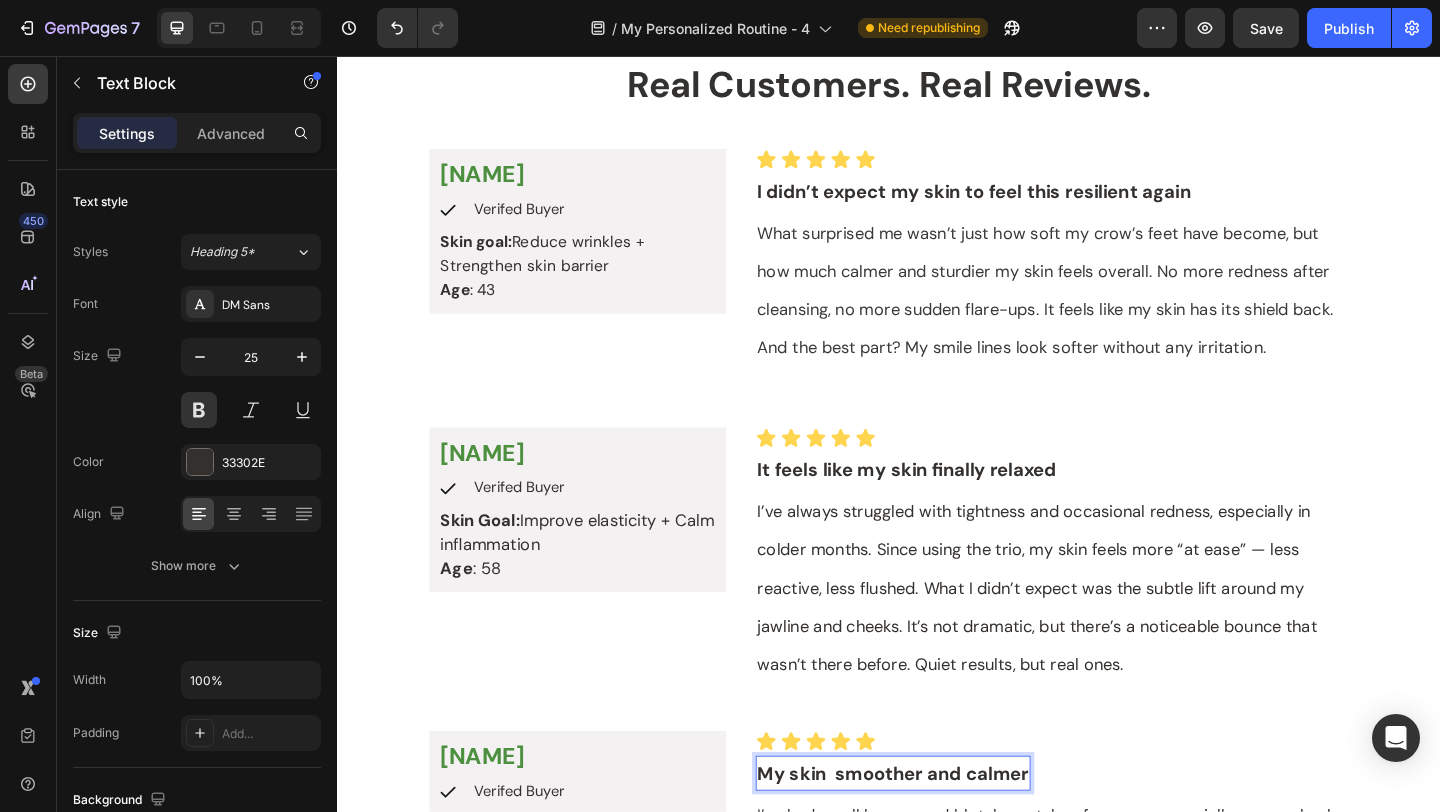 click on "My skin  smoother and calmer" at bounding box center [941, 836] 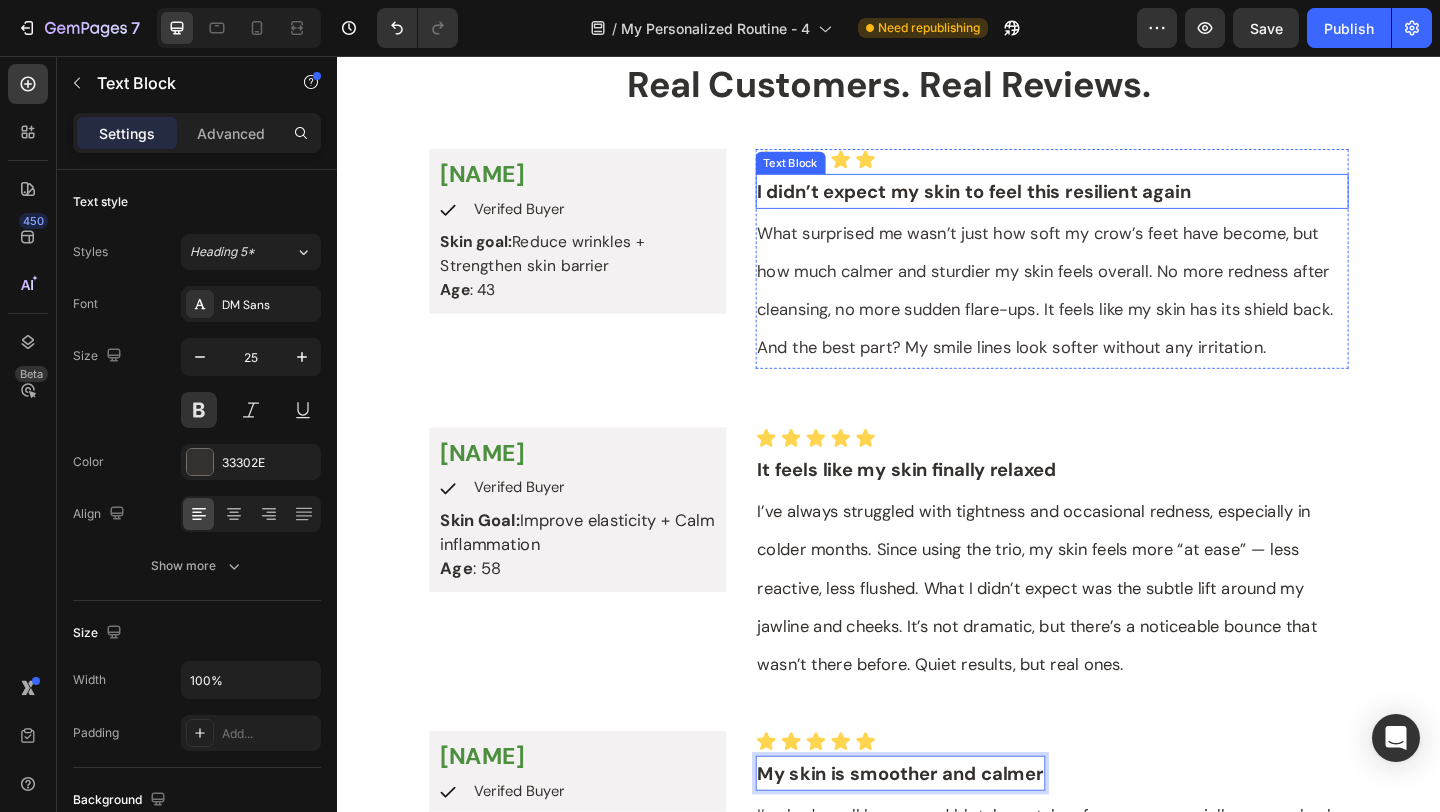 click on "I didn’t expect my skin to feel this resilient again" at bounding box center [1030, 203] 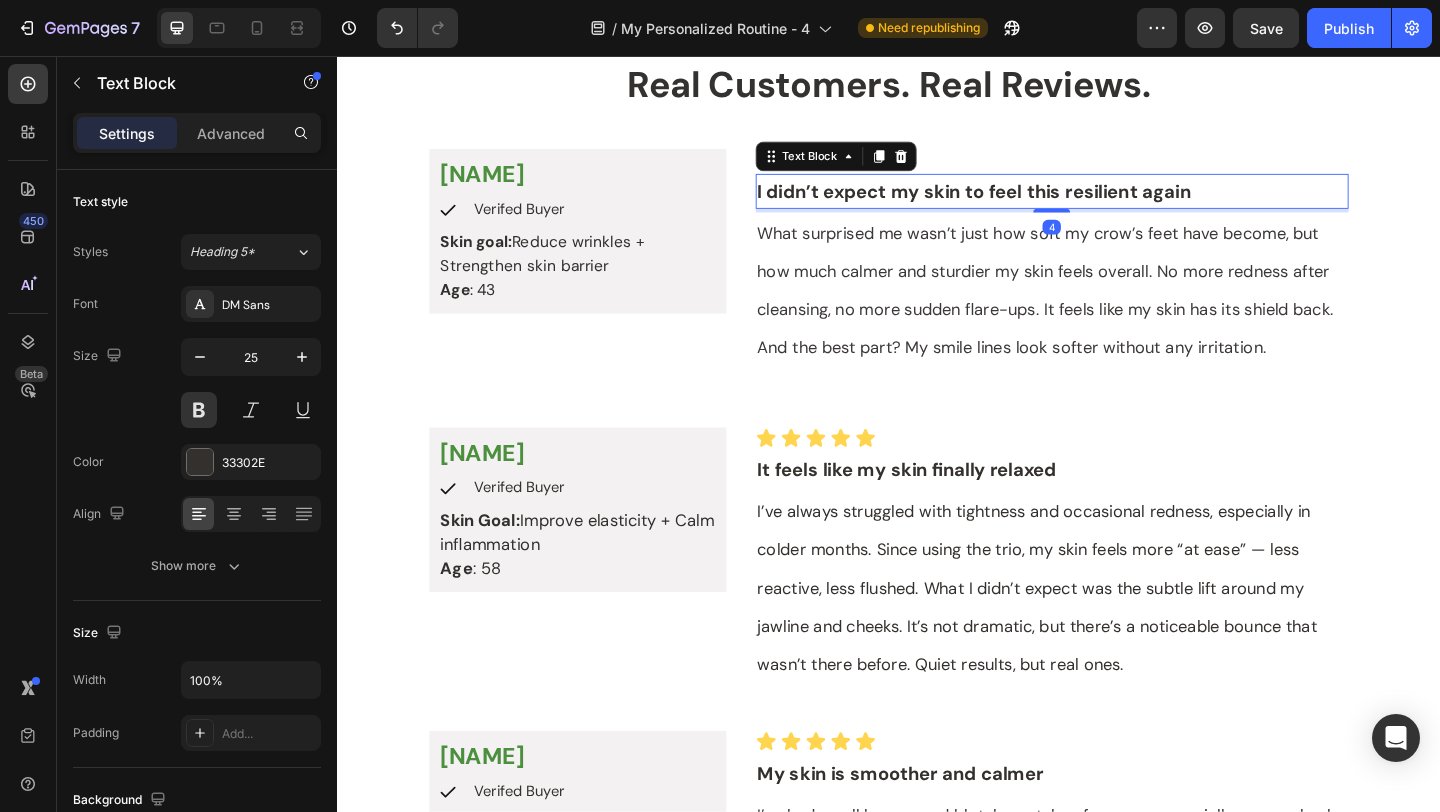 click on "I didn’t expect my skin to feel this resilient again" at bounding box center [1030, 203] 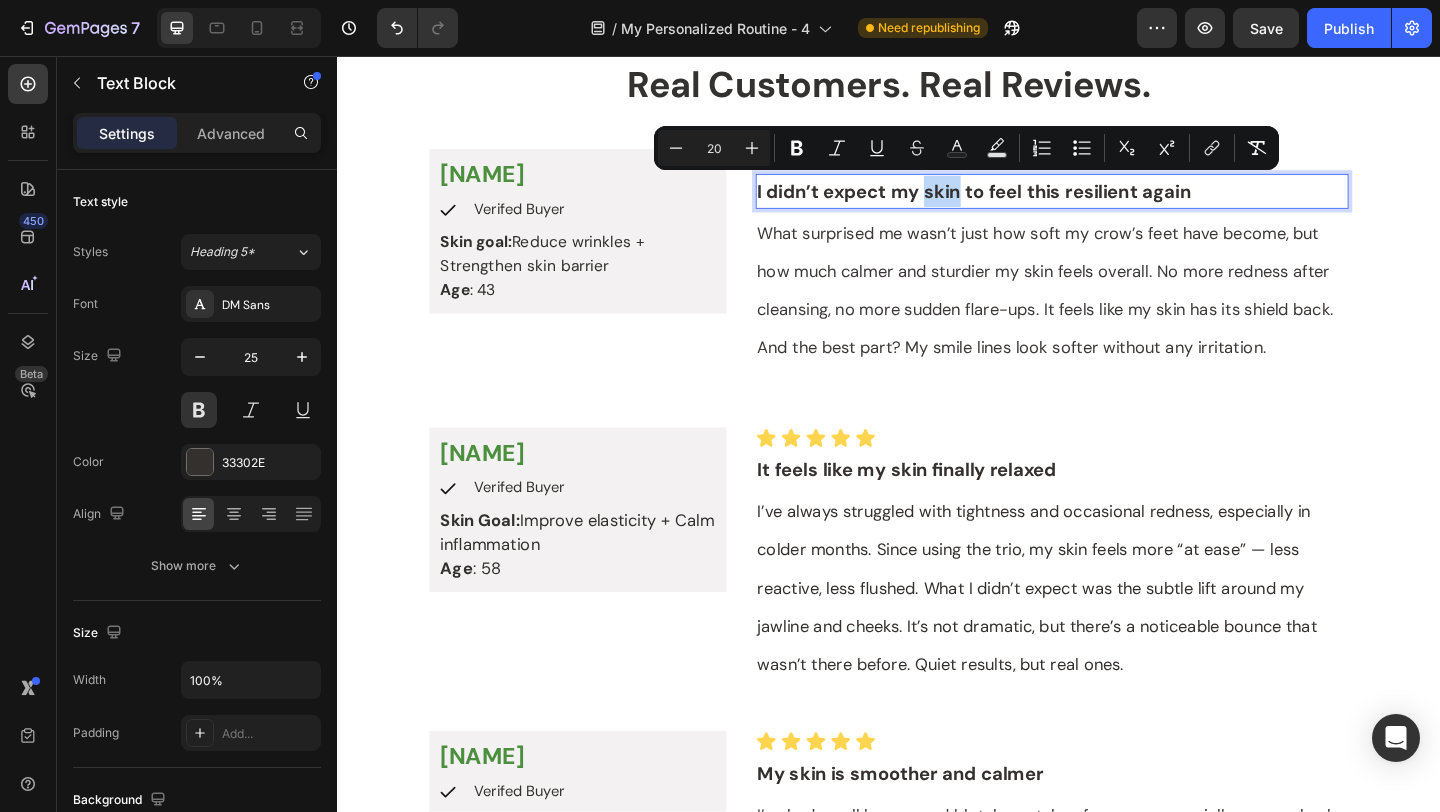click on "I didn’t expect my skin to feel this resilient again" at bounding box center (1030, 203) 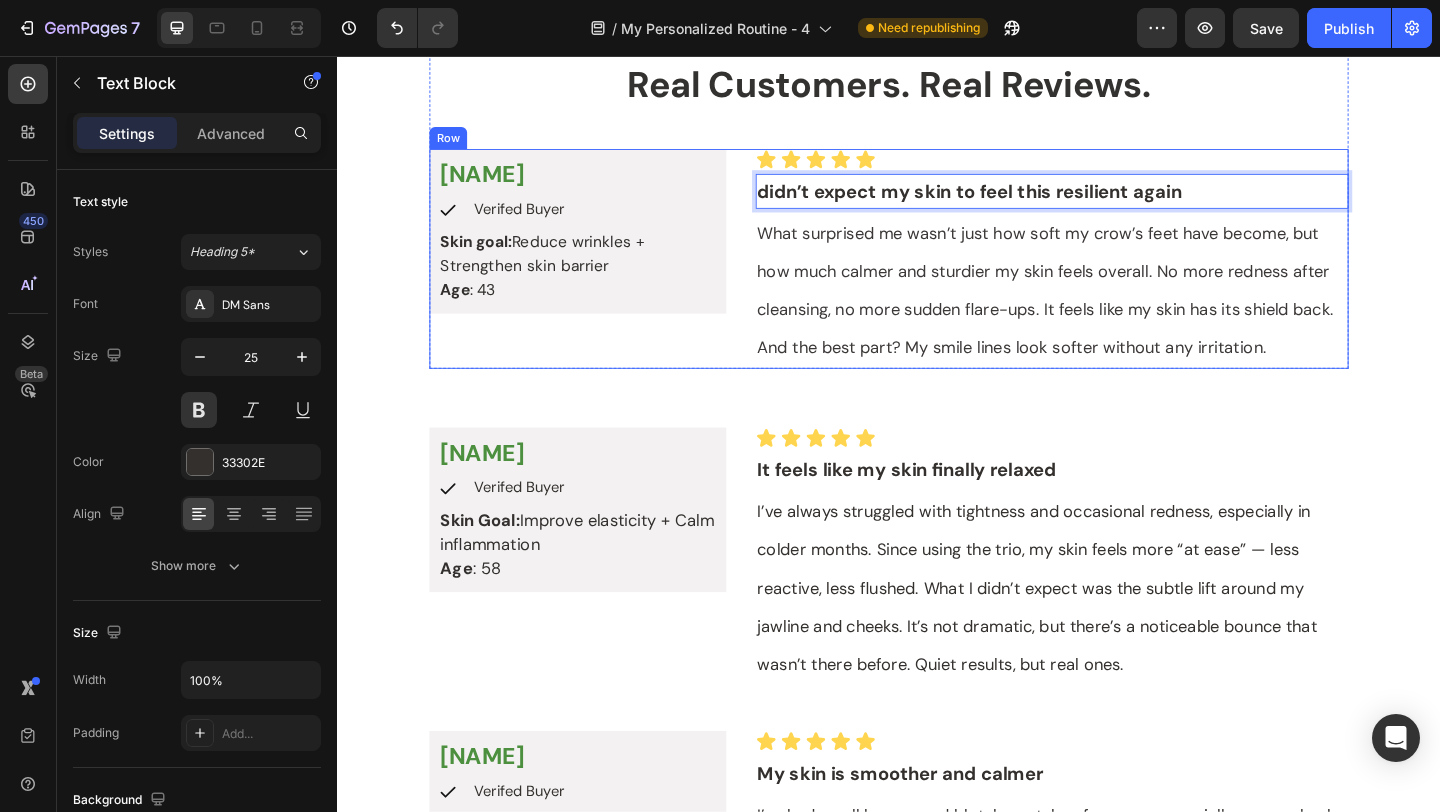 click on "Elaine C. Text Block Row
Icon Verifed Buyer Text Block Advanced list Skin goal:  Reduce wrinkles + Strengthen skin barrier Age : 43 Text Block Row Row" at bounding box center (598, 276) 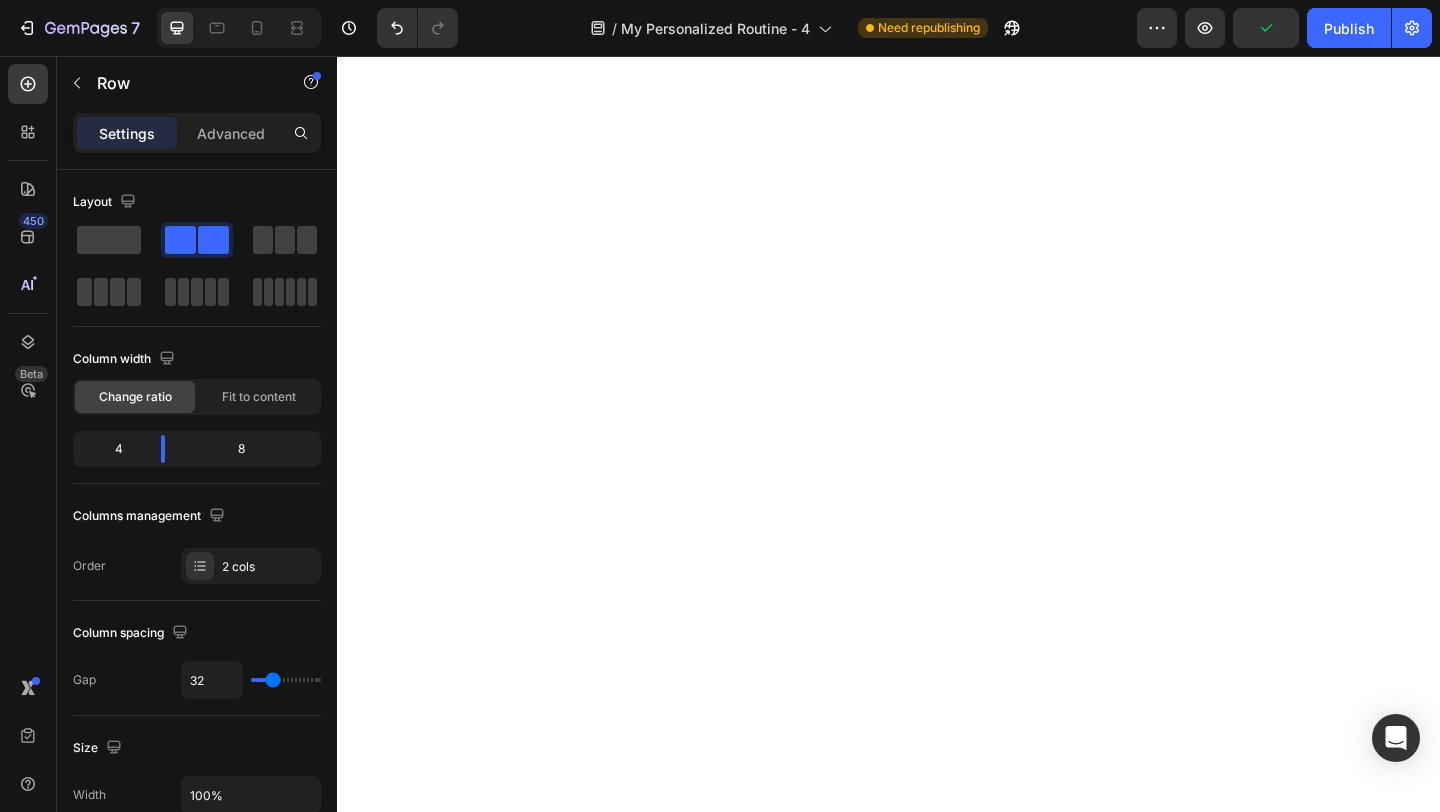 scroll, scrollTop: 4000, scrollLeft: 0, axis: vertical 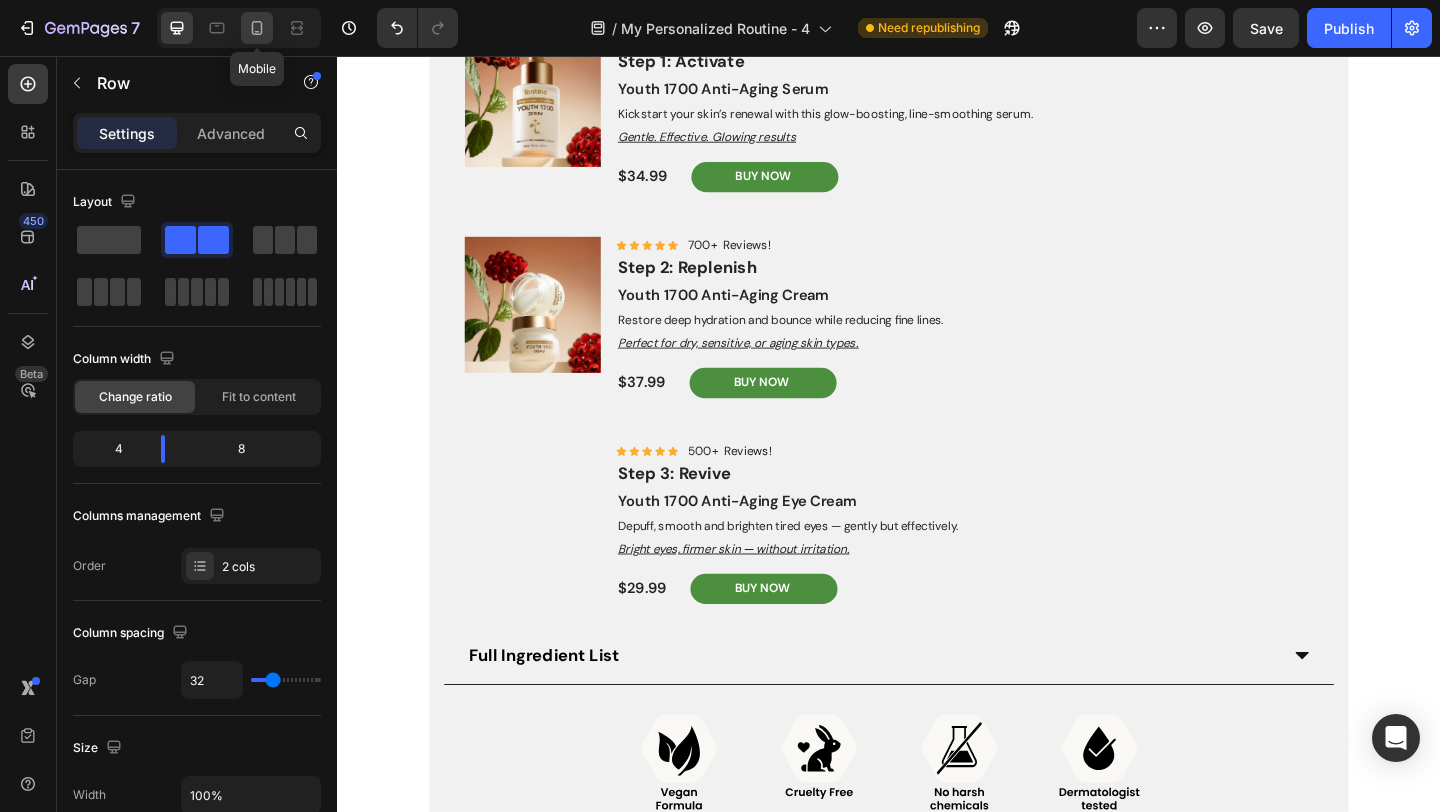 click 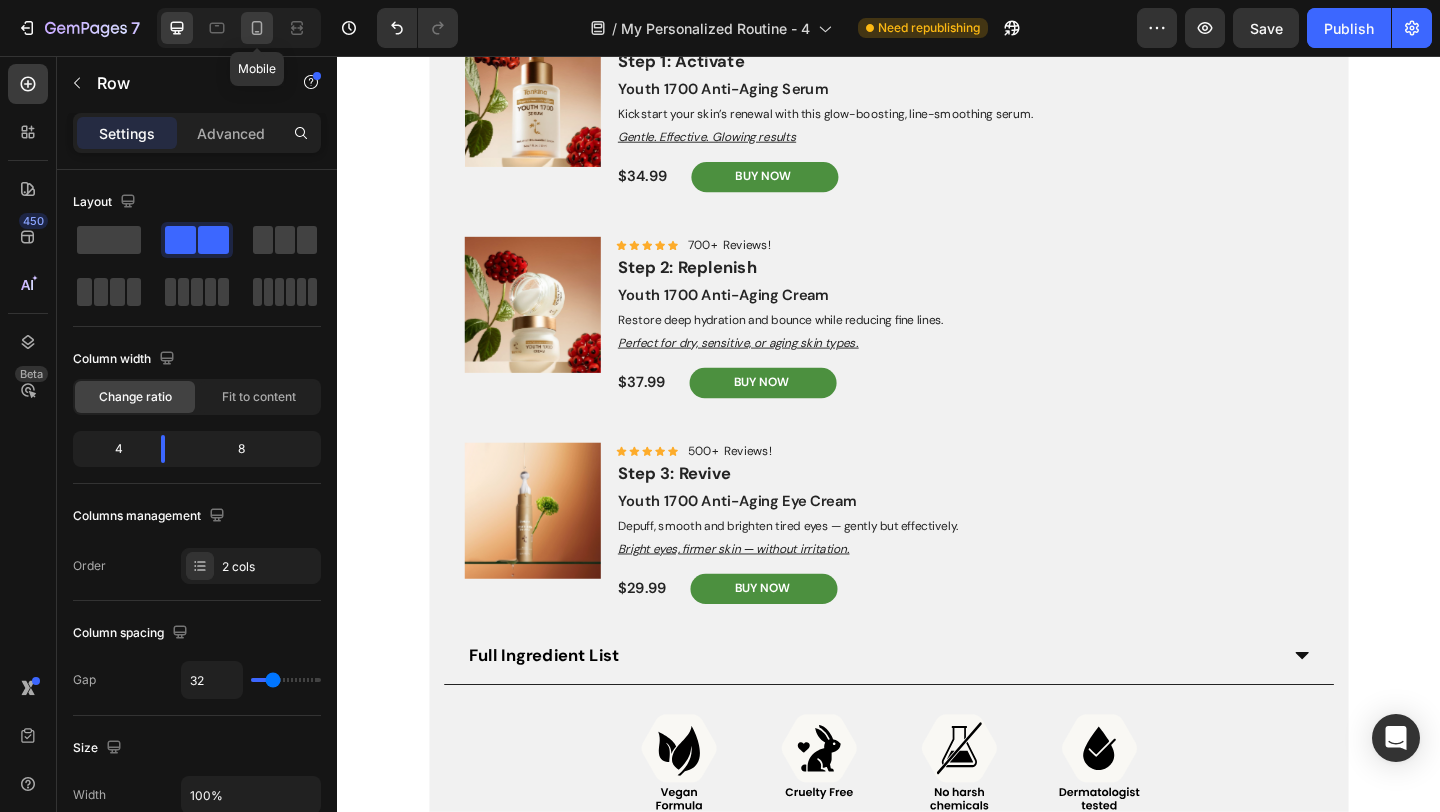 type on "0" 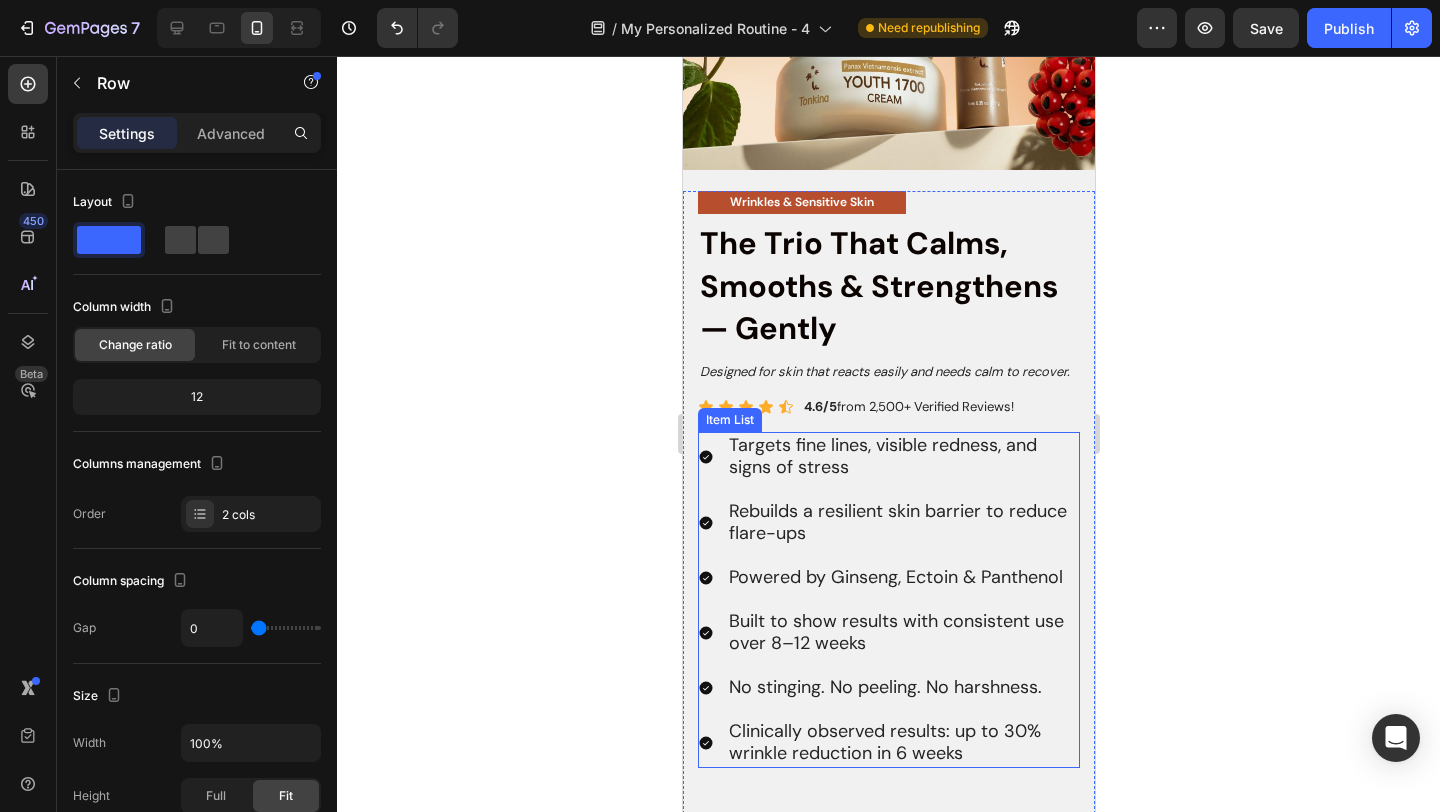 scroll, scrollTop: 3323, scrollLeft: 0, axis: vertical 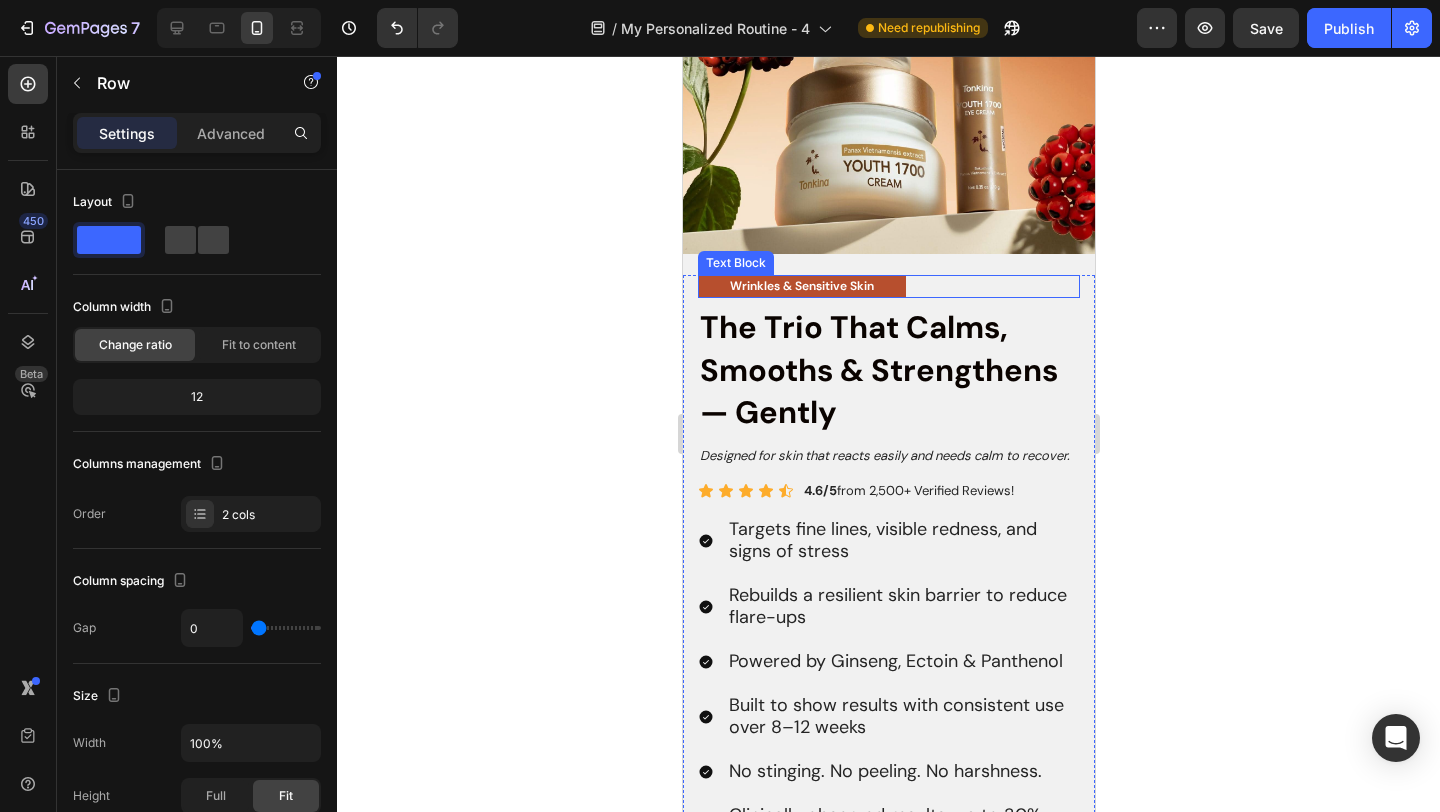 click on "Wrinkles & Sensitive Skin" at bounding box center [801, 287] 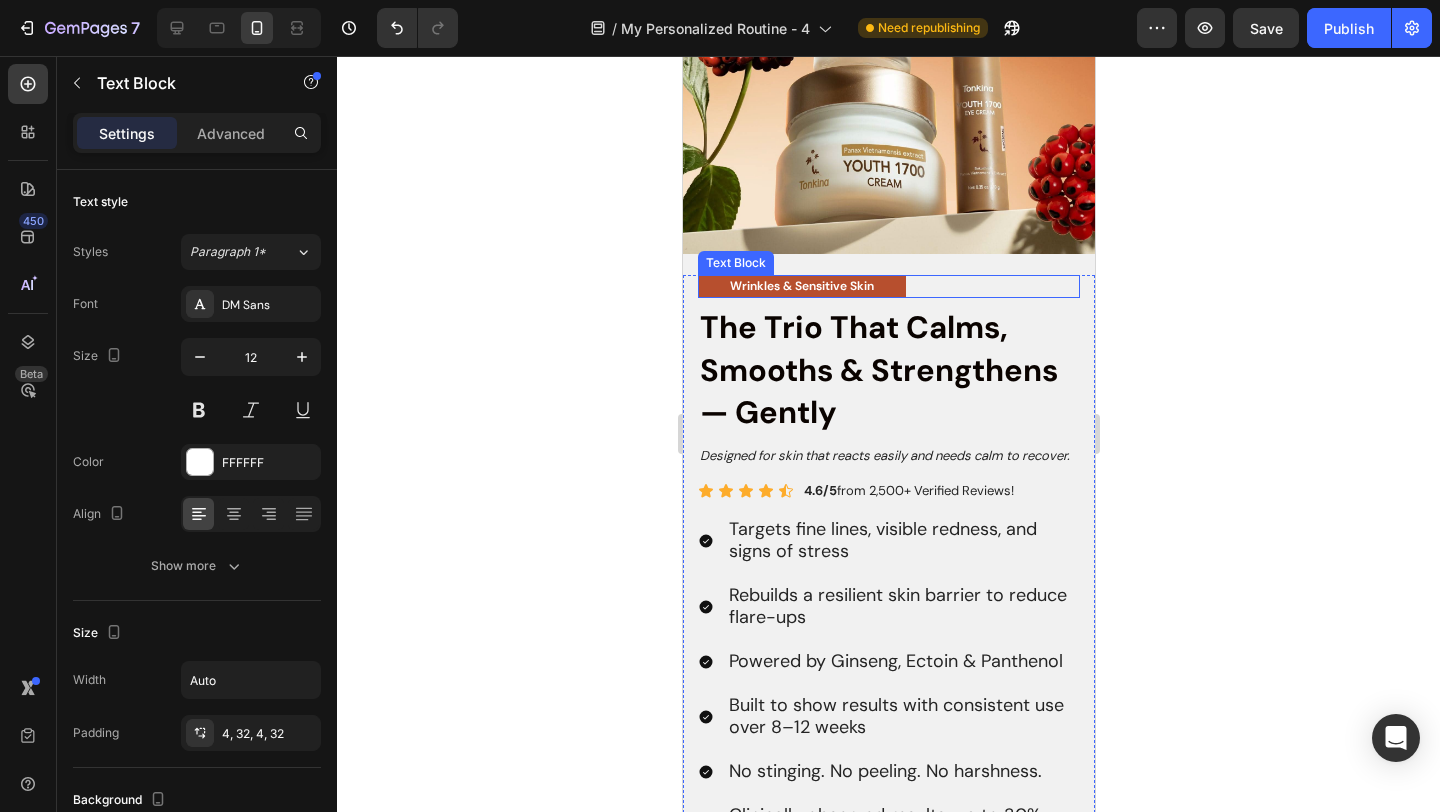 click on "Wrinkles & Sensitive Skin" at bounding box center (801, 287) 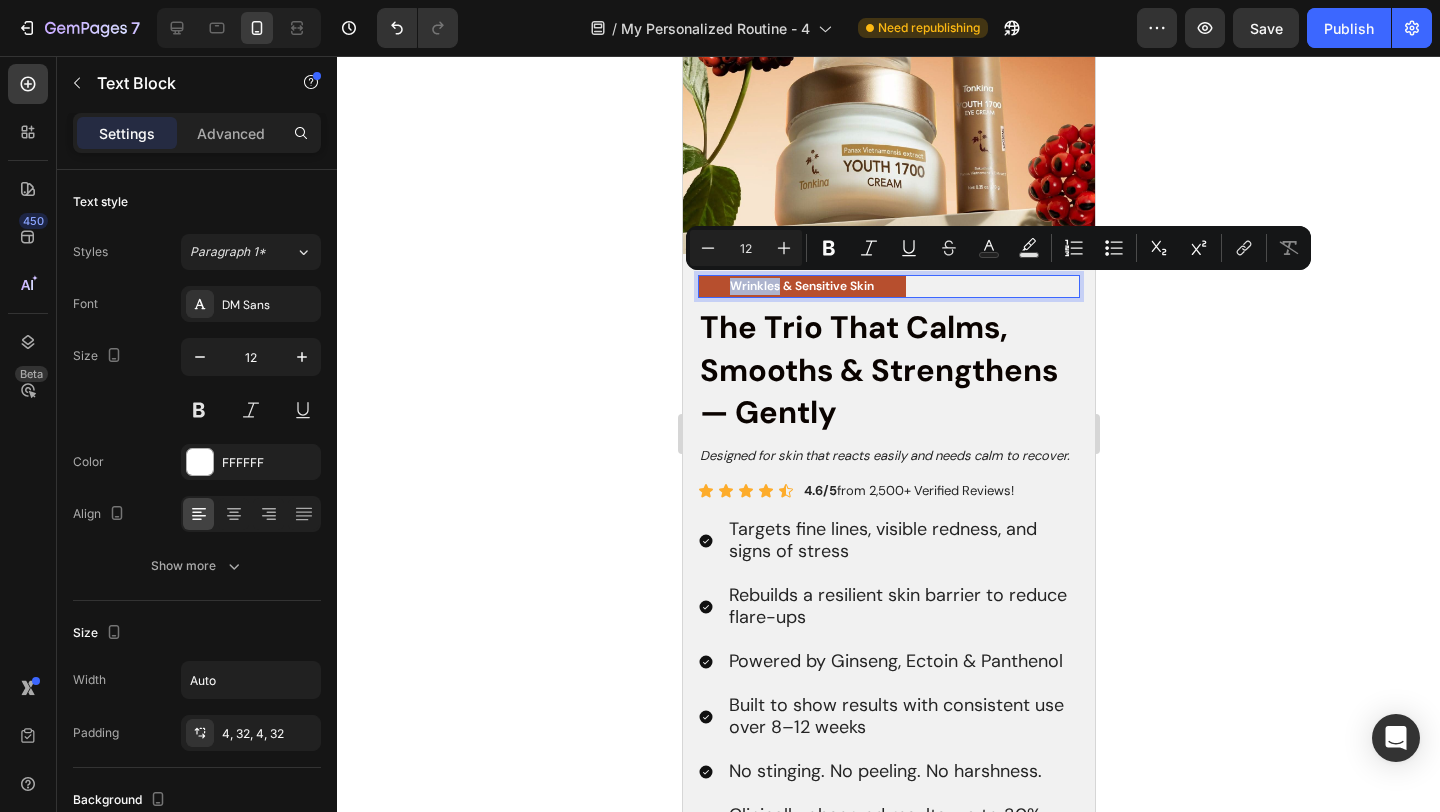 click on "Wrinkles & Sensitive Skin" at bounding box center [801, 287] 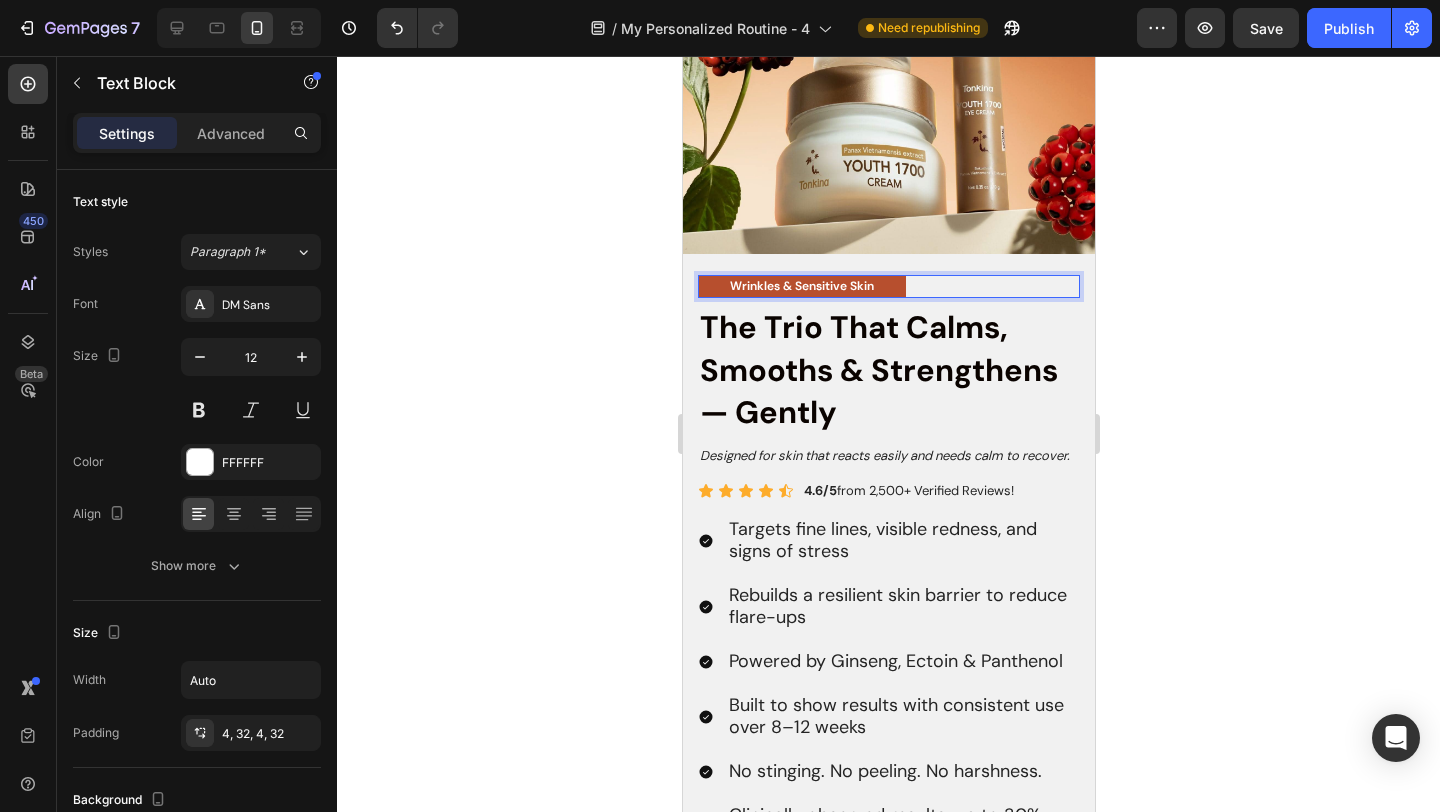 type 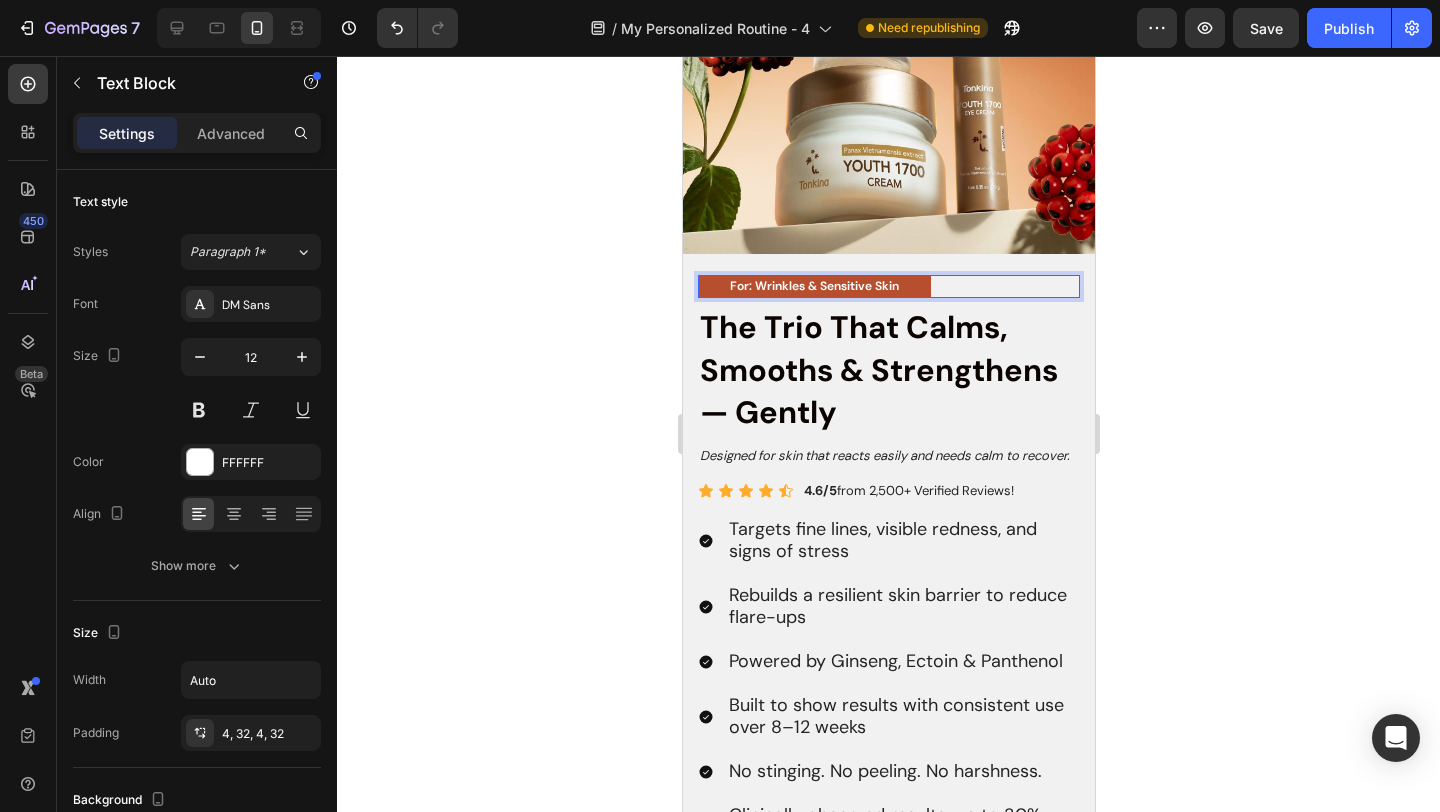 click on "For: Wrinkles & Sensitive Skin" at bounding box center [813, 287] 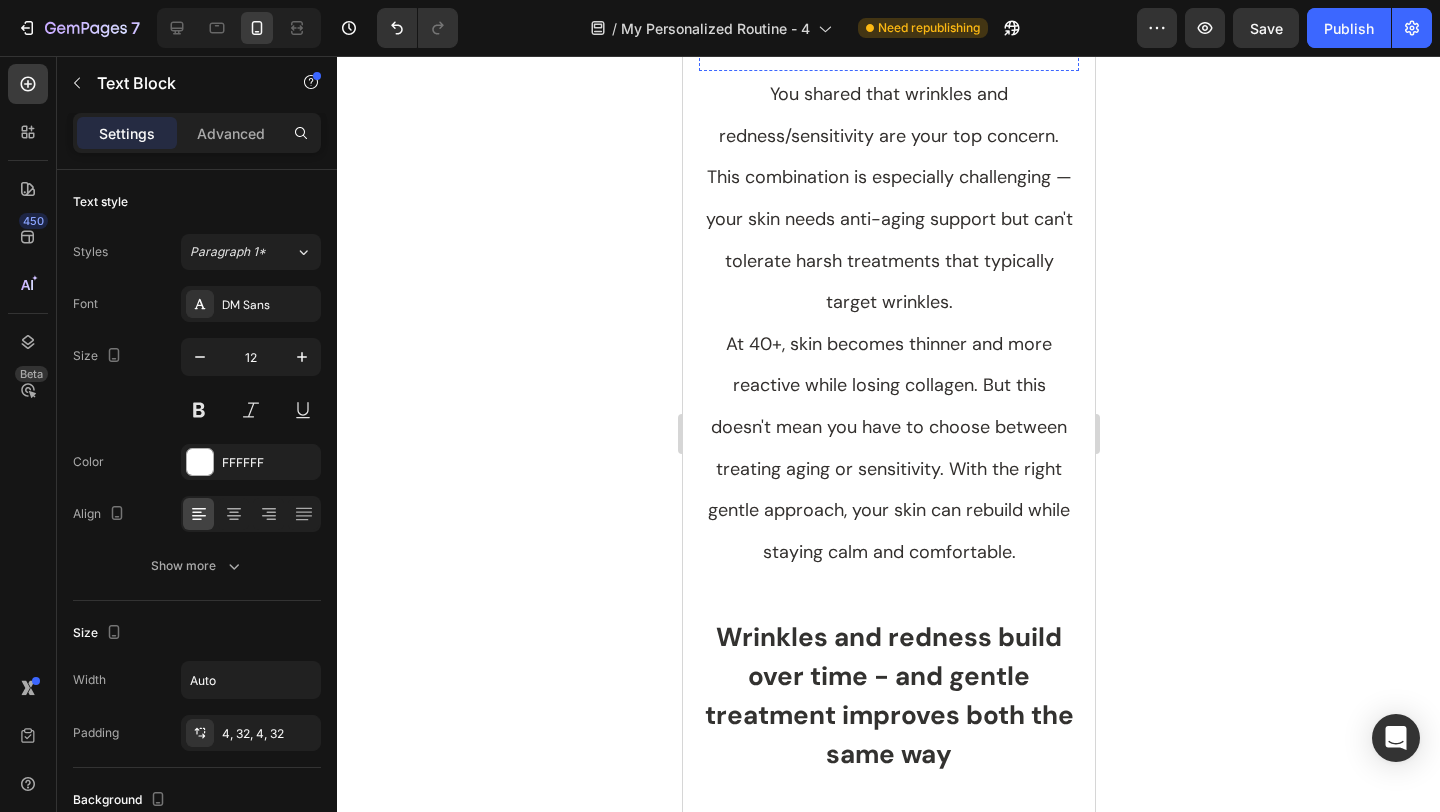 scroll, scrollTop: 537, scrollLeft: 0, axis: vertical 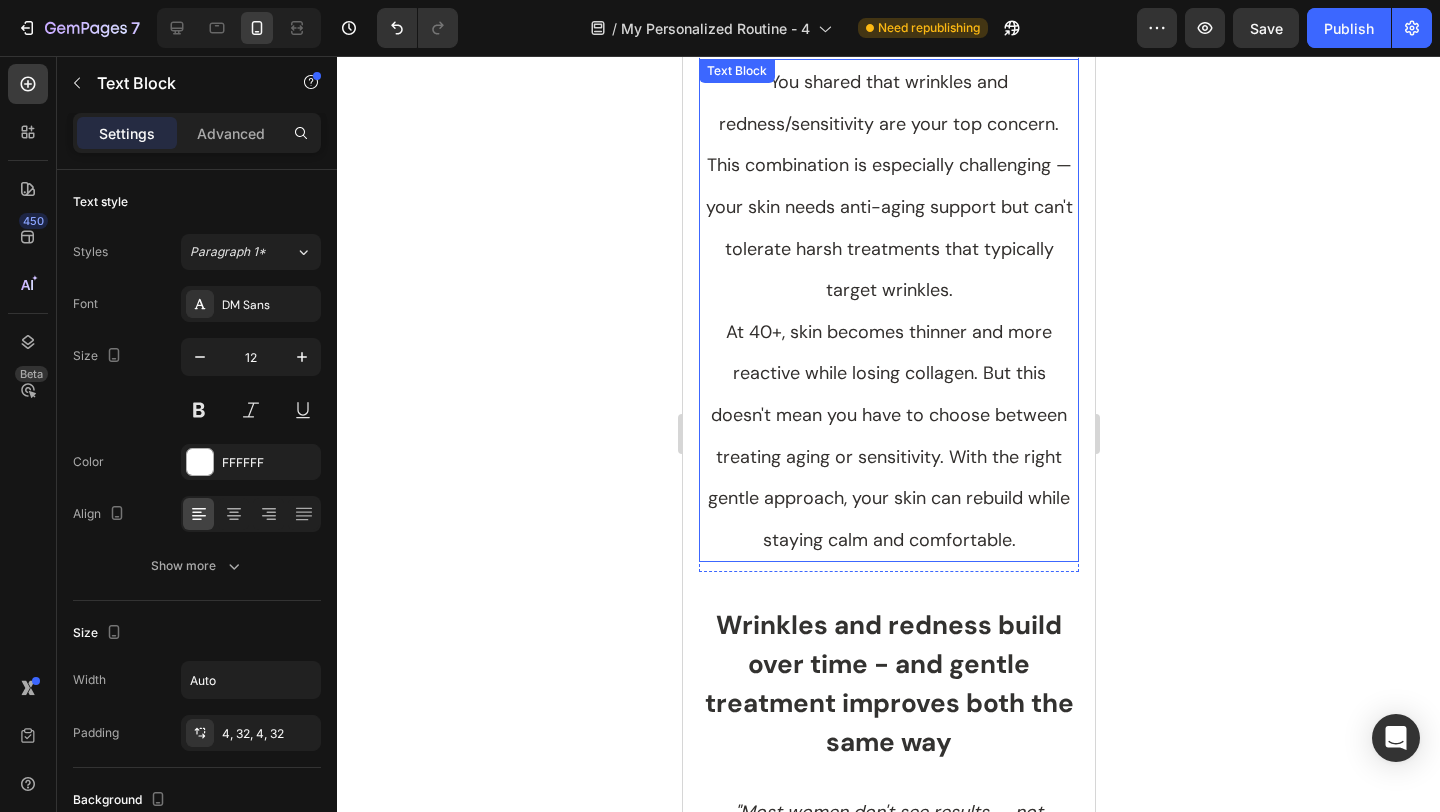click on "You shared that wrinkles and redness/sensitivity are your top concern. This combination is especially challenging — your skin needs anti-aging support but can't tolerate harsh treatments that typically target wrinkles." at bounding box center [888, 186] 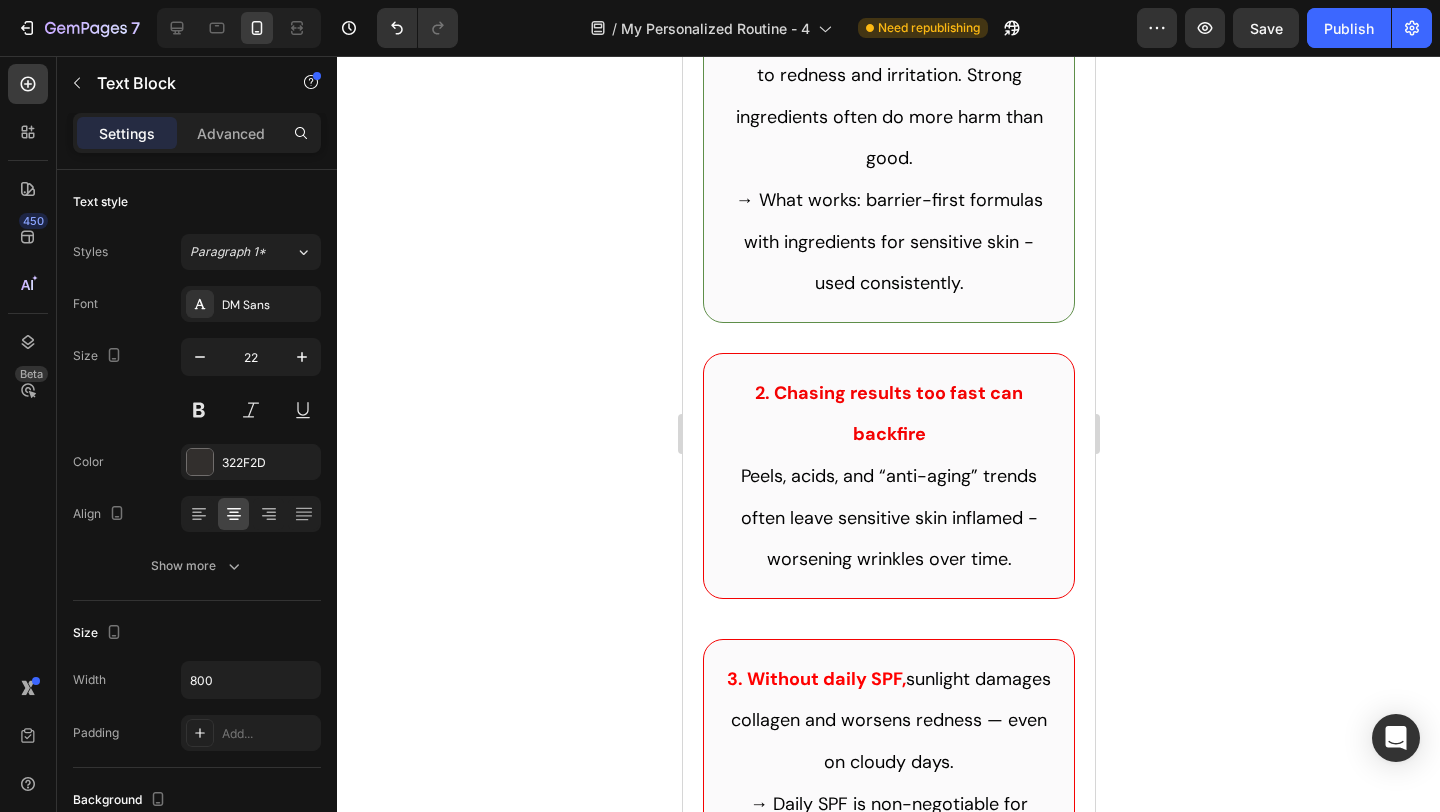 scroll, scrollTop: 2457, scrollLeft: 0, axis: vertical 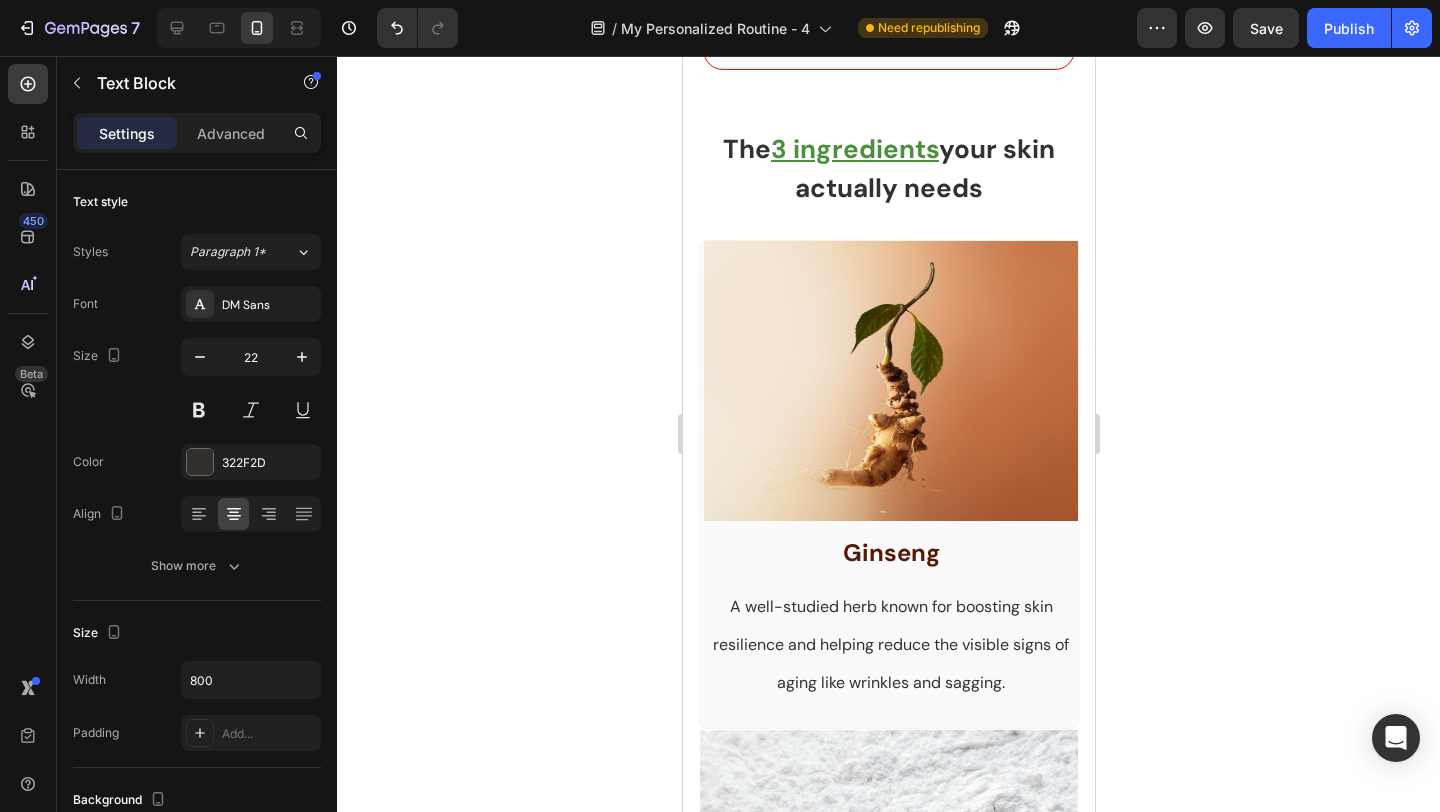 click at bounding box center (239, 28) 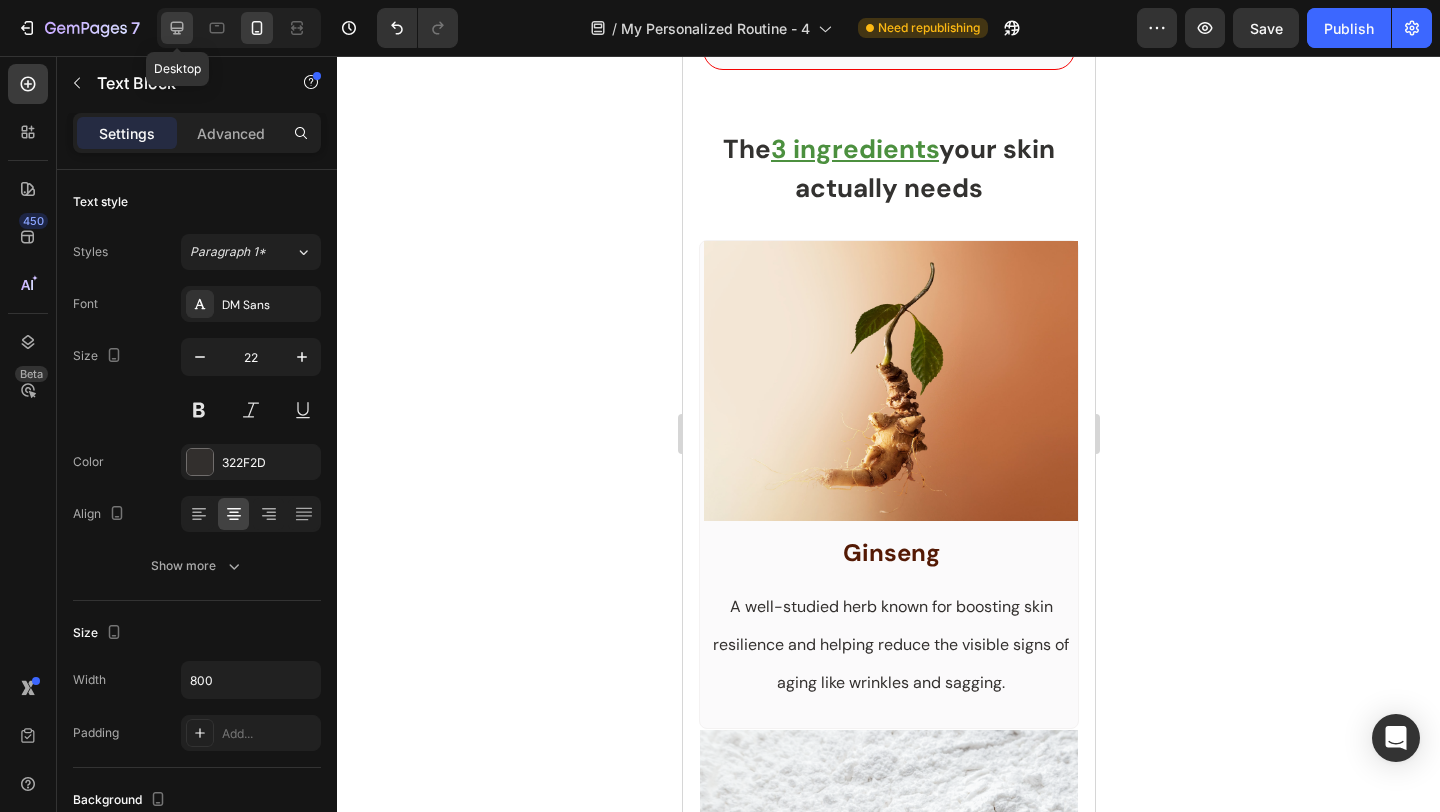 click 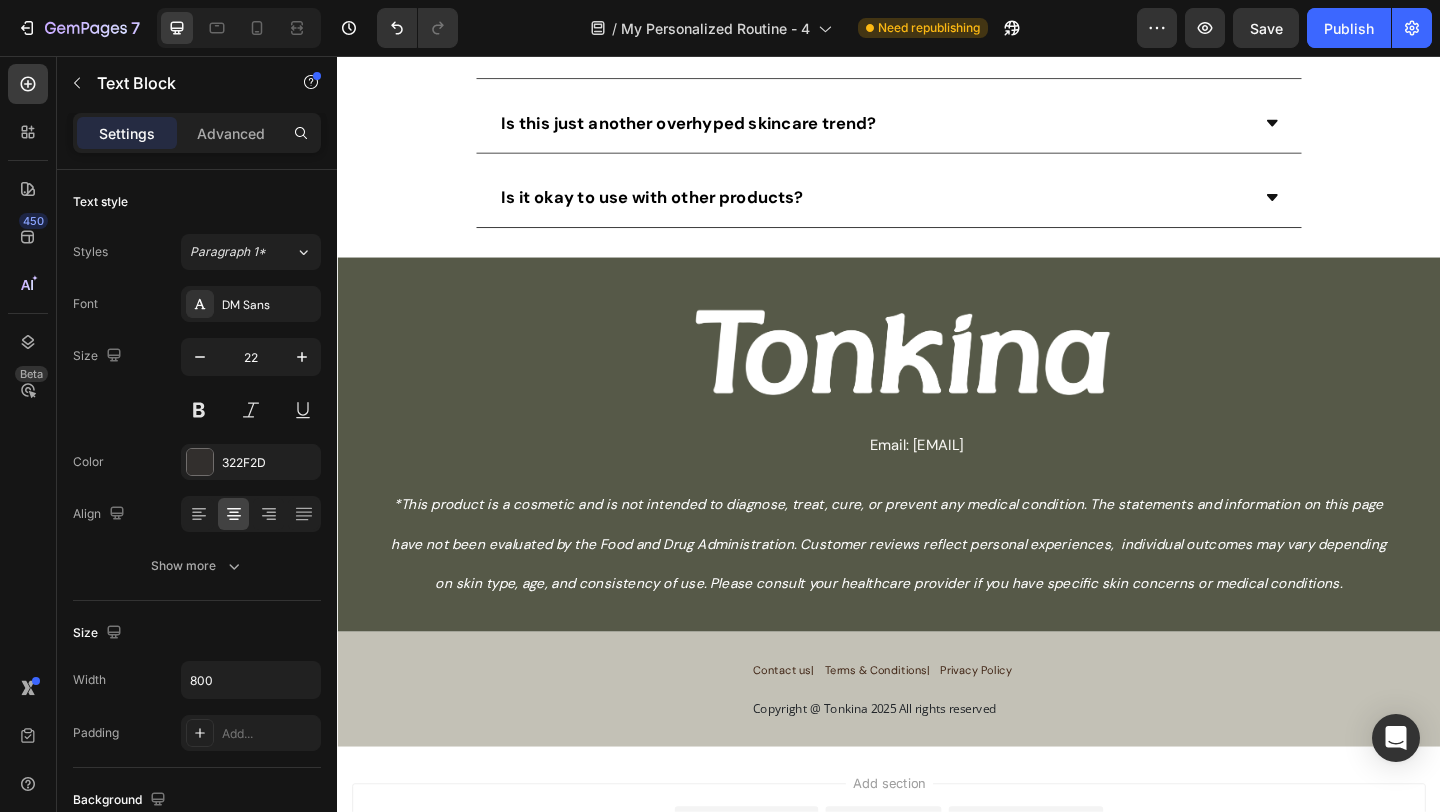 scroll, scrollTop: 9124, scrollLeft: 0, axis: vertical 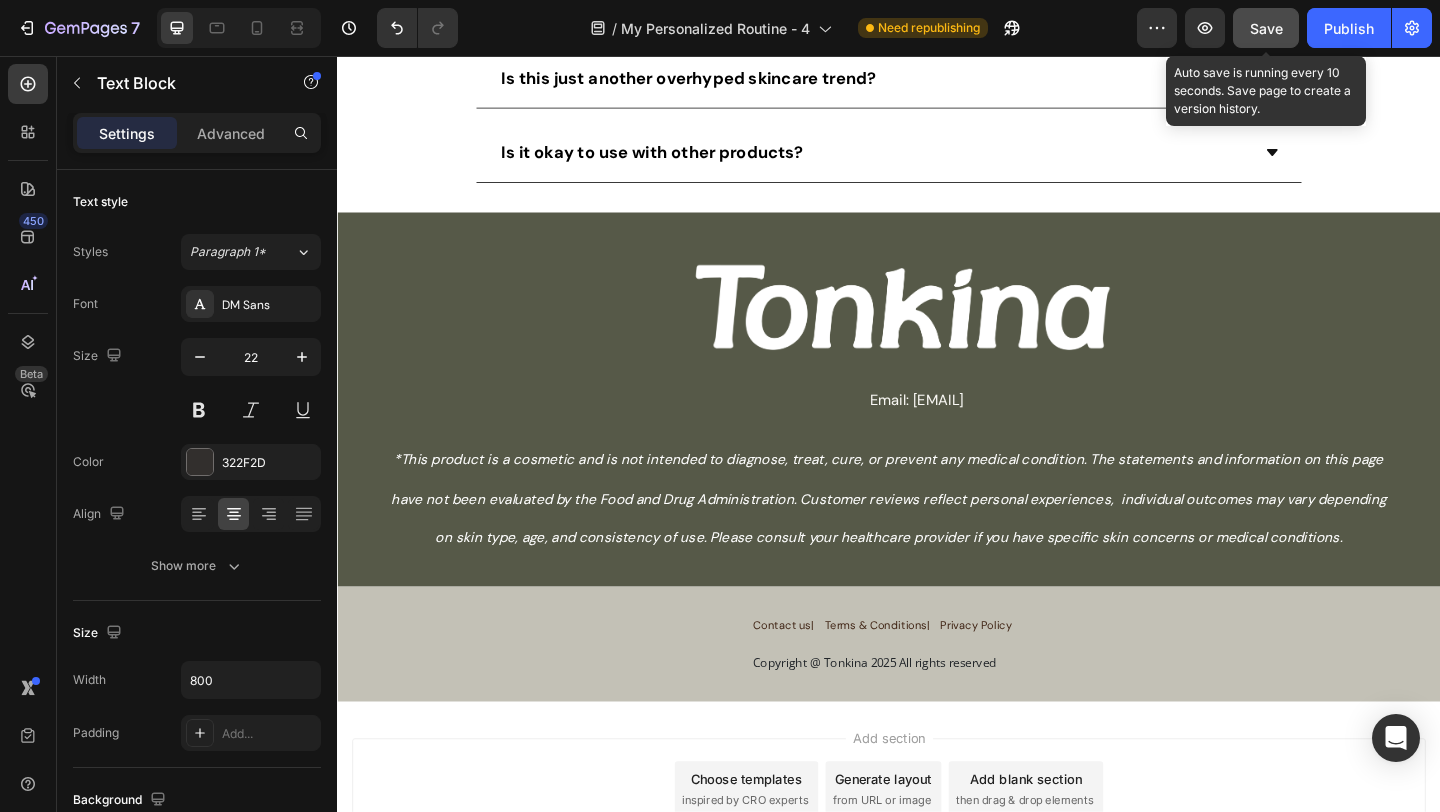 click on "Save" at bounding box center [1266, 28] 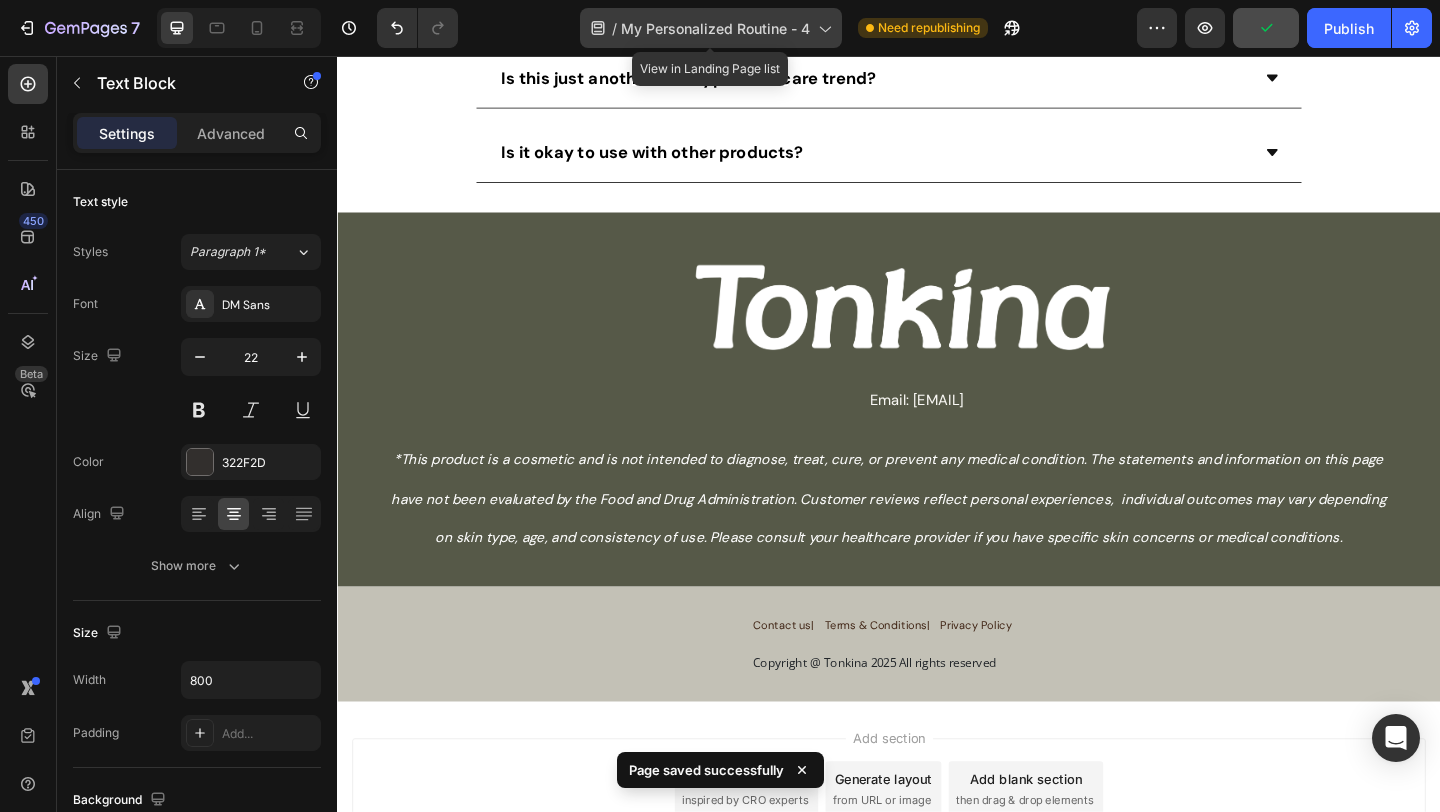 click on "/  My Personalized Routine - 4" 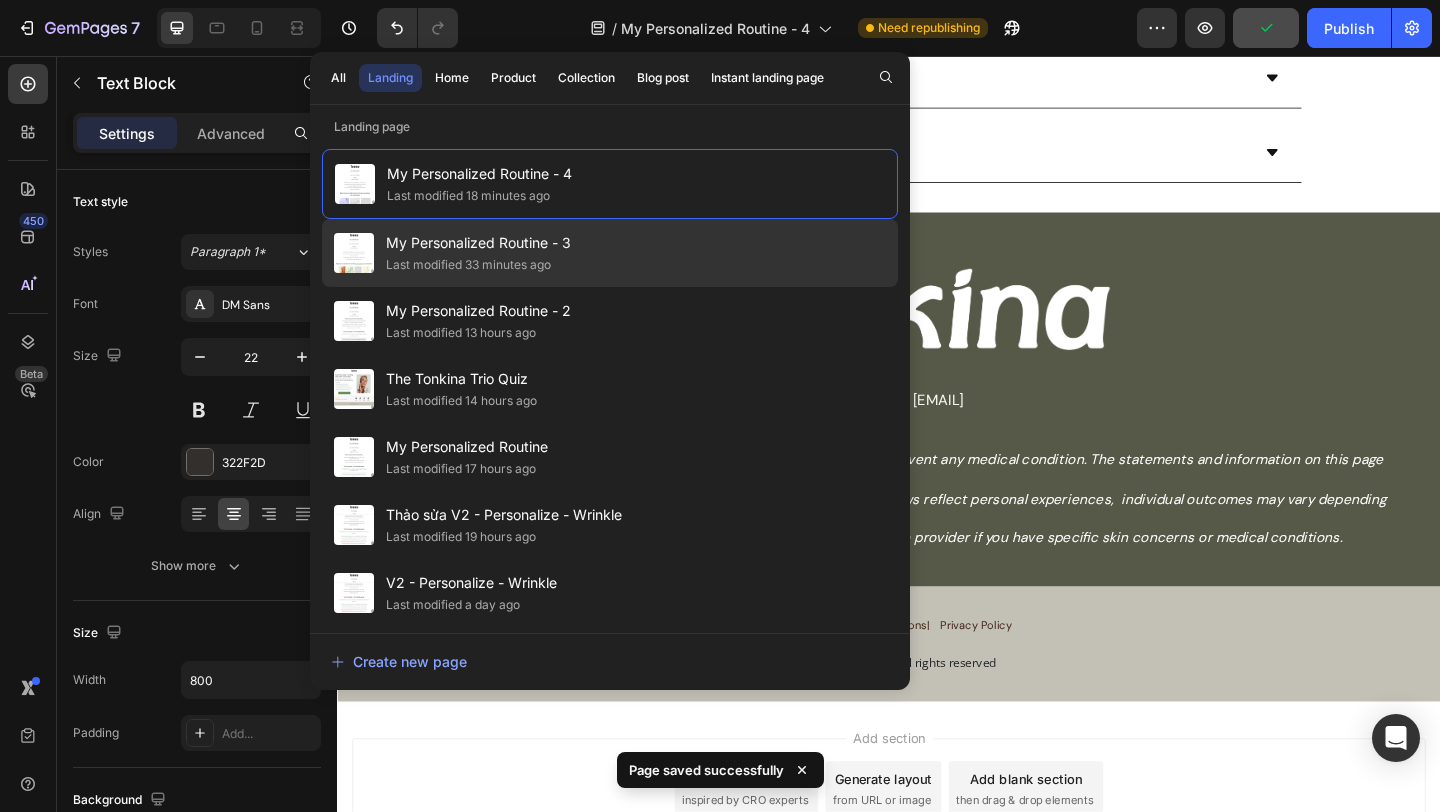 click on "My Personalized Routine - 3 Last modified 33 minutes ago" 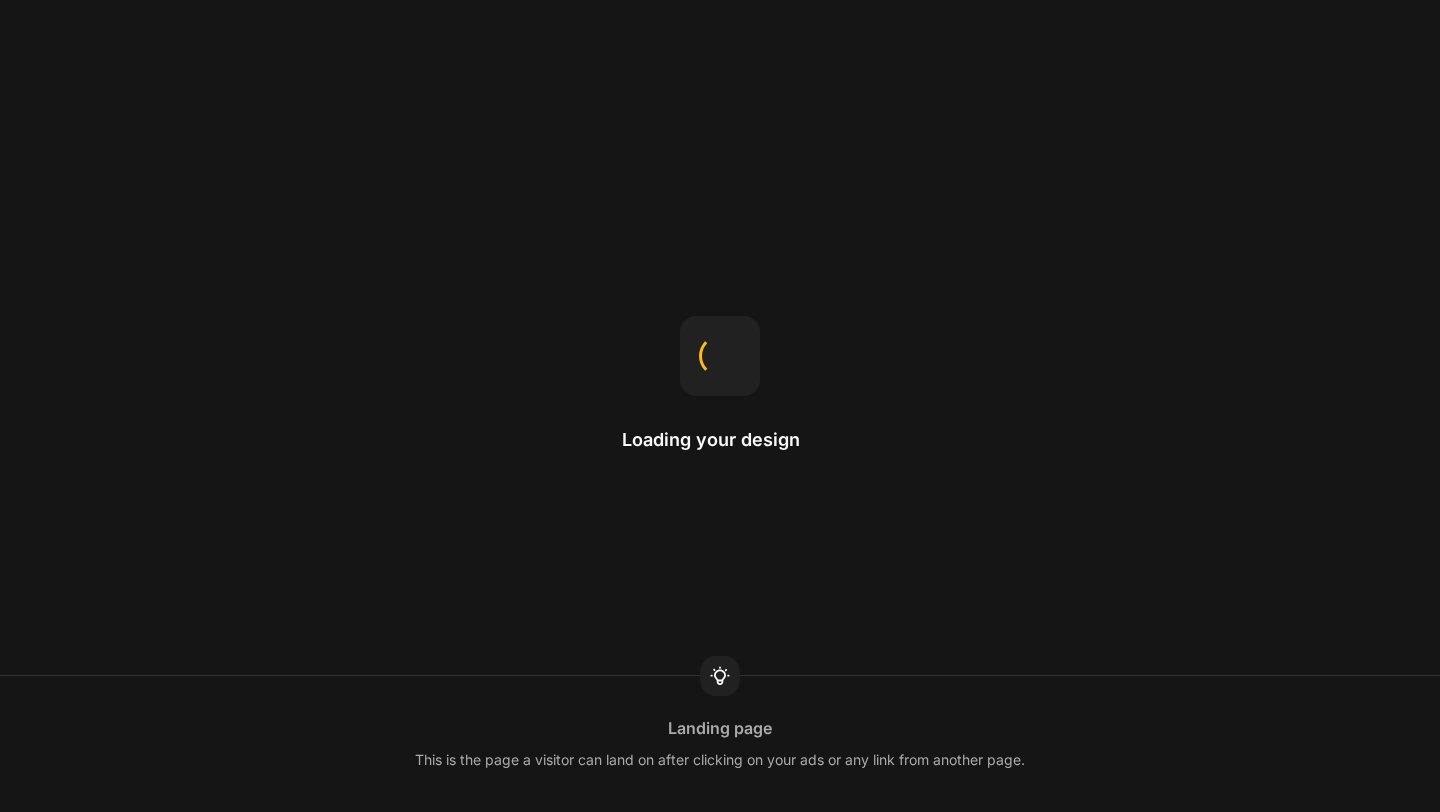 scroll, scrollTop: 0, scrollLeft: 0, axis: both 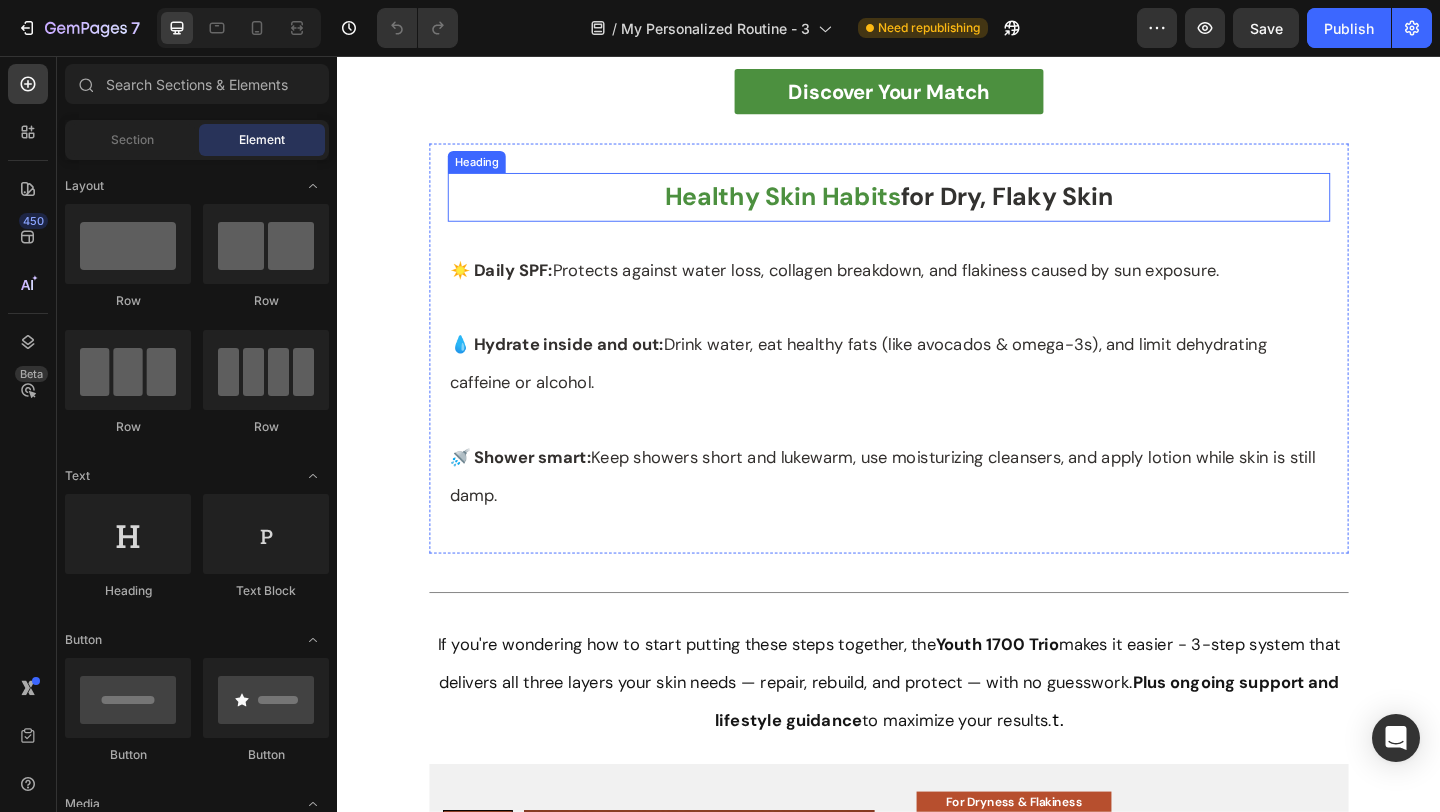 click on "for Dry, Flaky Skin" at bounding box center (1065, 208) 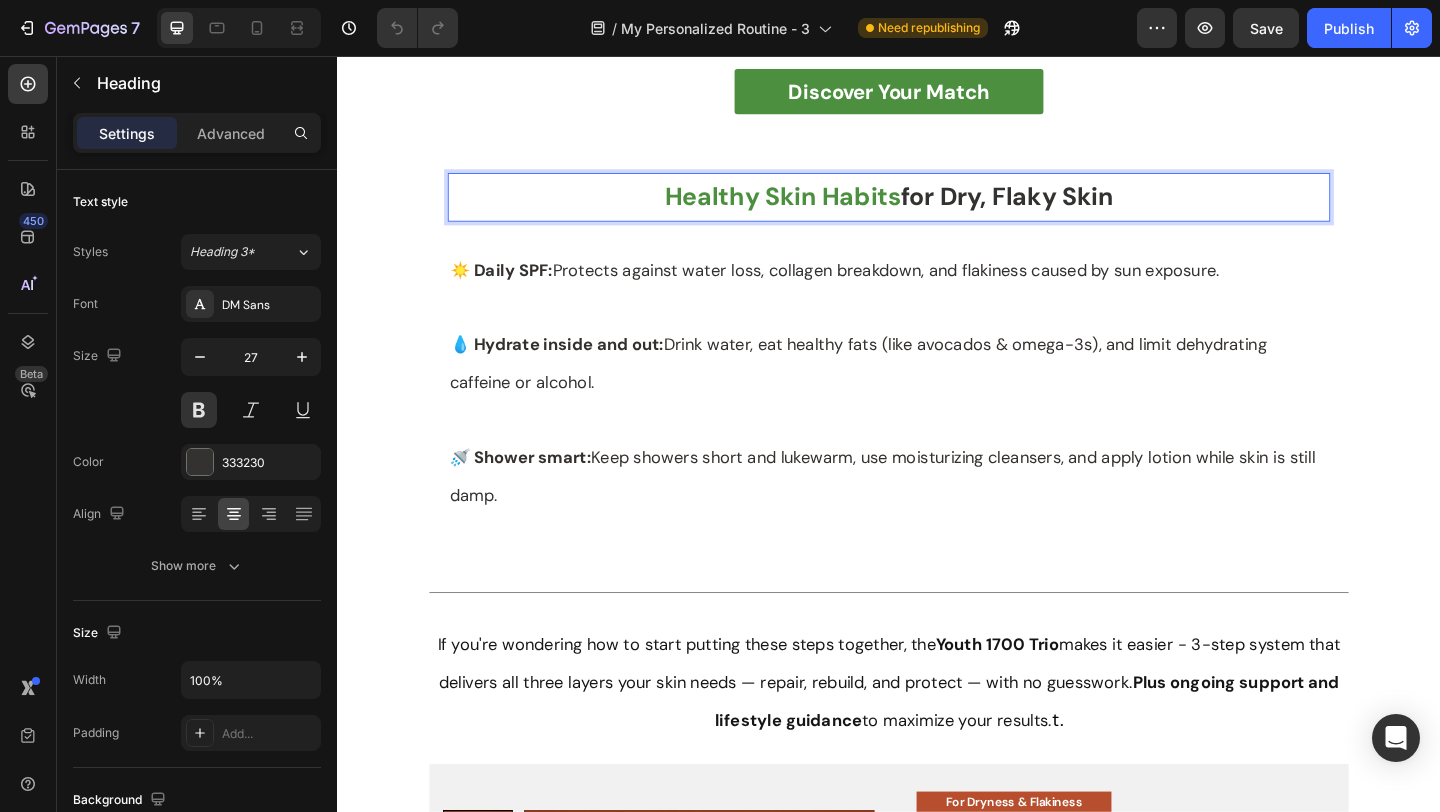 click on "for Dry, Flaky Skin" at bounding box center (1065, 208) 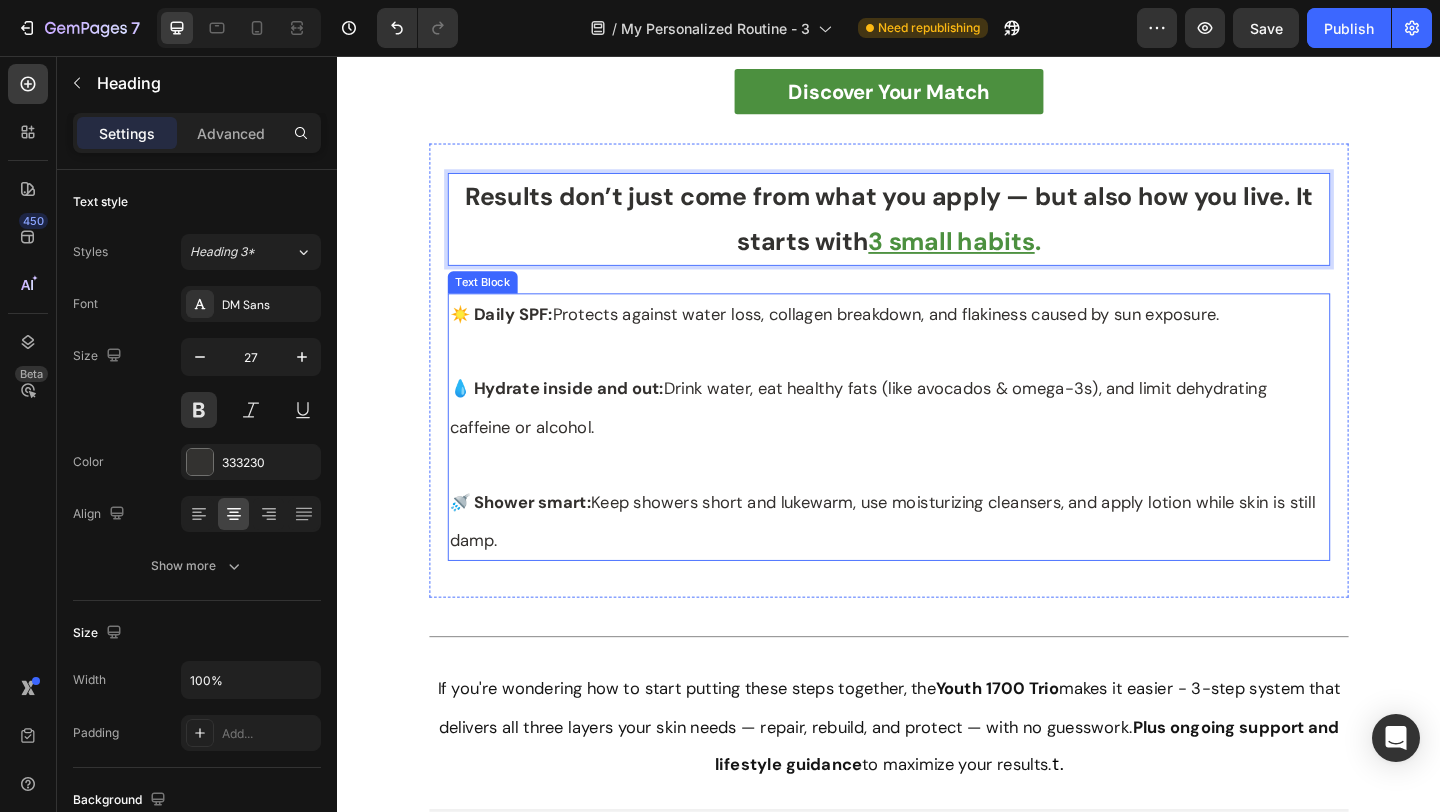 click at bounding box center [937, 378] 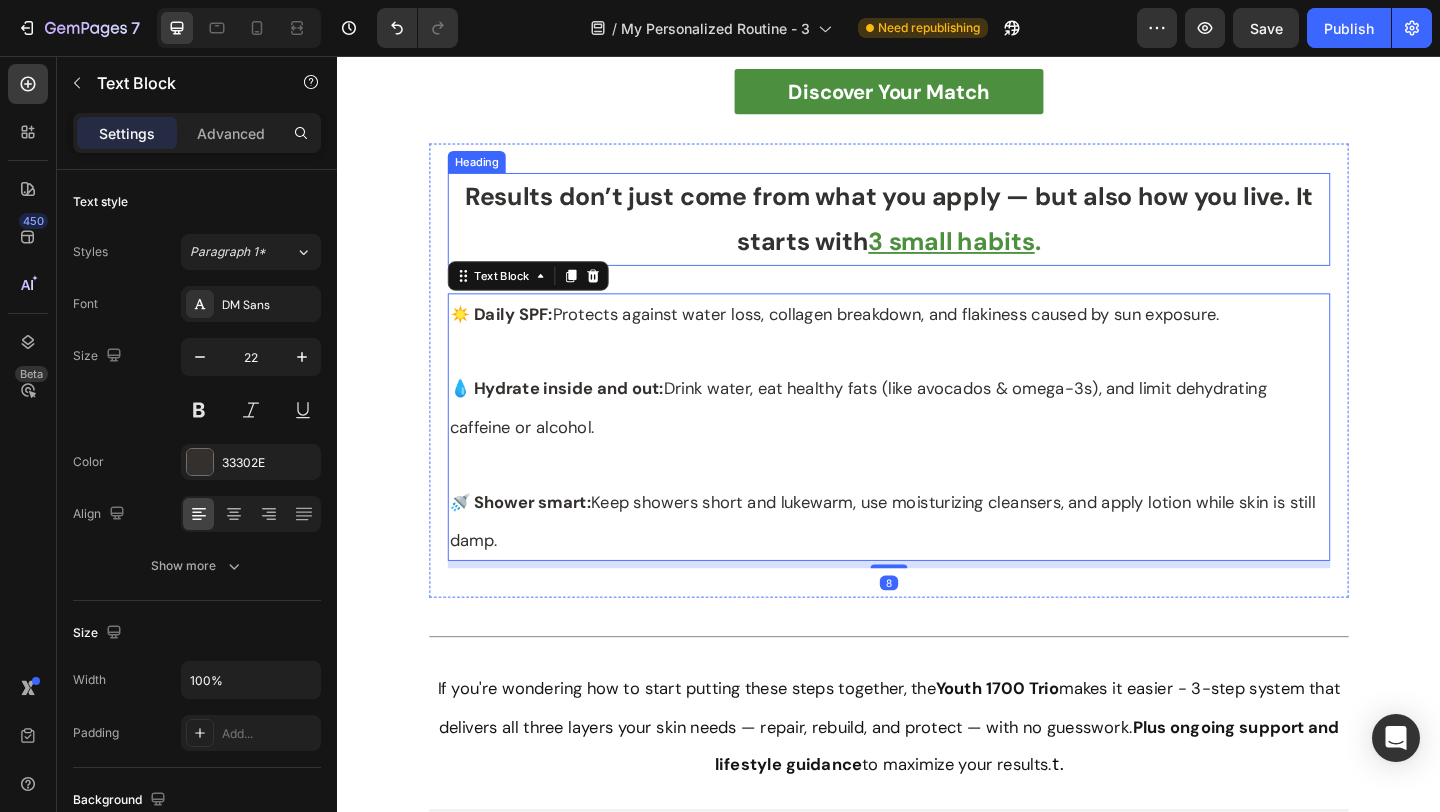 click on "⁠⁠⁠⁠⁠⁠⁠ Results don’t just come from what you apply — but also how you live. It starts with  3 small habits ." at bounding box center (937, 233) 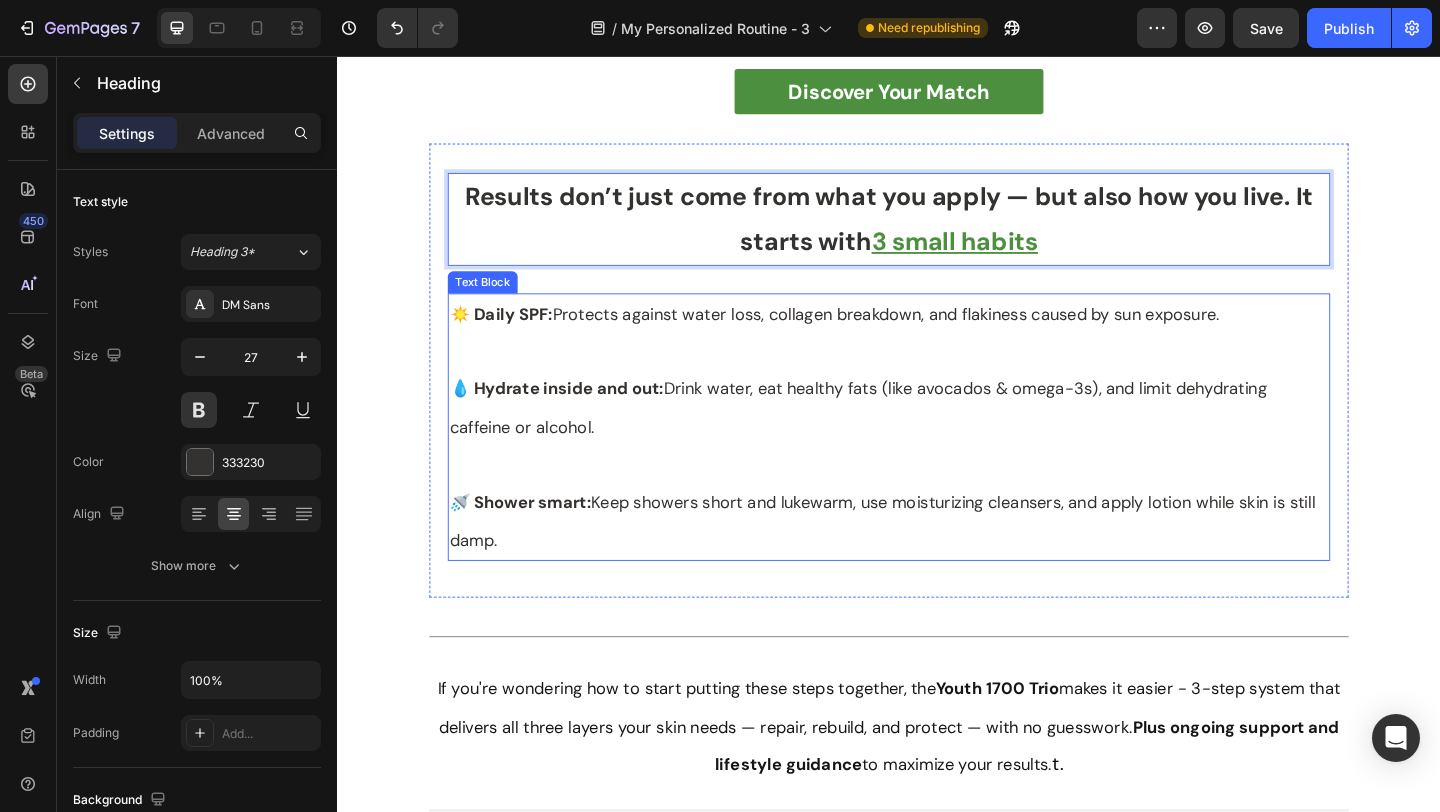 click on "💧 Hydrate inside and out:  Drink water, eat healthy fats (like avocados & omega-3s), and limit dehydrating caffeine or alcohol." at bounding box center [937, 438] 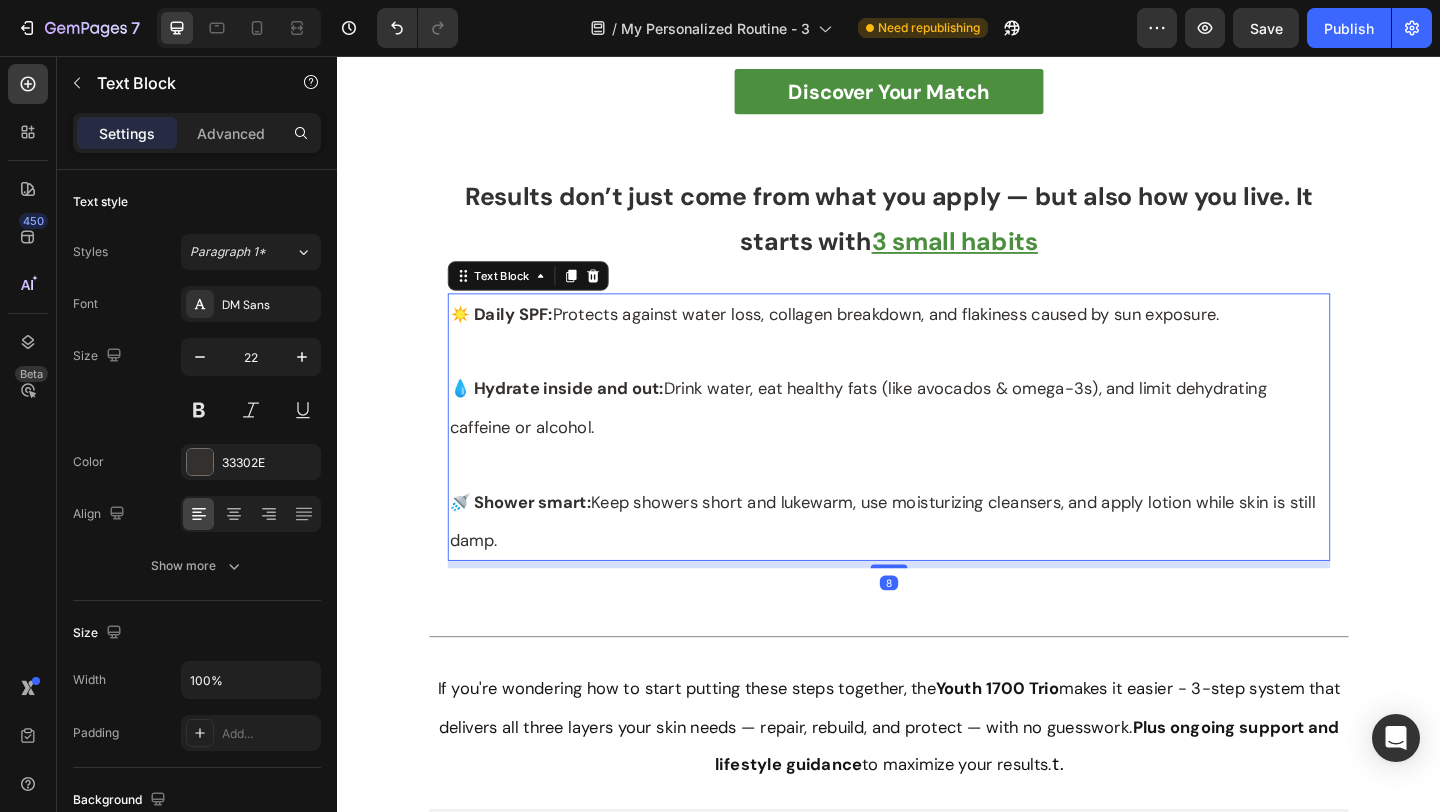 click on "Image Row Ginseng Text Block A well-studied herb known for boosting skin resilience and helping reduce the visible signs of aging like wrinkles and sagging. Text Block Row Row Row Image Row Sodium Hyaluronate Text Block Attracts and retains moisture in deeper skin layers to reduce tightness and fine lines. Text Block Row Image Row Panthenol Text Block Supports the skin’s moisture barrier and delivers long-lasting hydration with soothing properties. Text Block Row Image Row Squalane Text Block A lightweight emollient that replenishes lipids and enhances softness without clogging pores Text Block Row Section 5 Discover Your Match Button Section 6 ⁠⁠⁠⁠⁠⁠⁠ Results don’t just come from what you apply — but also how you live. It starts with  3 small habits Heading ☀️ Daily SPF:  Protects against water loss, collagen breakdown, and flakiness caused by sun exposure.   💧 Hydrate inside and out:    🚿 Shower smart:  Text Block   8 Section 7                Title Line Youth 1700 Trio t. Row" at bounding box center (937, 2643) 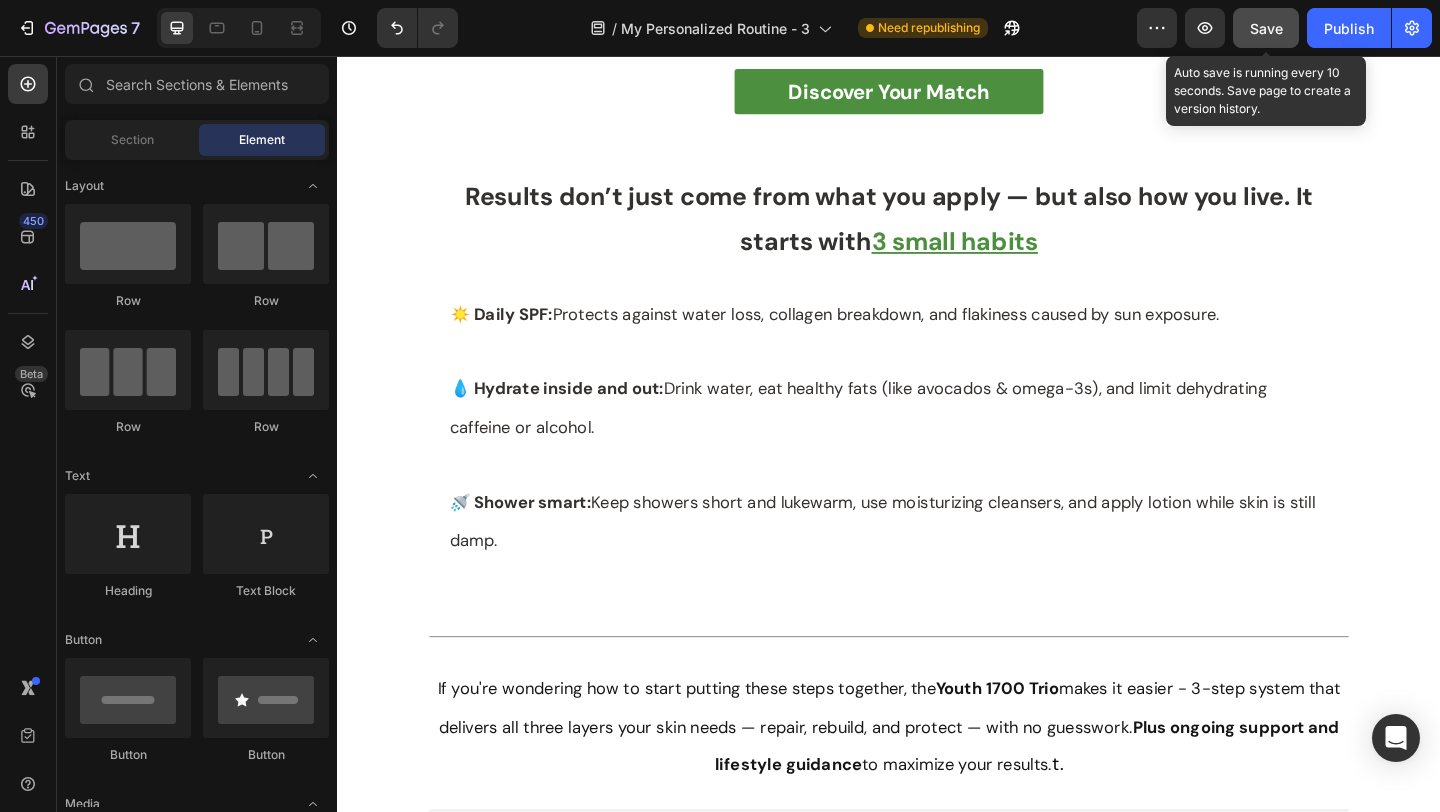click on "Save" at bounding box center (1266, 28) 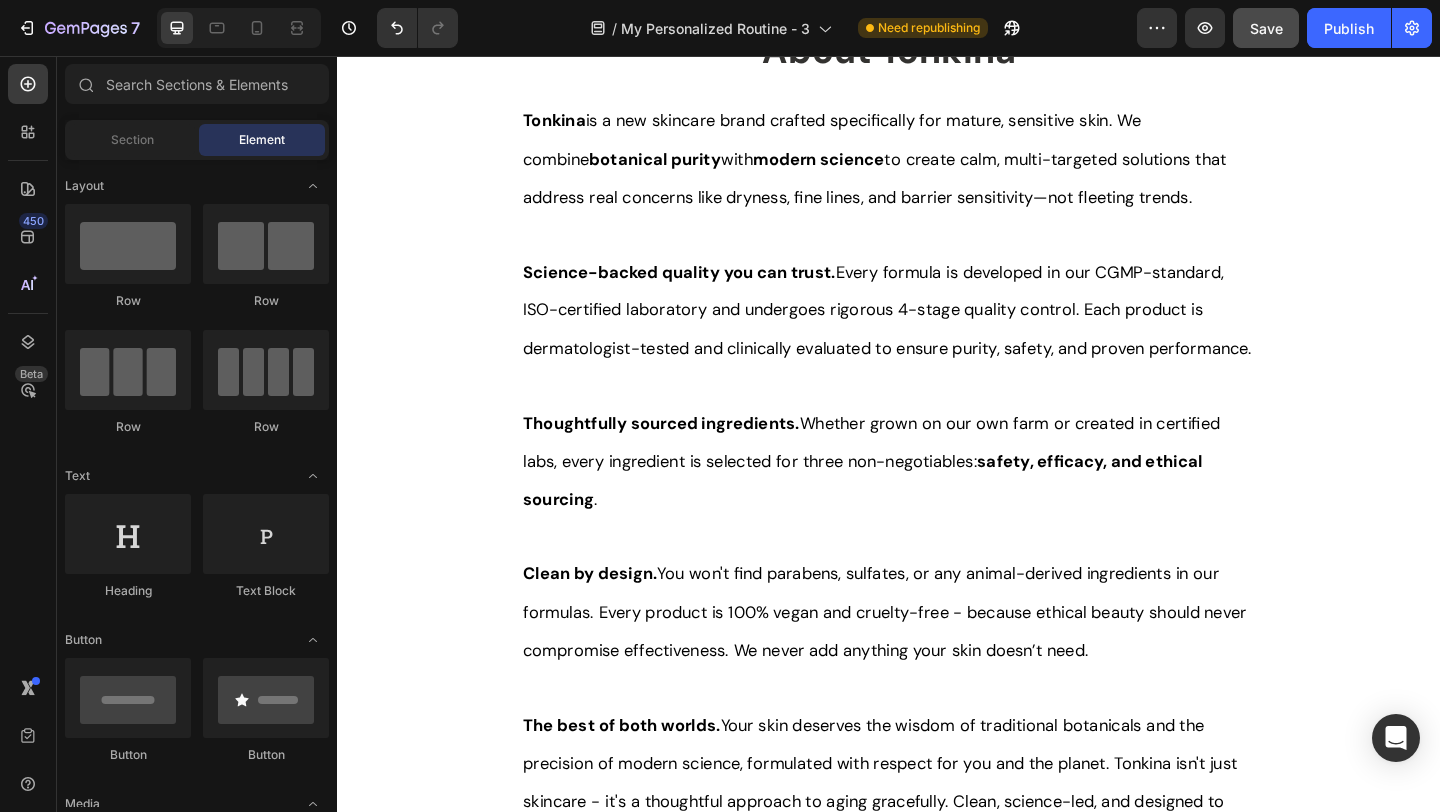 scroll, scrollTop: 6914, scrollLeft: 0, axis: vertical 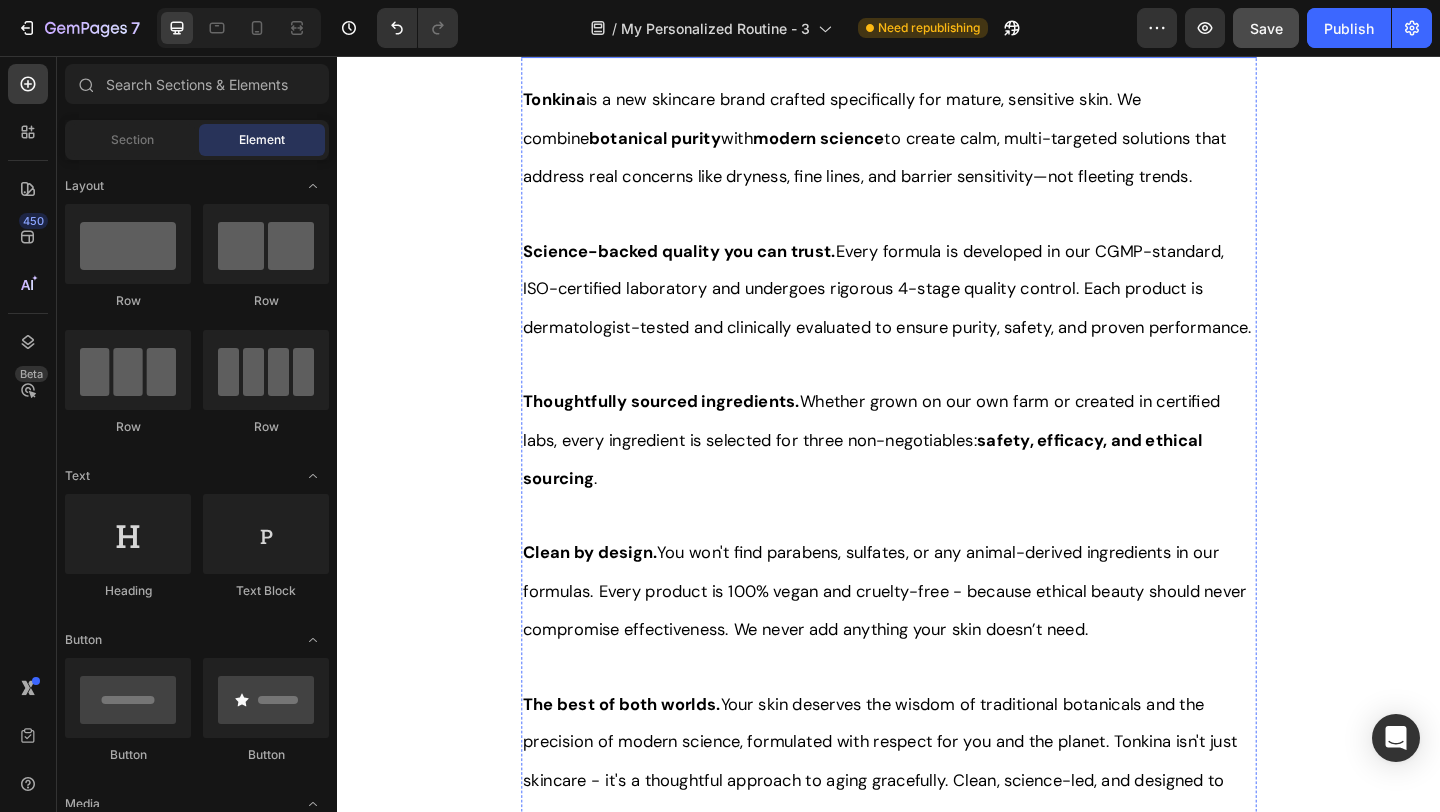 click on "About Tonkina" at bounding box center [937, 26] 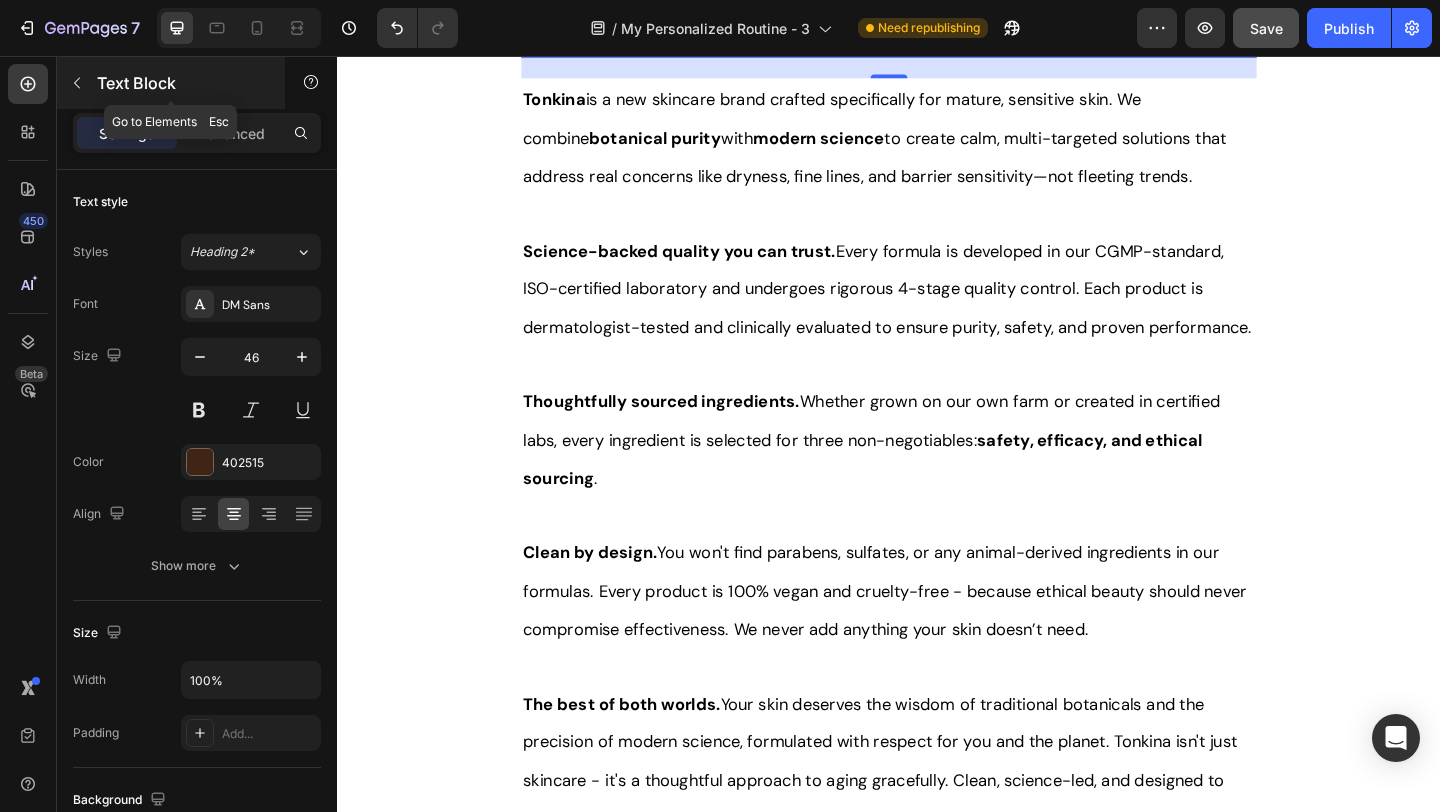 click 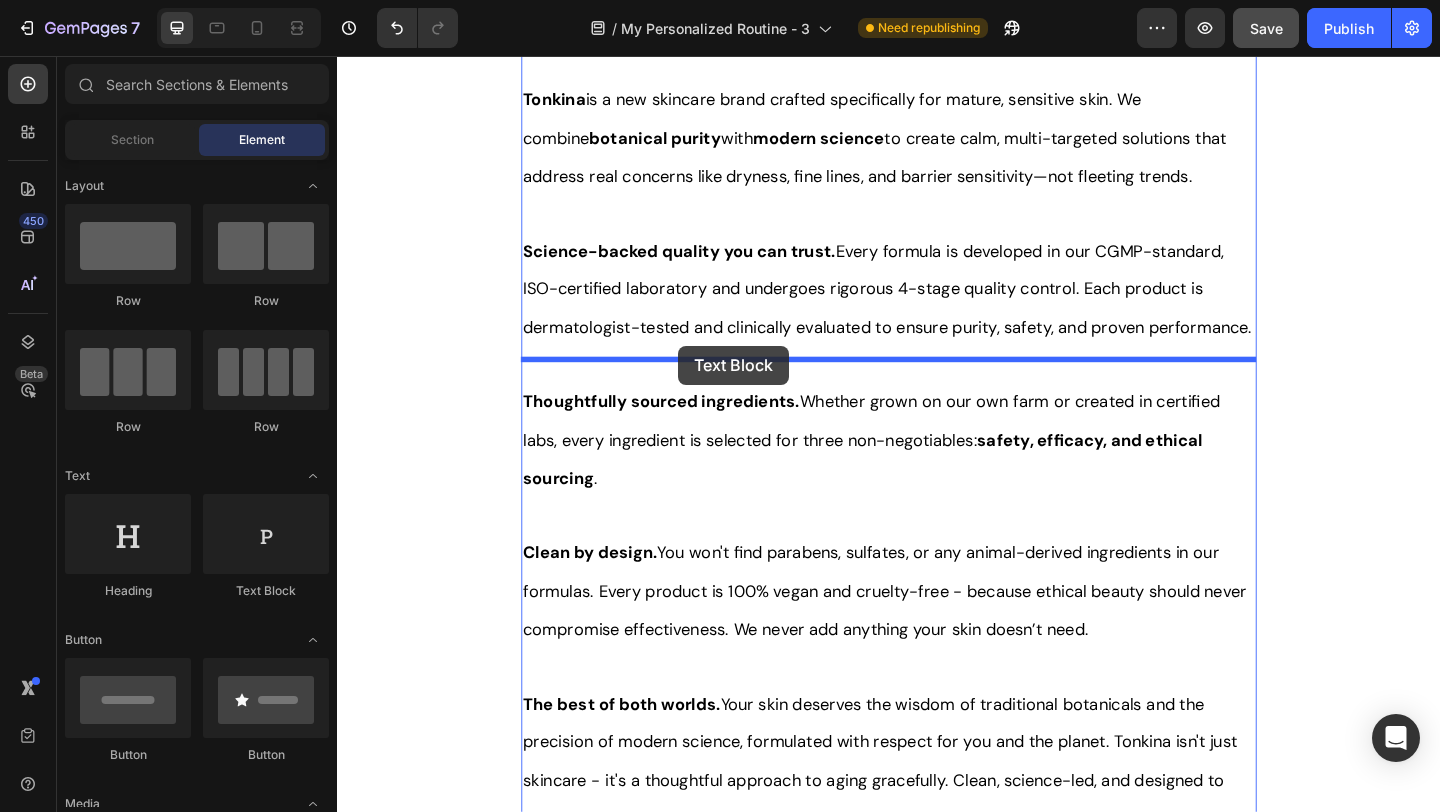 drag, startPoint x: 482, startPoint y: 519, endPoint x: 708, endPoint y: 371, distance: 270.1481 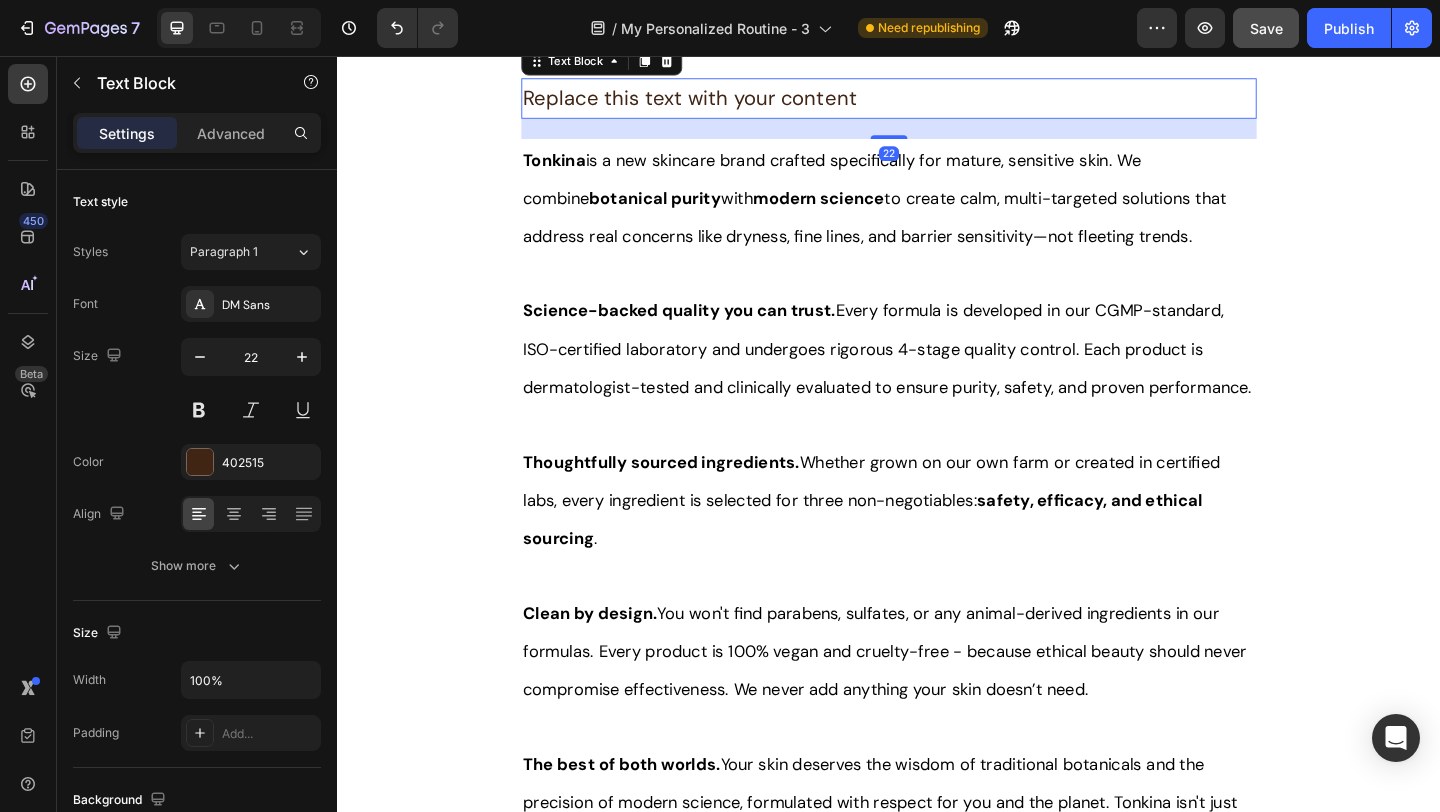 click on "Replace this text with your content" at bounding box center [937, 102] 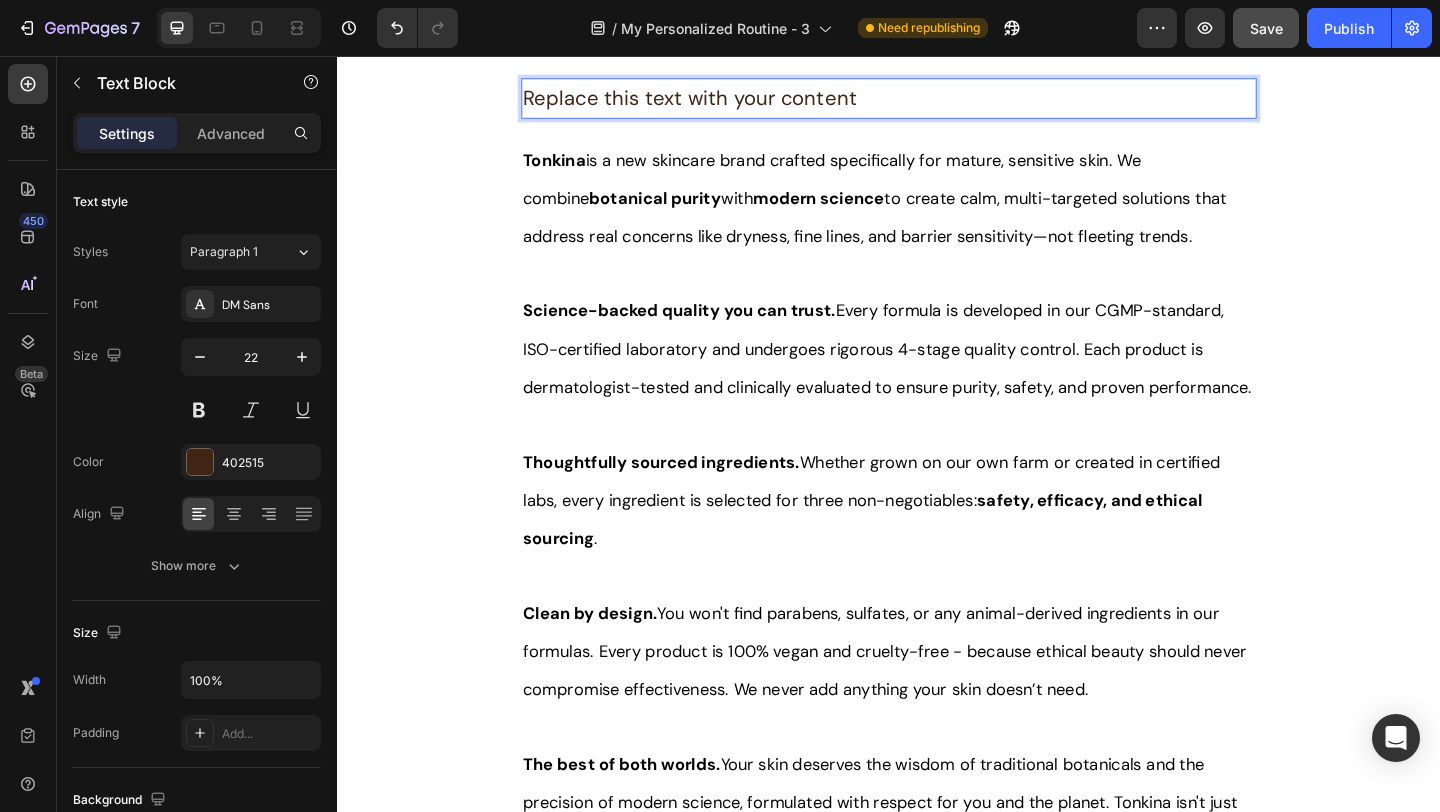 click on "Replace this text with your content" at bounding box center [937, 102] 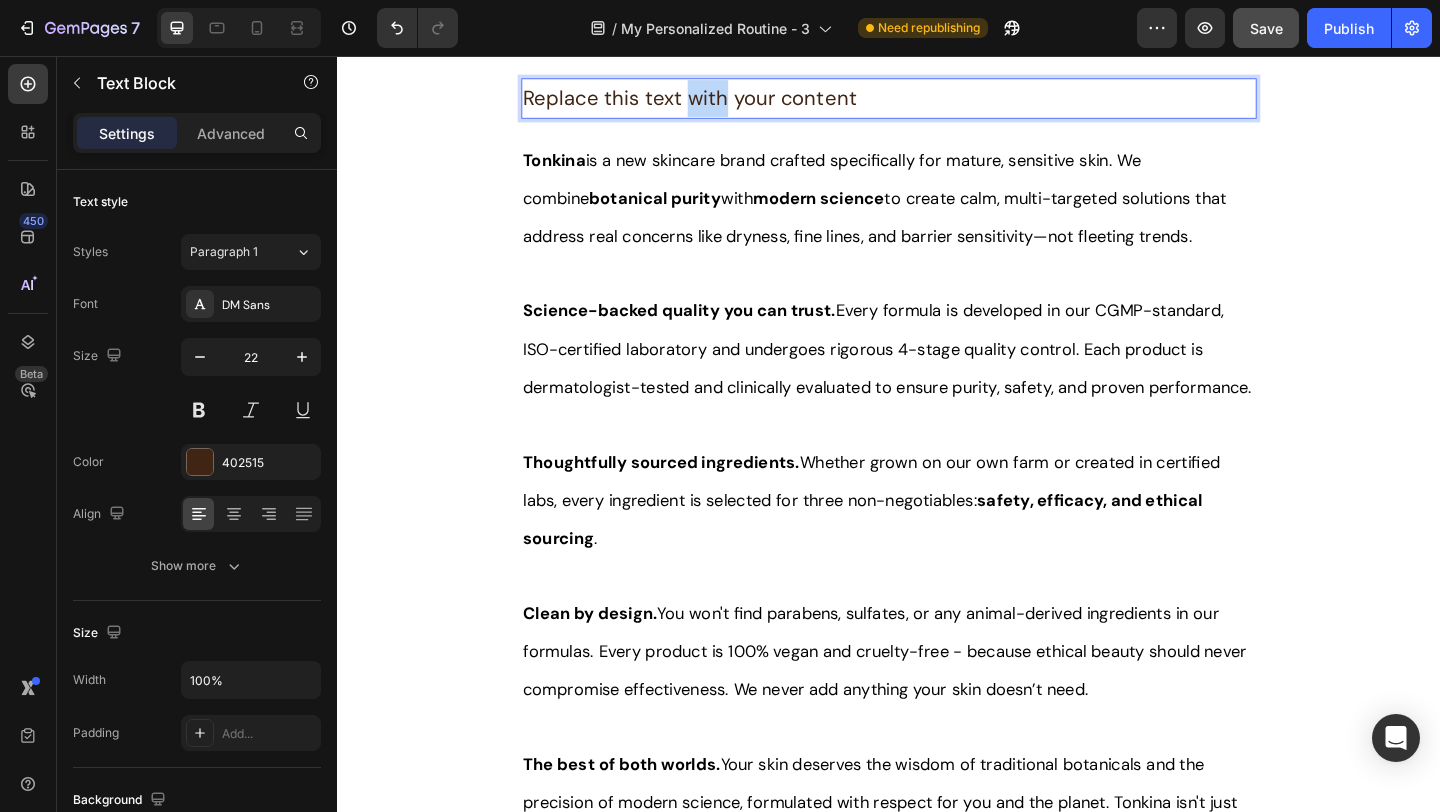click on "Replace this text with your content" at bounding box center [937, 102] 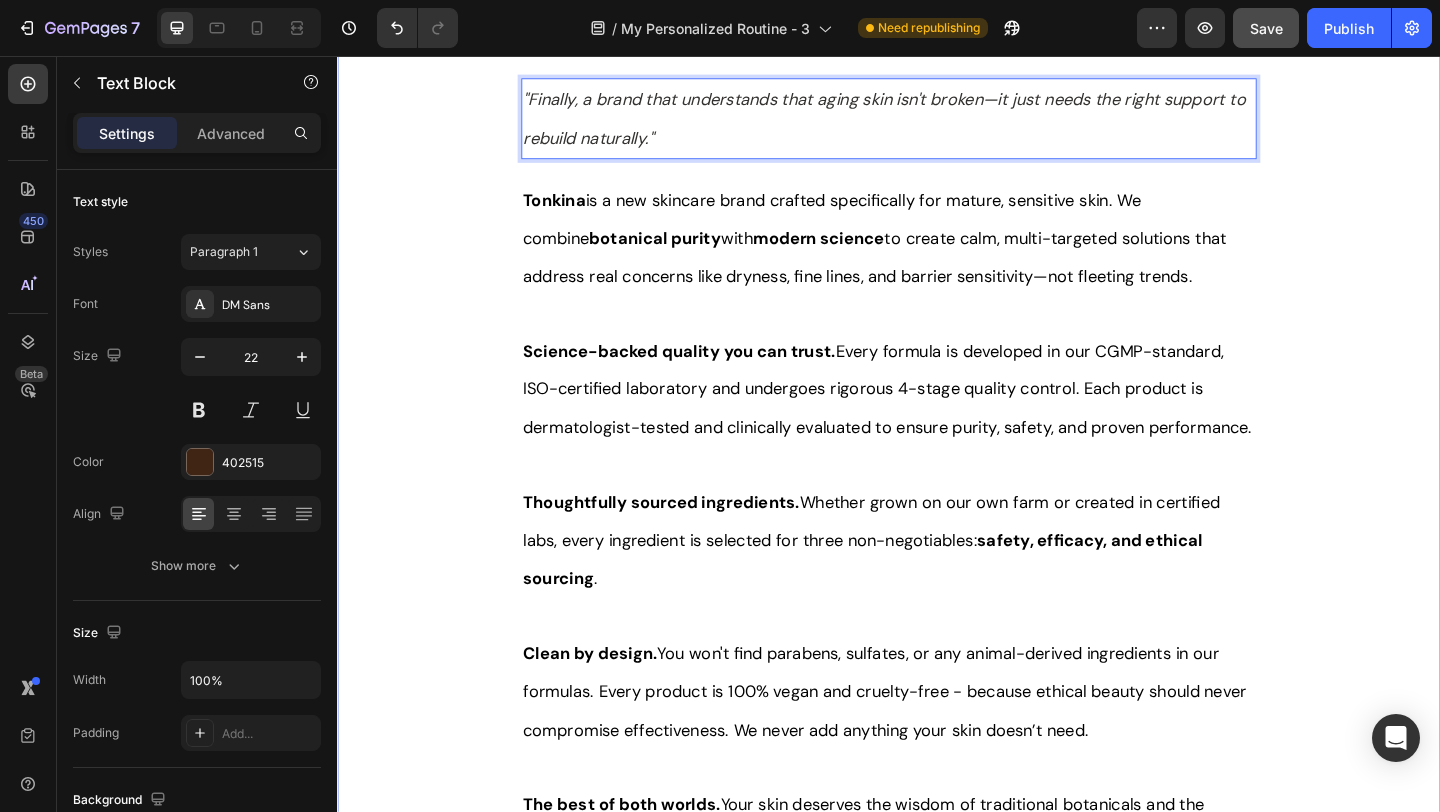 click on "Title Line About Tonkina Text Block "Finally, a brand that understands that aging skin isn't broken—it just needs the right support to rebuild naturally." Text Block   22 Tonkina  is a new skincare brand crafted specifically for mature, sensitive skin. We combine  botanical purity  with  modern science  to create calm, multi-targeted solutions that address real concerns like dryness, fine lines, and barrier sensitivity—not fleeting trends.    Science-backed quality you can trust.  Every formula is developed in our CGMP-standard, ISO-certified laboratory and undergoes rigorous 4-stage quality control. Each product is dermatologist-tested and clinically evaluated to ensure purity, safety, and proven performance.   Thoughtfully sourced ingredients.  Whether grown on our own farm or created in certified labs, every ingredient is selected for three non-negotiables:  safety, efficacy, and ethical sourcing .    Clean by design.   The best of both worlds. Text Block Row" at bounding box center (937, 480) 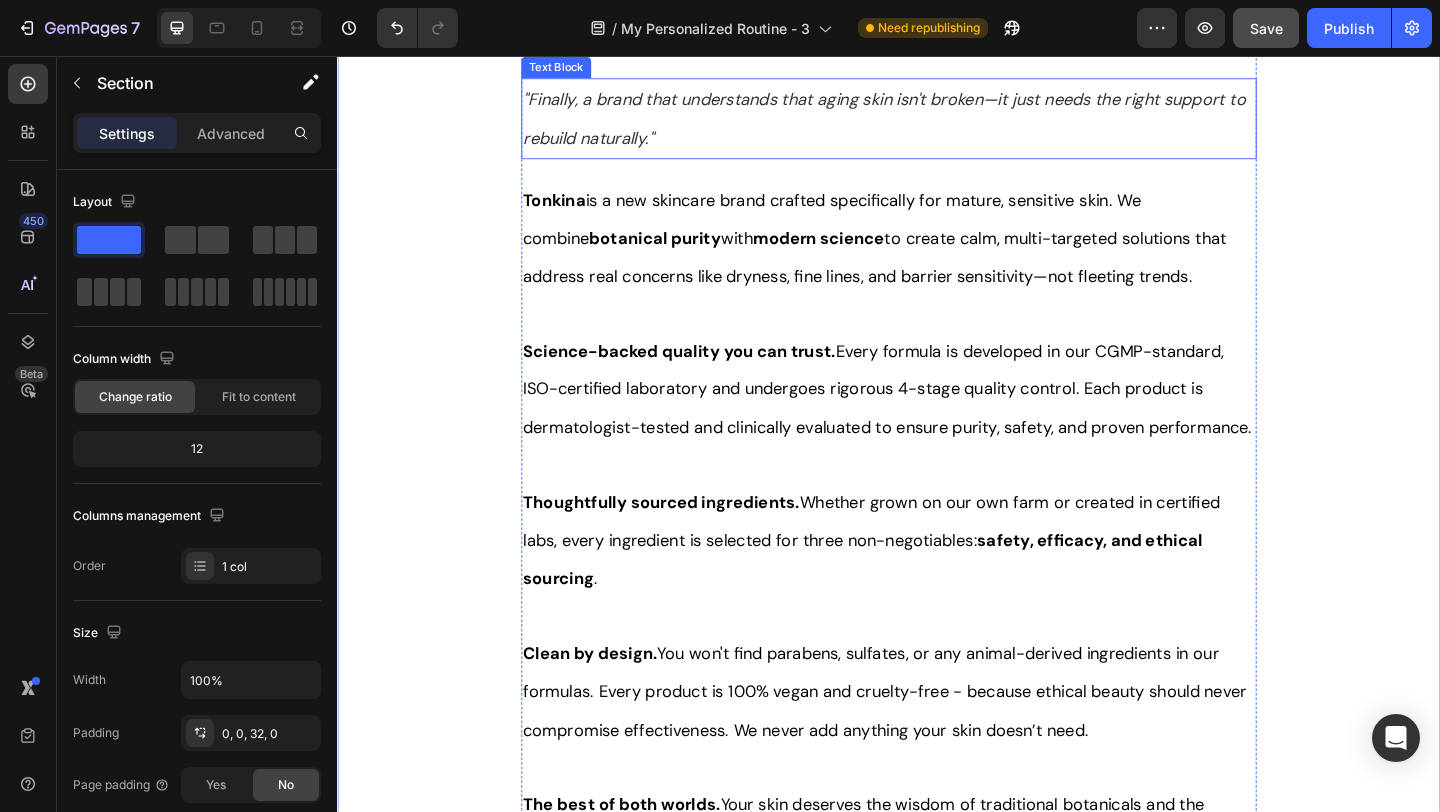 click on ""Finally, a brand that understands that aging skin isn't broken—it just needs the right support to rebuild naturally."" at bounding box center [932, 124] 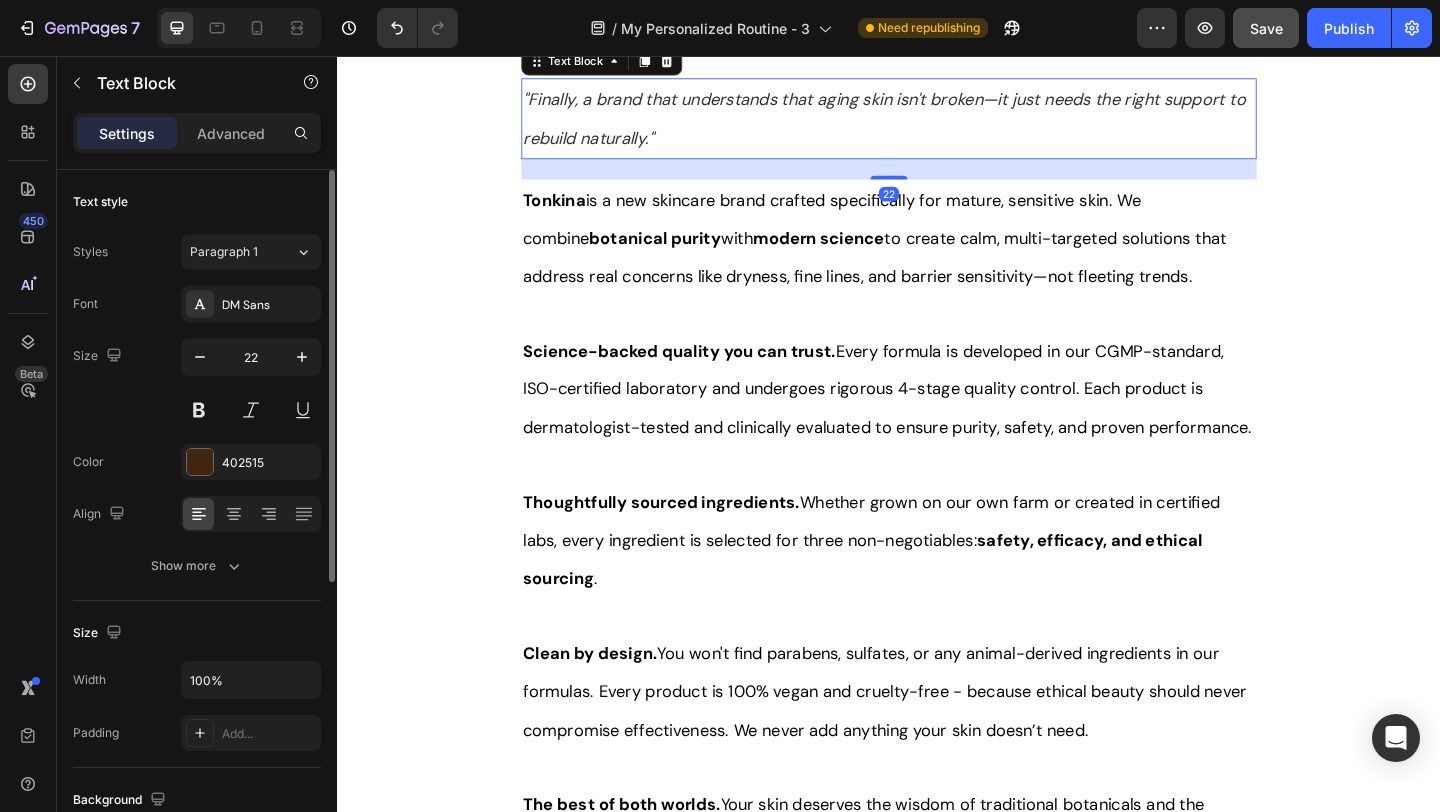 click 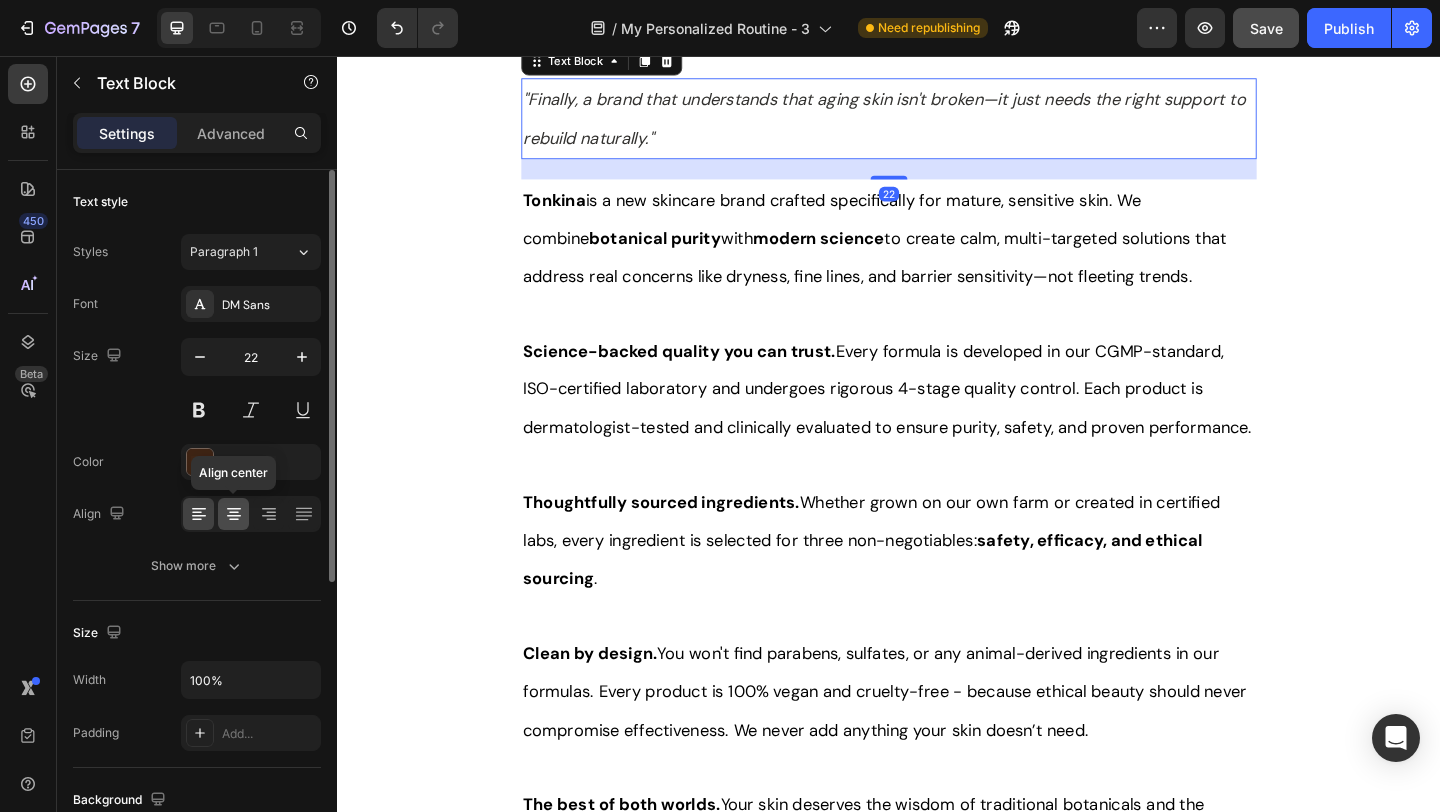 click 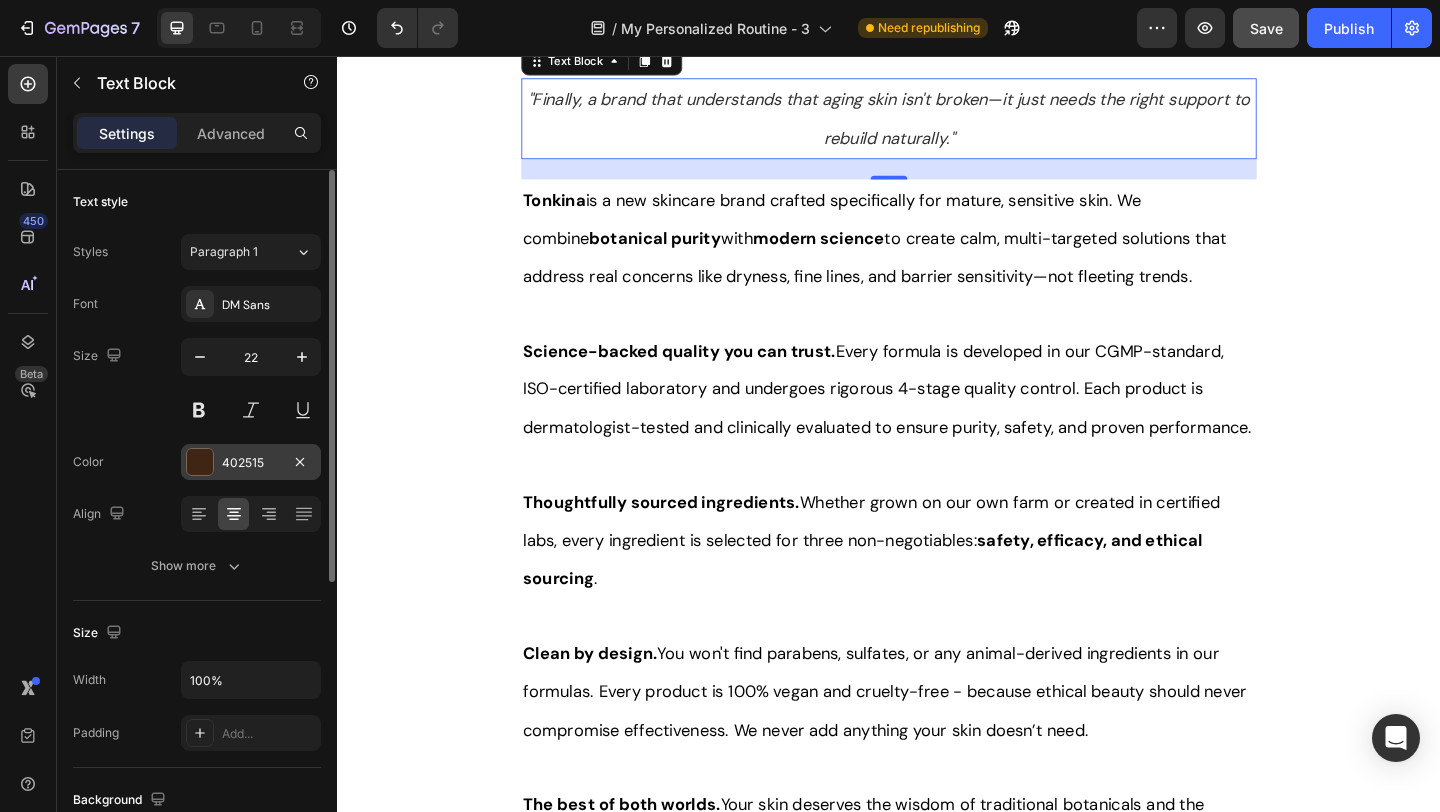 click on "402515" at bounding box center (251, 463) 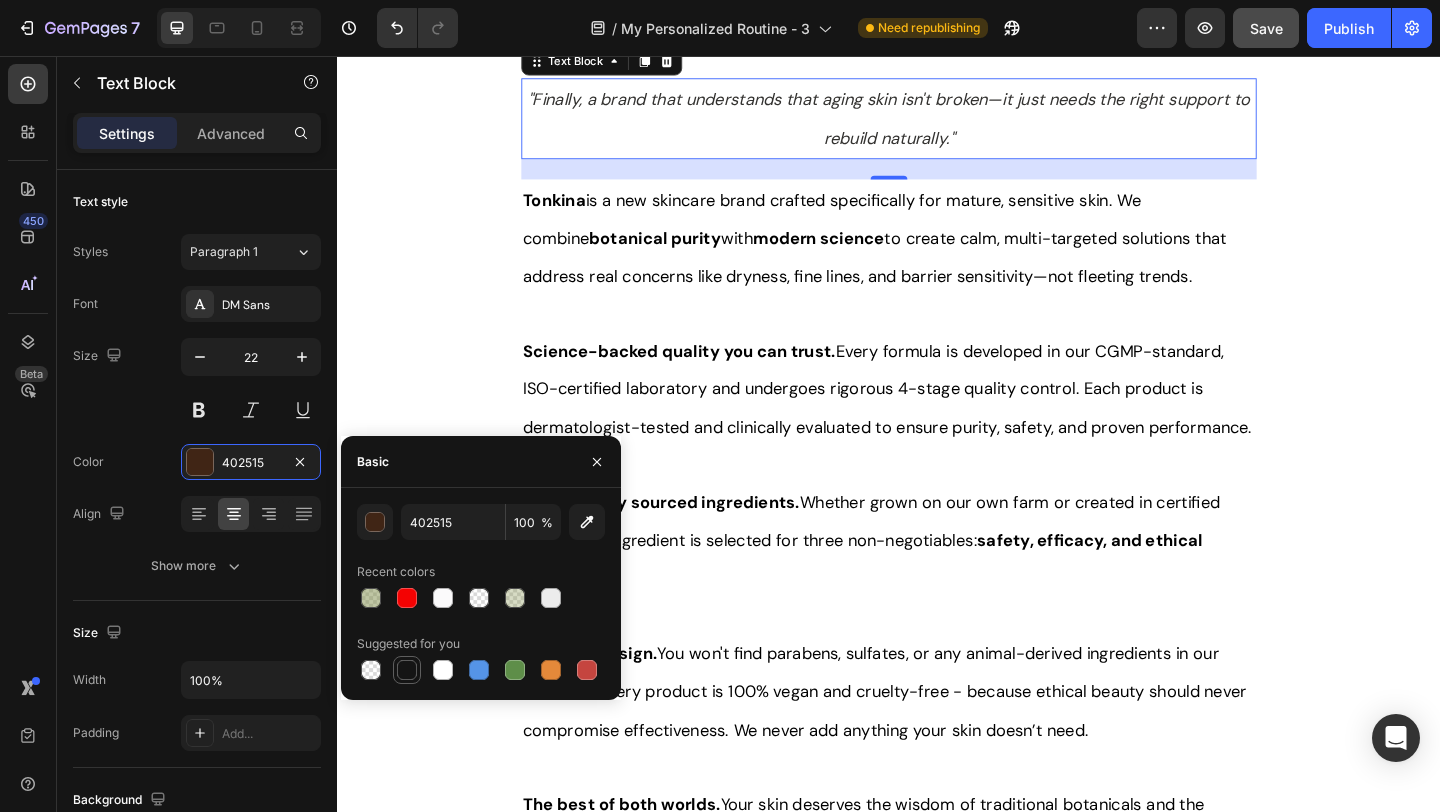 click at bounding box center (407, 670) 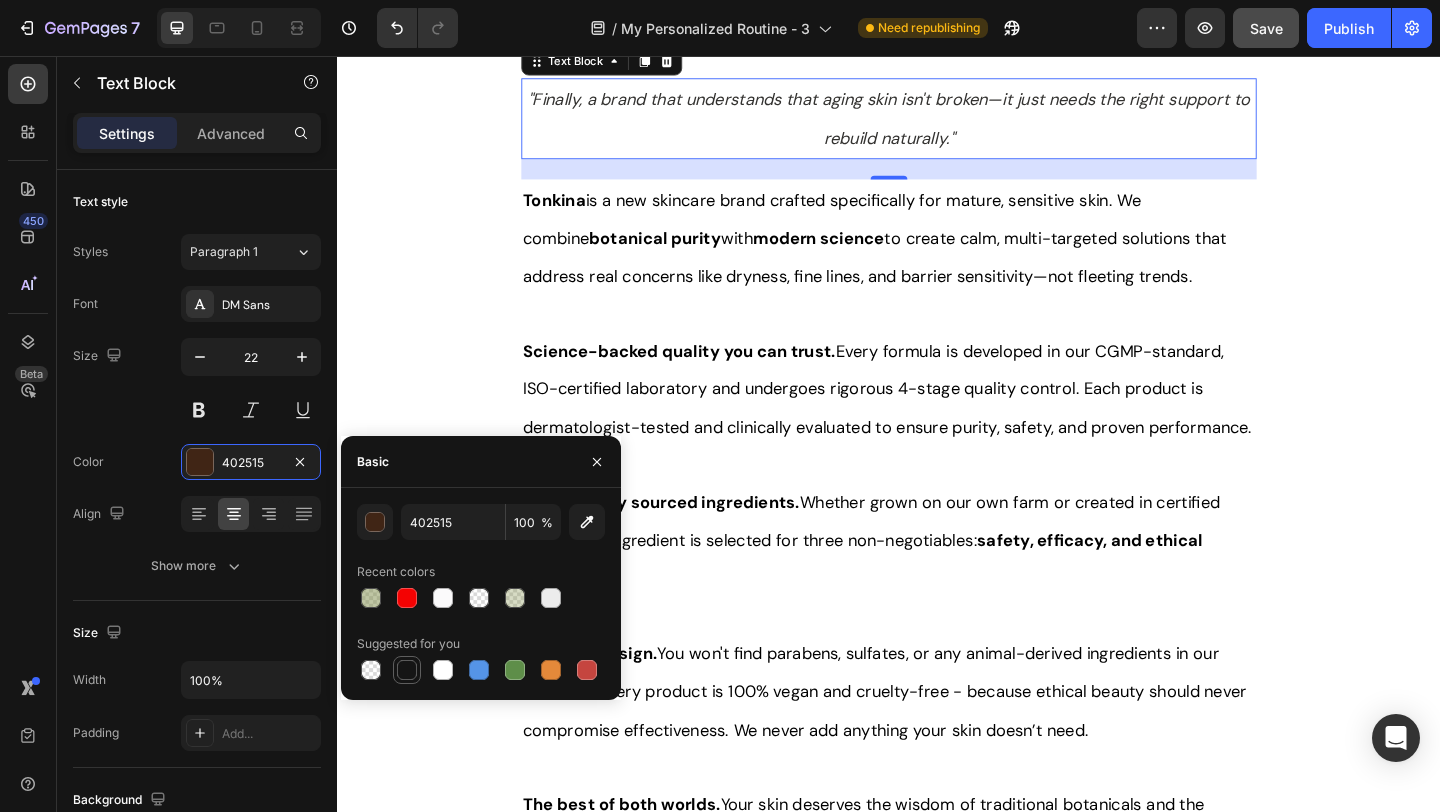 type on "151515" 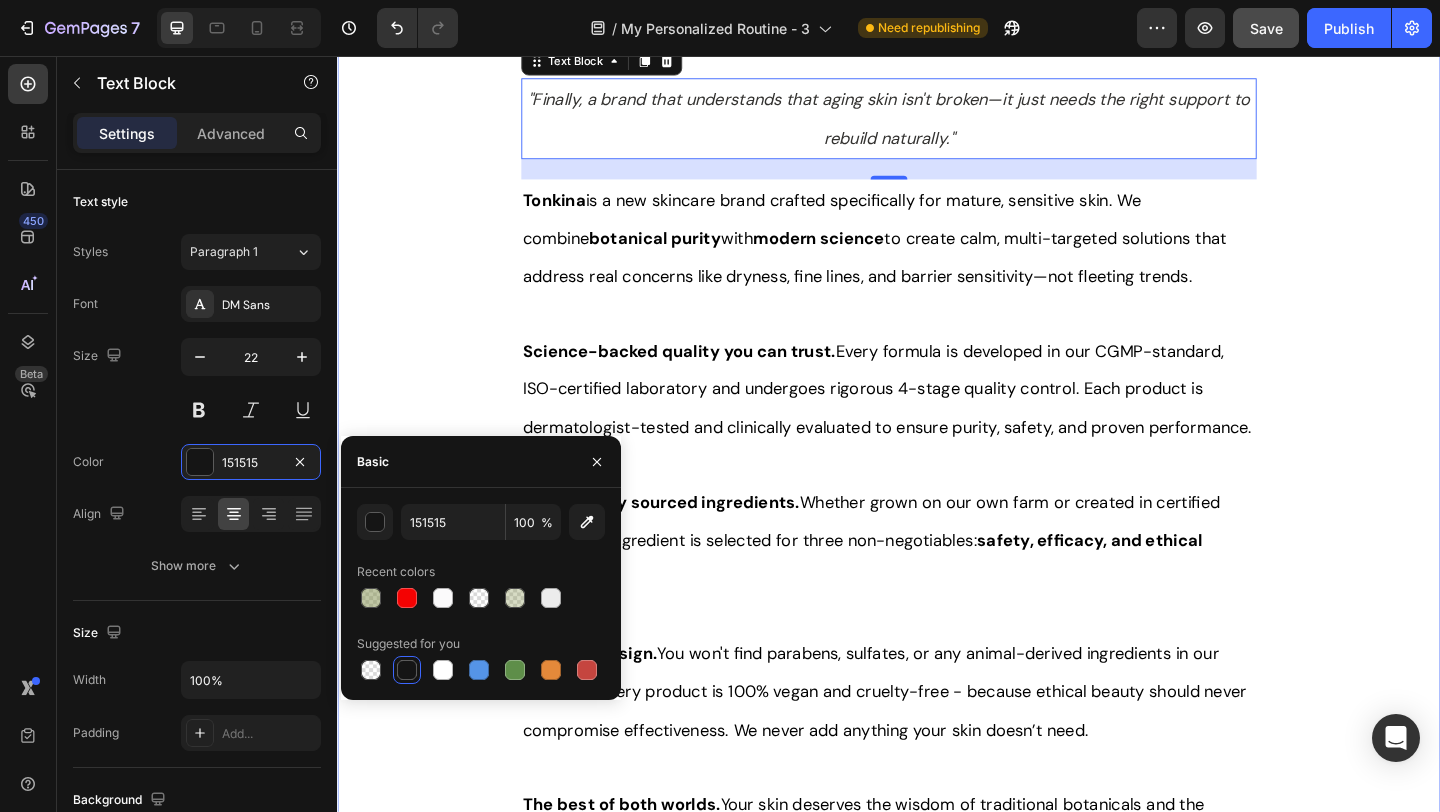 click on "Title Line About Tonkina Text Block "Finally, a brand that understands that aging skin isn't broken—it just needs the right support to rebuild naturally." Text Block   22 Tonkina  is a new skincare brand crafted specifically for mature, sensitive skin. We combine  botanical purity  with  modern science  to create calm, multi-targeted solutions that address real concerns like dryness, fine lines, and barrier sensitivity—not fleeting trends.    Science-backed quality you can trust.  Every formula is developed in our CGMP-standard, ISO-certified laboratory and undergoes rigorous 4-stage quality control. Each product is dermatologist-tested and clinically evaluated to ensure purity, safety, and proven performance.   Thoughtfully sourced ingredients.  Whether grown on our own farm or created in certified labs, every ingredient is selected for three non-negotiables:  safety, efficacy, and ethical sourcing .    Clean by design.   The best of both worlds. Text Block Row" at bounding box center (937, 480) 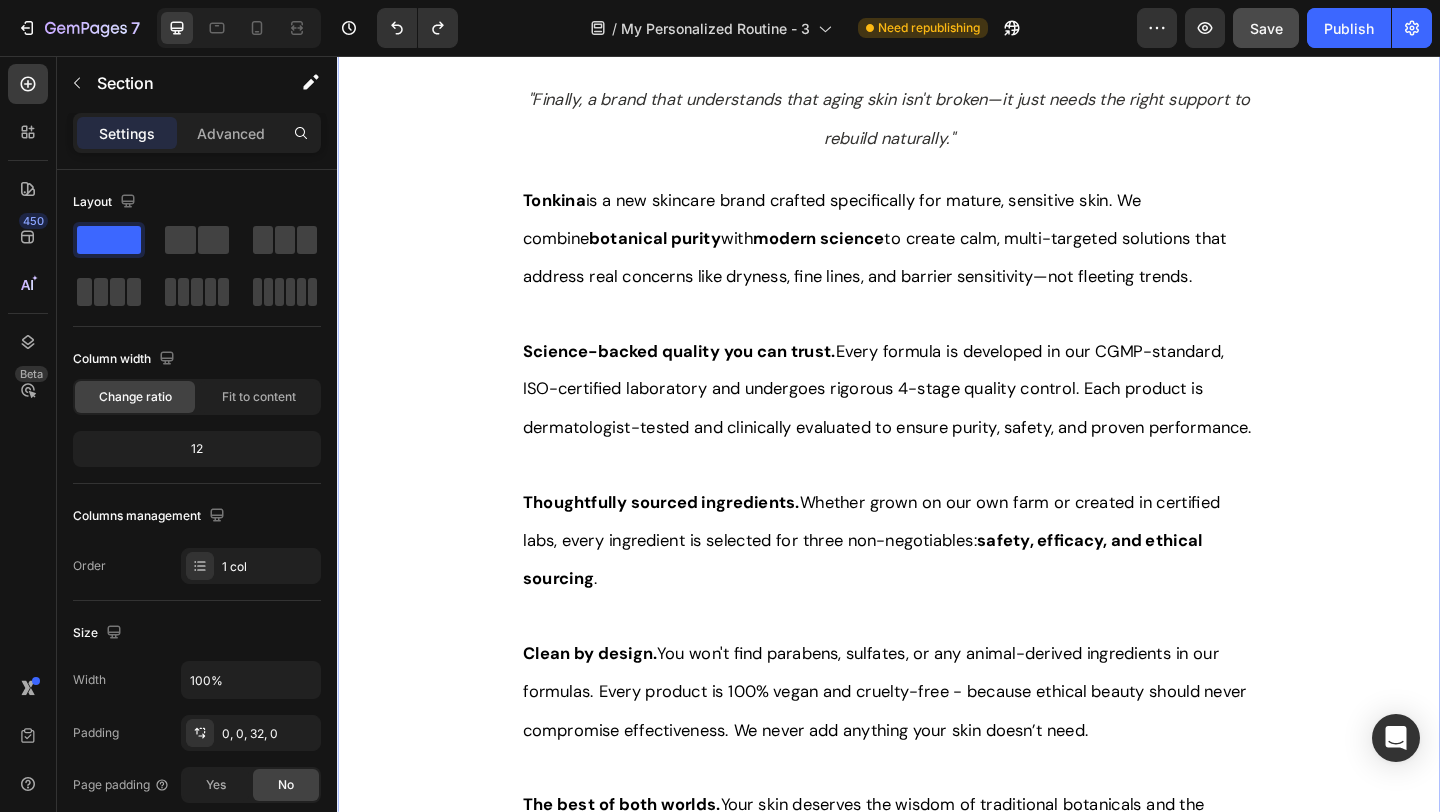 click on "Title Line About Tonkina Text Block "Finally, a brand that understands that aging skin isn't broken—it just needs the right support to rebuild naturally." Text Block Tonkina  is a new skincare brand crafted specifically for mature, sensitive skin. We combine  botanical purity  with  modern science  to create calm, multi-targeted solutions that address real concerns like dryness, fine lines, and barrier sensitivity—not fleeting trends.    Science-backed quality you can trust.  Every formula is developed in our CGMP-standard, ISO-certified laboratory and undergoes rigorous 4-stage quality control. Each product is dermatologist-tested and clinically evaluated to ensure purity, safety, and proven performance.   Thoughtfully sourced ingredients.  Whether grown on our own farm or created in certified labs, every ingredient is selected for three non-negotiables:  safety, efficacy, and ethical sourcing .    Clean by design.   The best of both worlds. Text Block Row" at bounding box center [937, 480] 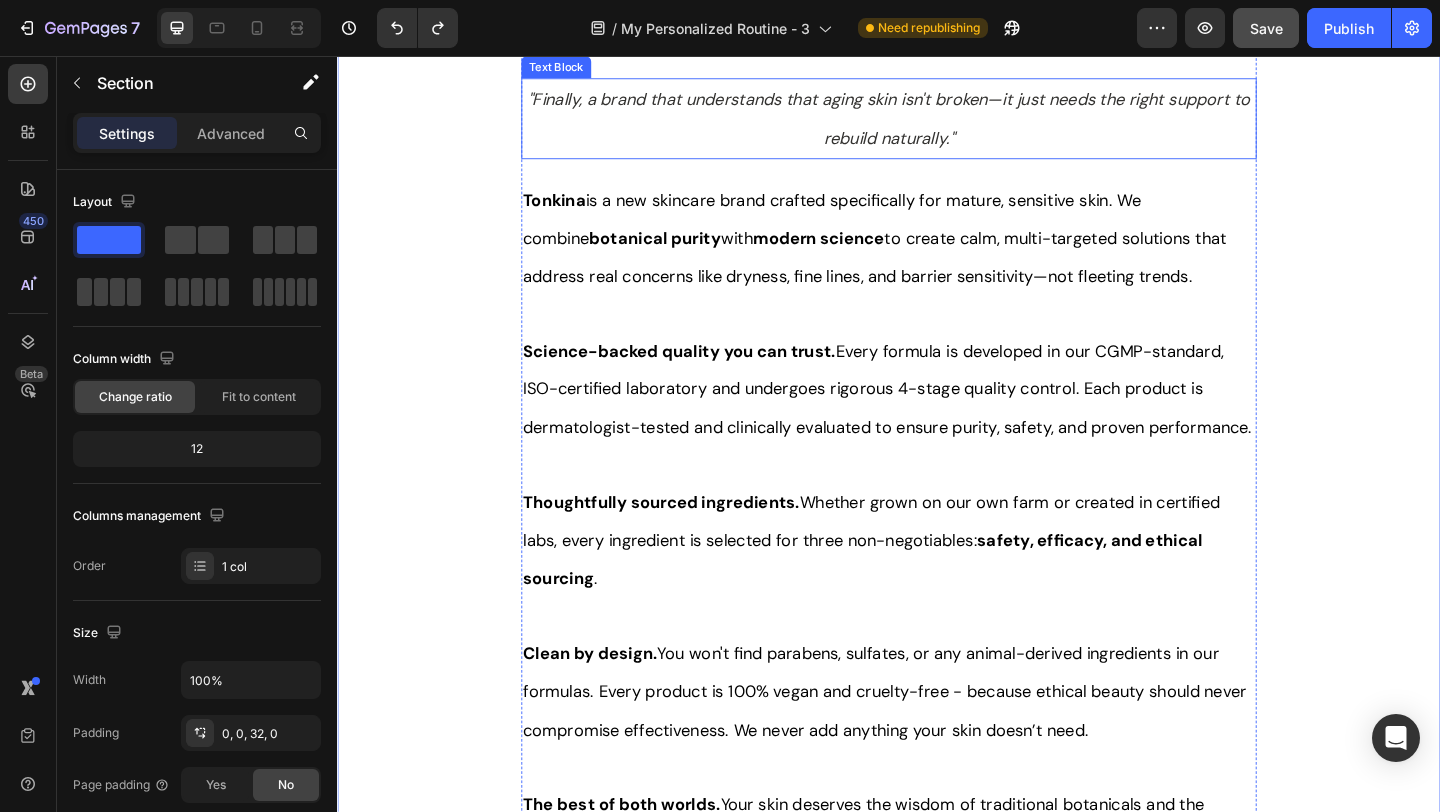 click on "Text Block" at bounding box center (575, 68) 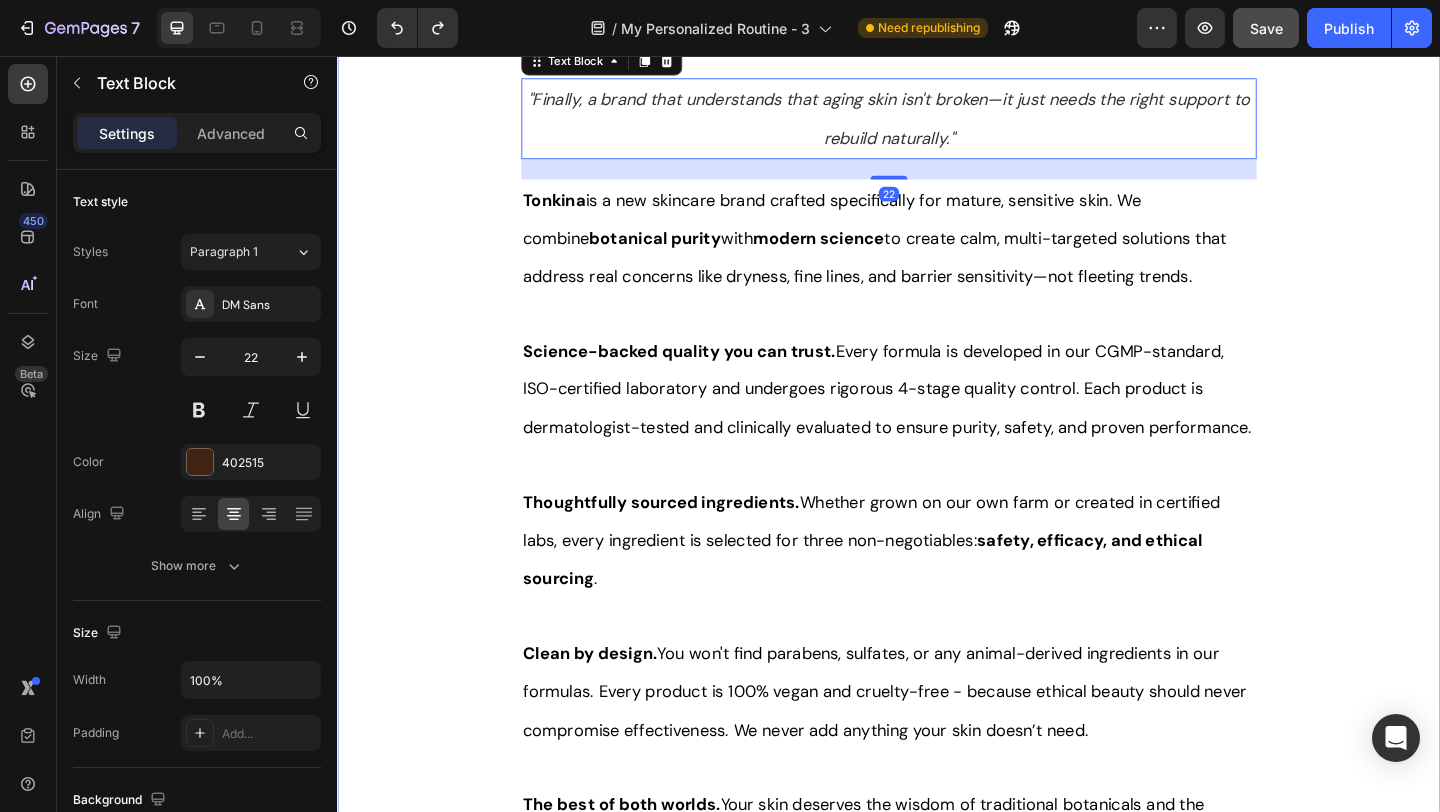 click on "Title Line About Tonkina Text Block "Finally, a brand that understands that aging skin isn't broken—it just needs the right support to rebuild naturally." Text Block   22 Tonkina  is a new skincare brand crafted specifically for mature, sensitive skin. We combine  botanical purity  with  modern science  to create calm, multi-targeted solutions that address real concerns like dryness, fine lines, and barrier sensitivity—not fleeting trends.    Science-backed quality you can trust.  Every formula is developed in our CGMP-standard, ISO-certified laboratory and undergoes rigorous 4-stage quality control. Each product is dermatologist-tested and clinically evaluated to ensure purity, safety, and proven performance.   Thoughtfully sourced ingredients.  Whether grown on our own farm or created in certified labs, every ingredient is selected for three non-negotiables:  safety, efficacy, and ethical sourcing .    Clean by design.   The best of both worlds. Text Block Row" at bounding box center [937, 480] 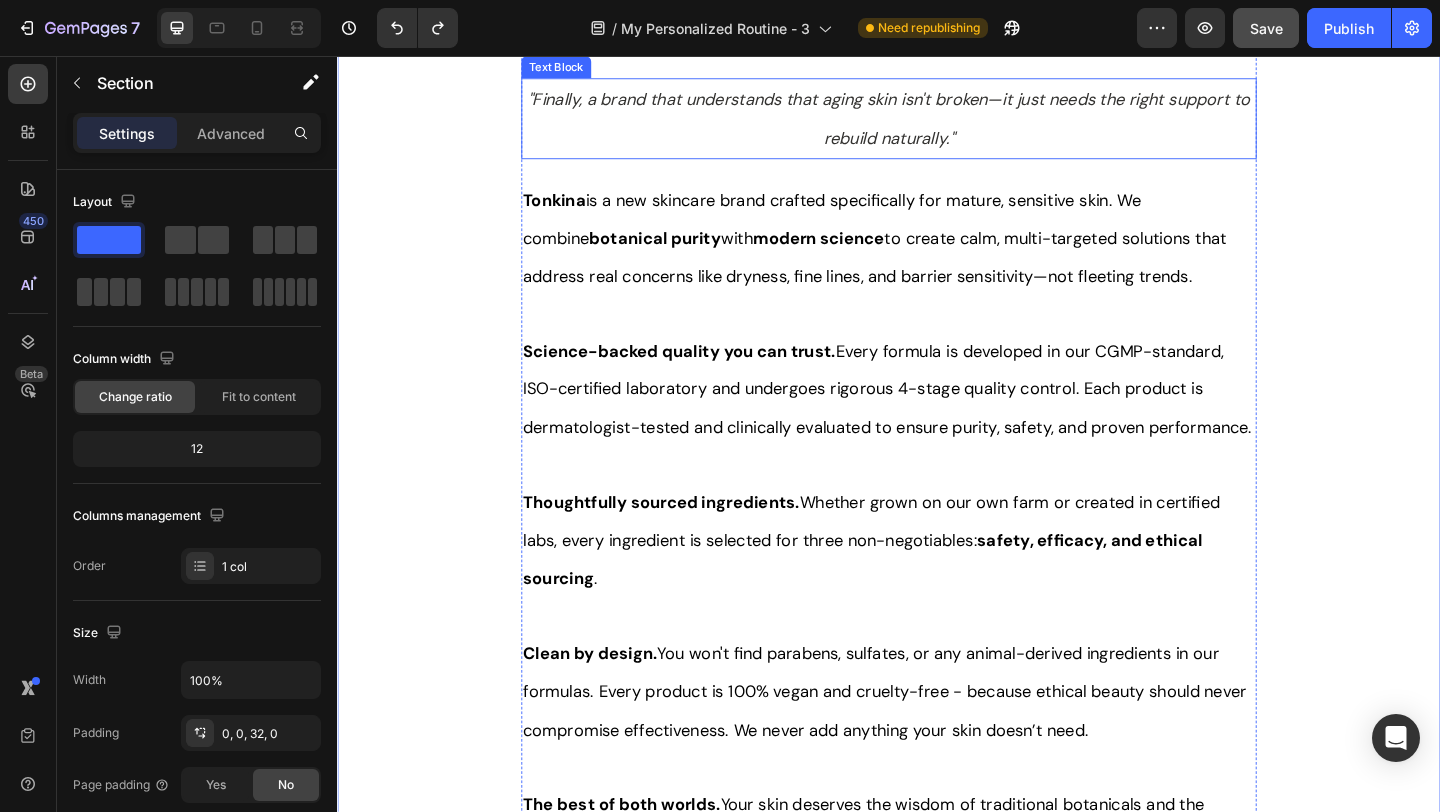 scroll, scrollTop: 6973, scrollLeft: 0, axis: vertical 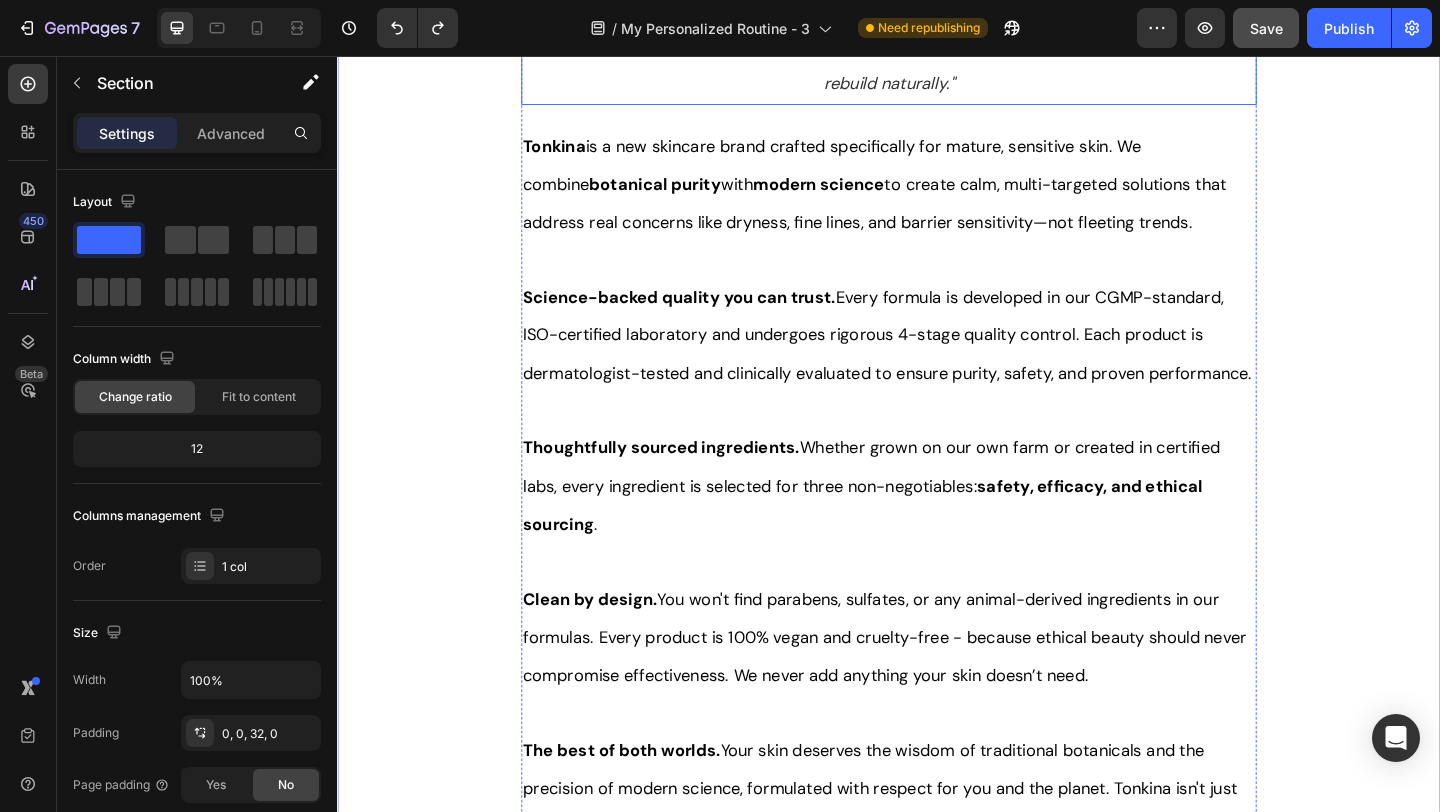 click on ""Finally, a brand that understands that aging skin isn't broken—it just needs the right support to rebuild naturally."" at bounding box center (937, 65) 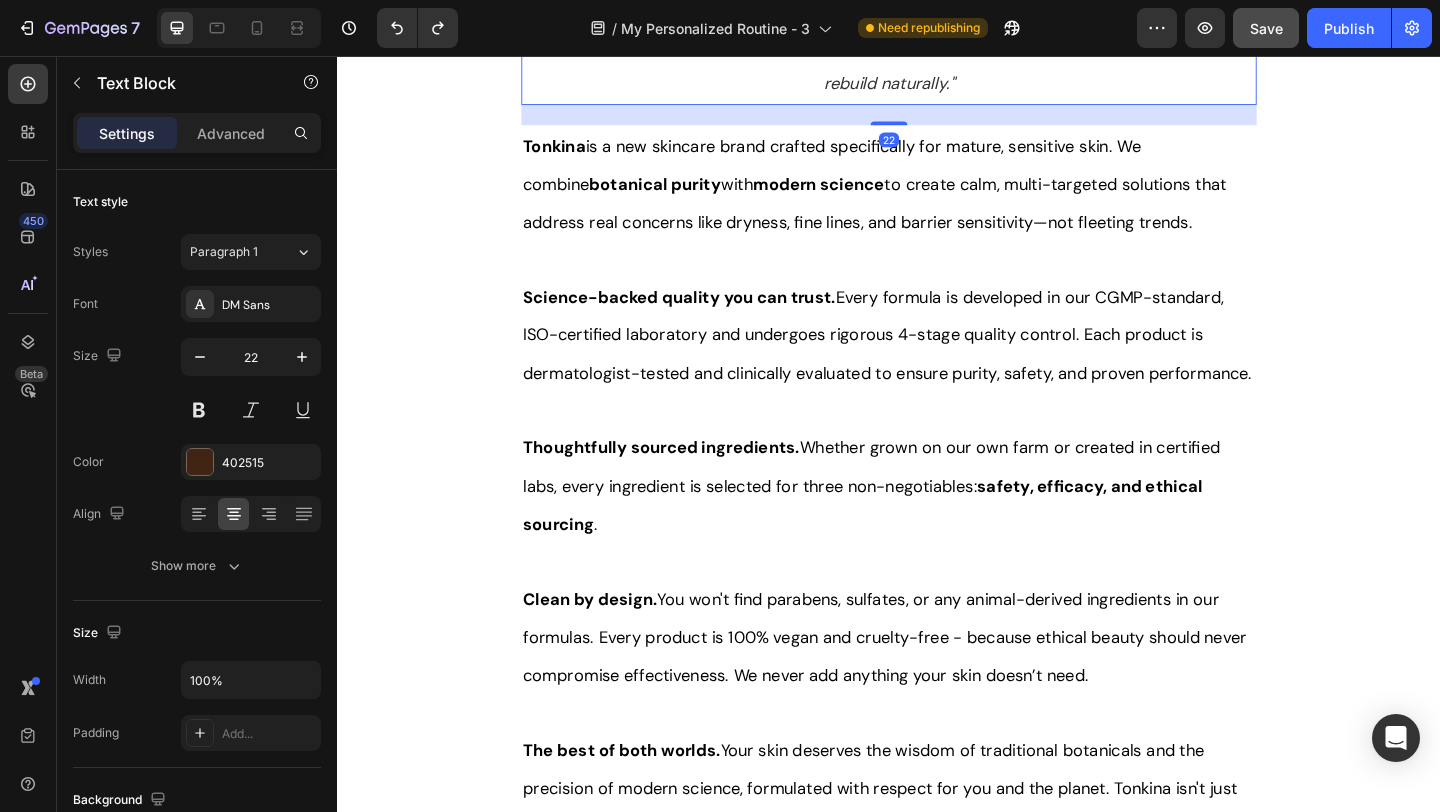 scroll, scrollTop: 7035, scrollLeft: 0, axis: vertical 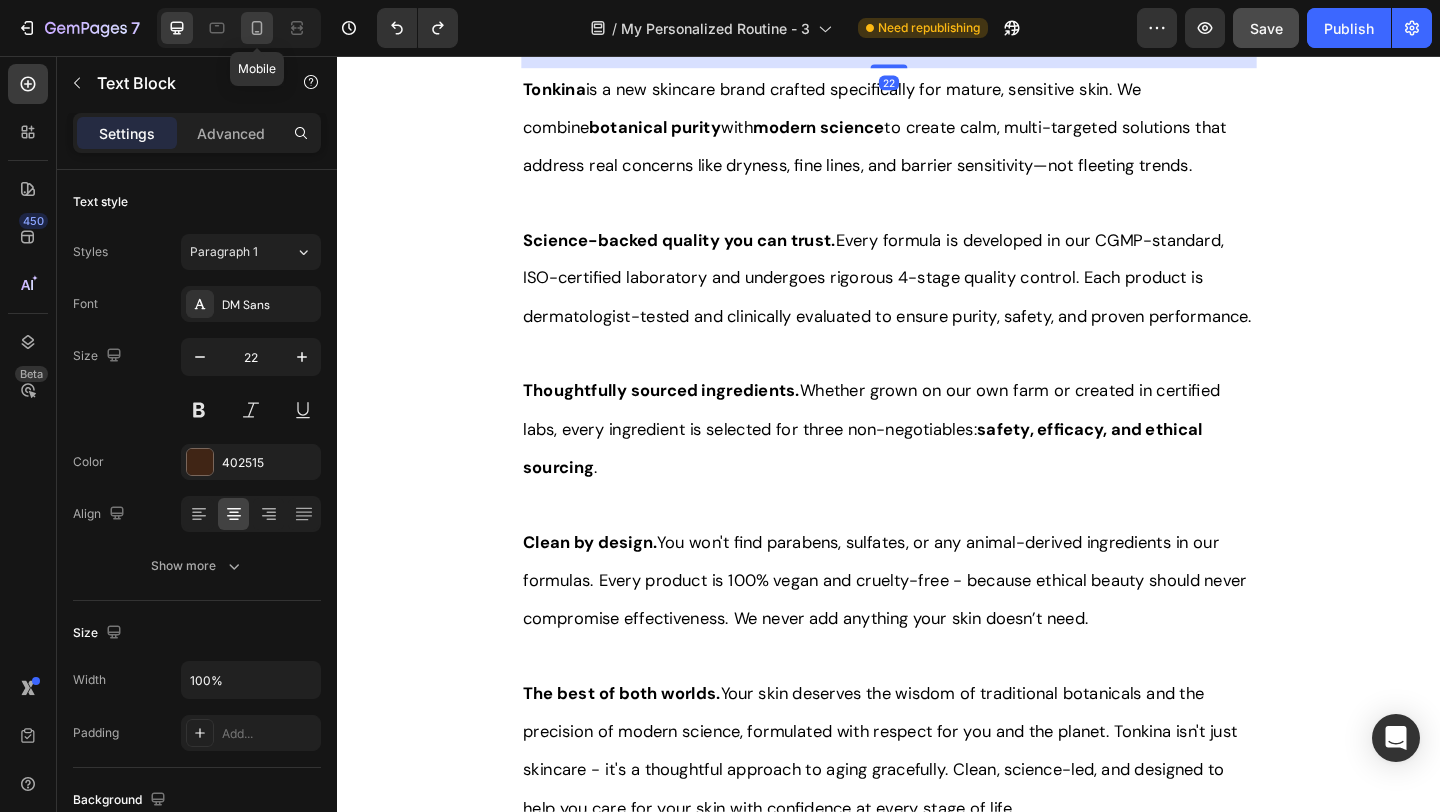 click 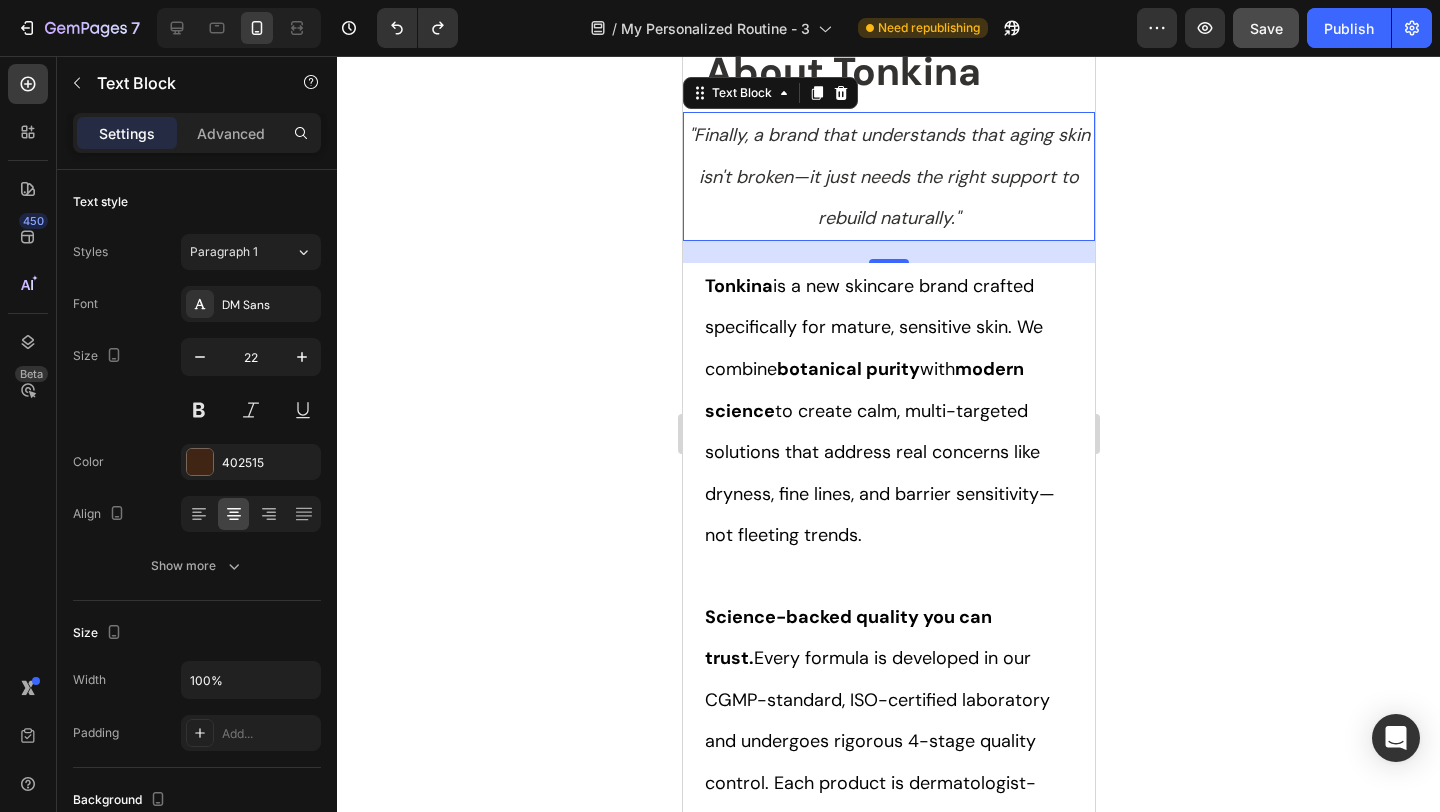 scroll, scrollTop: 6843, scrollLeft: 0, axis: vertical 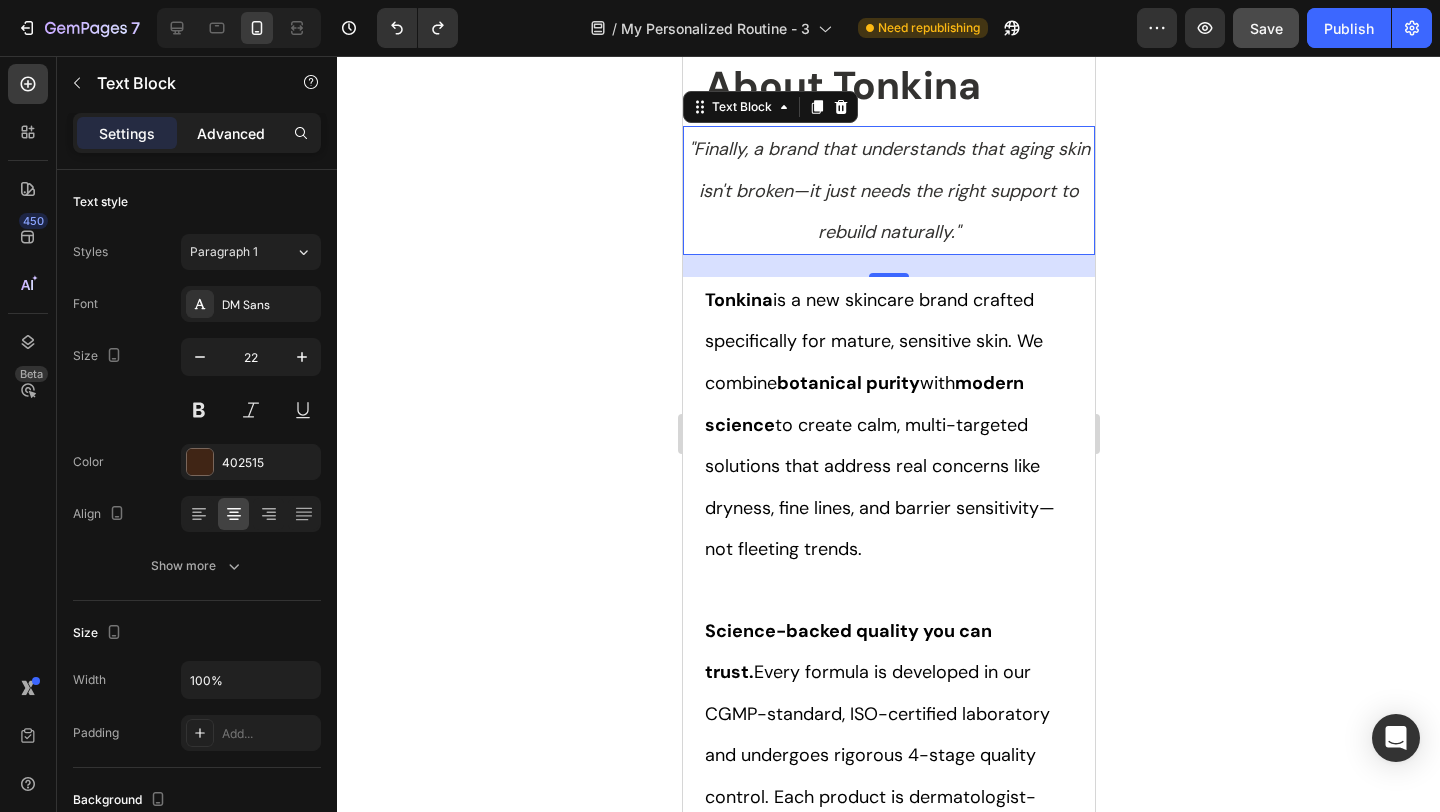 click on "Advanced" at bounding box center [231, 133] 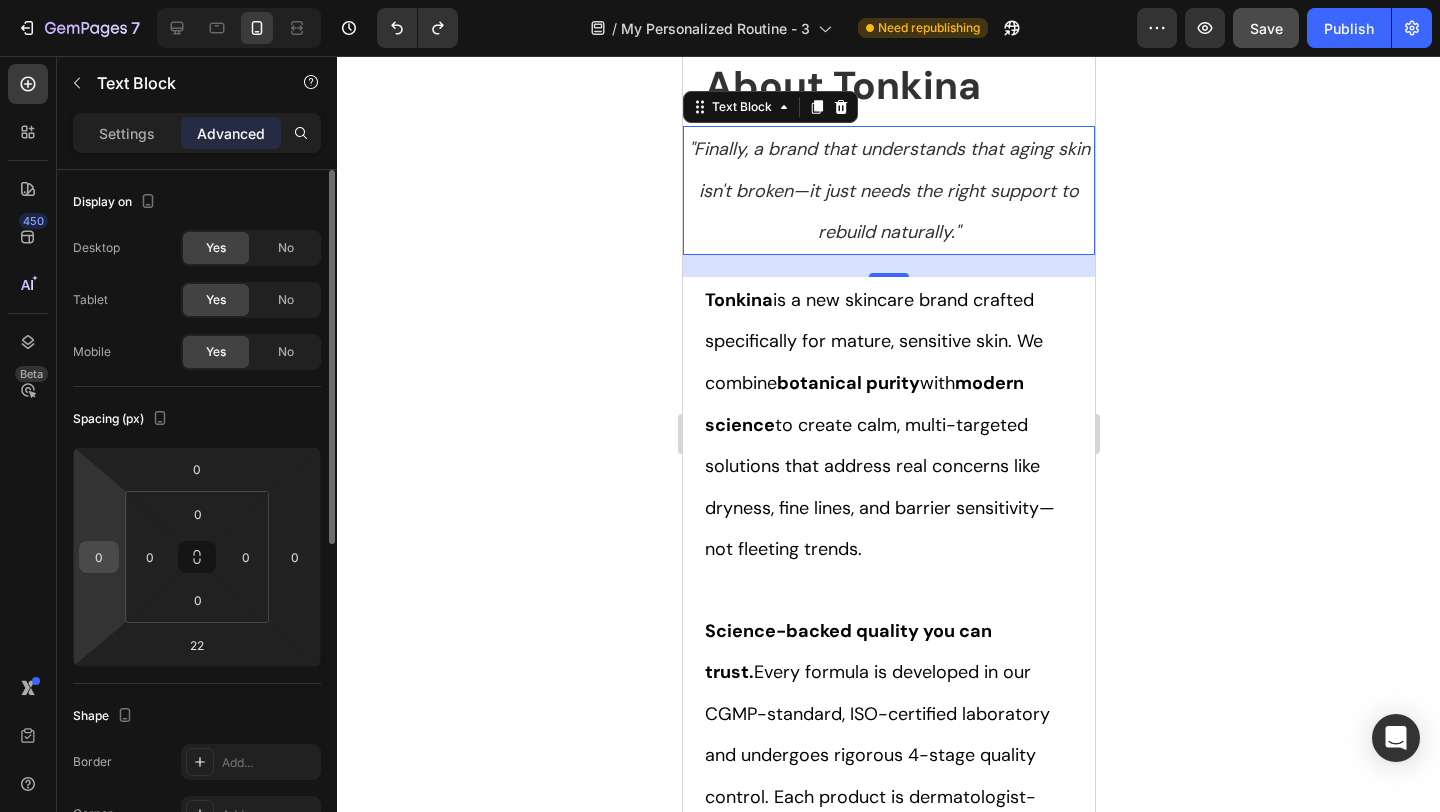 click on "0" at bounding box center [99, 557] 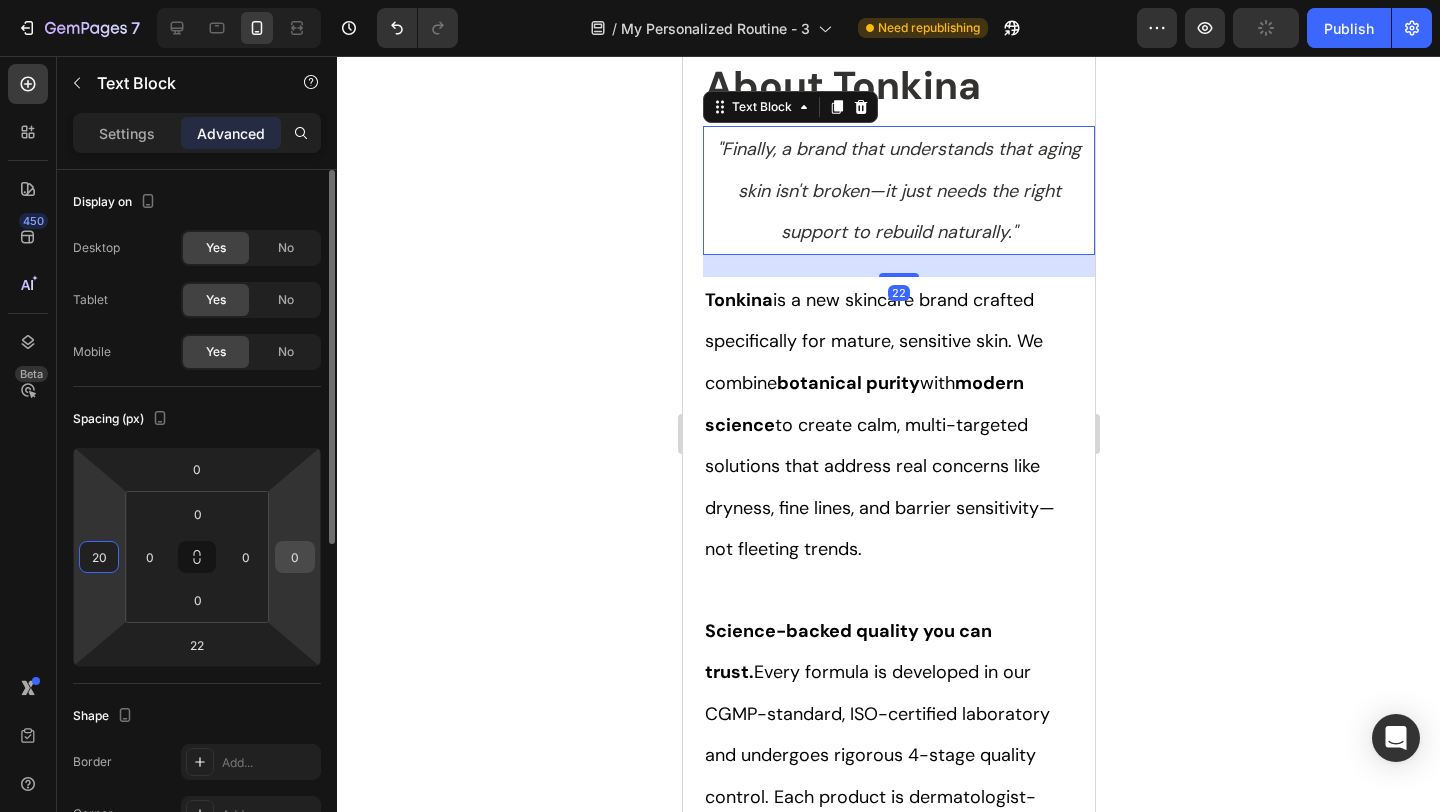 type on "20" 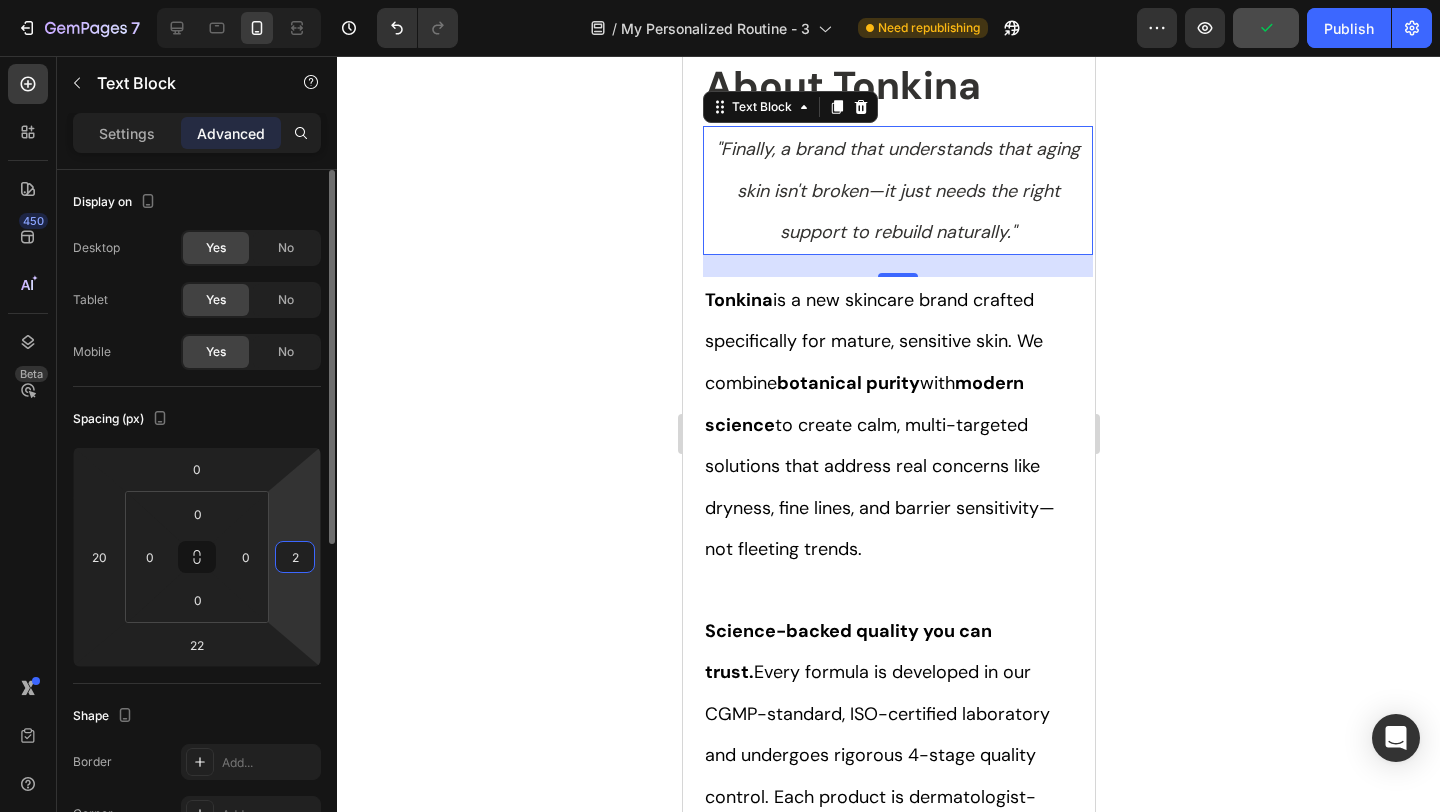 type on "20" 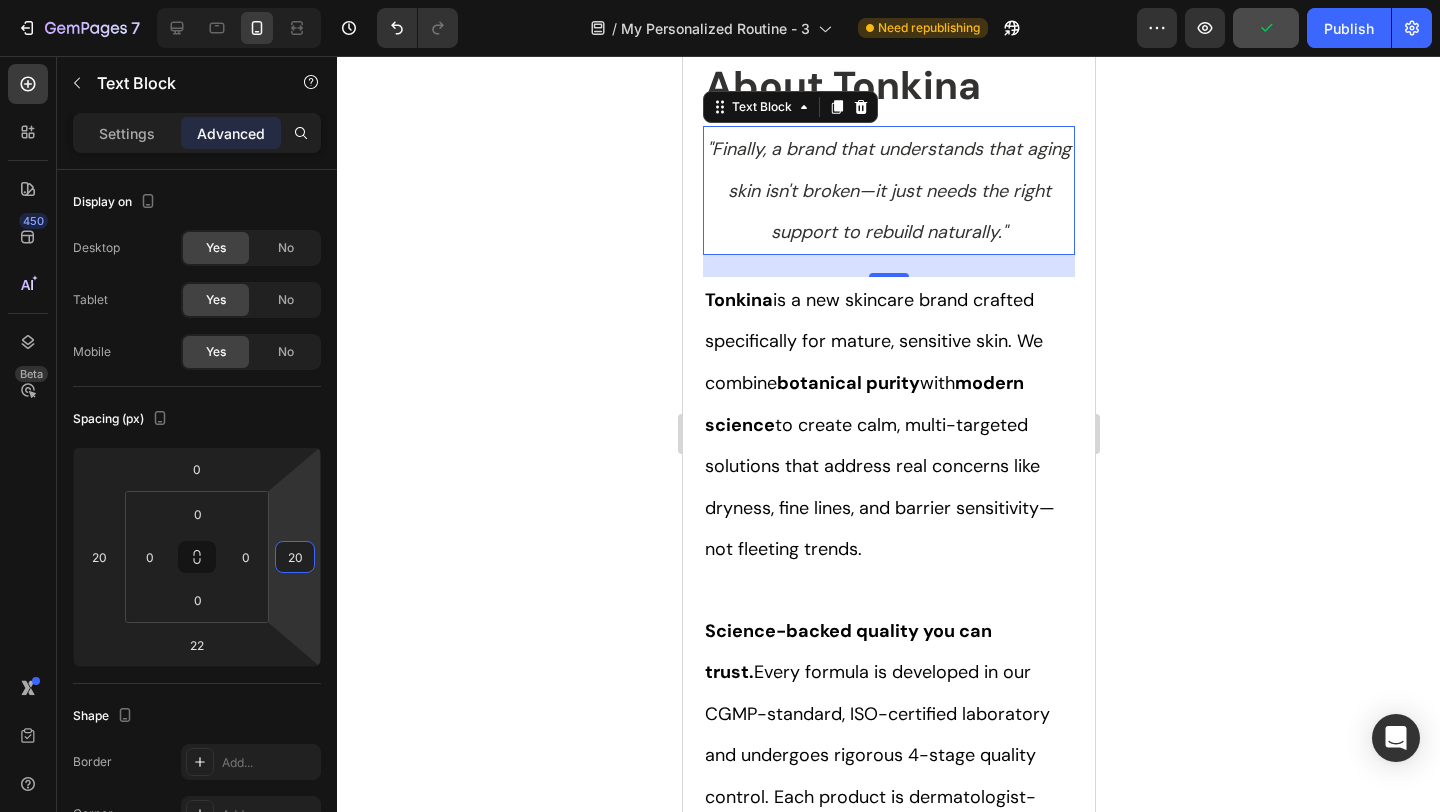 click 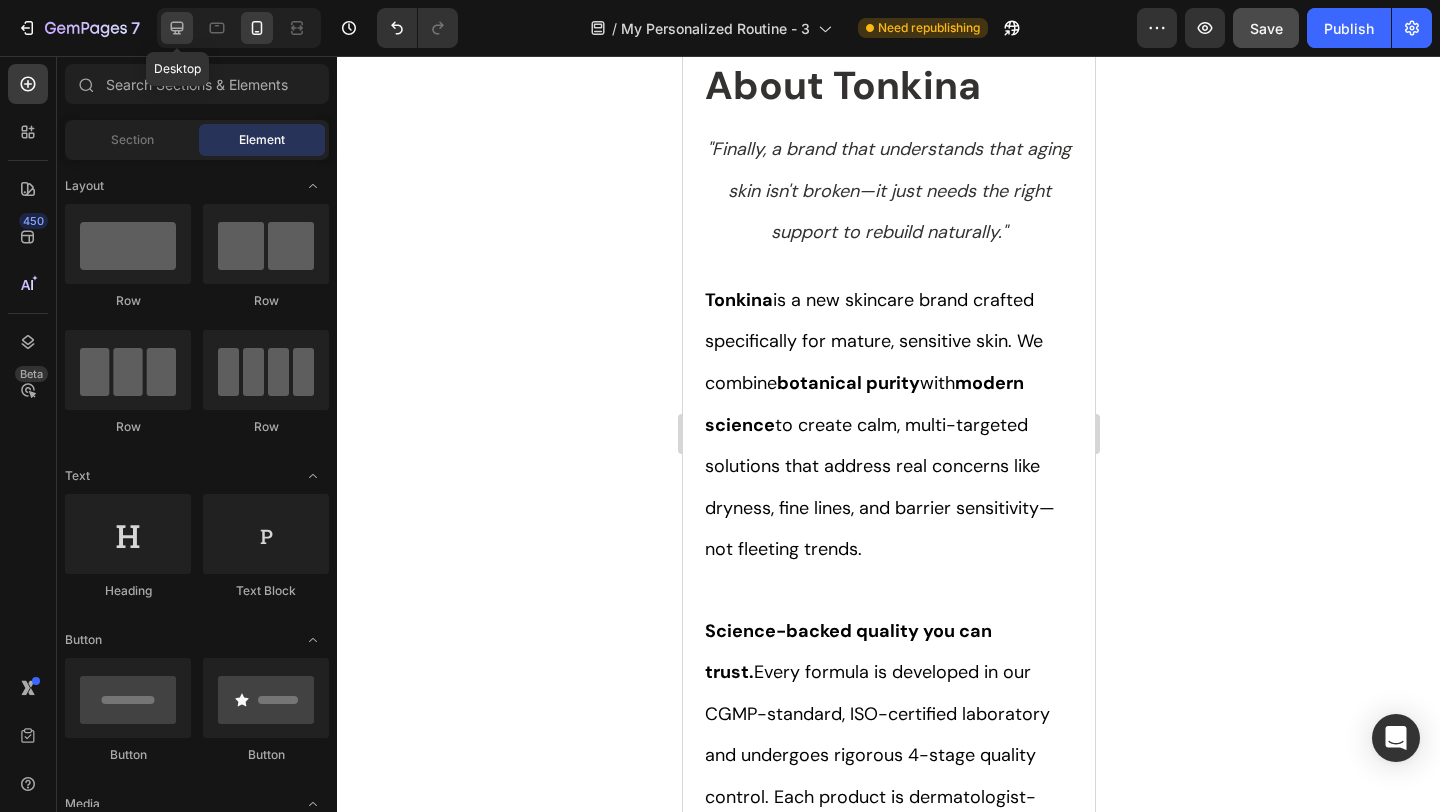 click 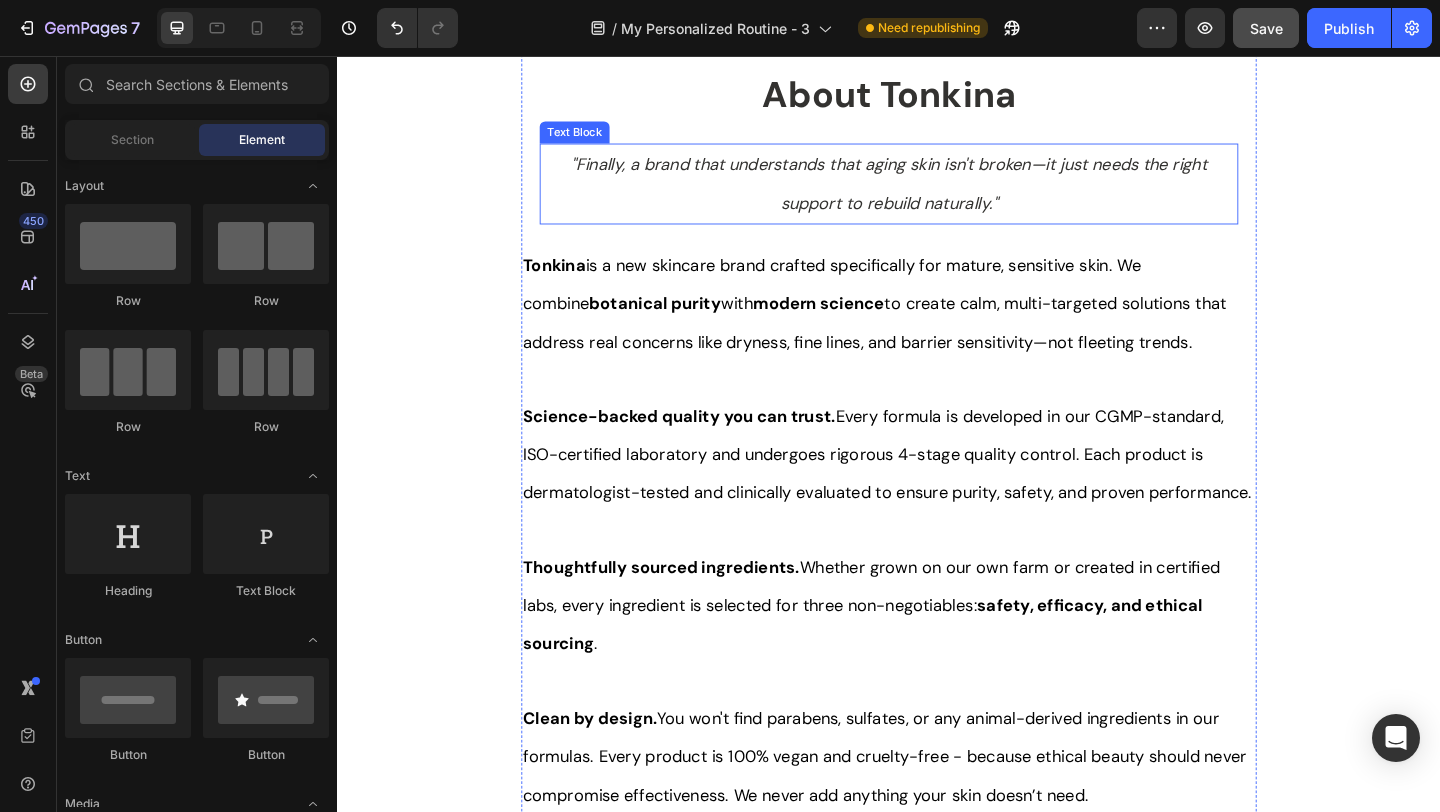 click on ""Finally, a brand that understands that aging skin isn't broken—it just needs the right support to rebuild naturally."" at bounding box center (937, 194) 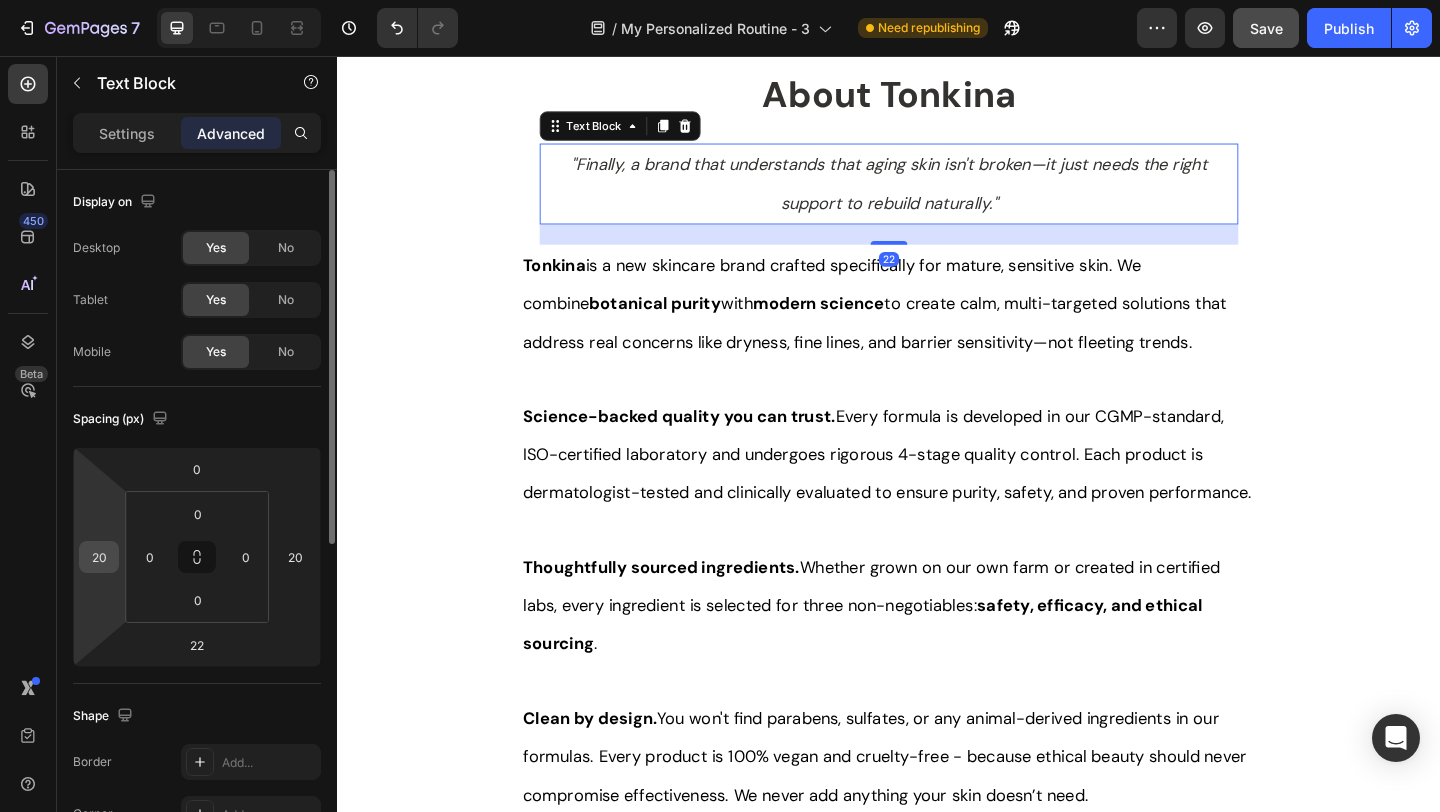 click on "20" at bounding box center (99, 557) 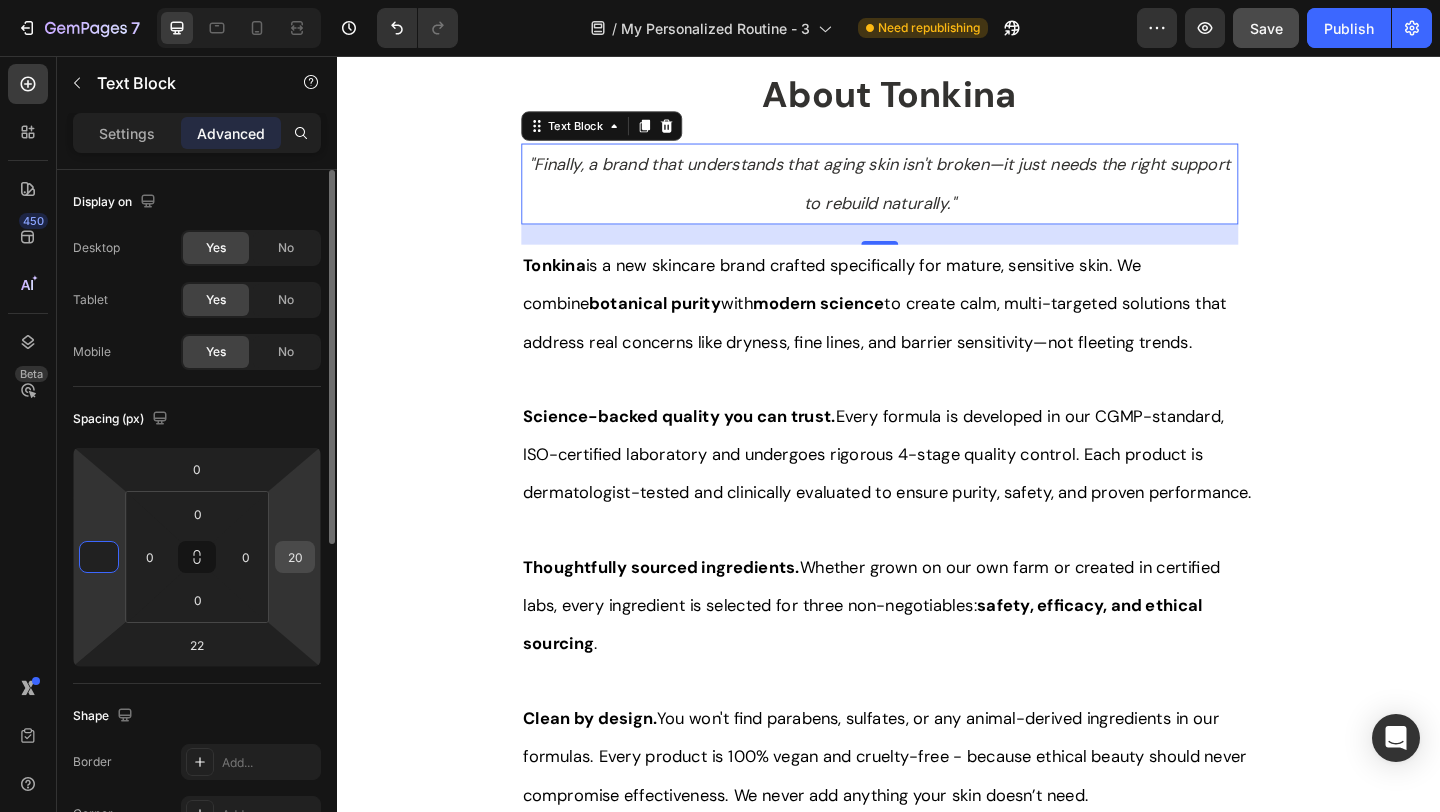 type on "0" 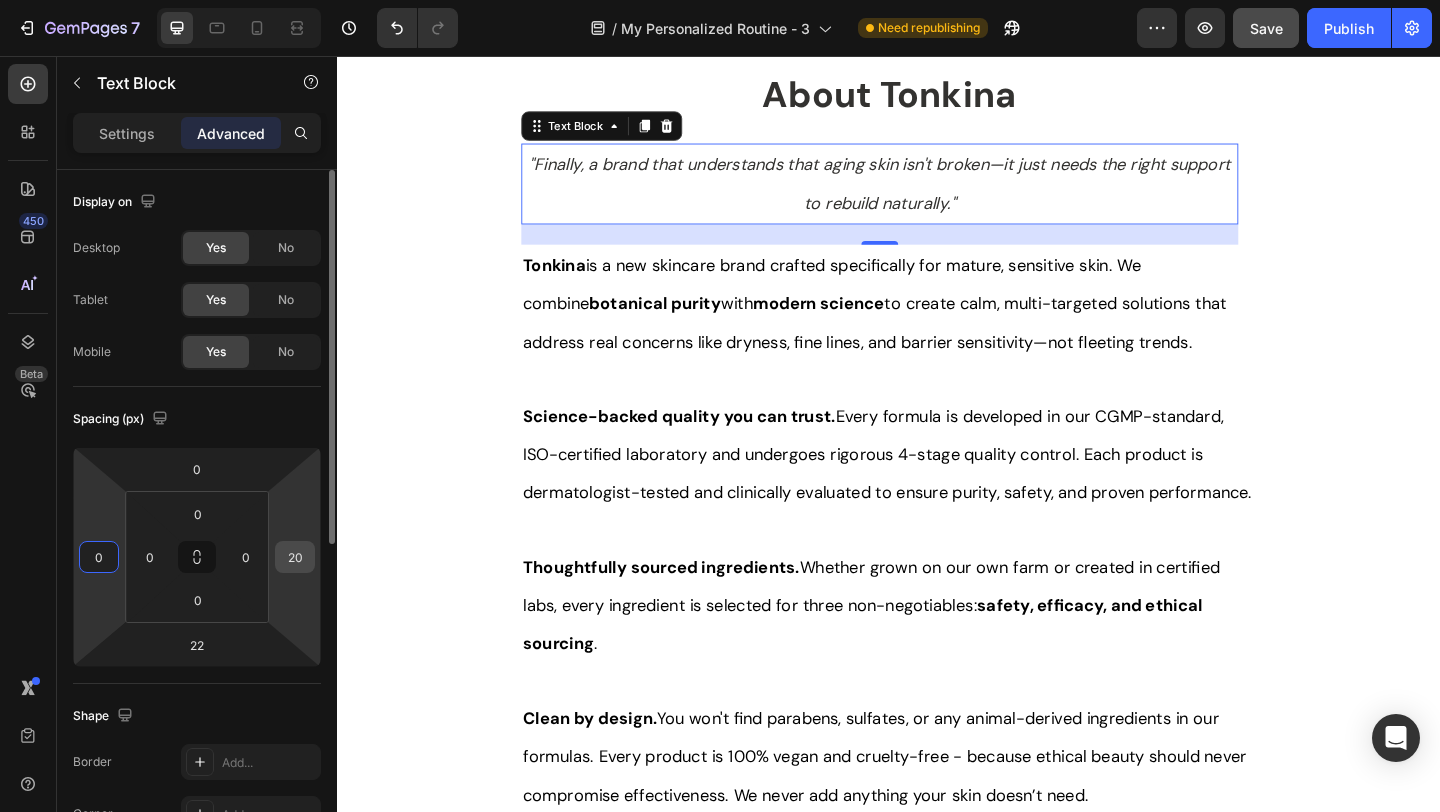 click on "20" at bounding box center [295, 557] 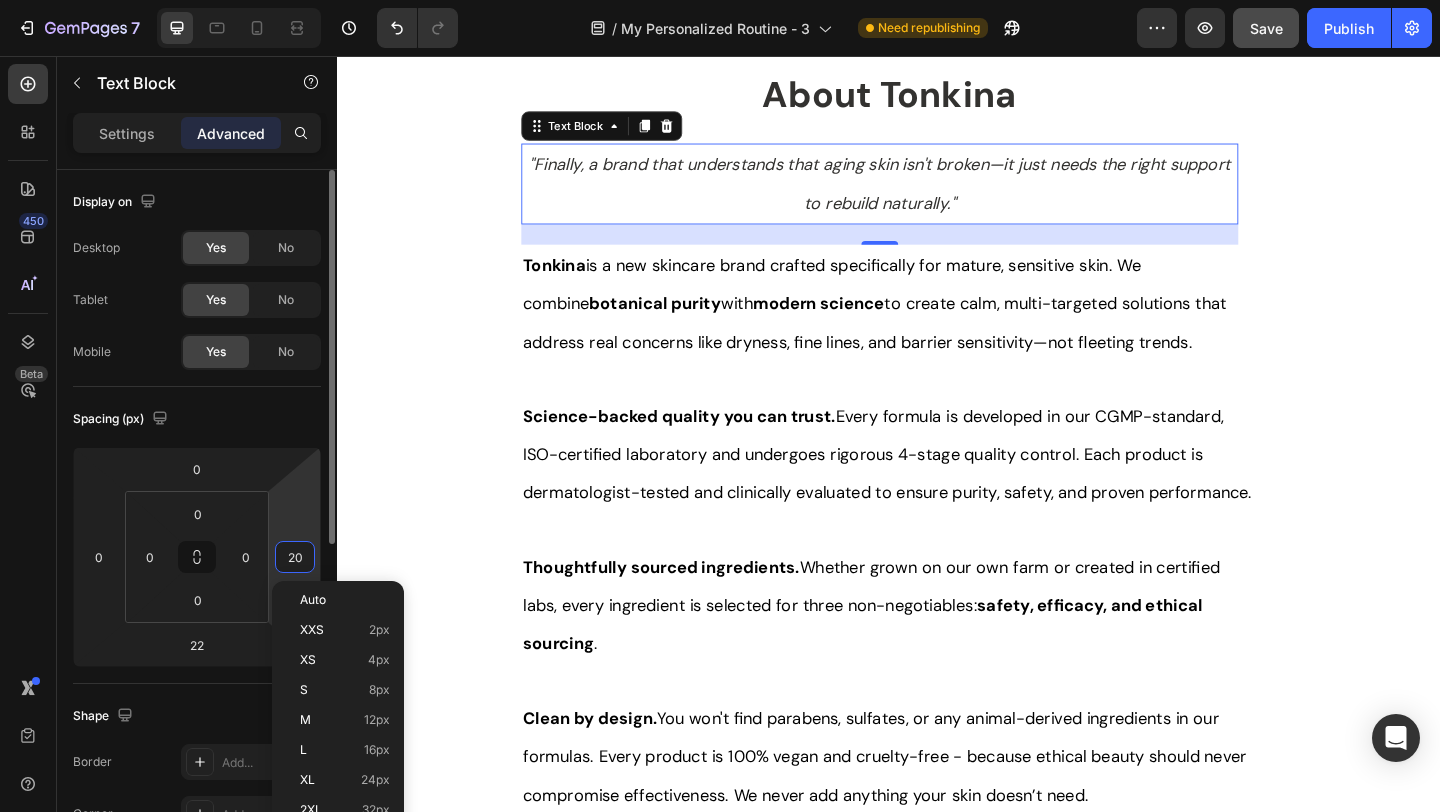 type 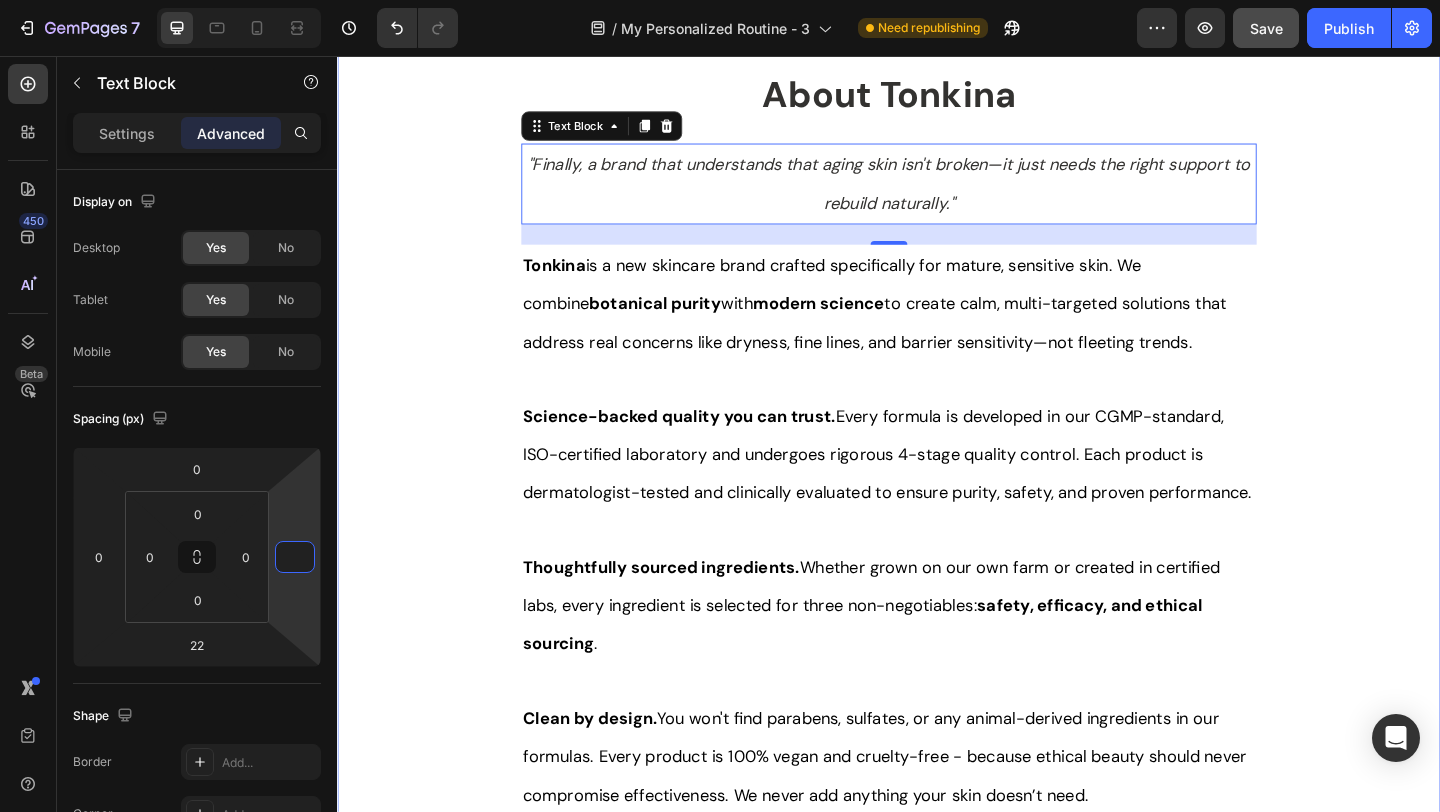 click on "Title Line About Tonkina Text Block "Finally, a brand that understands that aging skin isn't broken—it just needs the right support to rebuild naturally." Text Block   22 Tonkina  is a new skincare brand crafted specifically for mature, sensitive skin. We combine  botanical purity  with  modern science  to create calm, multi-targeted solutions that address real concerns like dryness, fine lines, and barrier sensitivity—not fleeting trends.    Science-backed quality you can trust.  Every formula is developed in our CGMP-standard, ISO-certified laboratory and undergoes rigorous 4-stage quality control. Each product is dermatologist-tested and clinically evaluated to ensure purity, safety, and proven performance.   Thoughtfully sourced ingredients.  Whether grown on our own farm or created in certified labs, every ingredient is selected for three non-negotiables:  safety, efficacy, and ethical sourcing .    Clean by design.   The best of both worlds. Text Block Row" at bounding box center (937, 551) 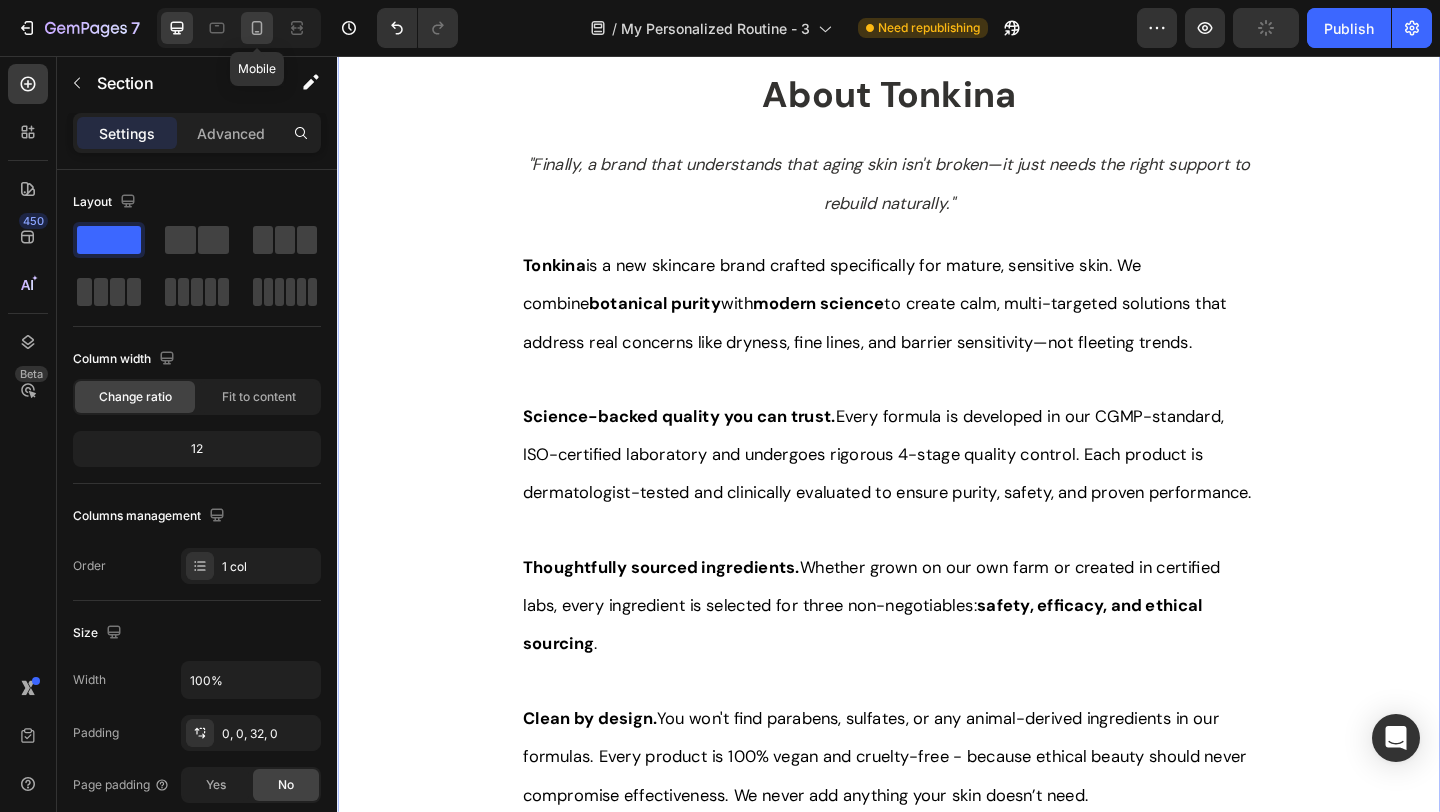 click 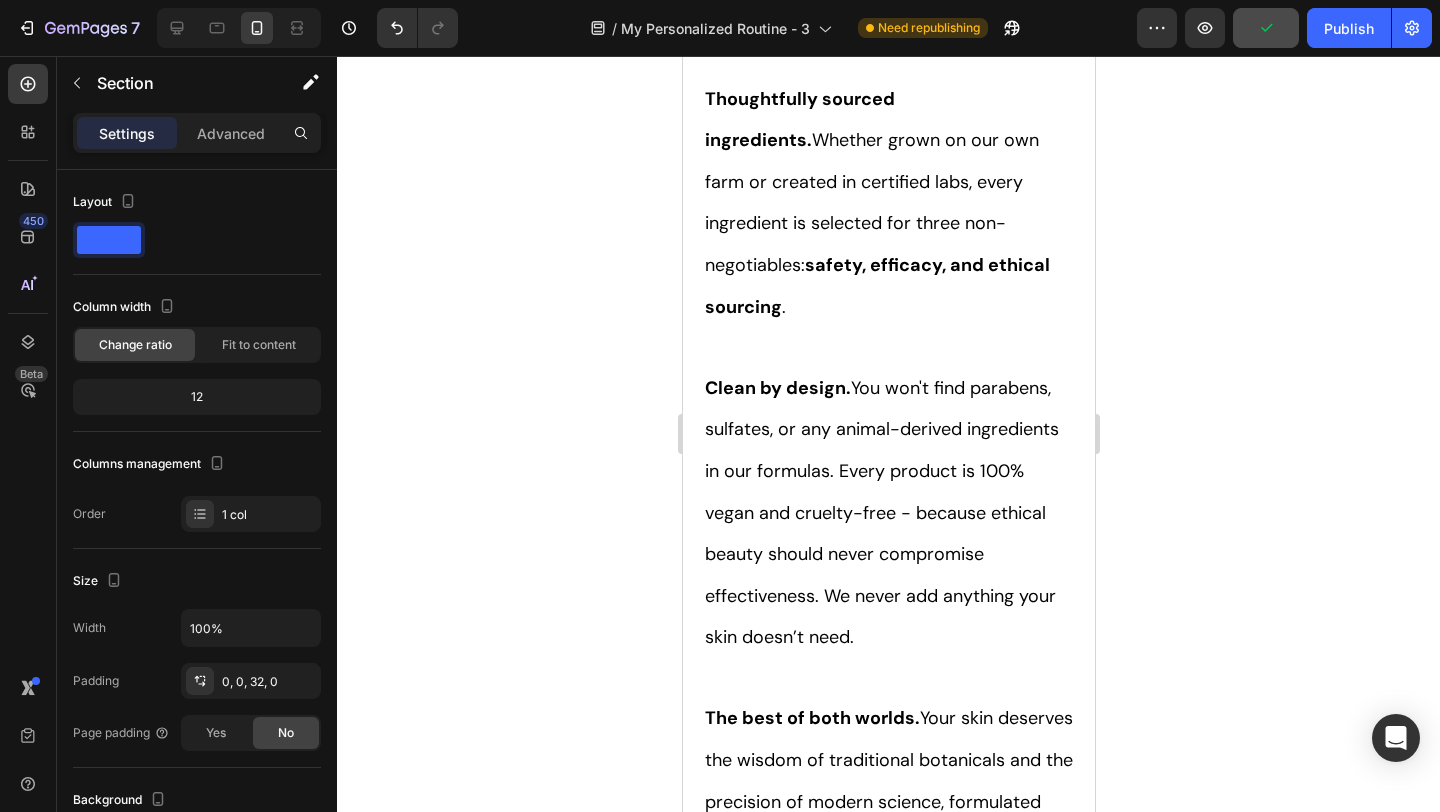 scroll, scrollTop: 8825, scrollLeft: 0, axis: vertical 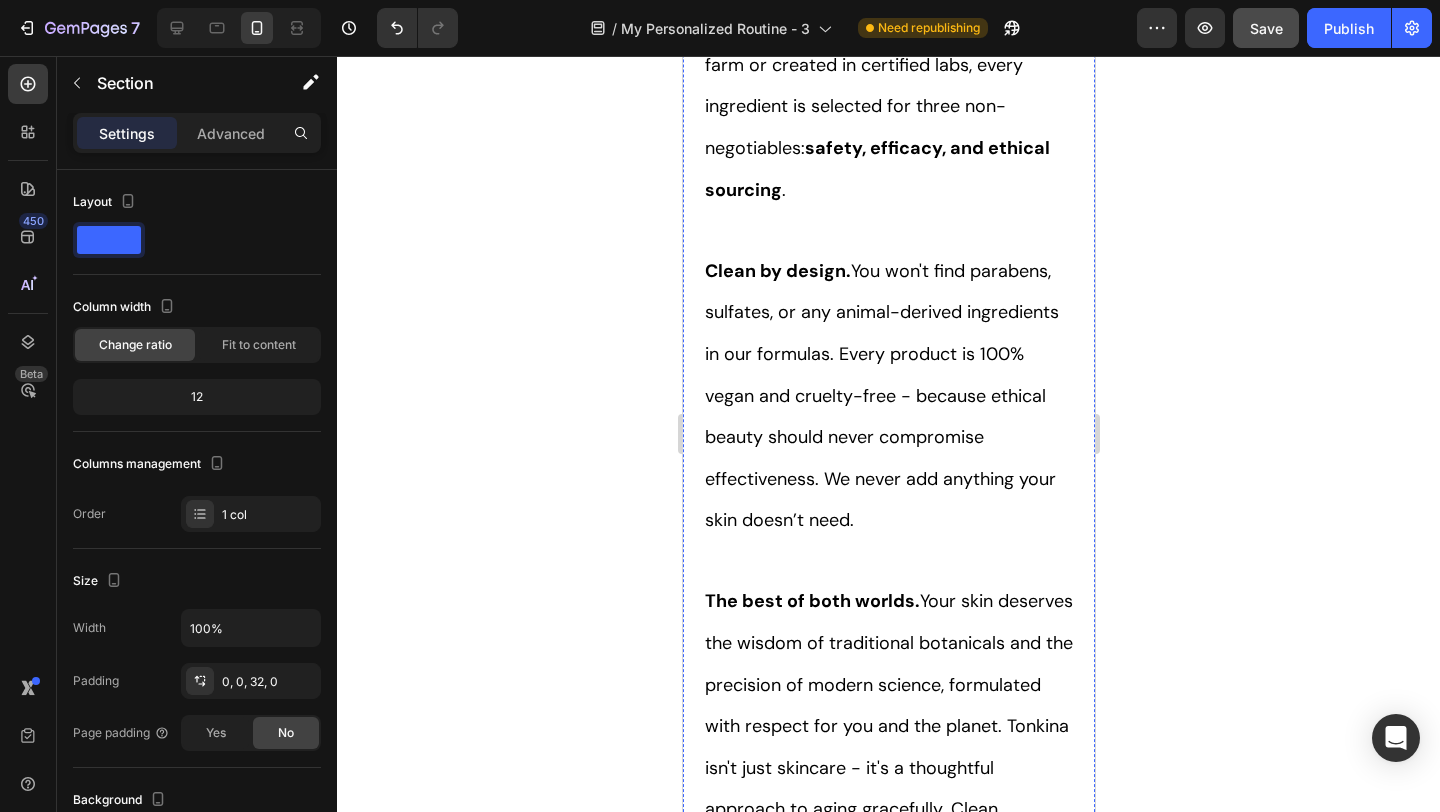 click on "About Tonkina" at bounding box center (842, -895) 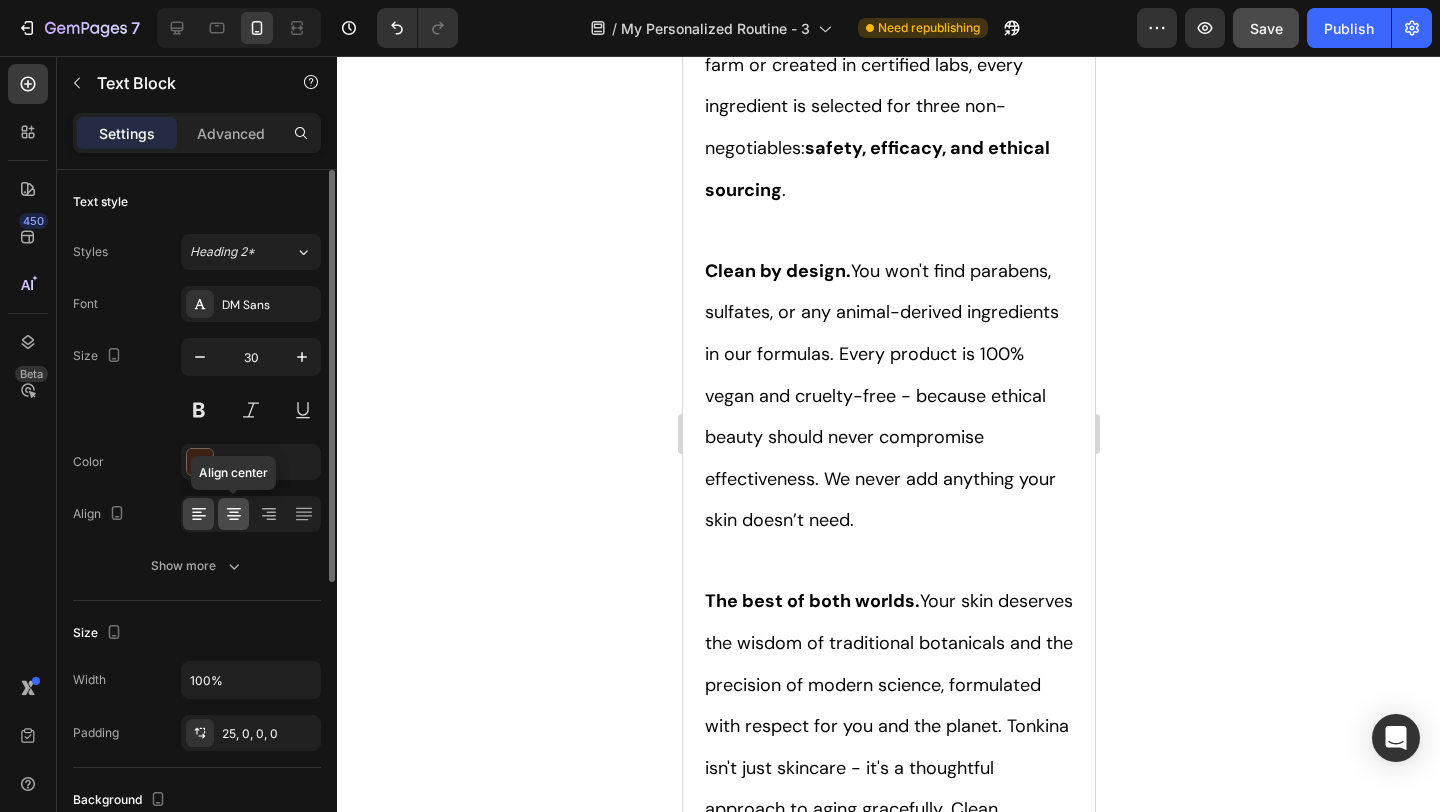 click 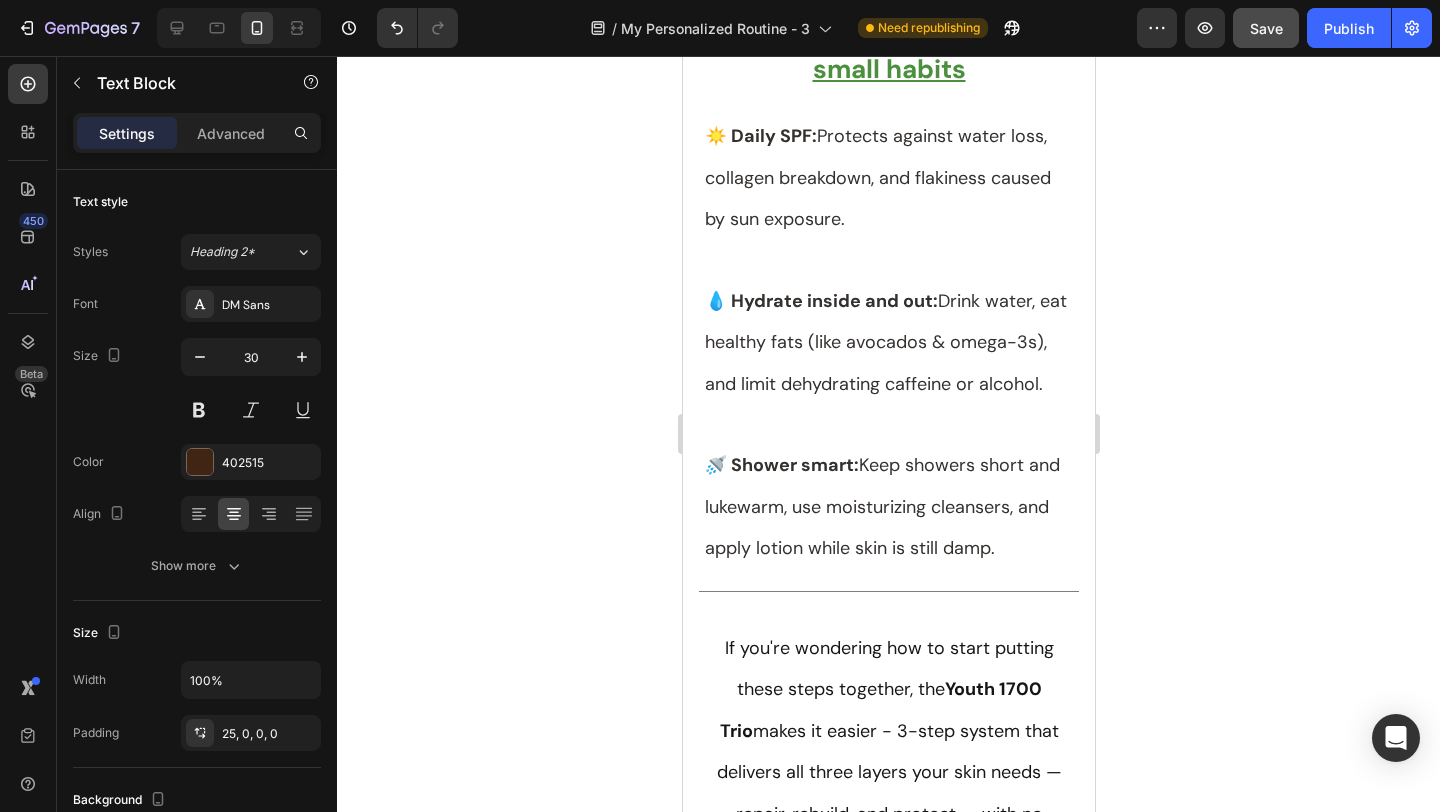 scroll, scrollTop: 4600, scrollLeft: 0, axis: vertical 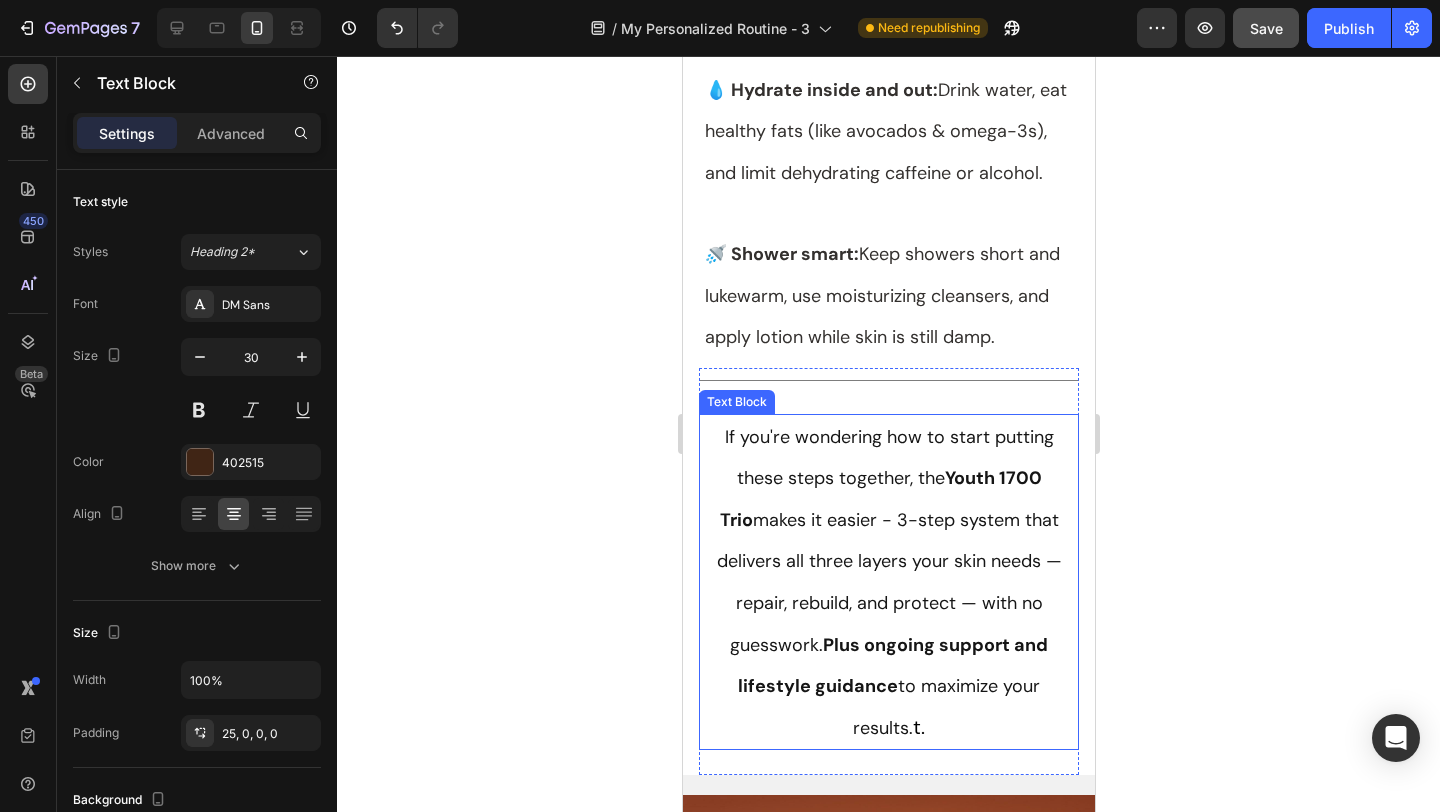 click on "If you're wondering how to start putting these steps together, the  Youth 1700 Trio  makes it easier - 3-step system that delivers all three layers your skin needs — repair, rebuild, and protect — with no guesswork.  Plus ongoing support and lifestyle guidance  to maximize your results. t." at bounding box center [888, 582] 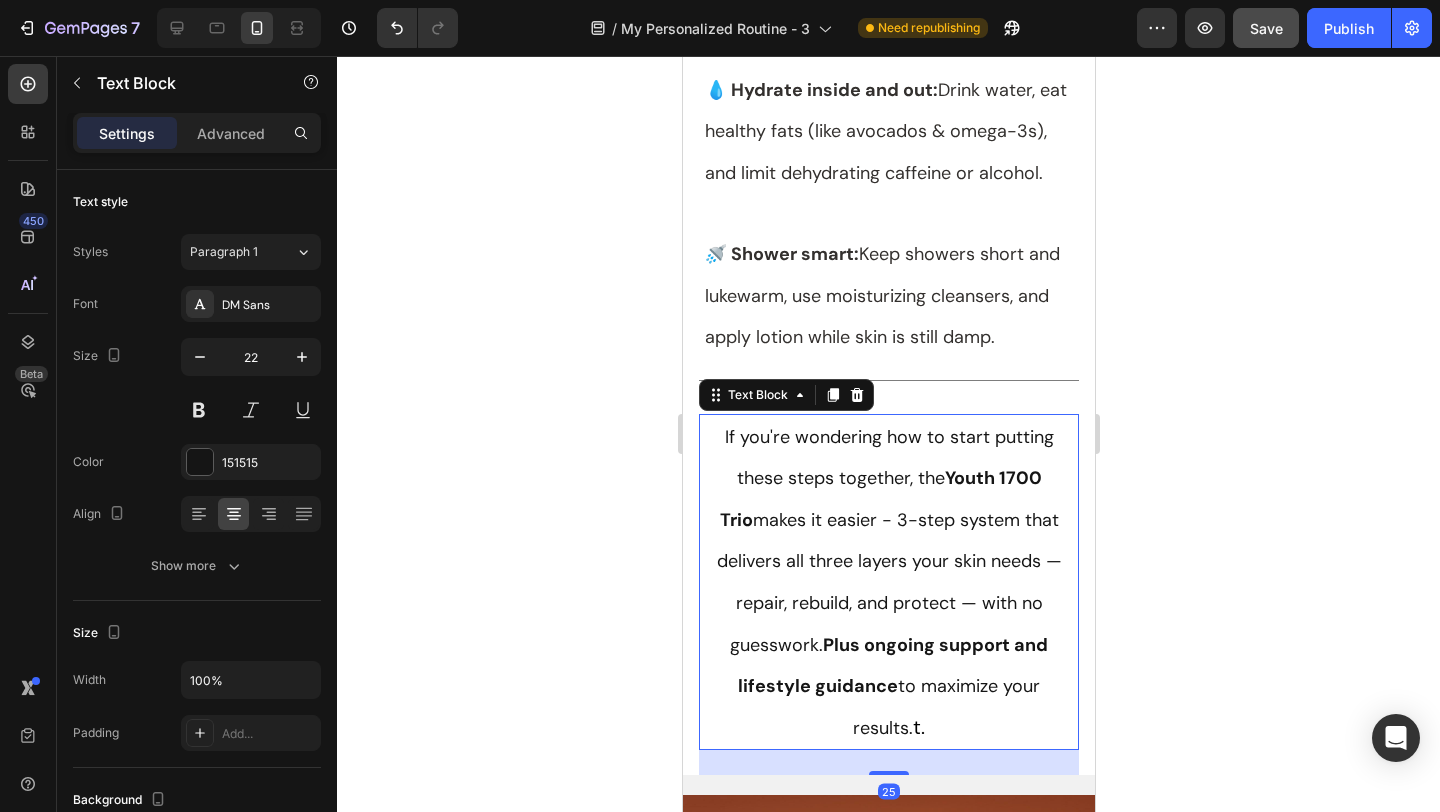click on "If you're wondering how to start putting these steps together, the  Youth 1700 Trio  makes it easier - 3-step system that delivers all three layers your skin needs — repair, rebuild, and protect — with no guesswork.  Plus ongoing support and lifestyle guidance  to maximize your results." at bounding box center (888, 582) 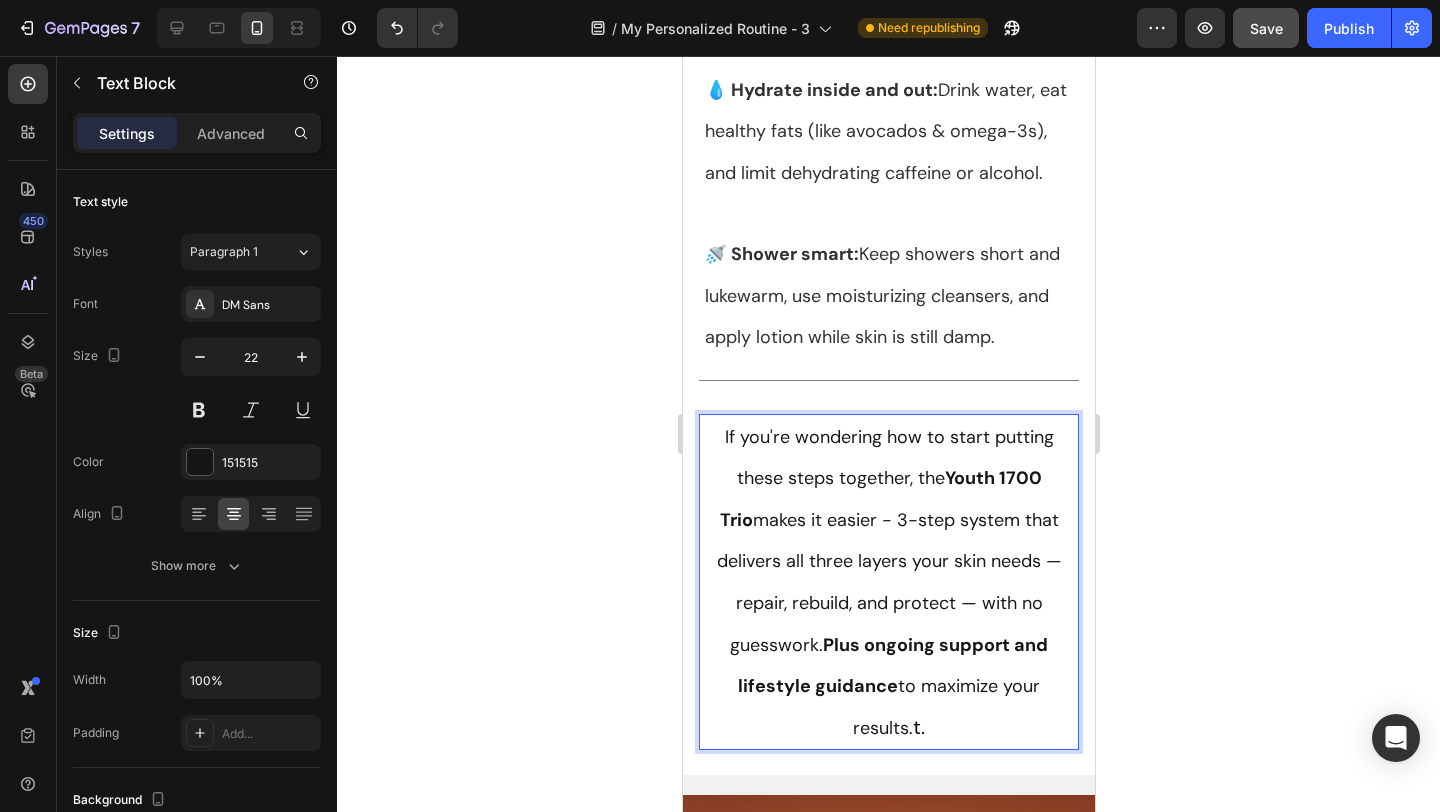 click on "t." at bounding box center (918, 727) 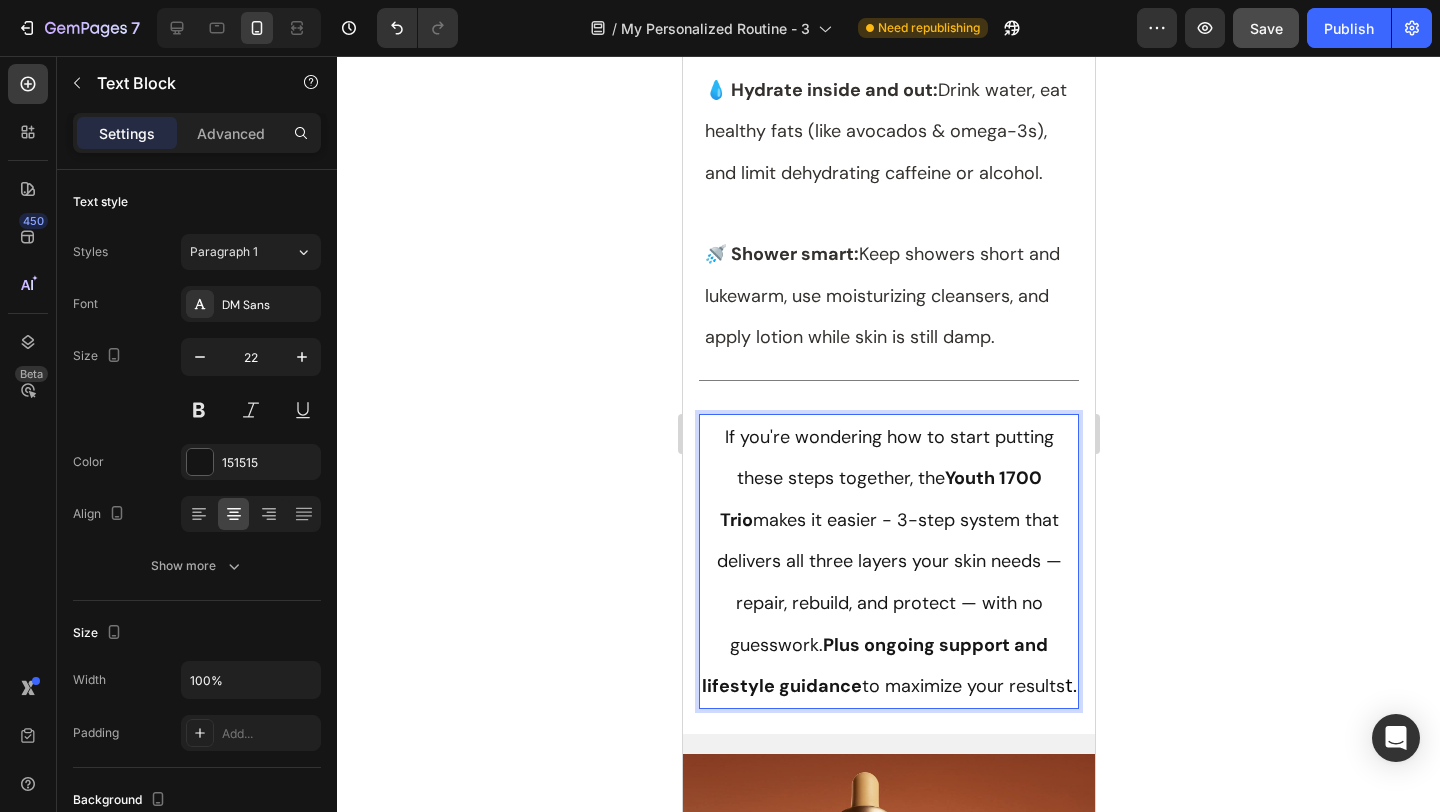 click on "If you're wondering how to start putting these steps together, the  Youth 1700 Trio  makes it easier - 3-step system that delivers all three layers your skin needs — repair, rebuild, and protect — with no guesswork.  Plus ongoing support and lifestyle guidance  to maximize your results" at bounding box center [882, 562] 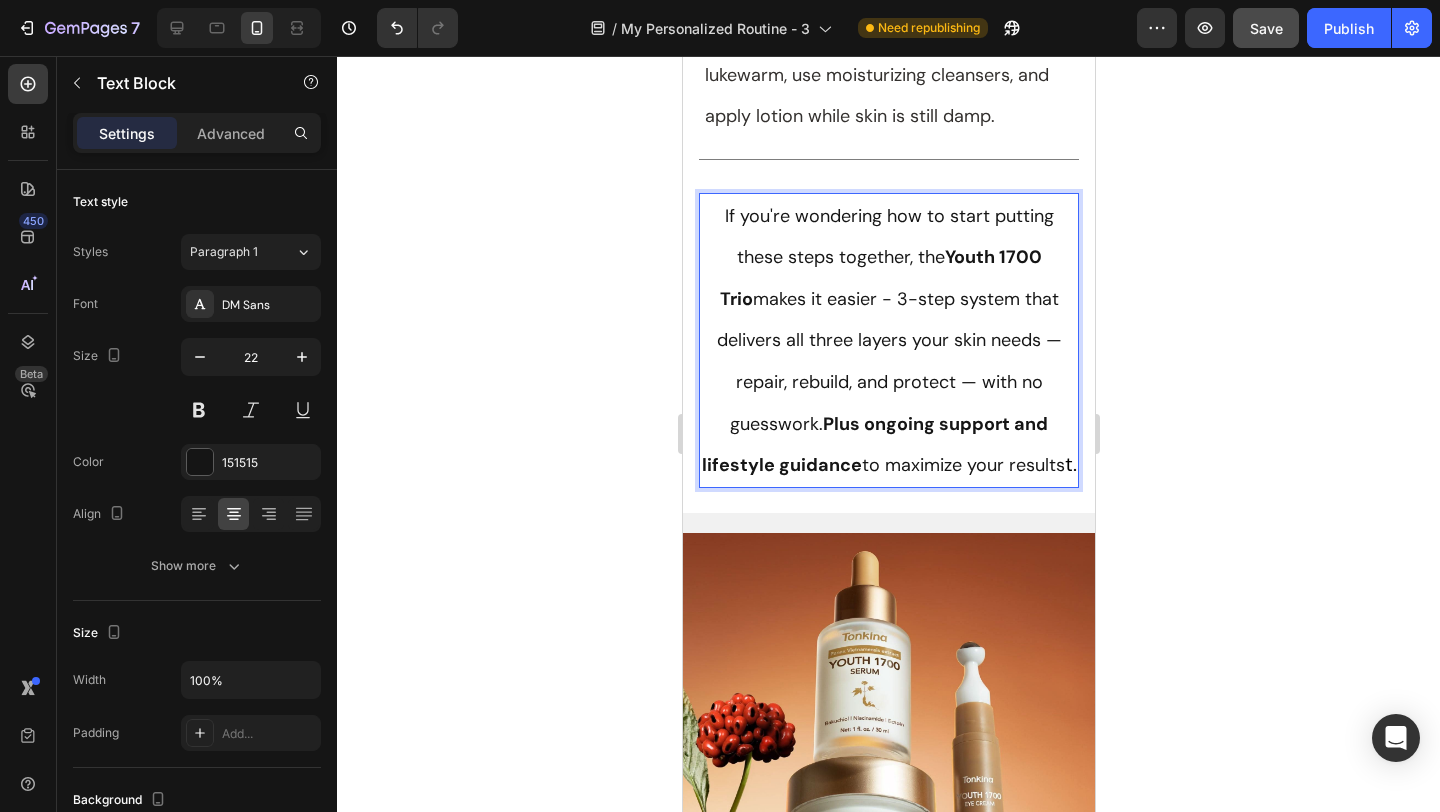 scroll, scrollTop: 4834, scrollLeft: 0, axis: vertical 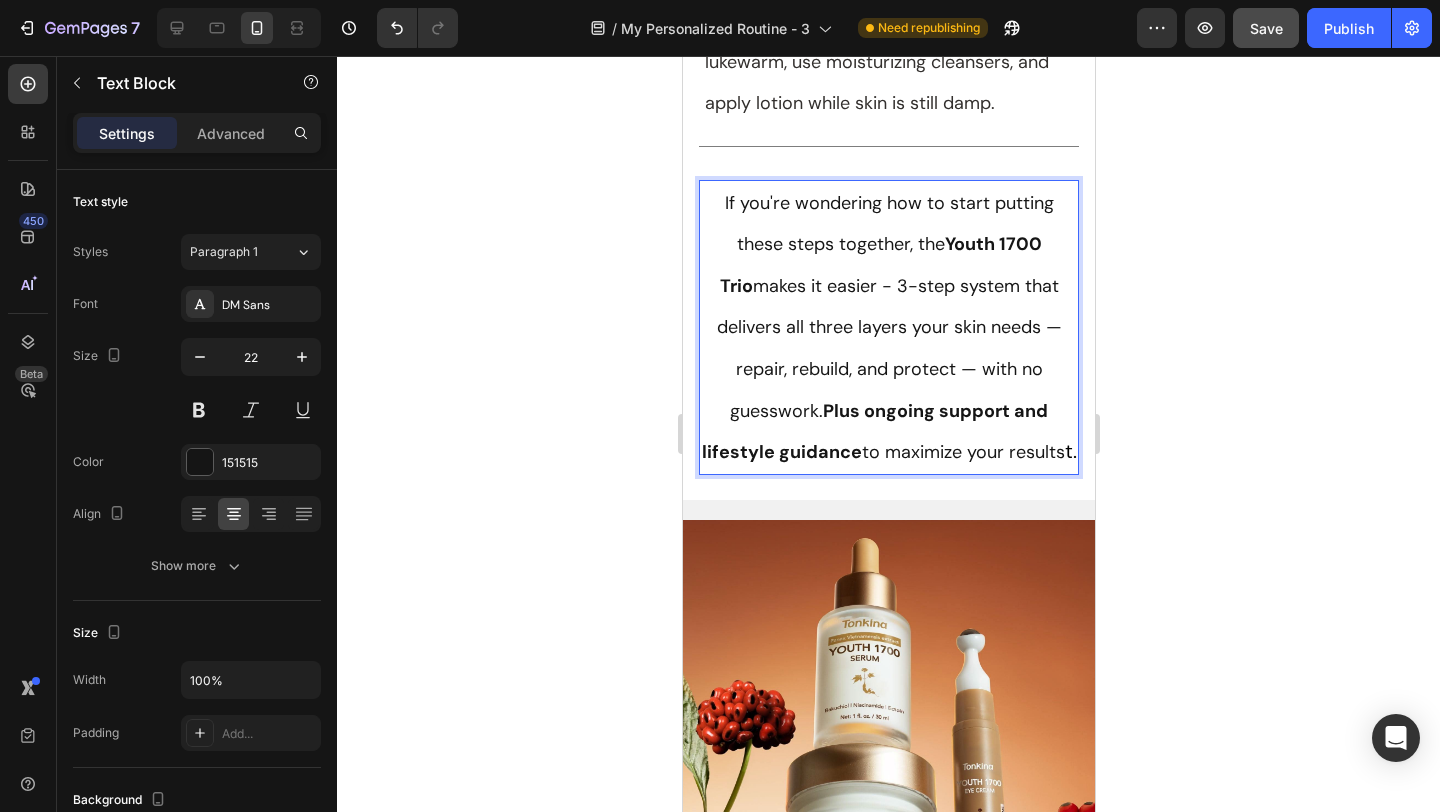 click on "If you're wondering how to start putting these steps together, the  Youth 1700 Trio  makes it easier - 3-step system that delivers all three layers your skin needs — repair, rebuild, and protect — with no guesswork.  Plus ongoing support and lifestyle guidance  to maximize your results t." at bounding box center (888, 327) 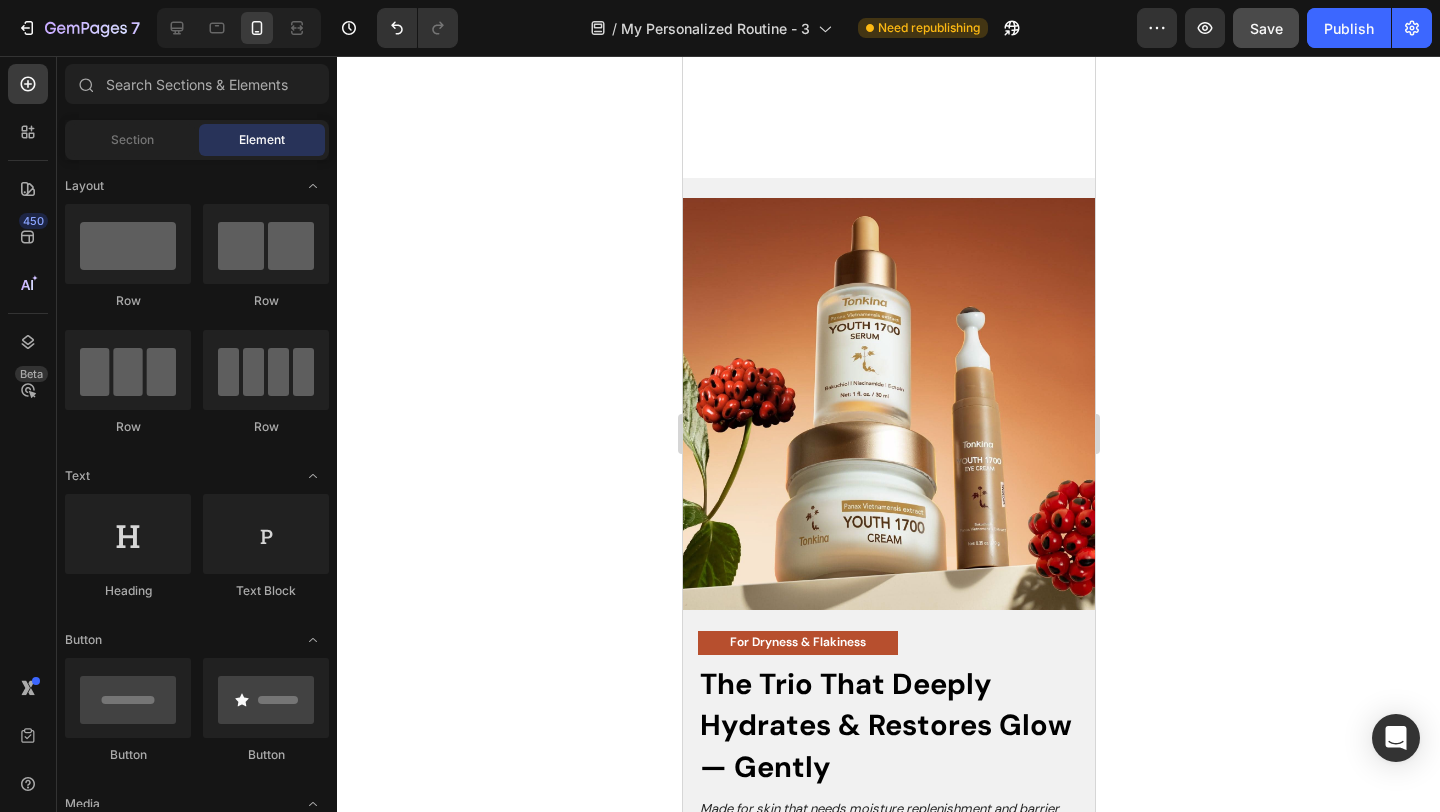 scroll, scrollTop: 5769, scrollLeft: 0, axis: vertical 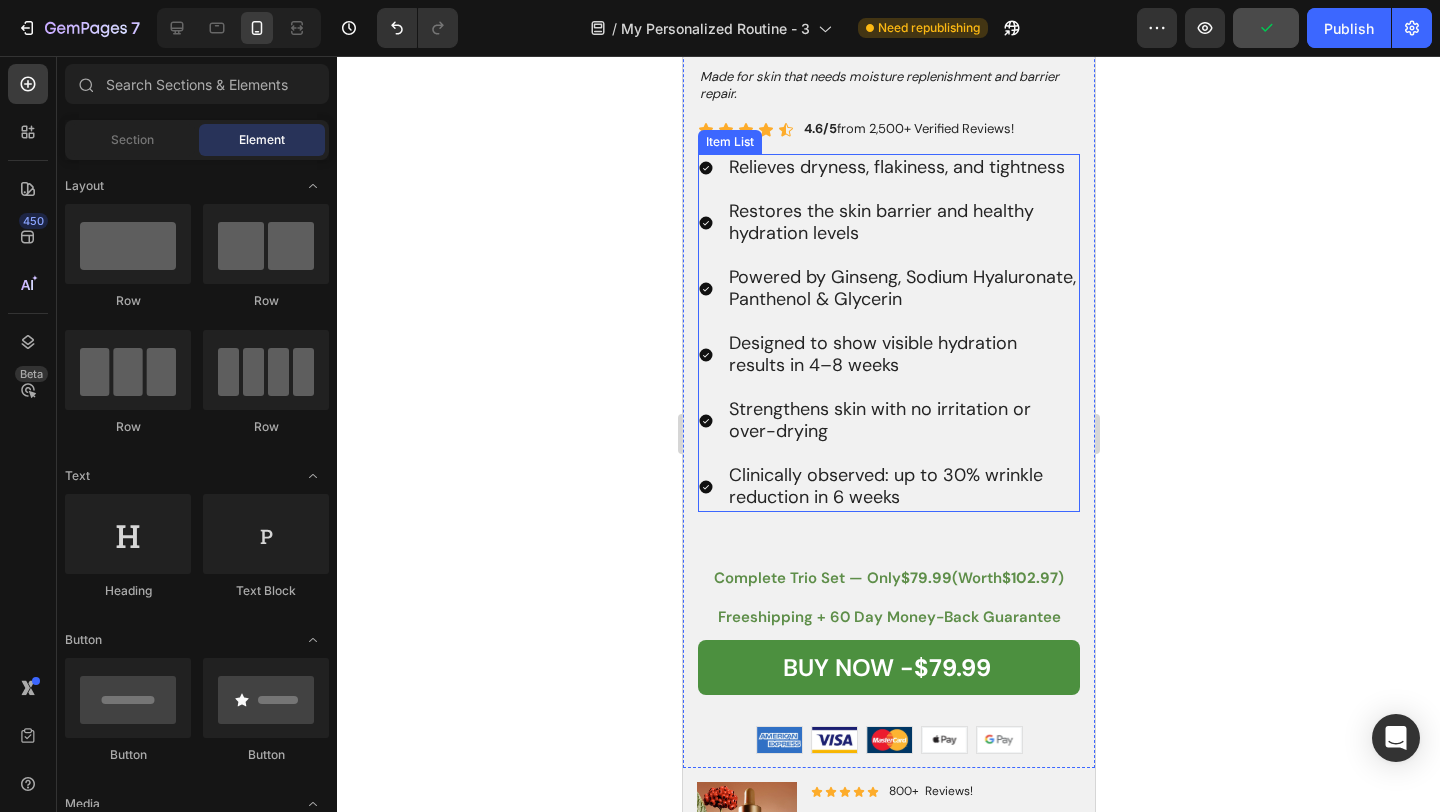 click on "Relieves dryness, flakiness, and tightness" at bounding box center [896, 167] 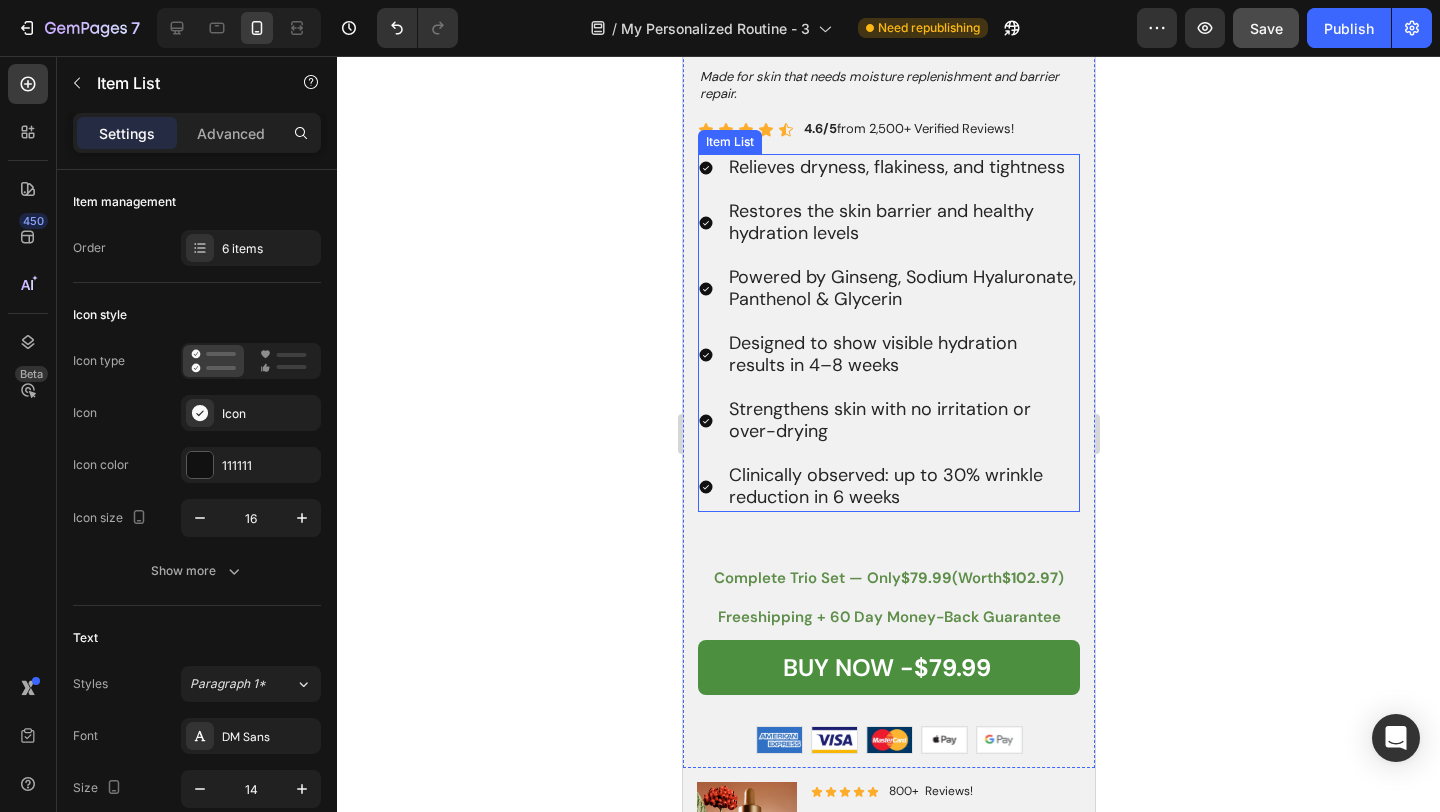 click on "Relieves dryness, flakiness, and tightness" at bounding box center (896, 167) 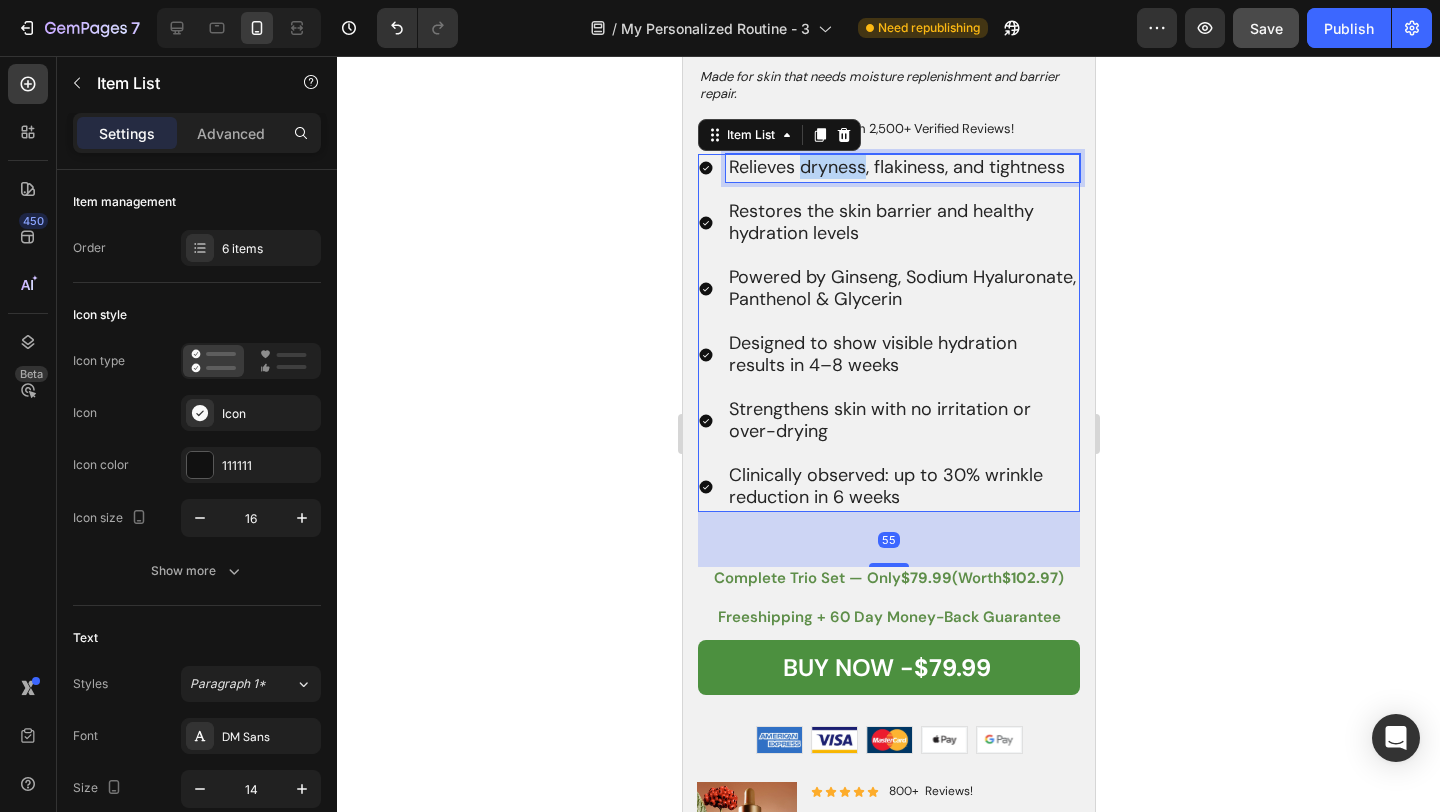 click on "Relieves dryness, flakiness, and tightness" at bounding box center [896, 167] 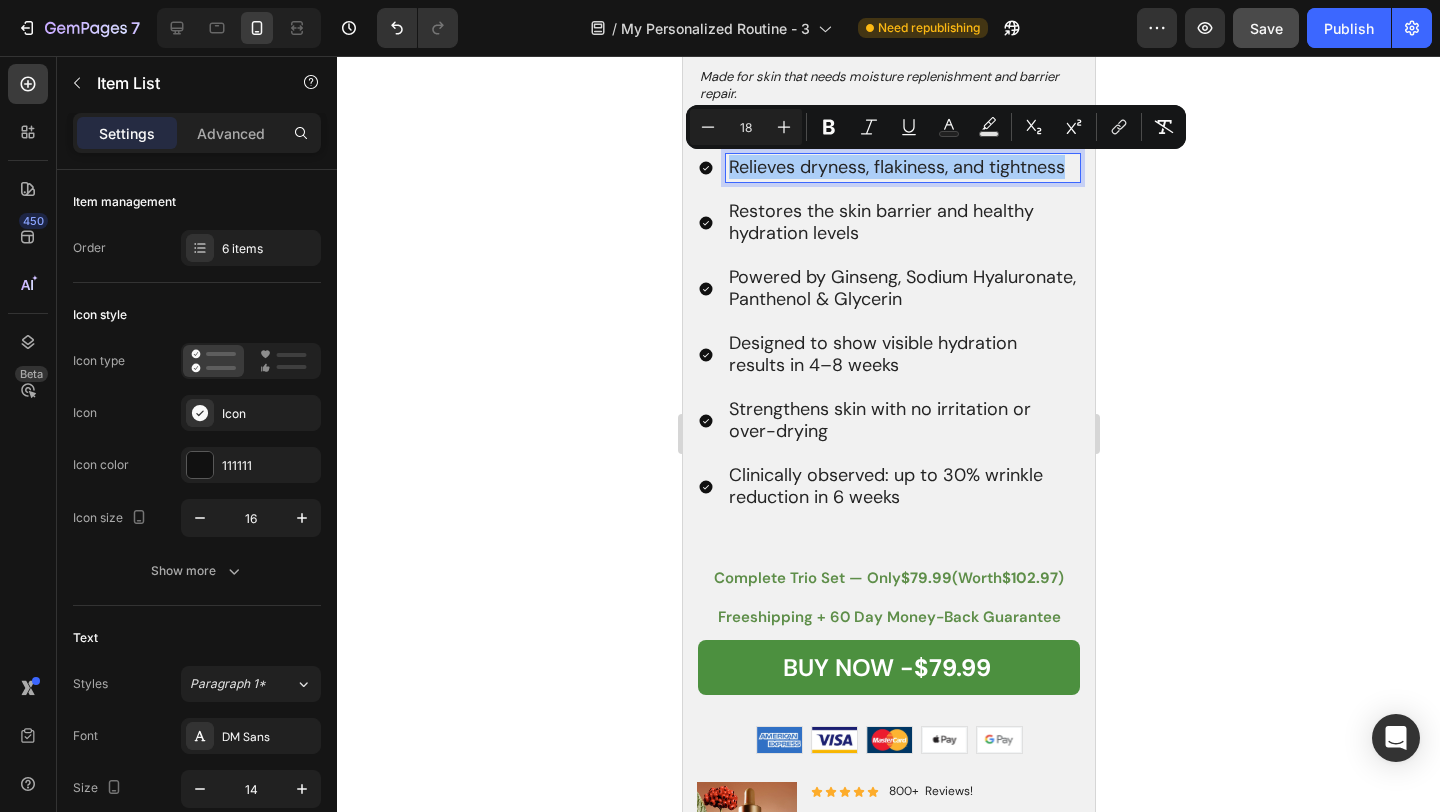 click 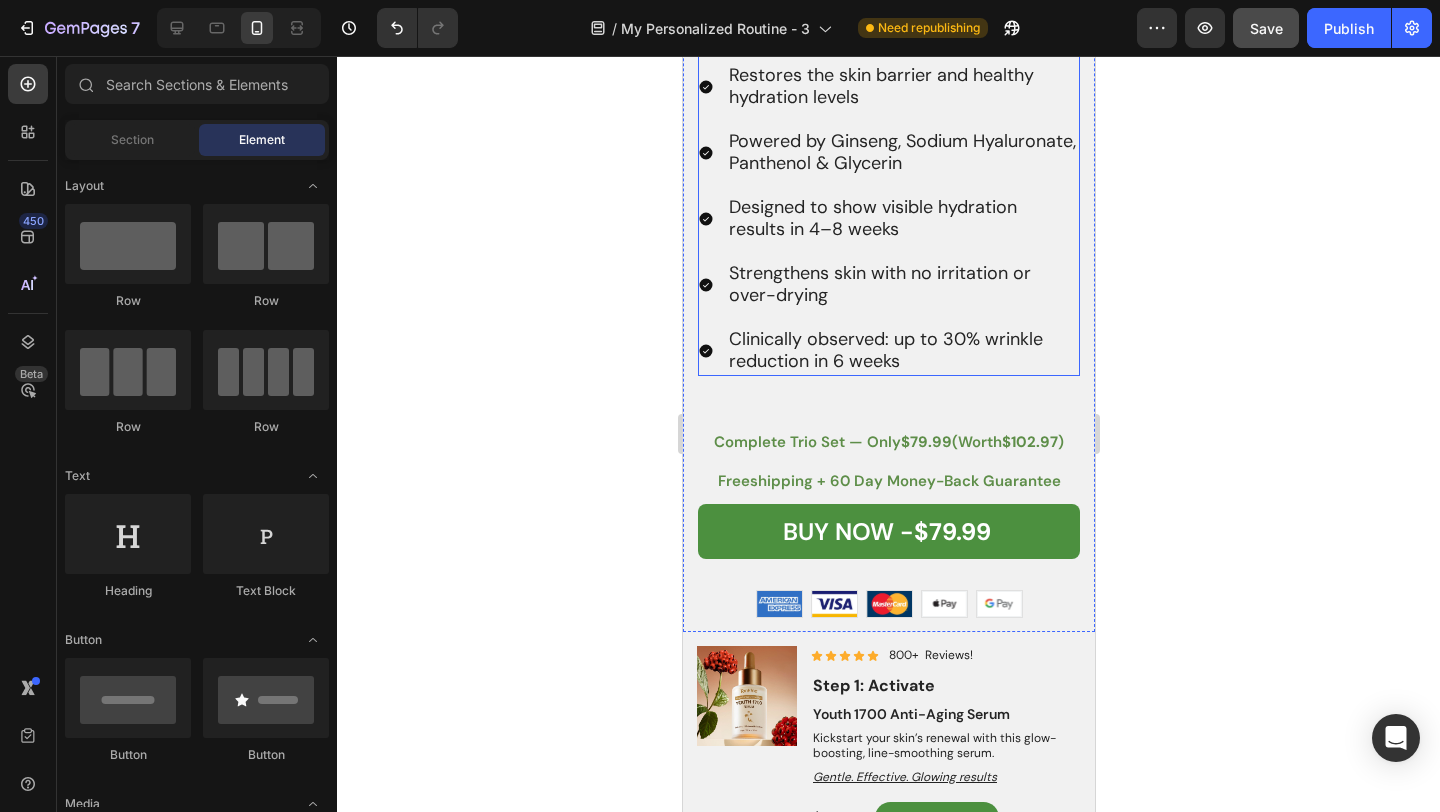 scroll, scrollTop: 6012, scrollLeft: 0, axis: vertical 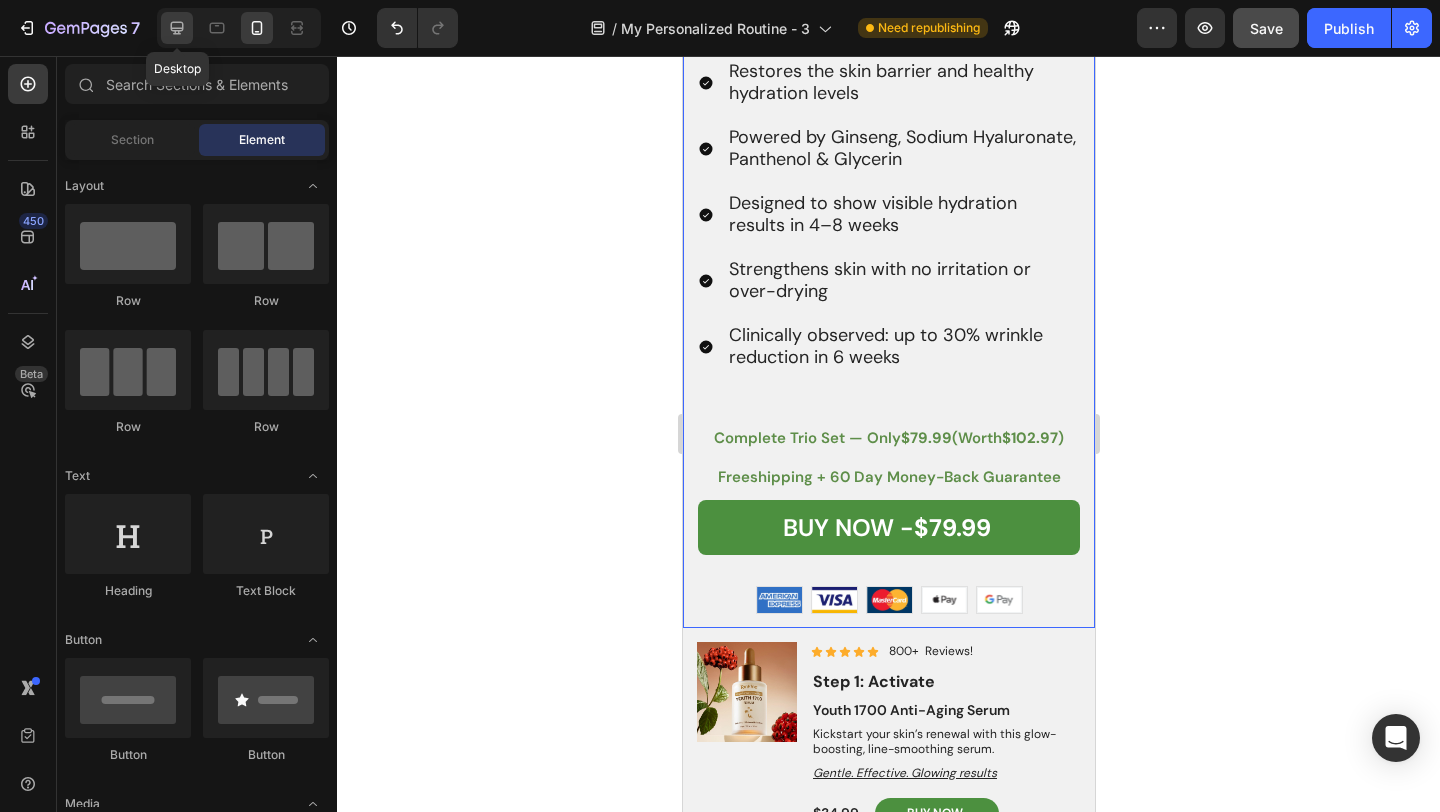 click 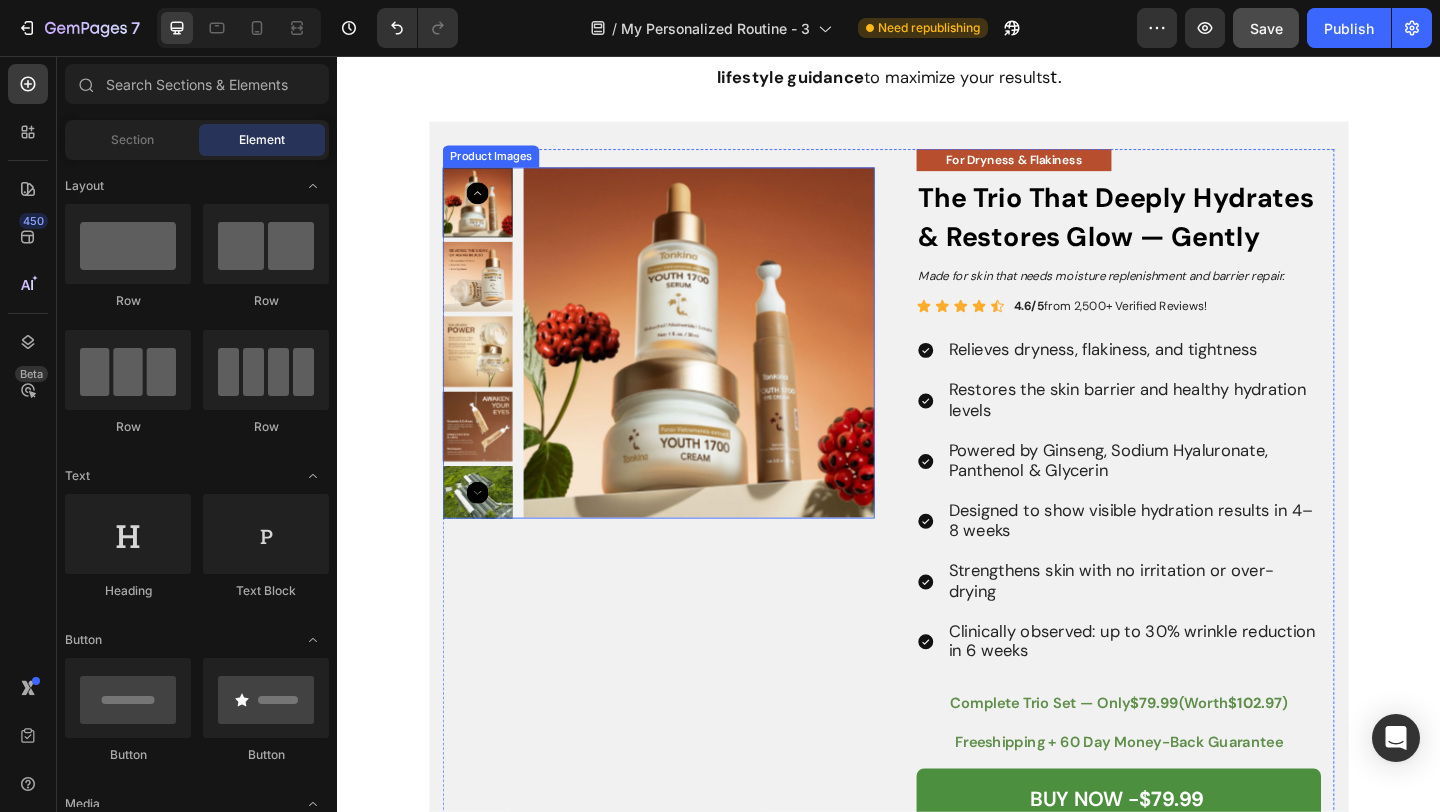 scroll, scrollTop: 5114, scrollLeft: 0, axis: vertical 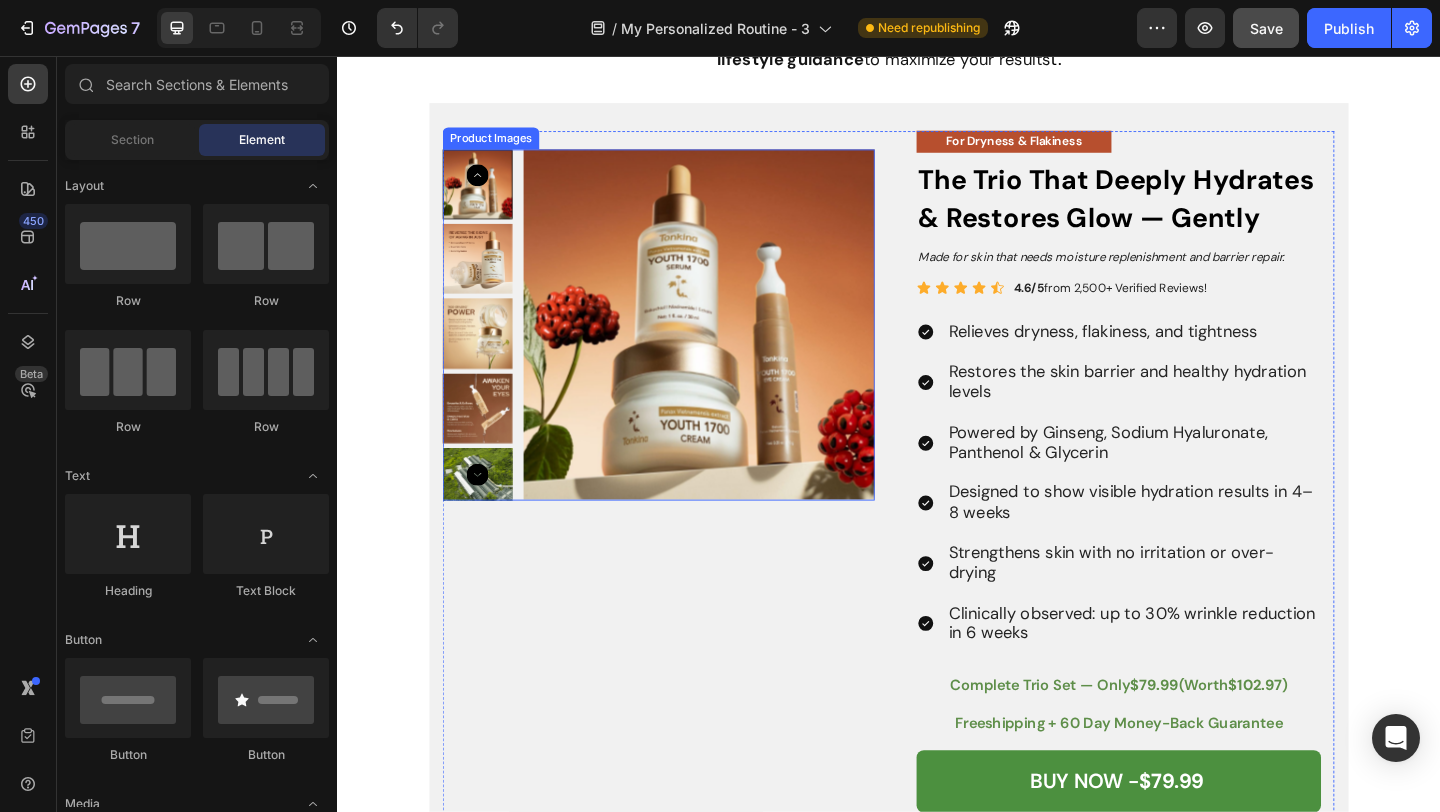 click at bounding box center [731, 348] 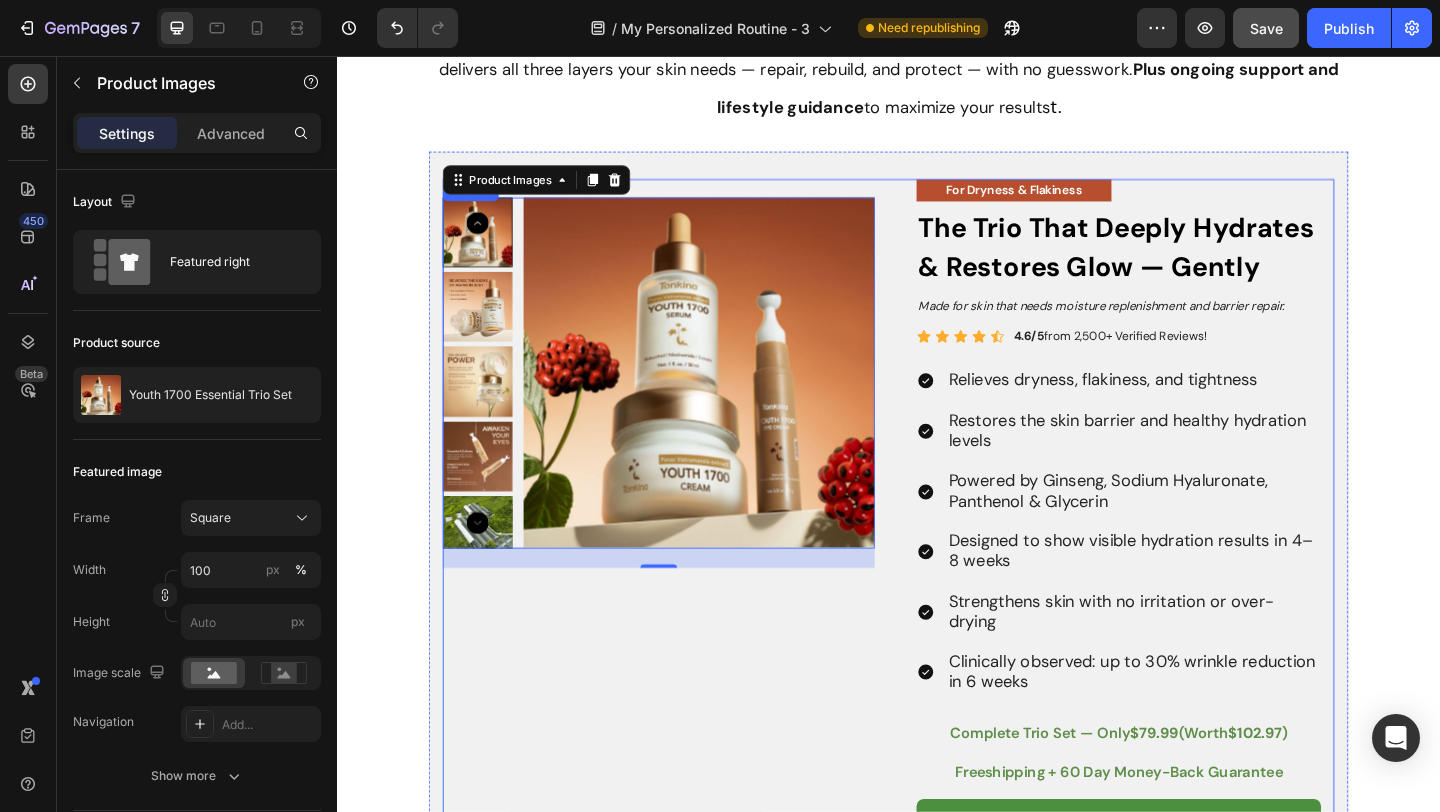 scroll, scrollTop: 5086, scrollLeft: 0, axis: vertical 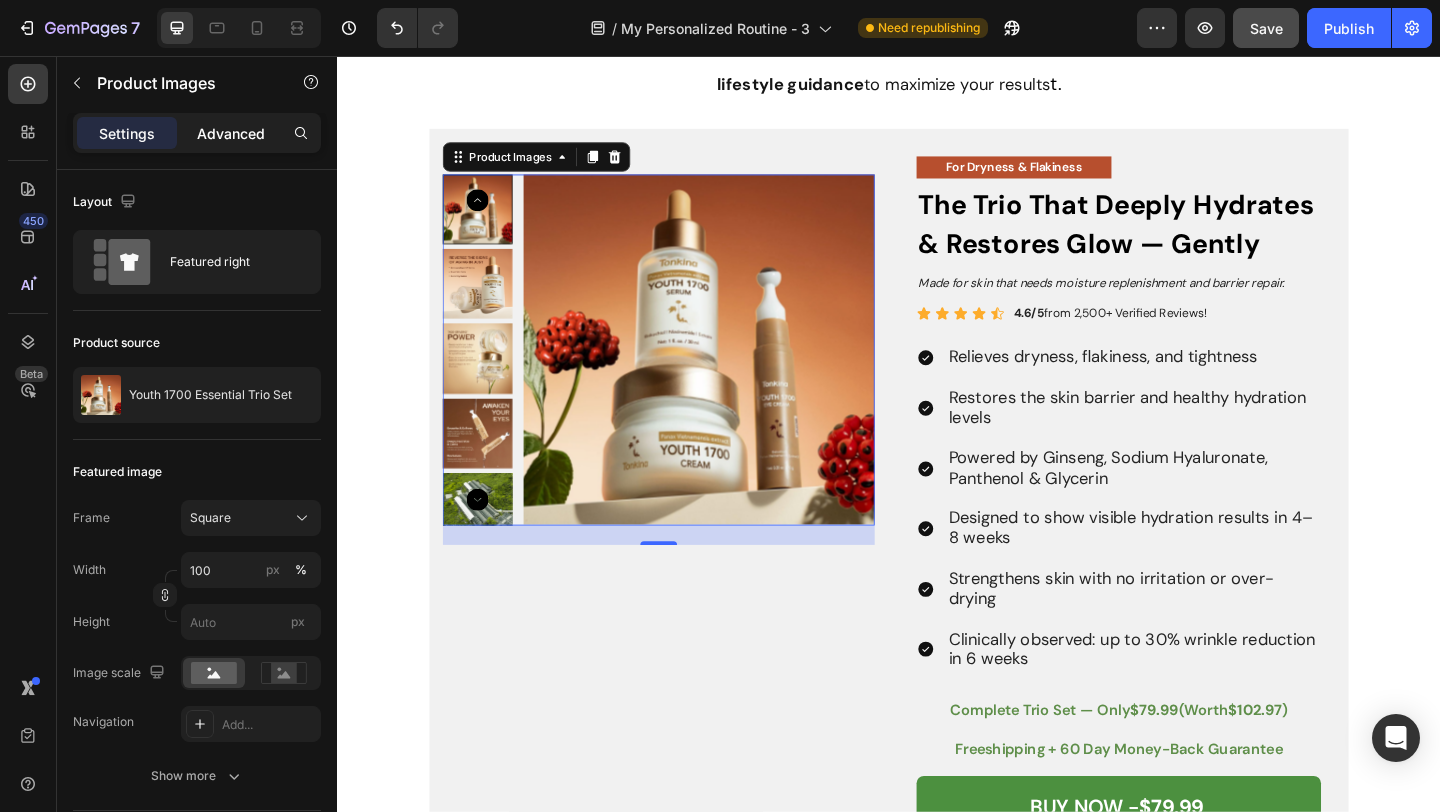 click on "Advanced" at bounding box center [231, 133] 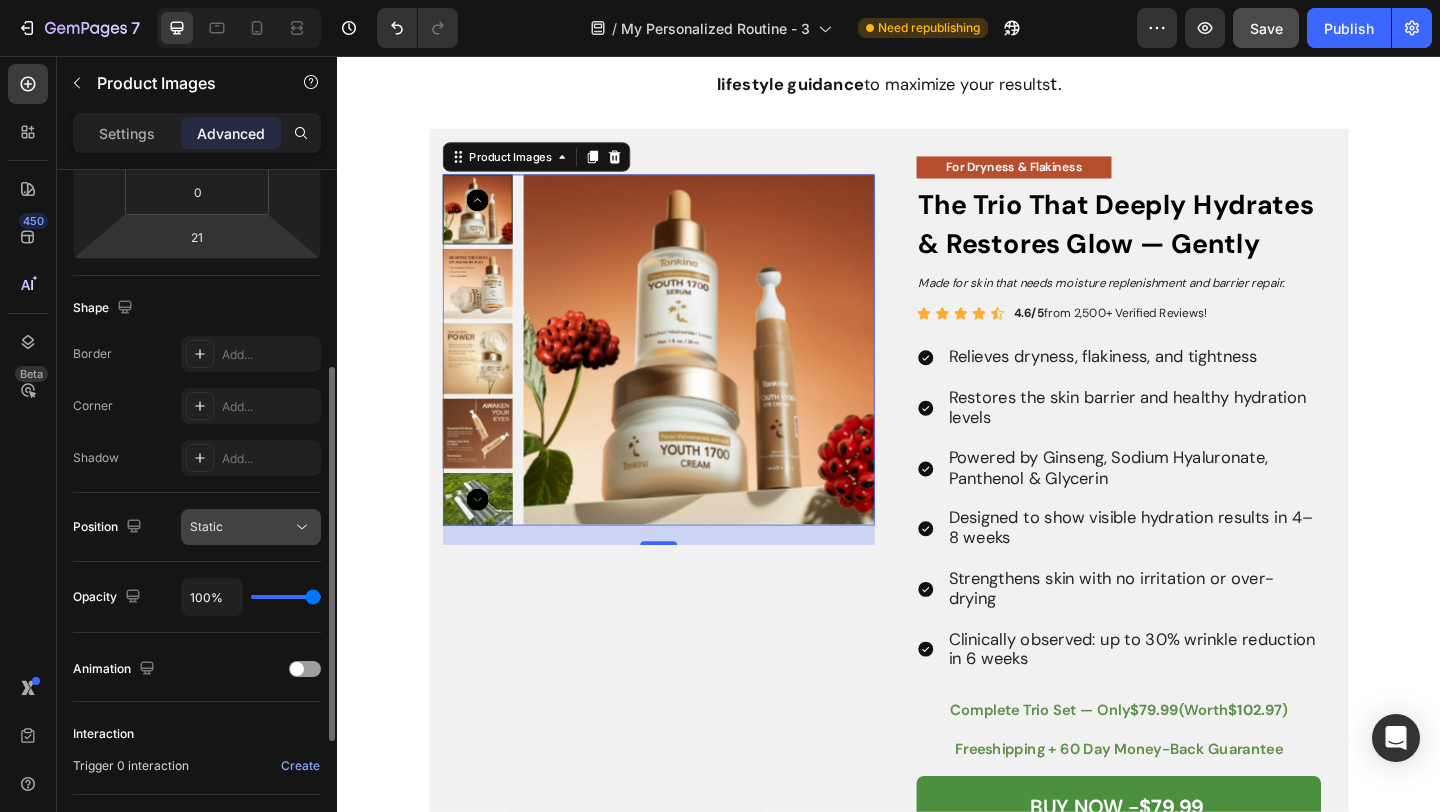 scroll, scrollTop: 413, scrollLeft: 0, axis: vertical 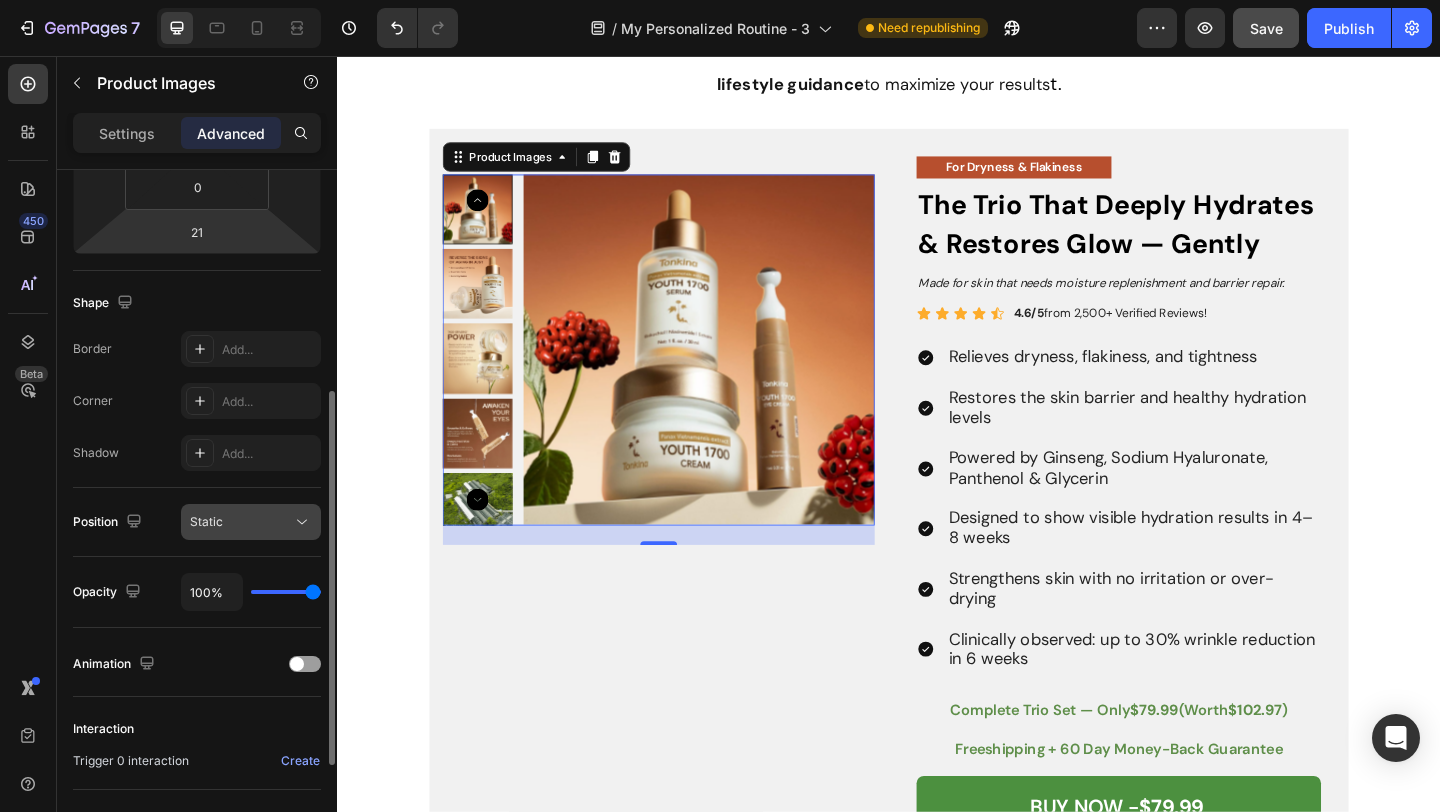 click on "Static" 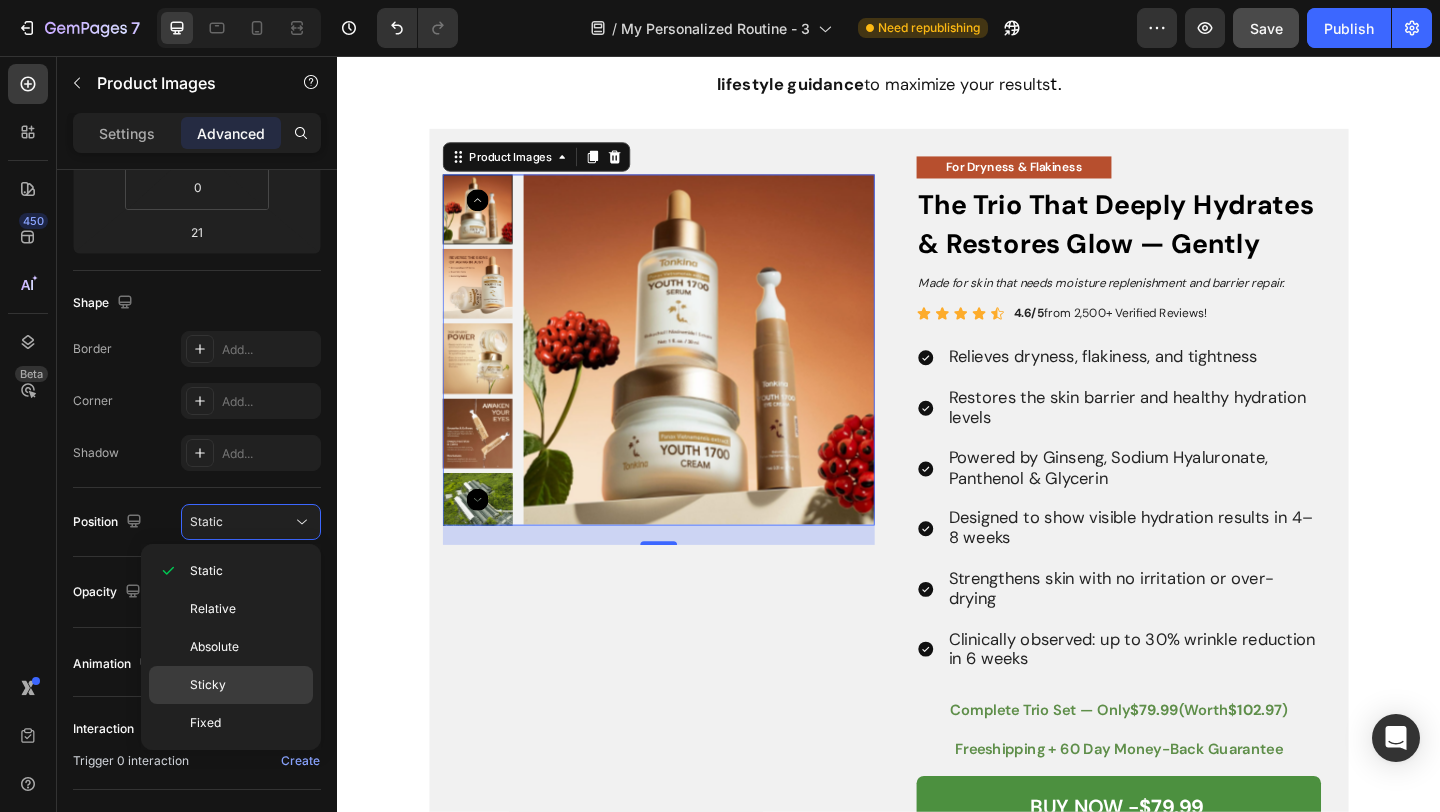 click on "Sticky" at bounding box center [247, 685] 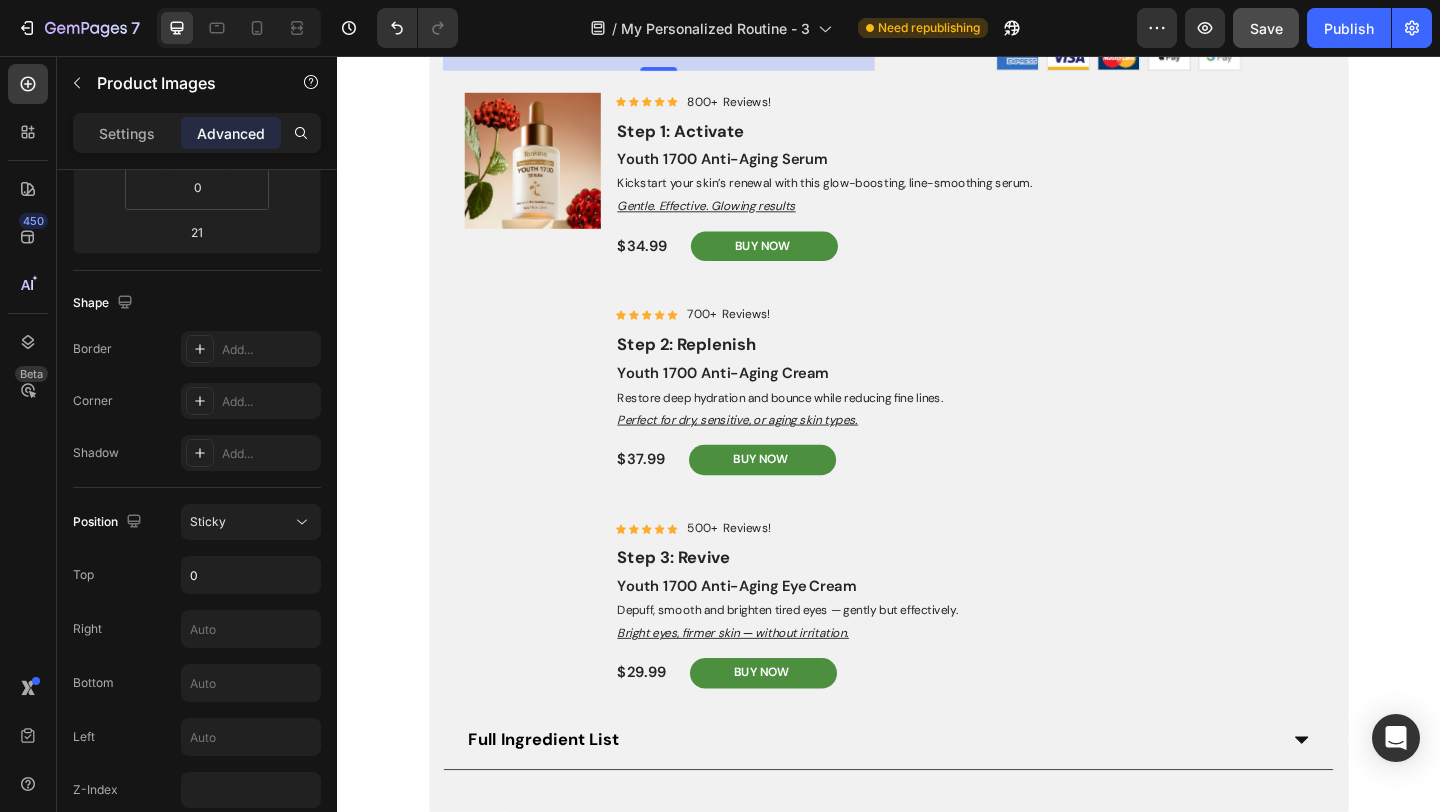 scroll, scrollTop: 5987, scrollLeft: 0, axis: vertical 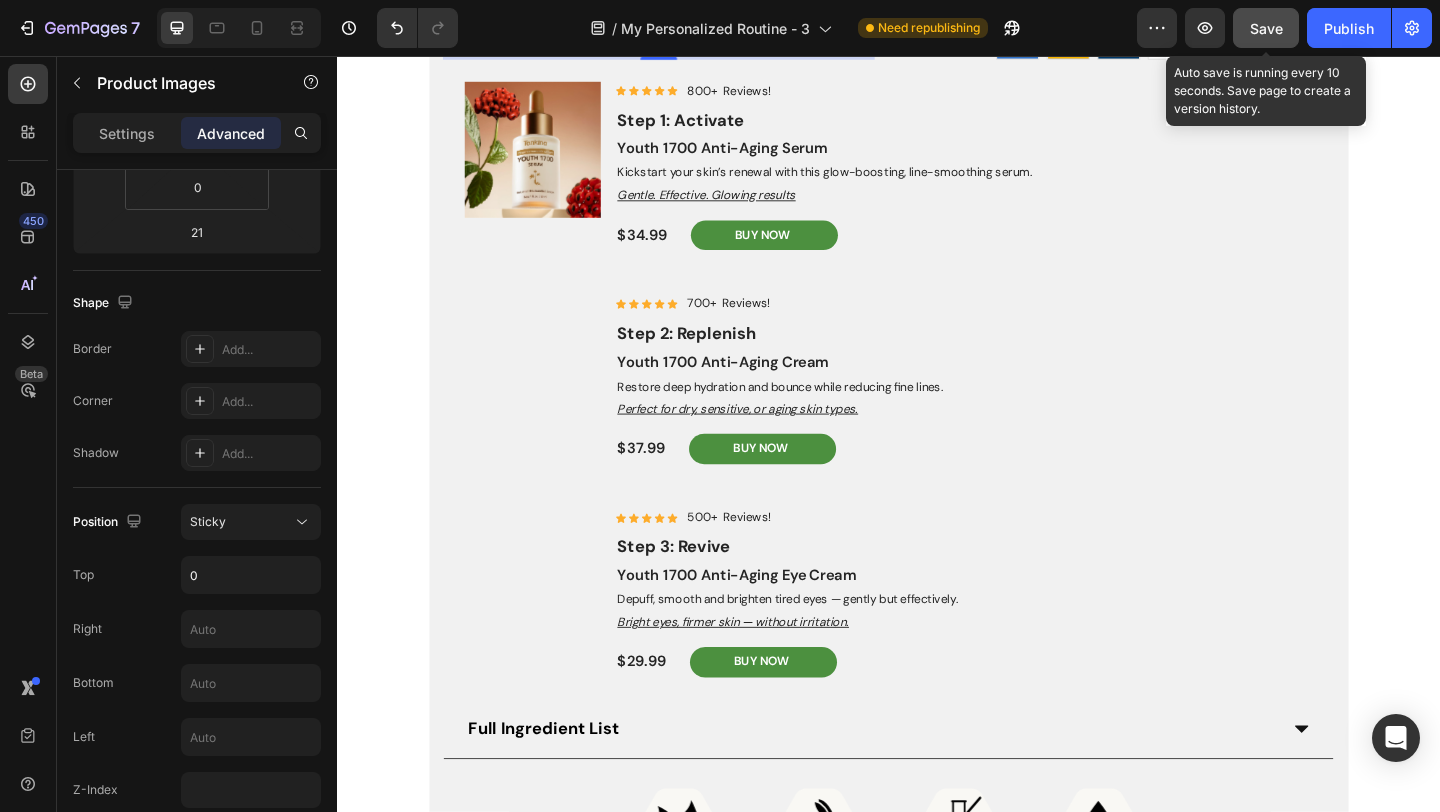 click on "Save" 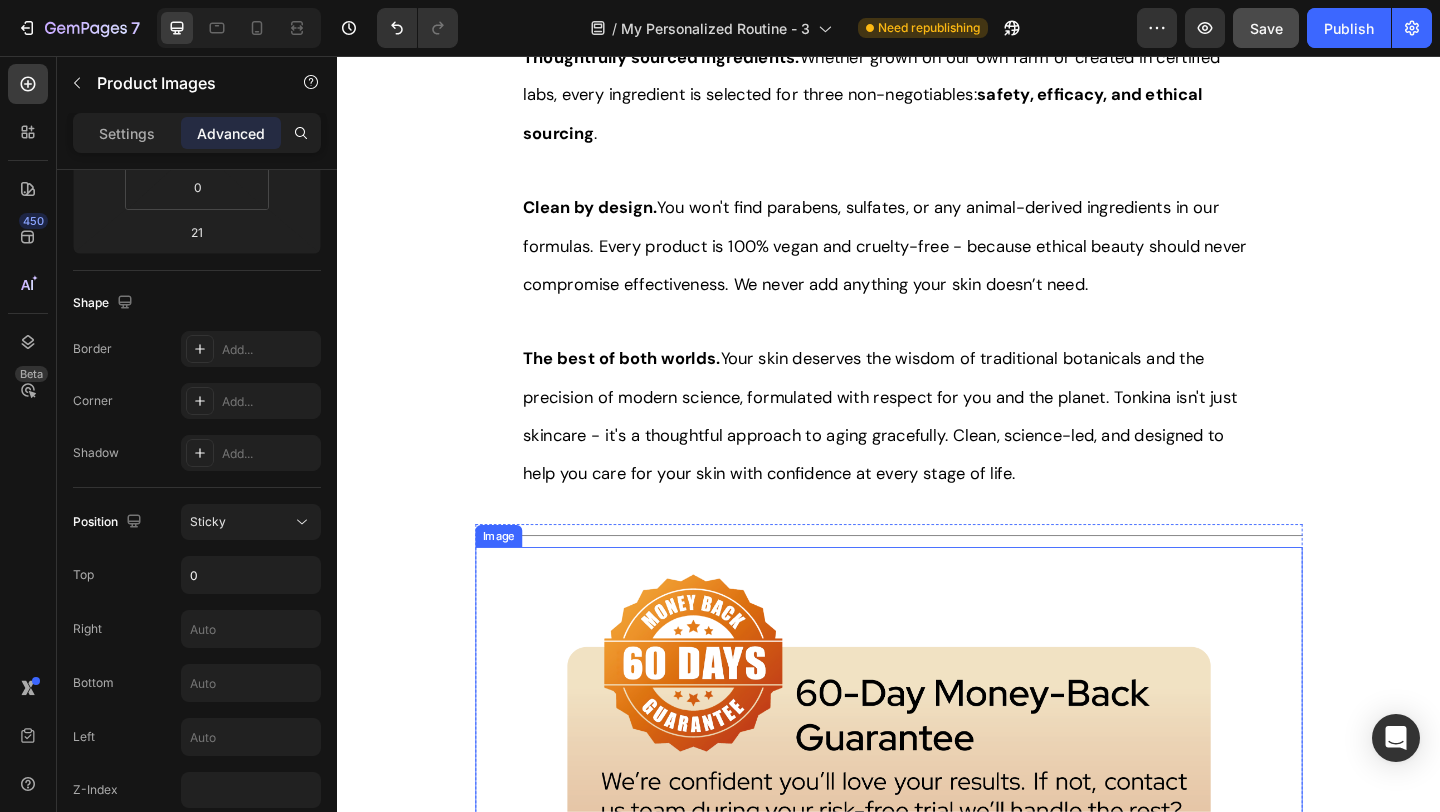 scroll, scrollTop: 9863, scrollLeft: 0, axis: vertical 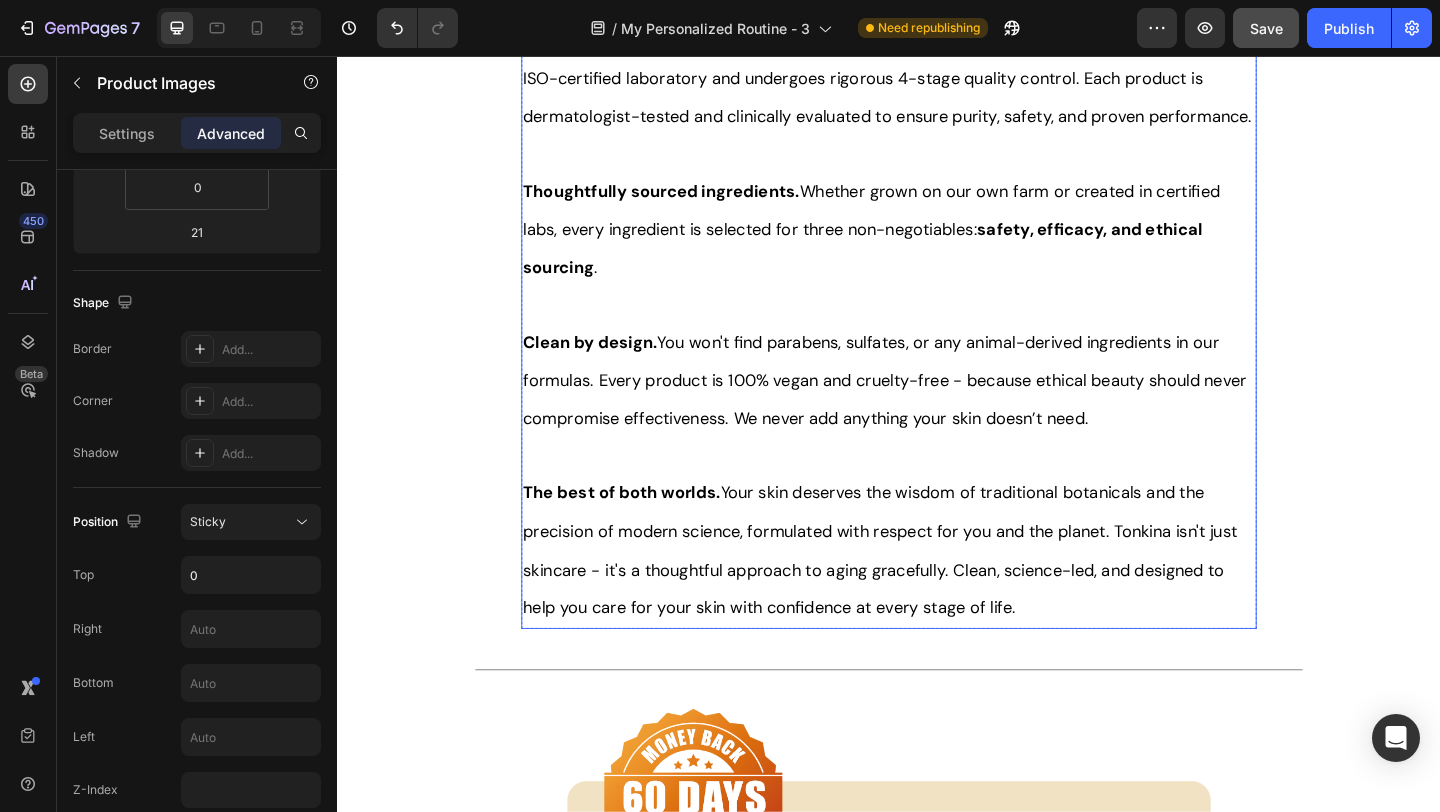 click on "Clean by design.  You won't find parabens, sulfates, or any animal-derived ingredients in our formulas. Every product is 100% vegan and cruelty-free - because ethical beauty should never compromise effectiveness. We never add anything your skin doesn’t need." at bounding box center (932, 408) 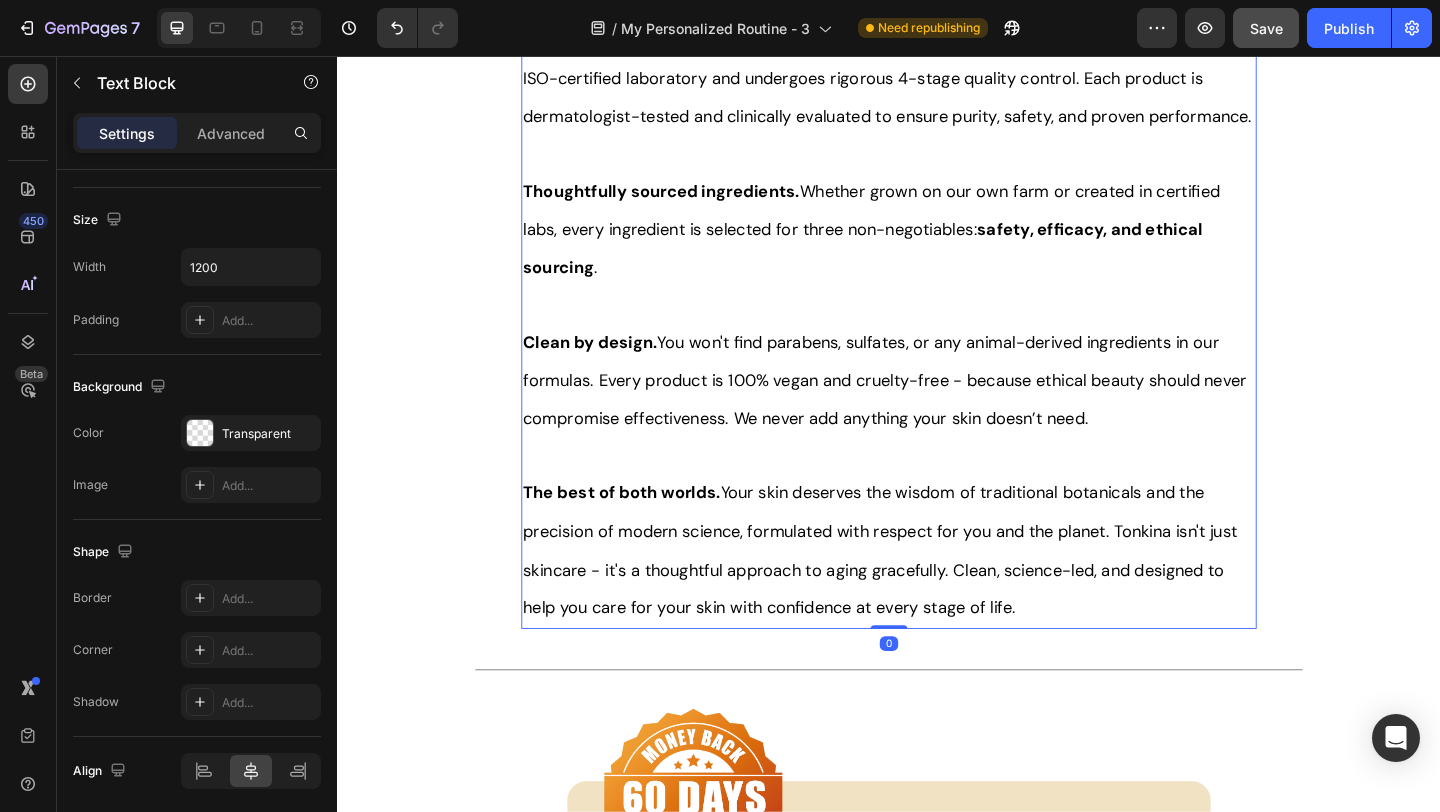 scroll, scrollTop: 0, scrollLeft: 0, axis: both 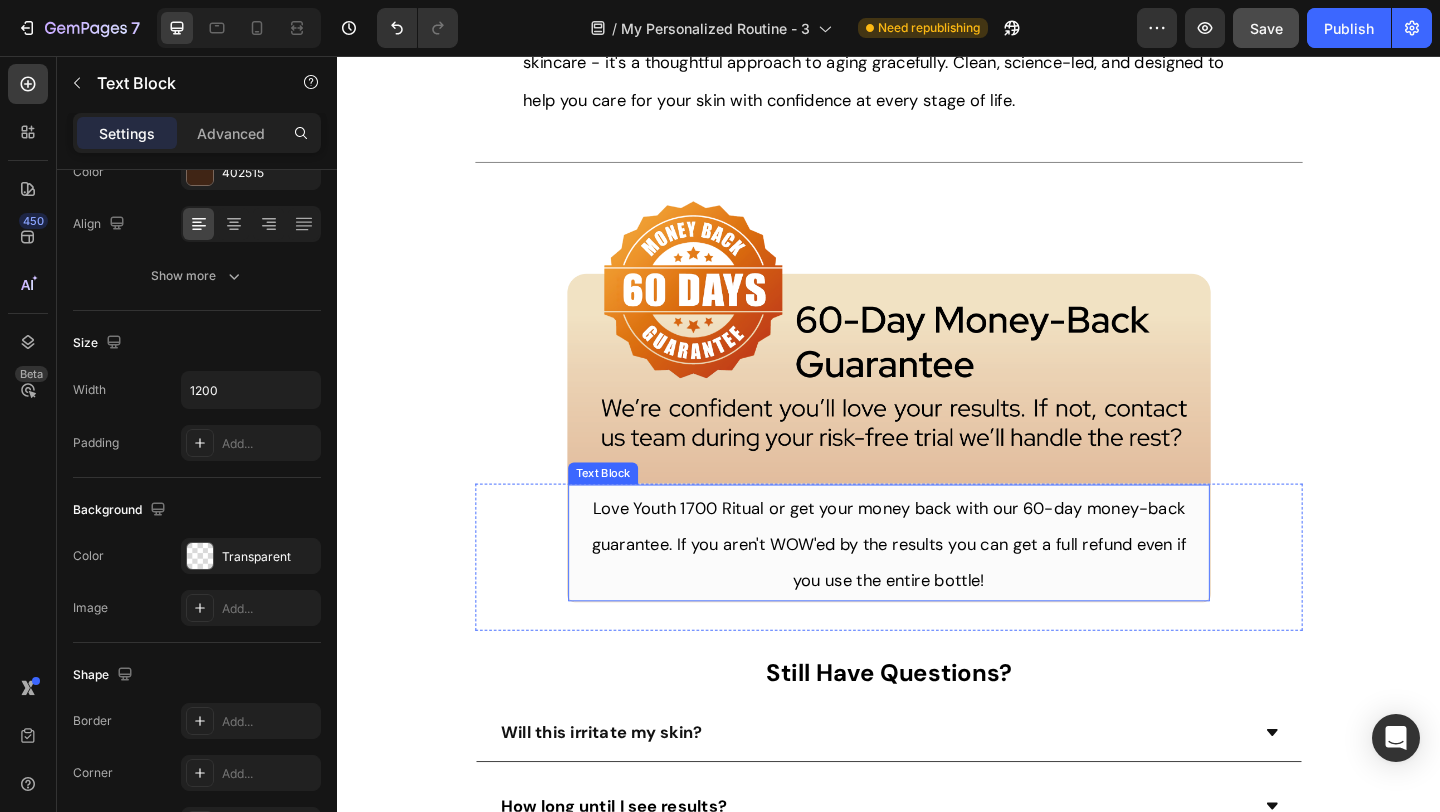 click on "Love Youth 1700 Ritual or get your money back with our 60-day money-back guarantee. If you aren't WOW'ed by the results you can get a full refund even if you use the entire bottle!" at bounding box center [937, 585] 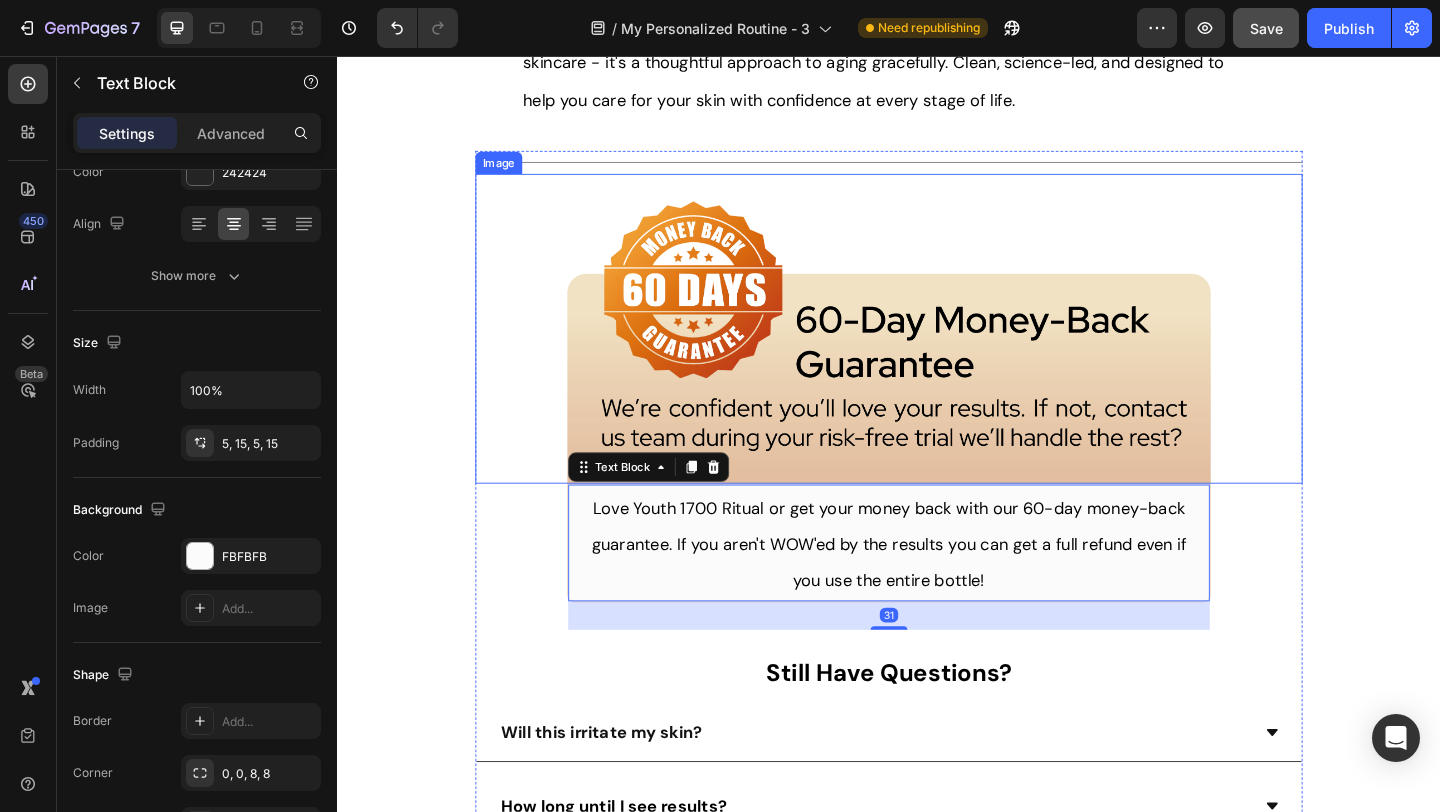 click at bounding box center (937, 367) 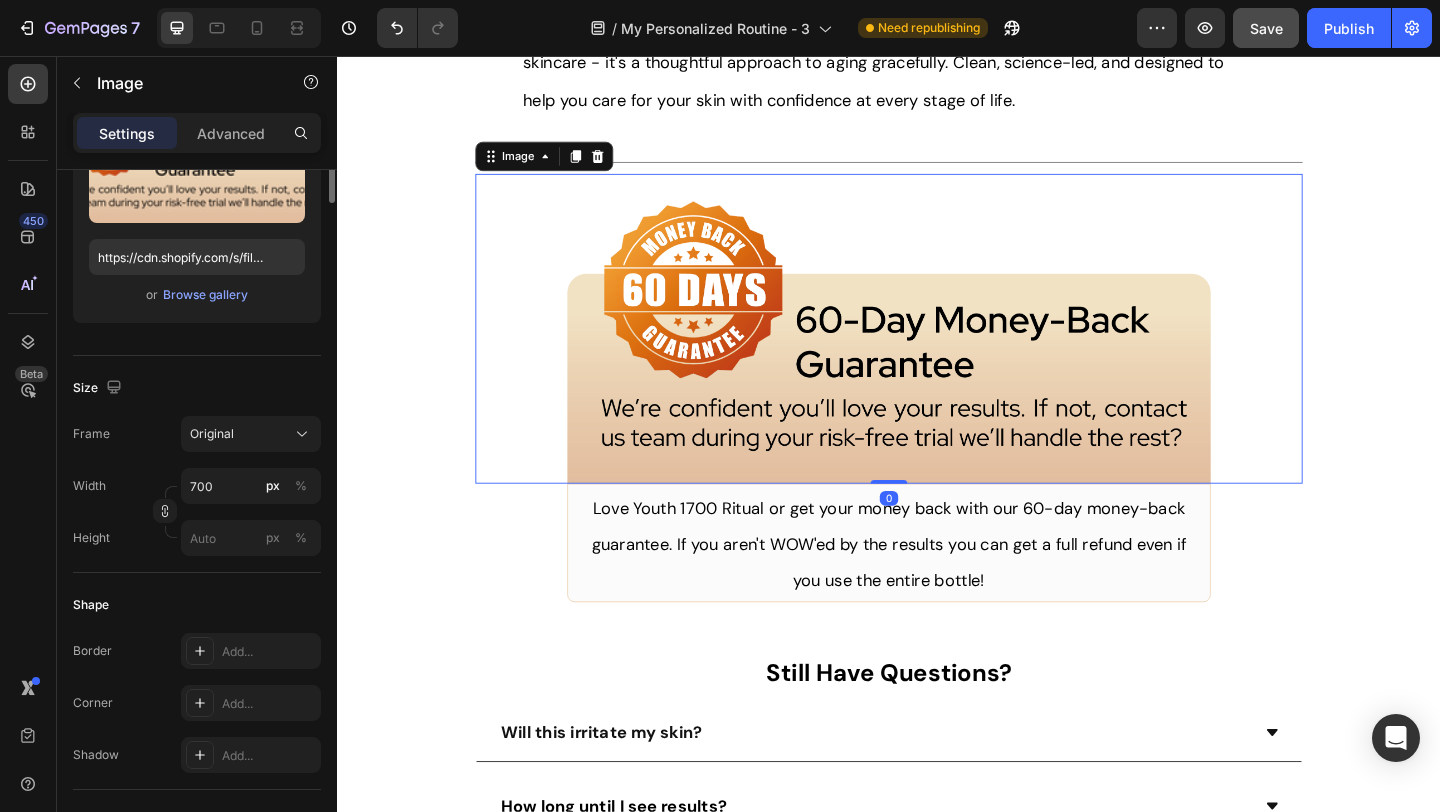 scroll, scrollTop: 0, scrollLeft: 0, axis: both 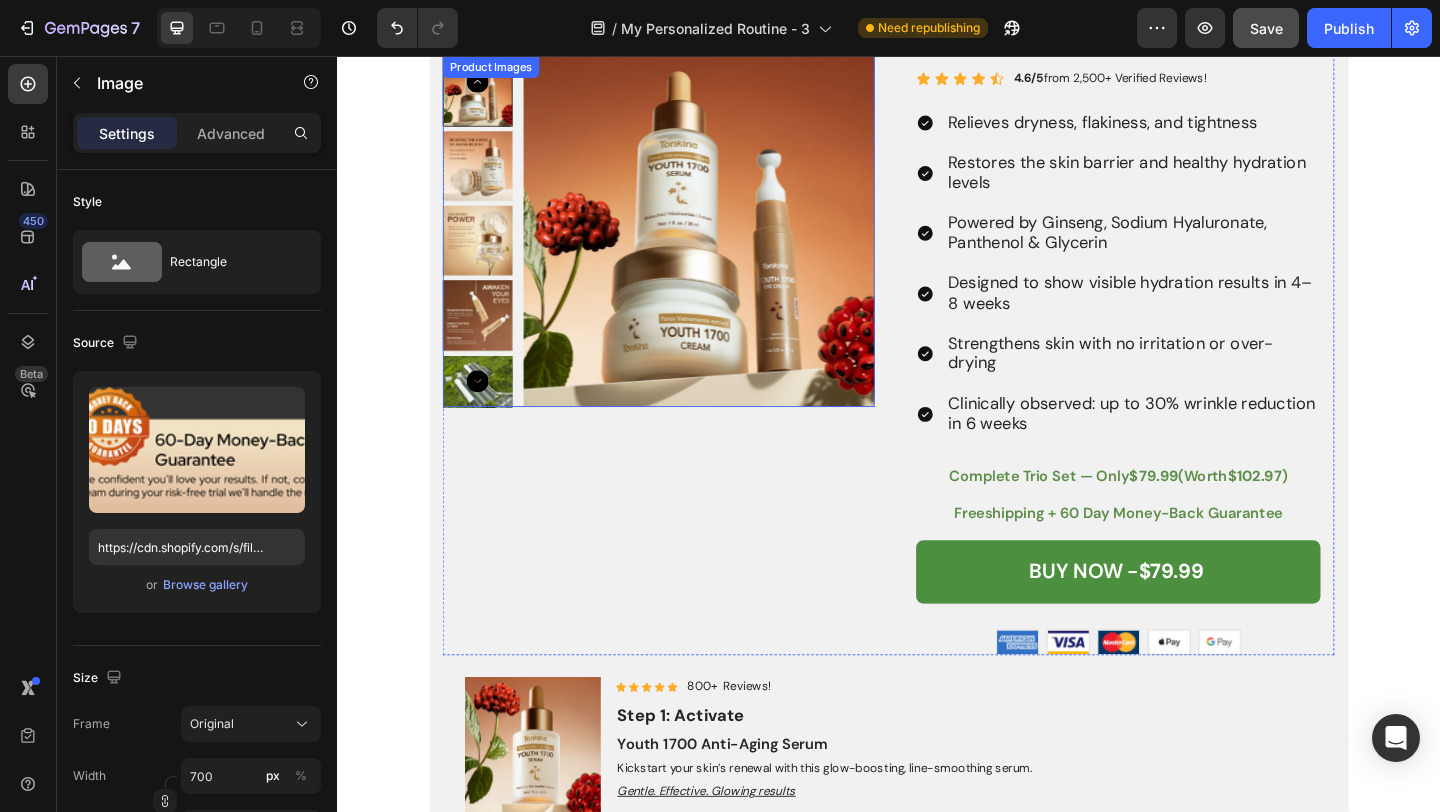 click at bounding box center (490, 257) 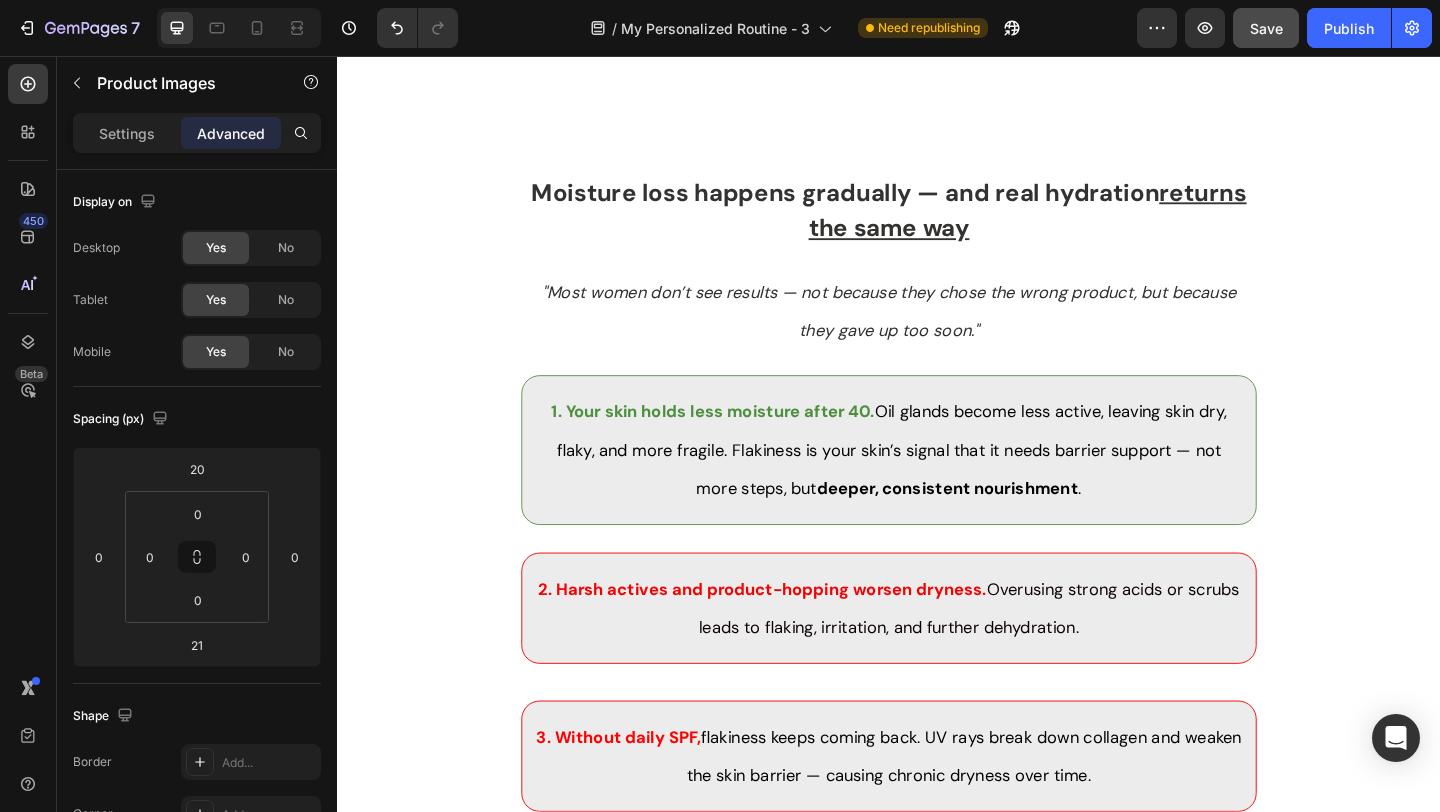 scroll, scrollTop: 822, scrollLeft: 0, axis: vertical 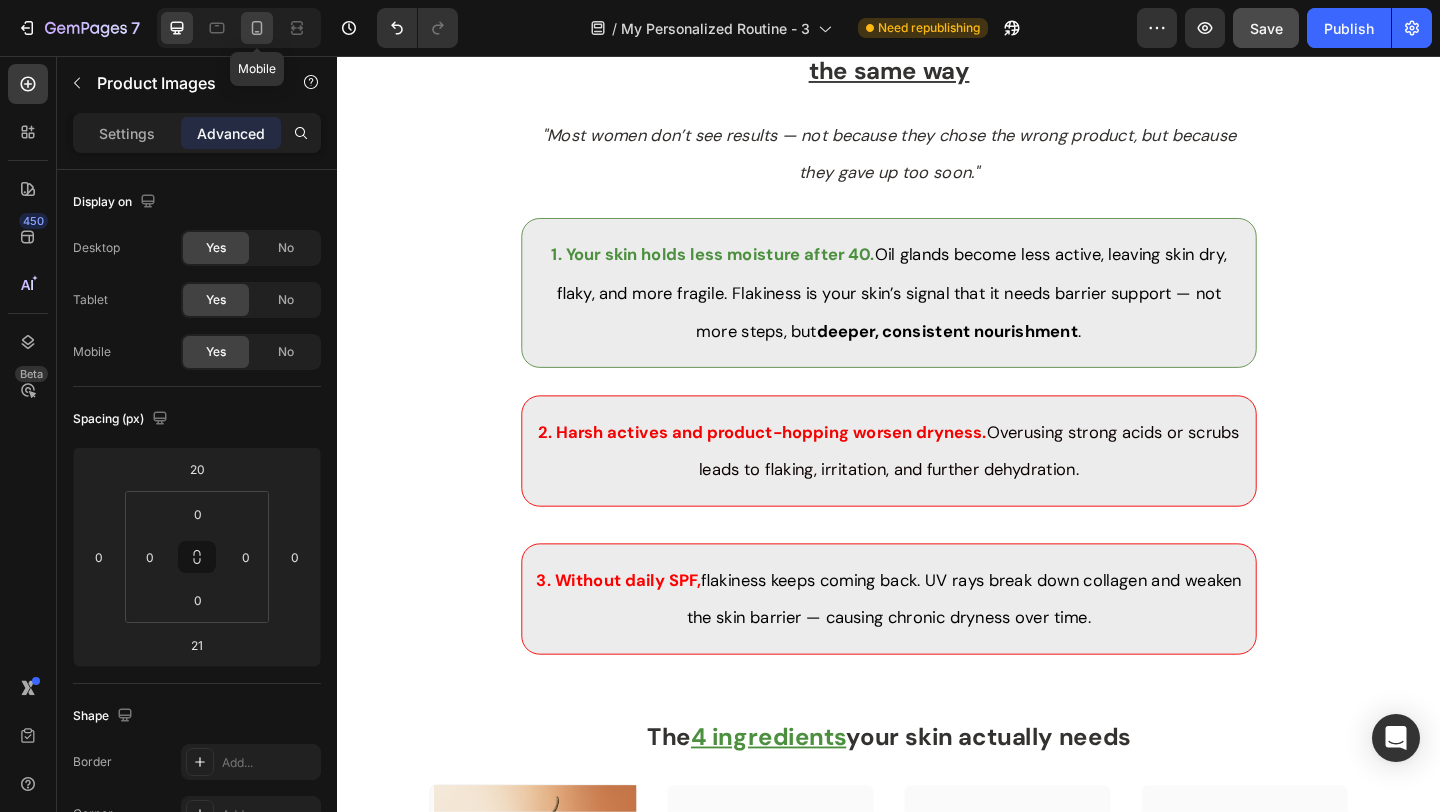 click 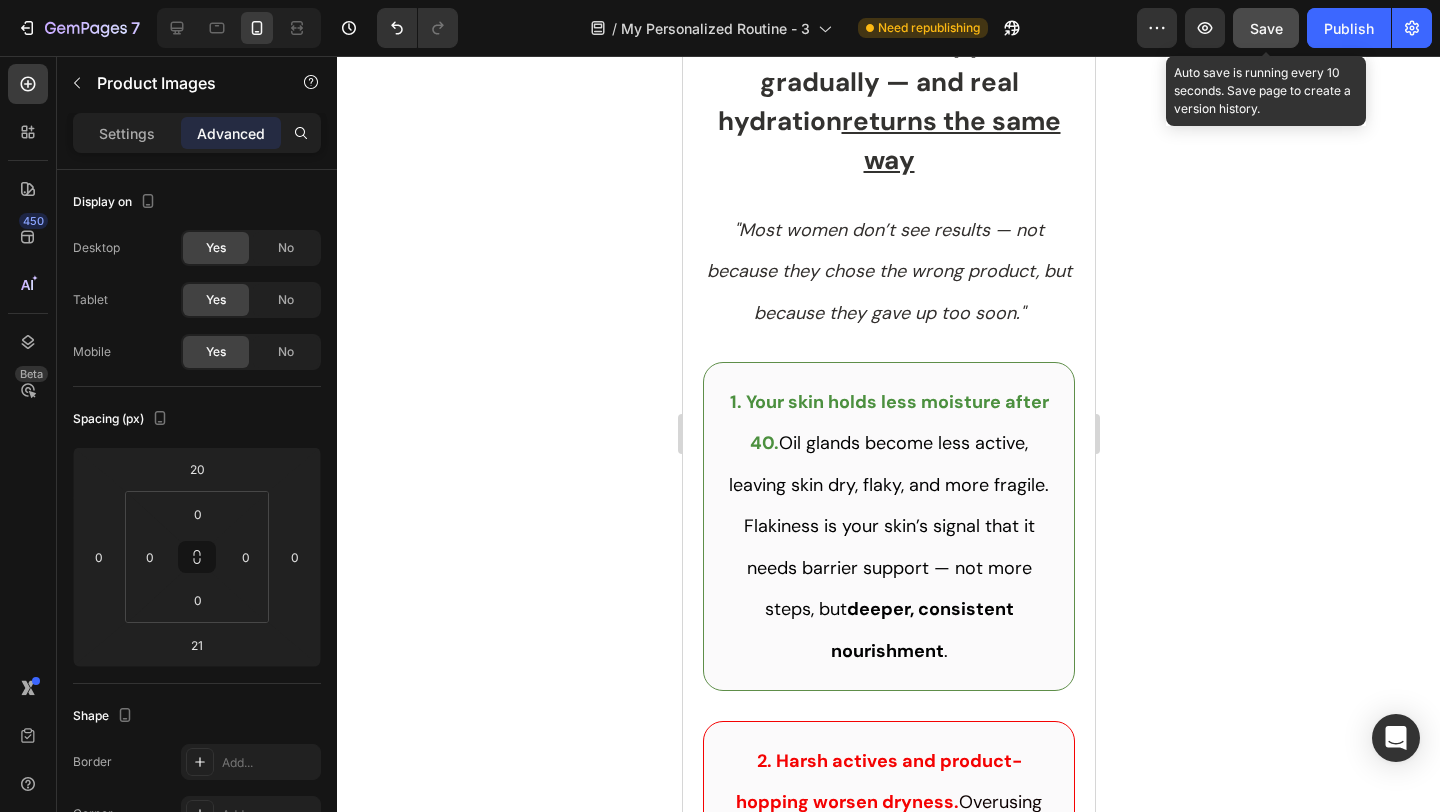 click on "Save" at bounding box center [1266, 28] 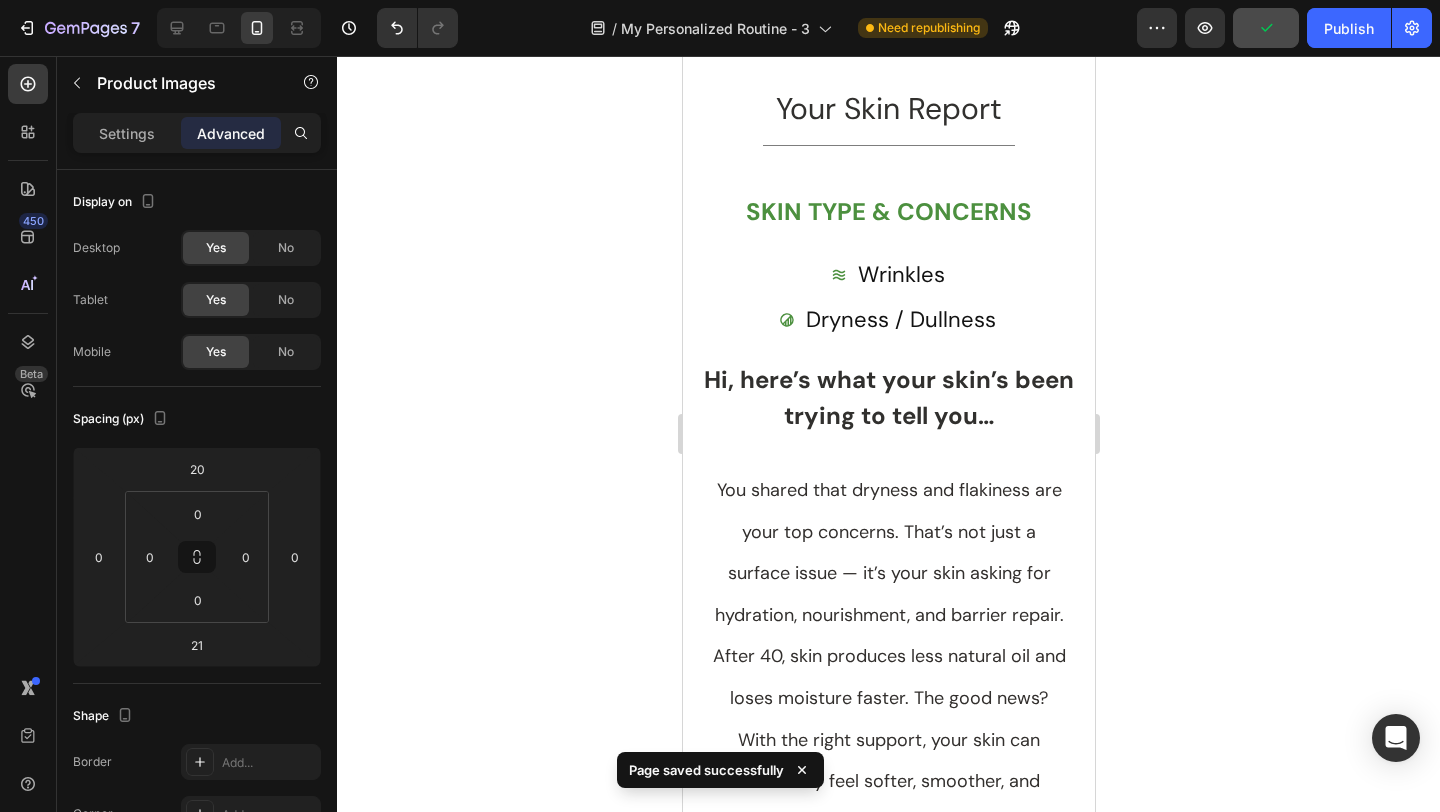 scroll, scrollTop: 42, scrollLeft: 0, axis: vertical 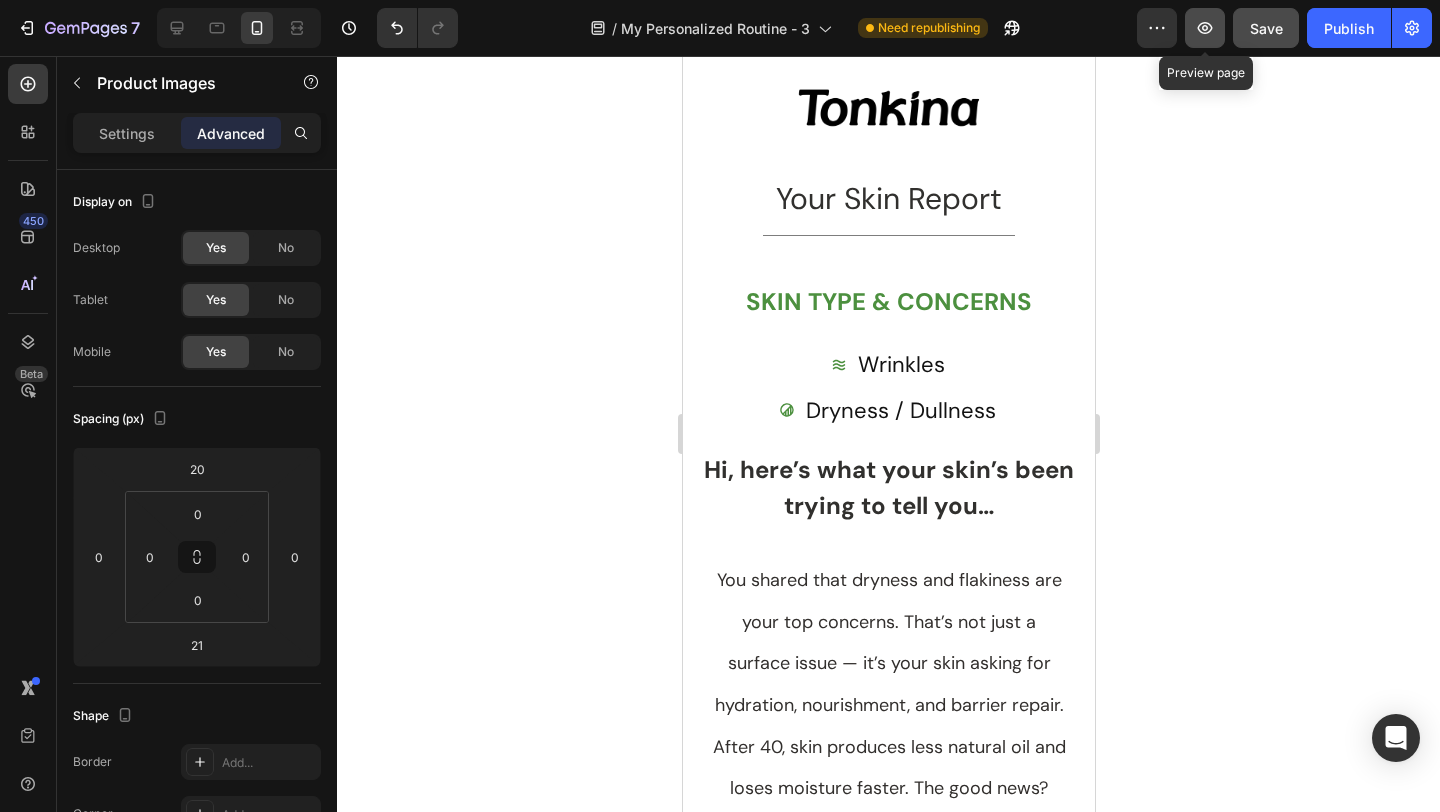 click 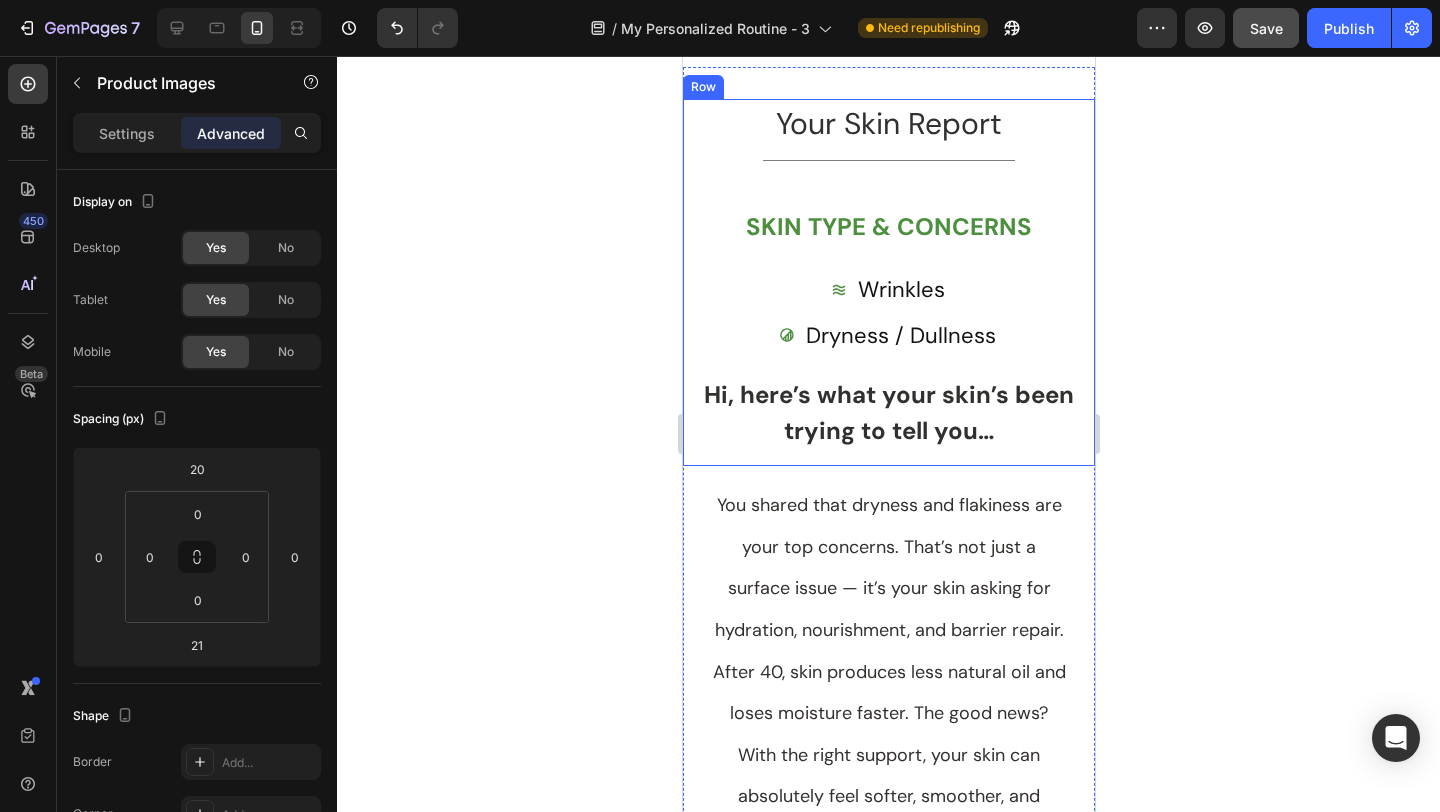 scroll, scrollTop: 219, scrollLeft: 0, axis: vertical 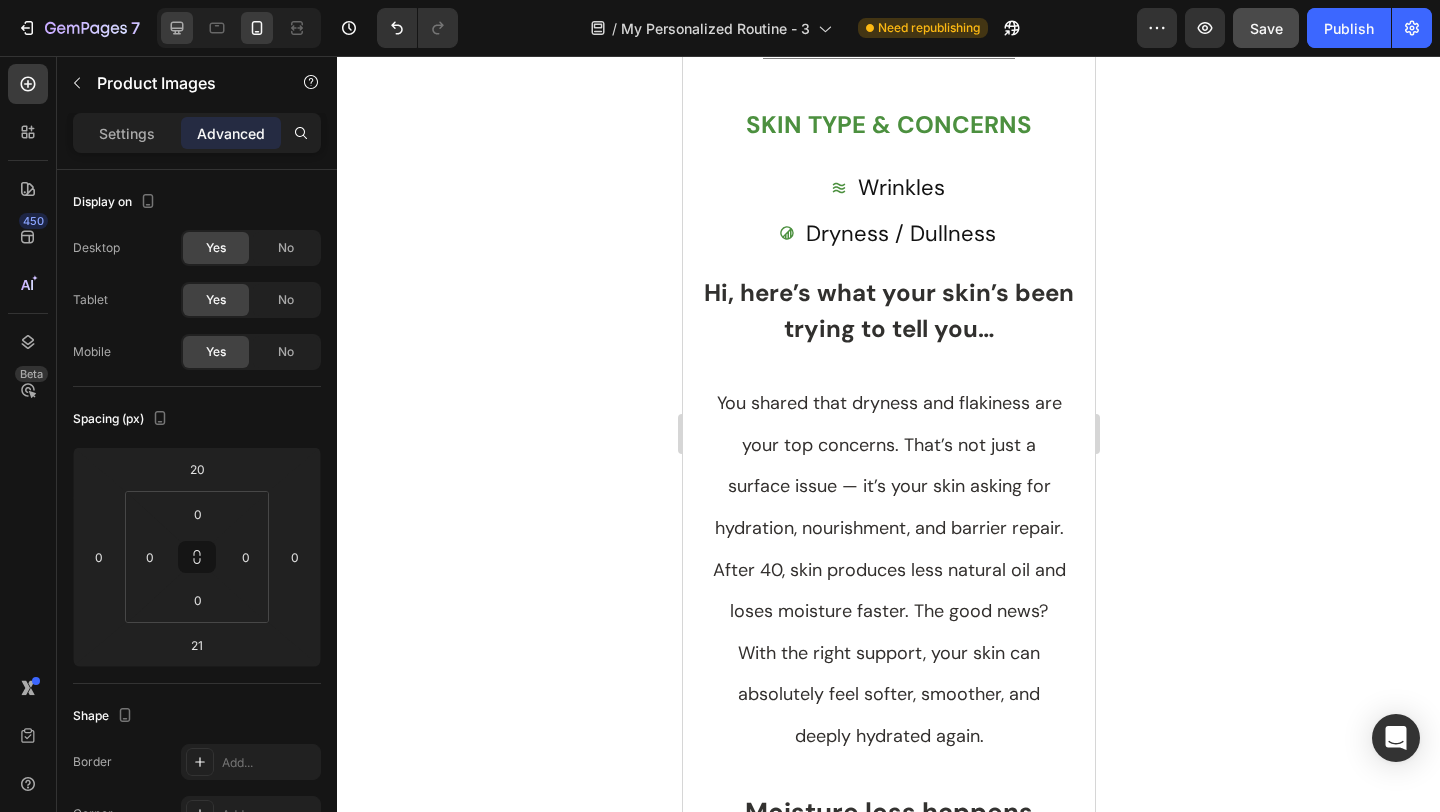click 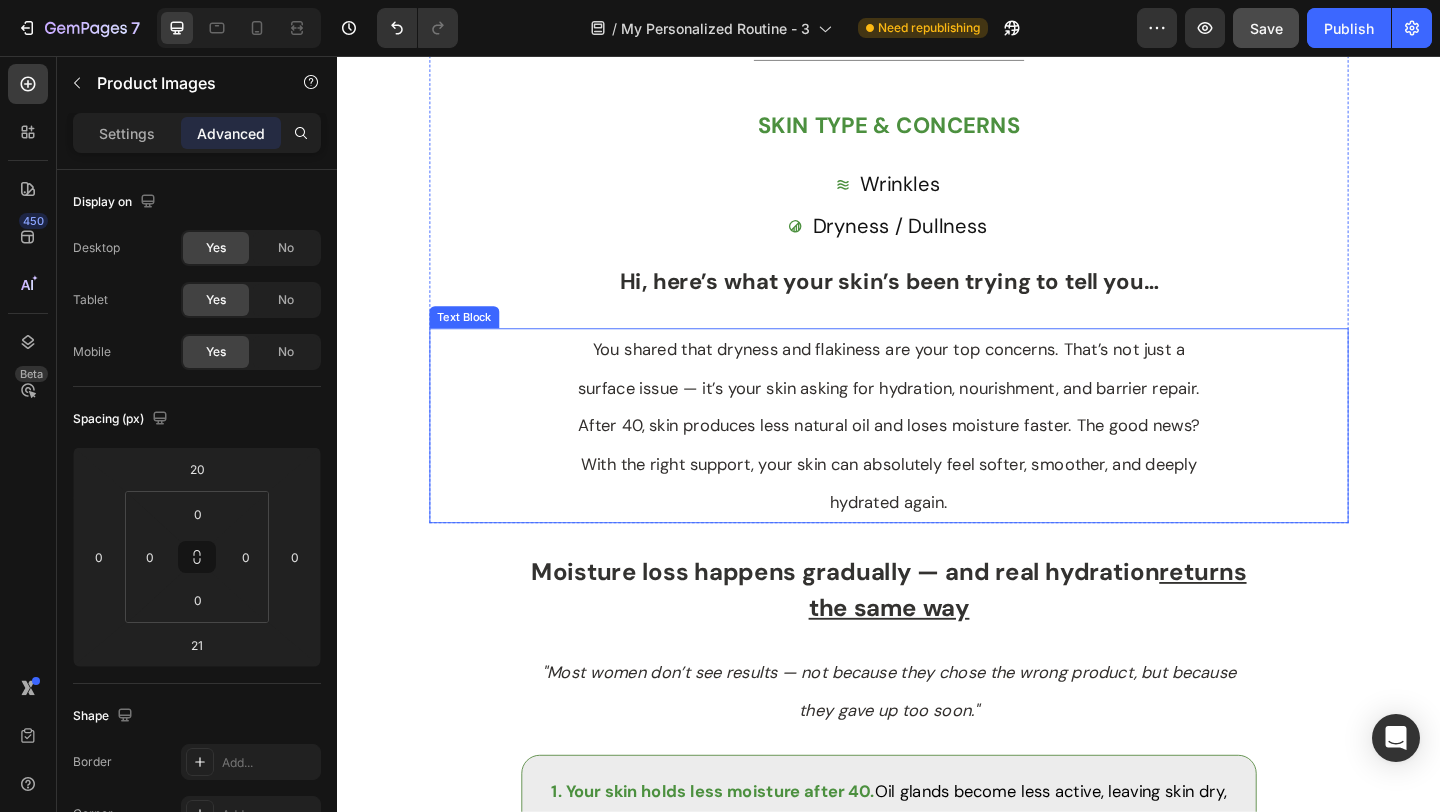 click on "After 40, skin produces less natural oil and loses moisture faster. The good news? With the right support, your skin can absolutely feel softer, smoother, and deeply hydrated again." at bounding box center (937, 499) 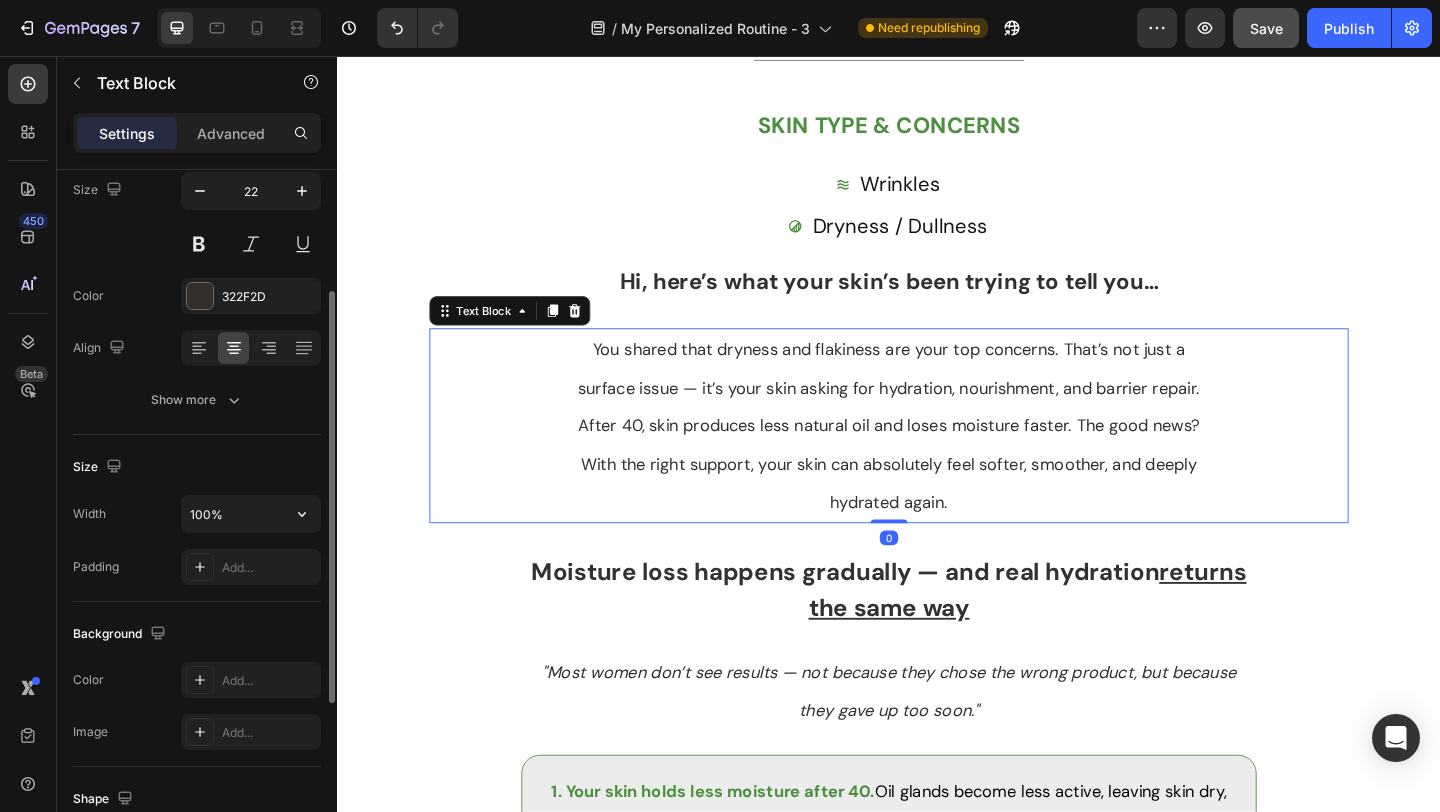 scroll, scrollTop: 203, scrollLeft: 0, axis: vertical 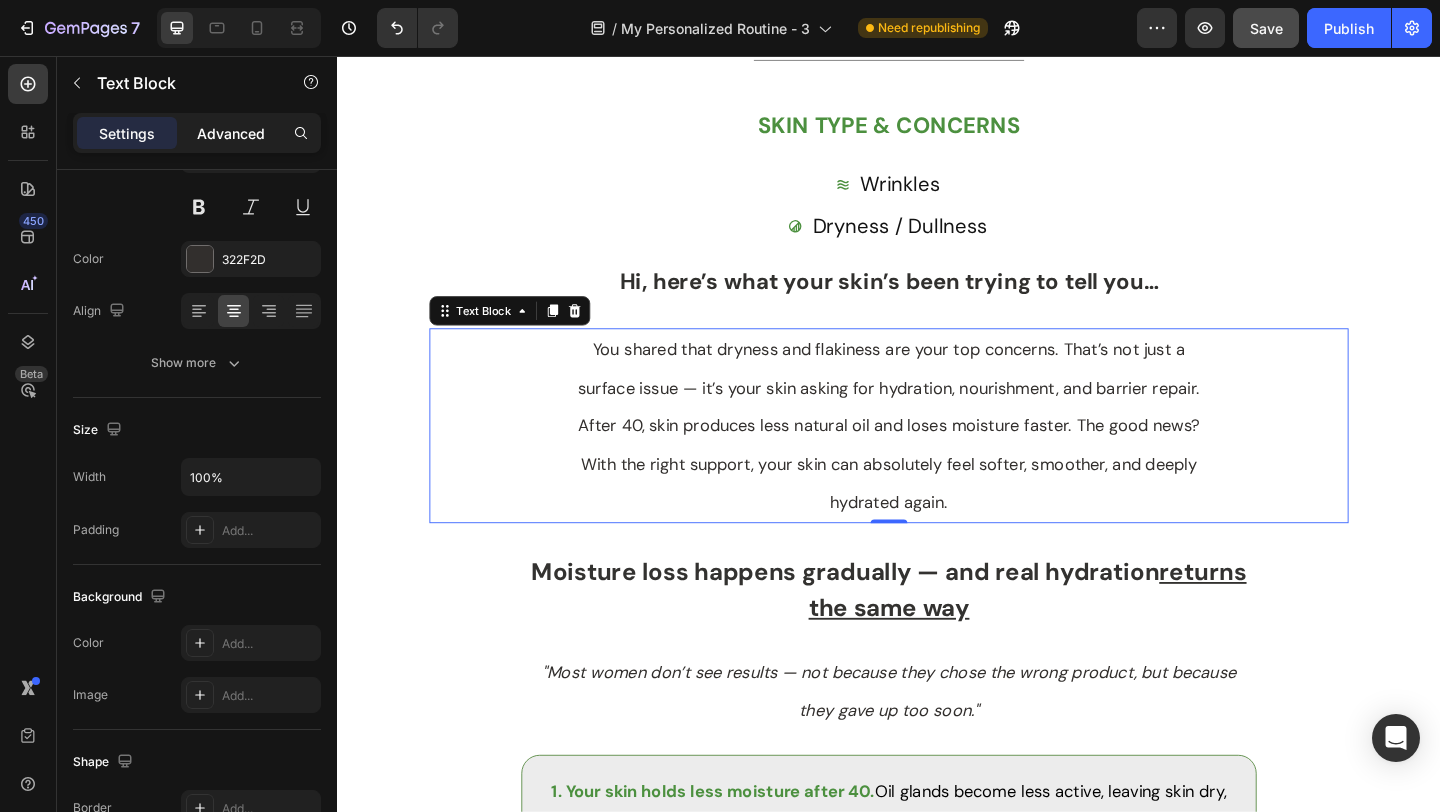 click on "Advanced" at bounding box center [231, 133] 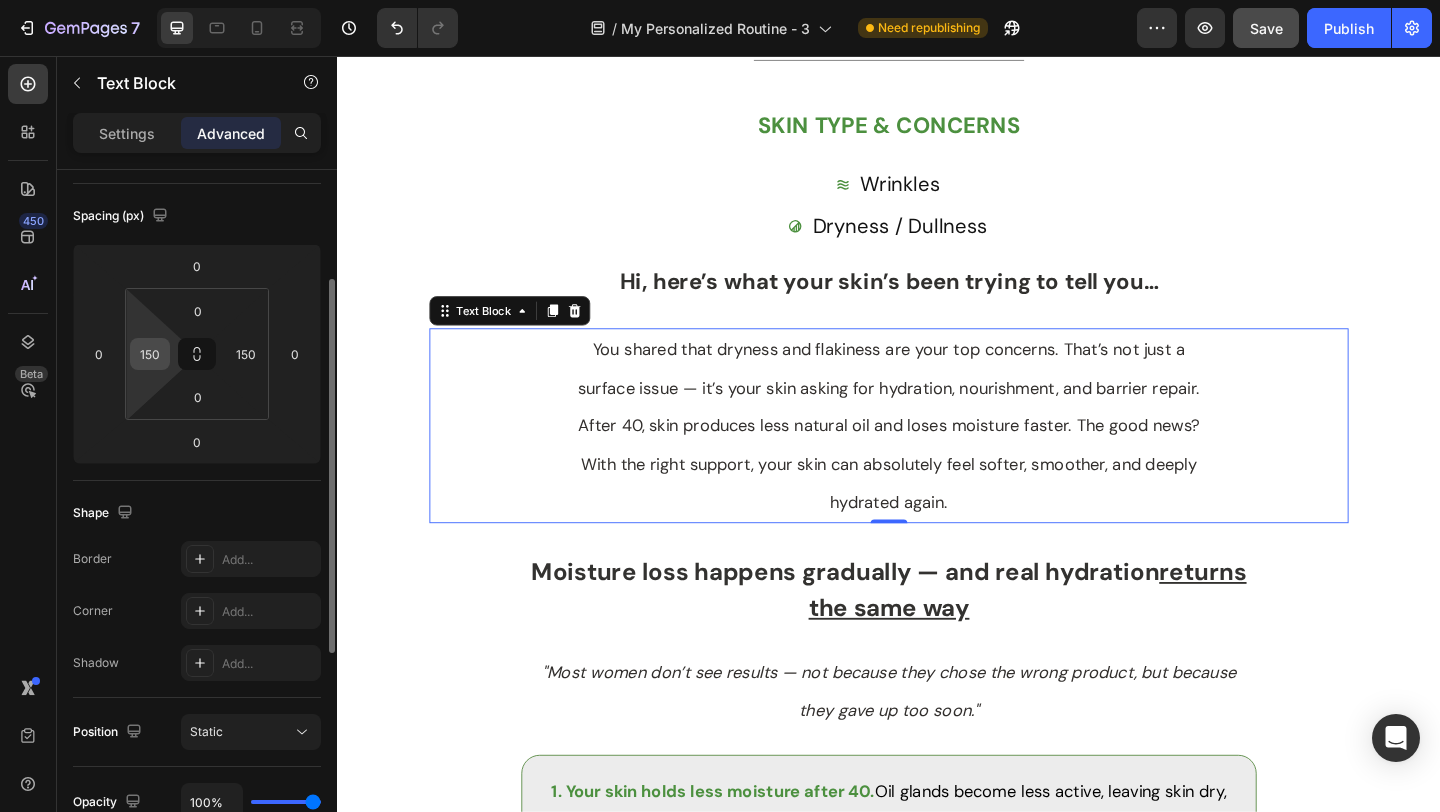 click on "150" at bounding box center (150, 354) 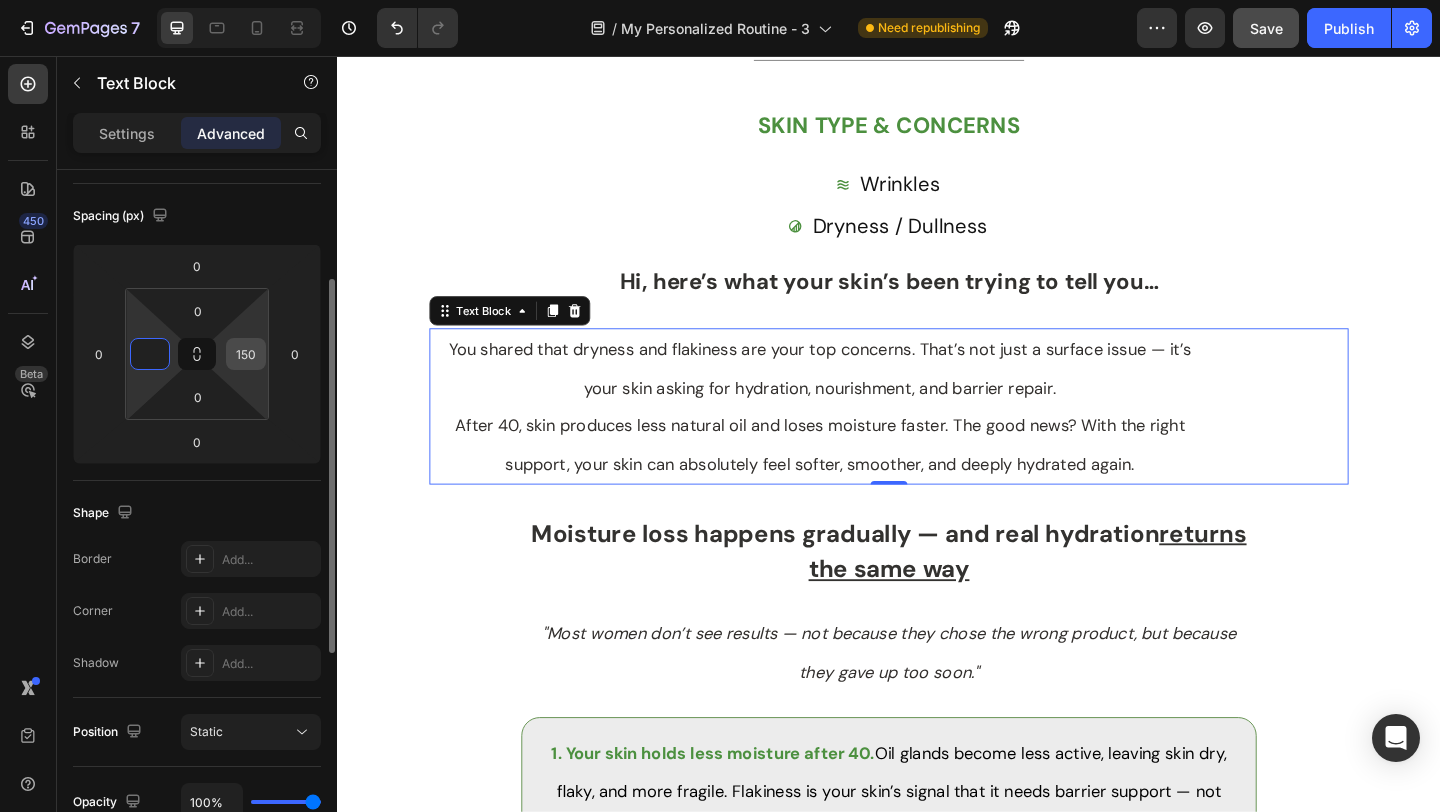 type on "0" 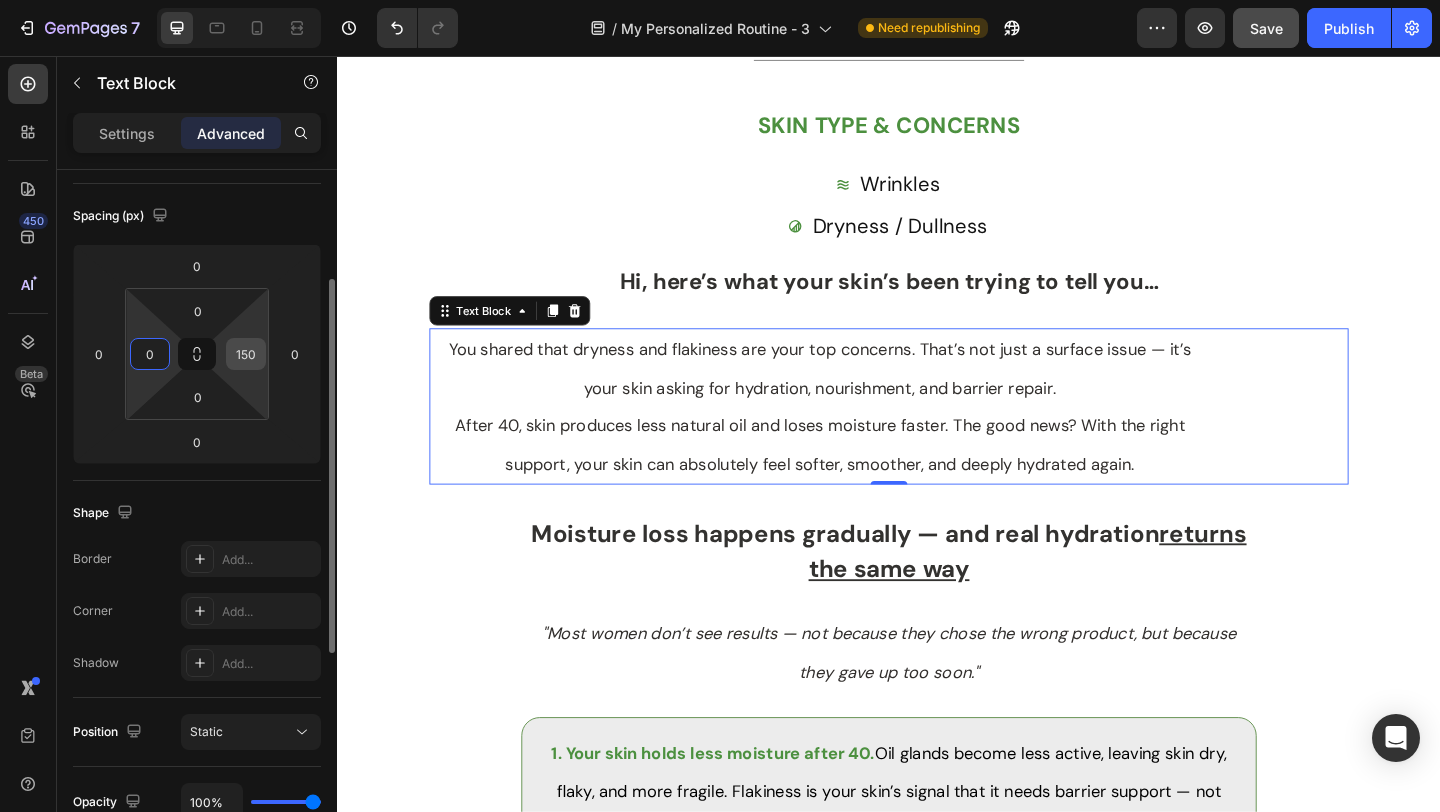 click on "150" at bounding box center [246, 354] 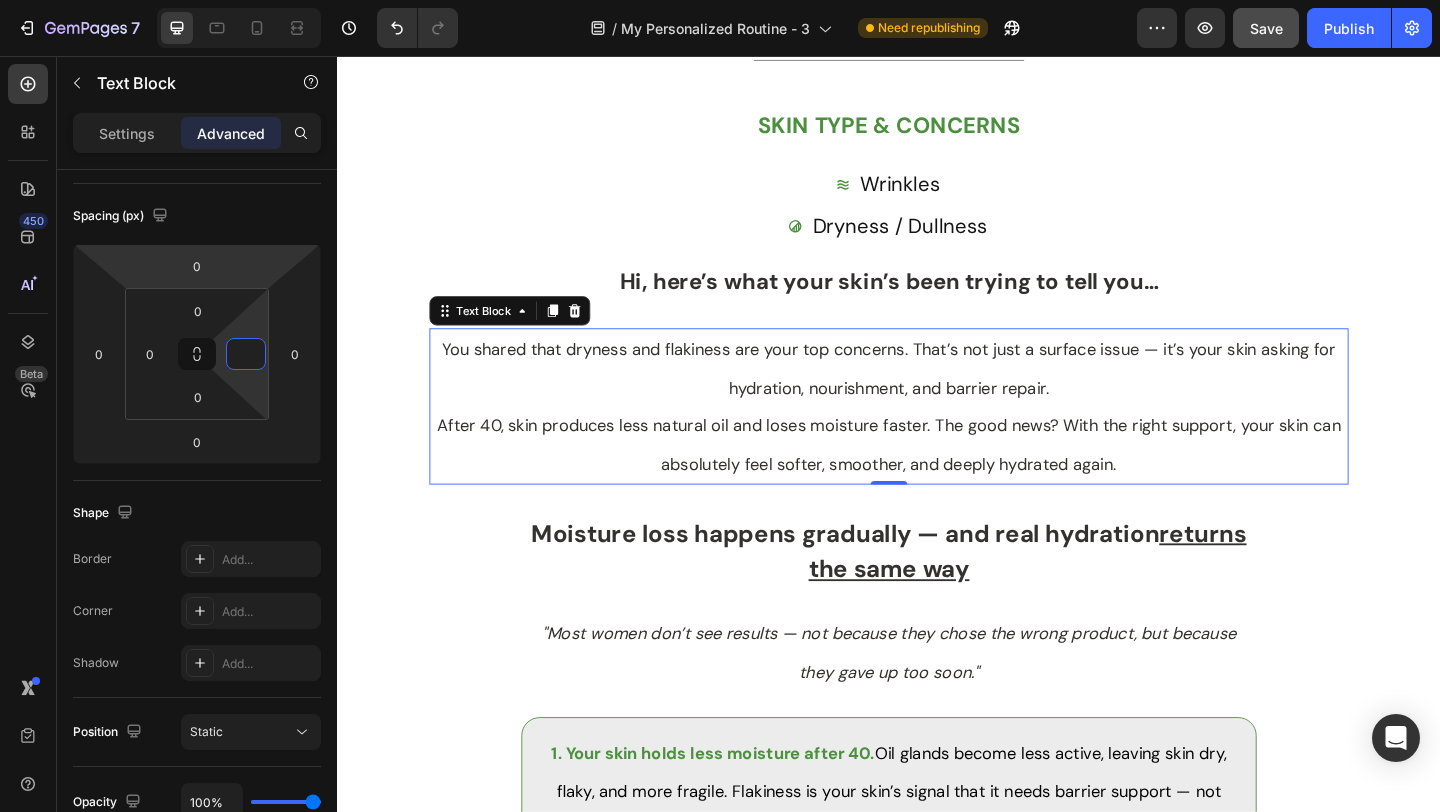 type on "0" 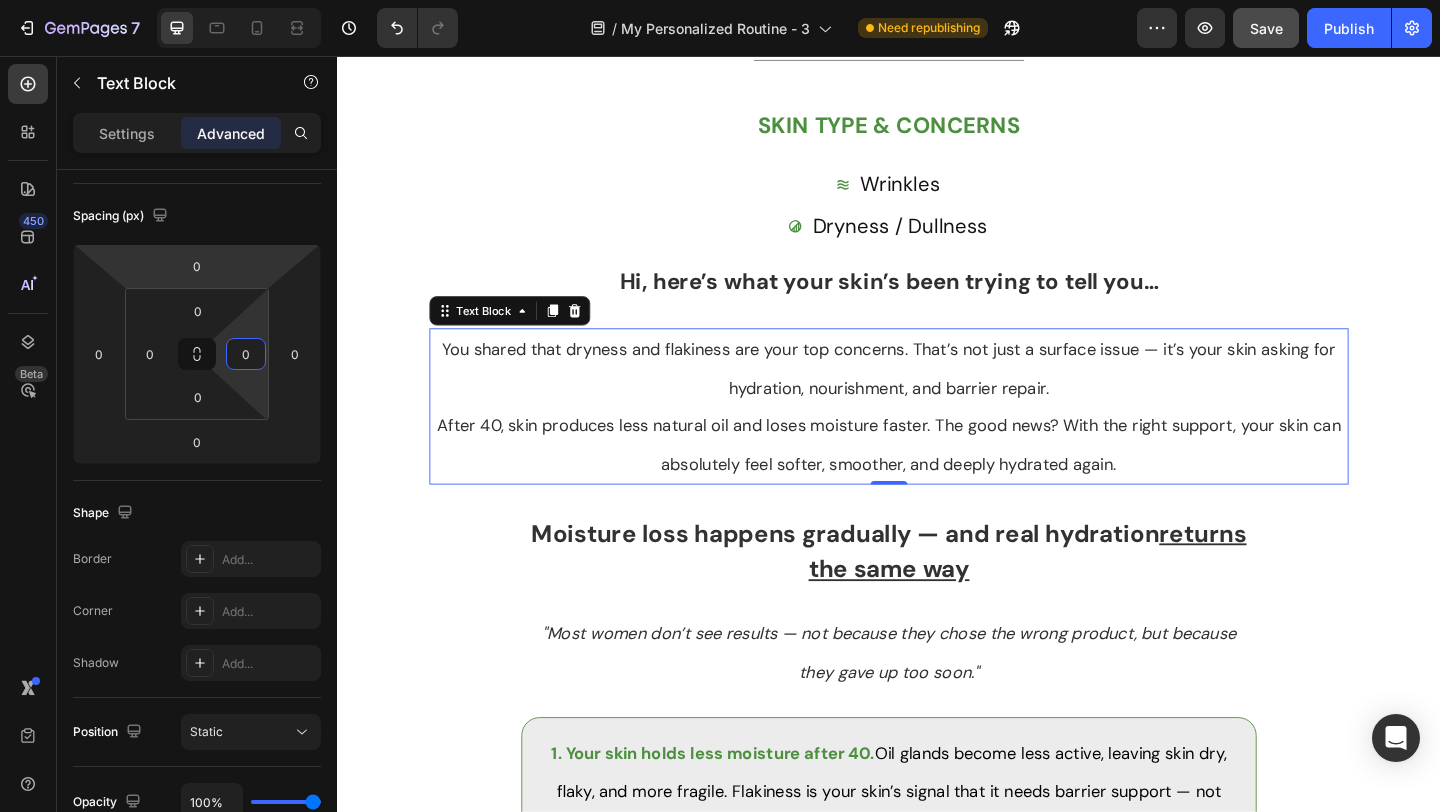 click on "Settings Advanced" at bounding box center (197, 141) 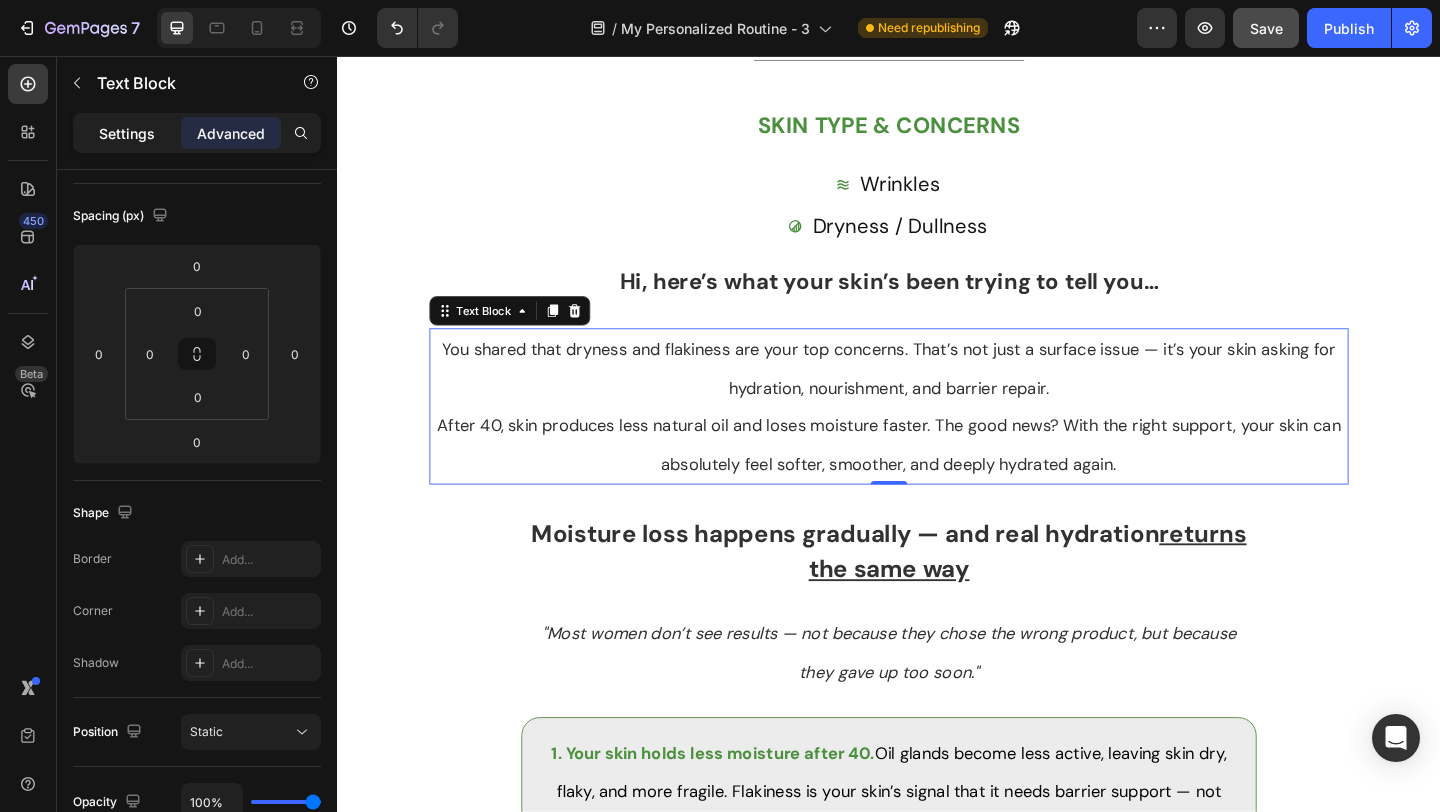 click on "Settings" at bounding box center (127, 133) 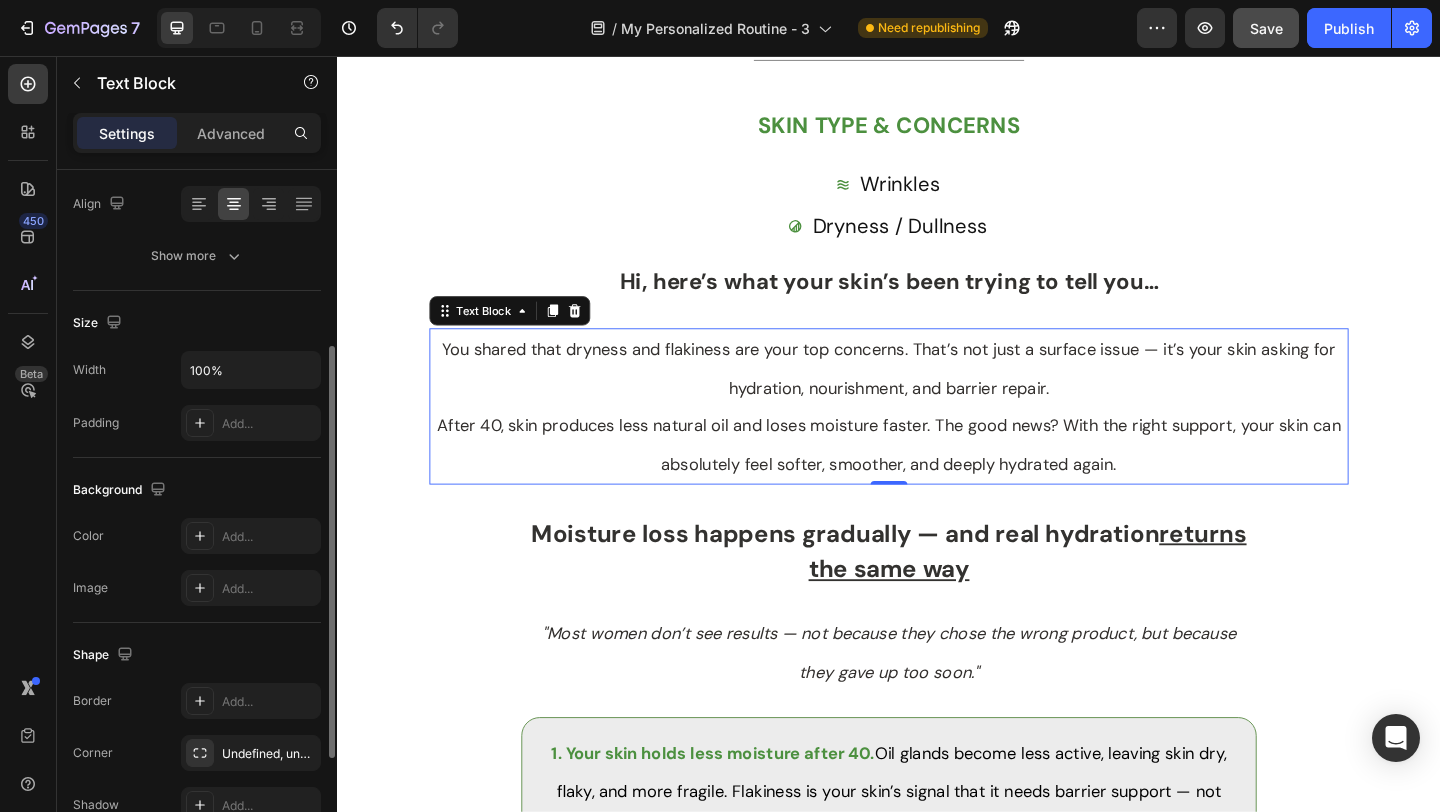 scroll, scrollTop: 303, scrollLeft: 0, axis: vertical 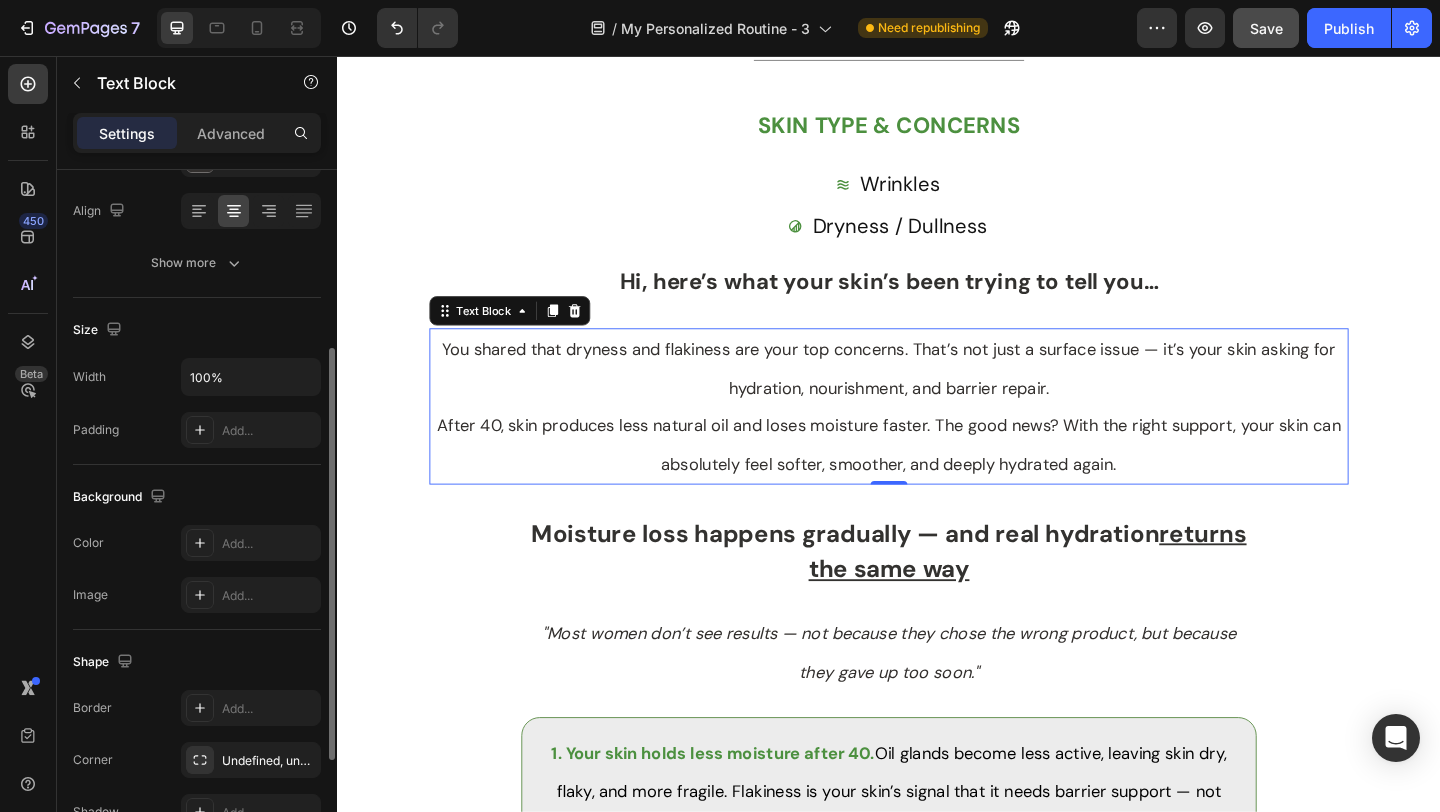 click on "Width 100% Padding Add..." at bounding box center [197, 403] 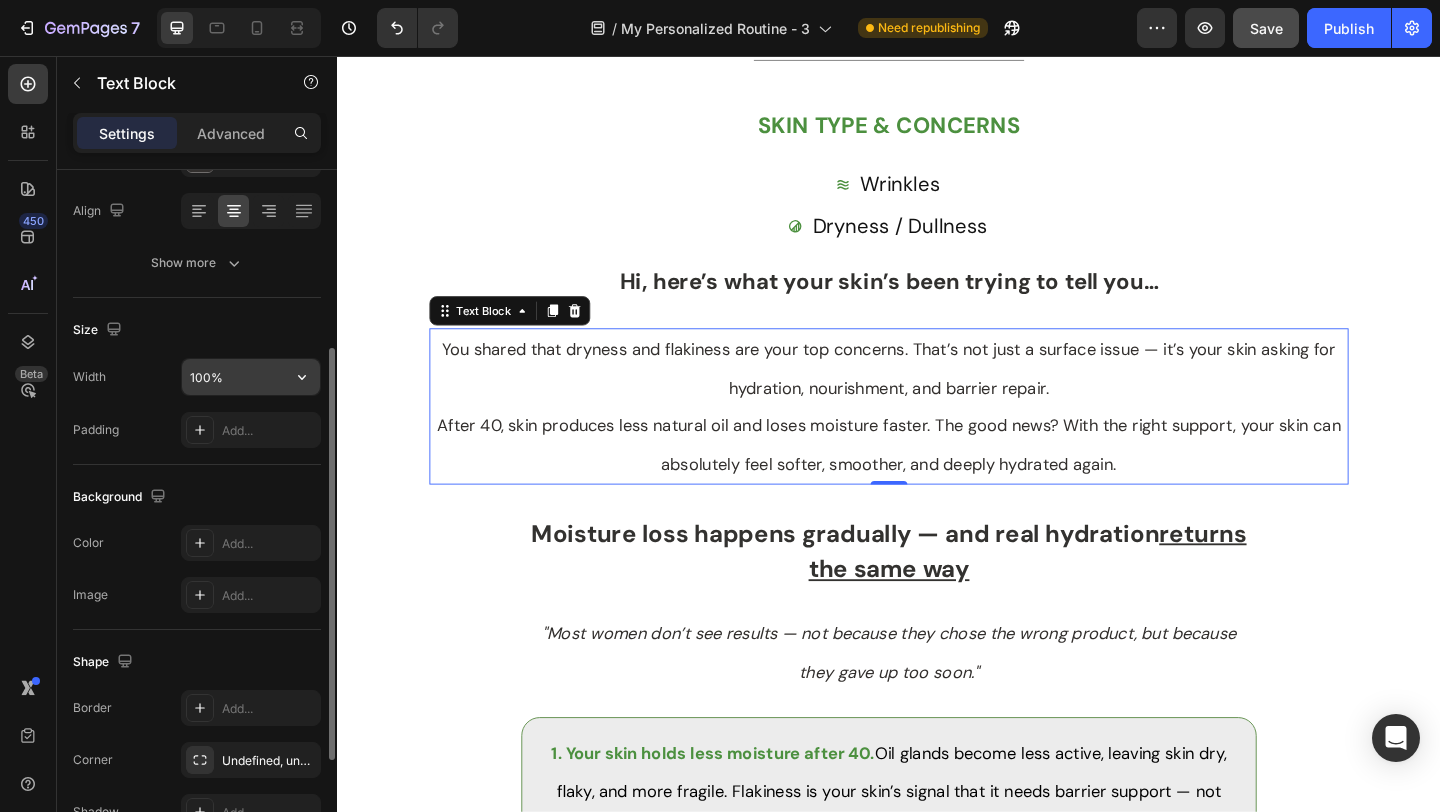 click on "100%" at bounding box center [251, 377] 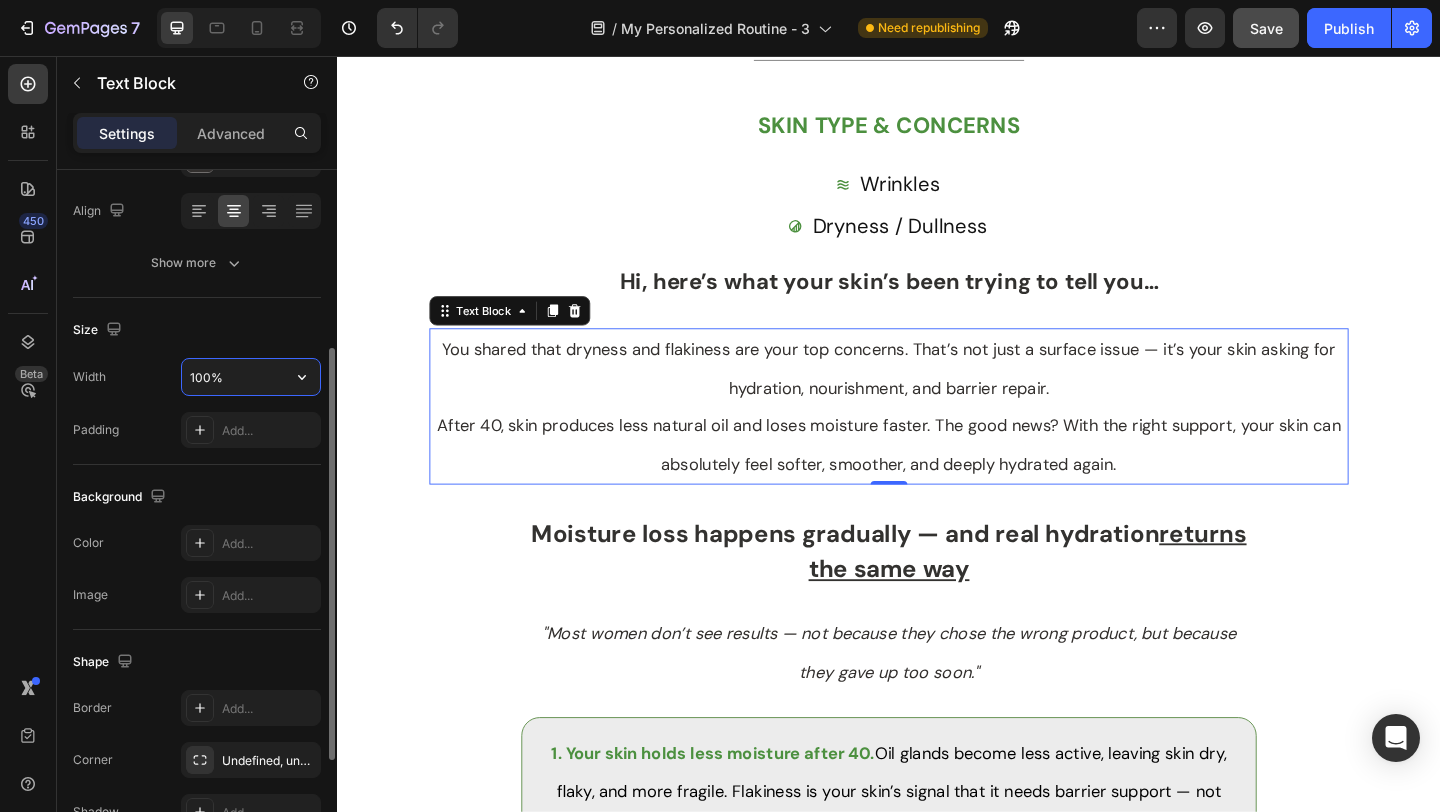 click 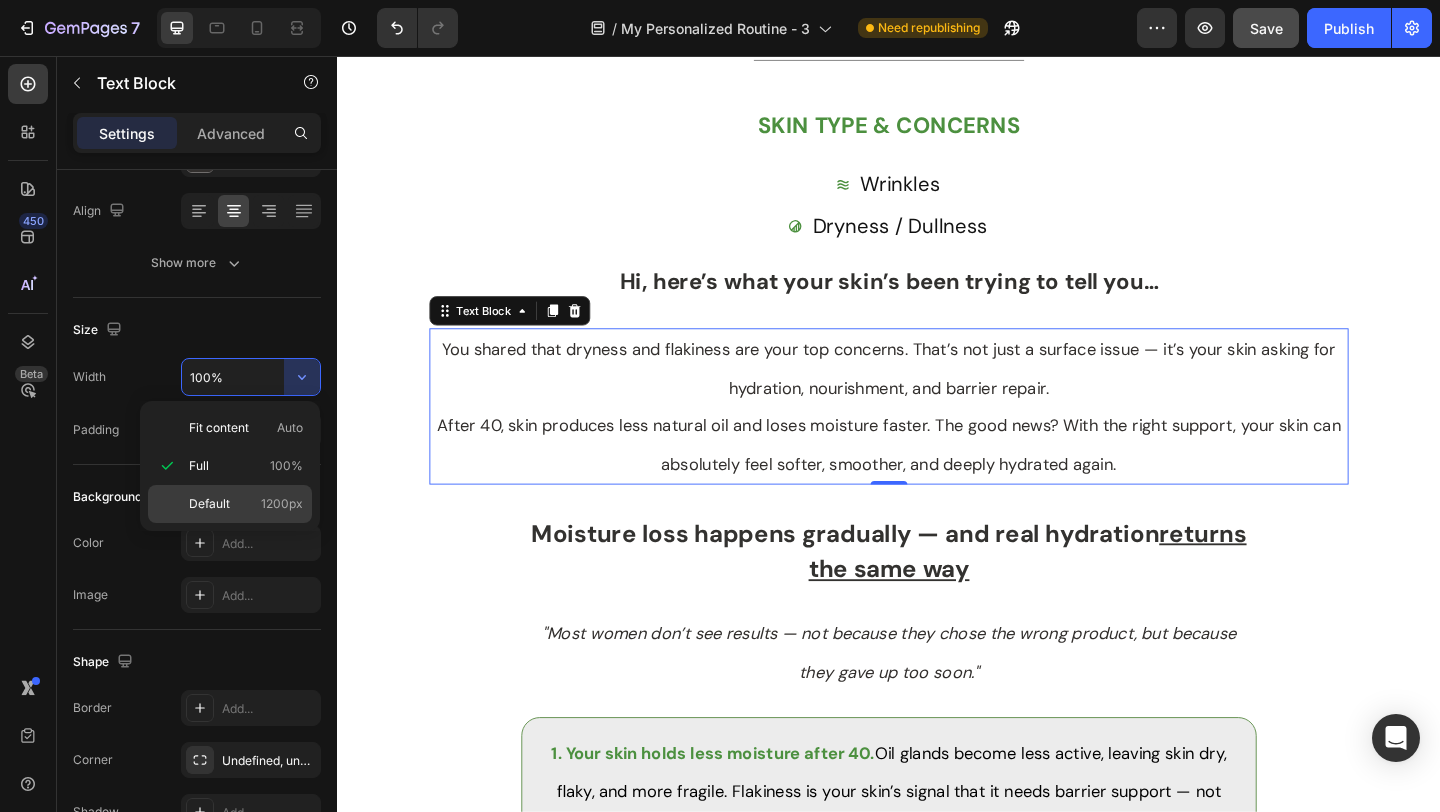 click on "Default 1200px" at bounding box center (246, 504) 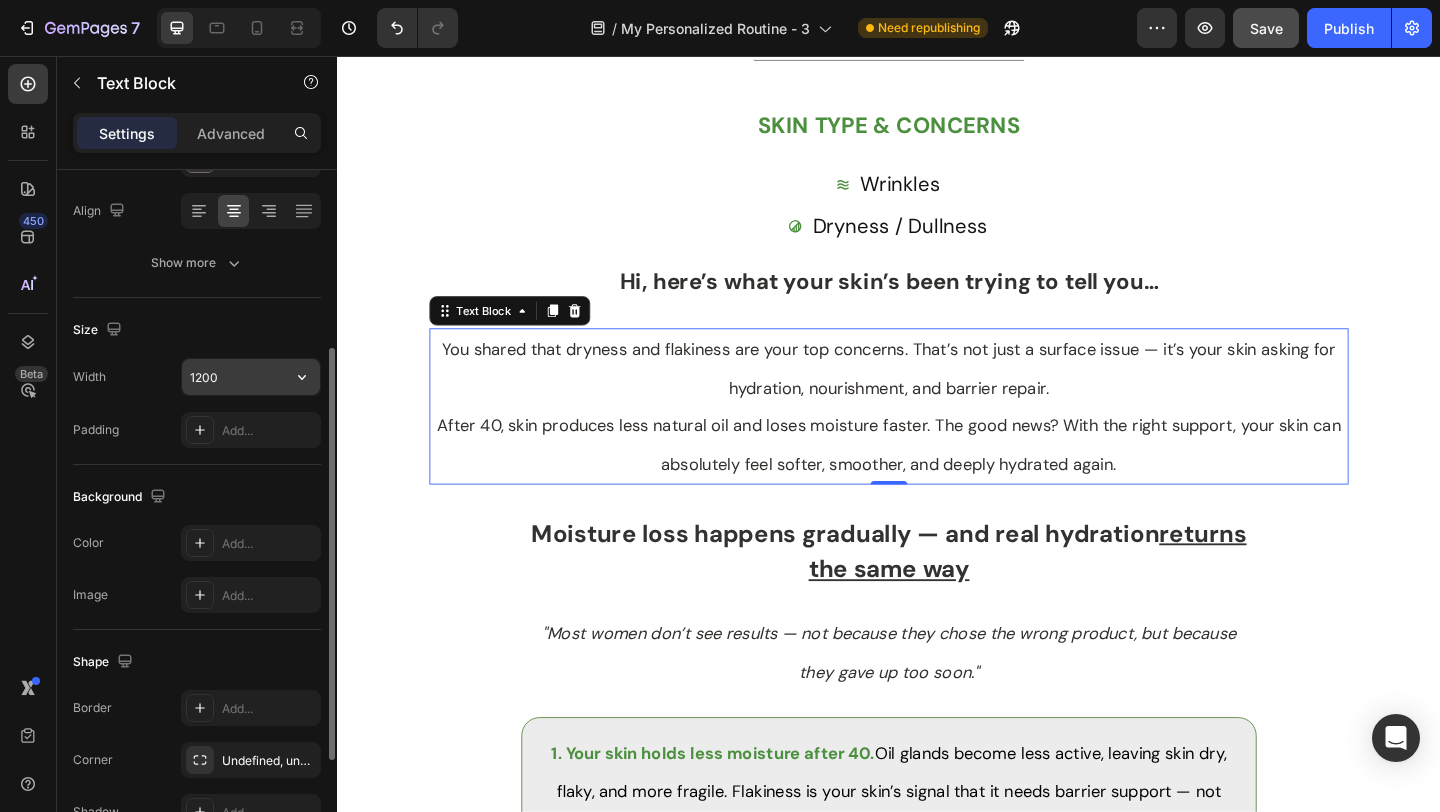 click on "1200" at bounding box center [251, 377] 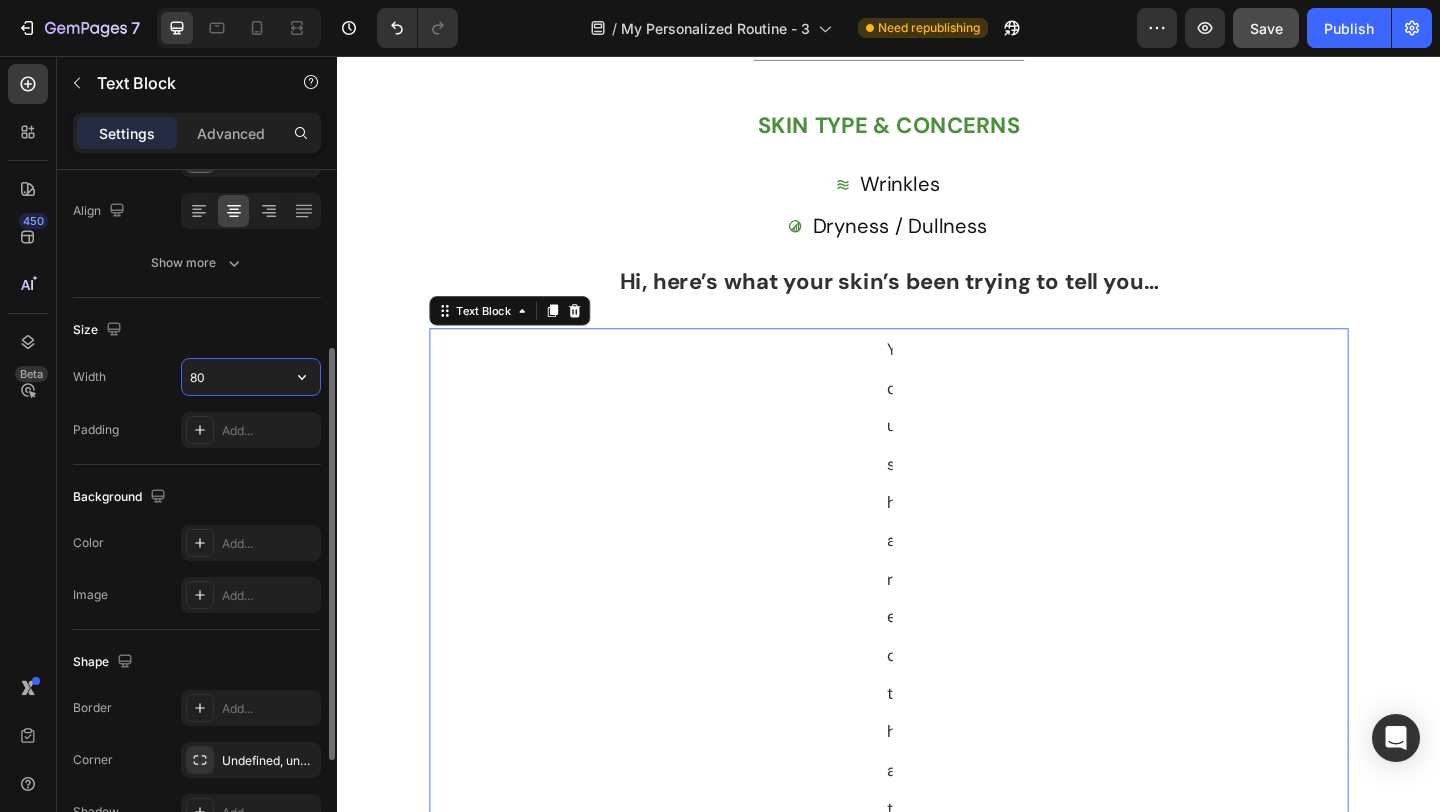 type on "800" 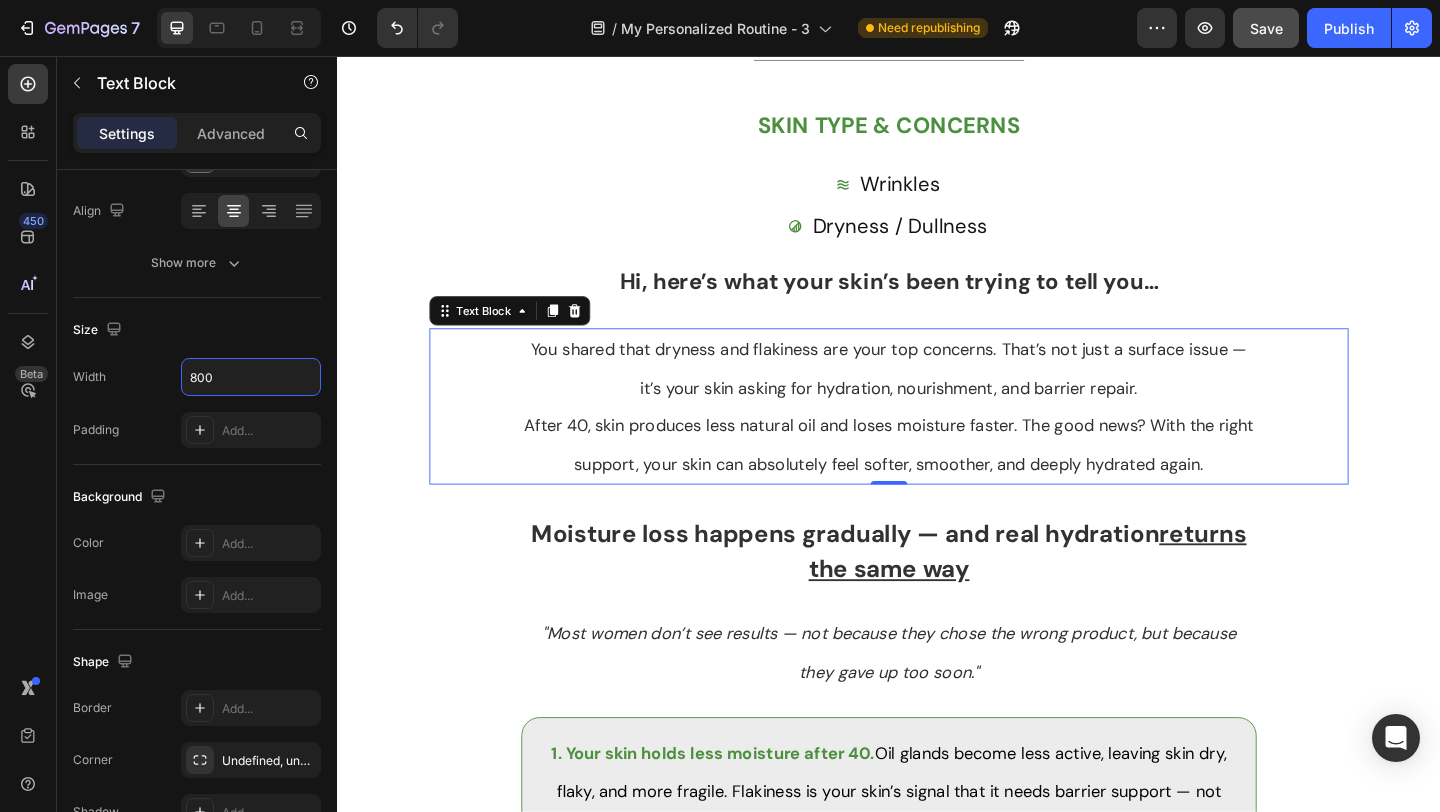 click on "Your Skin Report Heading                Title Line Row SKIN TYPE & CONCERNS Text Block
Wrinkles  Item List
Dryness / Dullness  Item List Hi, here’s what your skin’s been trying to tell you… Heading Row Row You shared that dryness and flakiness are your top concerns. That’s not just a surface issue — it’s your skin asking for hydration, nourishment, and barrier repair.  After 40, skin produces less natural oil and loses moisture faster. The good news? With the right support, your skin can absolutely feel softer, smoother, and deeply hydrated again. Text Block   0 Section 2 Moisture loss happens gradually — and real hydration  returns the same way Heading "Most women don’t see results — not because they chose the wrong product, but because they gave up too soon." Text Block 1. Your skin holds less moisture after 40.  deeper, consistent nourishment . Text Block Row 2. Harsh actives and product-hopping worsen dryness.  Text Block Row 3. Without daily SPF,  Row" at bounding box center (937, 5600) 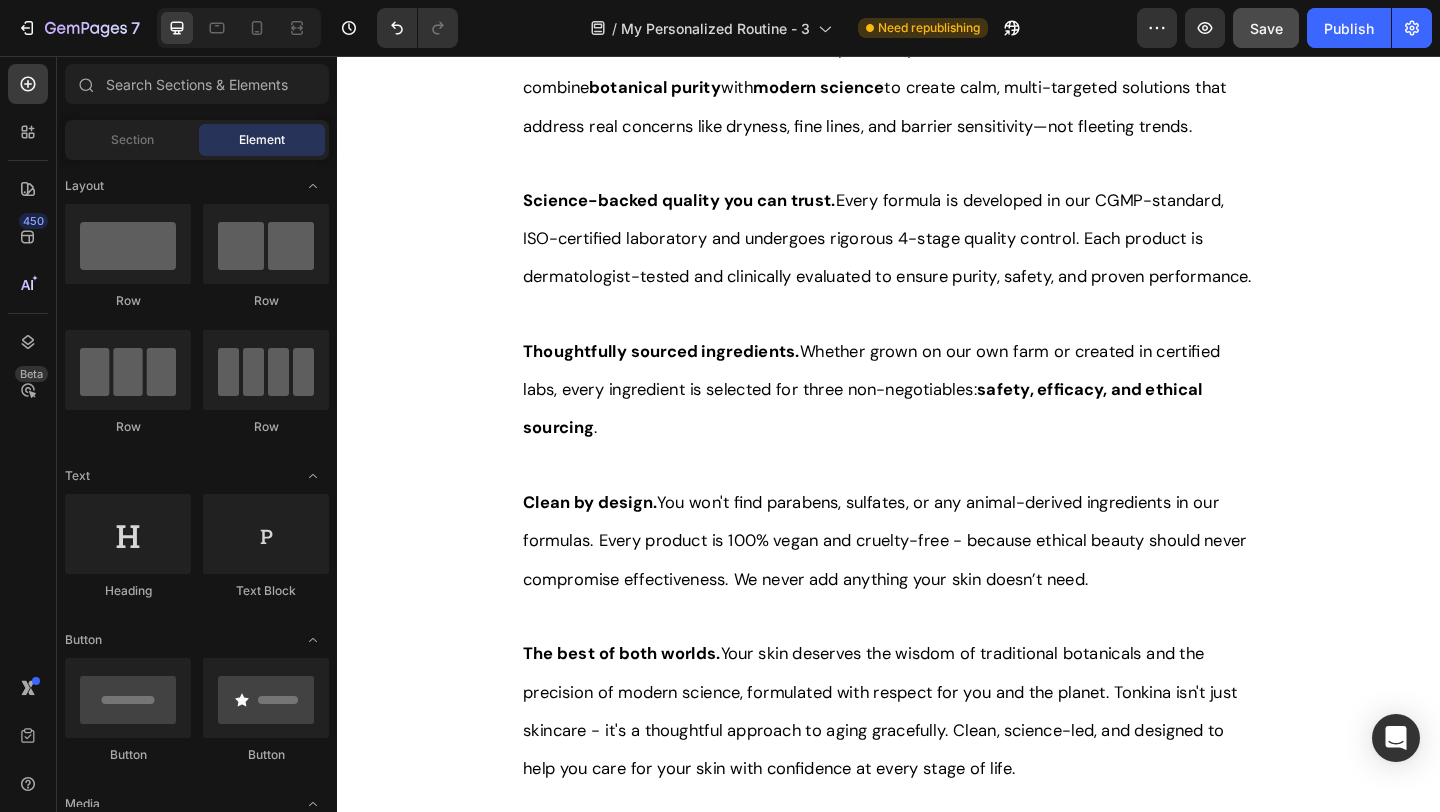 scroll, scrollTop: 7097, scrollLeft: 0, axis: vertical 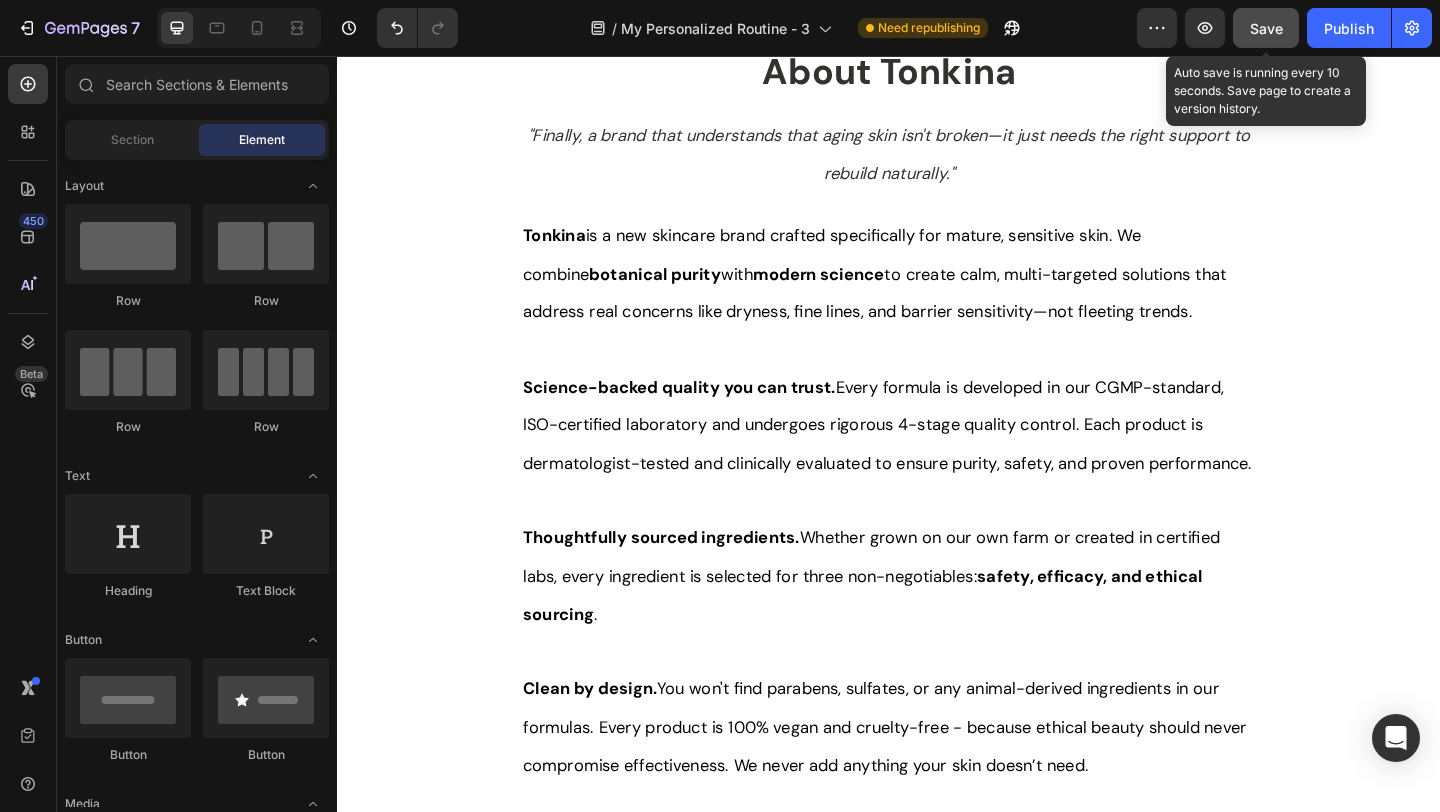 click on "Save" at bounding box center (1266, 28) 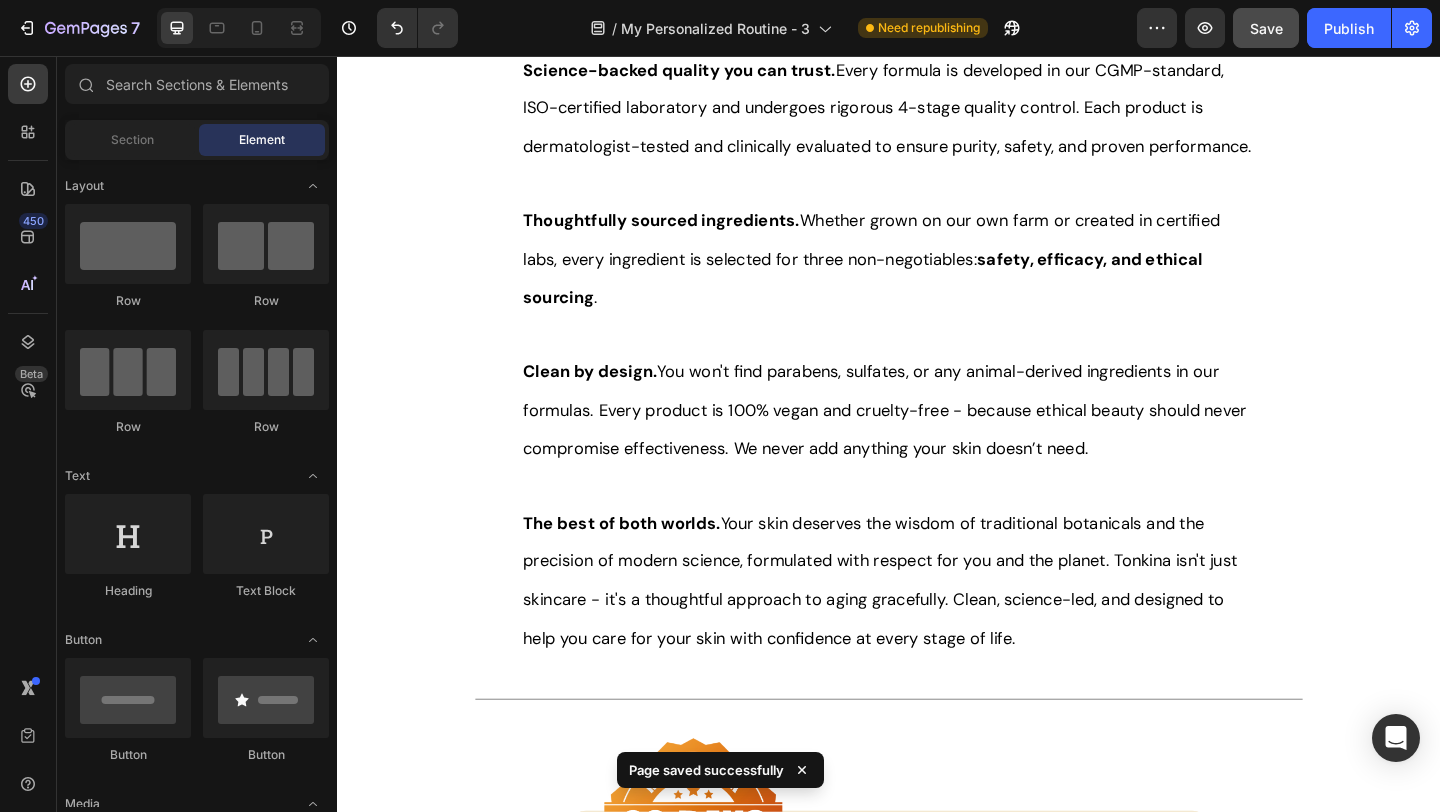 scroll, scrollTop: 7421, scrollLeft: 0, axis: vertical 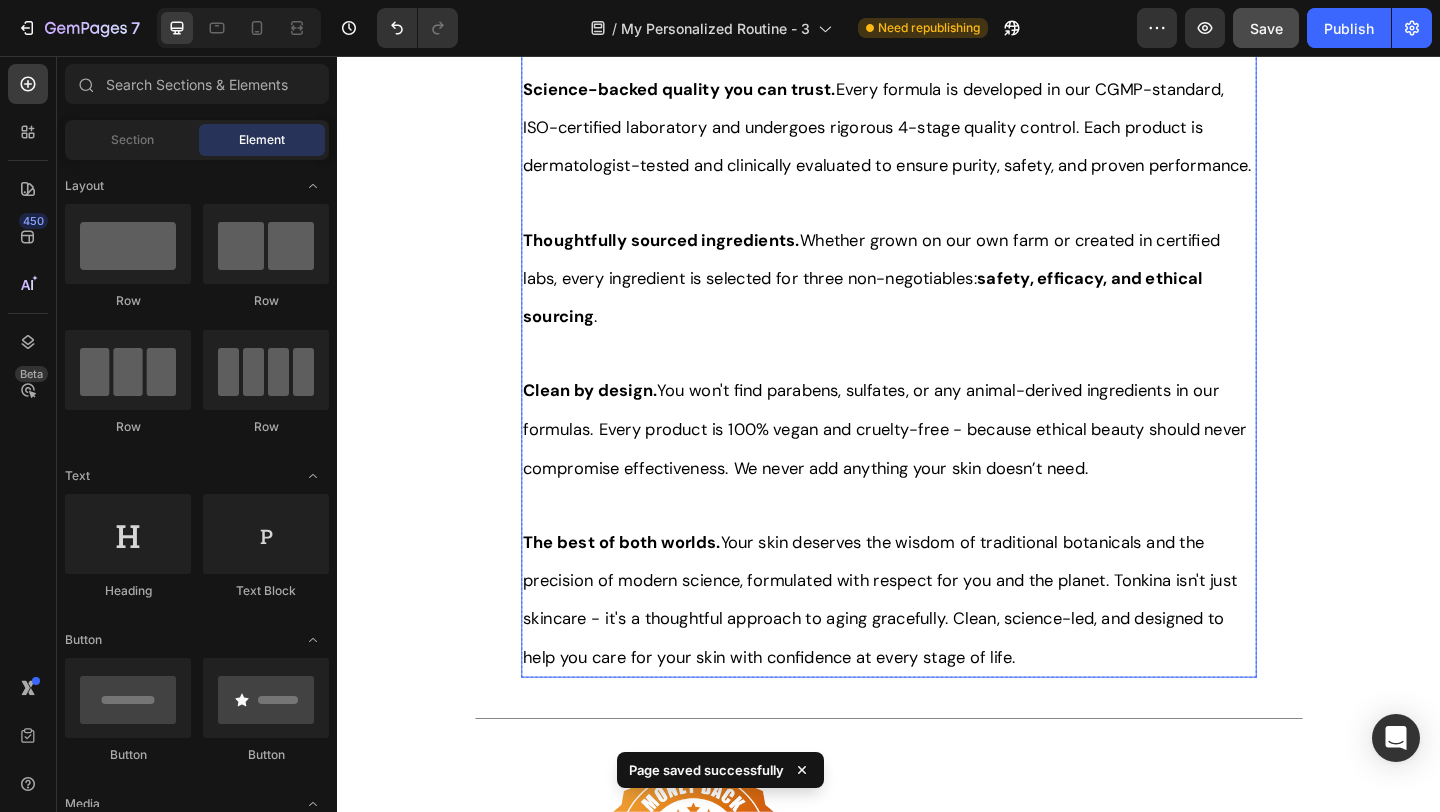 click on "Clean by design.  You won't find parabens, sulfates, or any animal-derived ingredients in our formulas. Every product is 100% vegan and cruelty-free - because ethical beauty should never compromise effectiveness. We never add anything your skin doesn’t need." at bounding box center (932, 461) 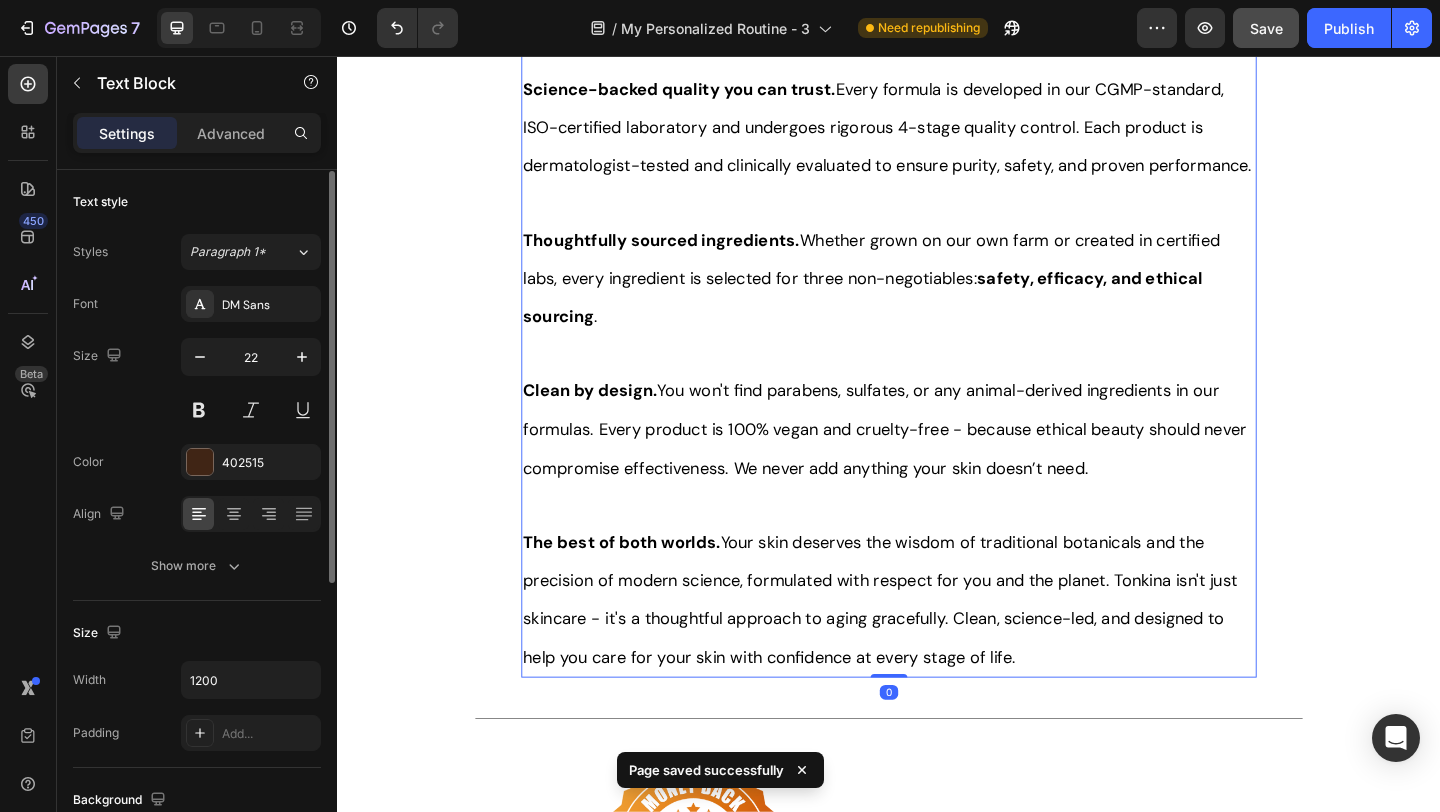 scroll, scrollTop: 225, scrollLeft: 0, axis: vertical 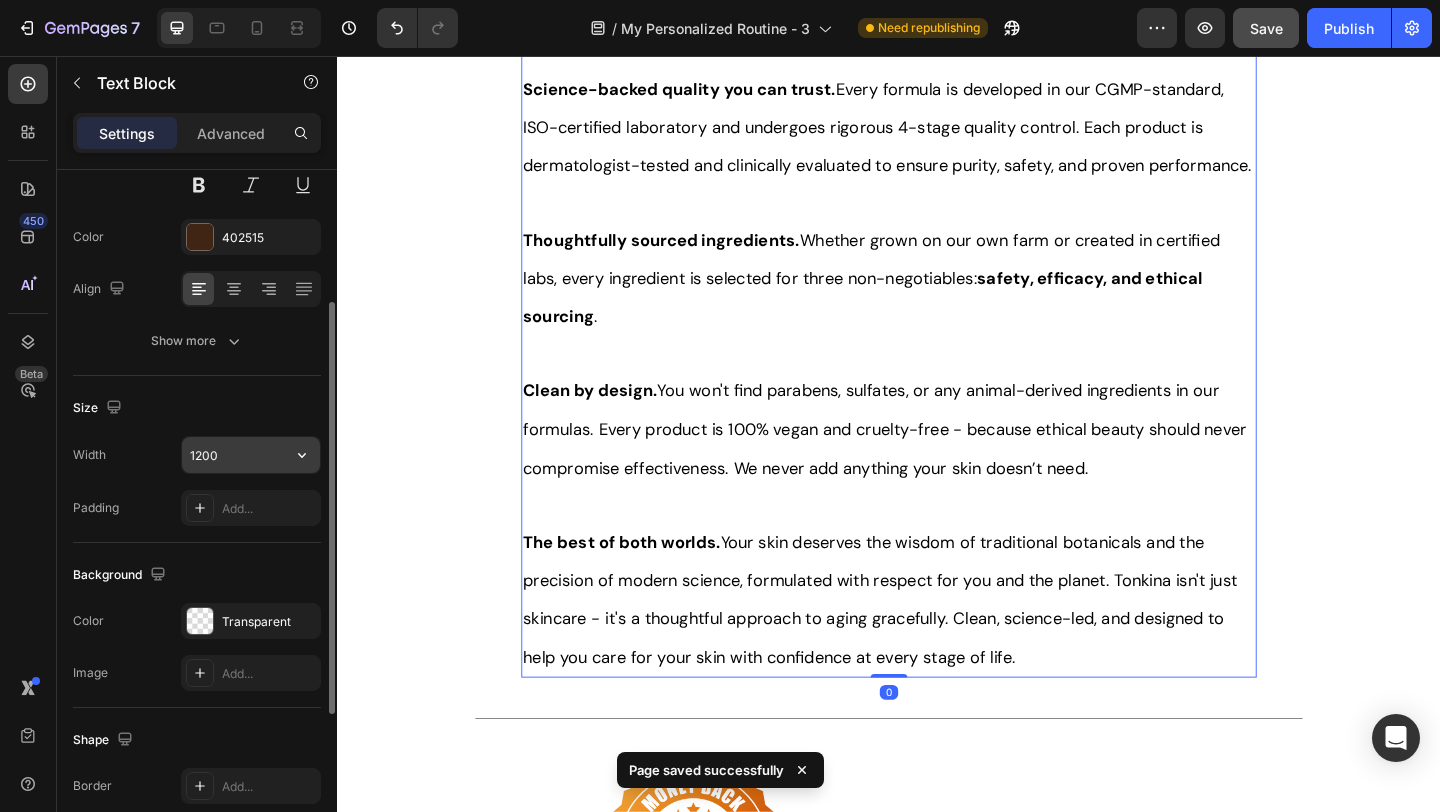 click on "1200" at bounding box center [251, 455] 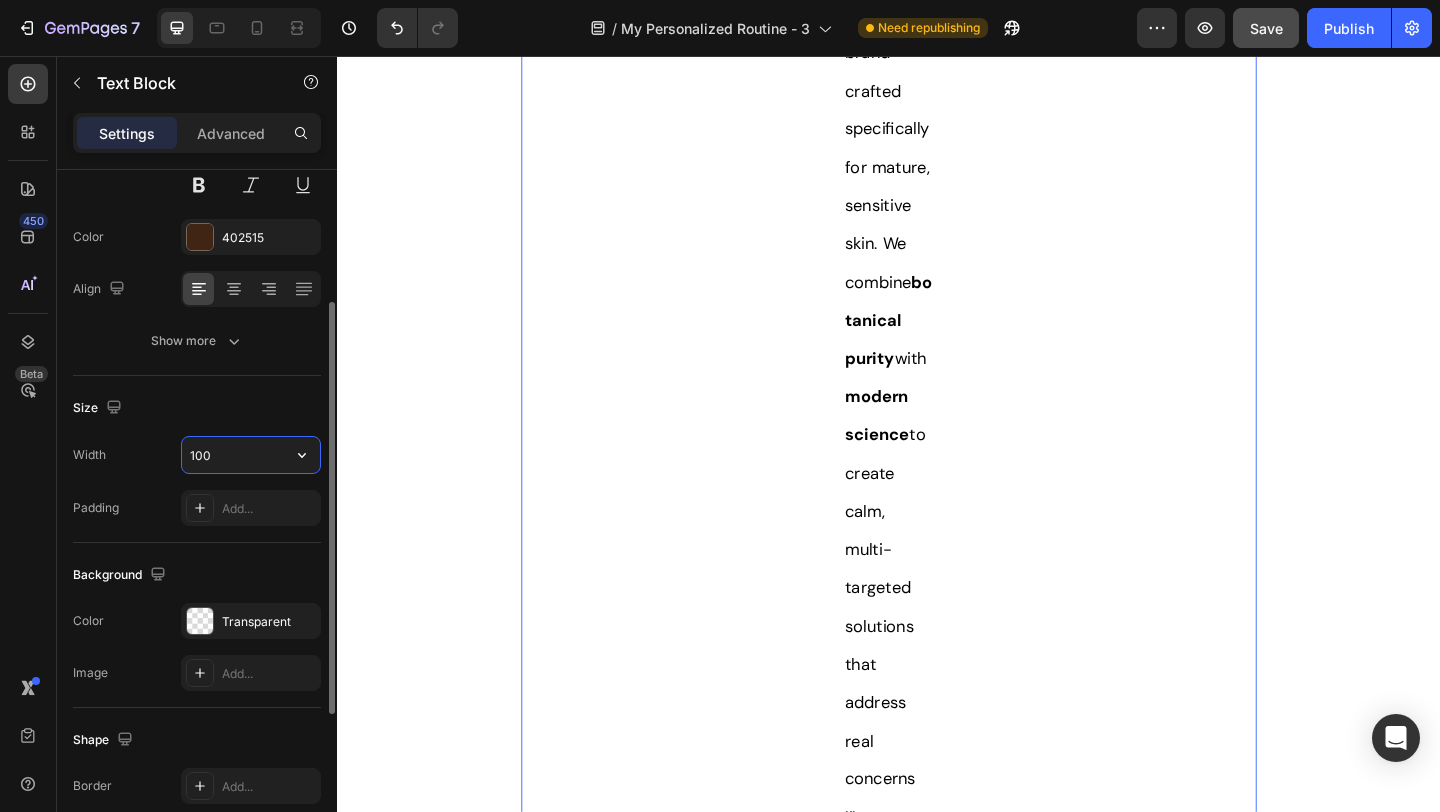 type on "1000" 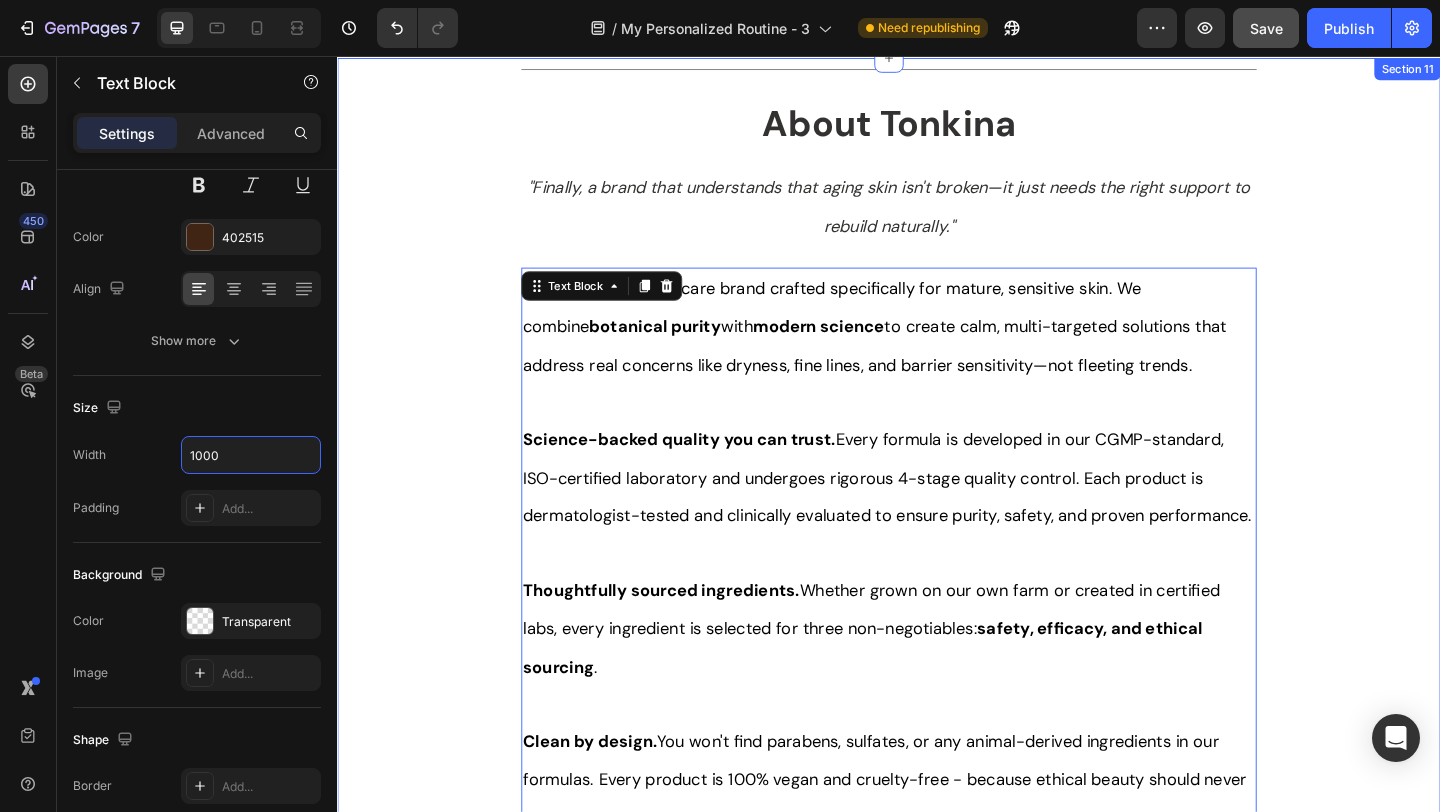 scroll, scrollTop: 6652, scrollLeft: 0, axis: vertical 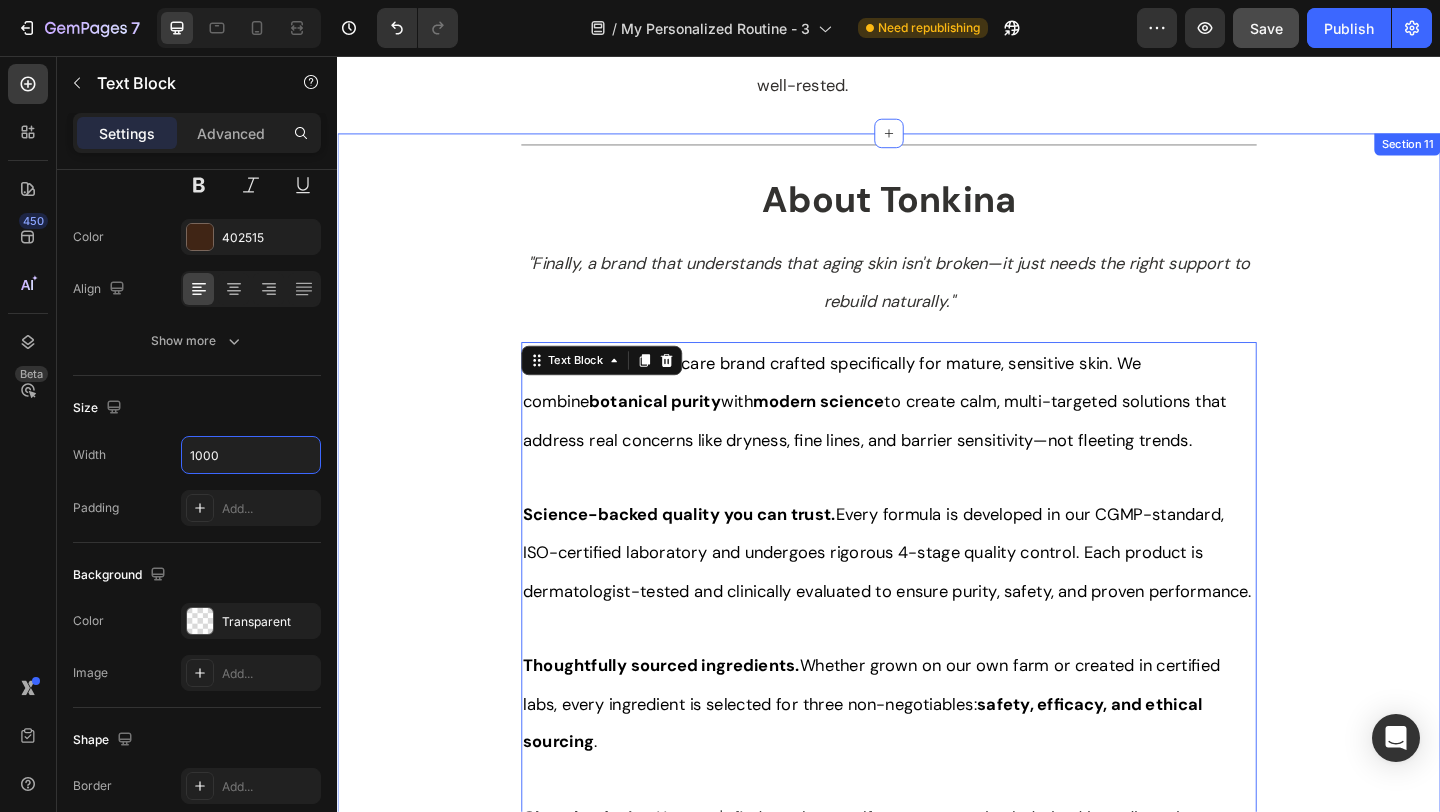 click on "Title Line About Tonkina Text Block "Finally, a brand that understands that aging skin isn't broken—it just needs the right support to rebuild naturally." Text Block Tonkina  is a new skincare brand crafted specifically for mature, sensitive skin. We combine  botanical purity  with  modern science  to create calm, multi-targeted solutions that address real concerns like dryness, fine lines, and barrier sensitivity—not fleeting trends.    Science-backed quality you can trust.  Every formula is developed in our CGMP-standard, ISO-certified laboratory and undergoes rigorous 4-stage quality control. Each product is dermatologist-tested and clinically evaluated to ensure purity, safety, and proven performance.   Thoughtfully sourced ingredients.  Whether grown on our own farm or created in certified labs, every ingredient is selected for three non-negotiables:  safety, efficacy, and ethical sourcing .    Clean by design.   The best of both worlds. Text Block   0 Row" at bounding box center (937, 667) 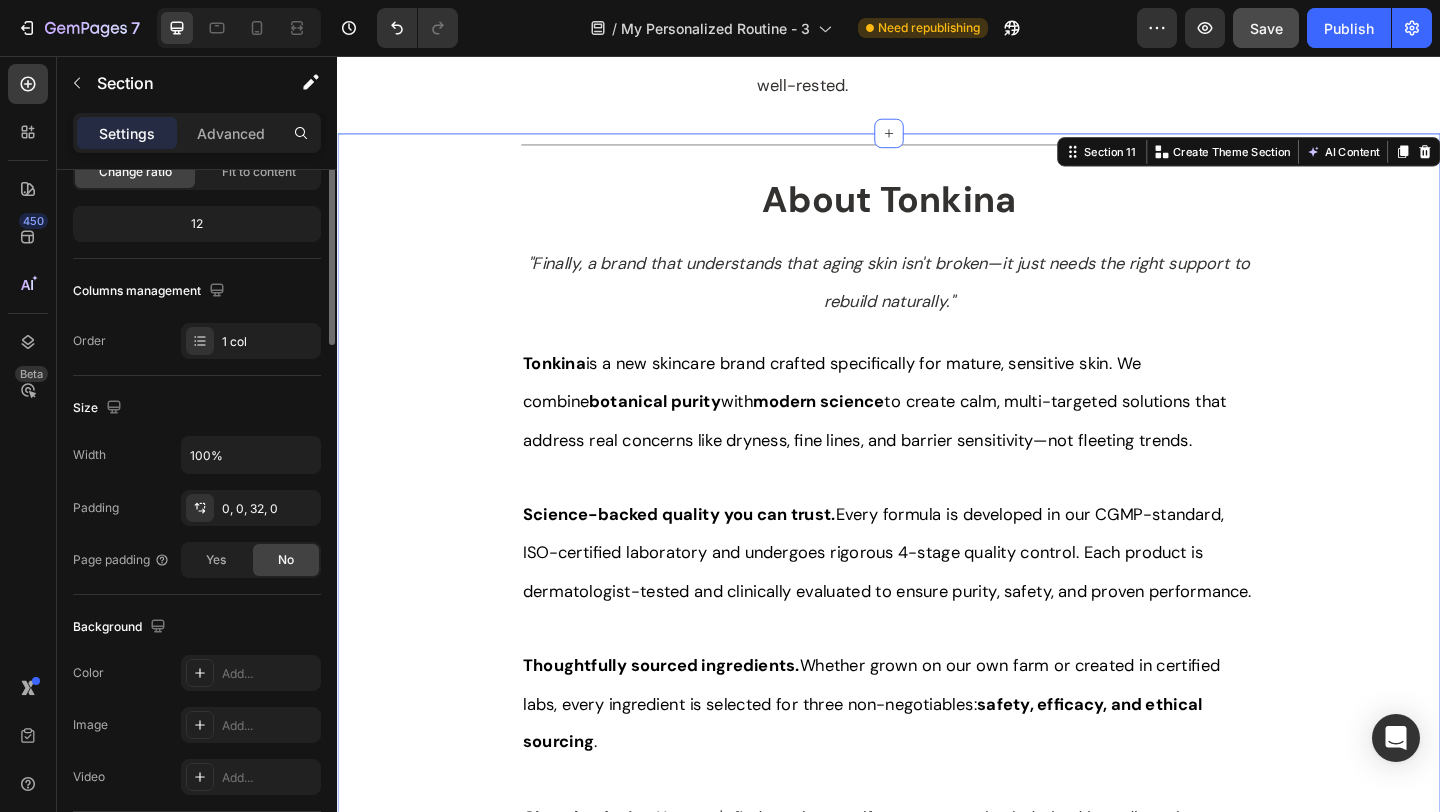 scroll, scrollTop: 0, scrollLeft: 0, axis: both 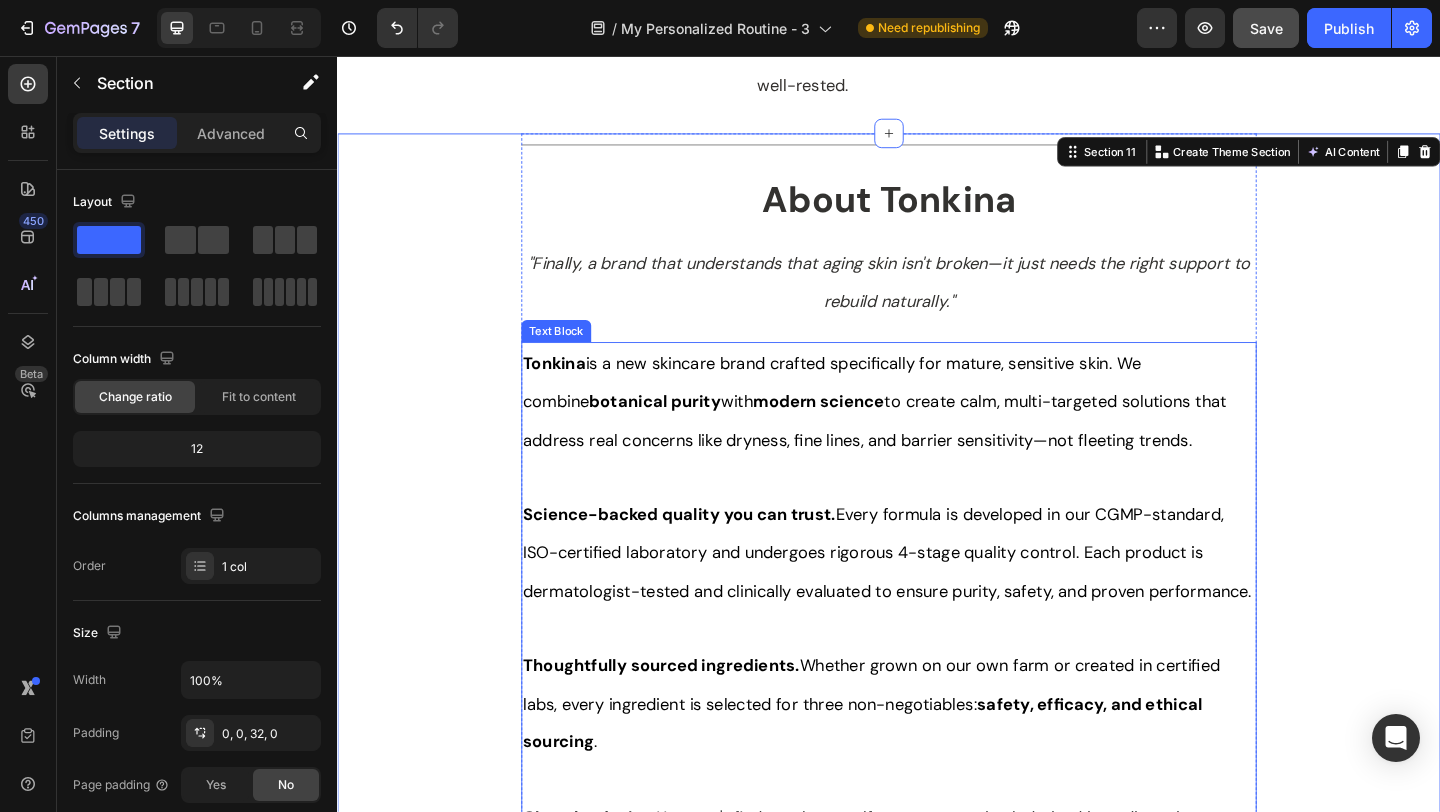 click on "Tonkina  is a new skincare brand crafted specifically for mature, sensitive skin. We combine  botanical purity  with  modern science  to create calm, multi-targeted solutions that address real concerns like dryness, fine lines, and barrier sensitivity—not fleeting trends." at bounding box center (937, 431) 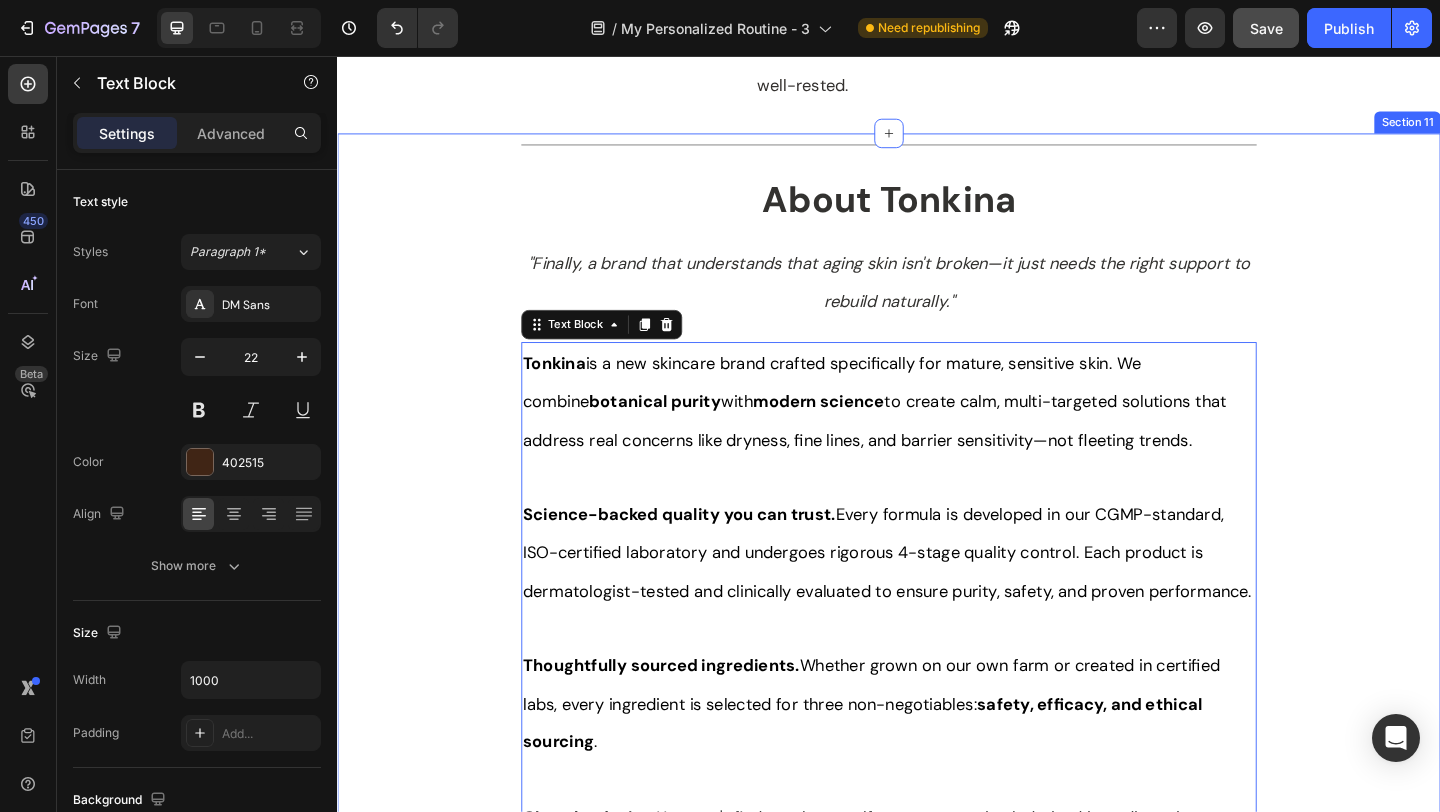 type on "1200" 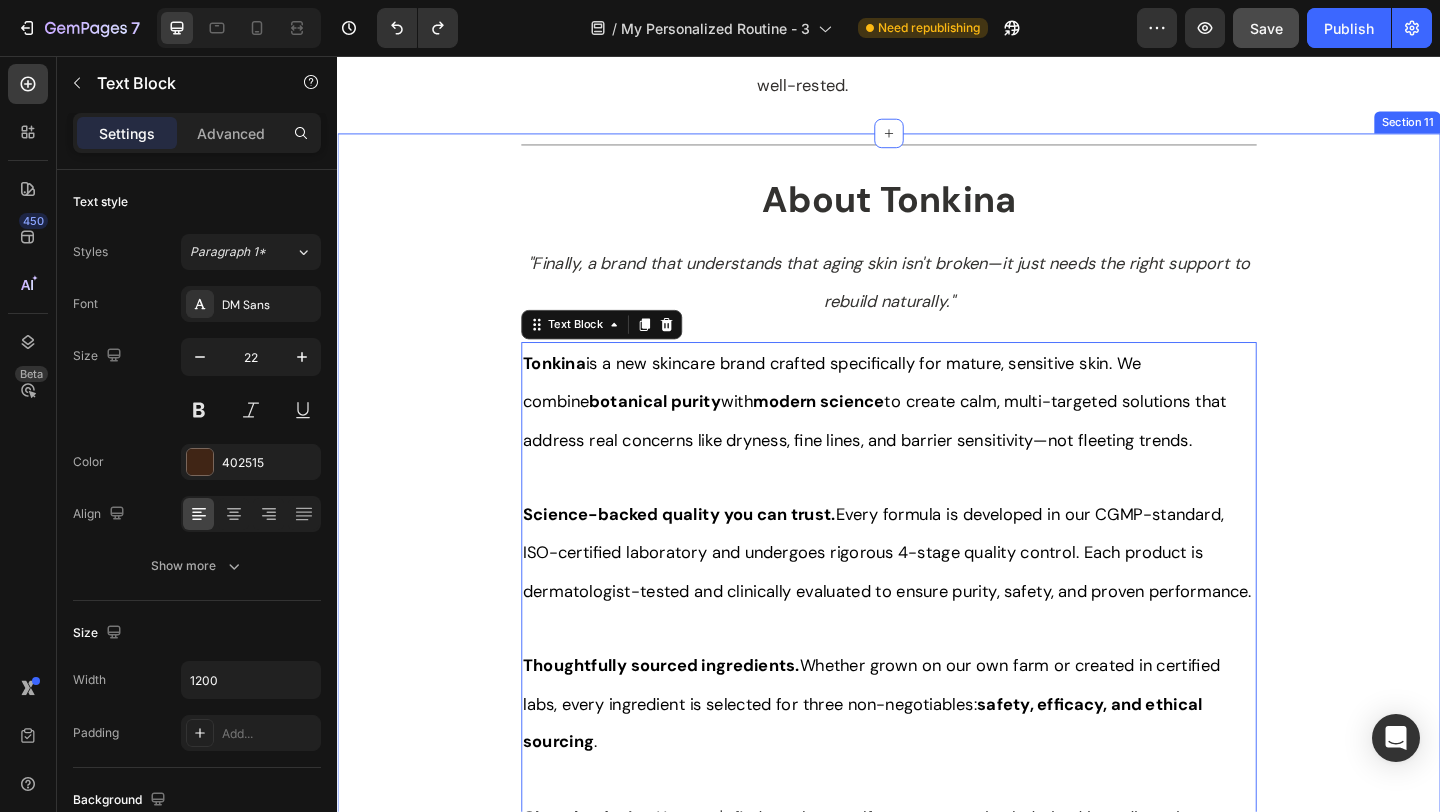 click on "Title Line About Tonkina Text Block "Finally, a brand that understands that aging skin isn't broken—it just needs the right support to rebuild naturally." Text Block Tonkina  is a new skincare brand crafted specifically for mature, sensitive skin. We combine  botanical purity  with  modern science  to create calm, multi-targeted solutions that address real concerns like dryness, fine lines, and barrier sensitivity—not fleeting trends.    Science-backed quality you can trust.  Every formula is developed in our CGMP-standard, ISO-certified laboratory and undergoes rigorous 4-stage quality control. Each product is dermatologist-tested and clinically evaluated to ensure purity, safety, and proven performance.   Thoughtfully sourced ingredients.  Whether grown on our own farm or created in certified labs, every ingredient is selected for three non-negotiables:  safety, efficacy, and ethical sourcing .    Clean by design.   The best of both worlds. Text Block   0 Row" at bounding box center (937, 667) 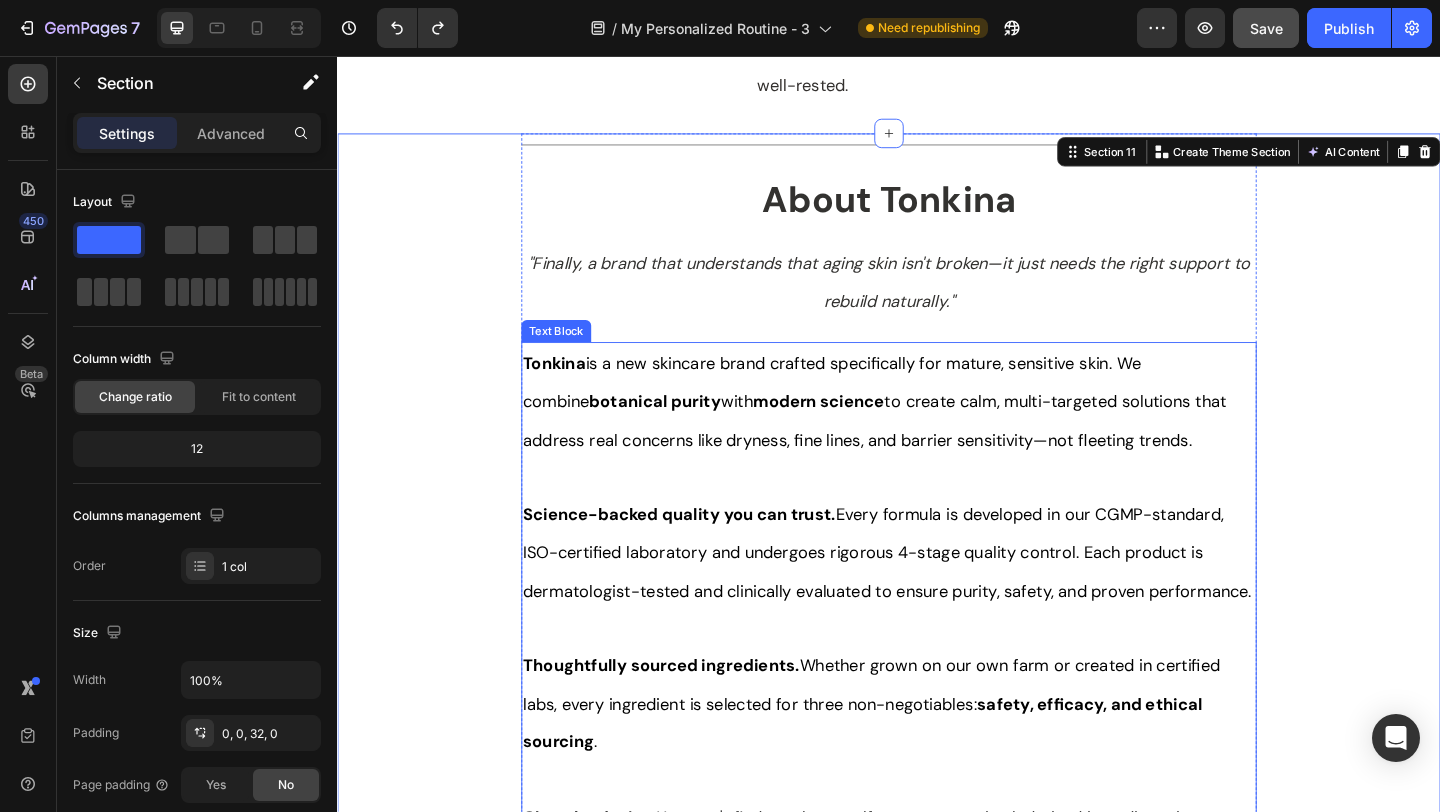 click on "Tonkina  is a new skincare brand crafted specifically for mature, sensitive skin. We combine  botanical purity  with  modern science  to create calm, multi-targeted solutions that address real concerns like dryness, fine lines, and barrier sensitivity—not fleeting trends." at bounding box center [937, 431] 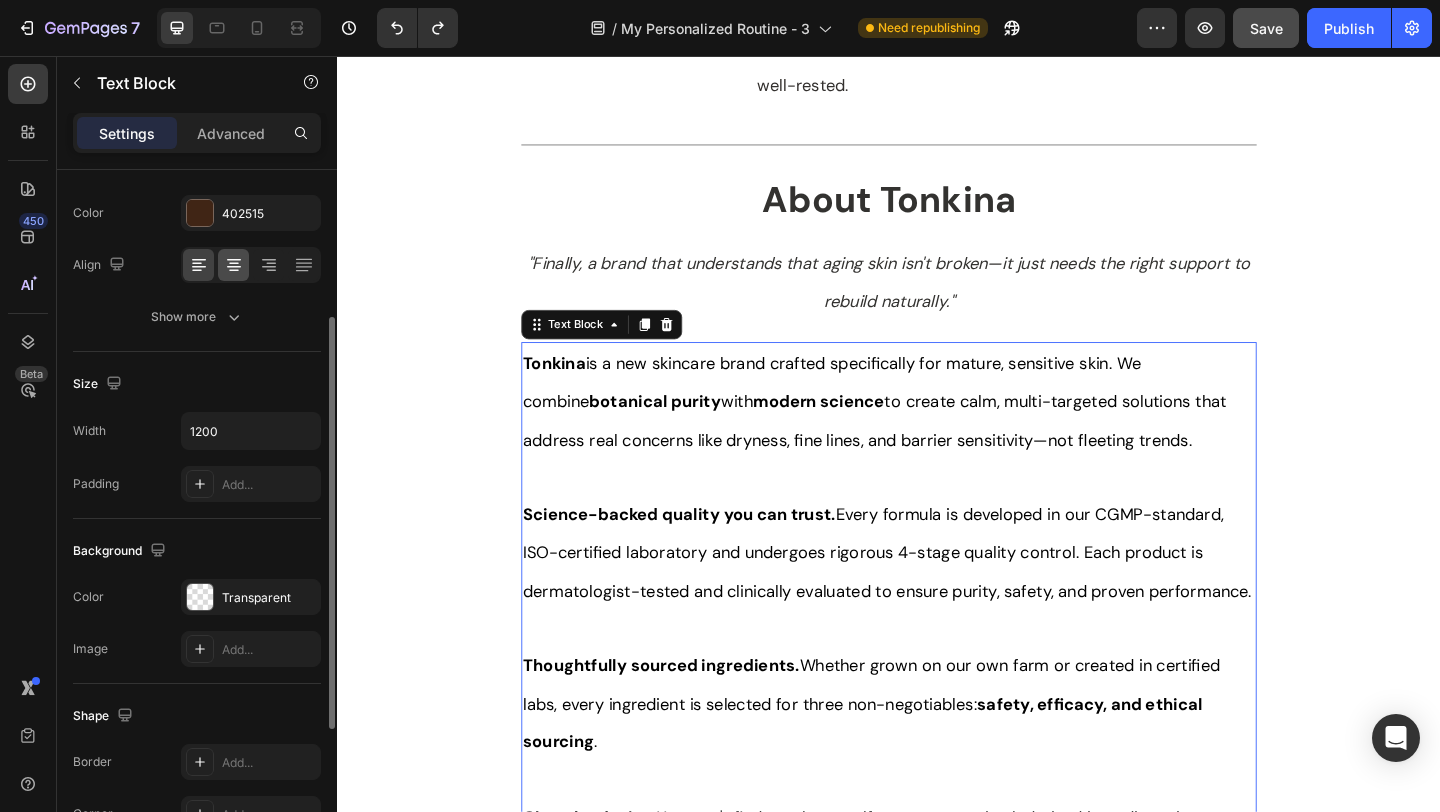 scroll, scrollTop: 253, scrollLeft: 0, axis: vertical 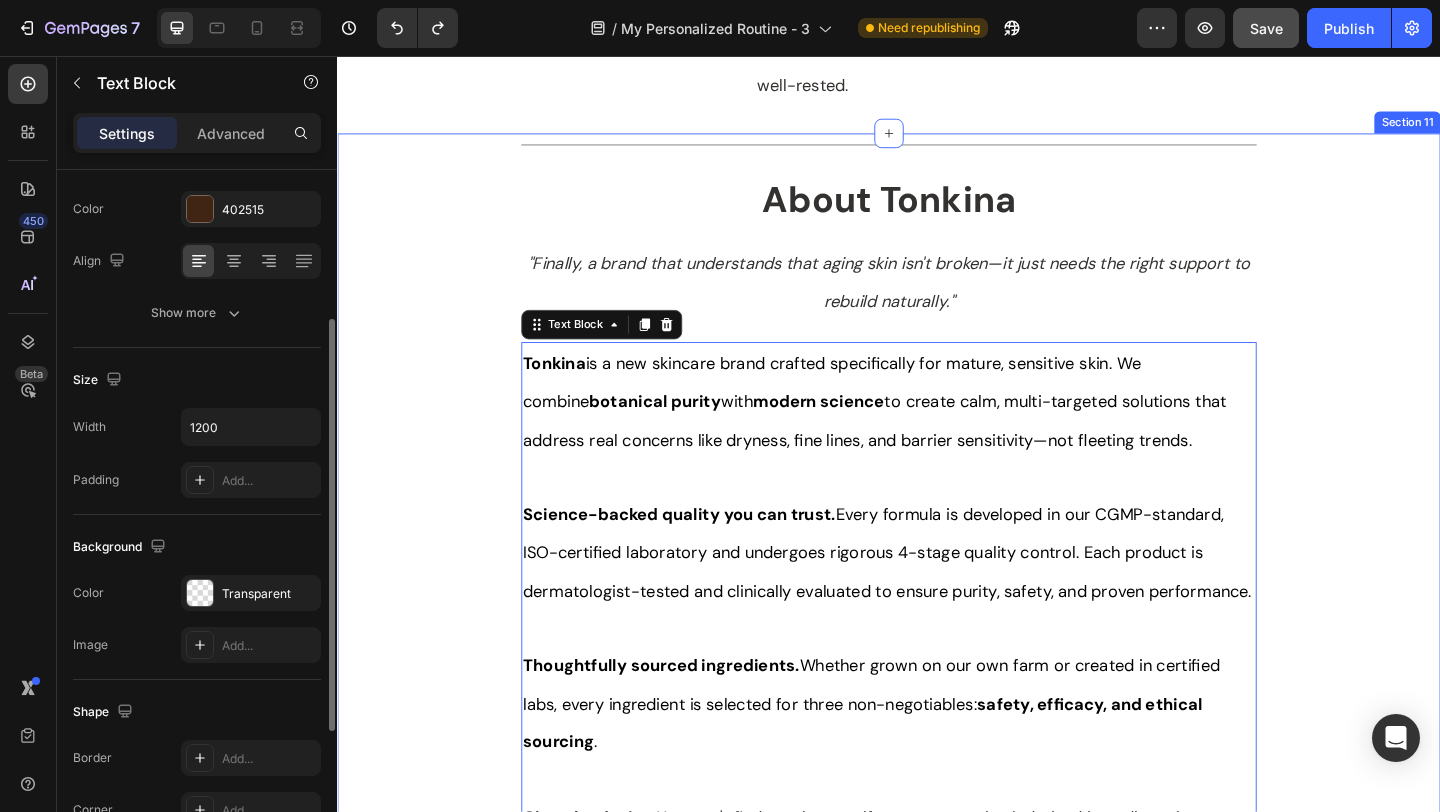 click on "Title Line About Tonkina Text Block "Finally, a brand that understands that aging skin isn't broken—it just needs the right support to rebuild naturally." Text Block Tonkina  is a new skincare brand crafted specifically for mature, sensitive skin. We combine  botanical purity  with  modern science  to create calm, multi-targeted solutions that address real concerns like dryness, fine lines, and barrier sensitivity—not fleeting trends.    Science-backed quality you can trust.  Every formula is developed in our CGMP-standard, ISO-certified laboratory and undergoes rigorous 4-stage quality control. Each product is dermatologist-tested and clinically evaluated to ensure purity, safety, and proven performance.   Thoughtfully sourced ingredients.  Whether grown on our own farm or created in certified labs, every ingredient is selected for three non-negotiables:  safety, efficacy, and ethical sourcing .    Clean by design.   The best of both worlds. Text Block   0 Row" at bounding box center (937, 667) 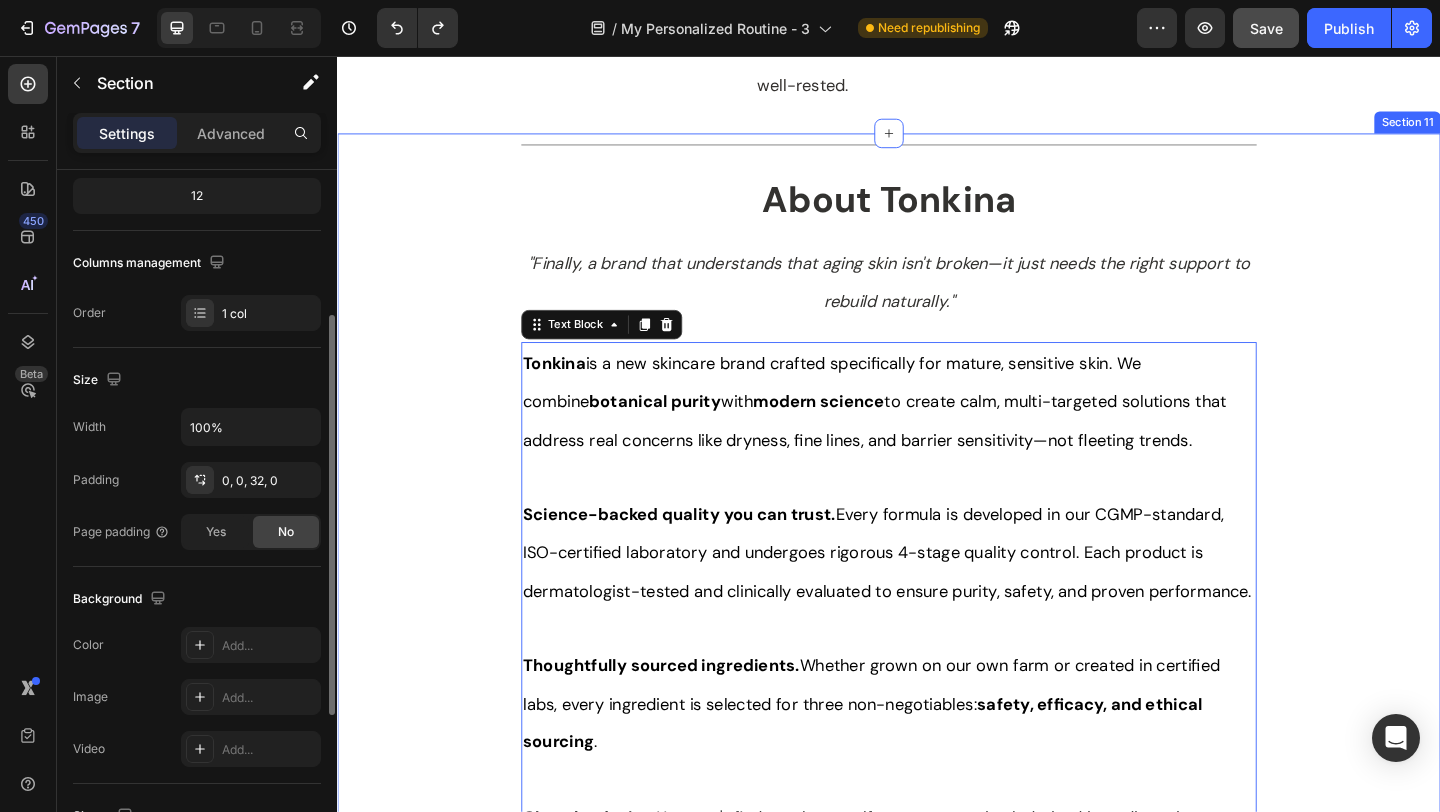 scroll, scrollTop: 0, scrollLeft: 0, axis: both 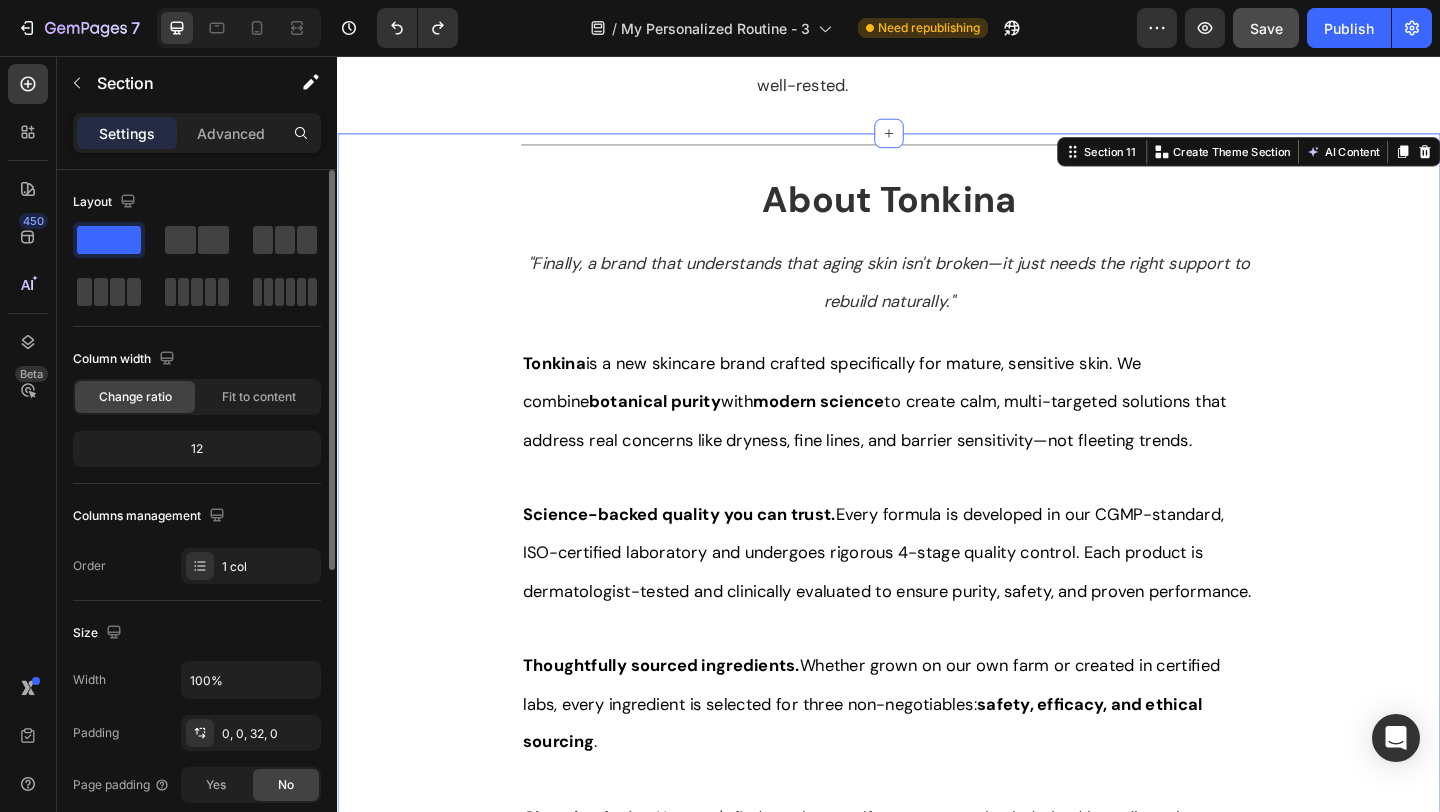click on "Title Line About Tonkina Text Block "Finally, a brand that understands that aging skin isn't broken—it just needs the right support to rebuild naturally." Text Block Tonkina  is a new skincare brand crafted specifically for mature, sensitive skin. We combine  botanical purity  with  modern science  to create calm, multi-targeted solutions that address real concerns like dryness, fine lines, and barrier sensitivity—not fleeting trends.    Science-backed quality you can trust.  Every formula is developed in our CGMP-standard, ISO-certified laboratory and undergoes rigorous 4-stage quality control. Each product is dermatologist-tested and clinically evaluated to ensure purity, safety, and proven performance.   Thoughtfully sourced ingredients.  Whether grown on our own farm or created in certified labs, every ingredient is selected for three non-negotiables:  safety, efficacy, and ethical sourcing .    Clean by design.   The best of both worlds. Text Block Row" at bounding box center (937, 667) 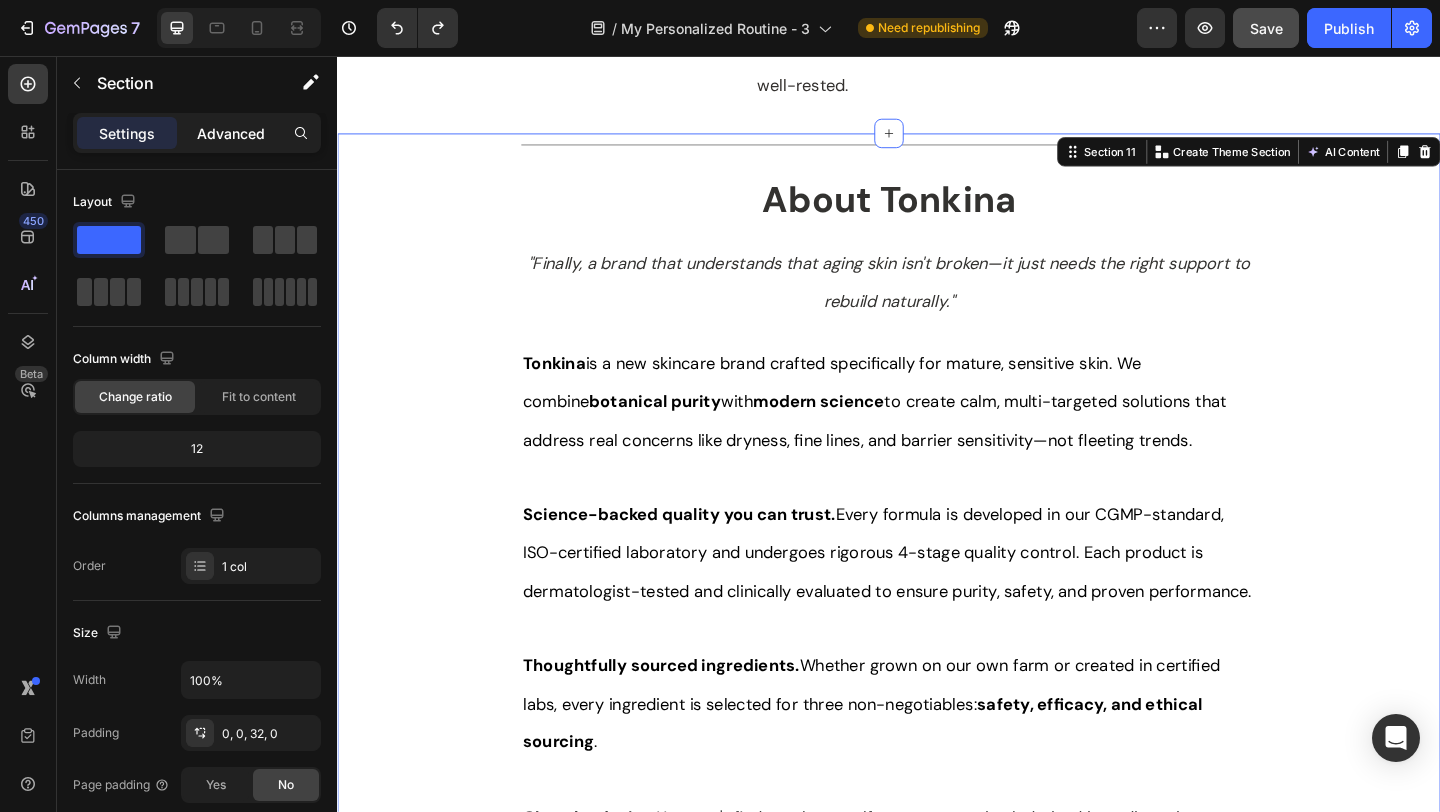 click on "Advanced" at bounding box center (231, 133) 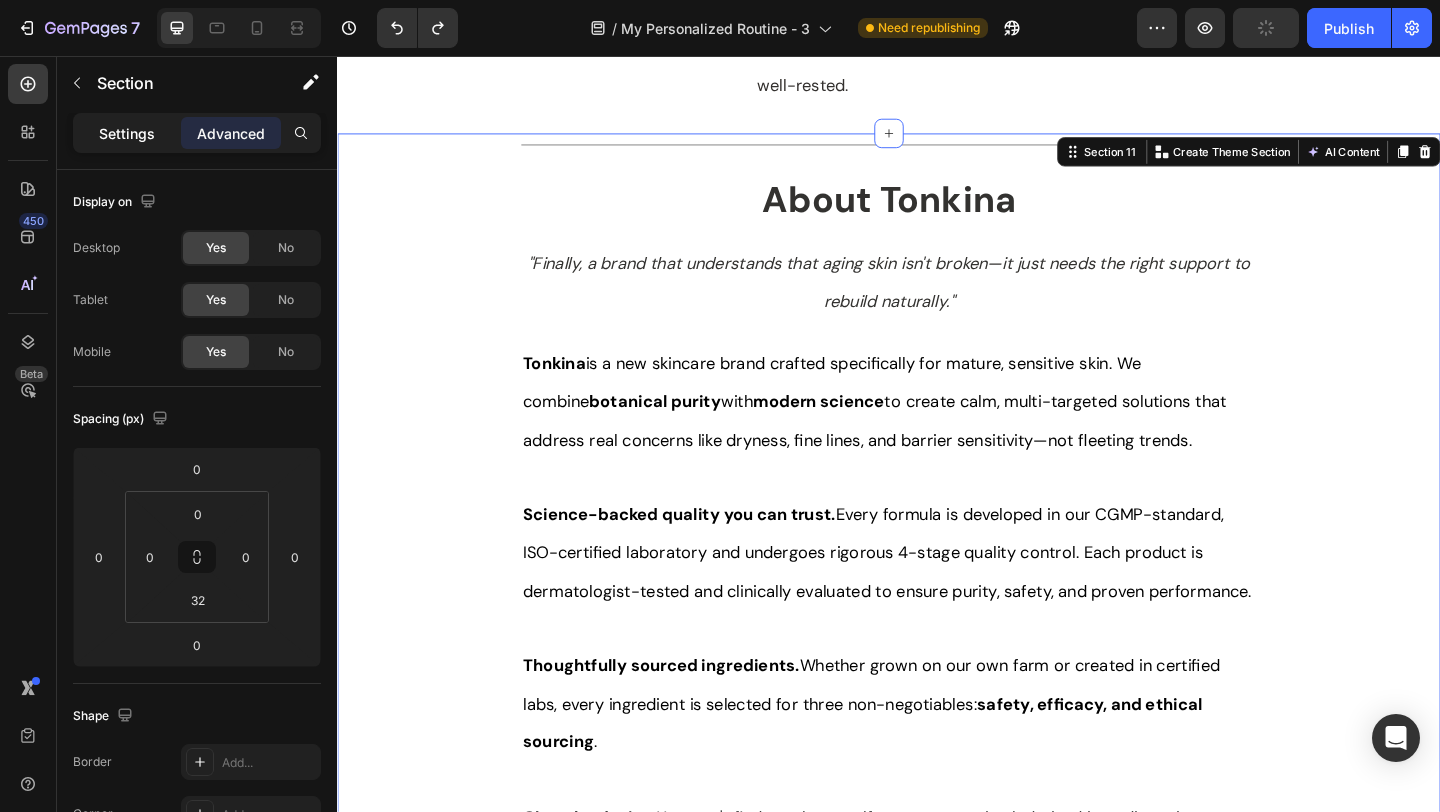 click on "Settings" at bounding box center (127, 133) 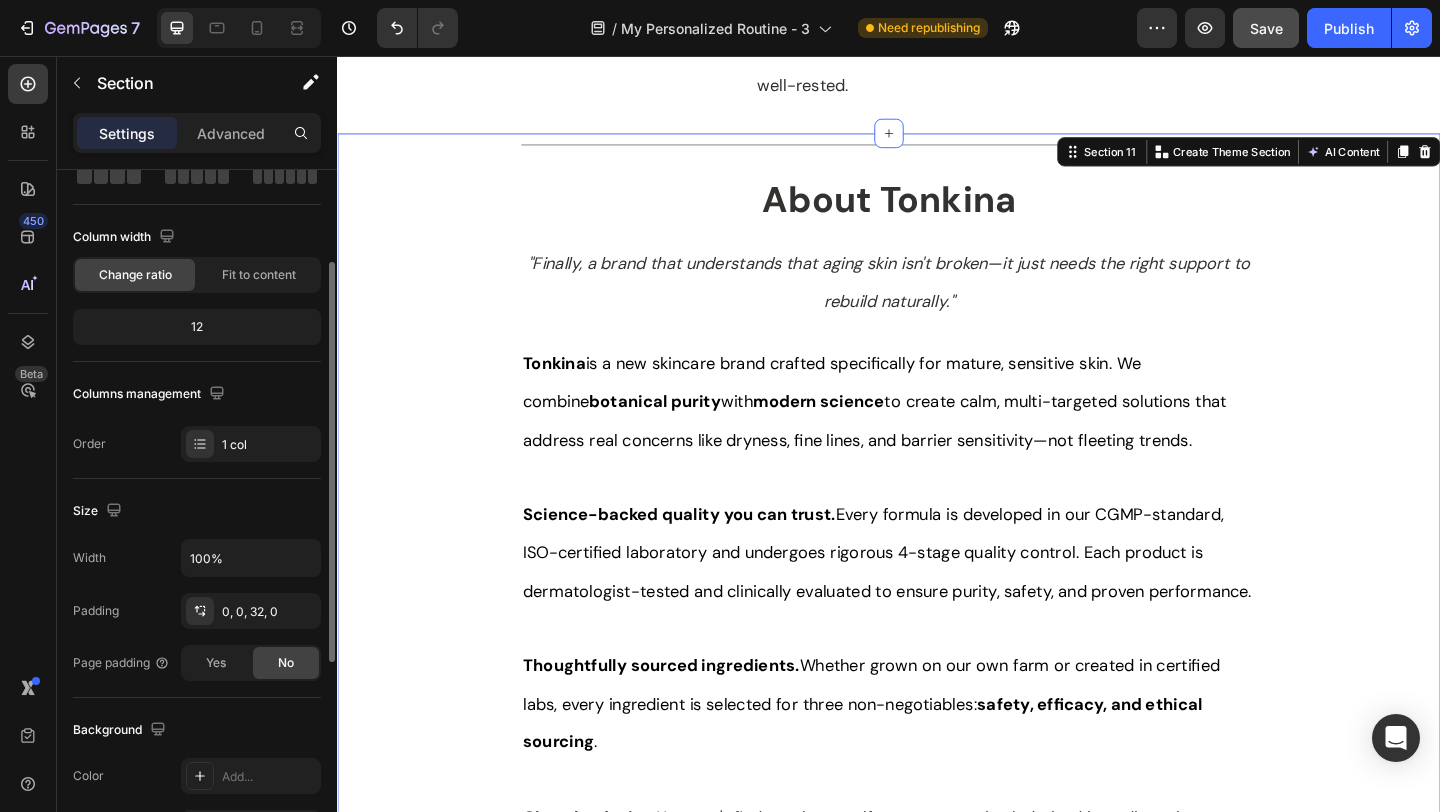 scroll, scrollTop: 157, scrollLeft: 0, axis: vertical 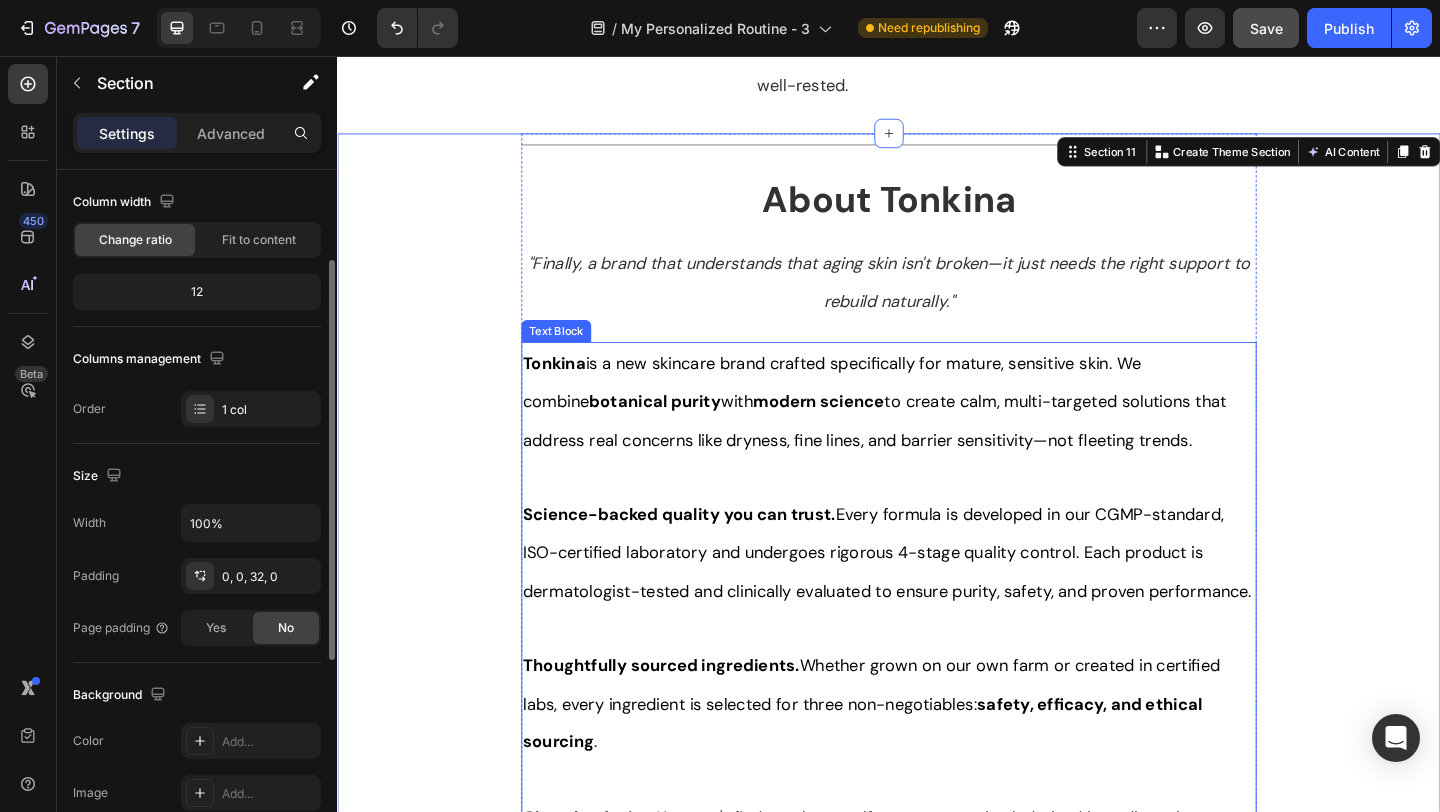 click on "Tonkina  is a new skincare brand crafted specifically for mature, sensitive skin. We combine  botanical purity  with  modern science  to create calm, multi-targeted solutions that address real concerns like dryness, fine lines, and barrier sensitivity—not fleeting trends." at bounding box center [921, 431] 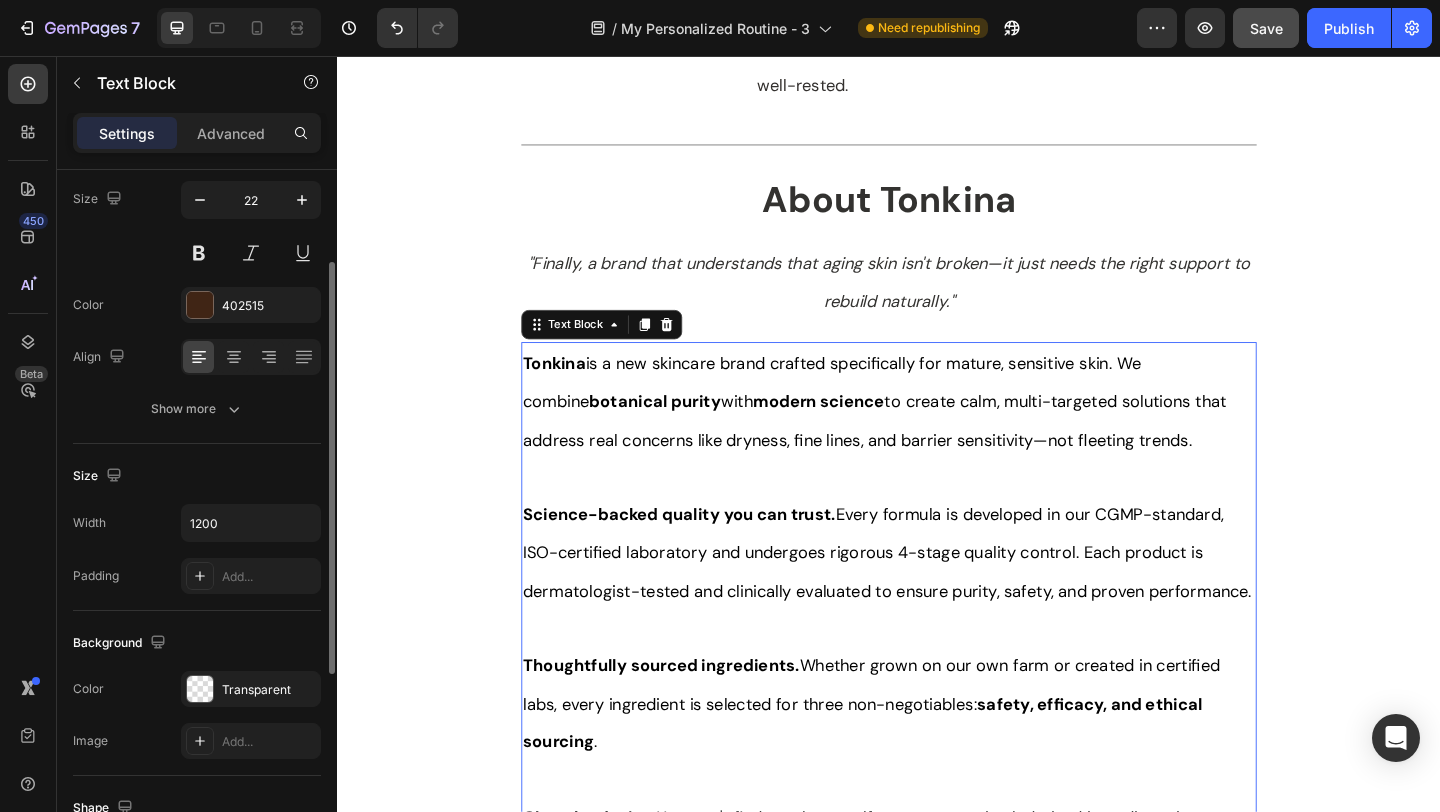 scroll, scrollTop: 0, scrollLeft: 0, axis: both 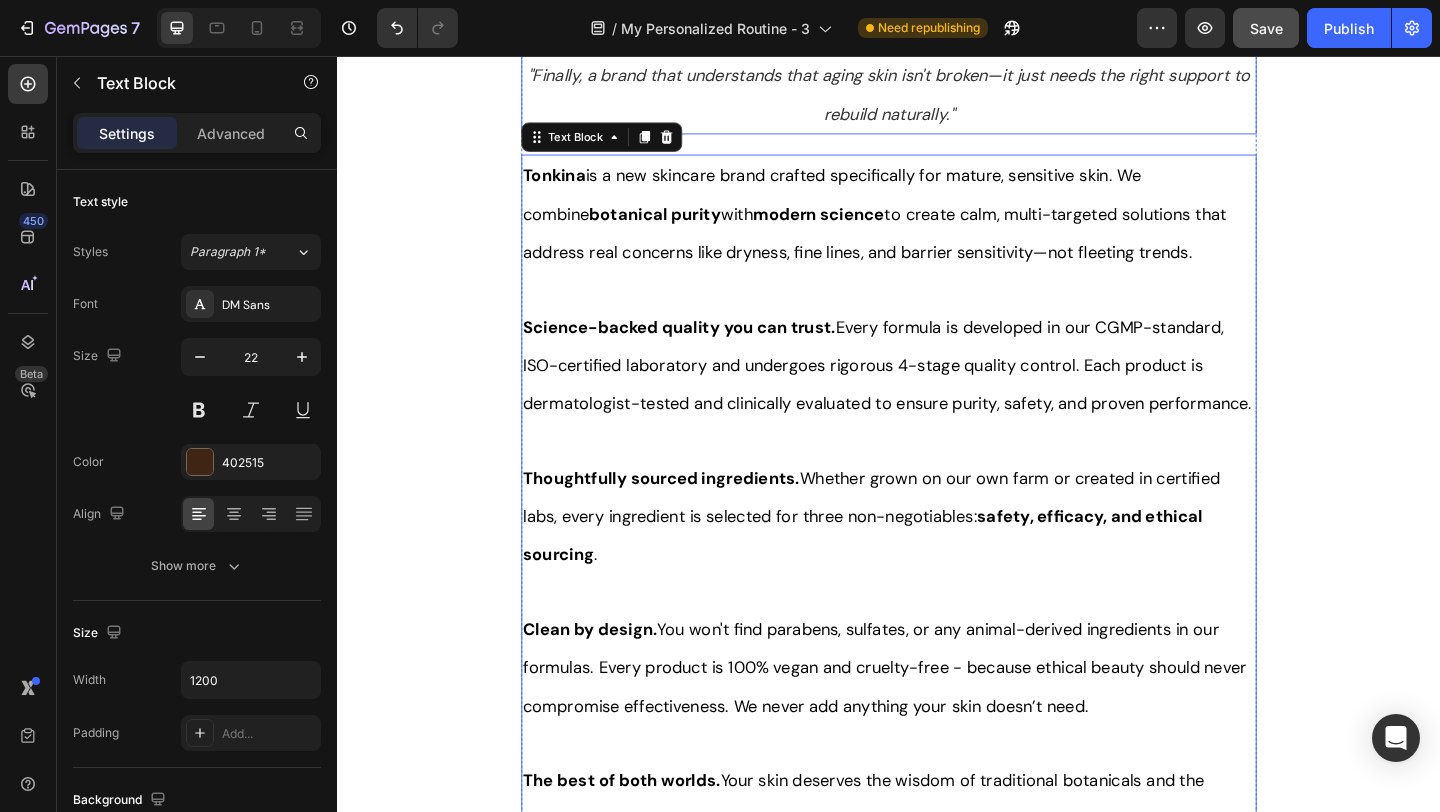 click on ""Finally, a brand that understands that aging skin isn't broken—it just needs the right support to rebuild naturally."" at bounding box center [937, 97] 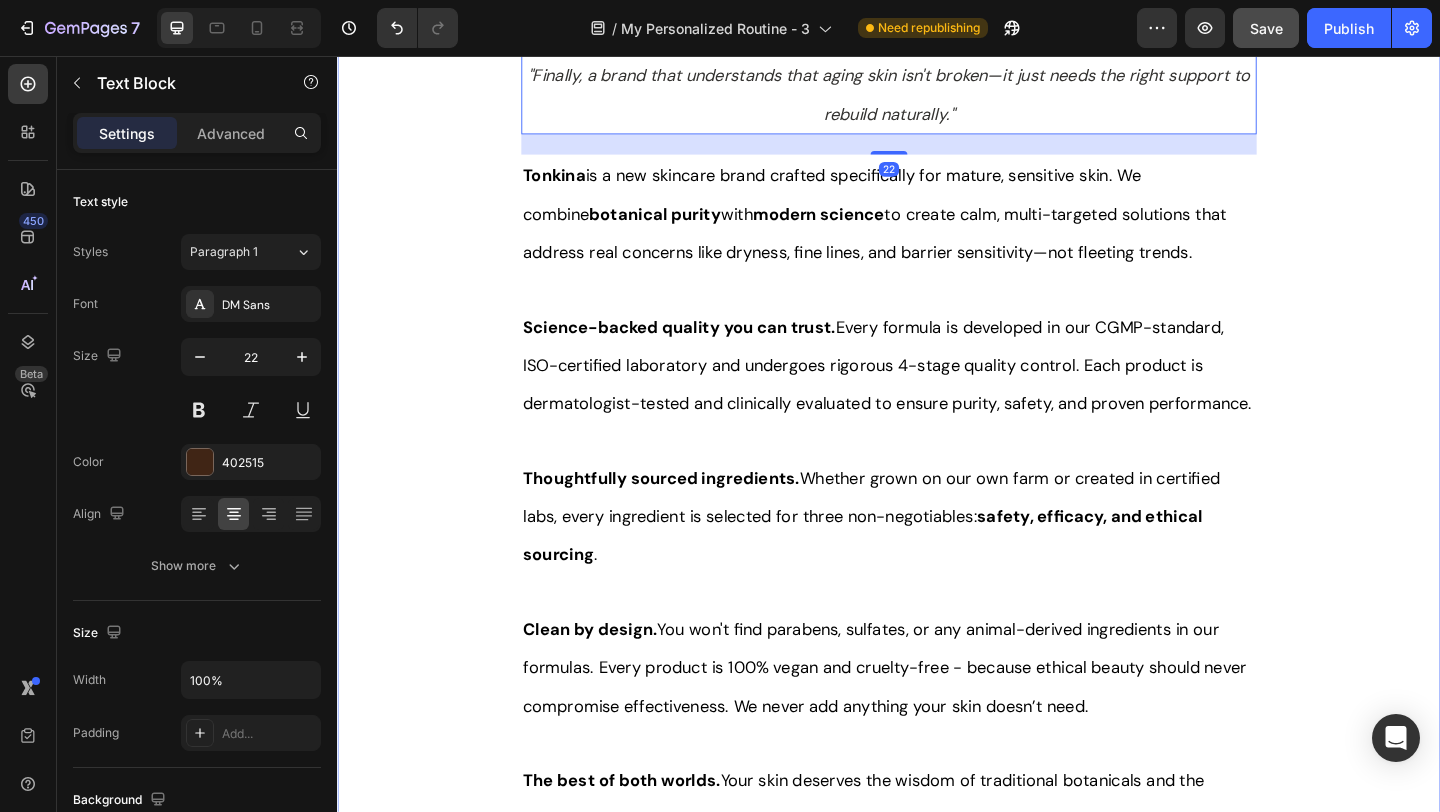 click on "Title Line About Tonkina Text Block "Finally, a brand that understands that aging skin isn't broken—it just needs the right support to rebuild naturally." Text Block   22 Tonkina  is a new skincare brand crafted specifically for mature, sensitive skin. We combine  botanical purity  with  modern science  to create calm, multi-targeted solutions that address real concerns like dryness, fine lines, and barrier sensitivity—not fleeting trends.    Science-backed quality you can trust.  Every formula is developed in our CGMP-standard, ISO-certified laboratory and undergoes rigorous 4-stage quality control. Each product is dermatologist-tested and clinically evaluated to ensure purity, safety, and proven performance.   Thoughtfully sourced ingredients.  Whether grown on our own farm or created in certified labs, every ingredient is selected for three non-negotiables:  safety, efficacy, and ethical sourcing .    Clean by design.   The best of both worlds. Text Block Row" at bounding box center [937, 463] 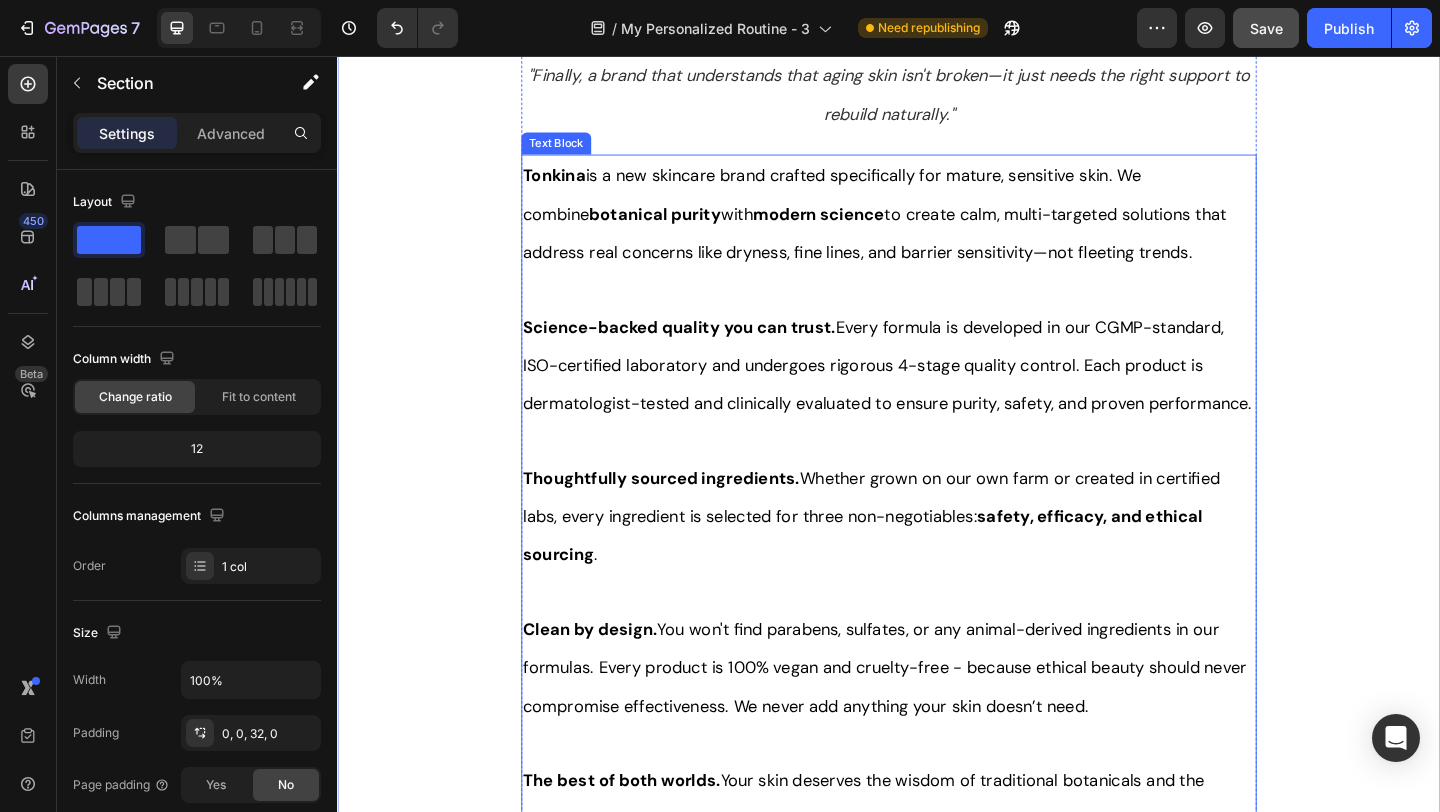 click on "Tonkina  is a new skincare brand crafted specifically for mature, sensitive skin. We combine  botanical purity  with  modern science  to create calm, multi-targeted solutions that address real concerns like dryness, fine lines, and barrier sensitivity—not fleeting trends." at bounding box center [937, 227] 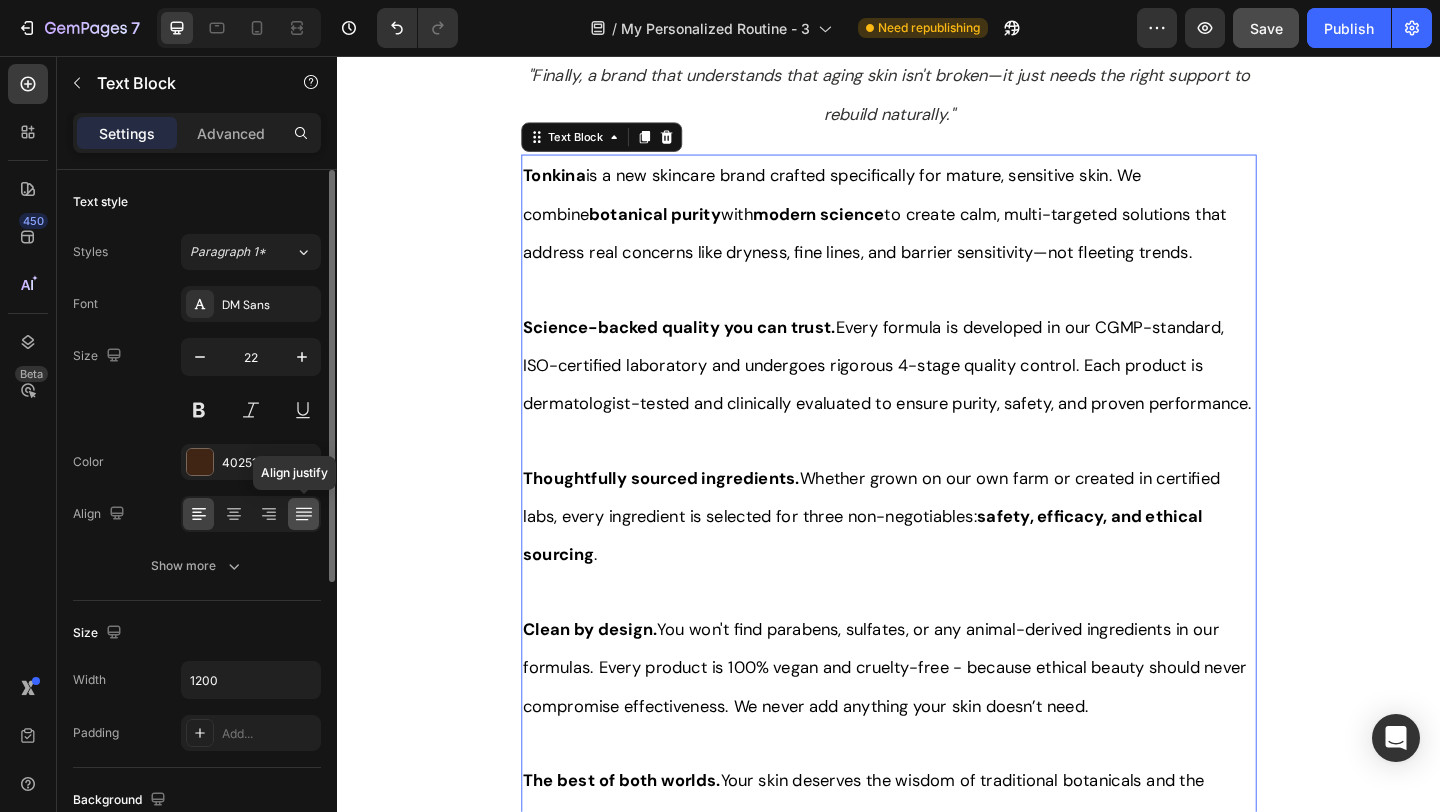 scroll, scrollTop: 16, scrollLeft: 0, axis: vertical 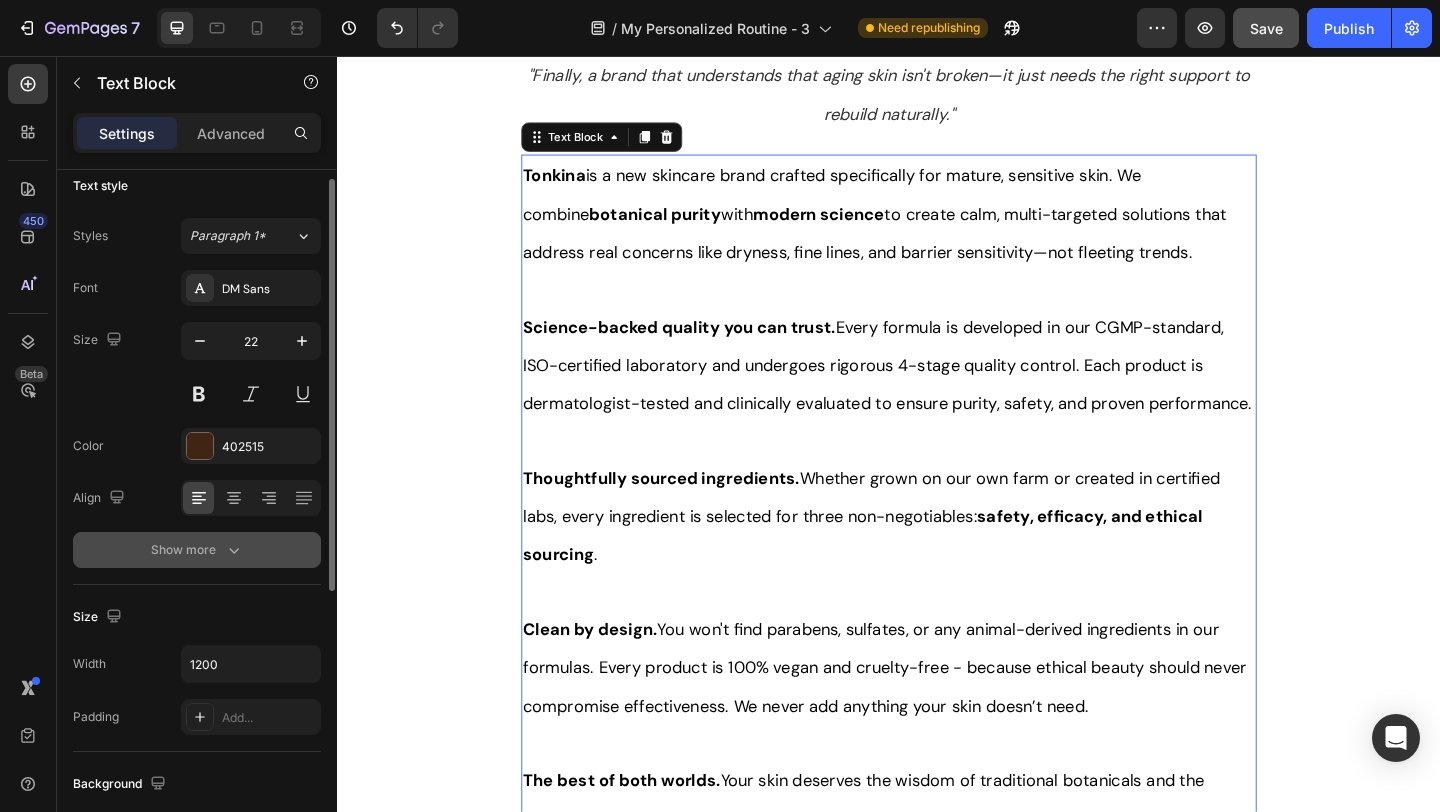 click on "Show more" at bounding box center [197, 550] 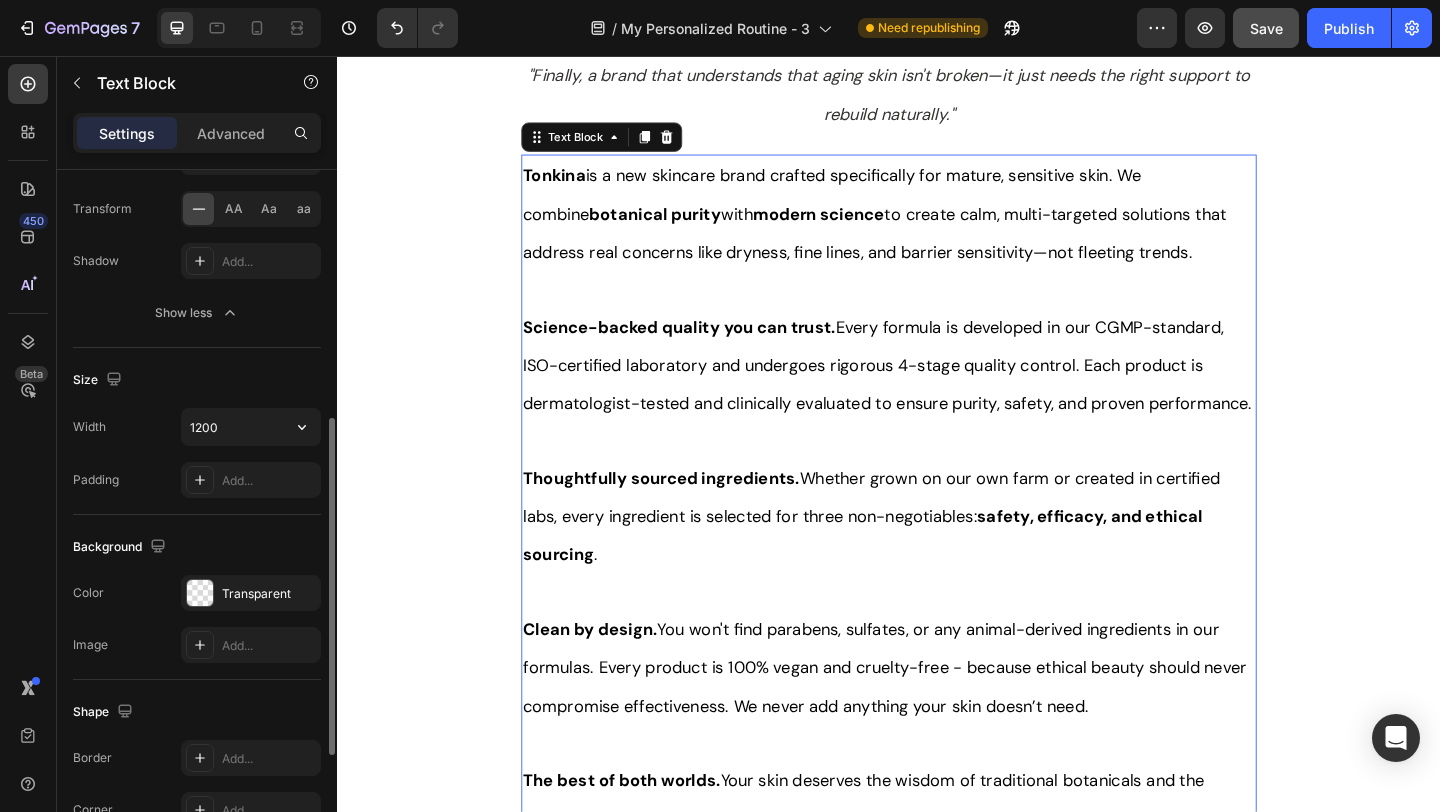 scroll, scrollTop: 532, scrollLeft: 0, axis: vertical 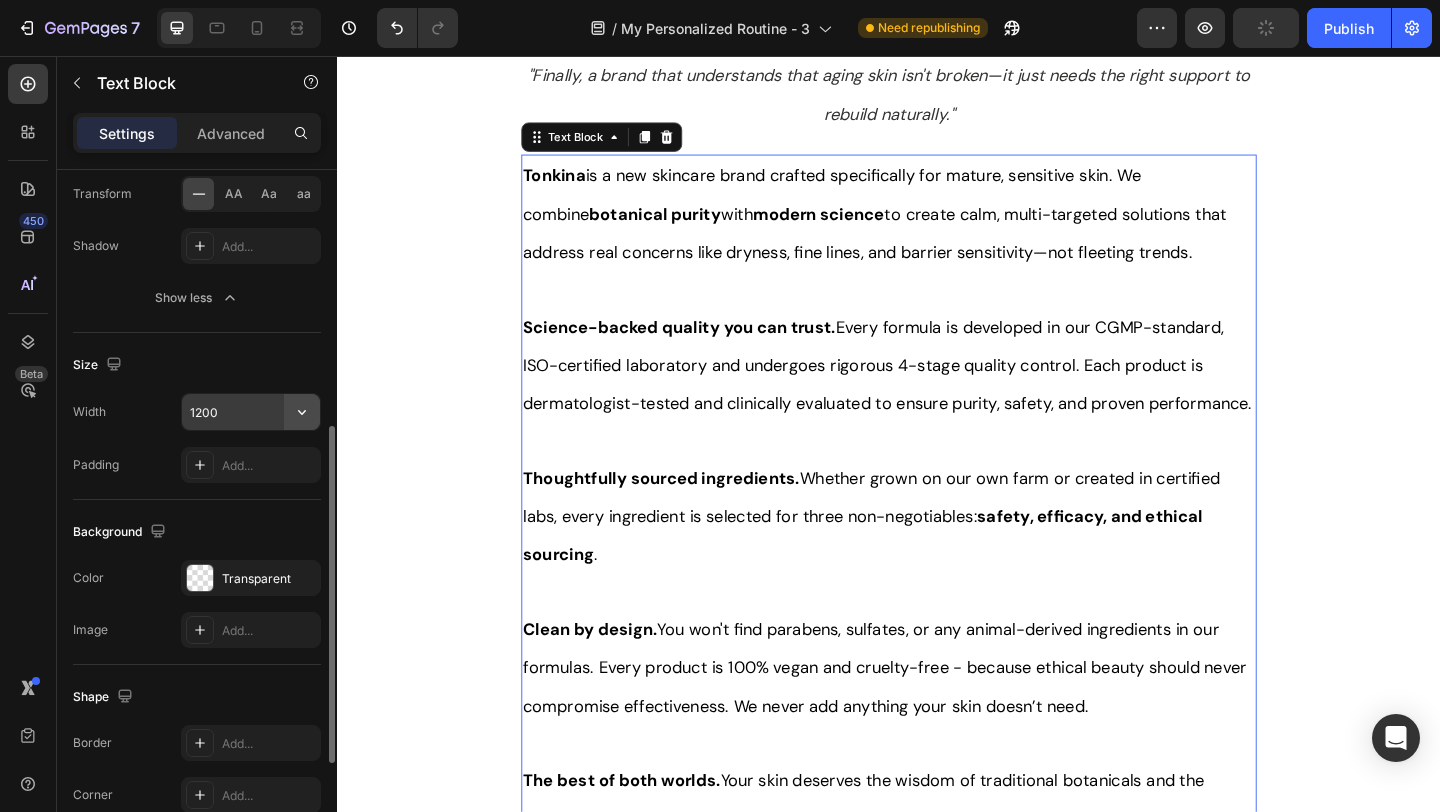 click 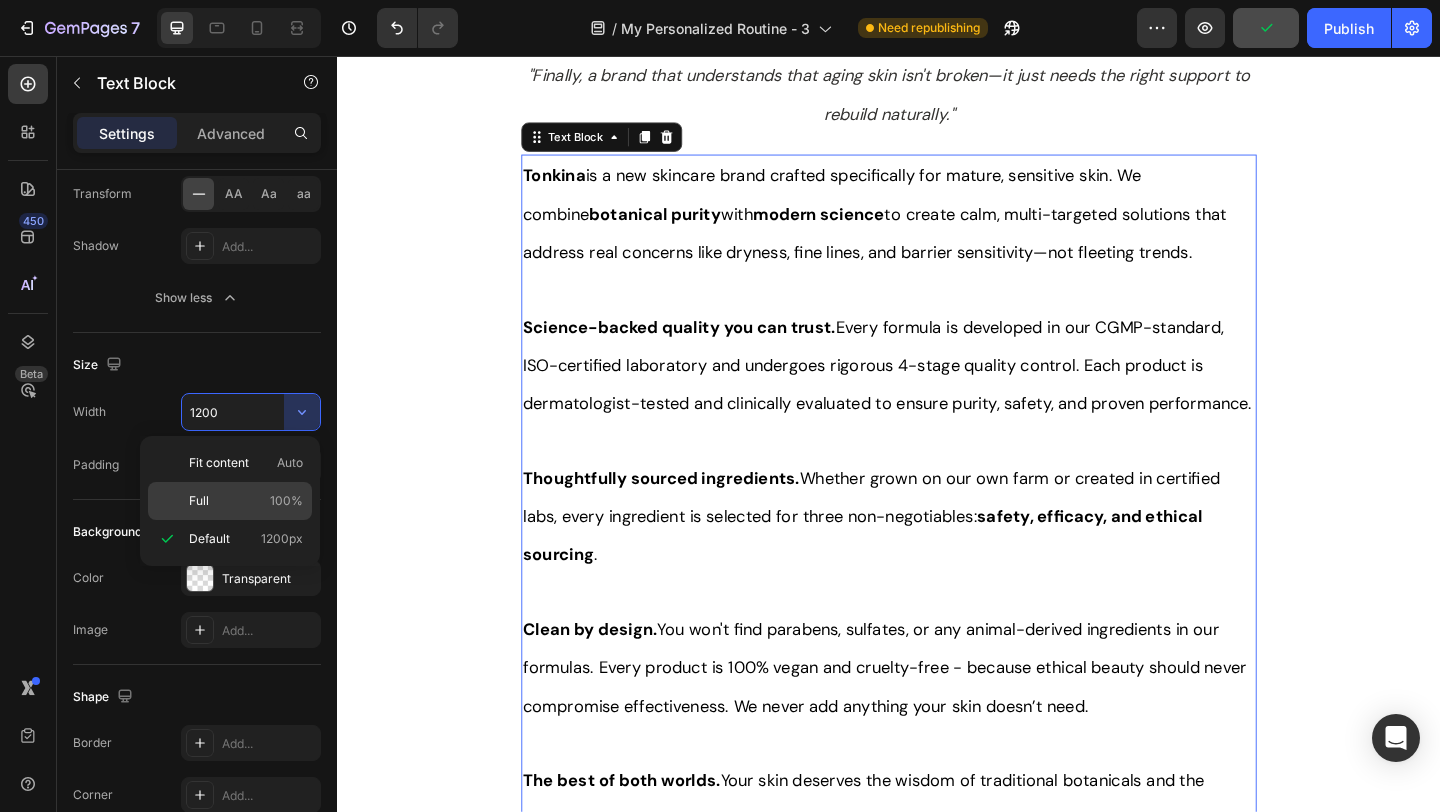 click on "100%" at bounding box center [286, 501] 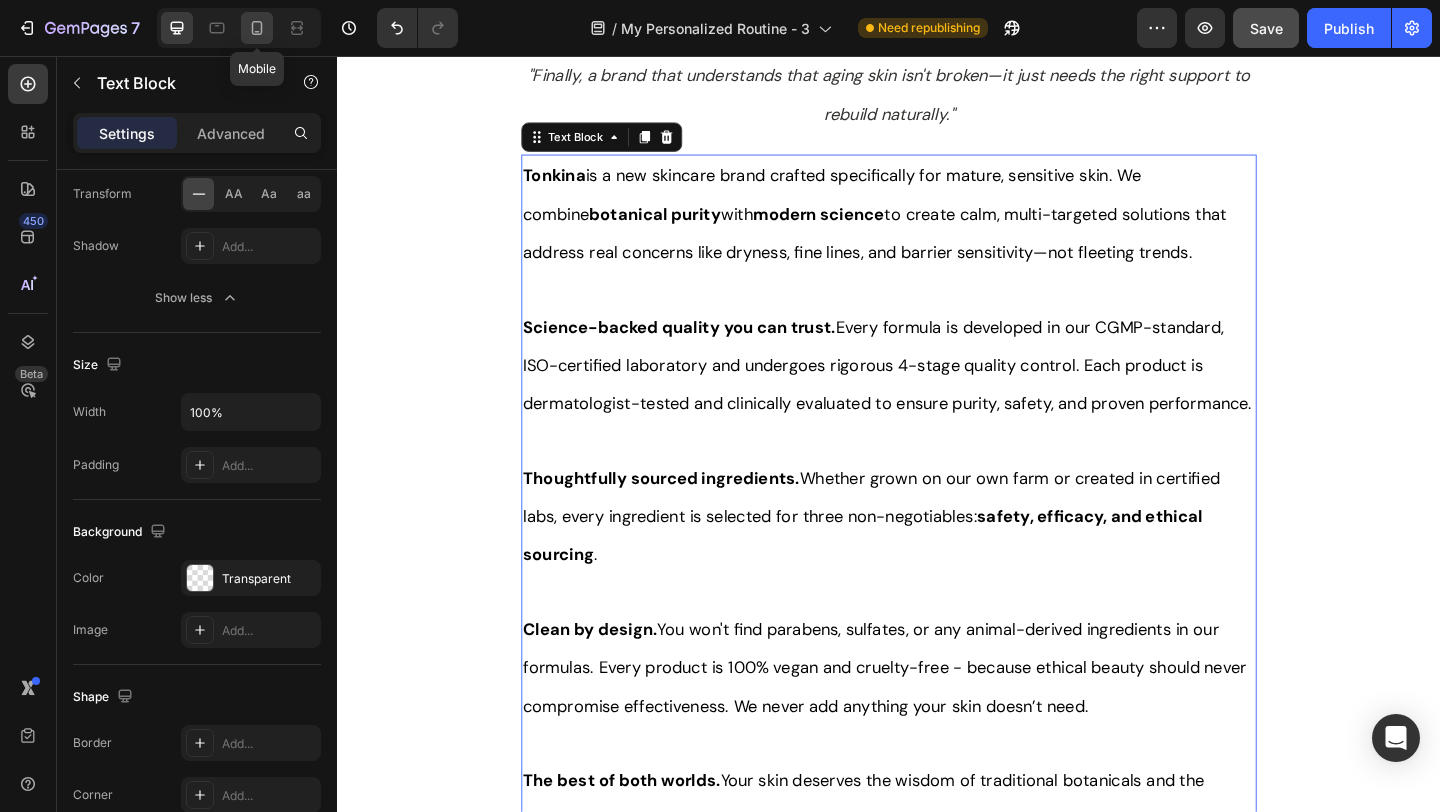 click 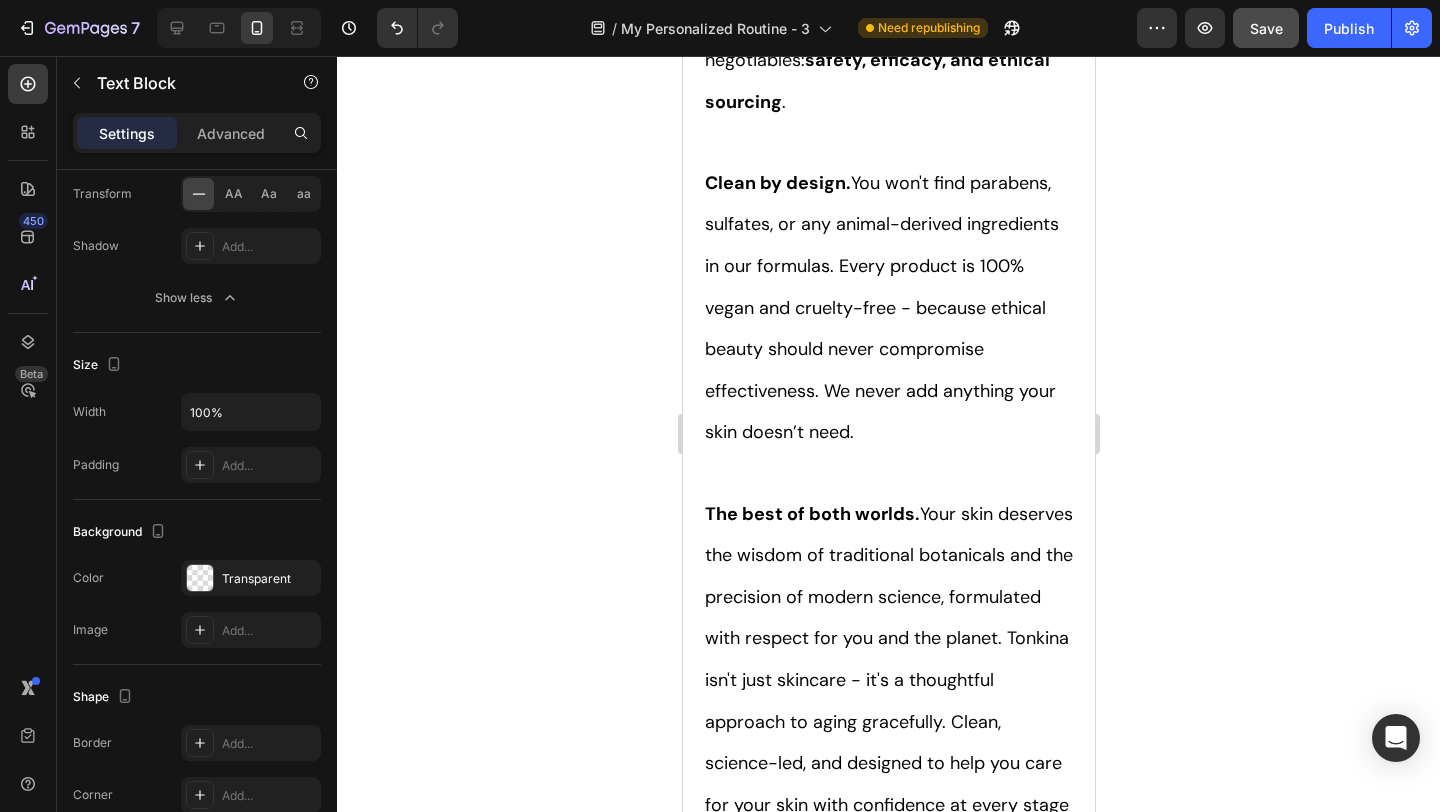 scroll, scrollTop: 11109, scrollLeft: 0, axis: vertical 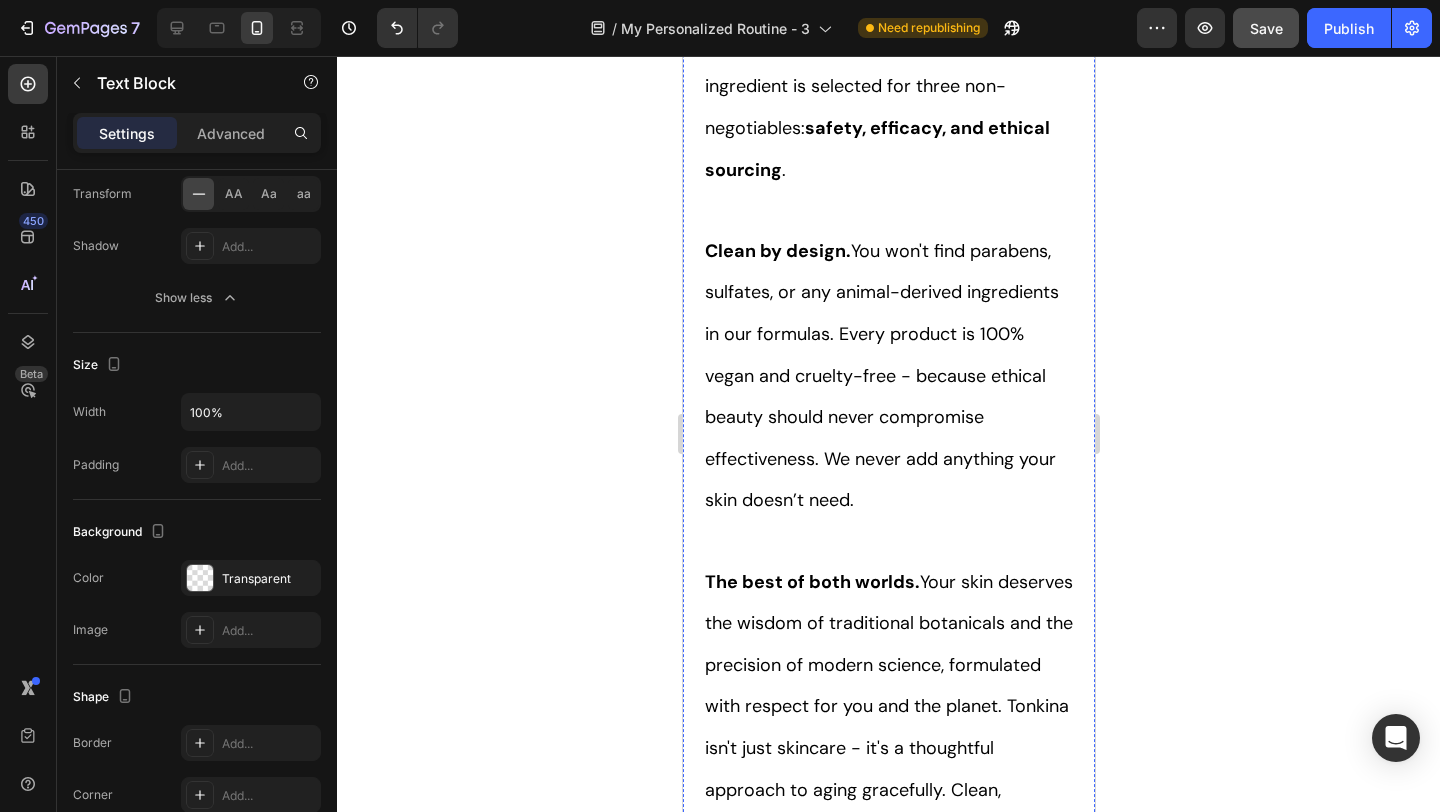 click at bounding box center (888, -997) 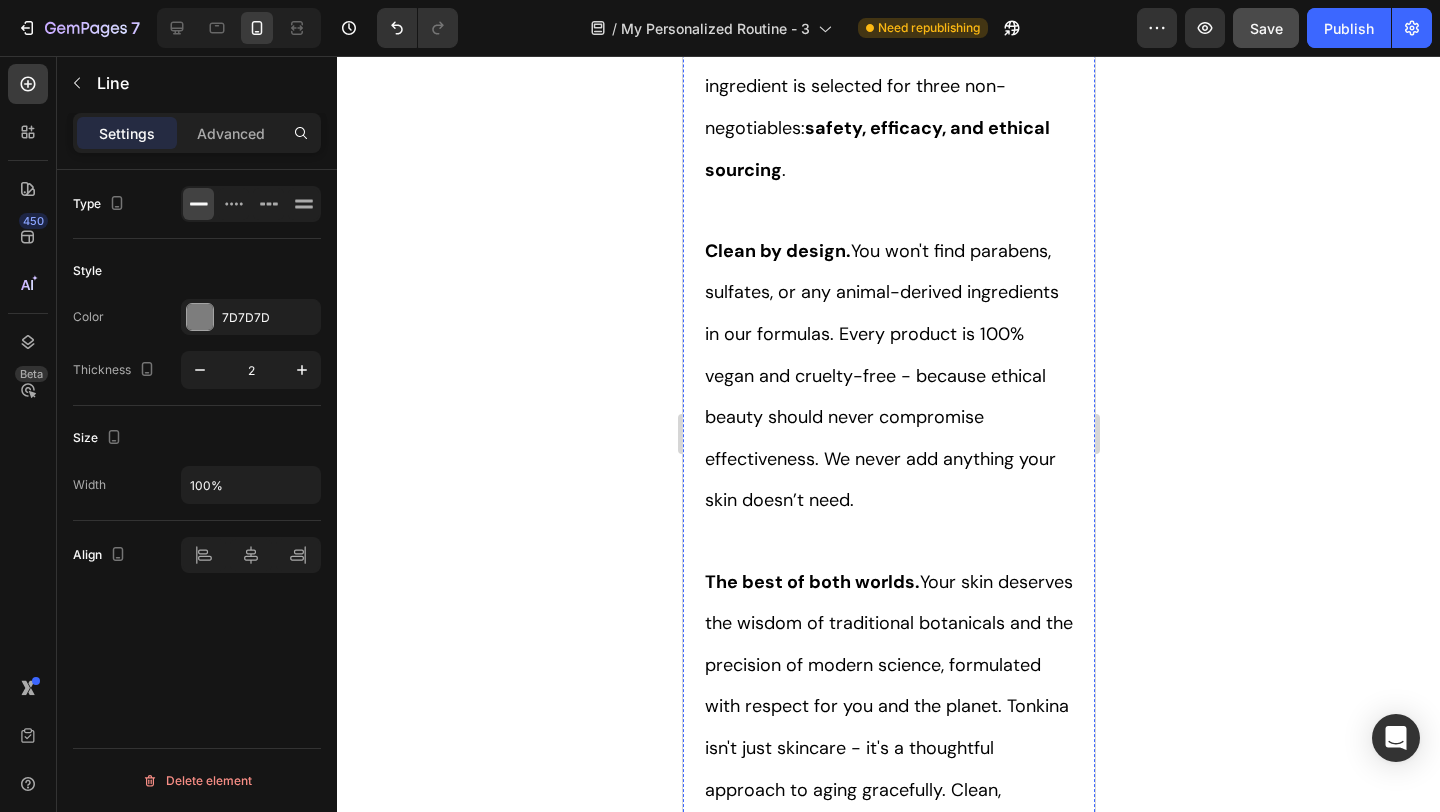scroll, scrollTop: 0, scrollLeft: 0, axis: both 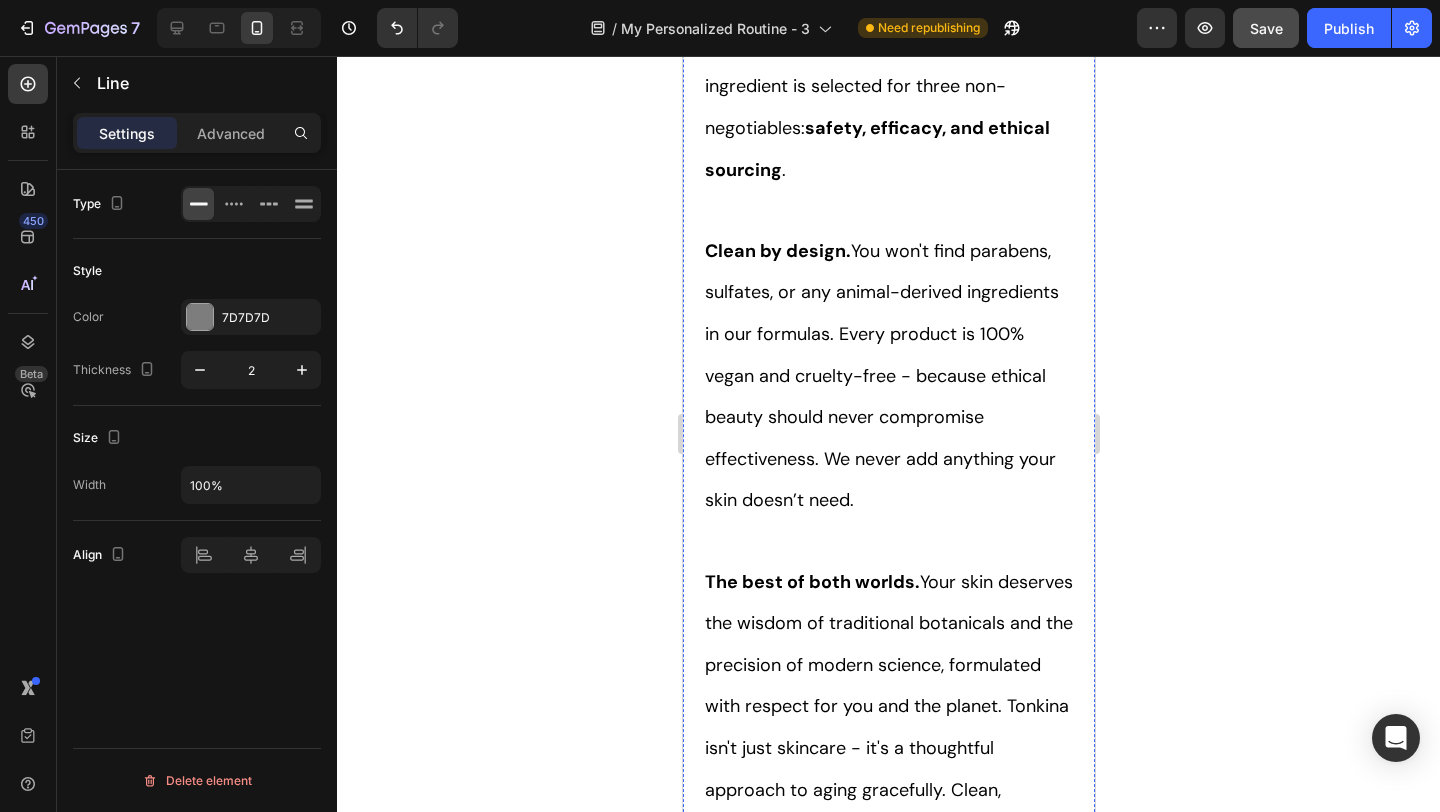 click on "About Tonkina" at bounding box center [888, -925] 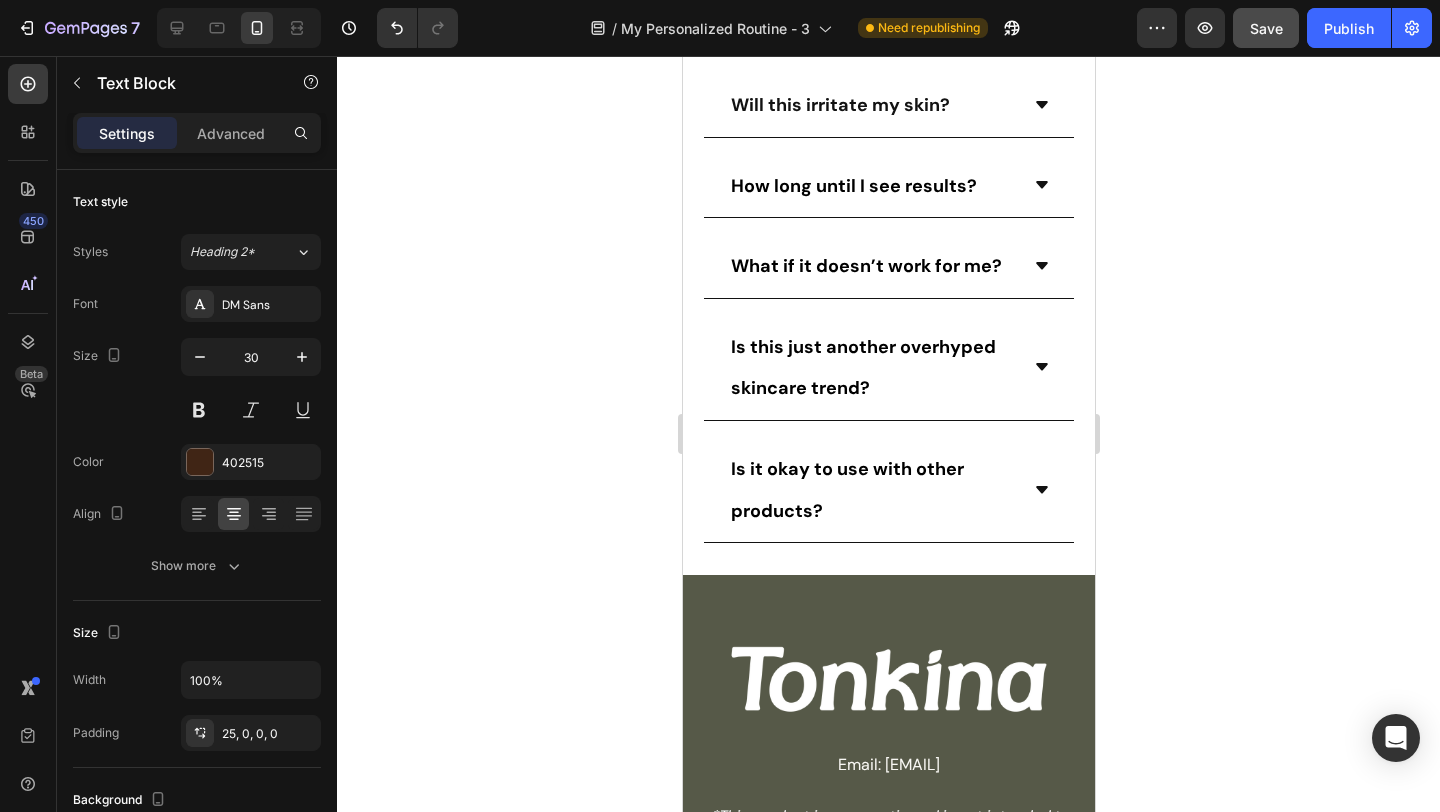 scroll, scrollTop: 13402, scrollLeft: 0, axis: vertical 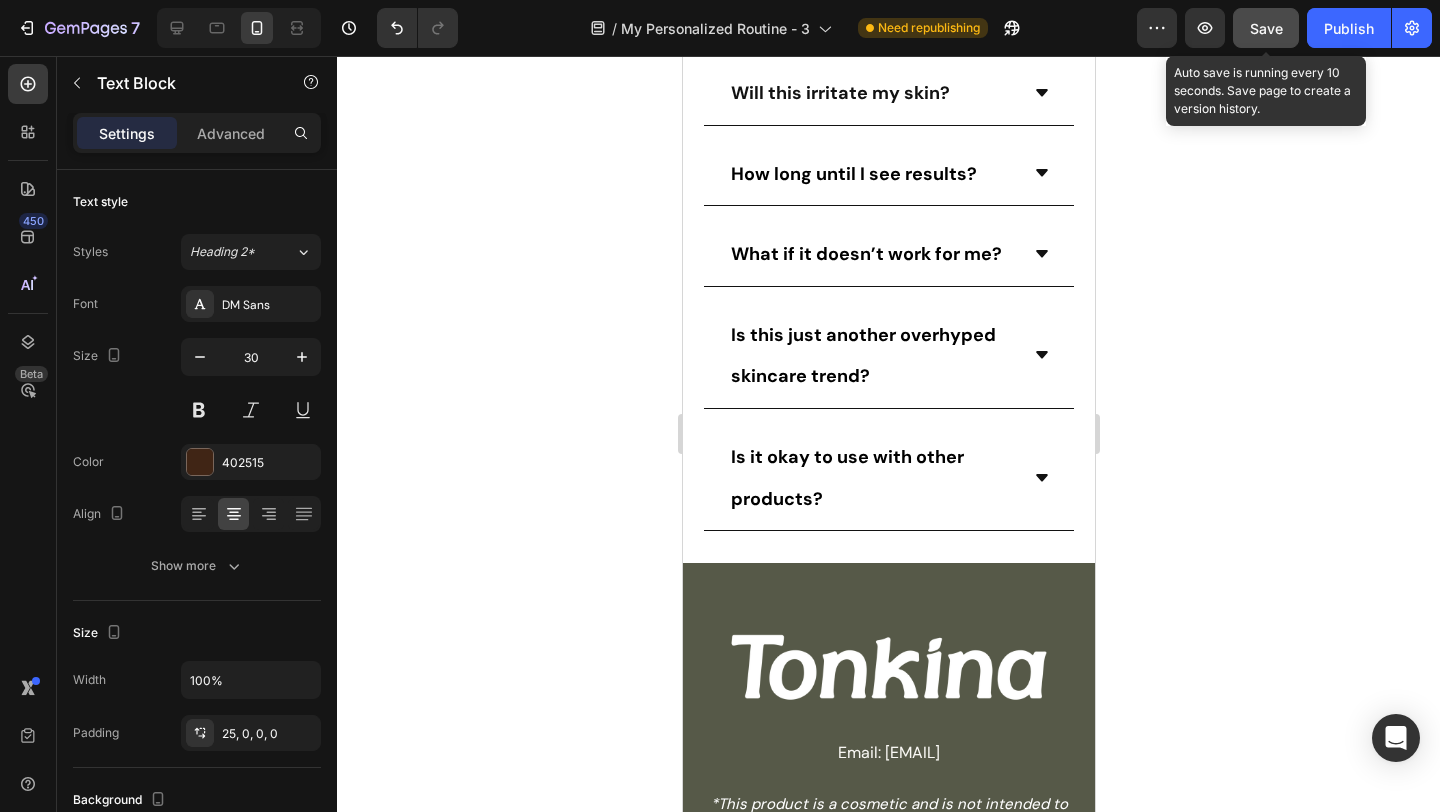 click on "Save" 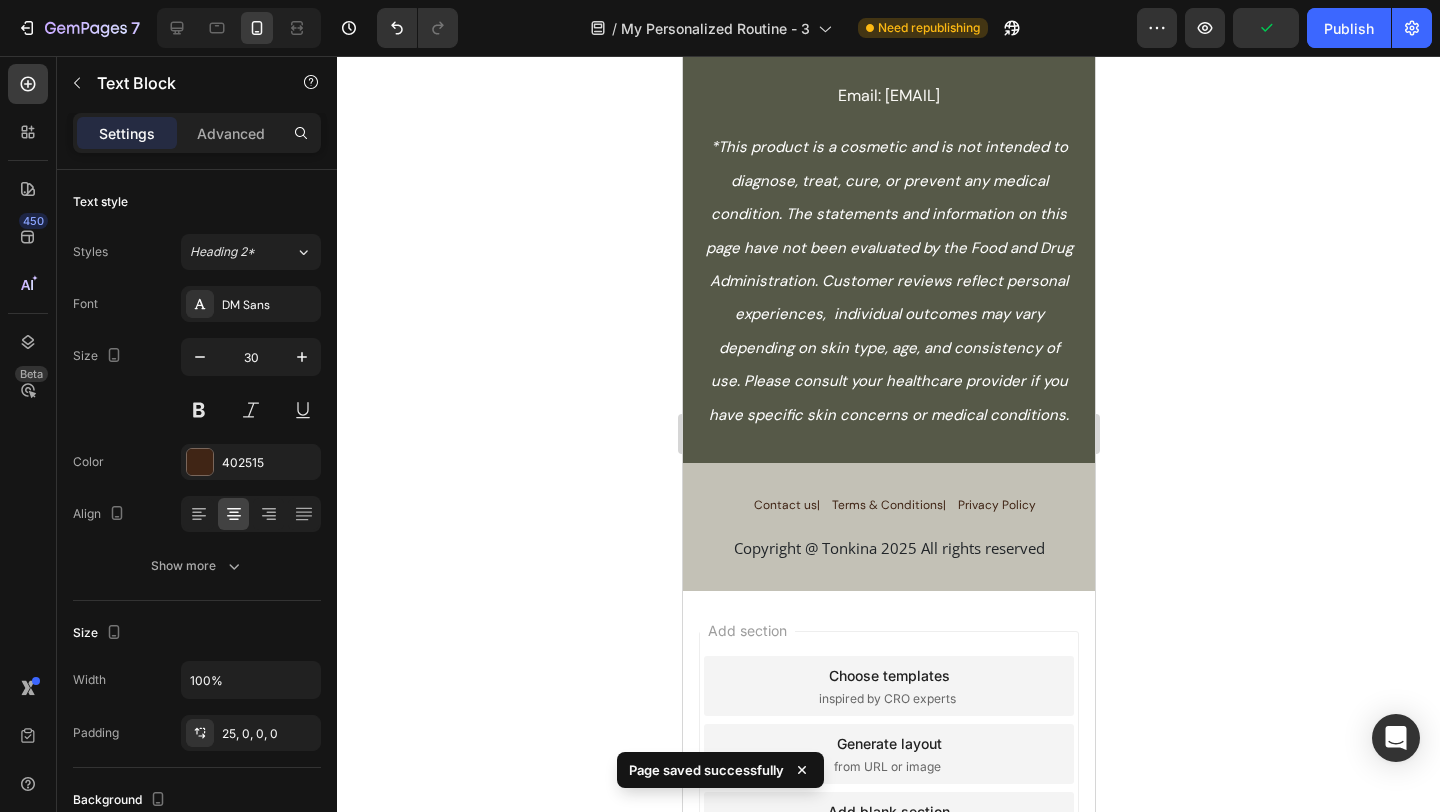 scroll, scrollTop: 14077, scrollLeft: 0, axis: vertical 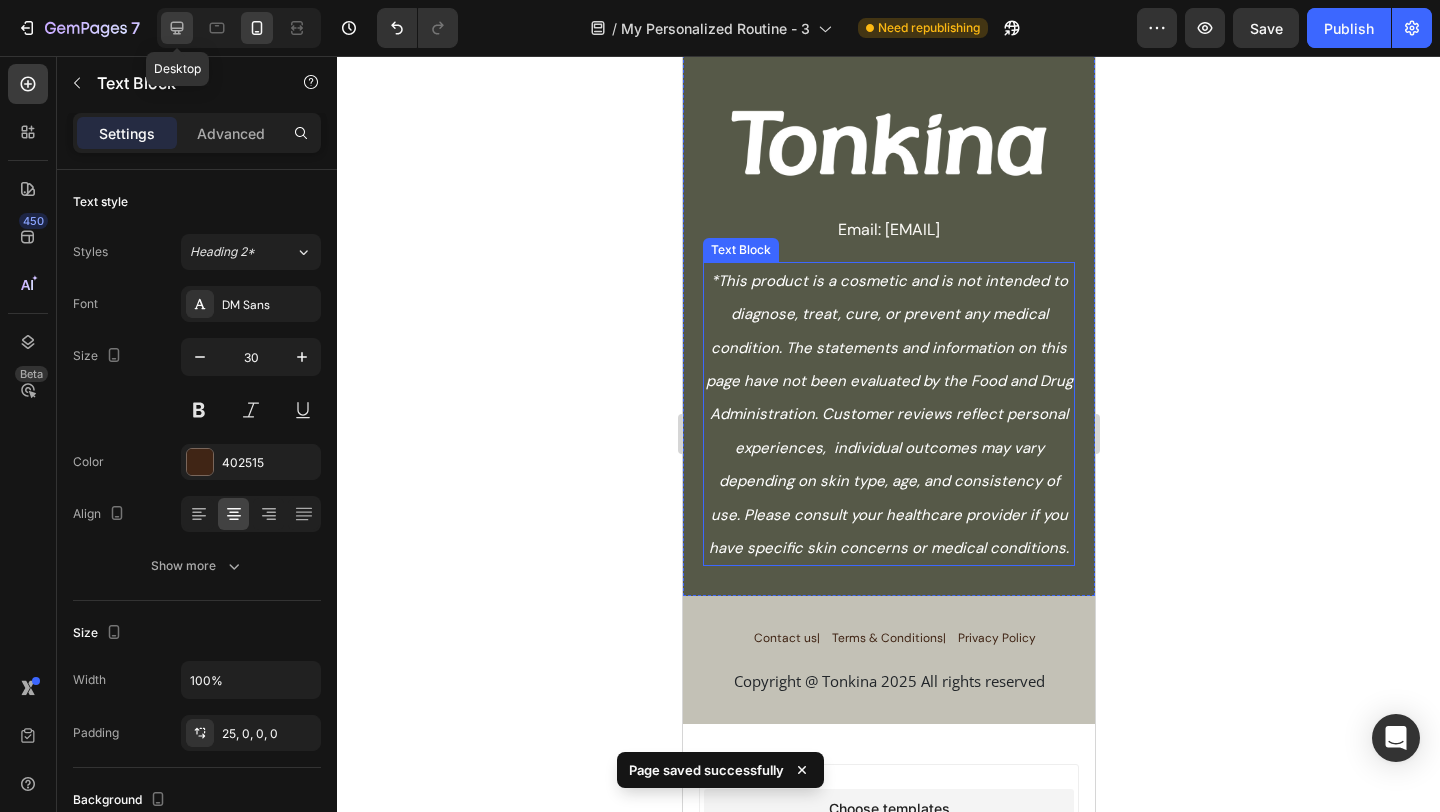 click 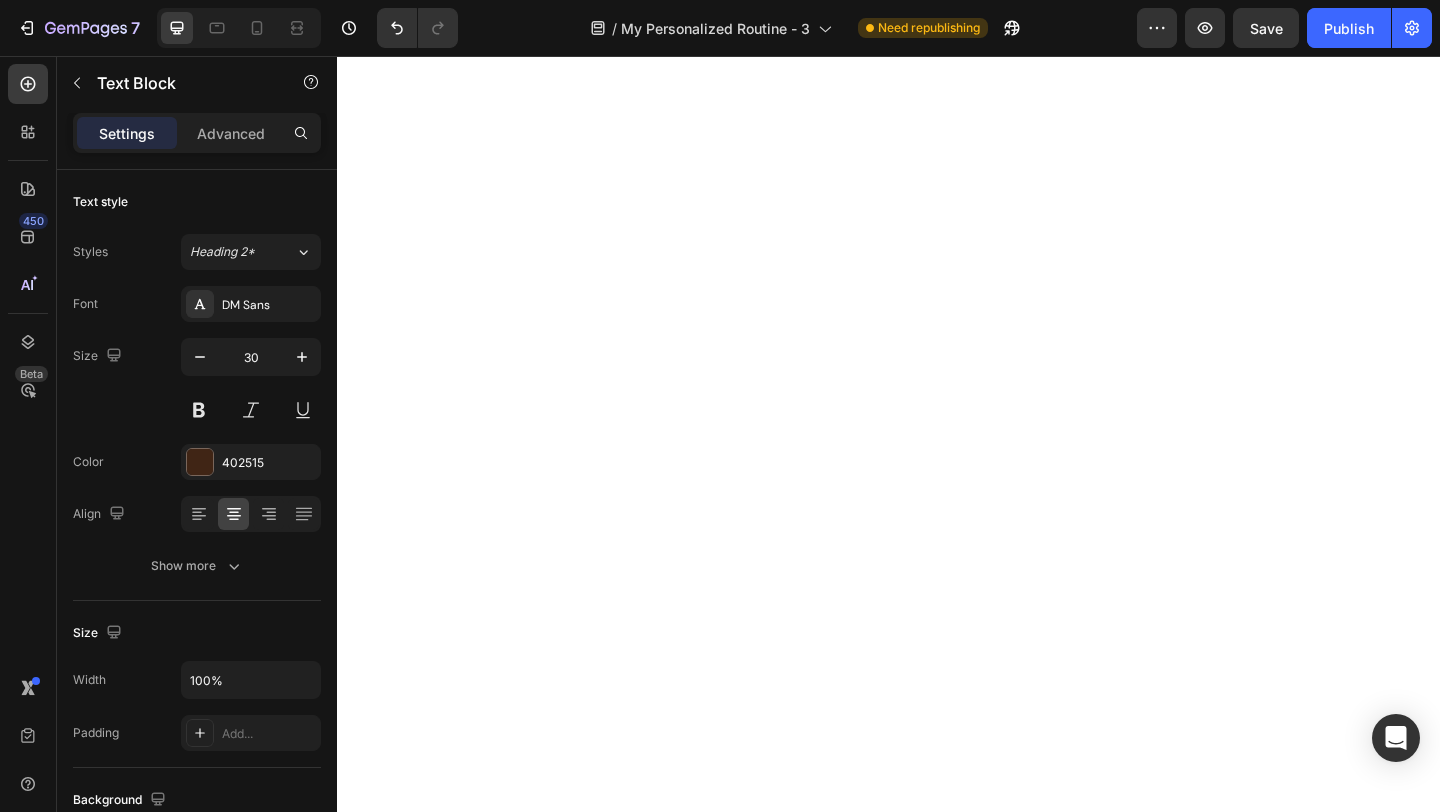 scroll, scrollTop: 3490, scrollLeft: 0, axis: vertical 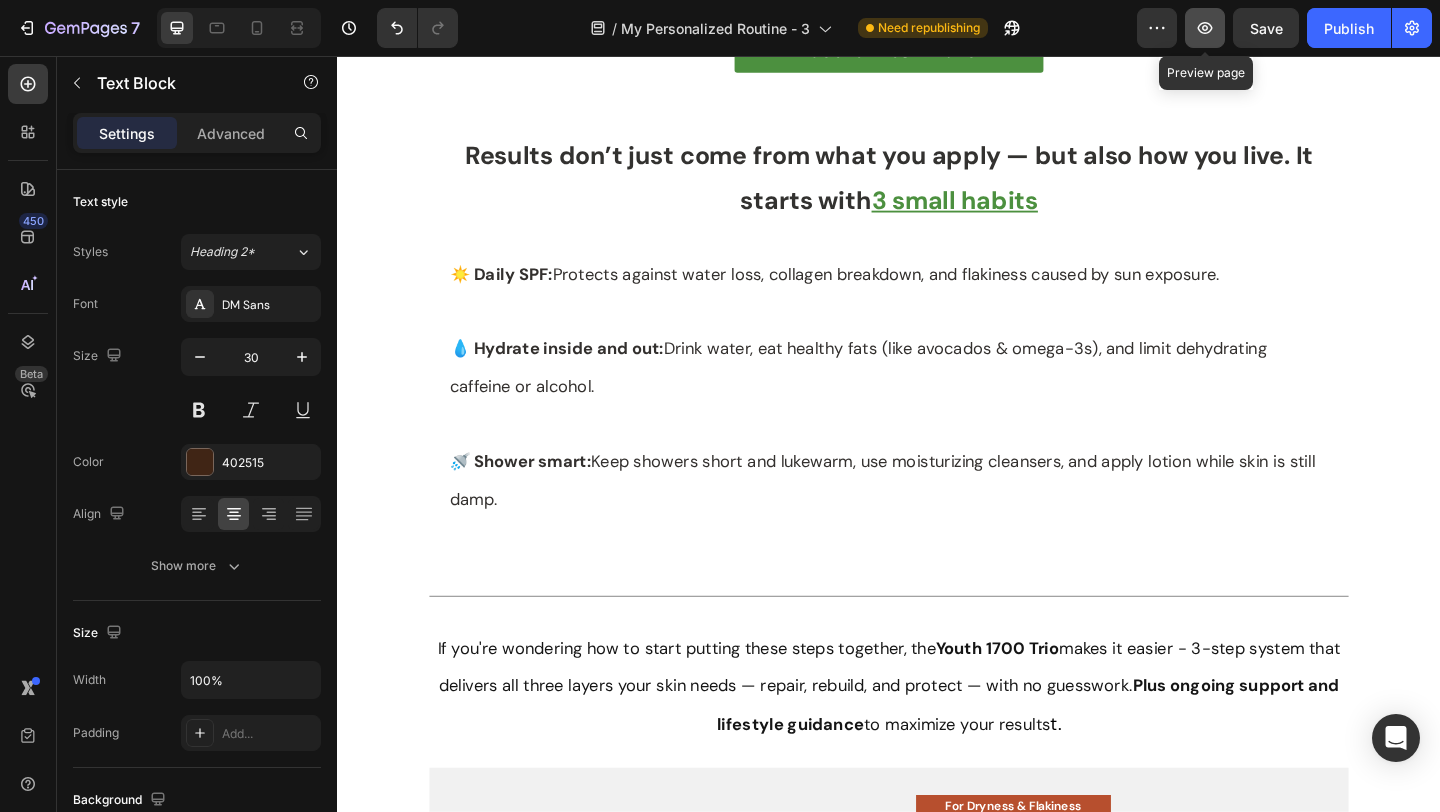 click 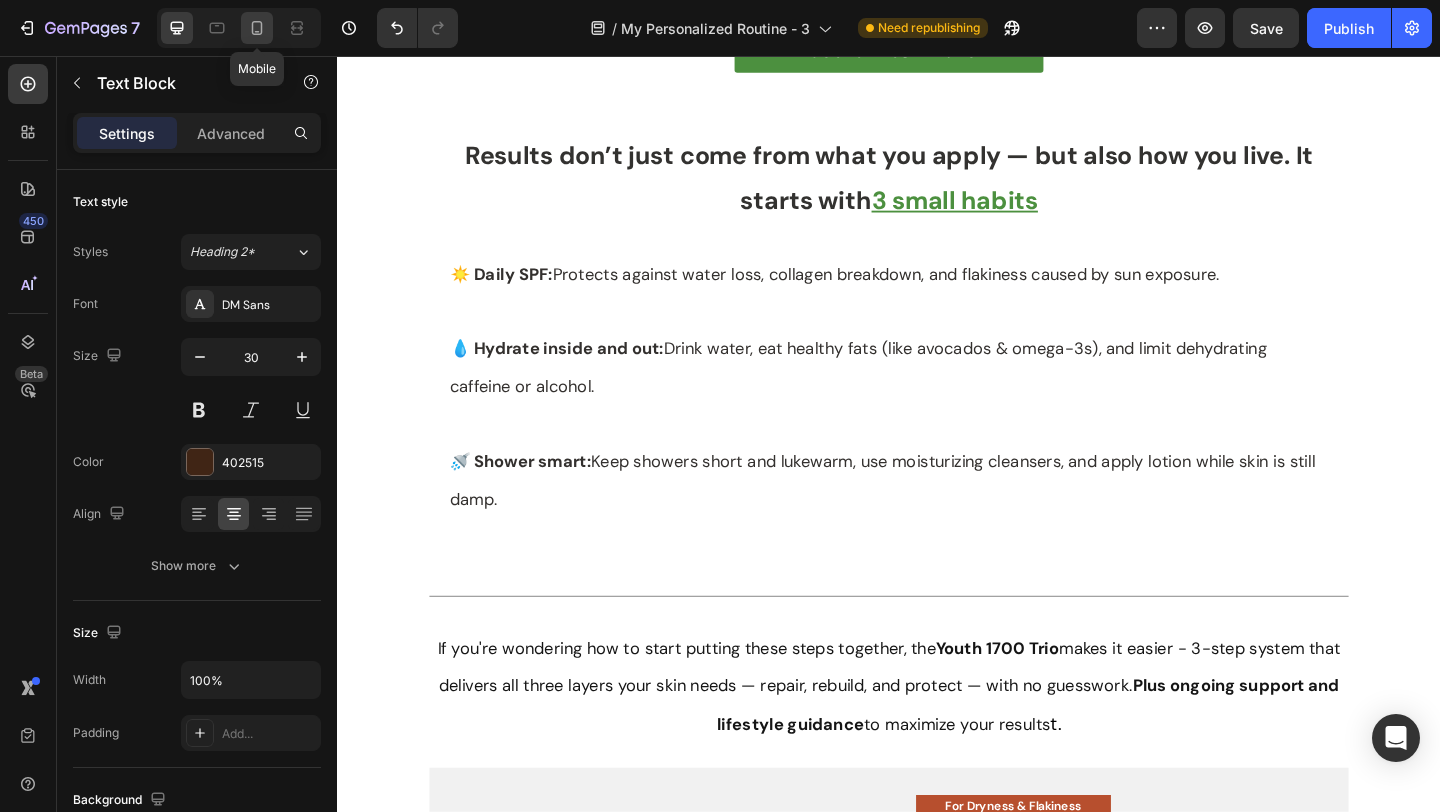 click 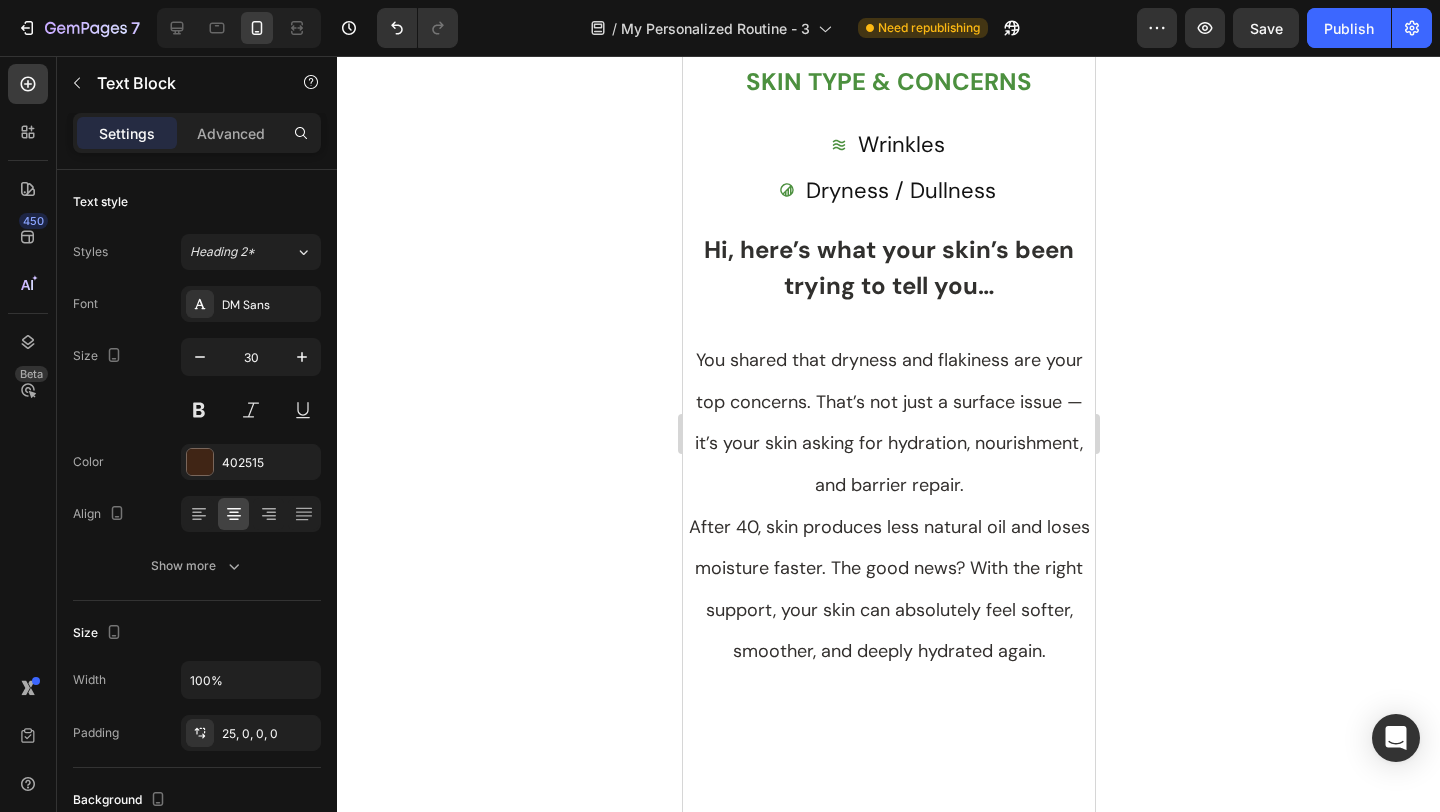 scroll, scrollTop: 0, scrollLeft: 0, axis: both 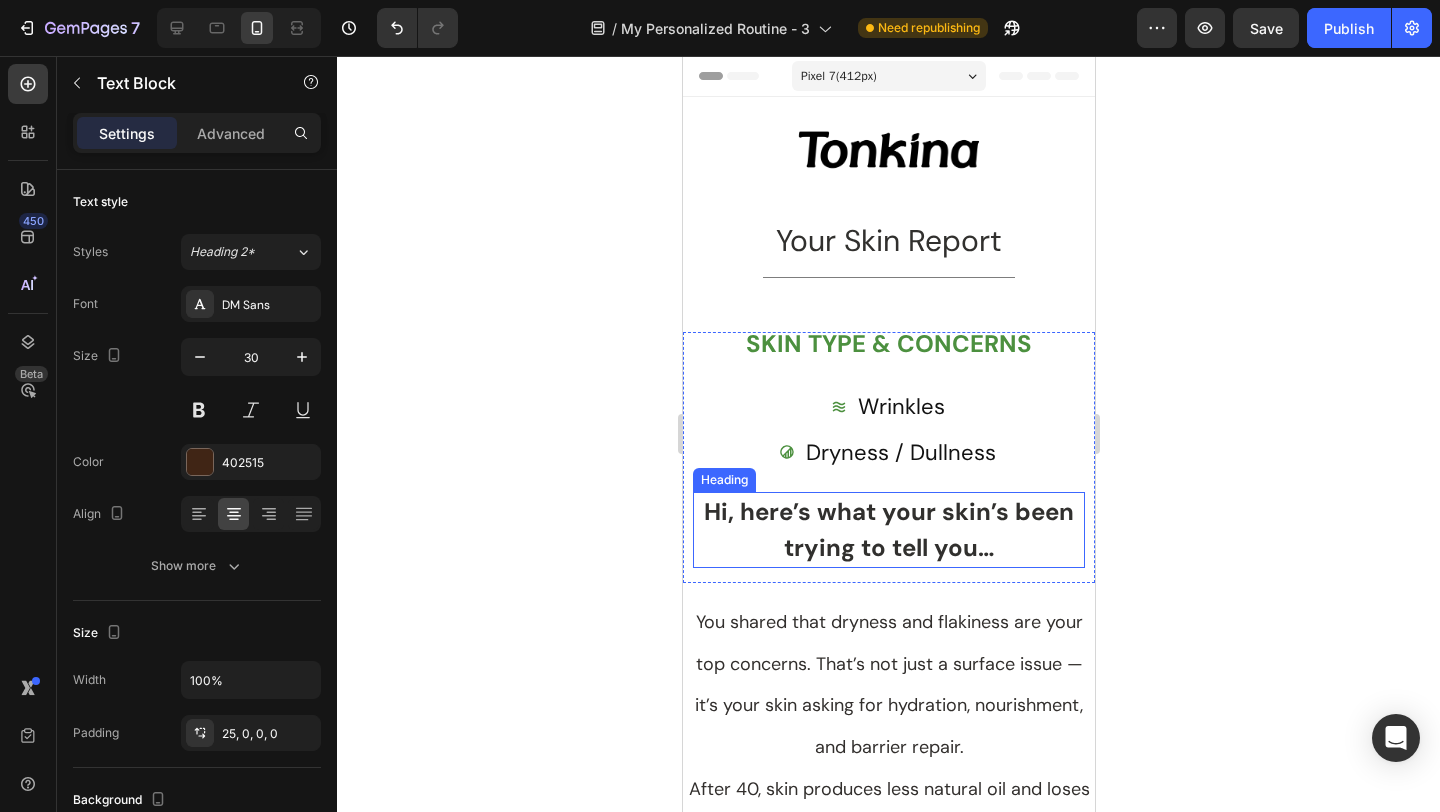 click on "Hi, here’s what your skin’s been trying to tell you…" at bounding box center (888, 530) 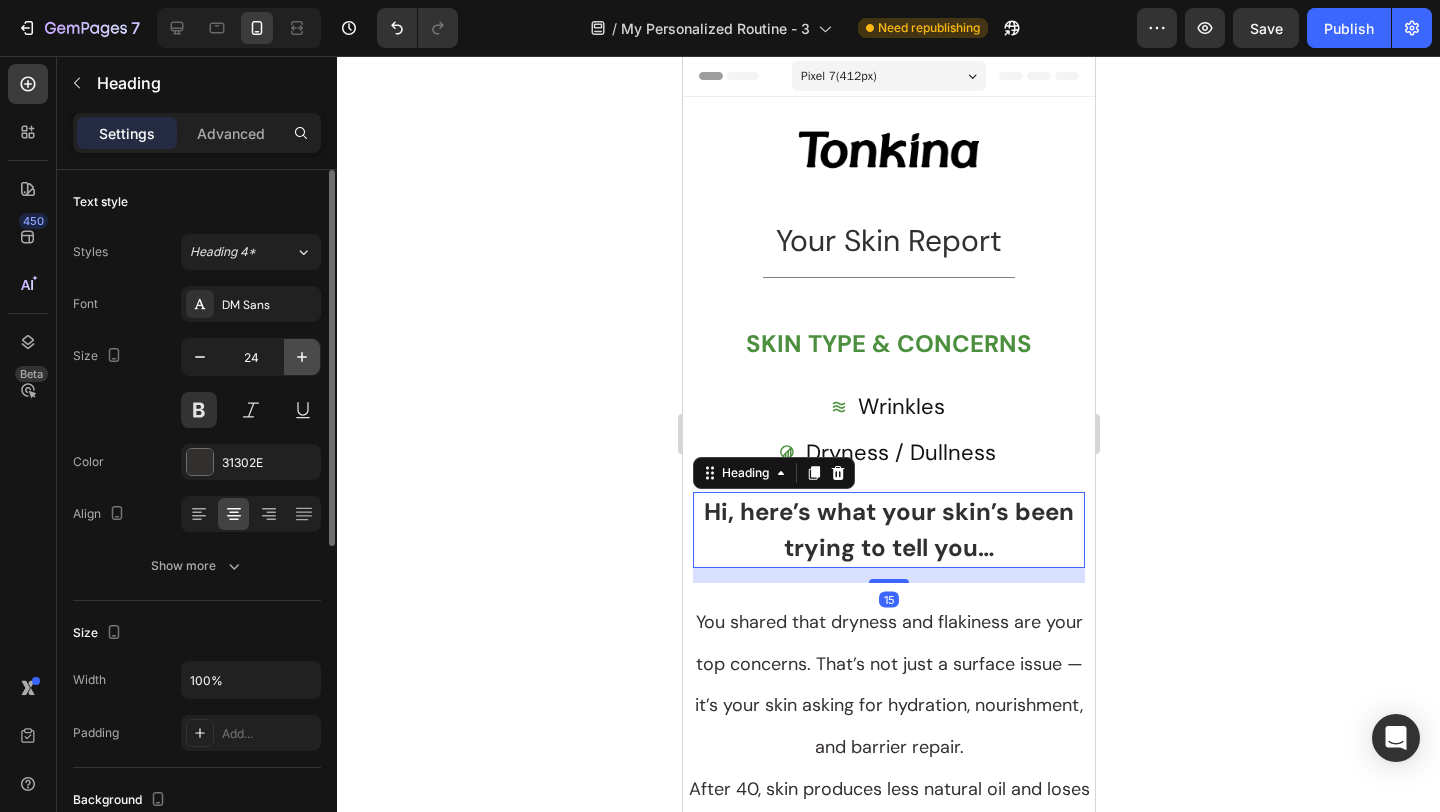 click 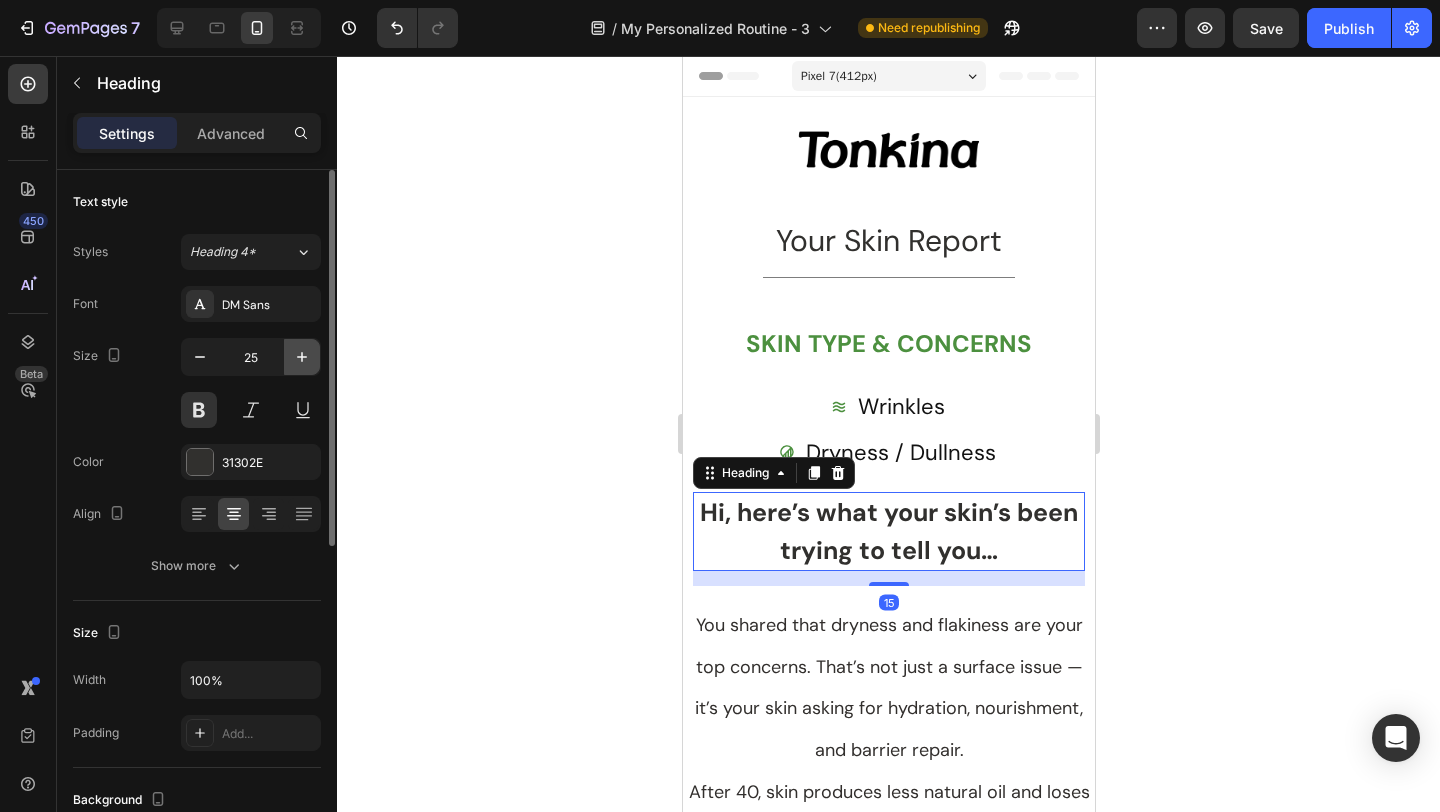 click 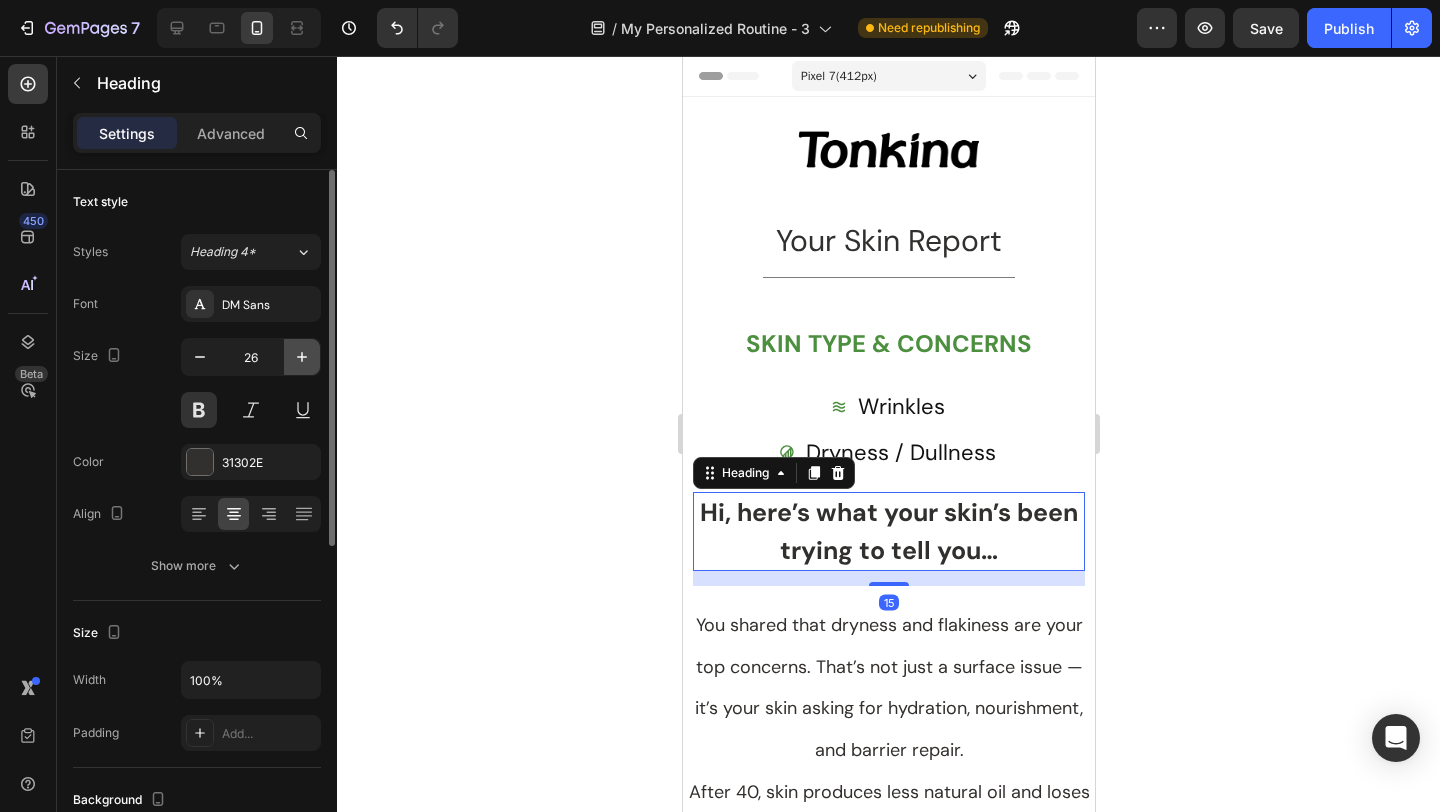 click 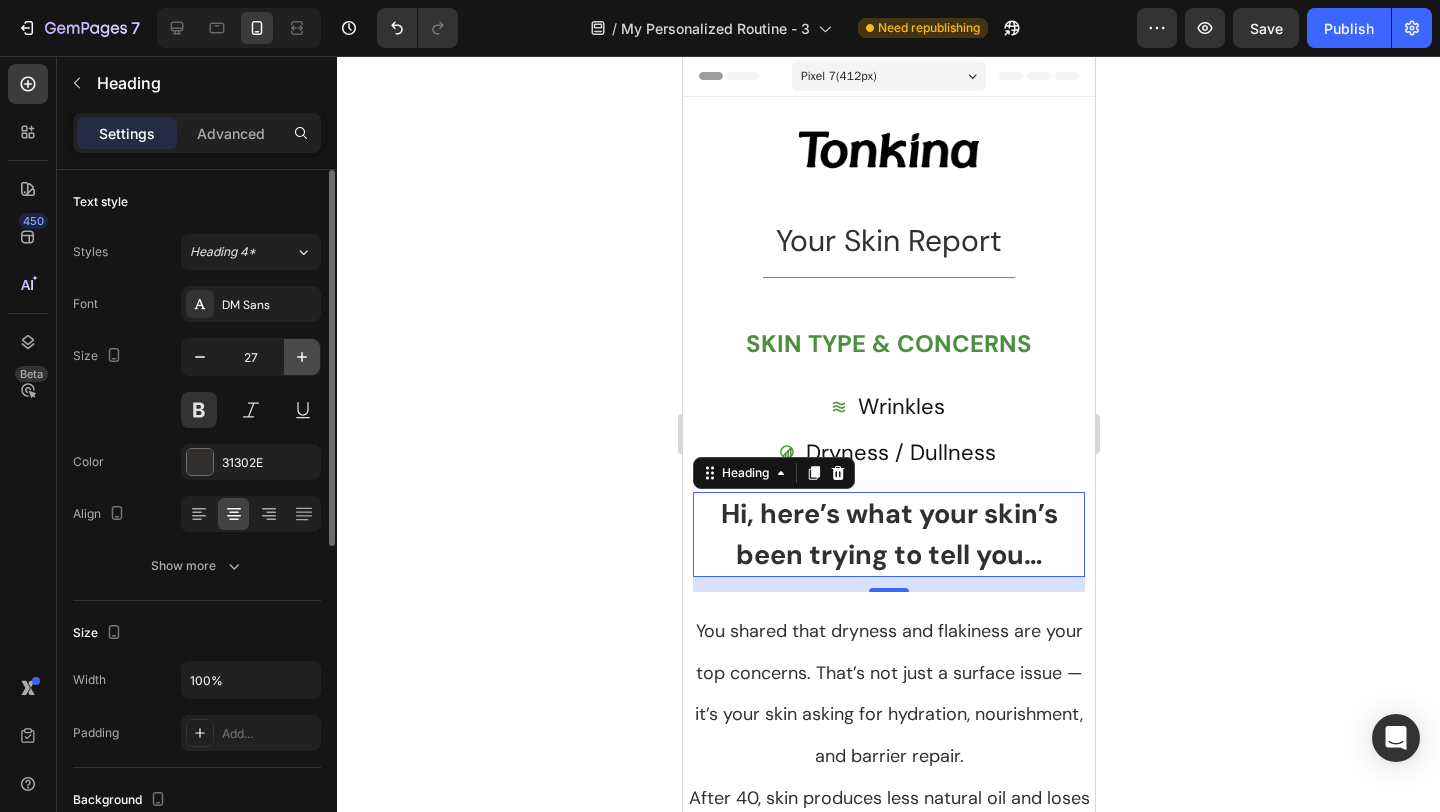 click 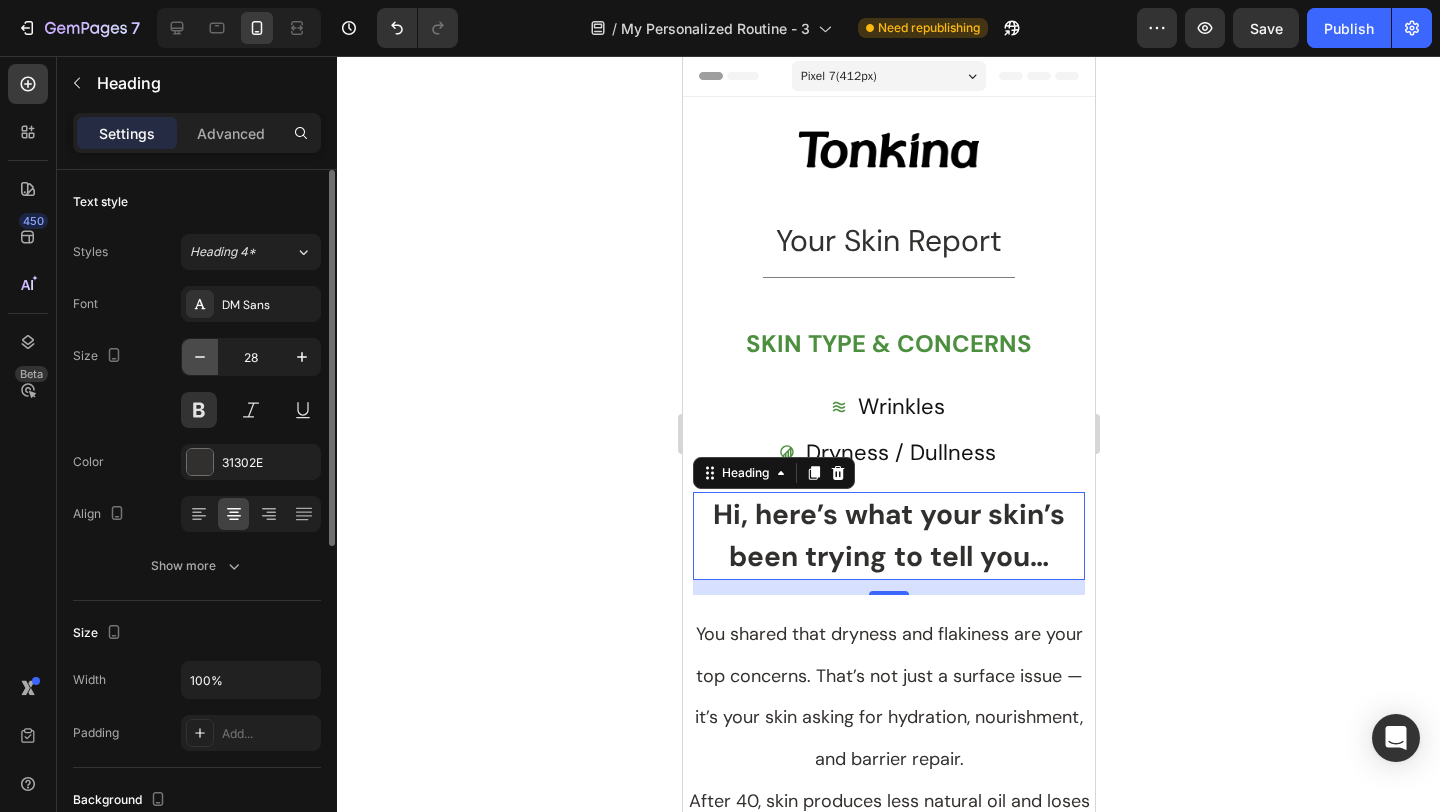 click 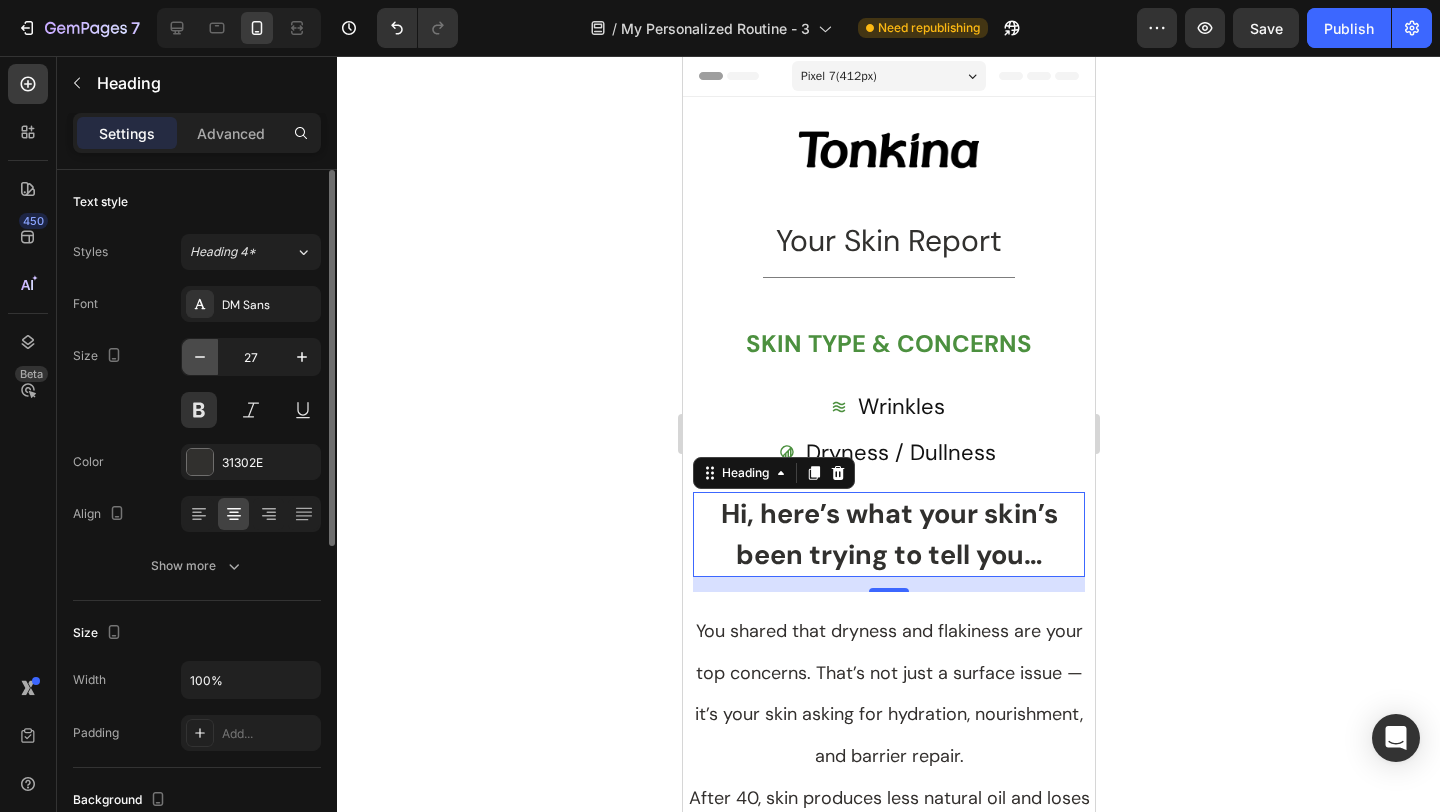 click 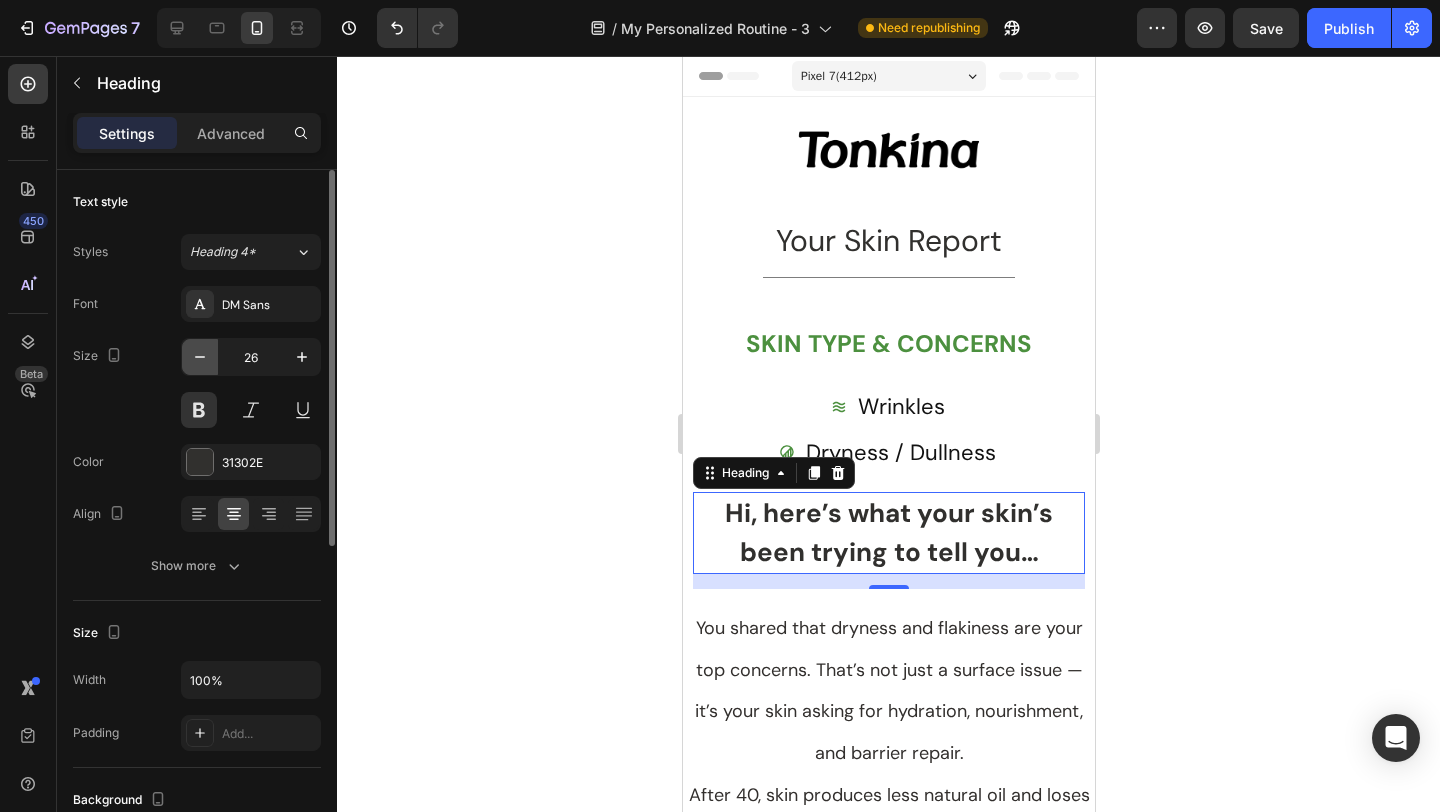 click 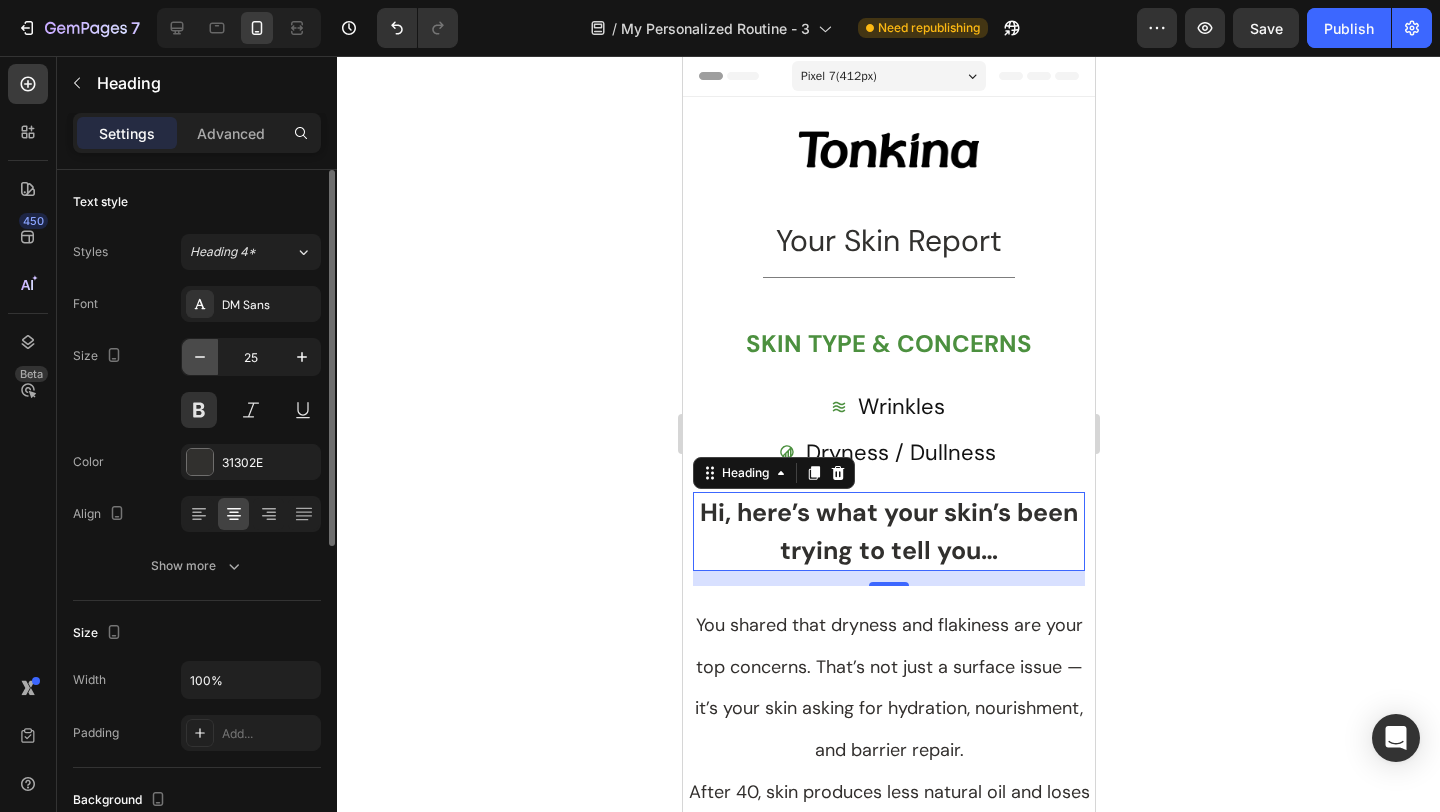 click 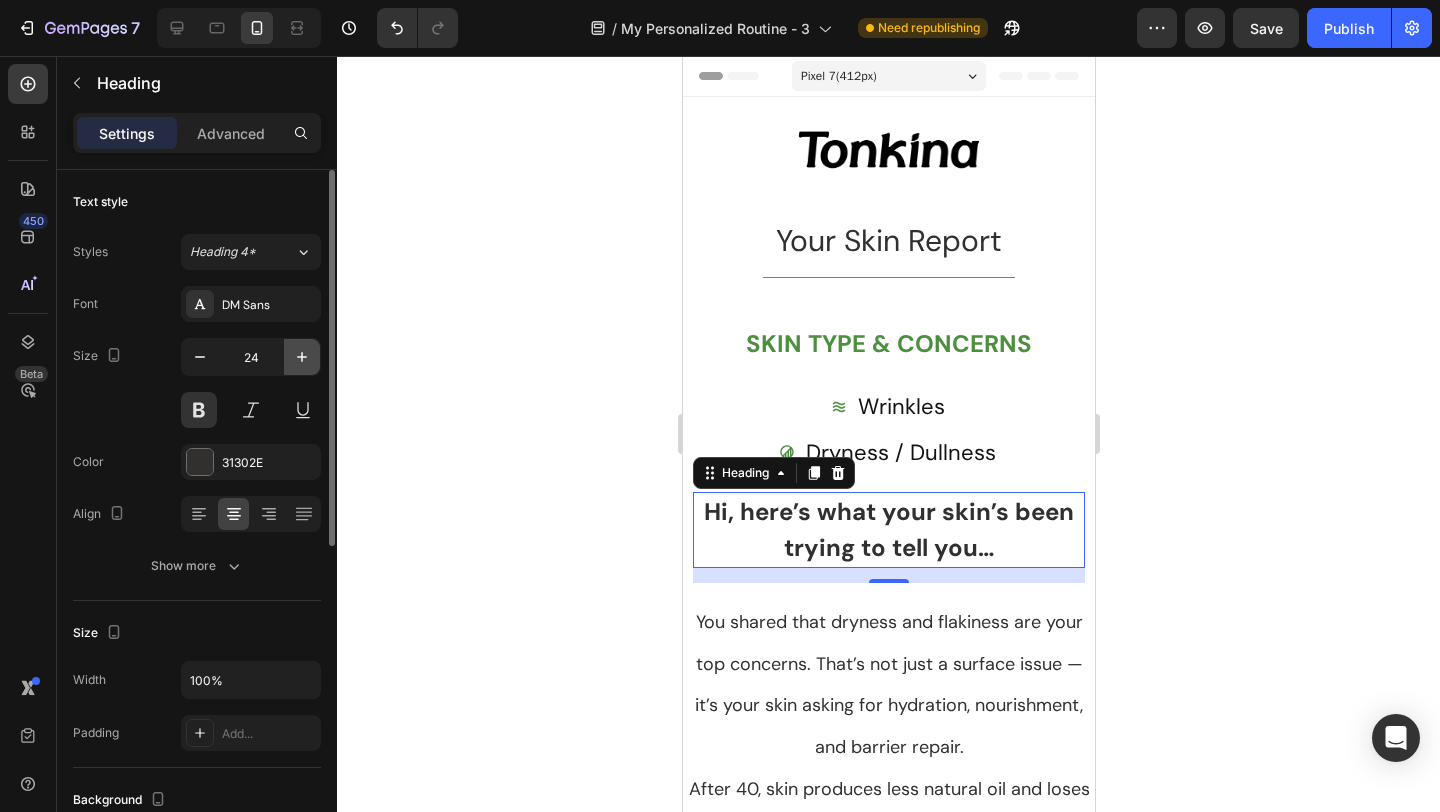 click 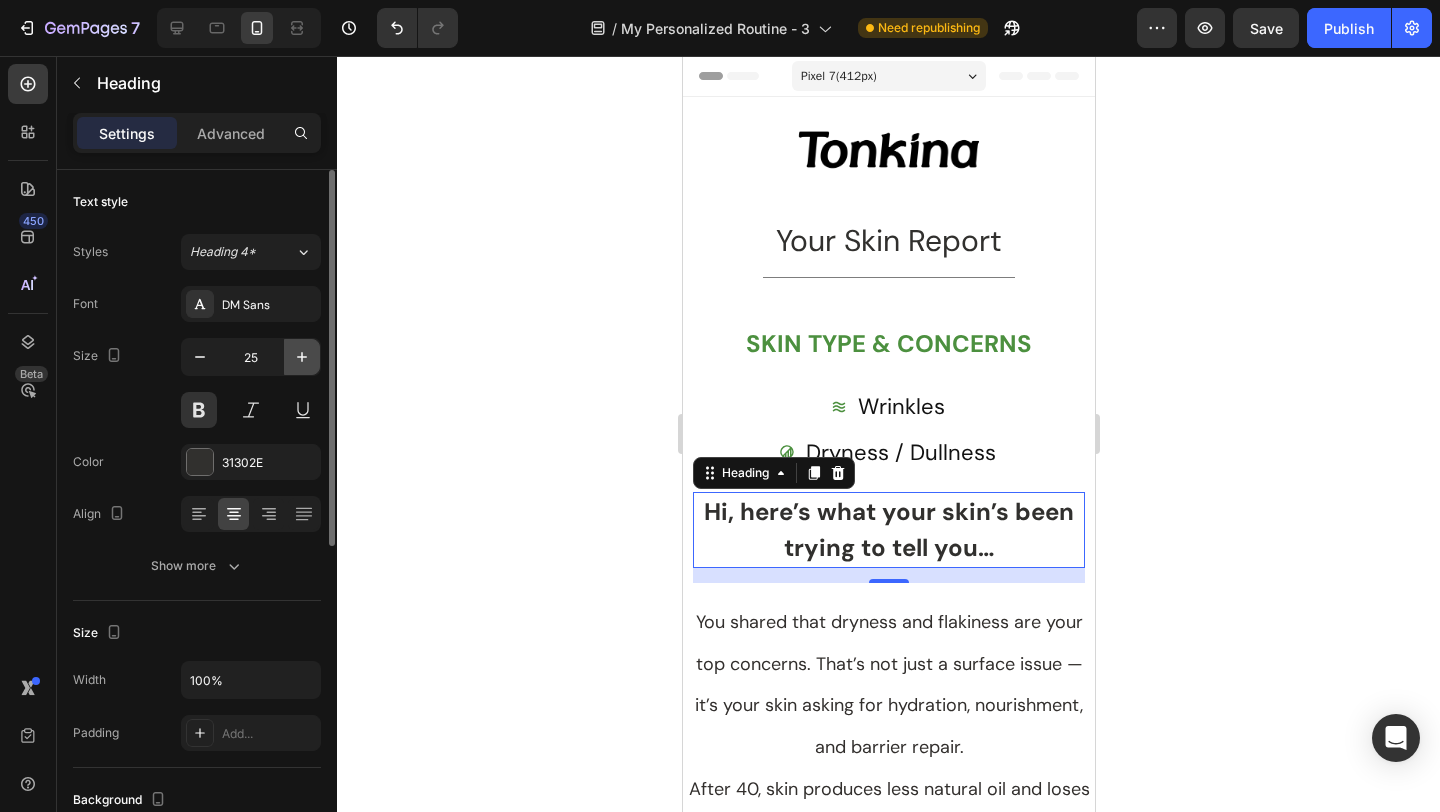 click 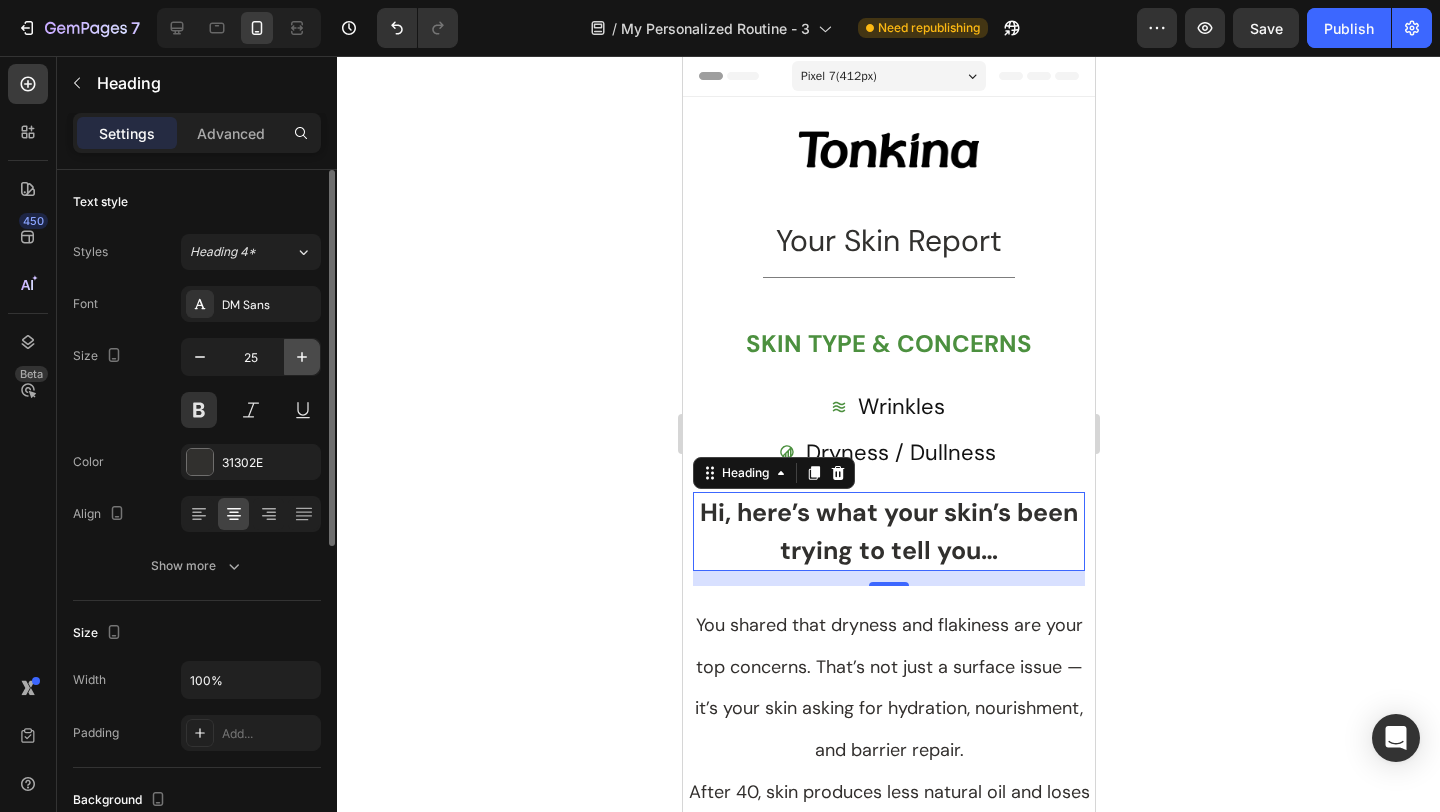type on "26" 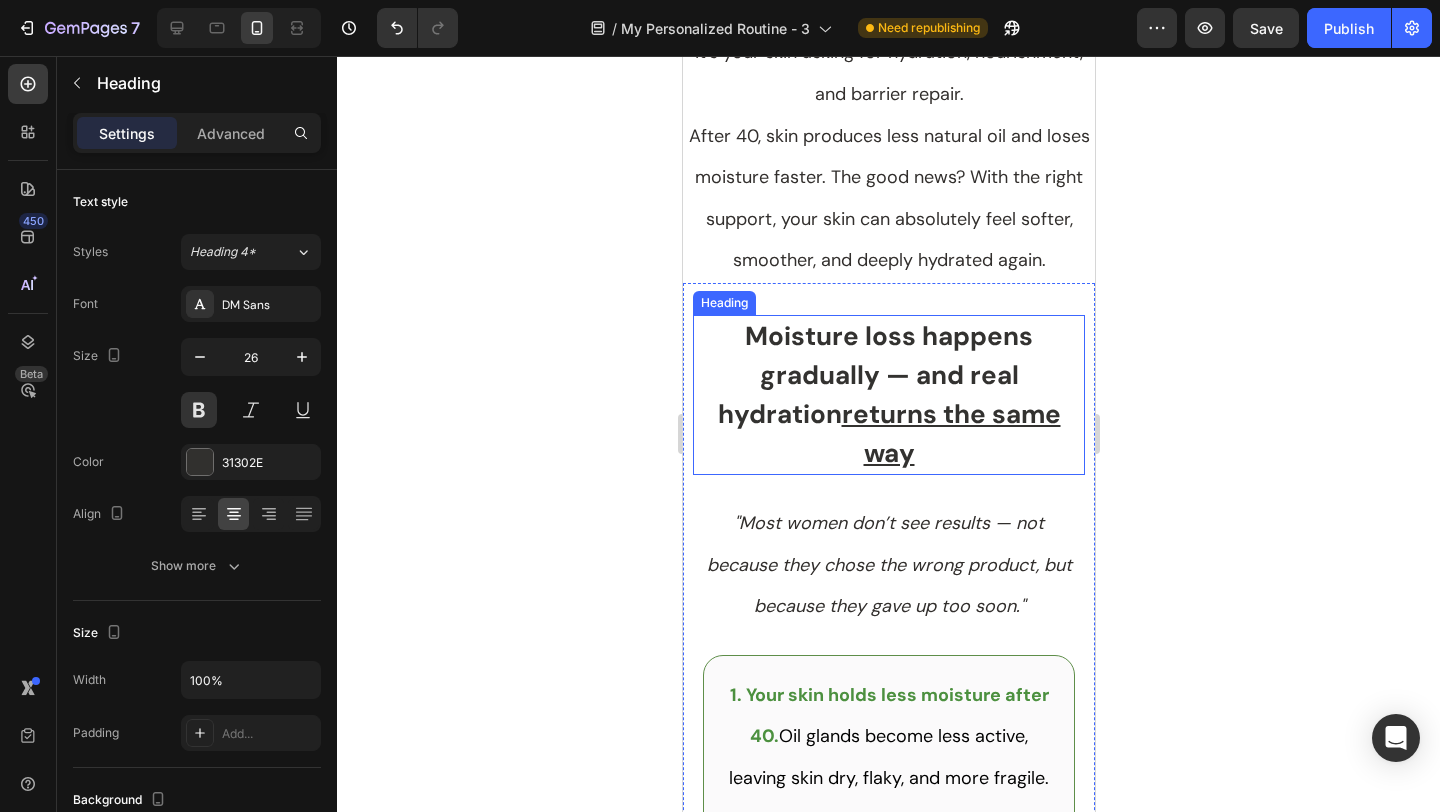 click on "Moisture loss happens gradually — and real hydration  returns the same way" at bounding box center [888, 394] 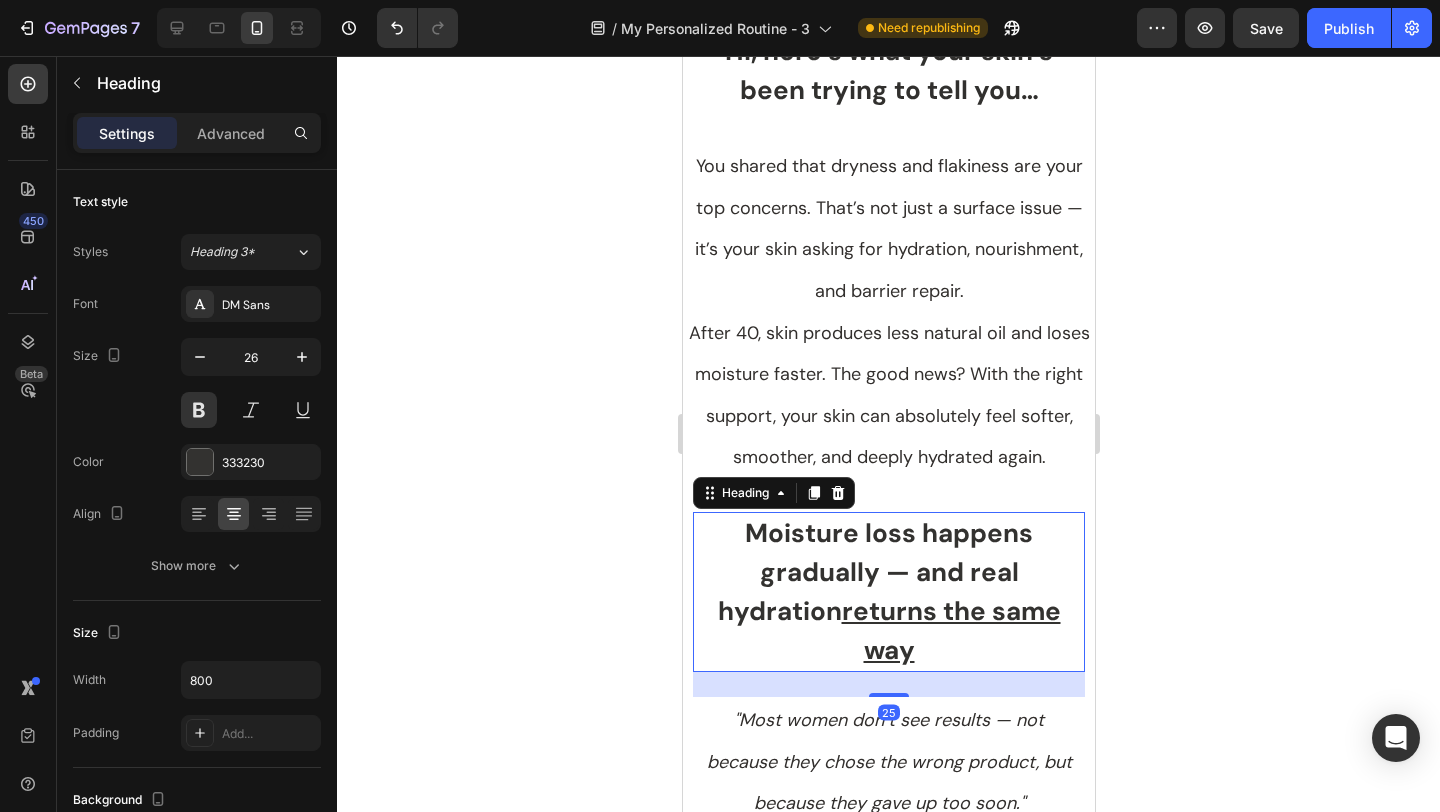 scroll, scrollTop: 10, scrollLeft: 0, axis: vertical 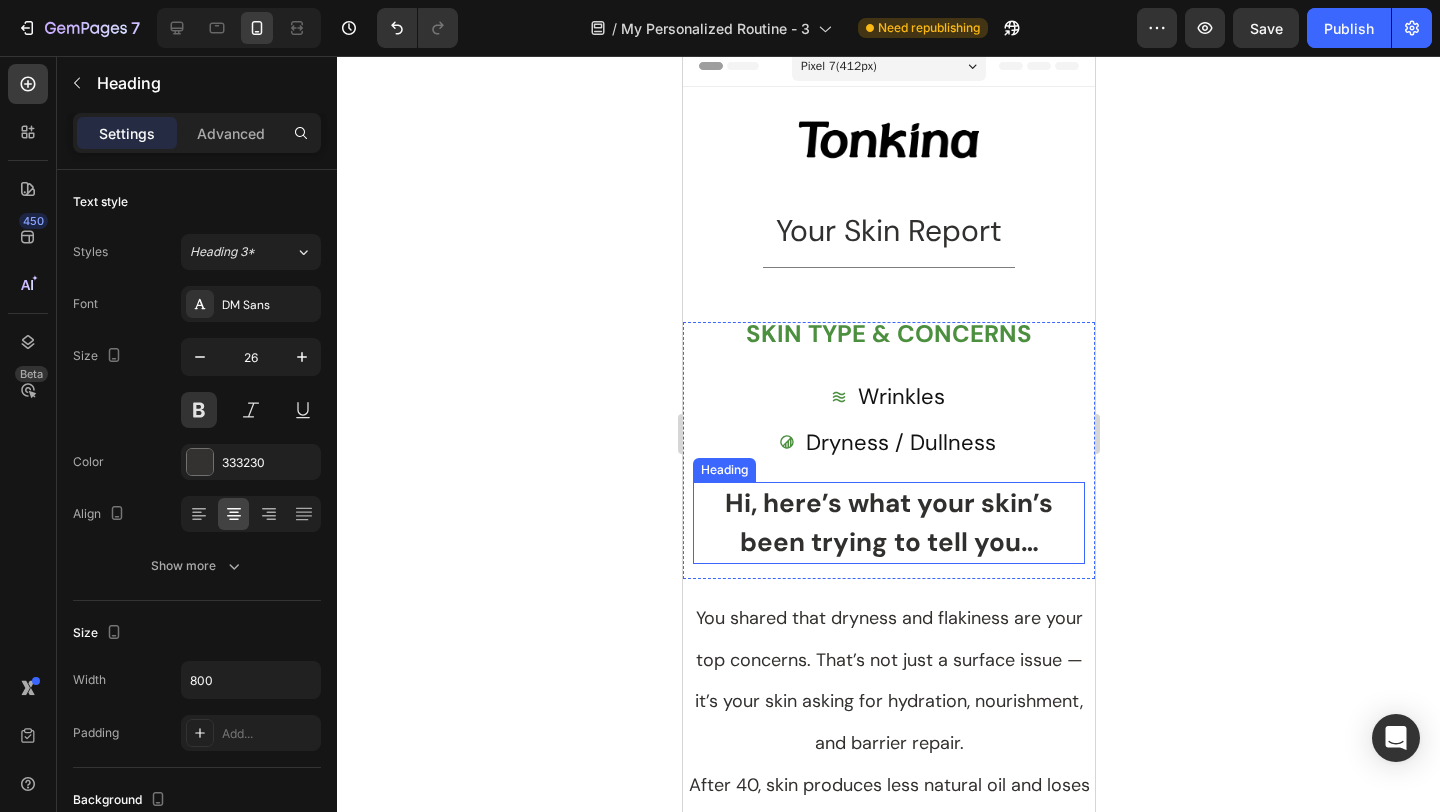 click on "Hi, here’s what your skin’s been trying to tell you…" at bounding box center [888, 523] 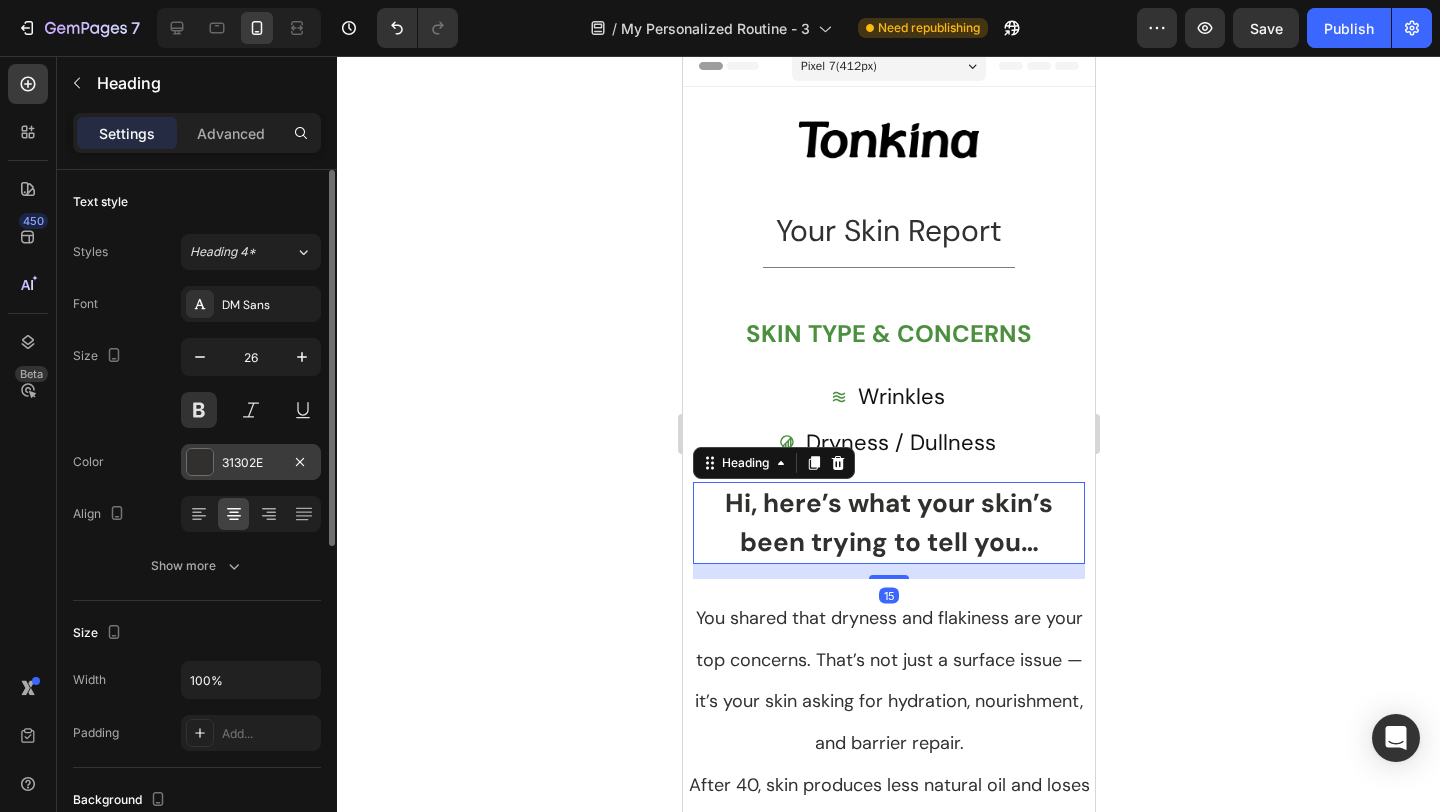click on "31302E" at bounding box center (251, 463) 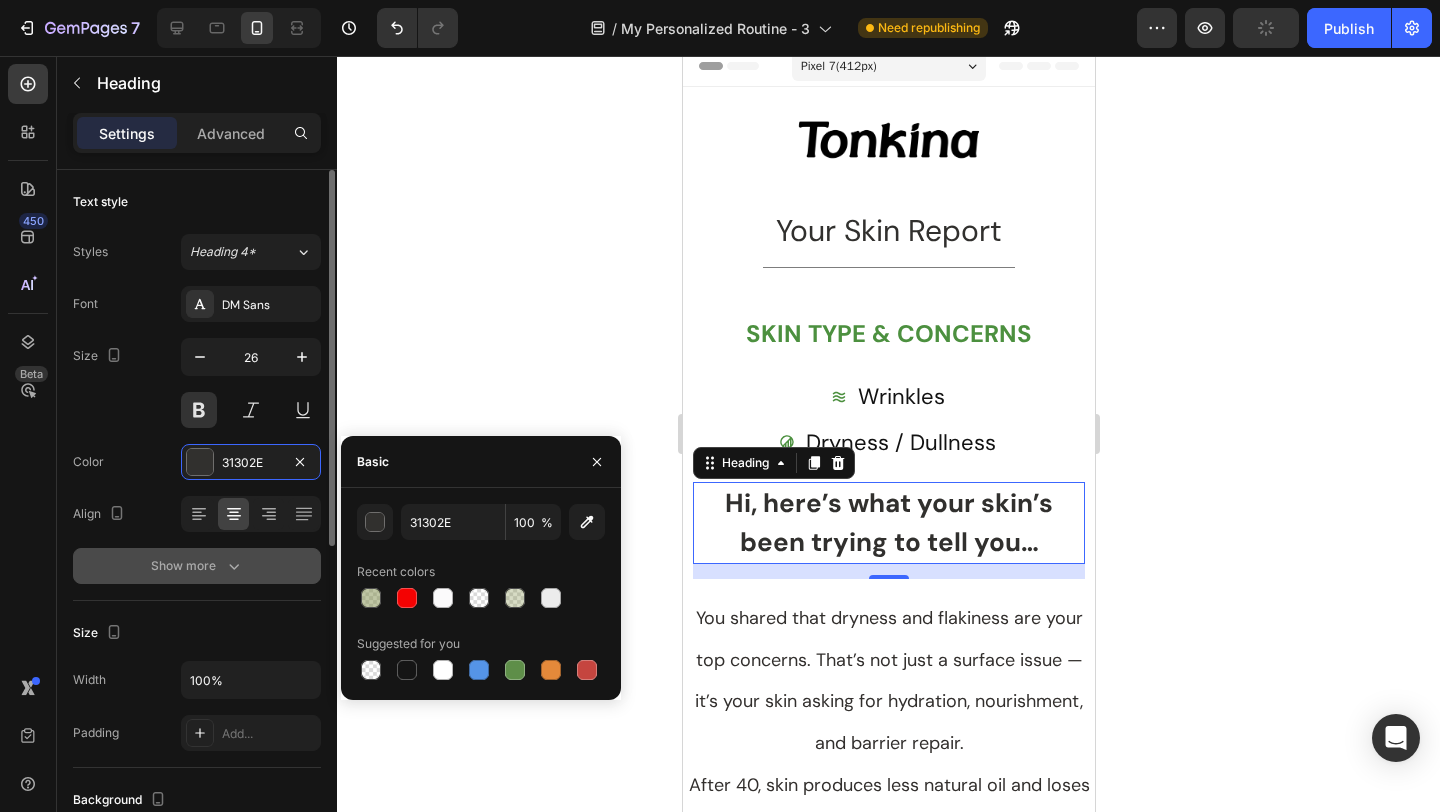 click 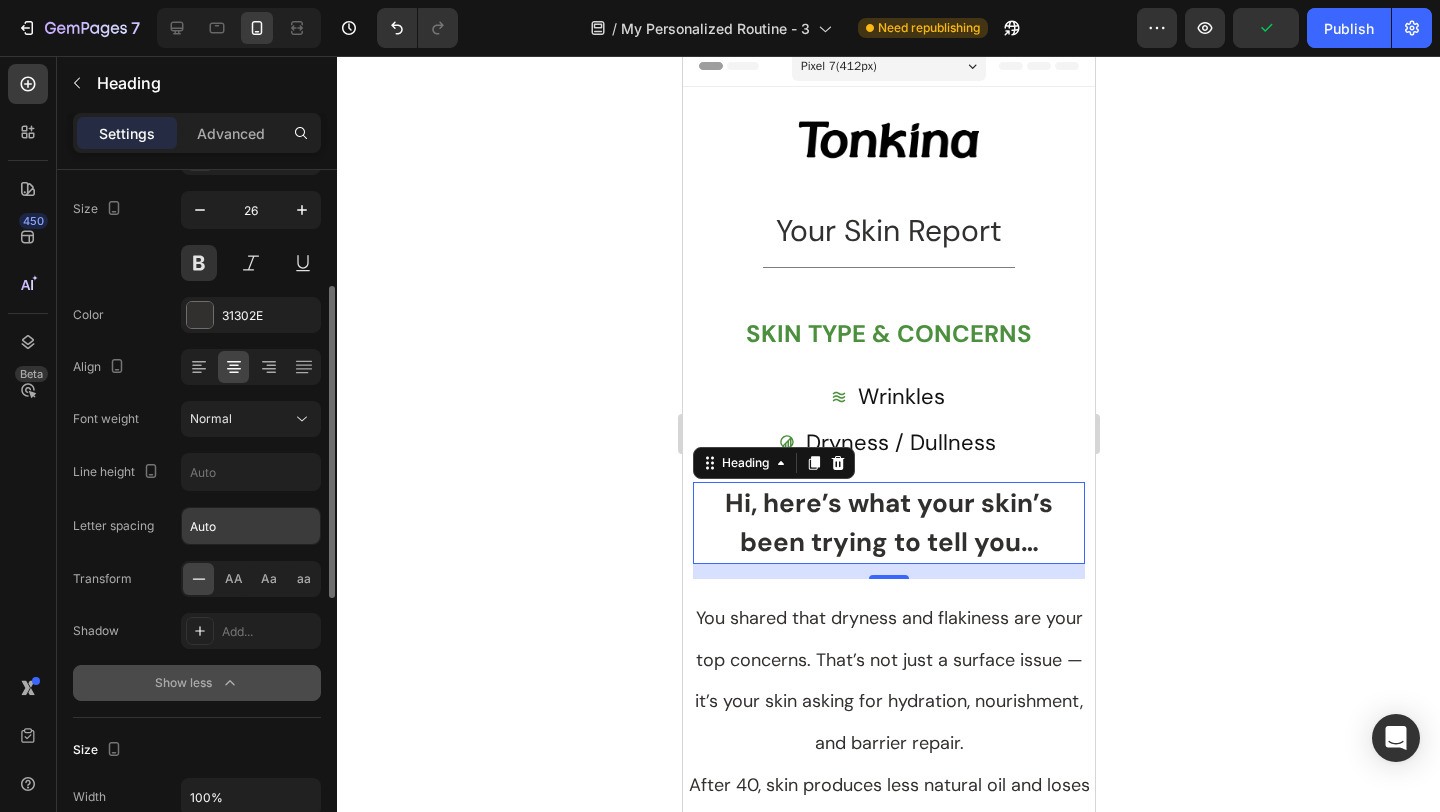 scroll, scrollTop: 136, scrollLeft: 0, axis: vertical 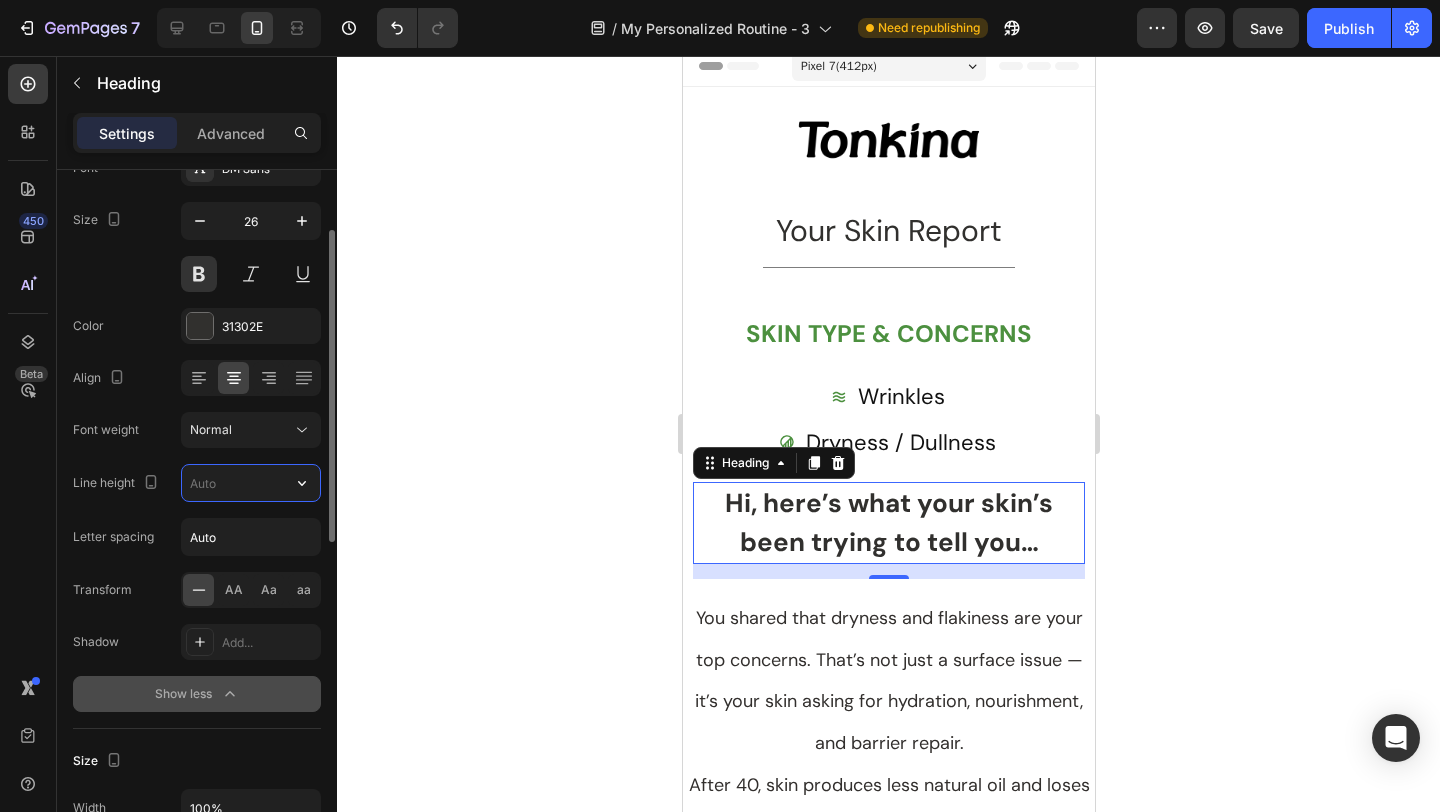 click at bounding box center (251, 483) 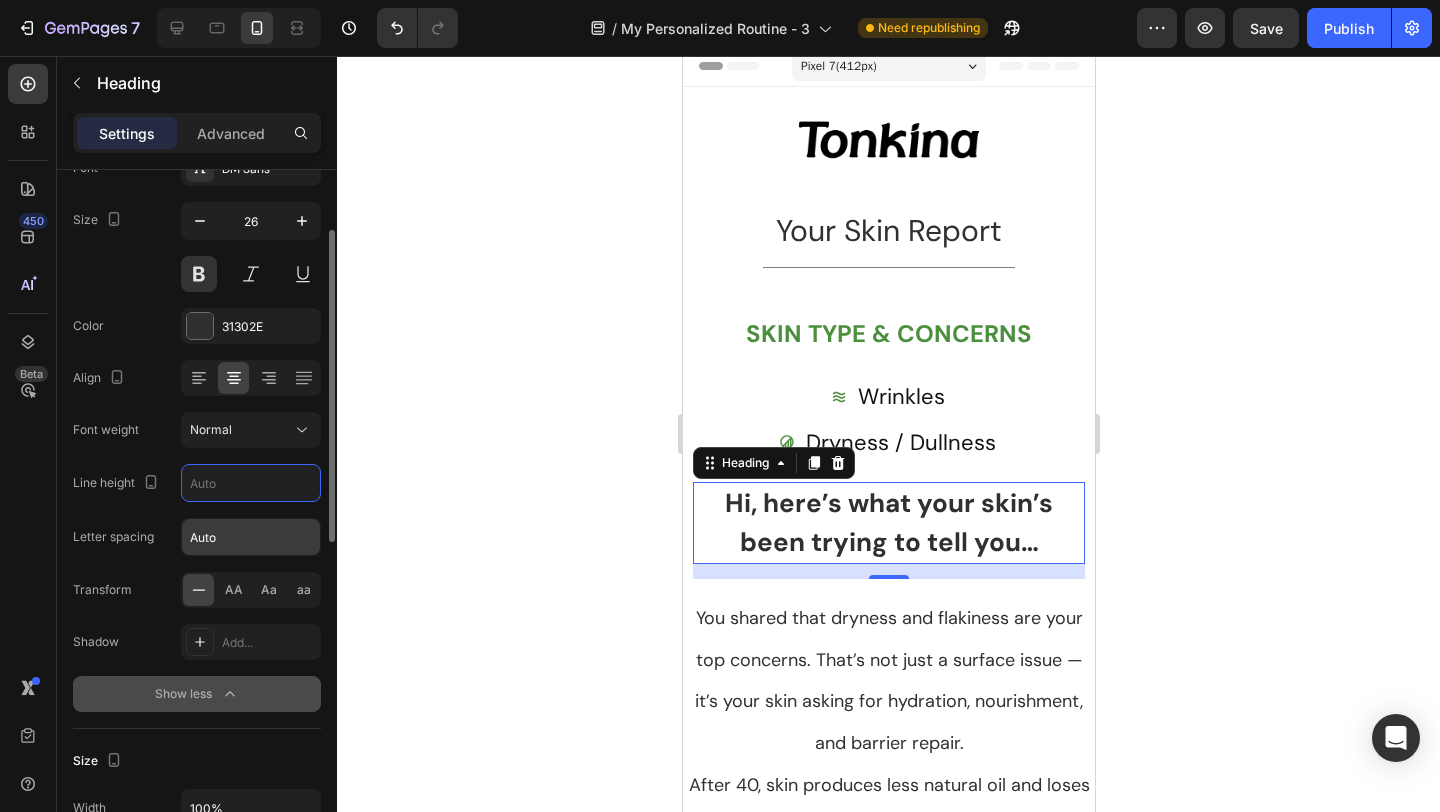 click on "Auto" at bounding box center (251, 537) 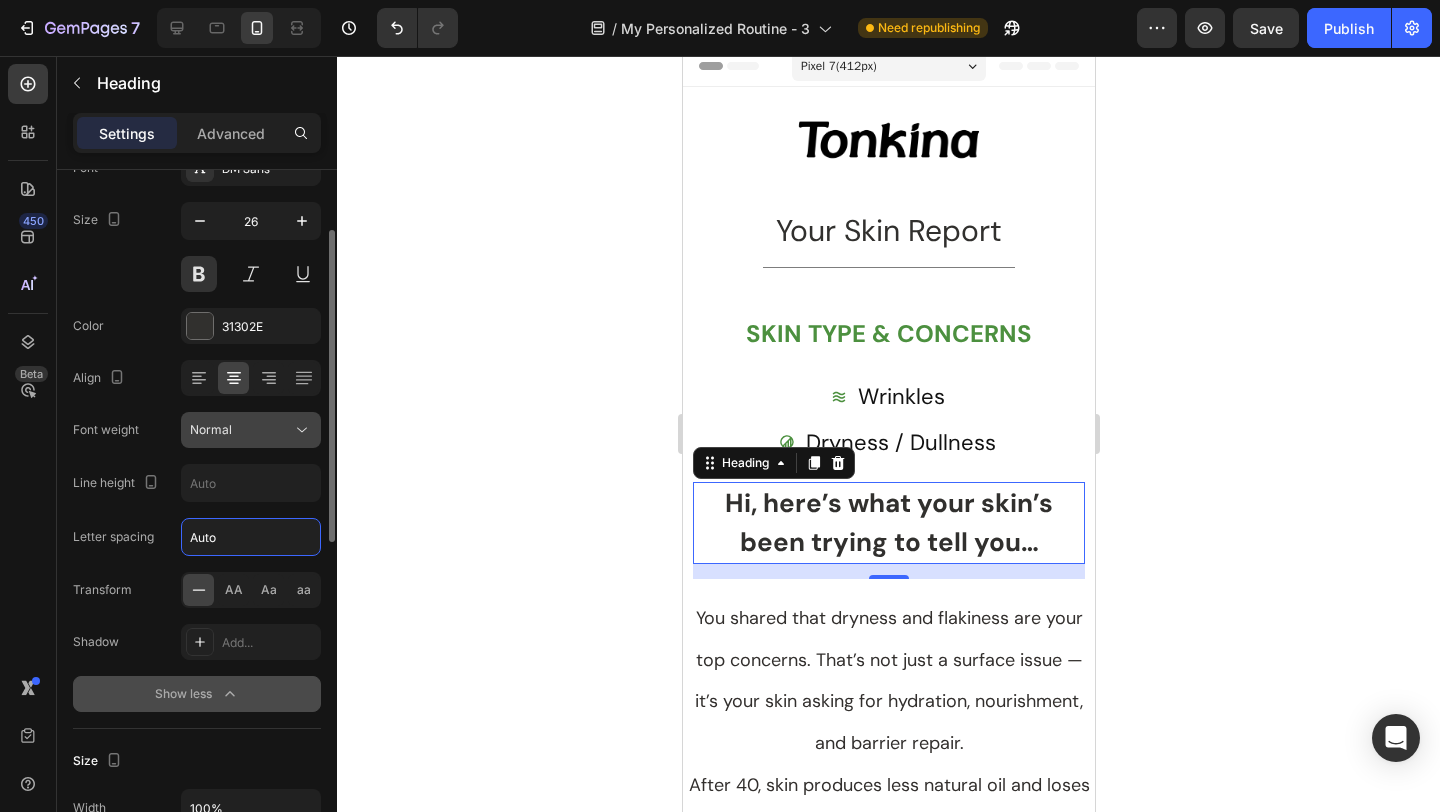 click 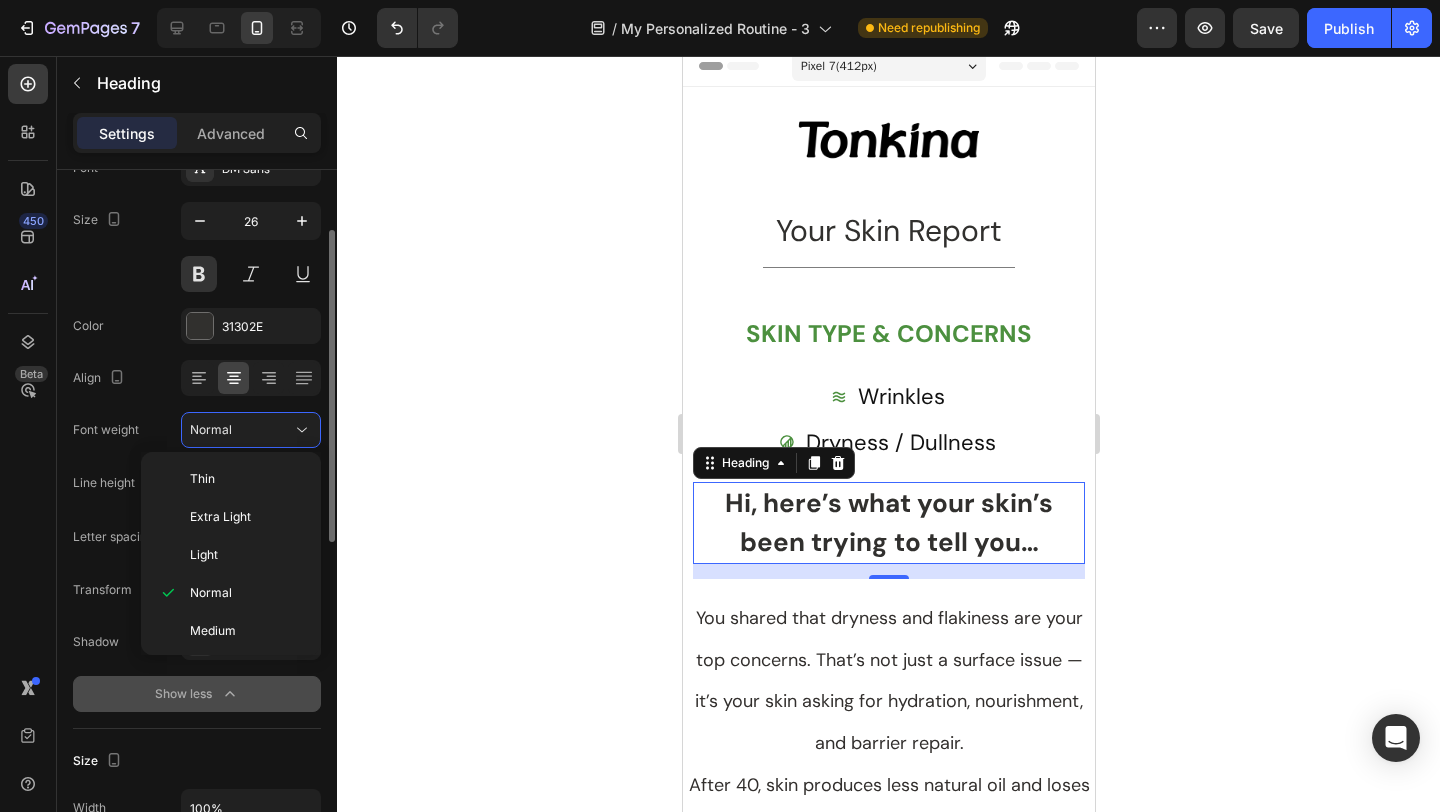 click on "Text style Styles Heading 4* Font DM Sans Size 26 Color 31302E Align Font weight Normal Line height Letter spacing Auto Transform AA Aa aa Shadow Add... Show less Size Width 100% Padding Add... Background The changes might be hidden by  the video. Color Add... Image Add... Shape Border Add... Corner Undefined, undefined, undefined, undefined Shadow Add... SEO HTML tag H2 Align Delete element" at bounding box center (197, 815) 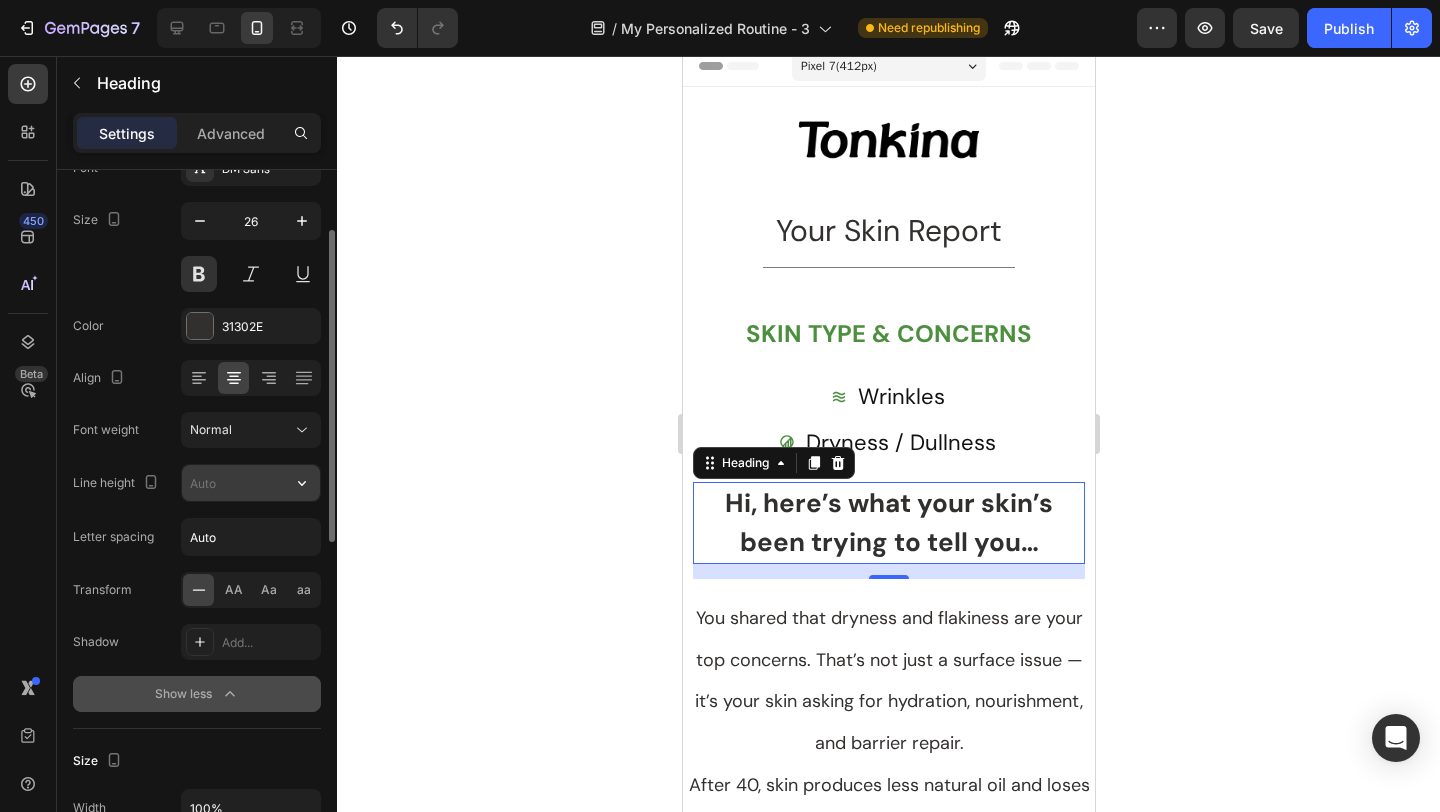 click at bounding box center (251, 483) 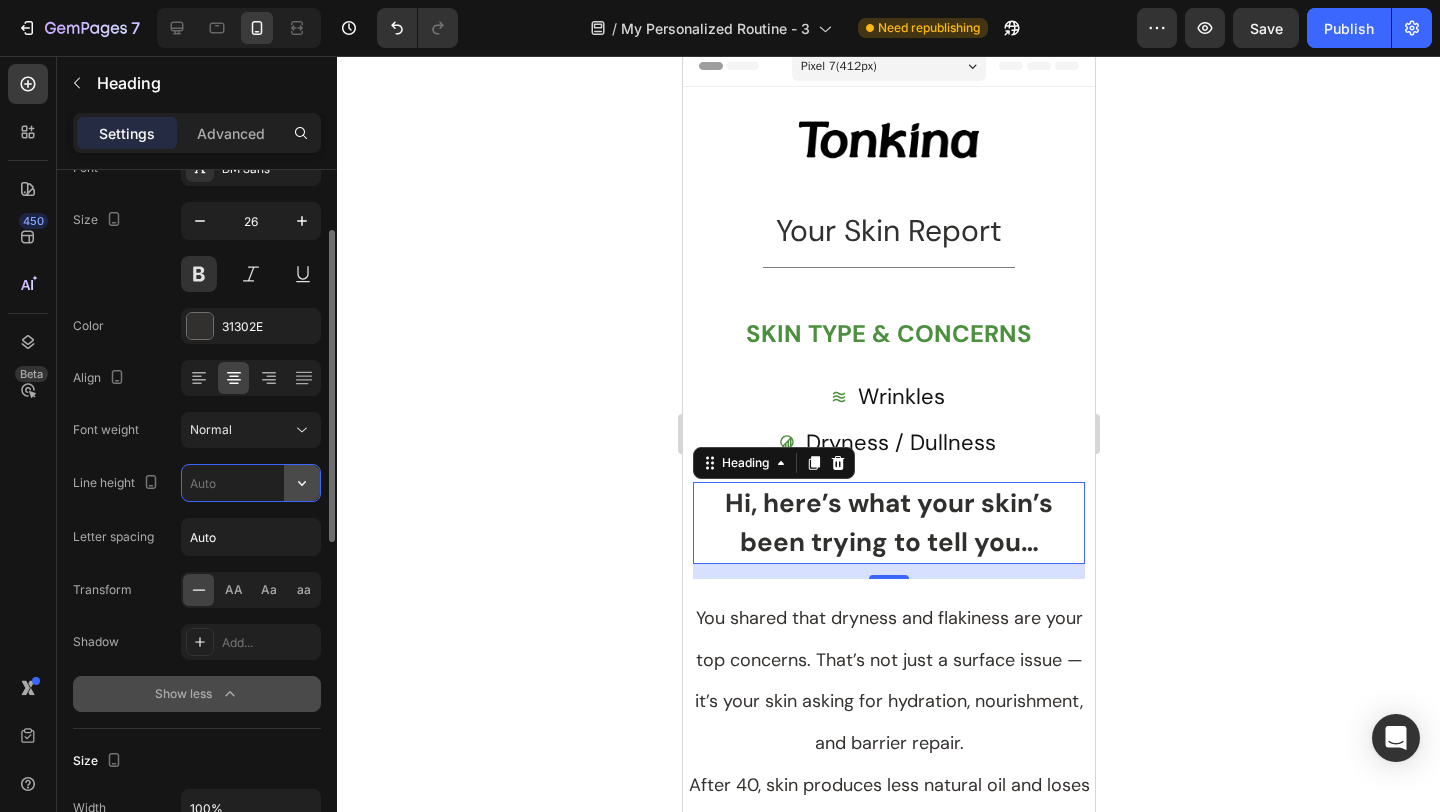 click 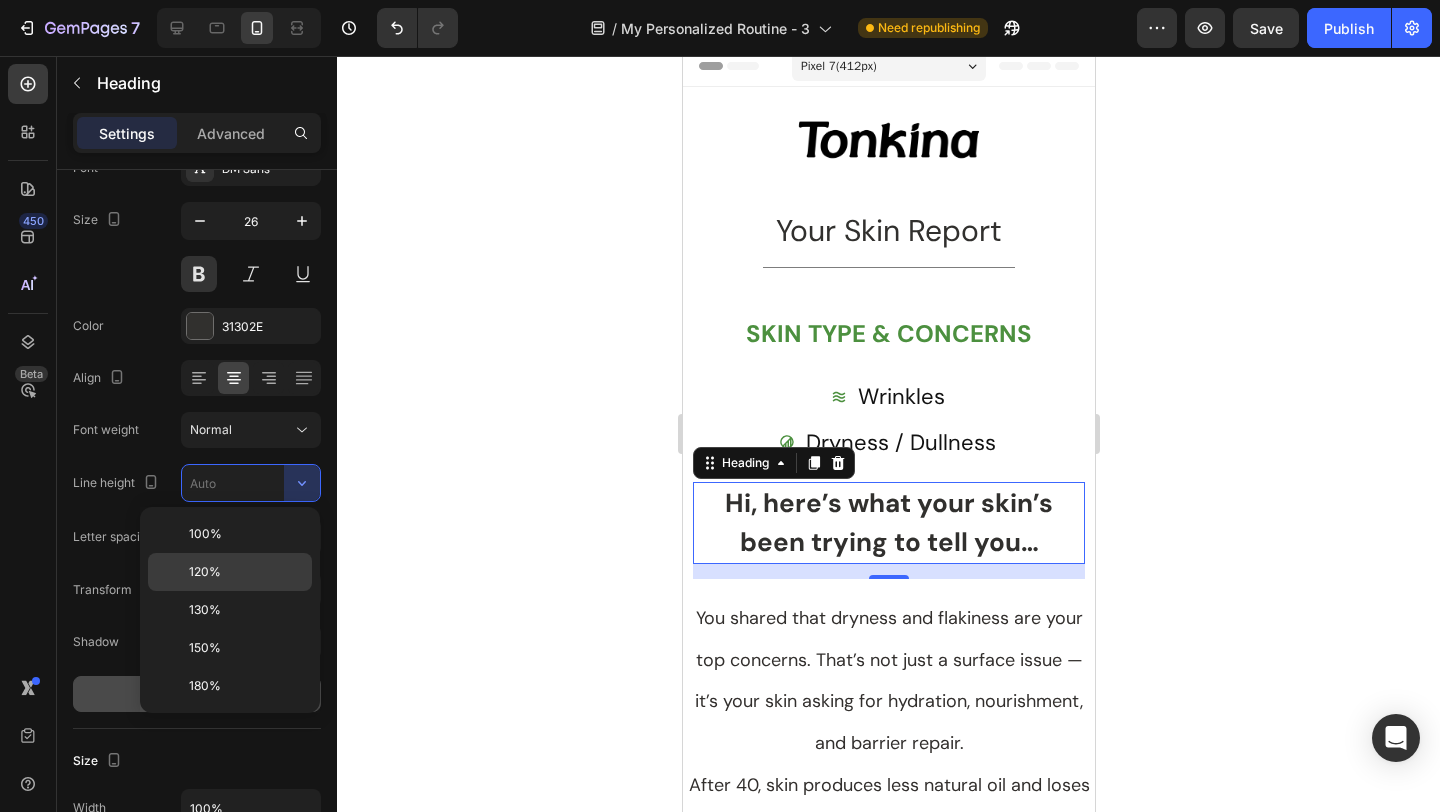 click on "120%" 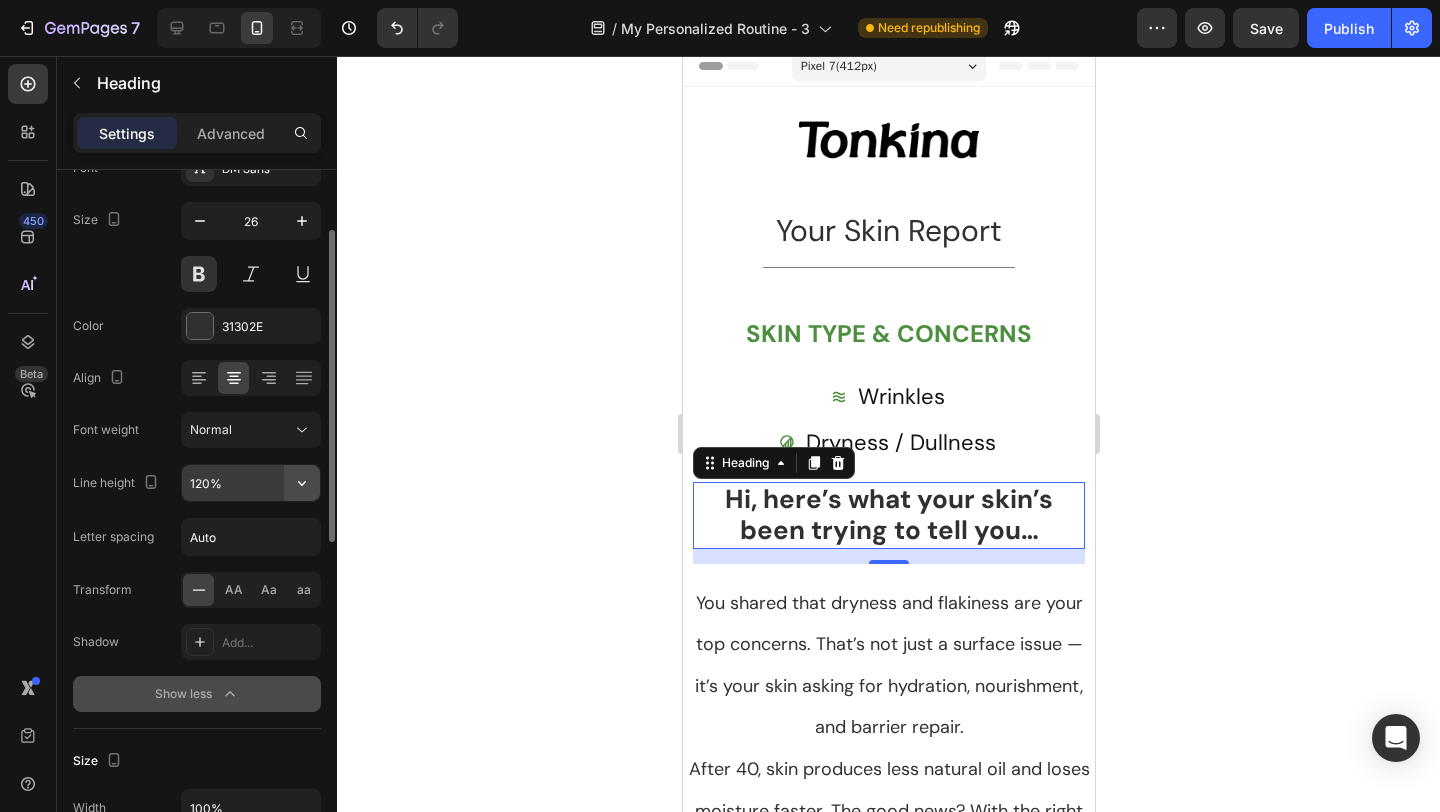 click 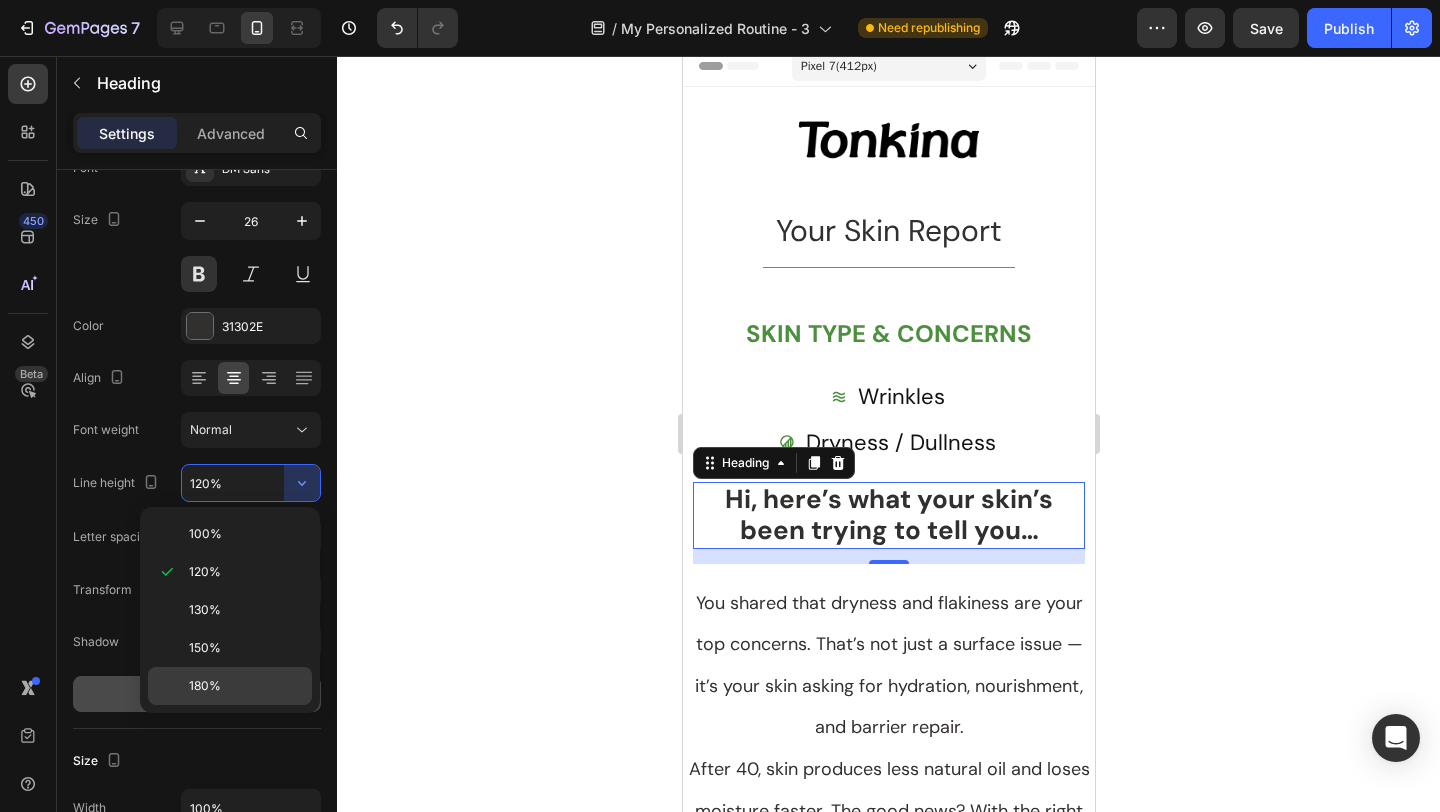 click on "180%" at bounding box center [246, 686] 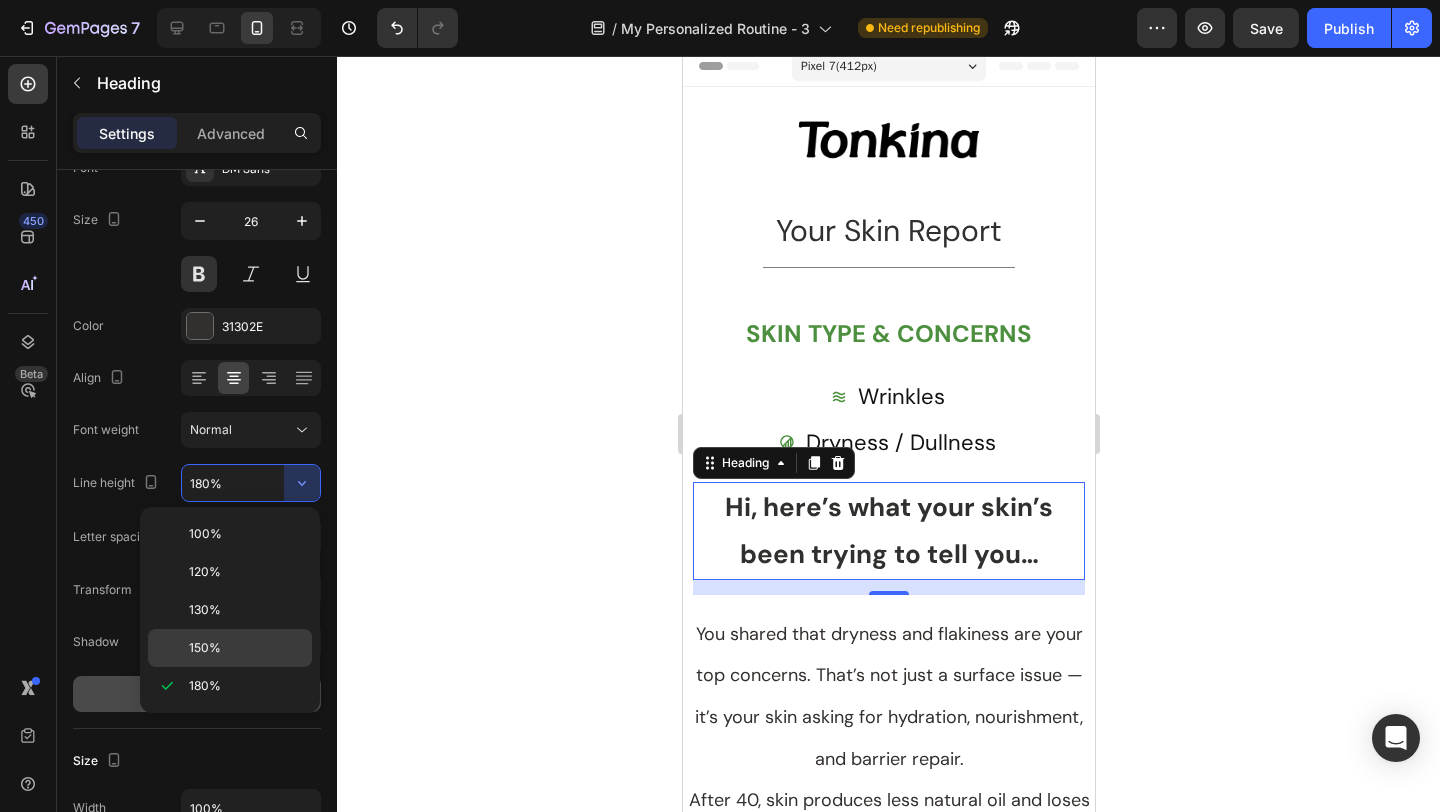 click on "150%" 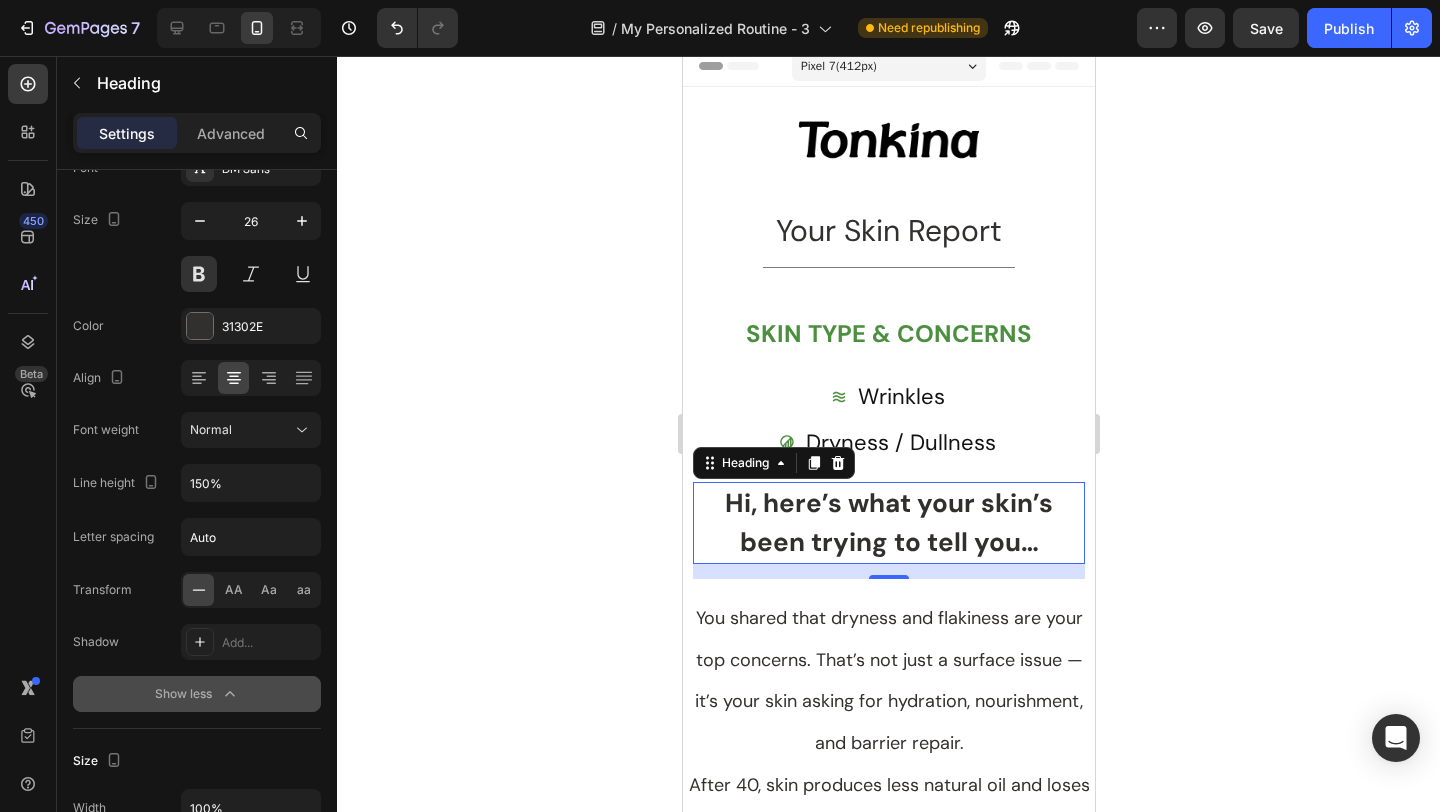 click 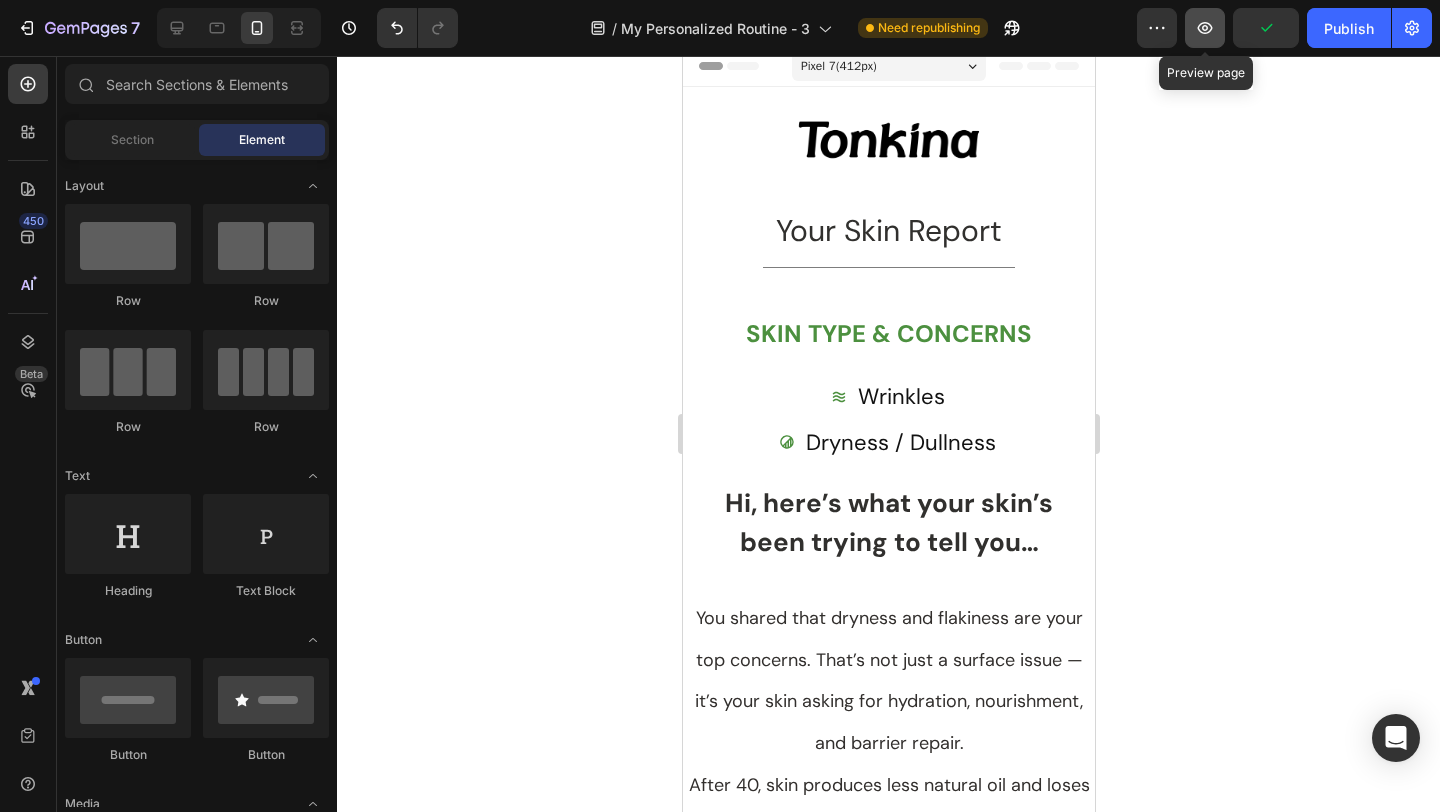 click 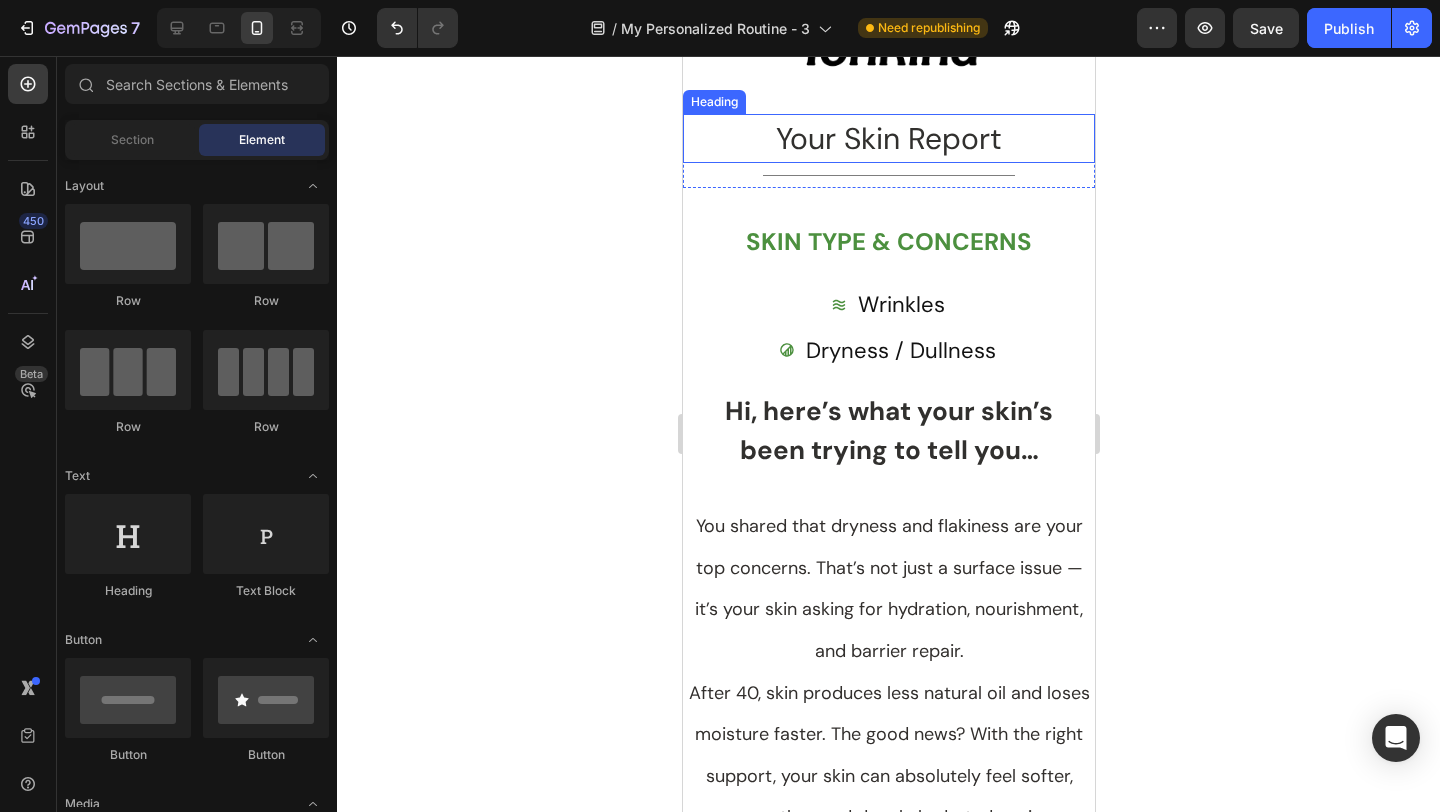 scroll, scrollTop: 281, scrollLeft: 0, axis: vertical 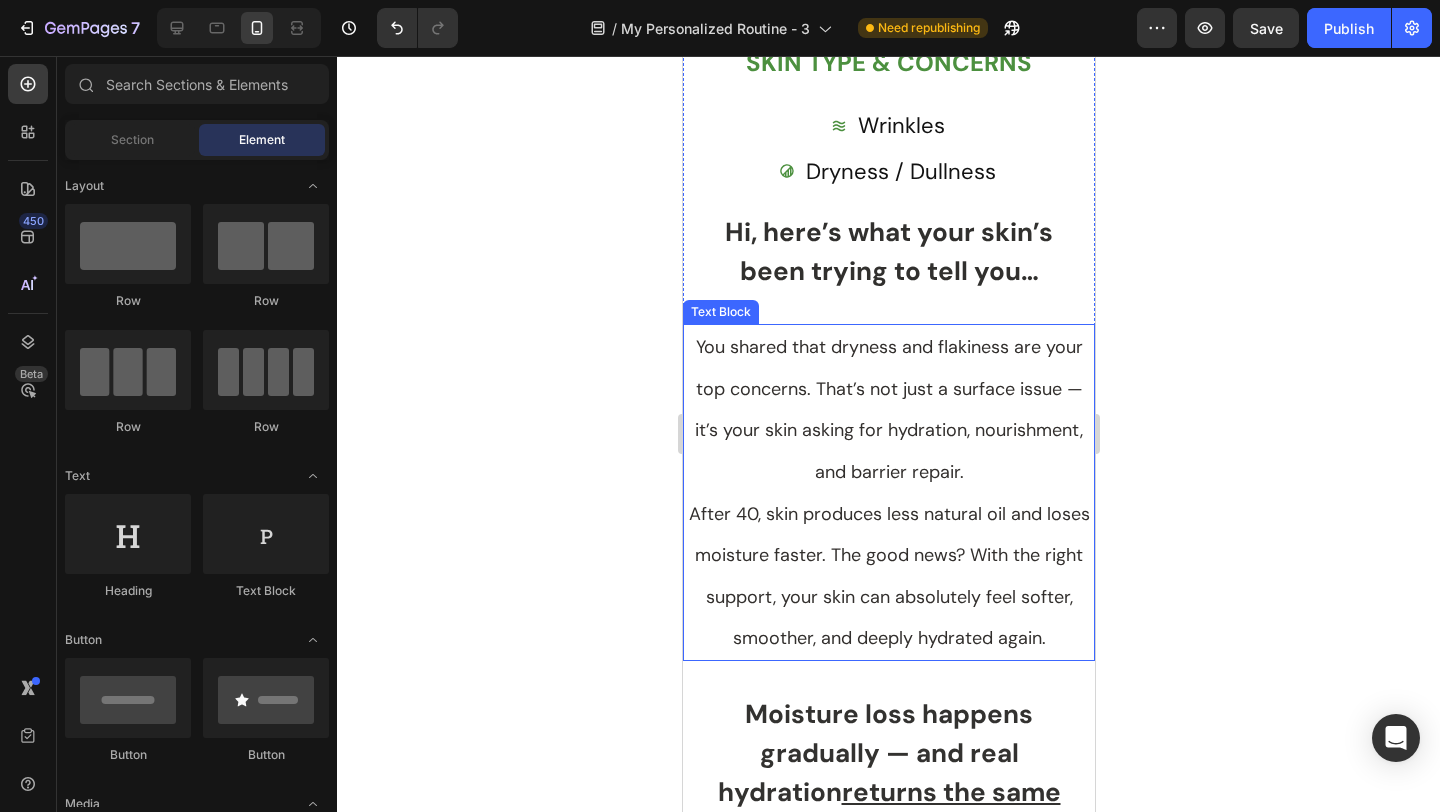 click on "You shared that dryness and flakiness are your top concerns. That’s not just a surface issue — it’s your skin asking for hydration, nourishment, and barrier repair." at bounding box center [888, 409] 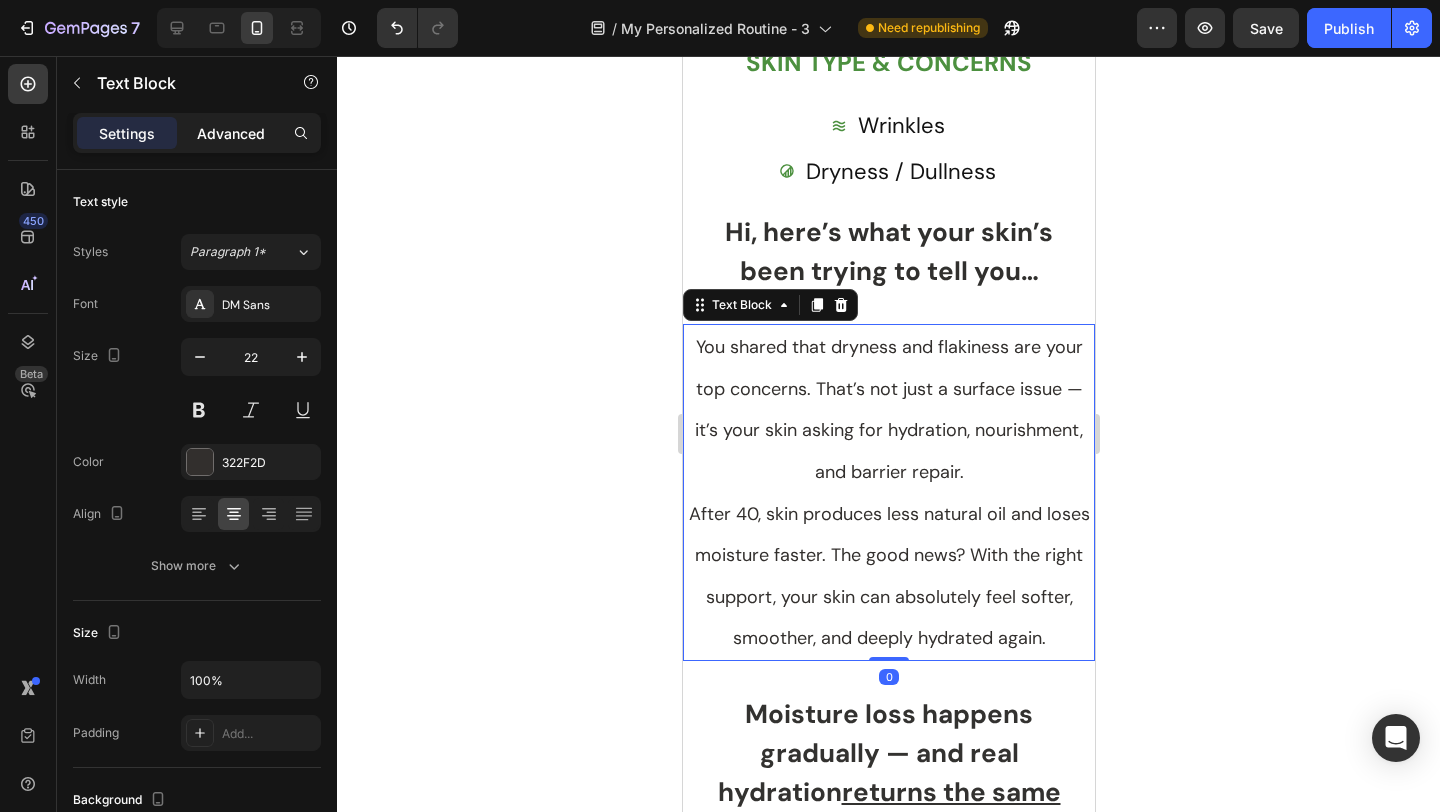 click on "Advanced" at bounding box center (231, 133) 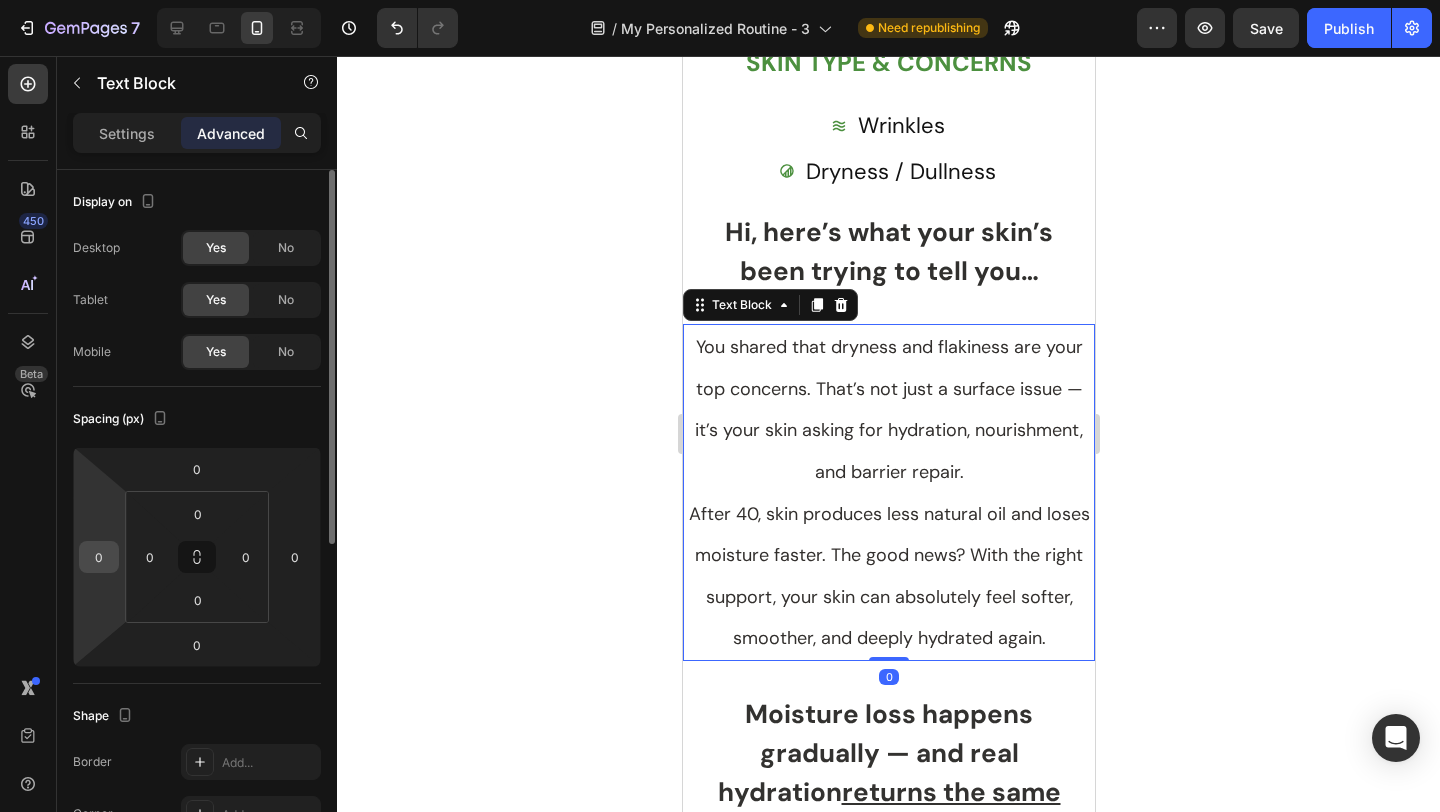 click on "0" at bounding box center (99, 557) 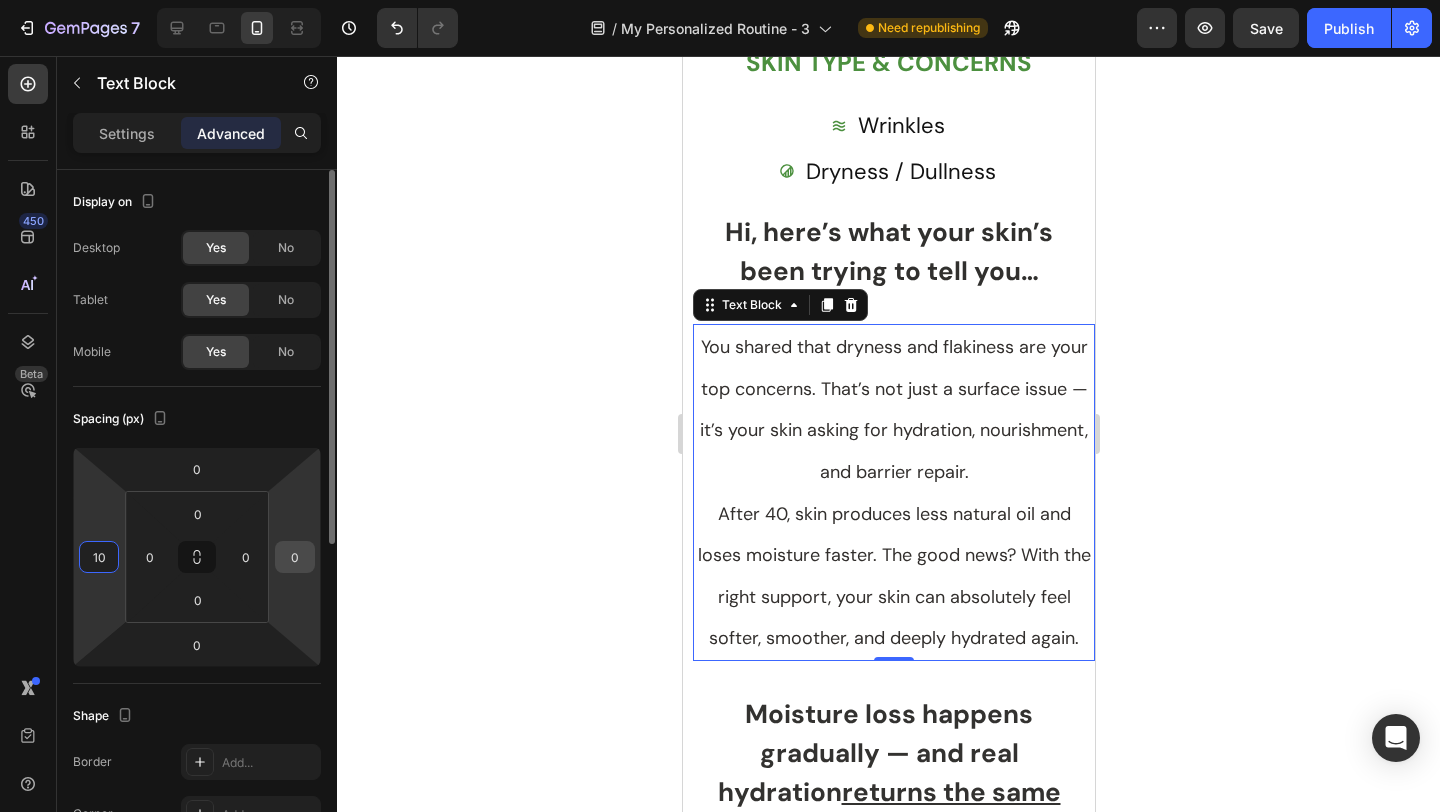 type on "10" 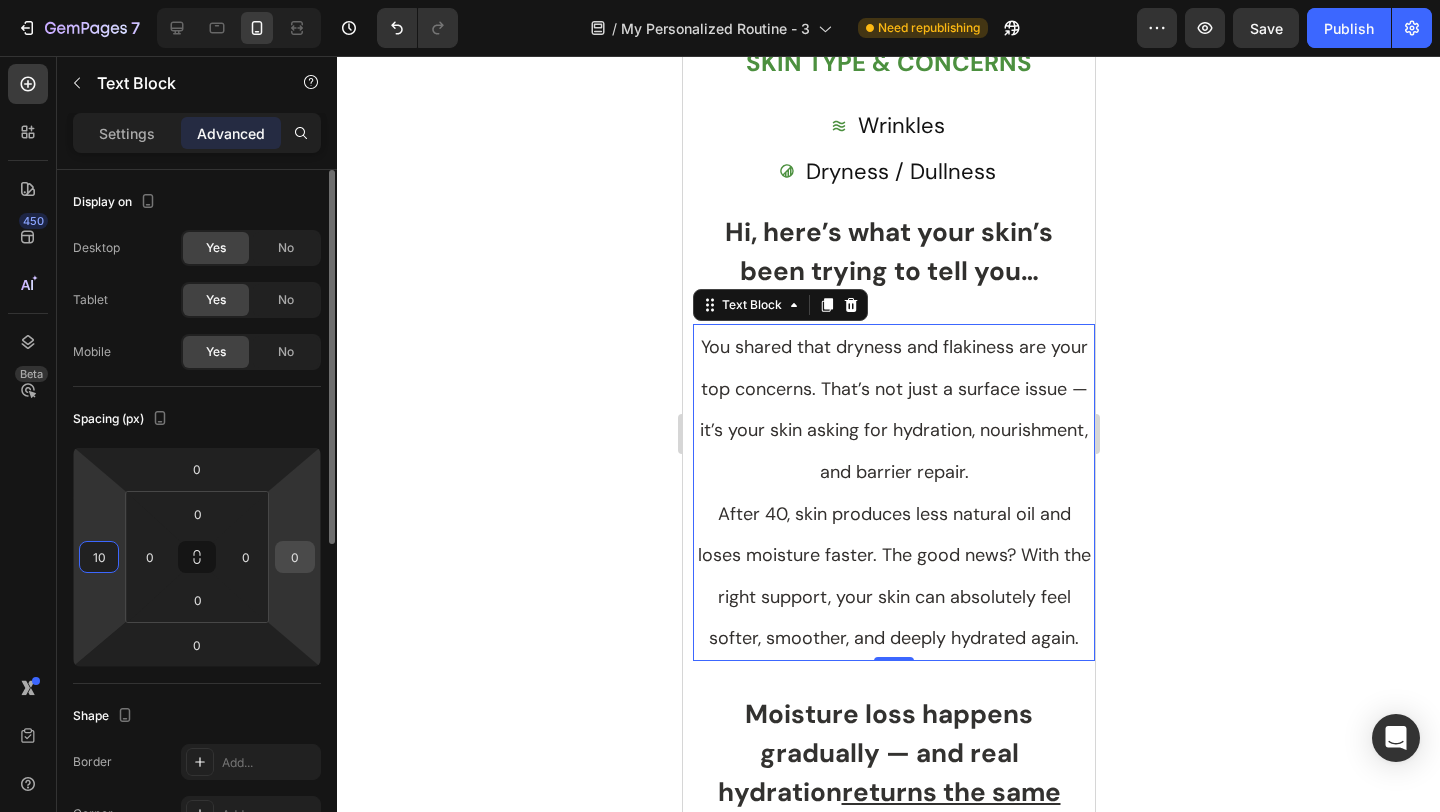 click on "0" at bounding box center (295, 557) 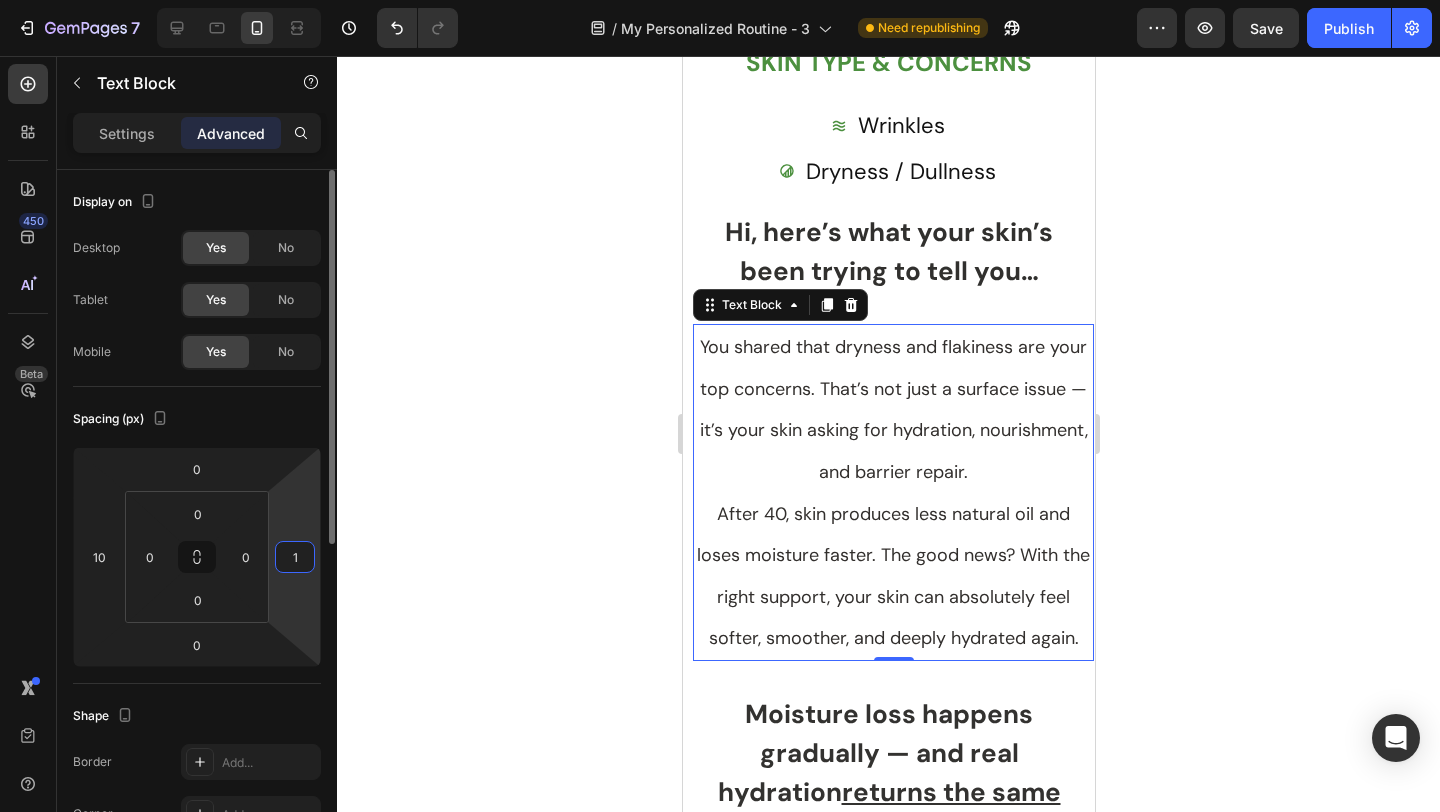 type on "10" 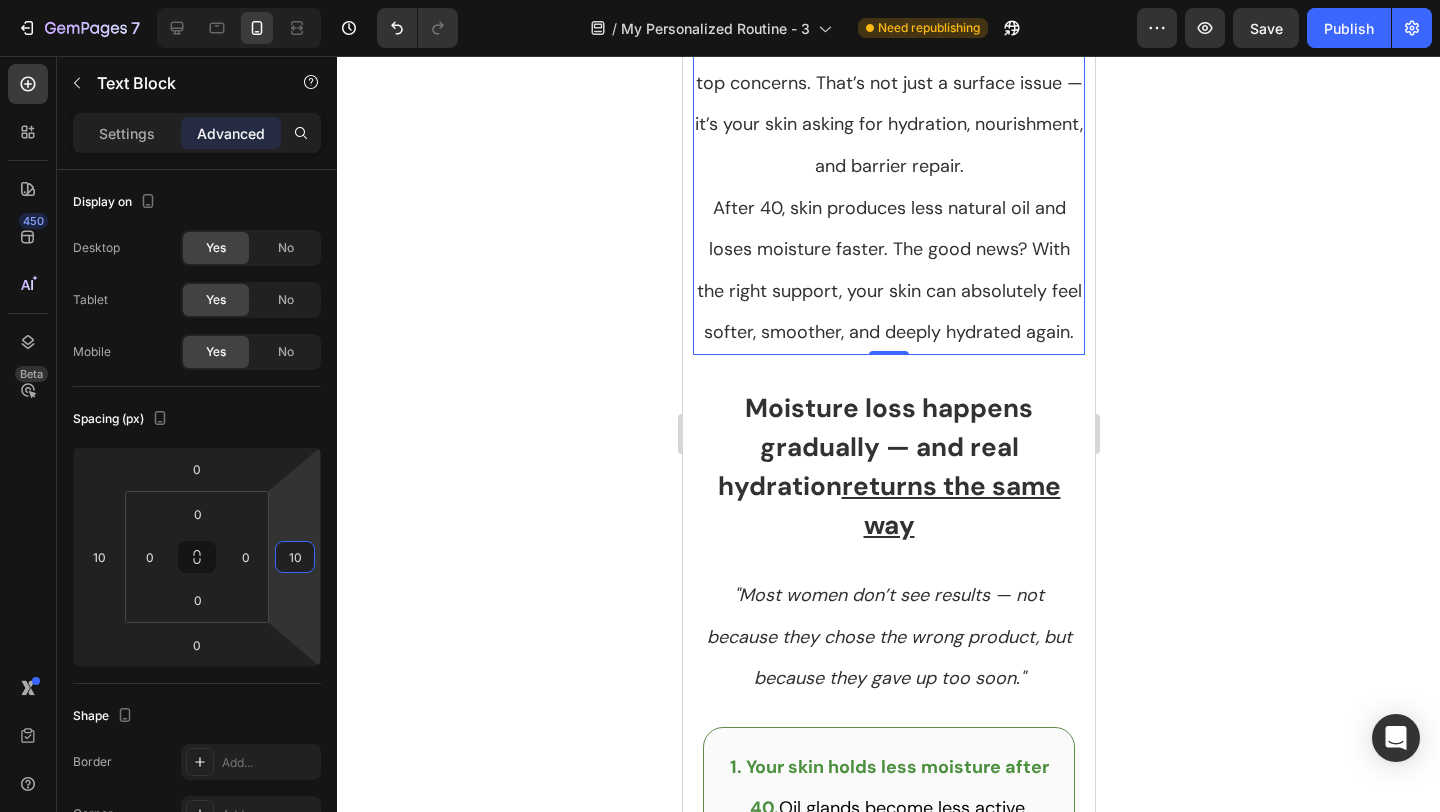 scroll, scrollTop: 604, scrollLeft: 0, axis: vertical 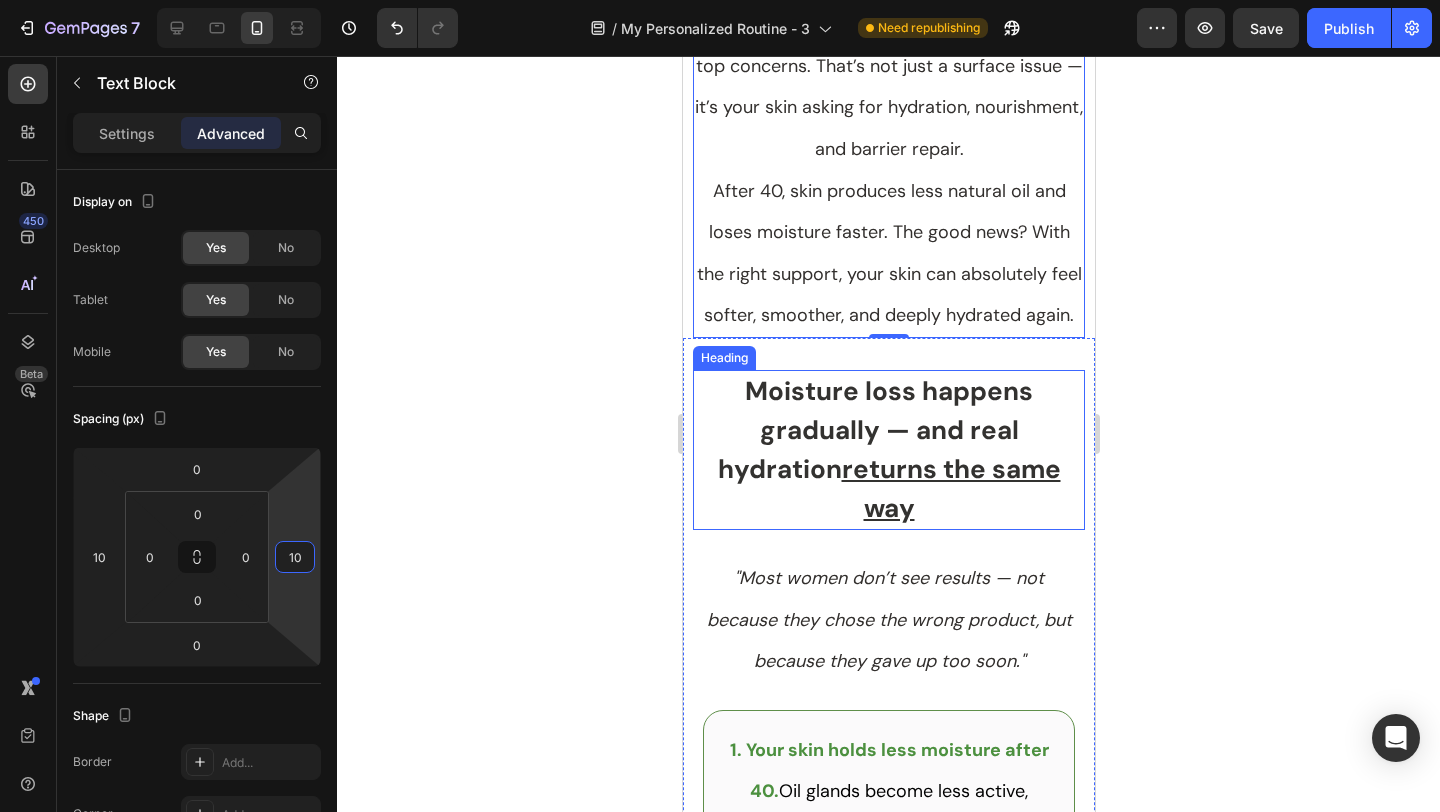 click on "returns the same way" at bounding box center (950, 488) 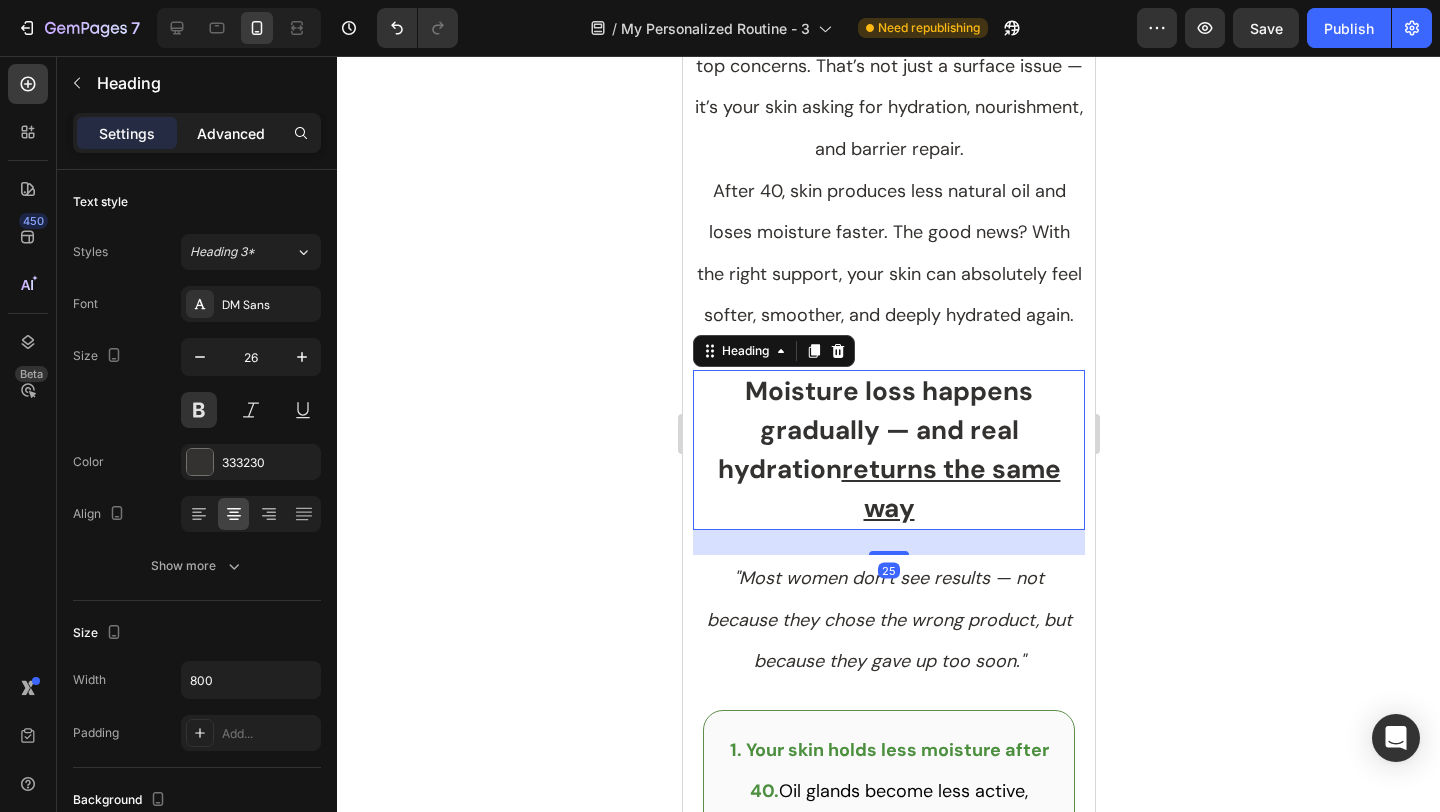 click on "Advanced" at bounding box center (231, 133) 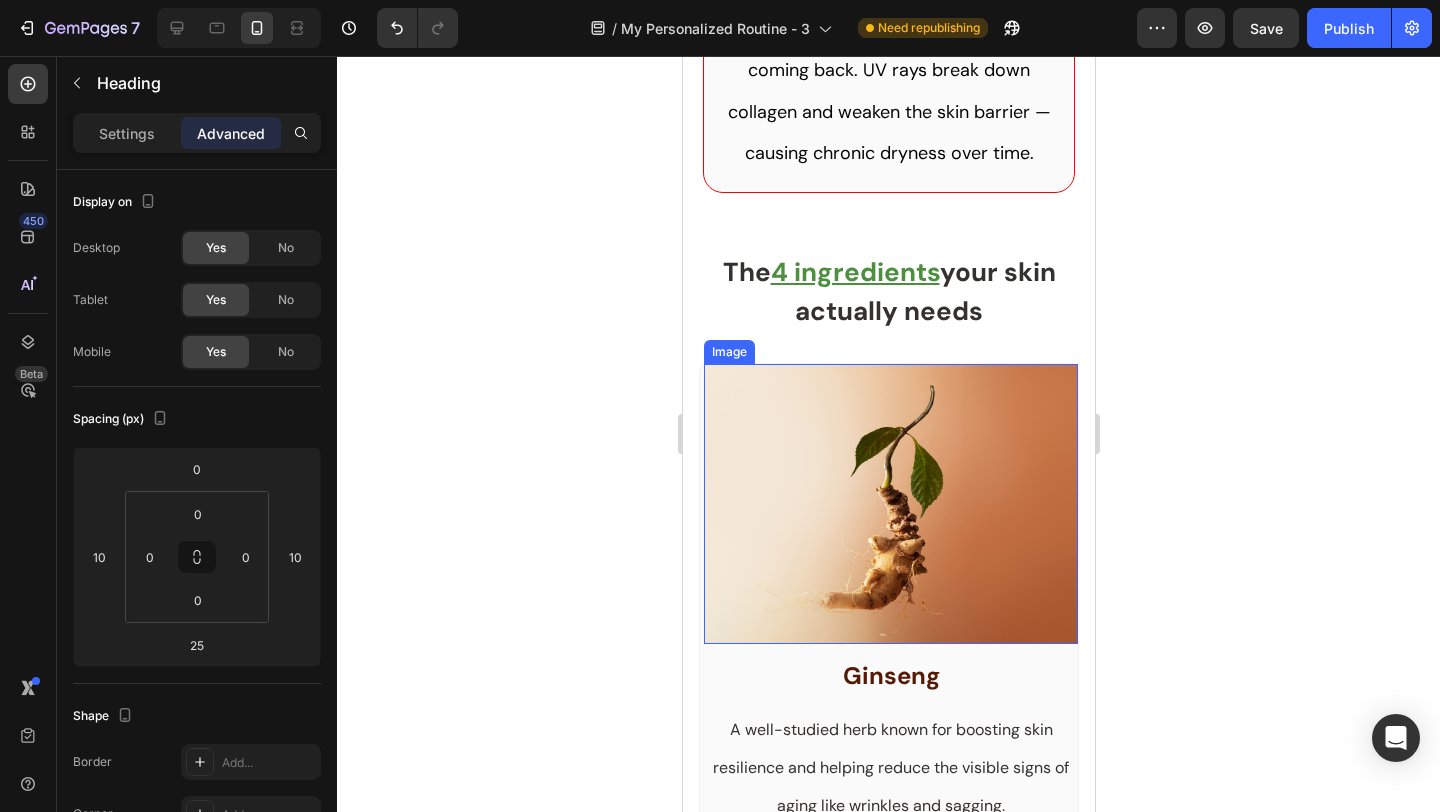 scroll, scrollTop: 2205, scrollLeft: 0, axis: vertical 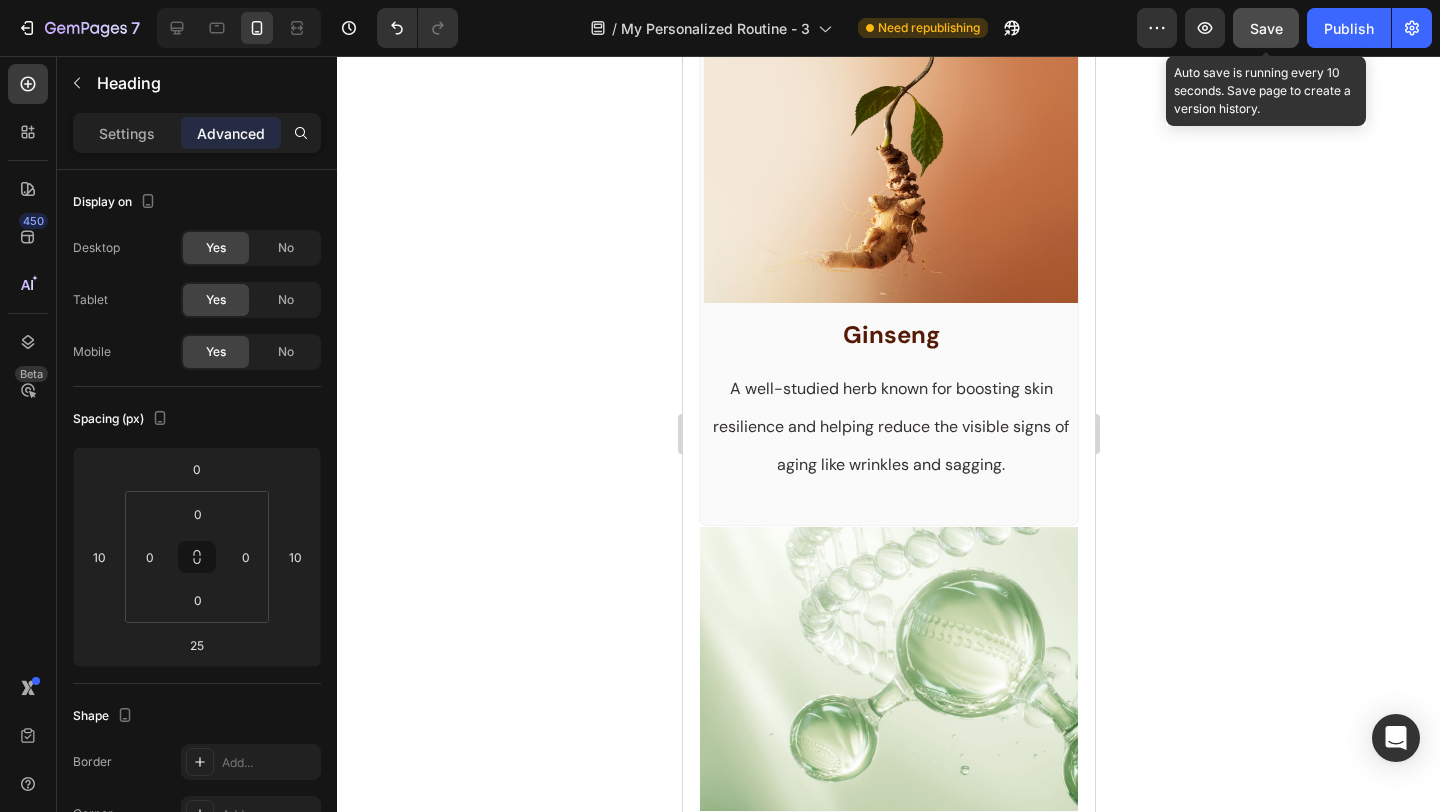 click on "Save" 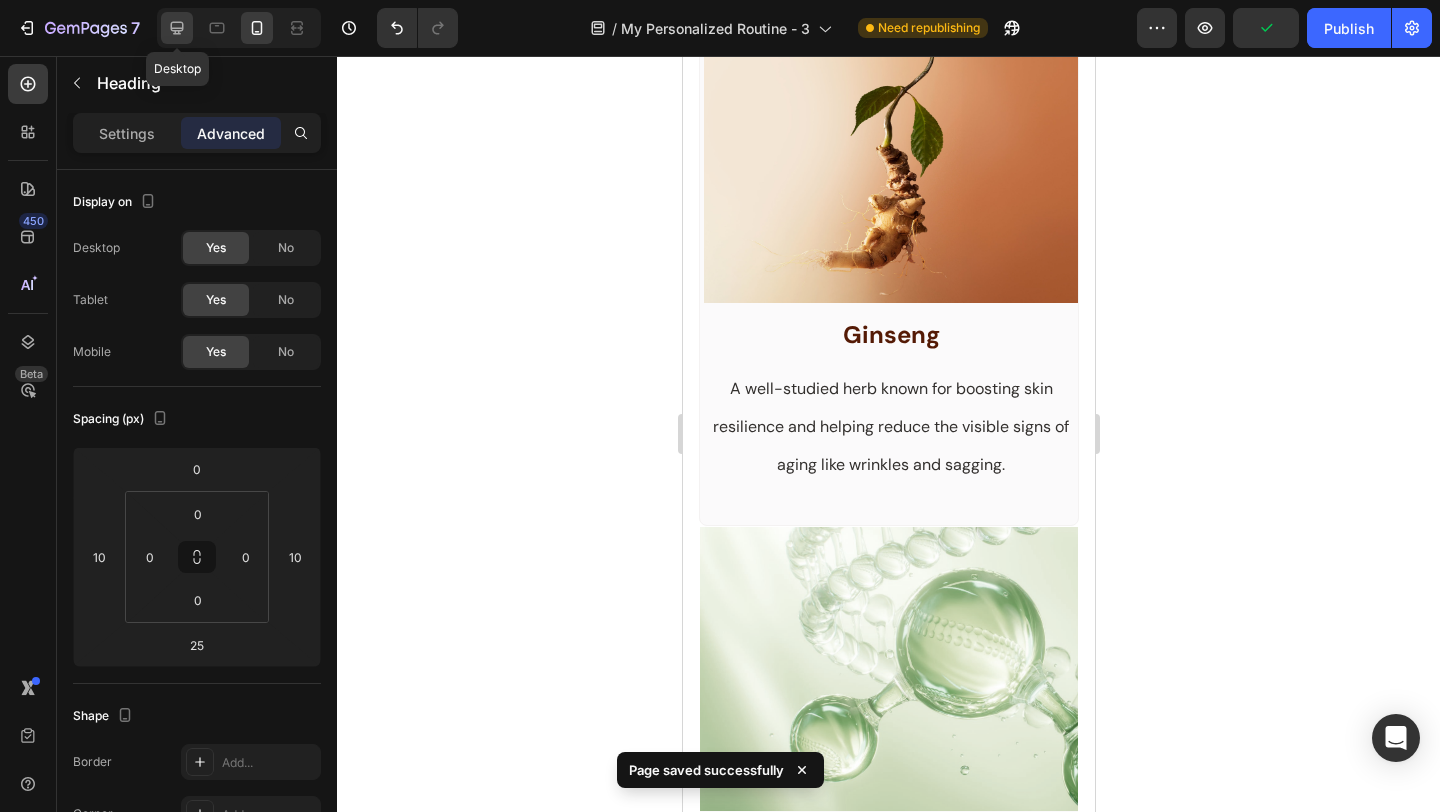 click 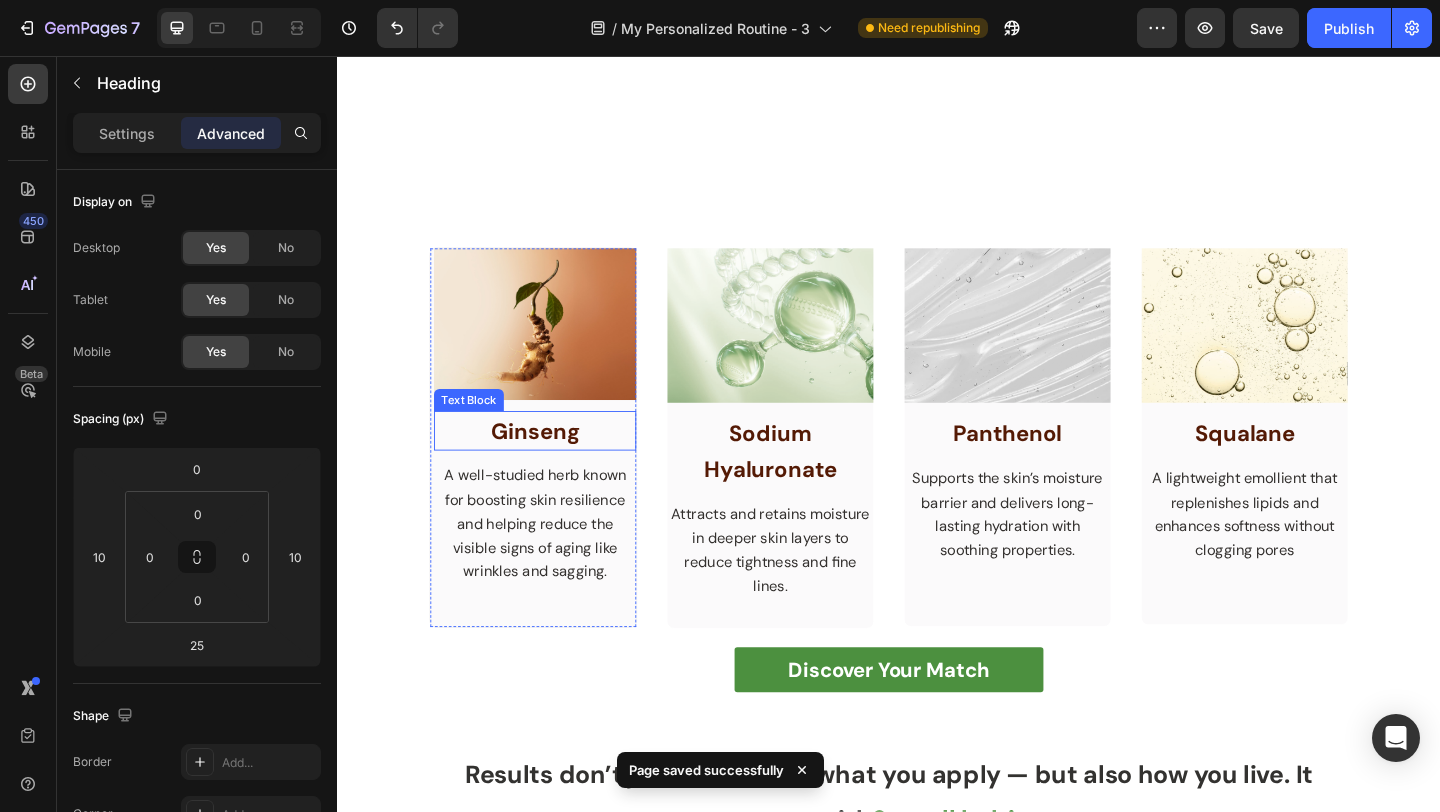 scroll, scrollTop: 1429, scrollLeft: 0, axis: vertical 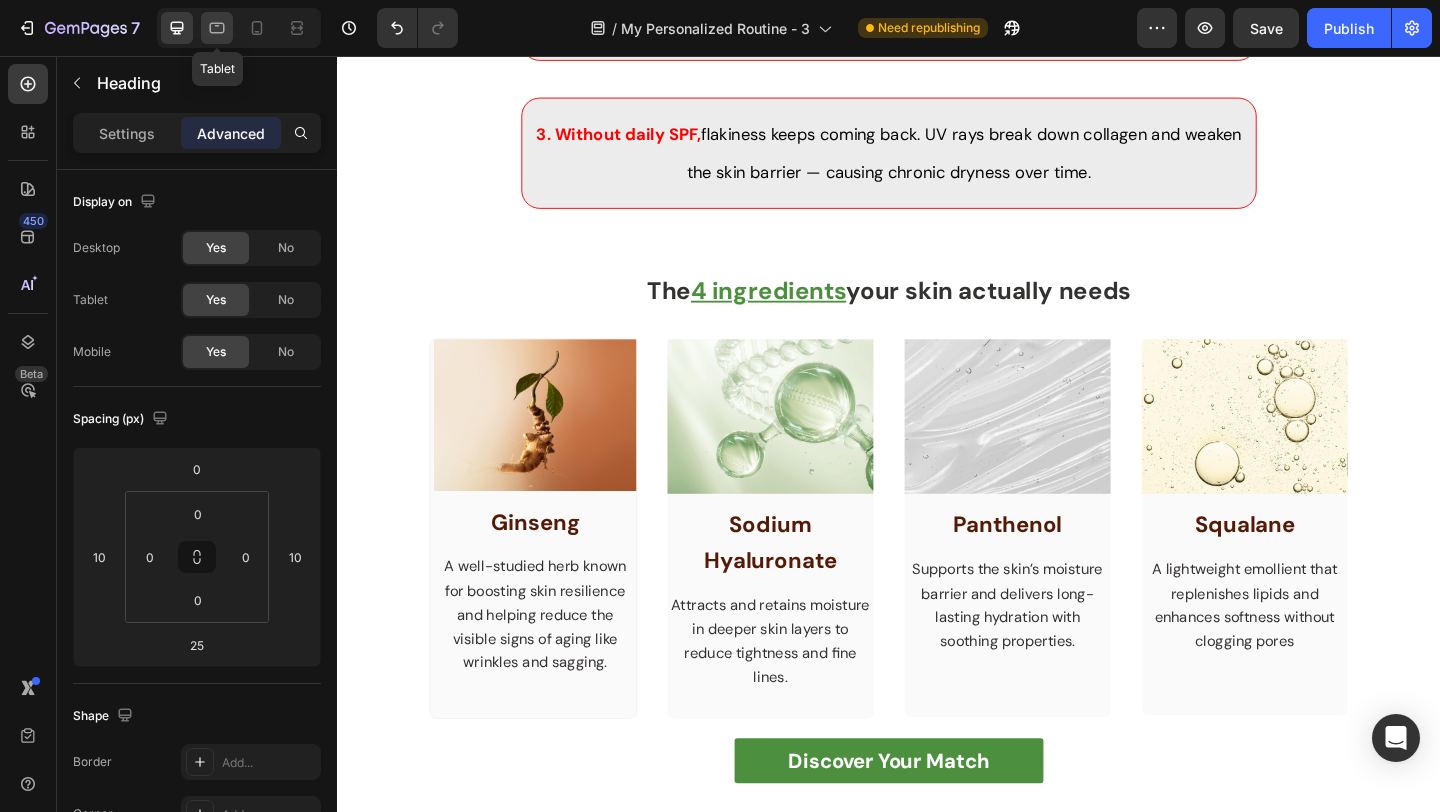 click 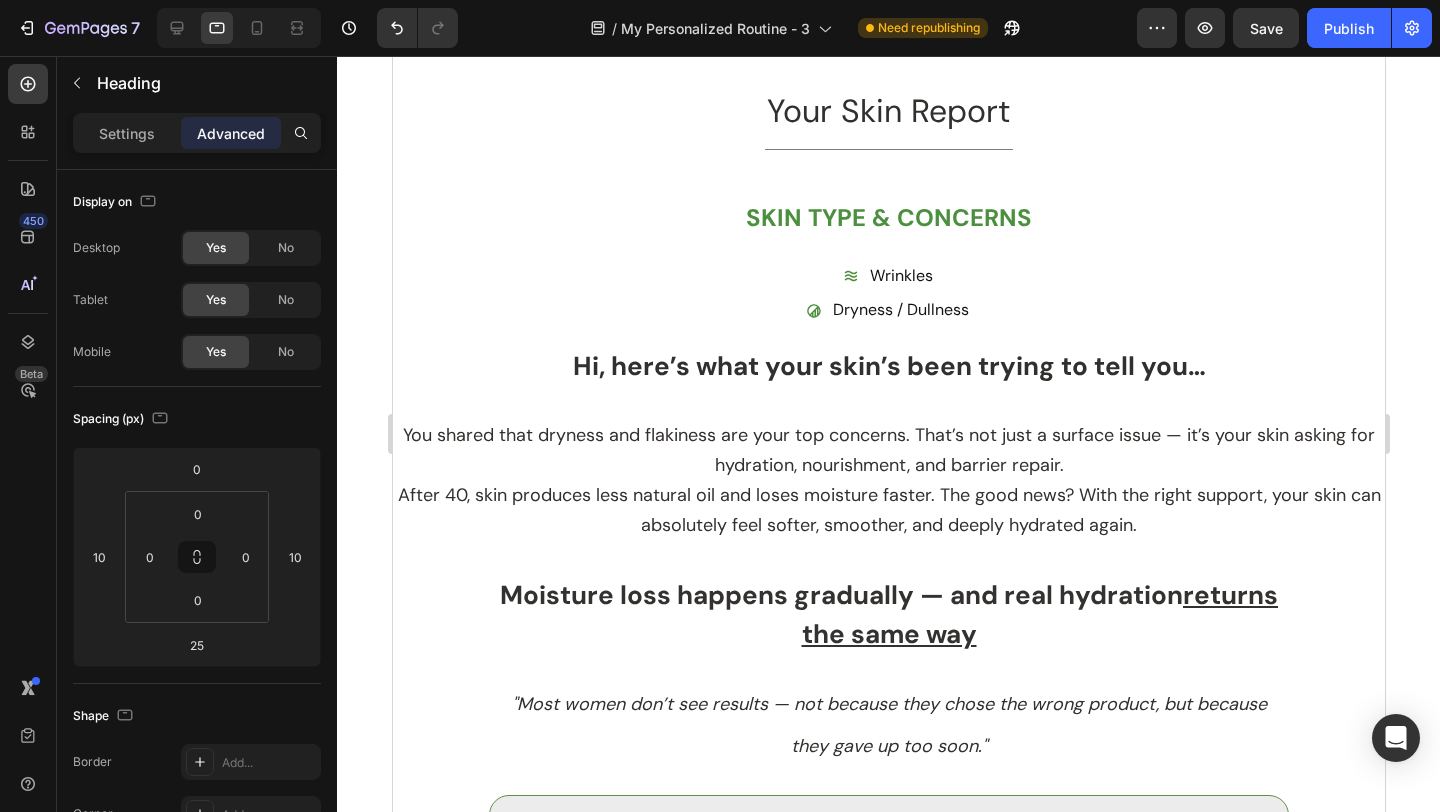 scroll, scrollTop: 116, scrollLeft: 0, axis: vertical 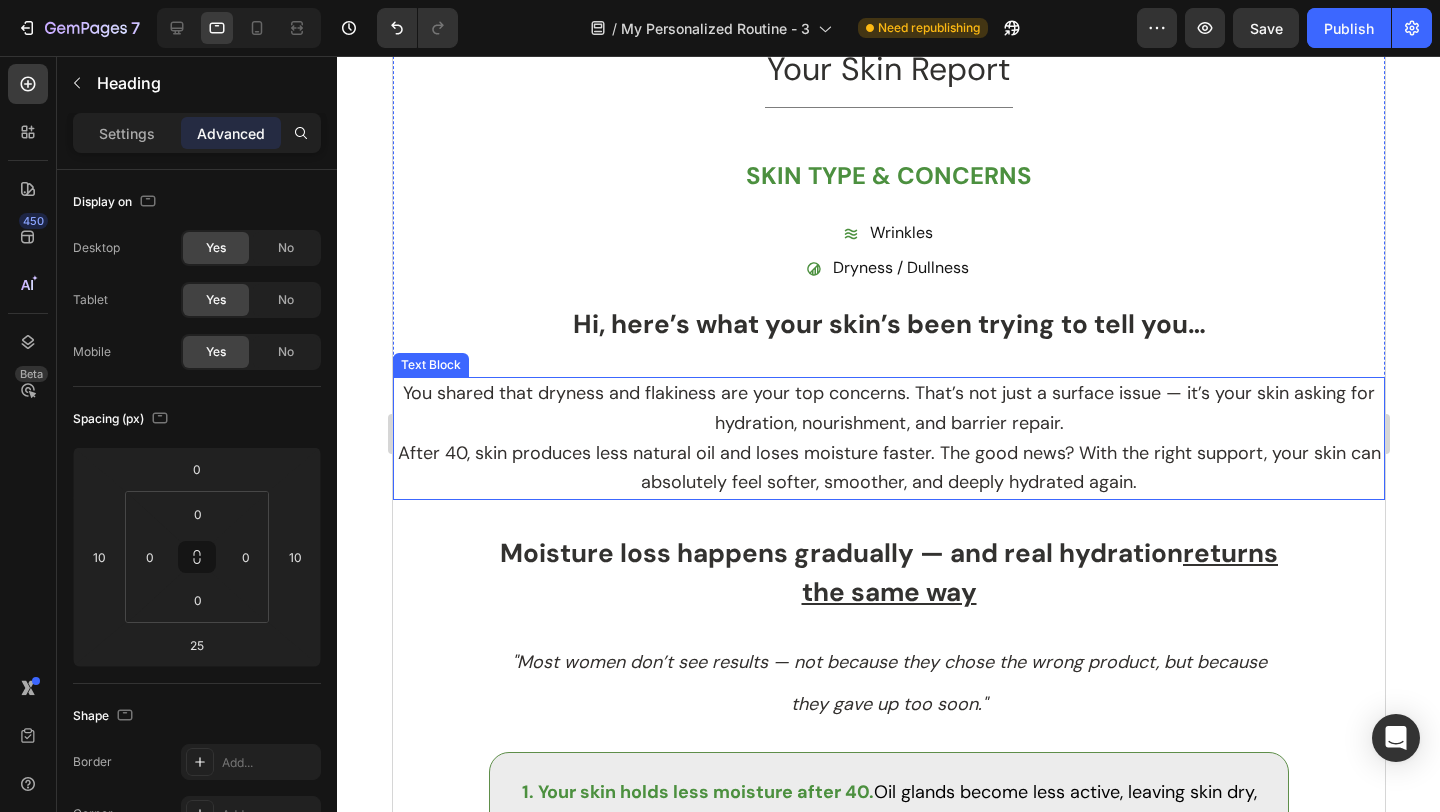 click on "After 40, skin produces less natural oil and loses moisture faster. The good news? With the right support, your skin can absolutely feel softer, smoother, and deeply hydrated again." at bounding box center [888, 468] 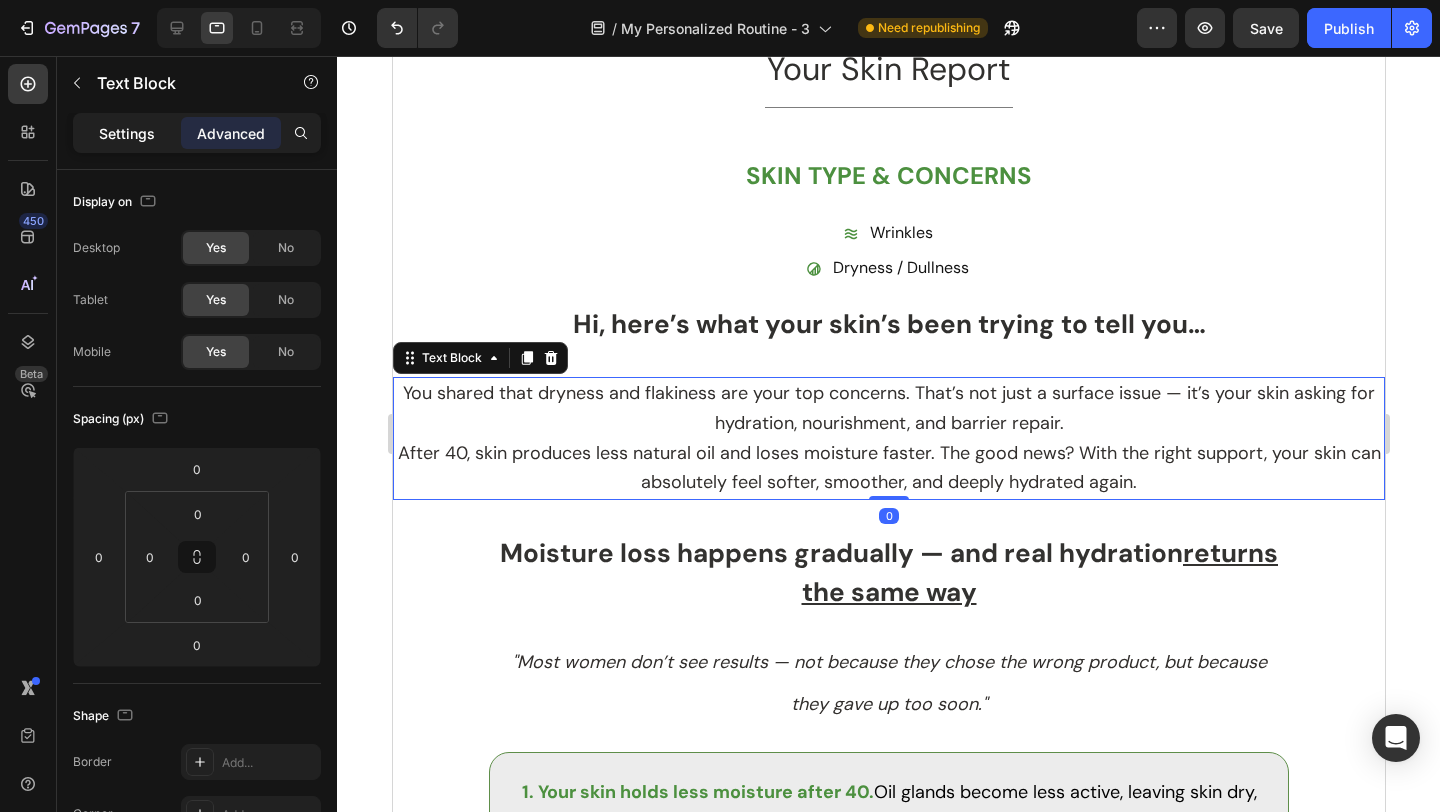 click on "Settings" 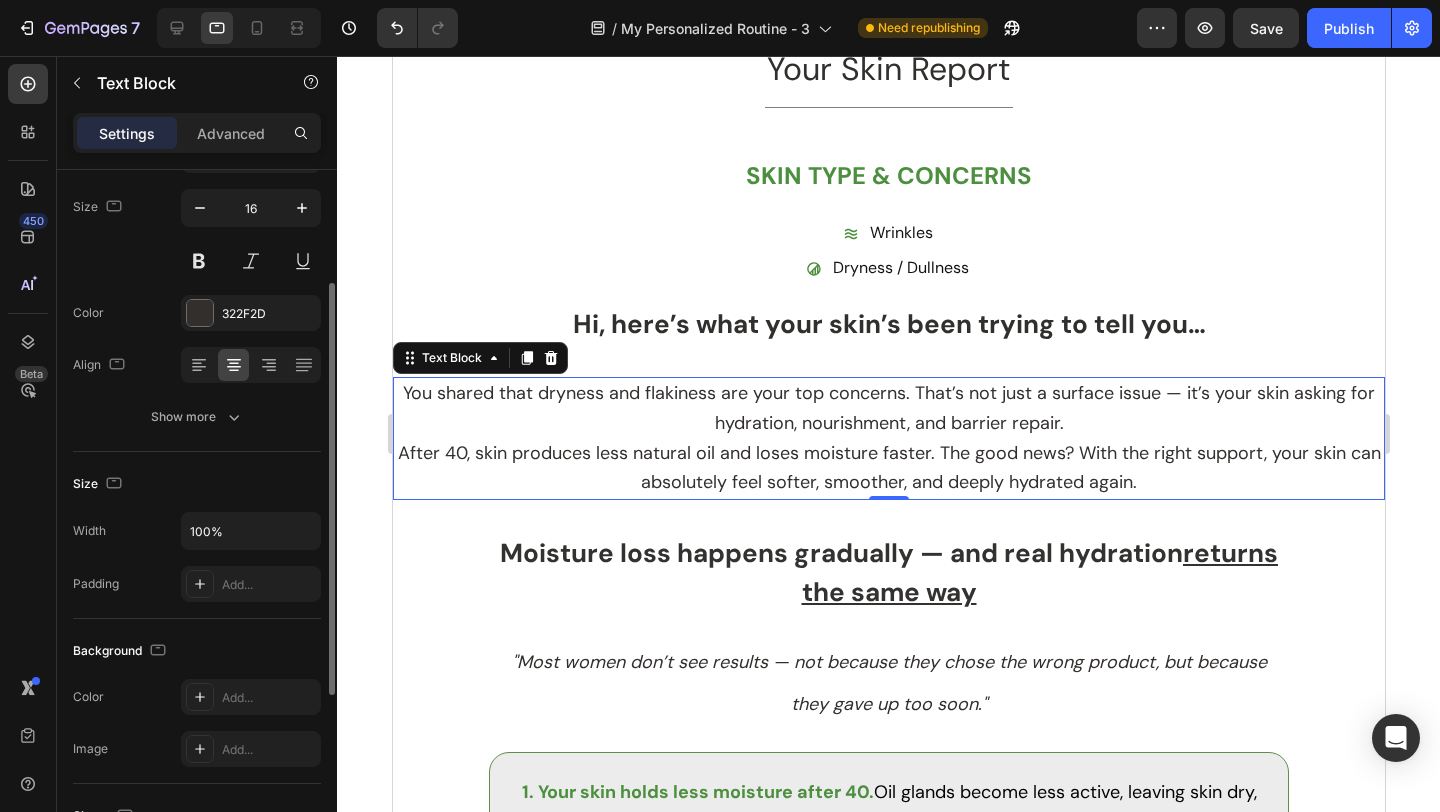 scroll, scrollTop: 165, scrollLeft: 0, axis: vertical 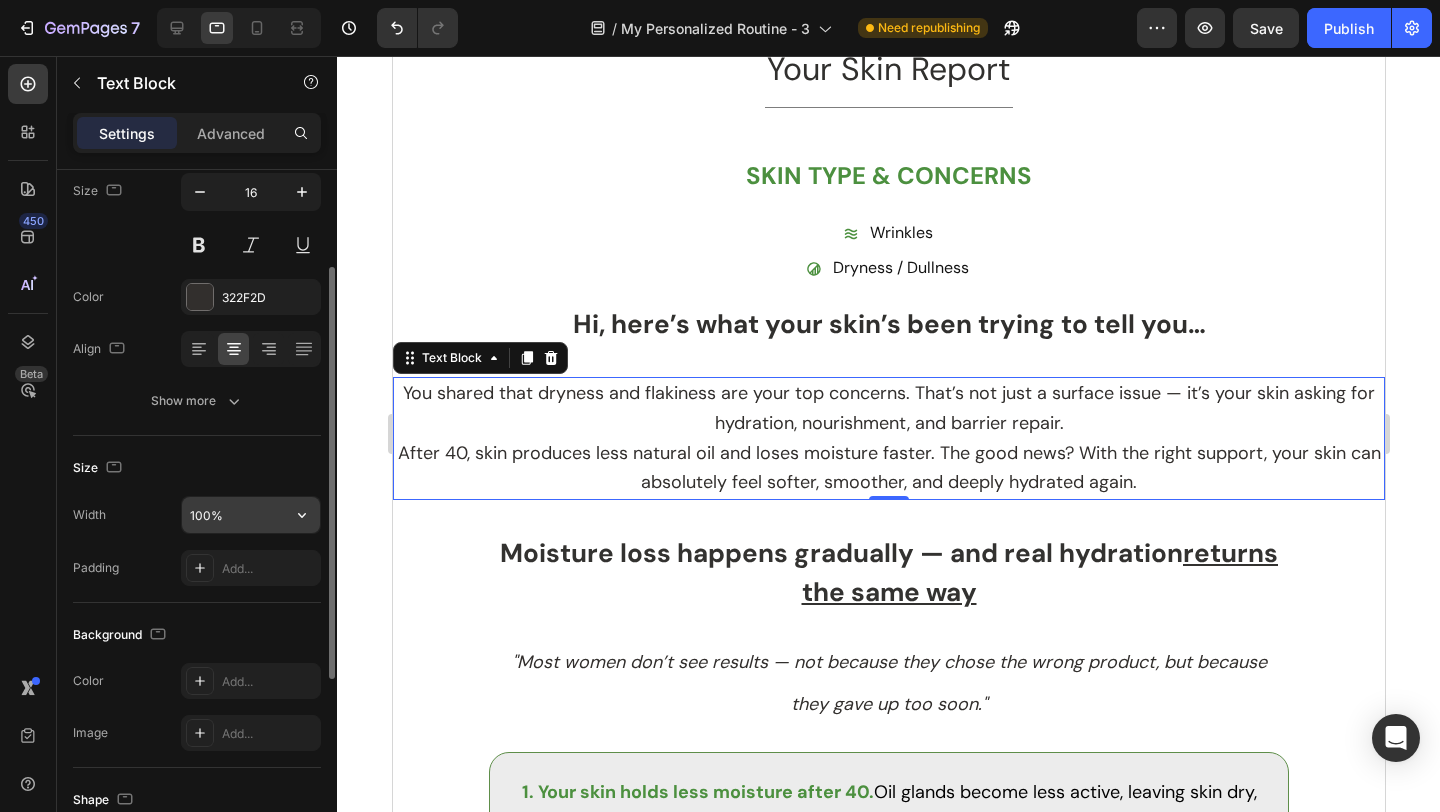 click on "100%" at bounding box center [251, 515] 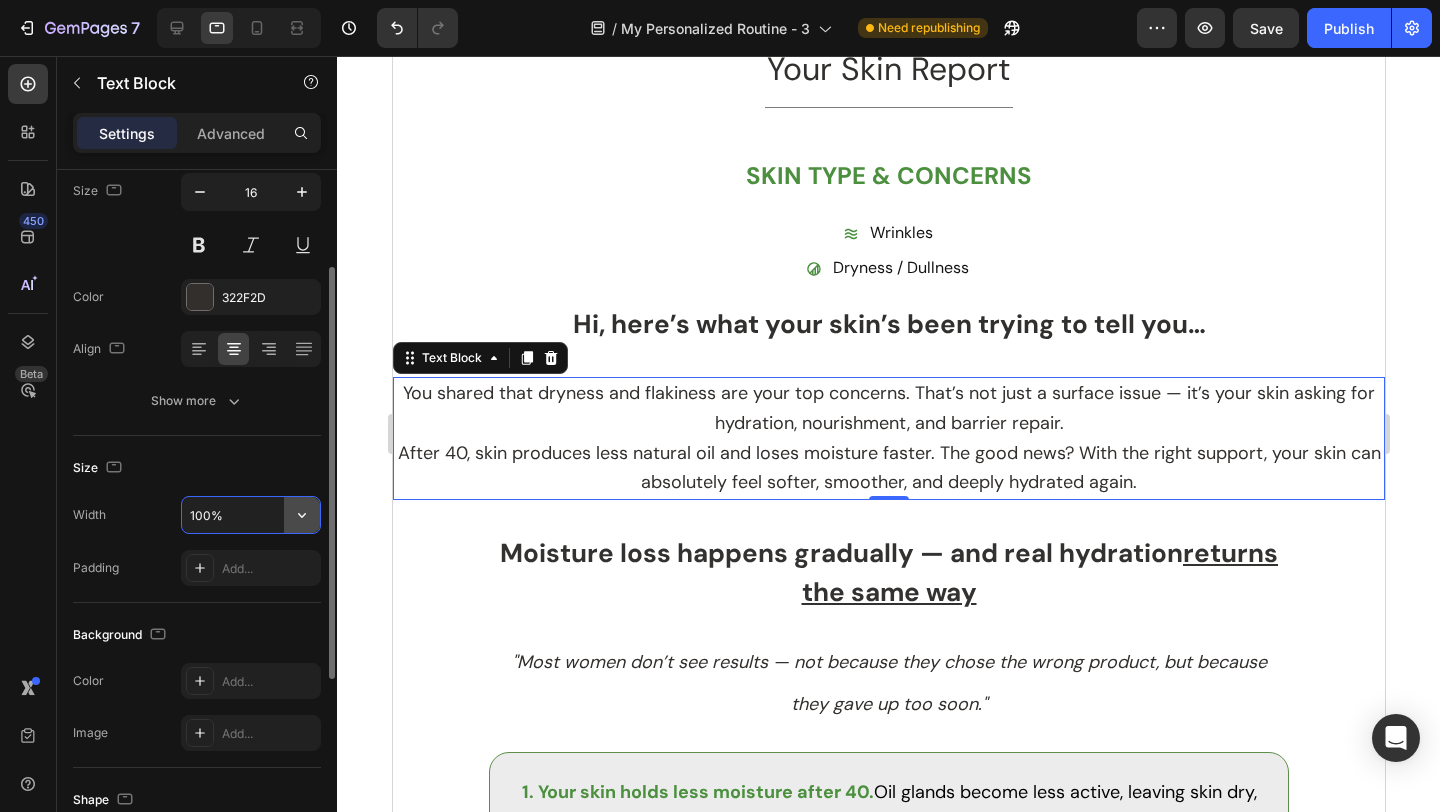 click 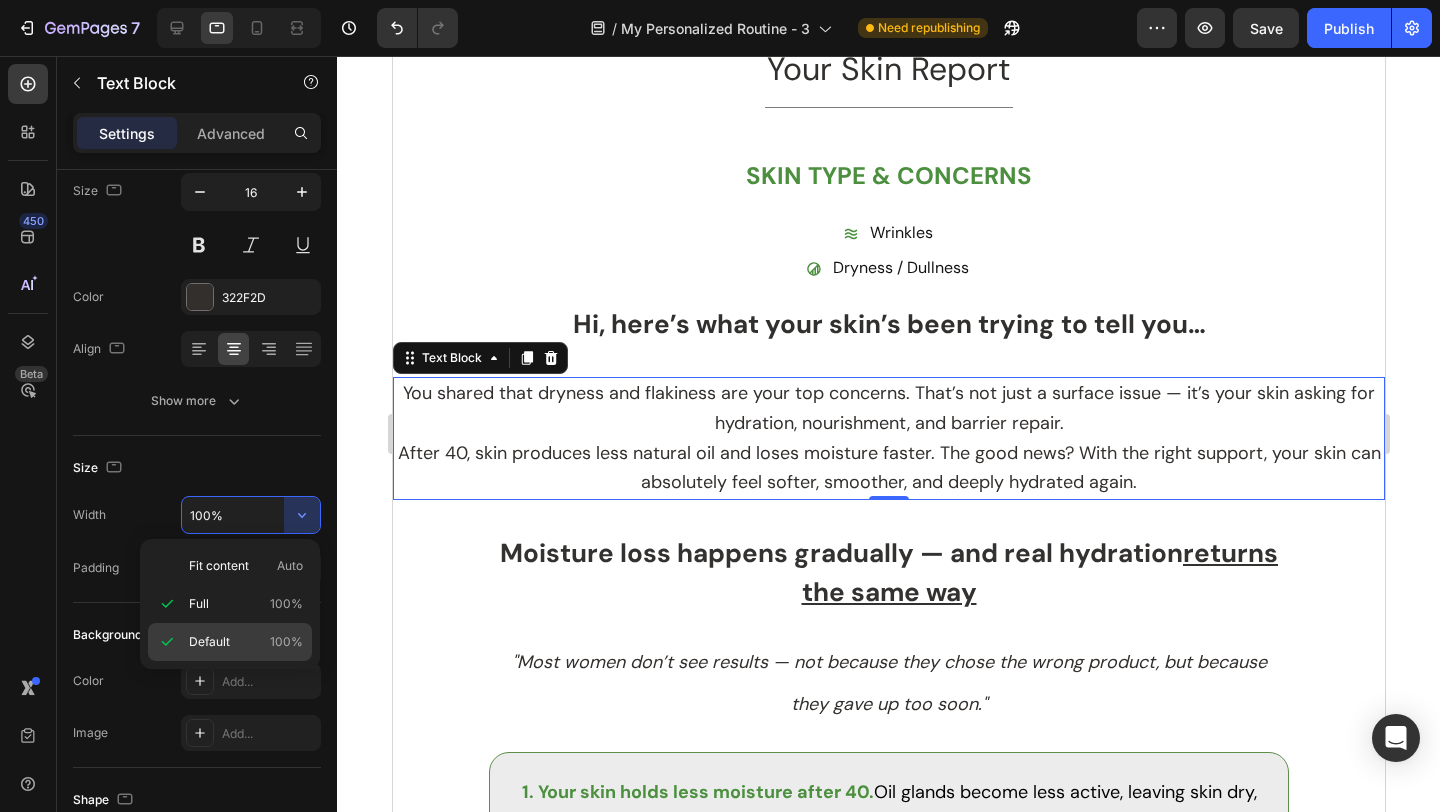 click on "Default 100%" at bounding box center (246, 642) 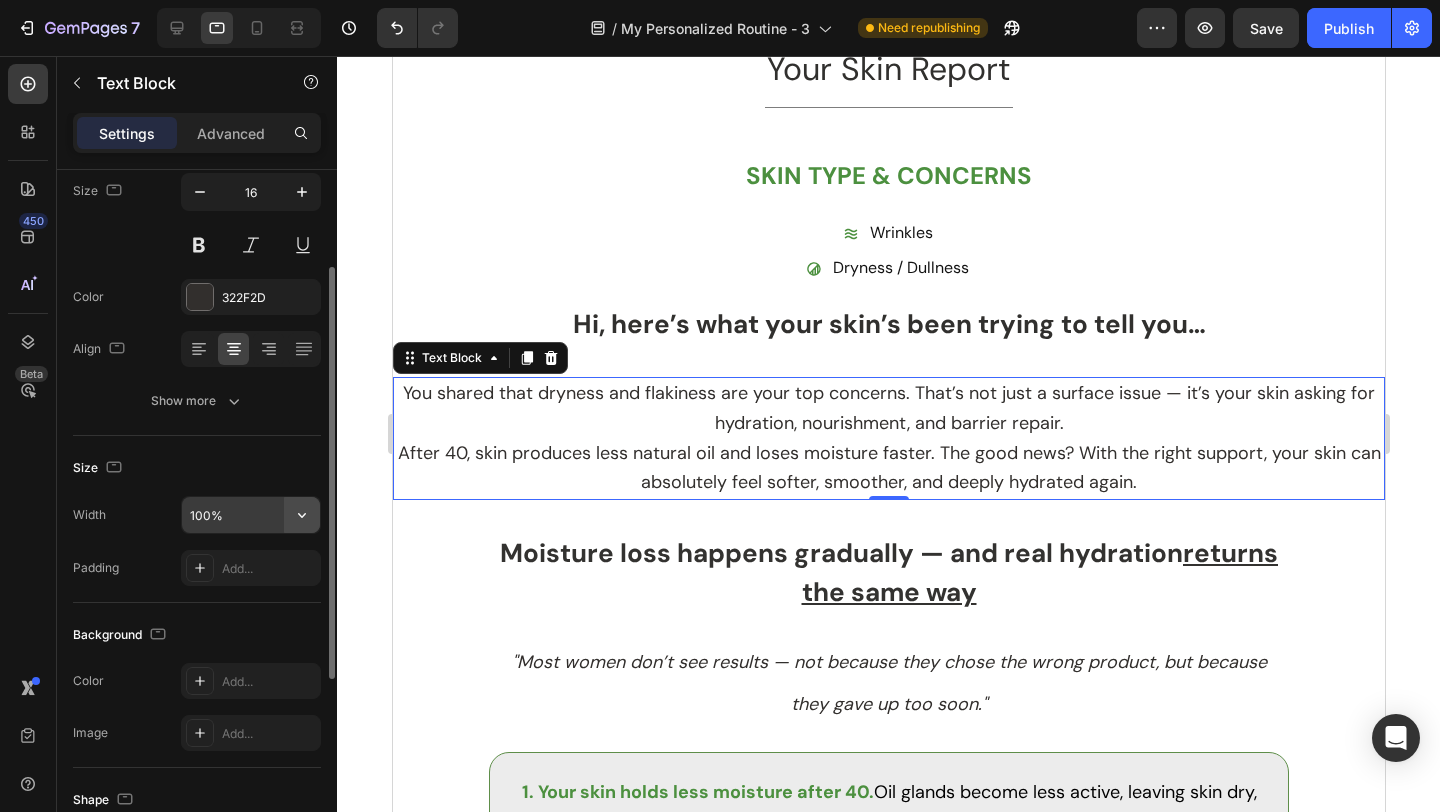 click 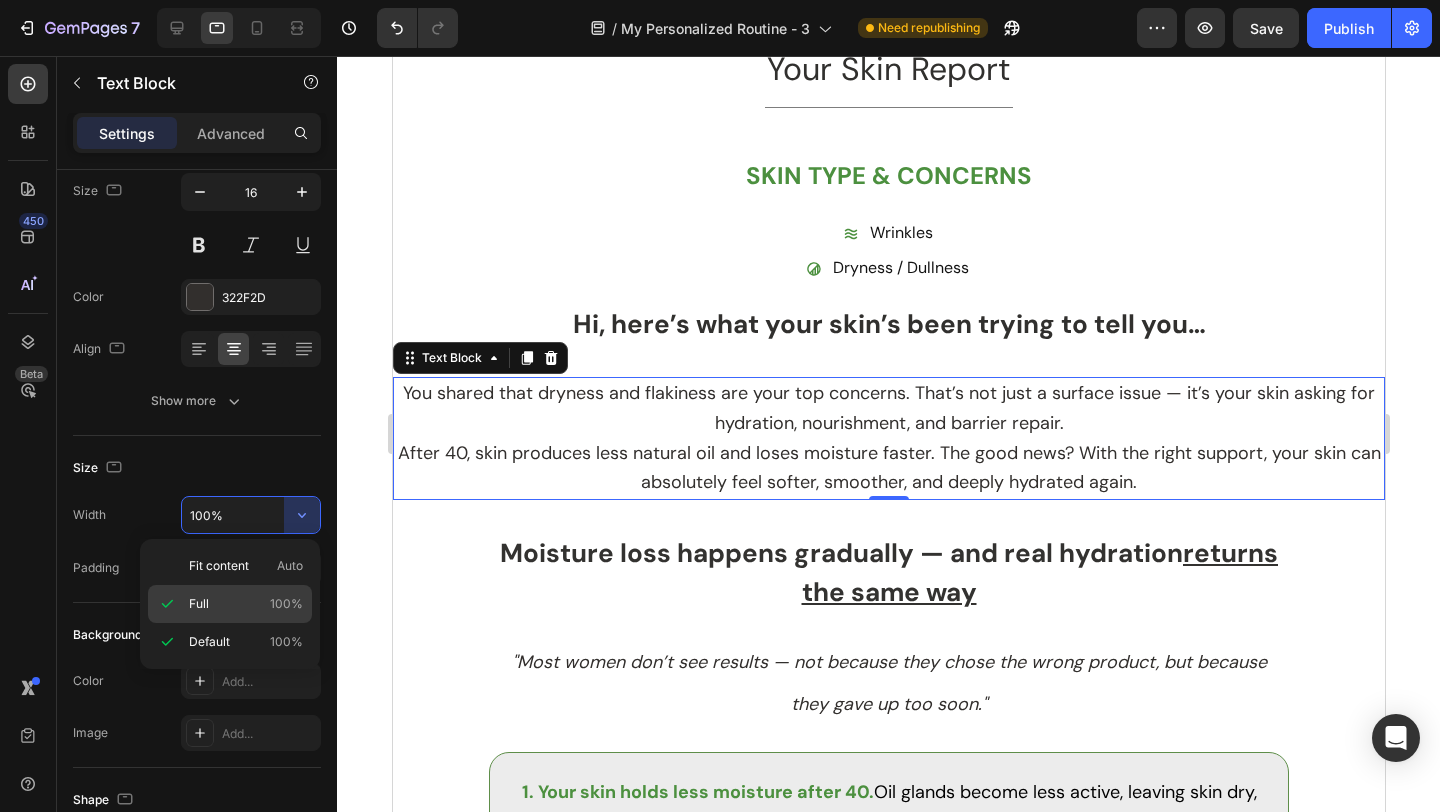 click on "Full 100%" at bounding box center [246, 604] 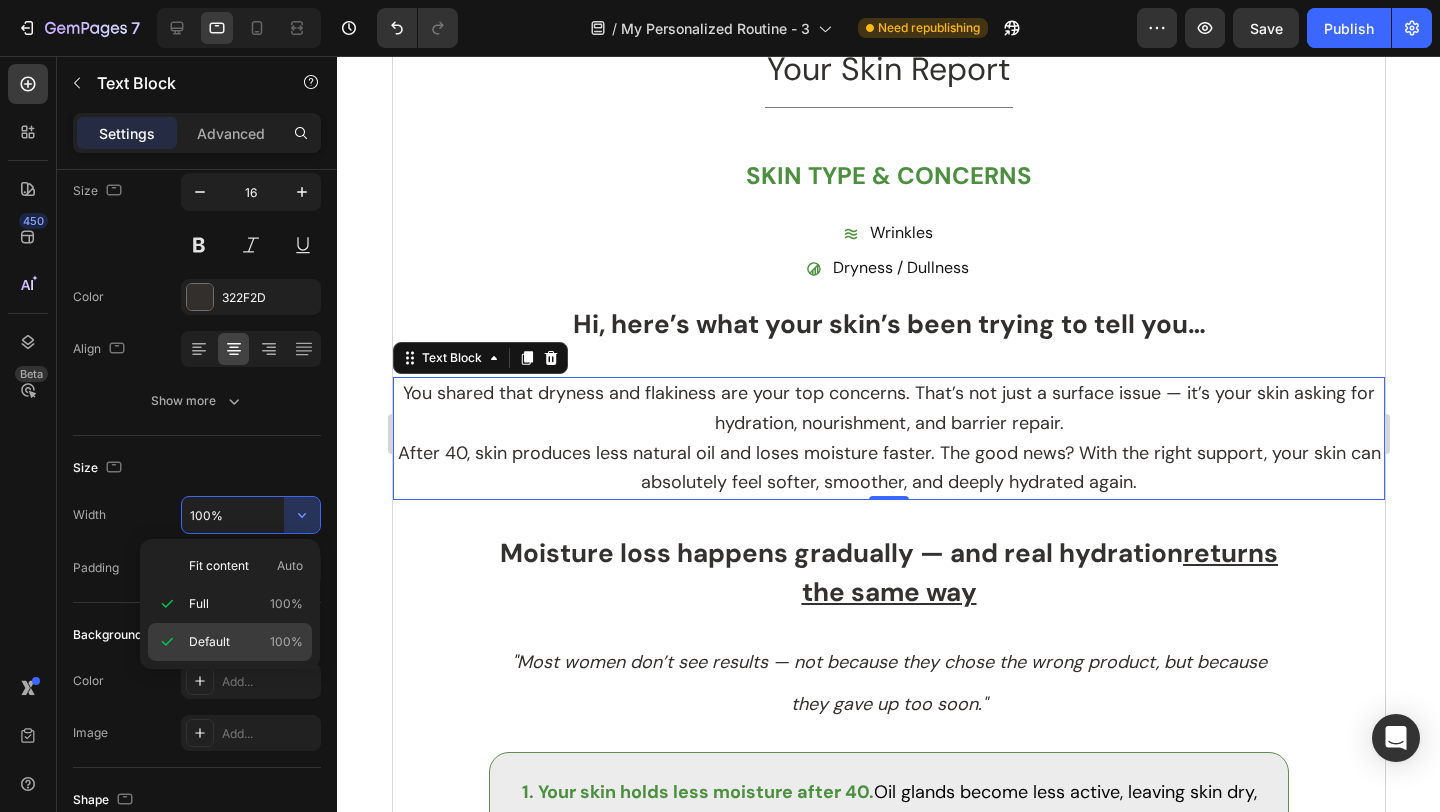 click on "Default 100%" 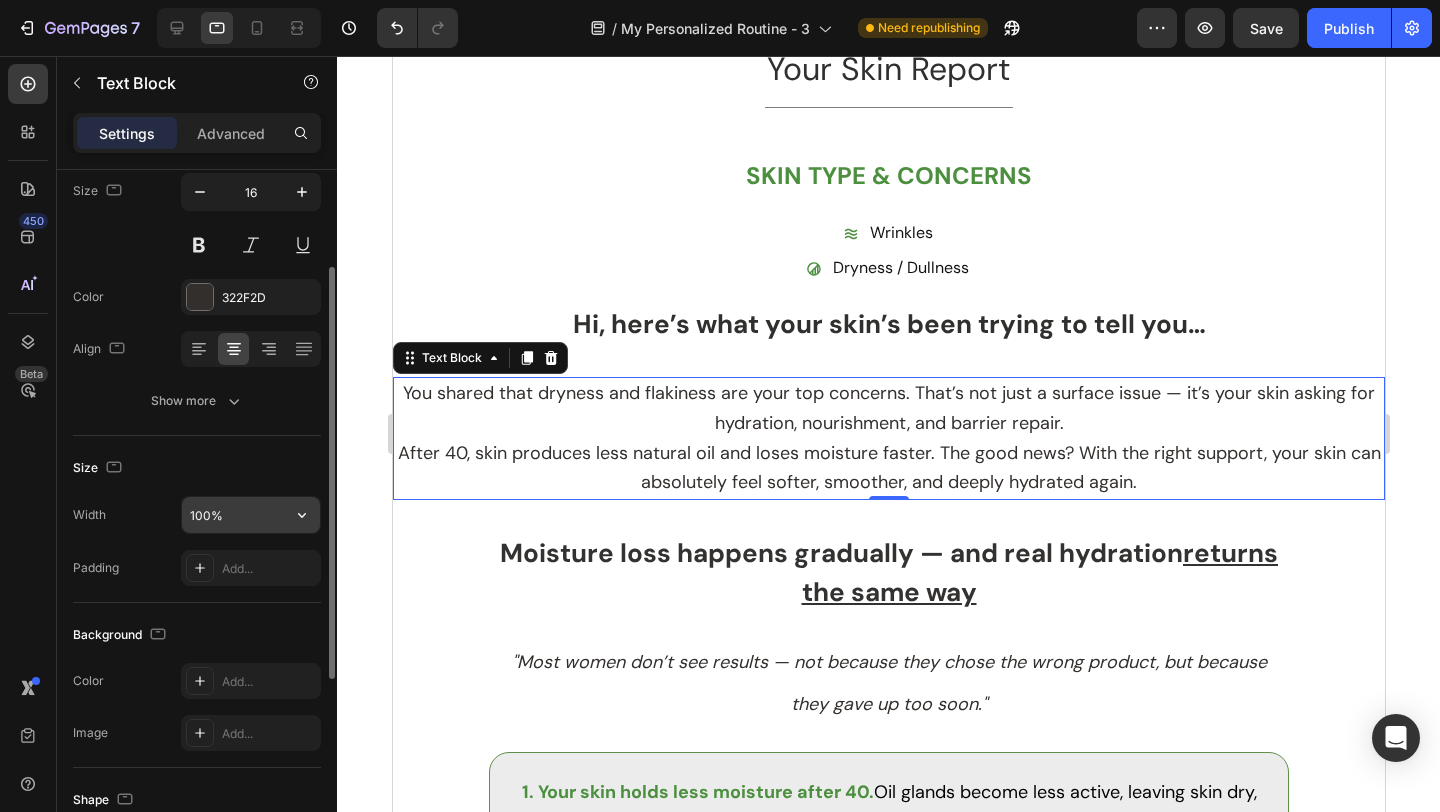 click 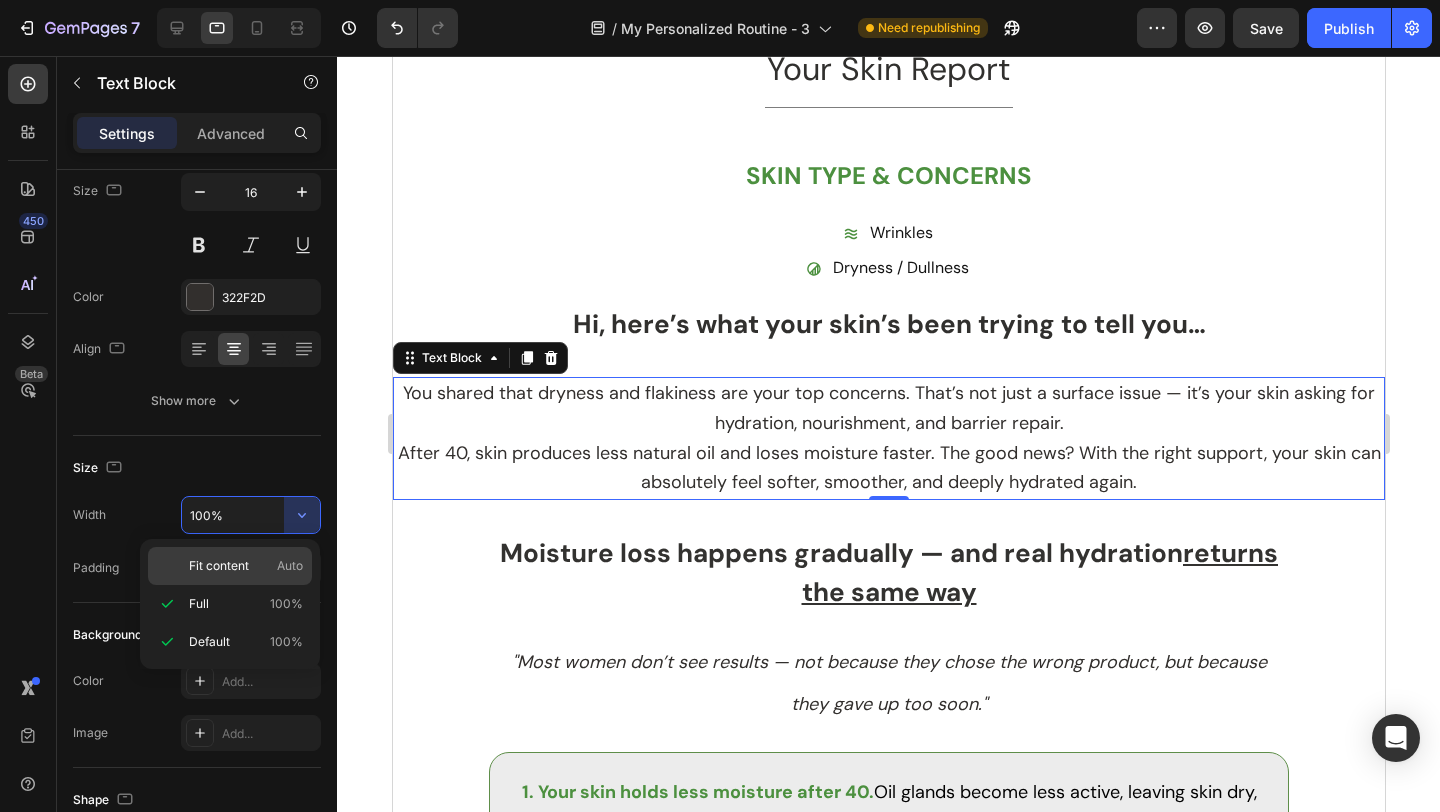 click on "Auto" at bounding box center [290, 566] 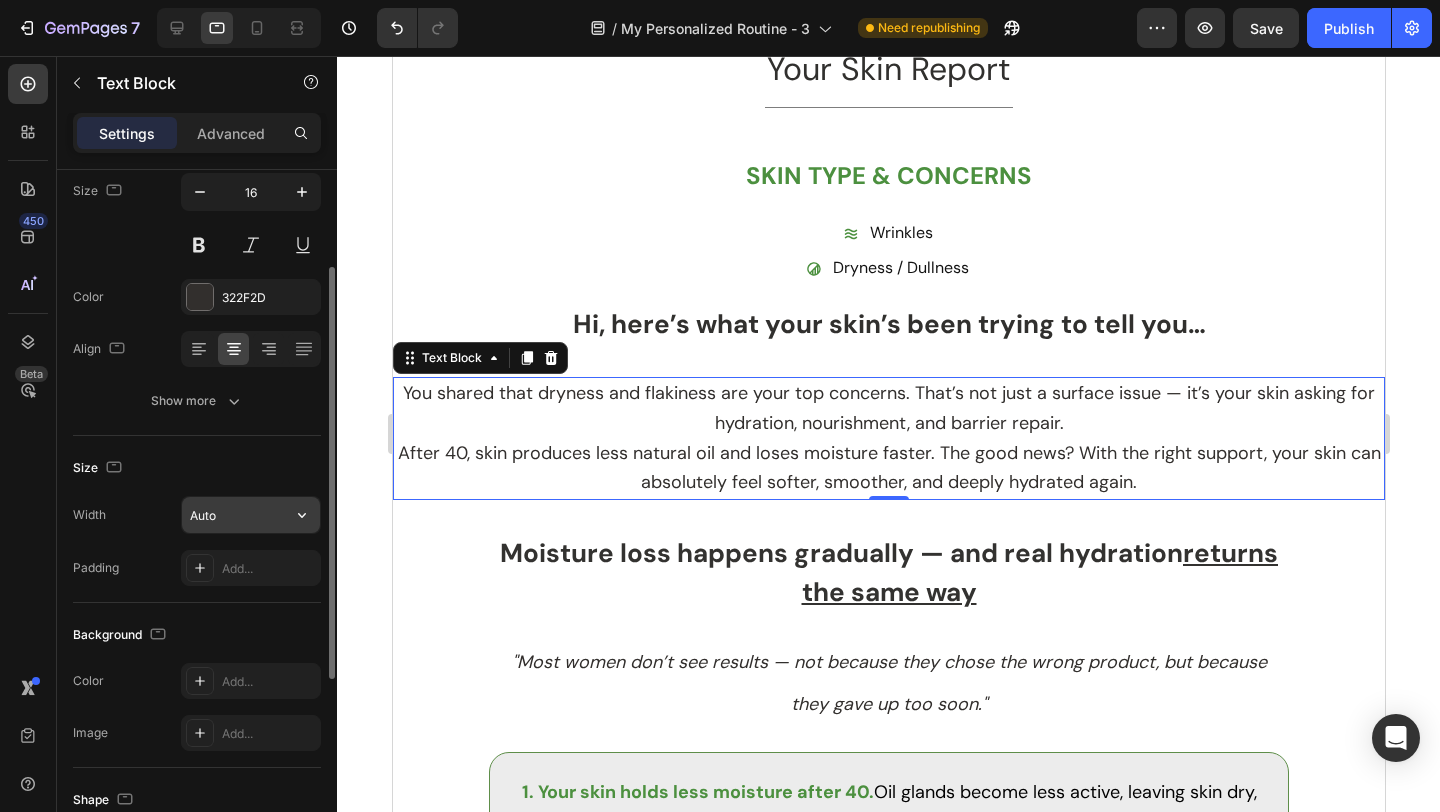 click on "Auto" at bounding box center [251, 515] 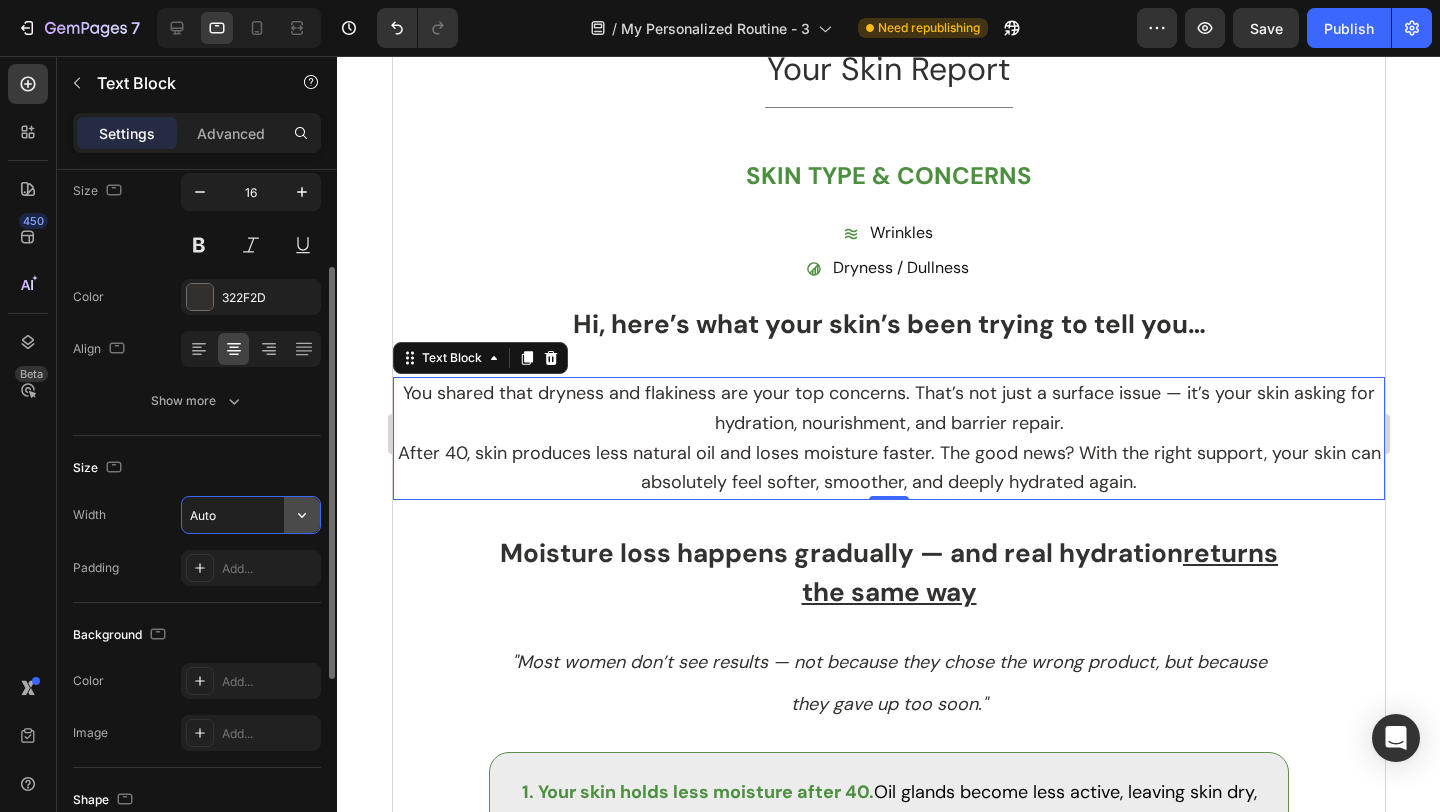 click 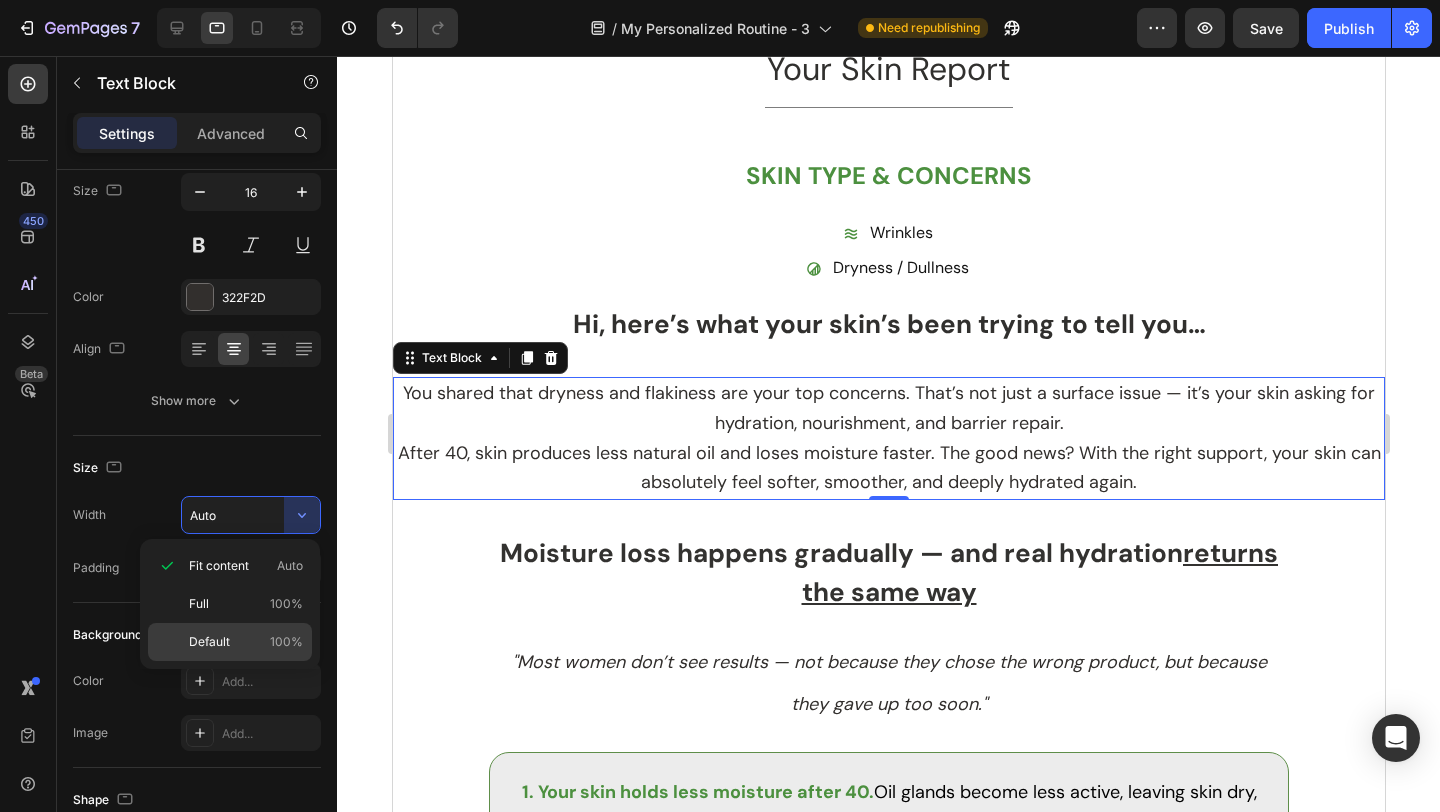 click on "Default 100%" at bounding box center [246, 642] 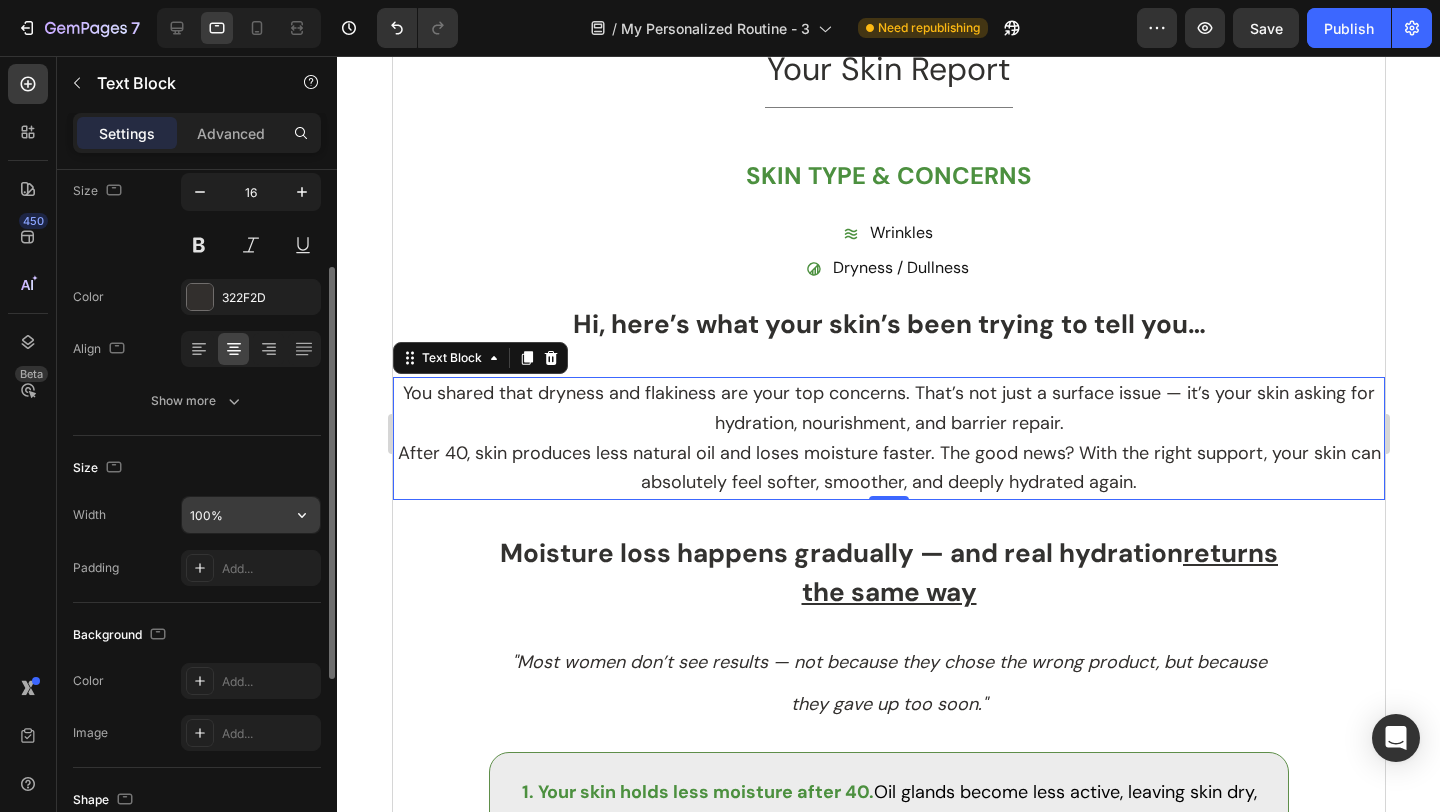 click on "100%" at bounding box center [251, 515] 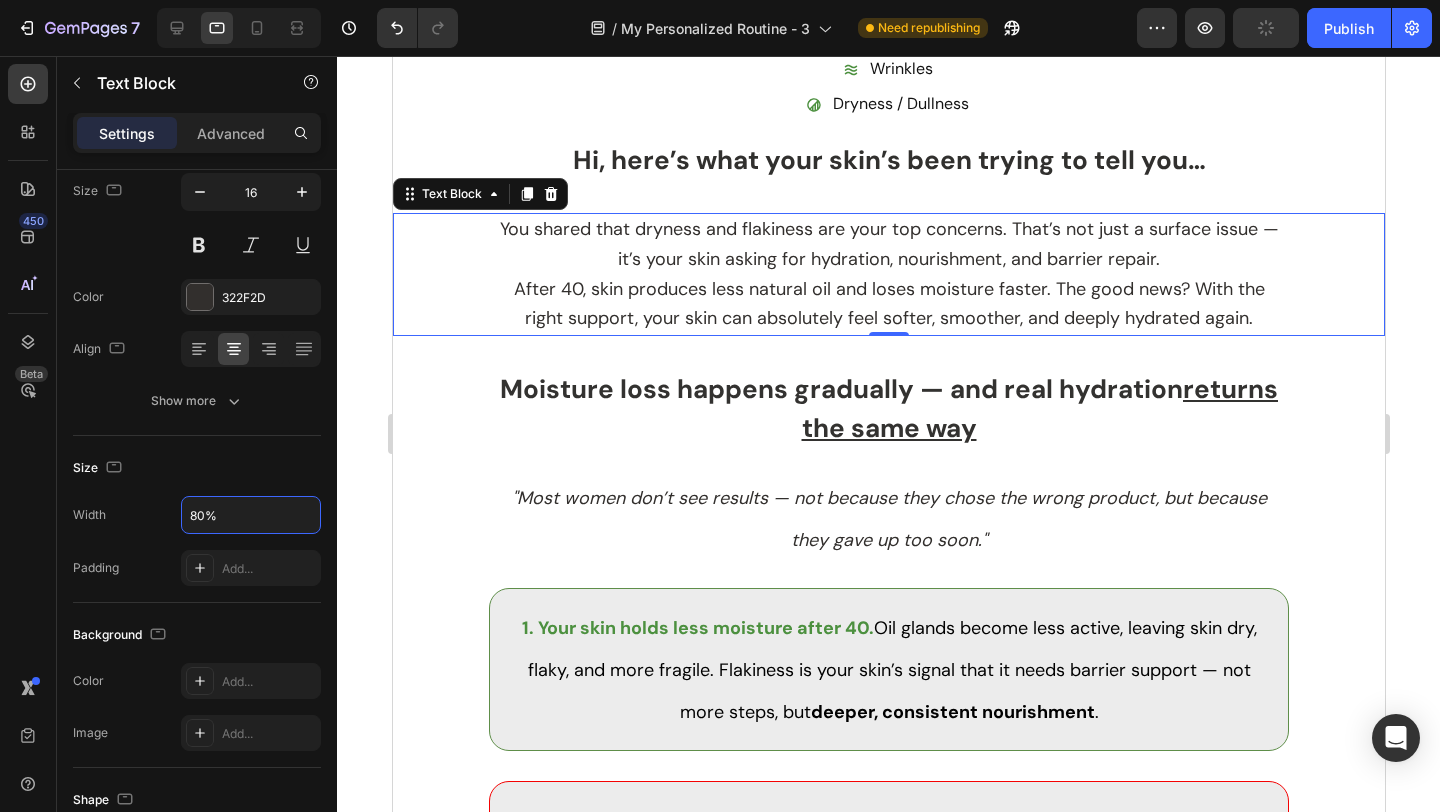 scroll, scrollTop: 296, scrollLeft: 0, axis: vertical 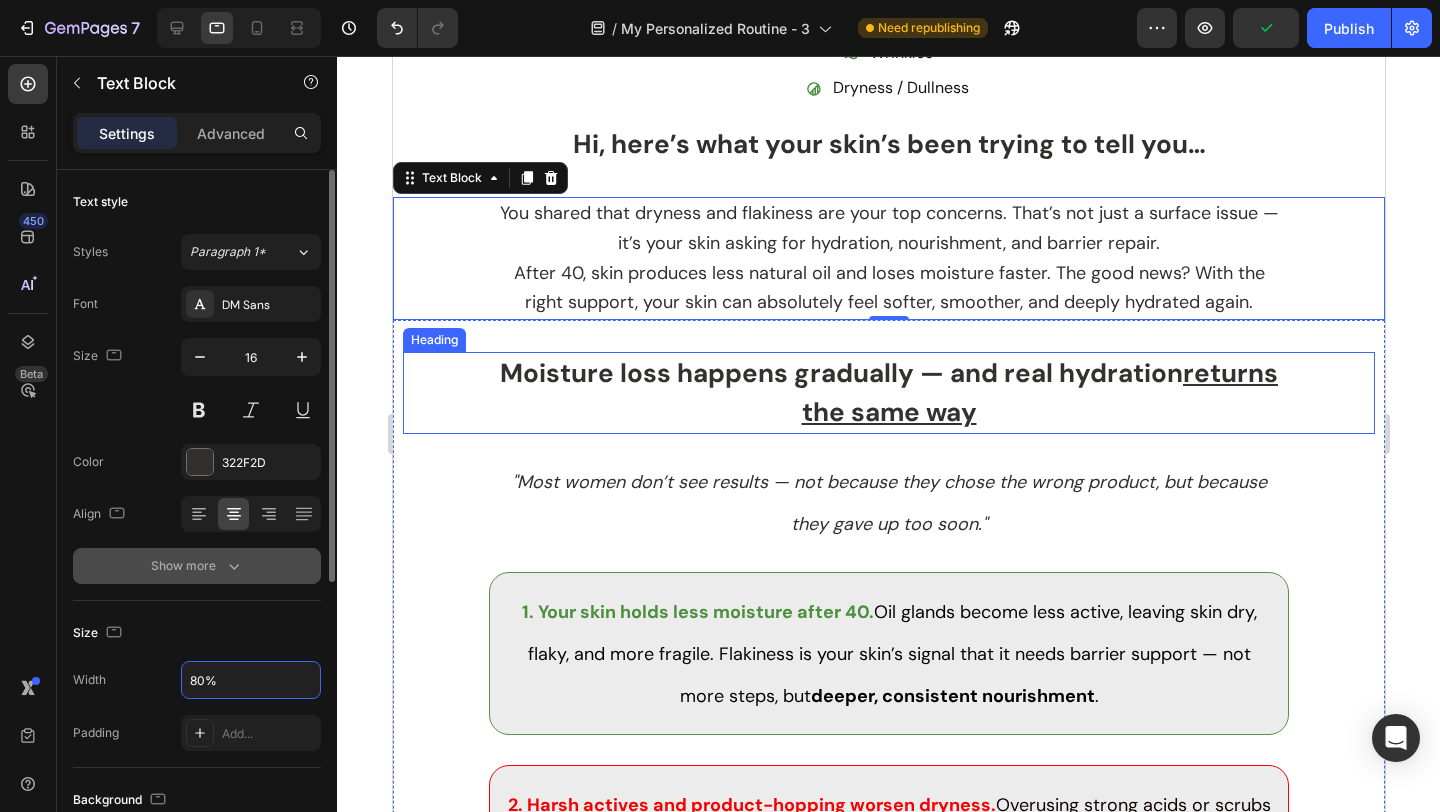 type on "80%" 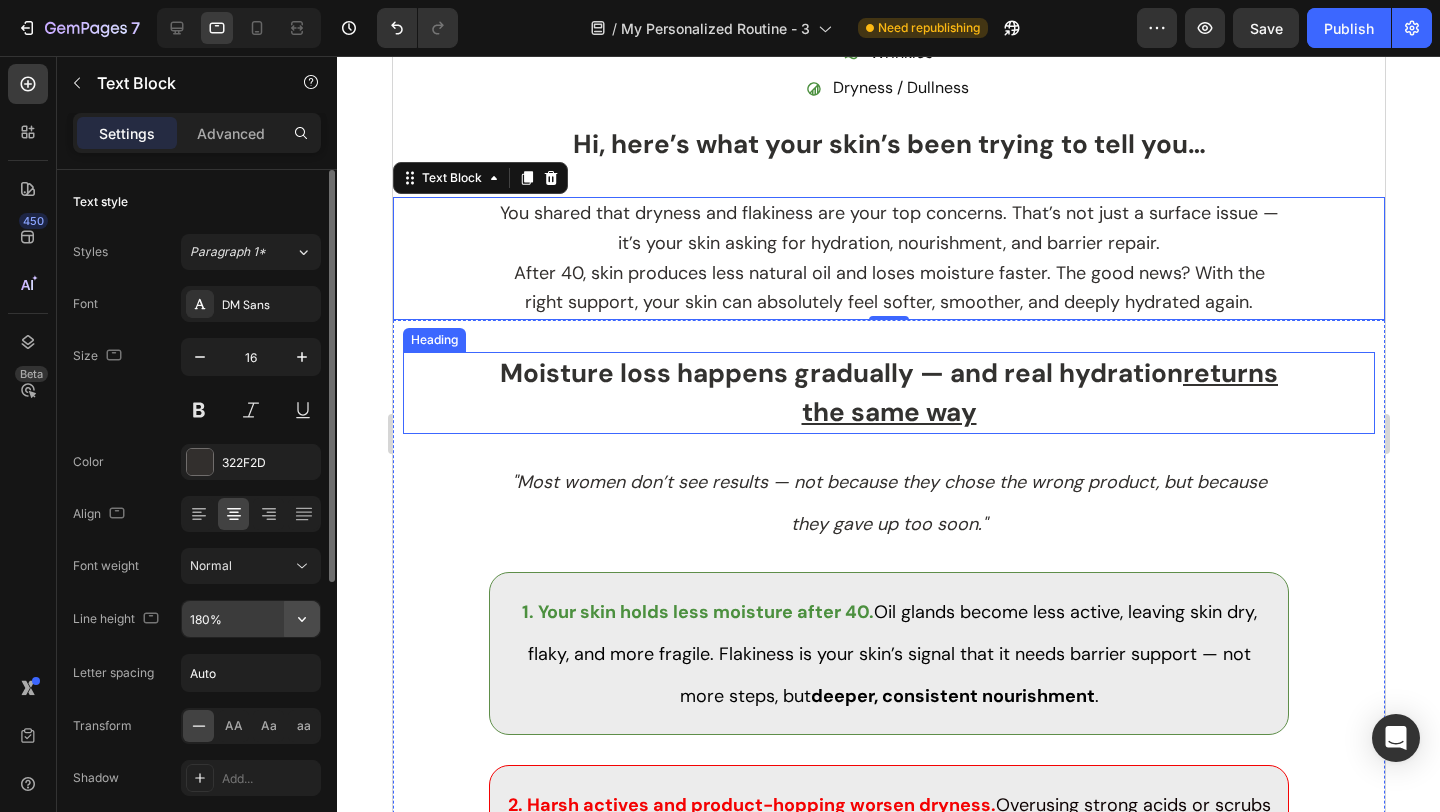 click 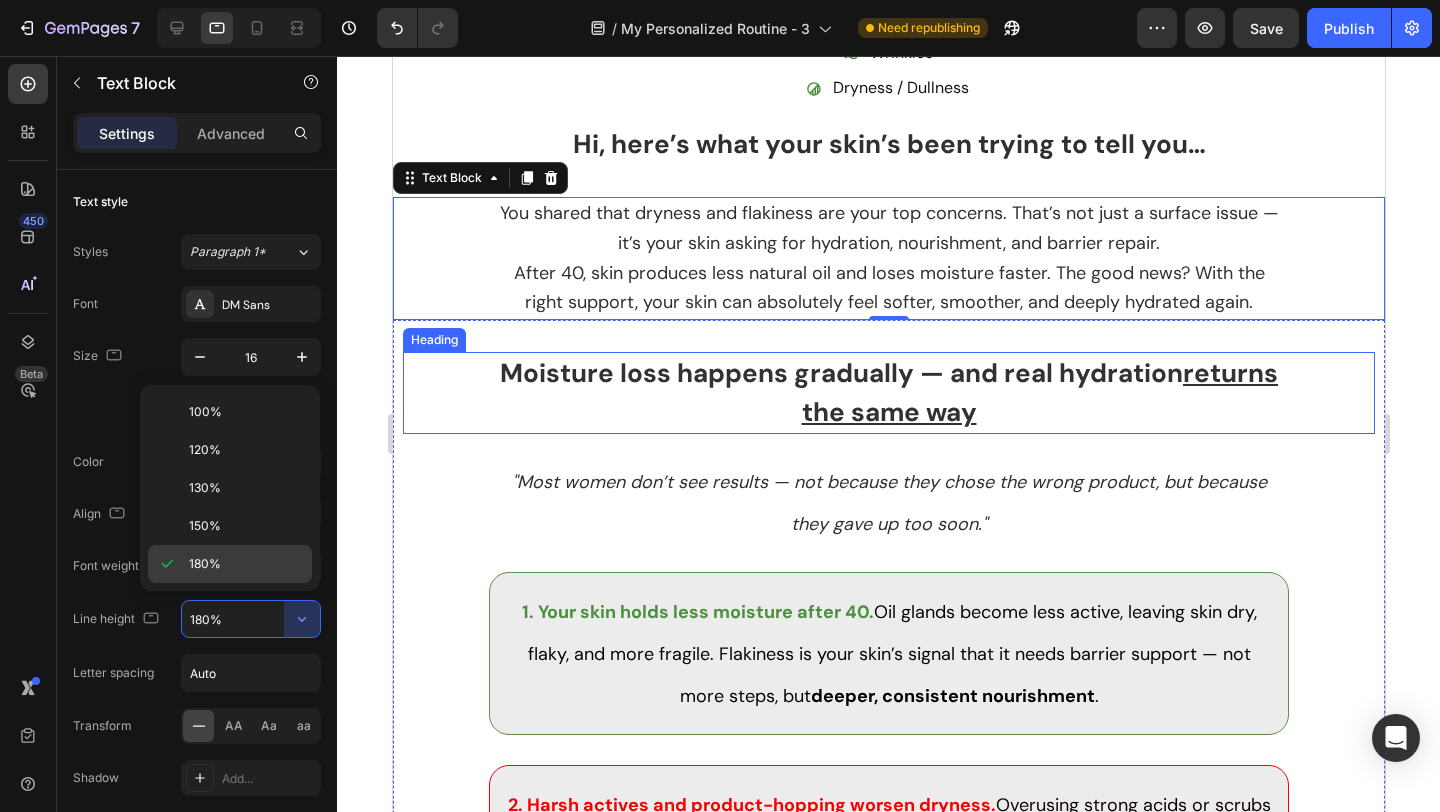 click on "180%" at bounding box center [246, 564] 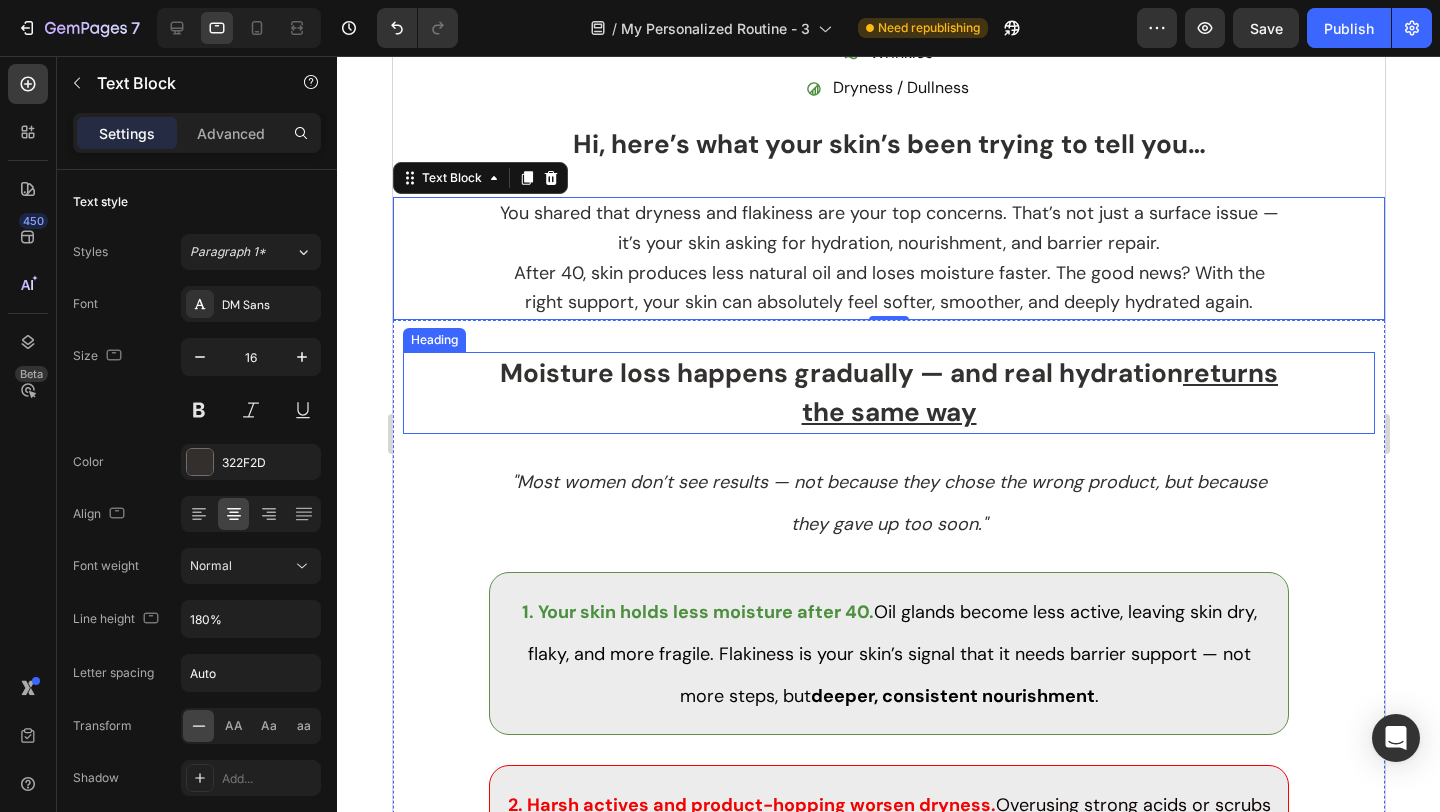 click on "Moisture loss happens gradually — and real hydration  returns the same way" at bounding box center [888, 393] 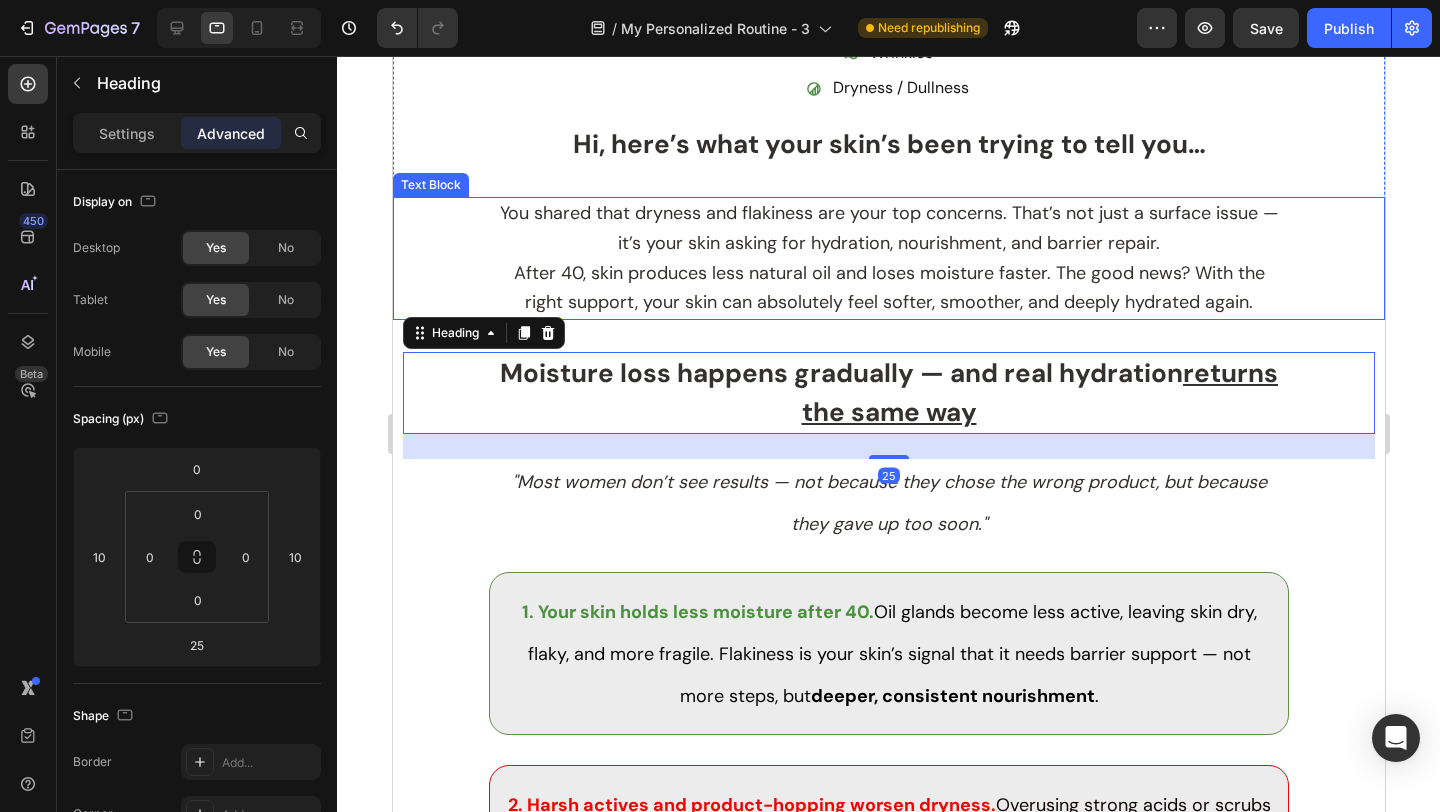 click on "You shared that dryness and flakiness are your top concerns. That’s not just a surface issue — it’s your skin asking for hydration, nourishment, and barrier repair." at bounding box center [888, 228] 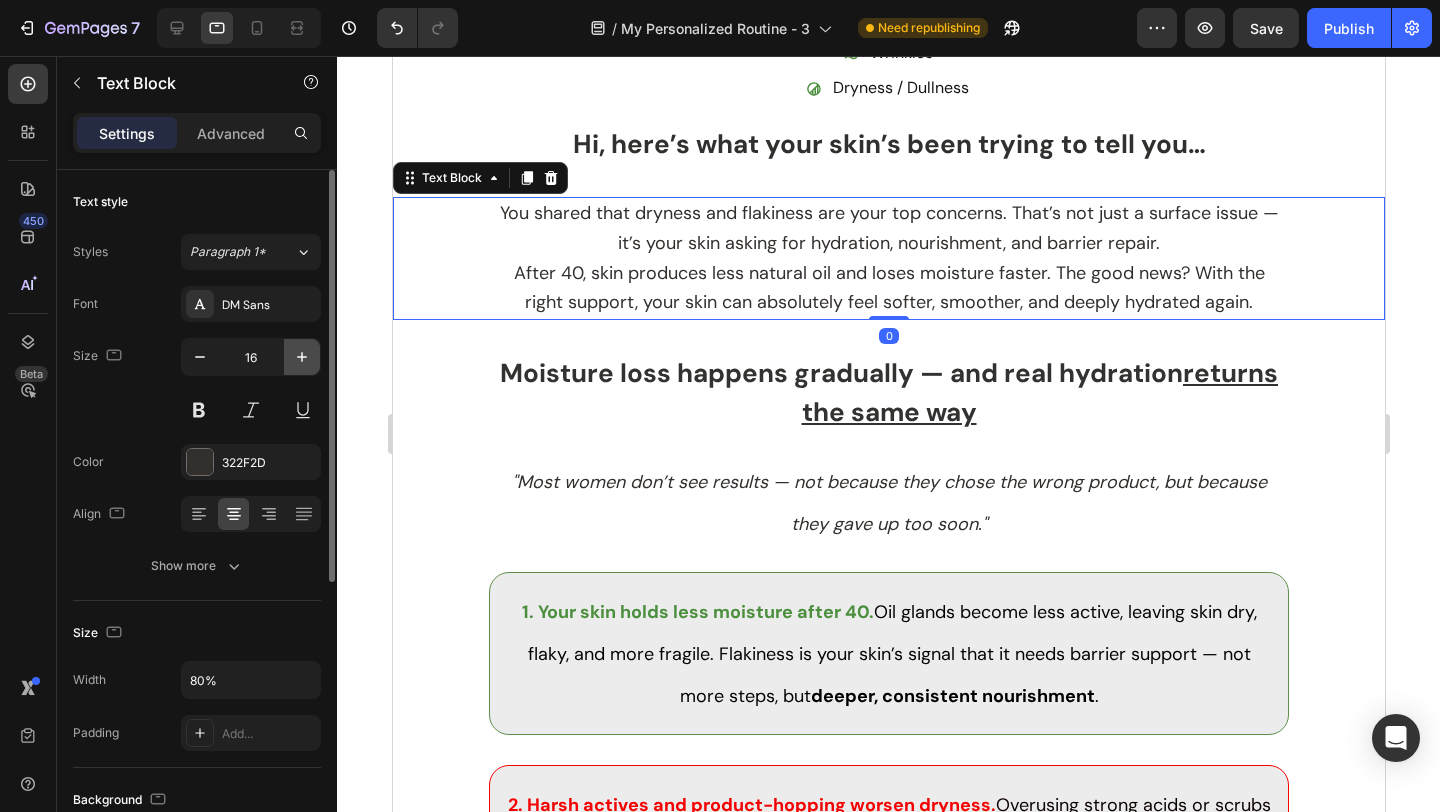 click 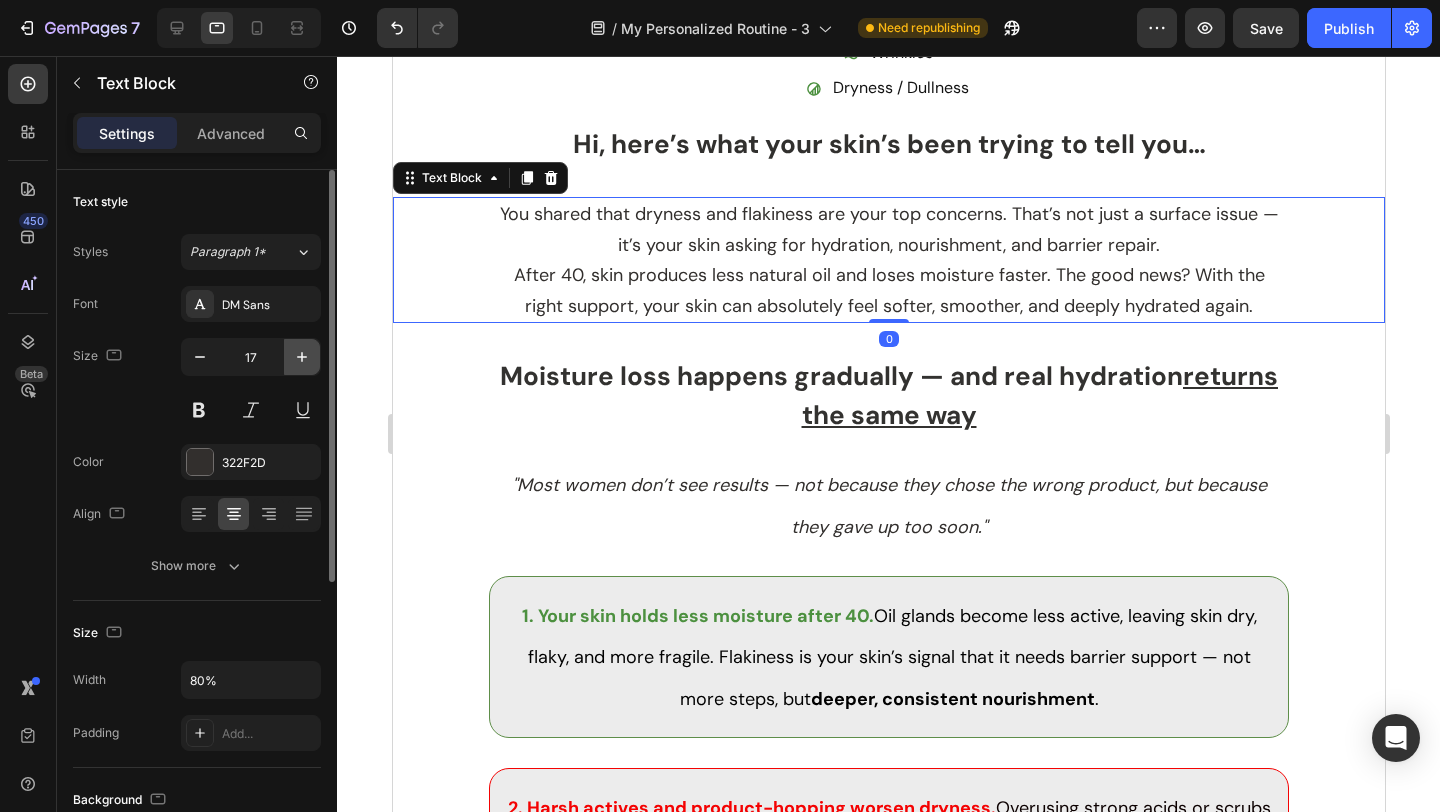 click 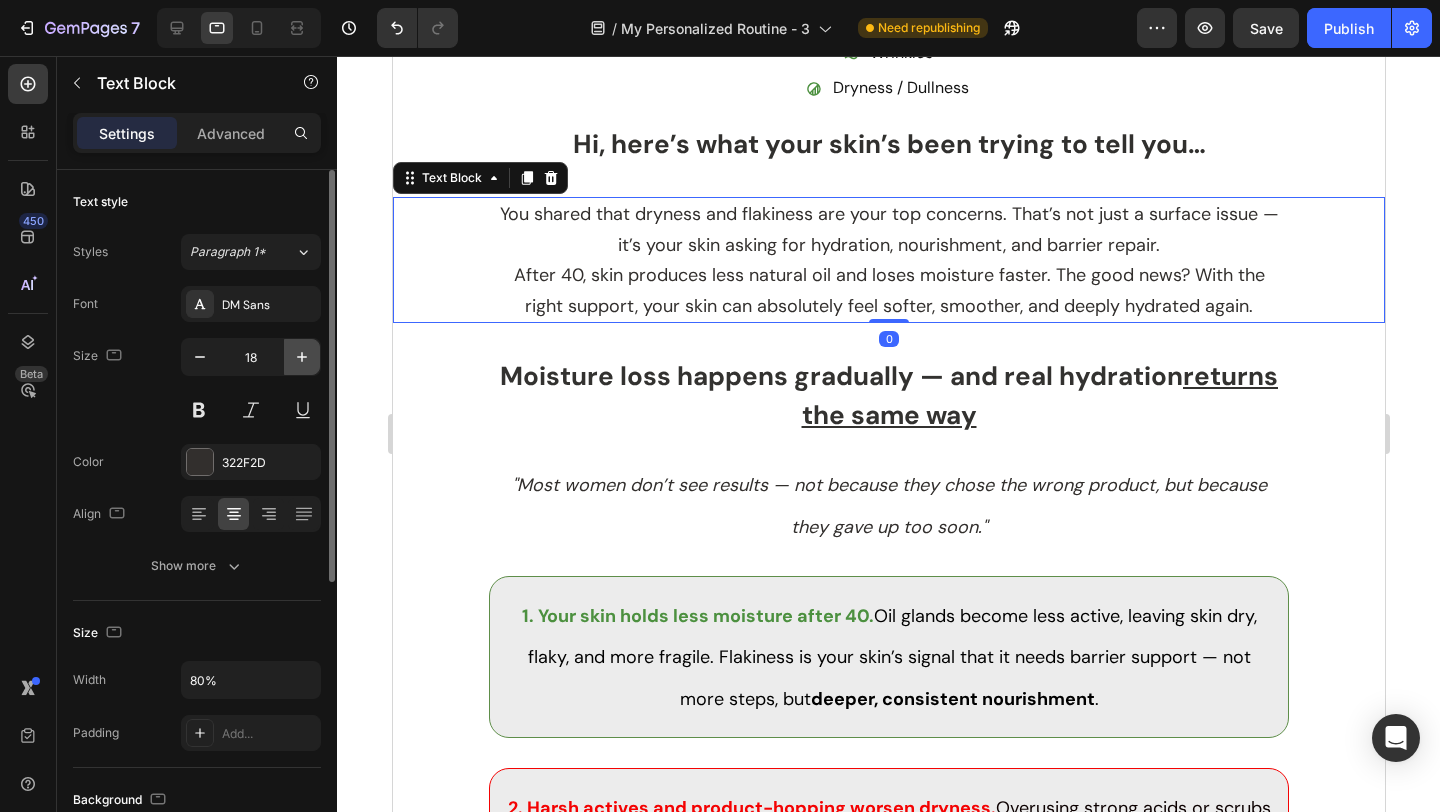 click 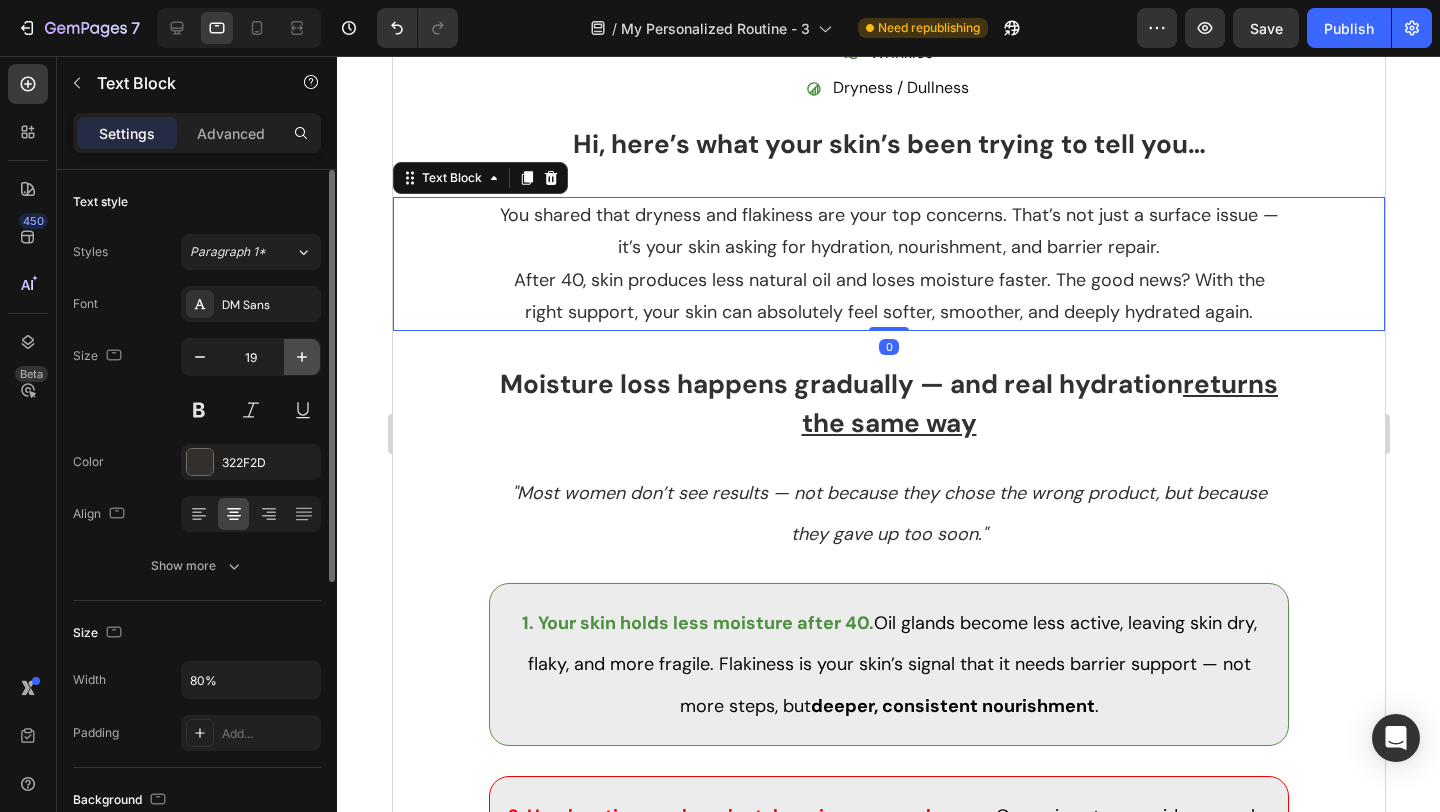click 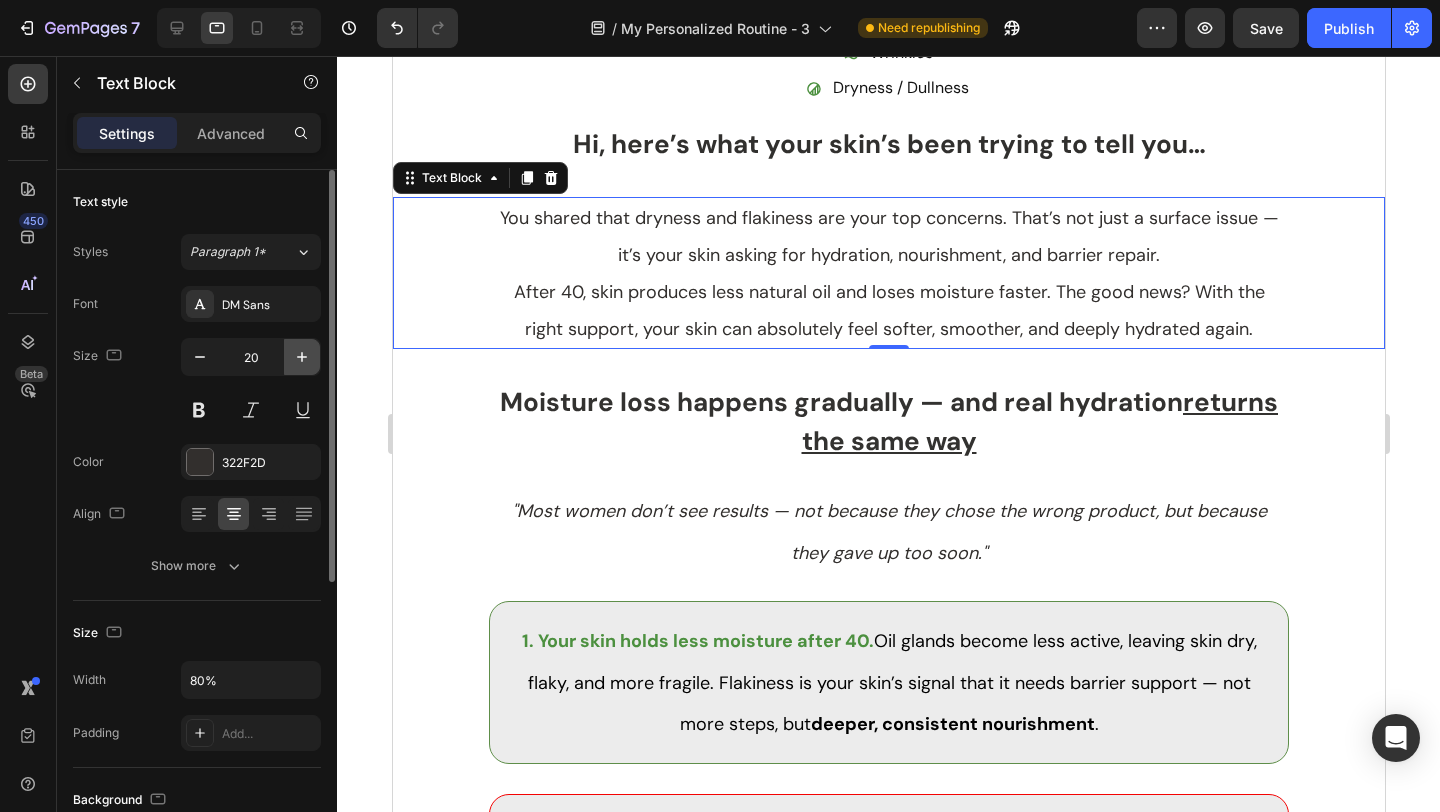 click 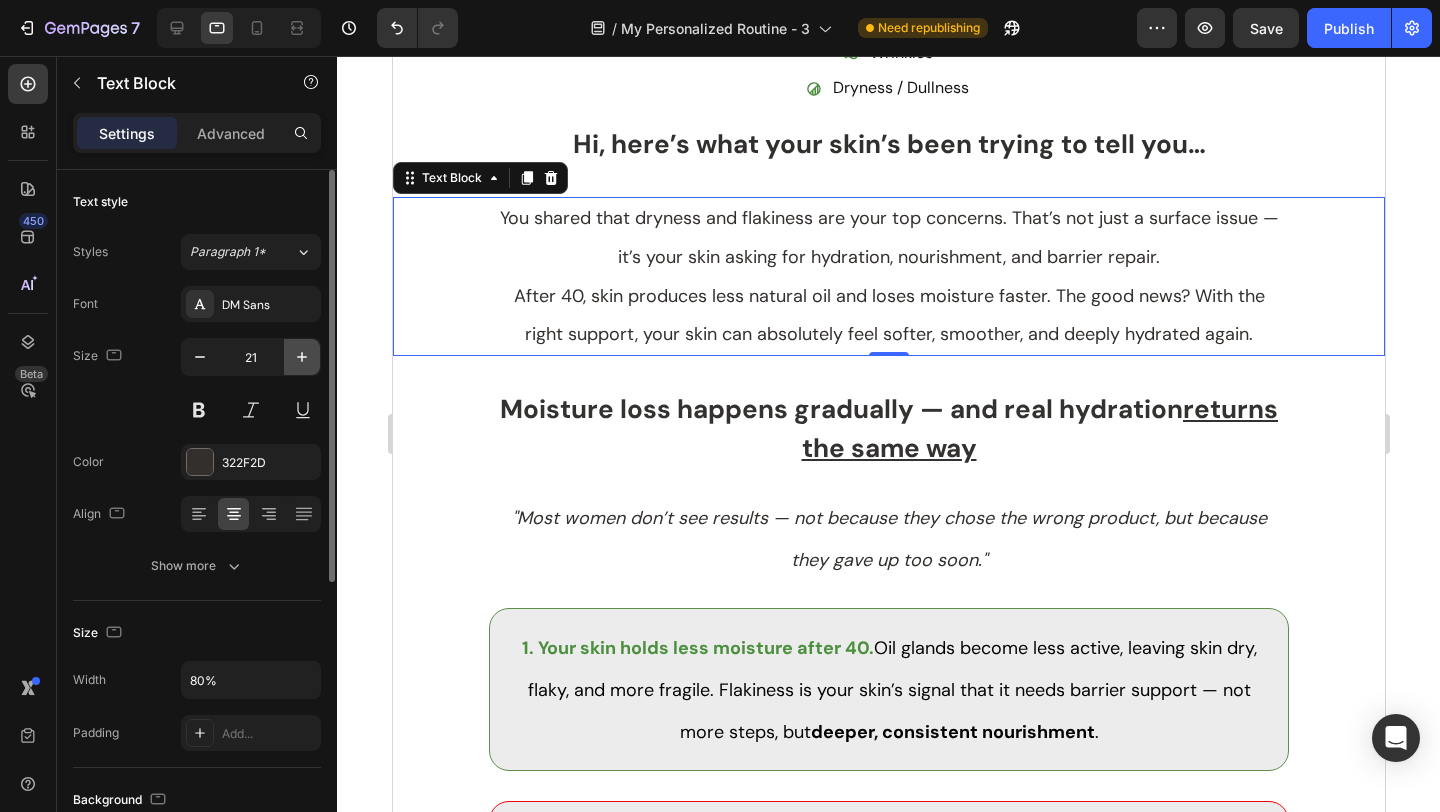 click 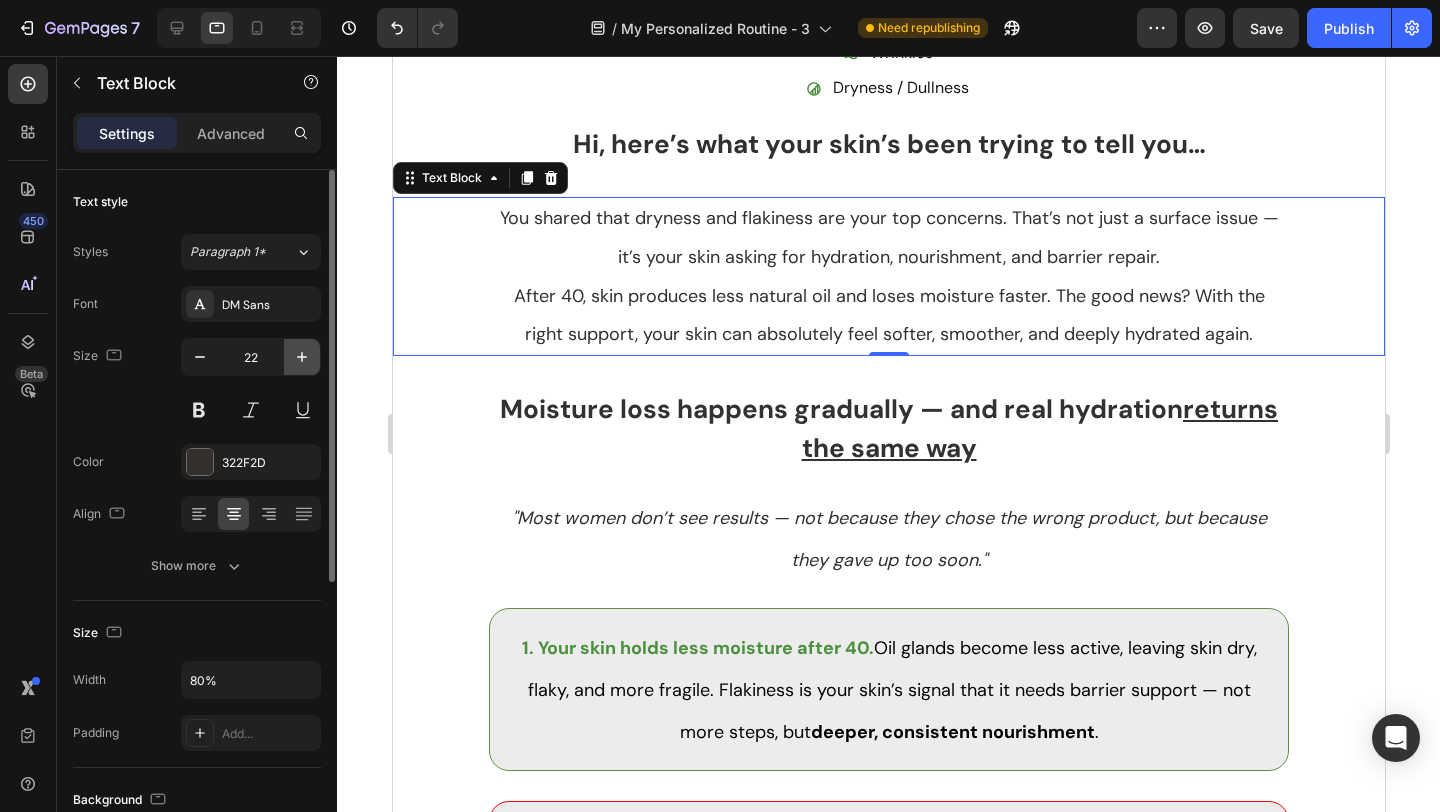 click 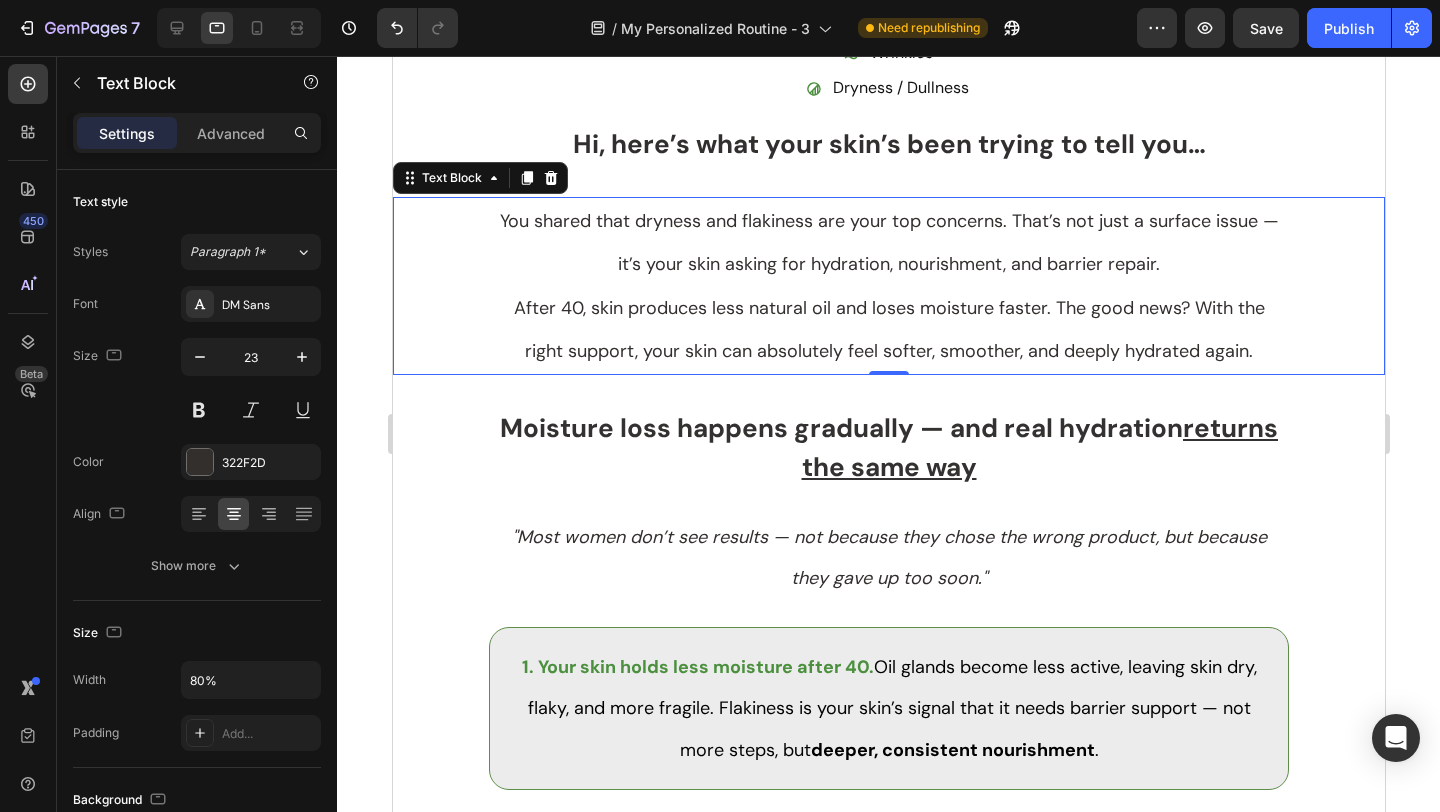 click on "After 40, skin produces less natural oil and loses moisture faster. The good news? With the right support, your skin can absolutely feel softer, smoother, and deeply hydrated again." at bounding box center [888, 329] 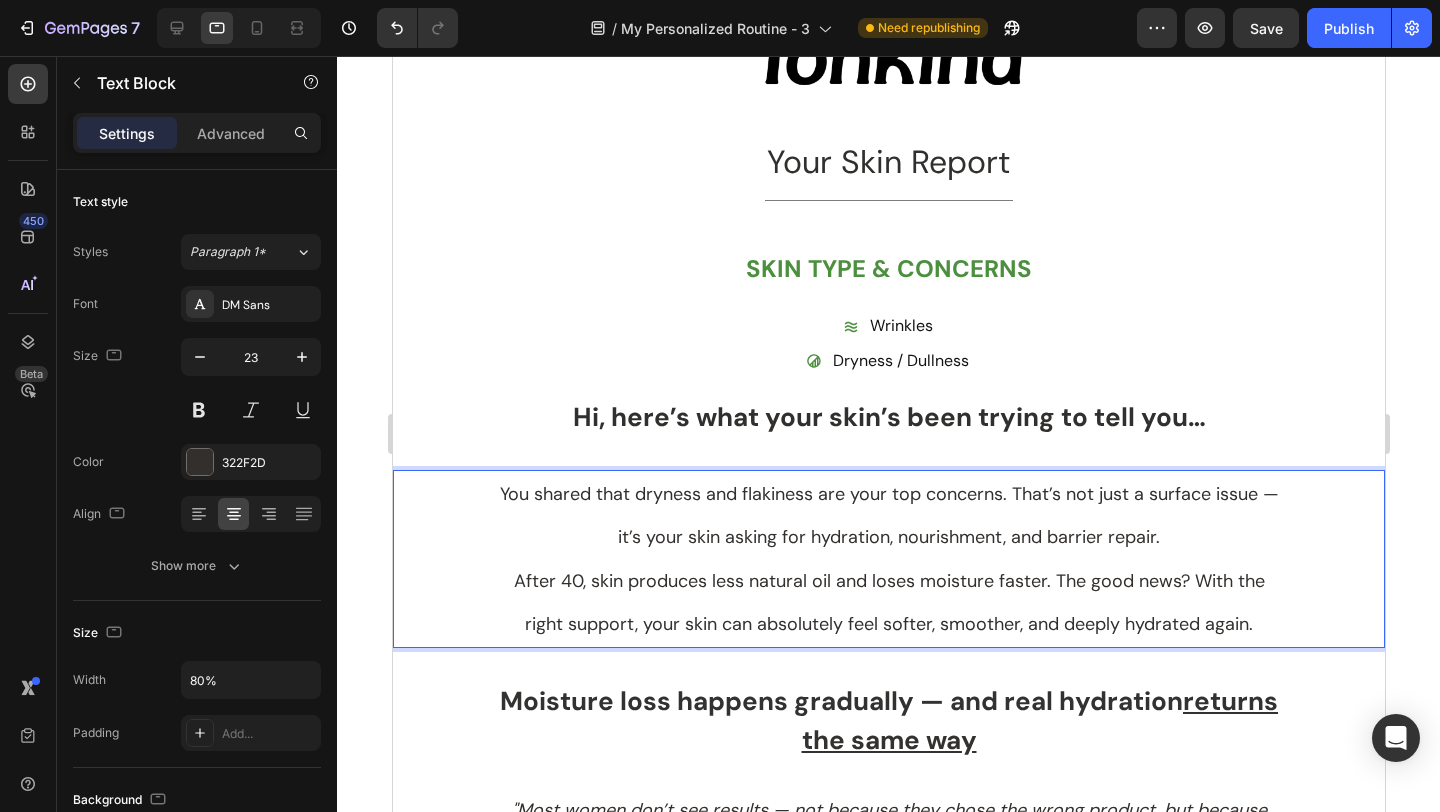 scroll, scrollTop: 90, scrollLeft: 0, axis: vertical 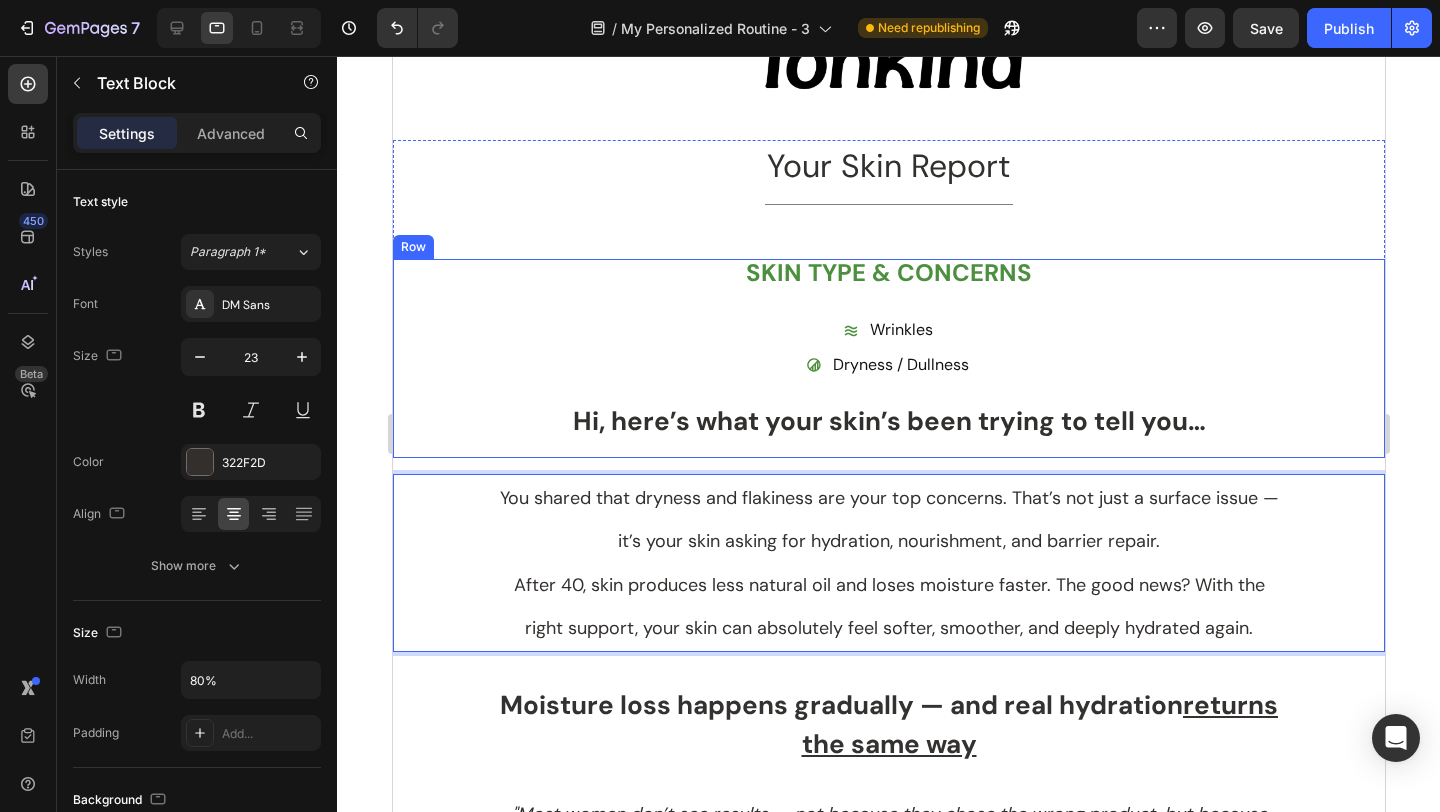 click on "SKIN TYPE & CONCERNS Text Block
Wrinkles  Item List
Dryness / Dullness  Item List Hi, here’s what your skin’s been trying to tell you… Heading" at bounding box center (888, 358) 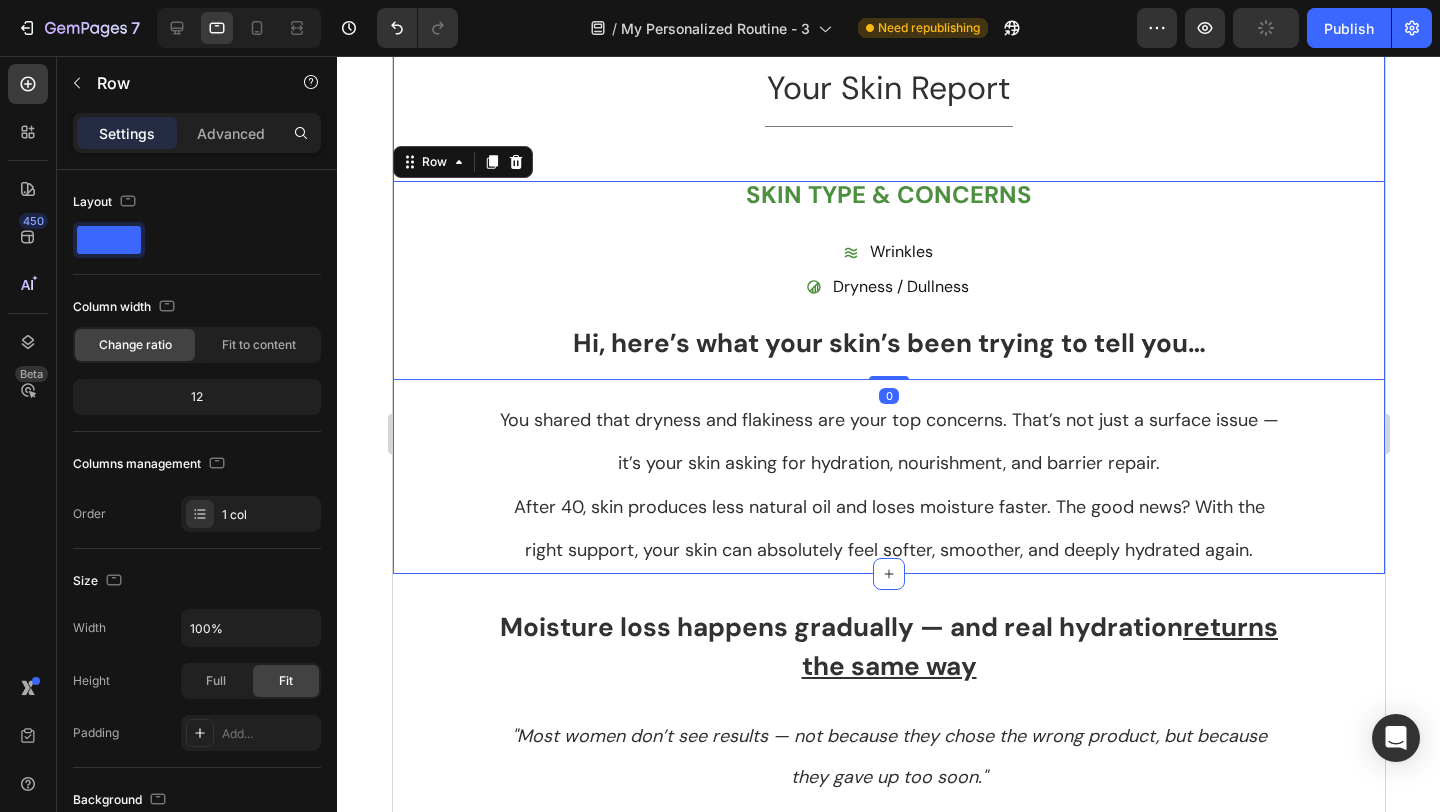 scroll, scrollTop: 190, scrollLeft: 0, axis: vertical 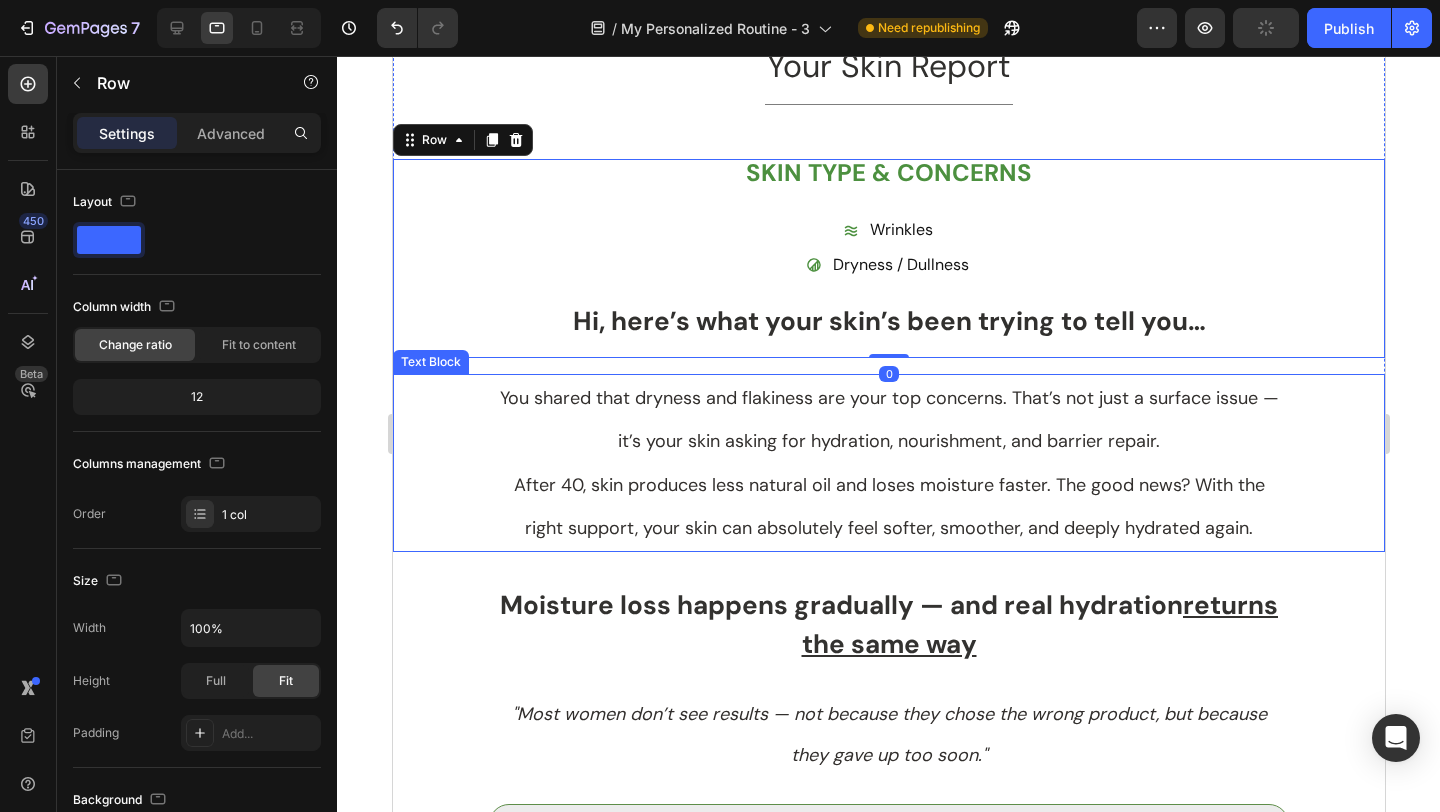 click on "You shared that dryness and flakiness are your top concerns. That’s not just a surface issue — it’s your skin asking for hydration, nourishment, and barrier repair." at bounding box center [888, 419] 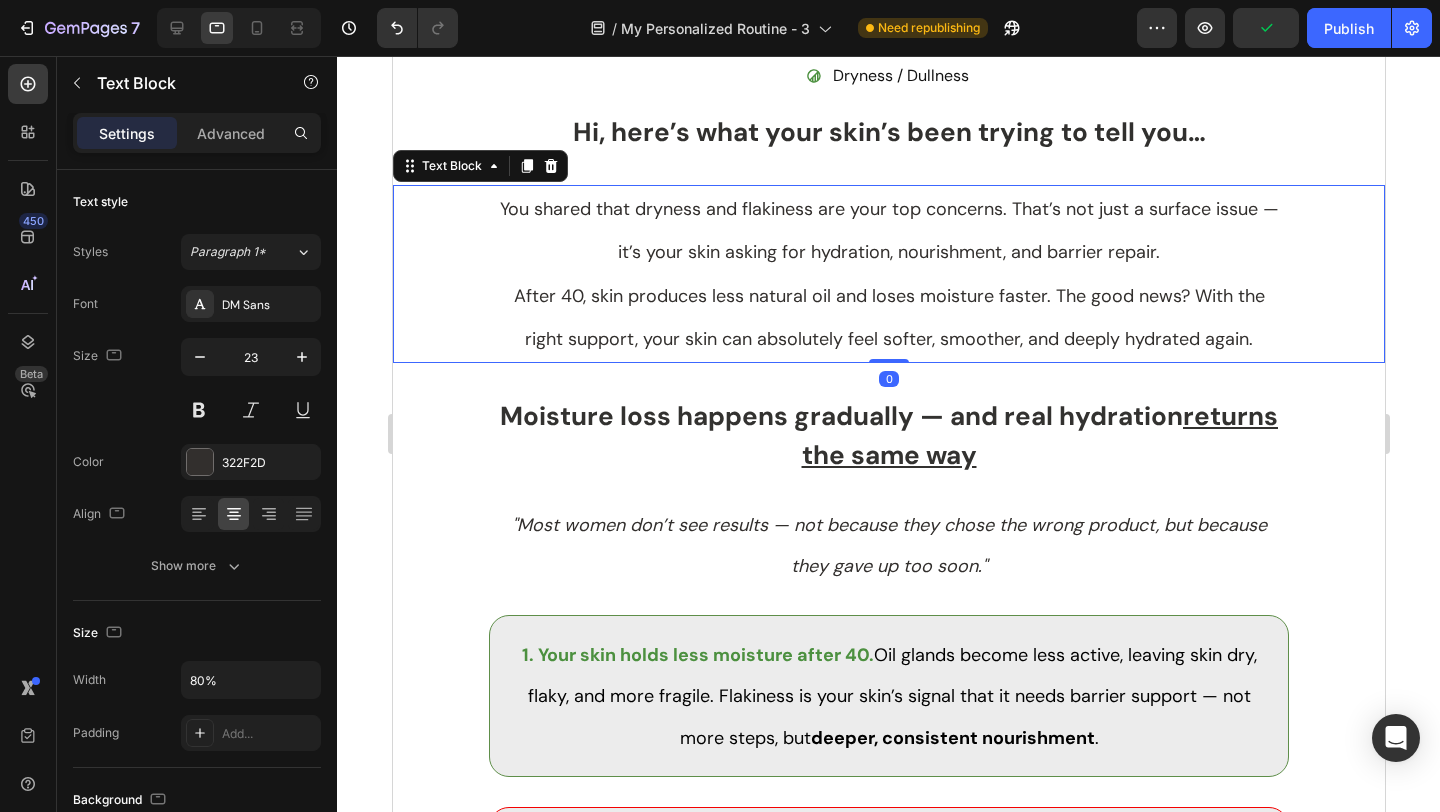 scroll, scrollTop: 391, scrollLeft: 0, axis: vertical 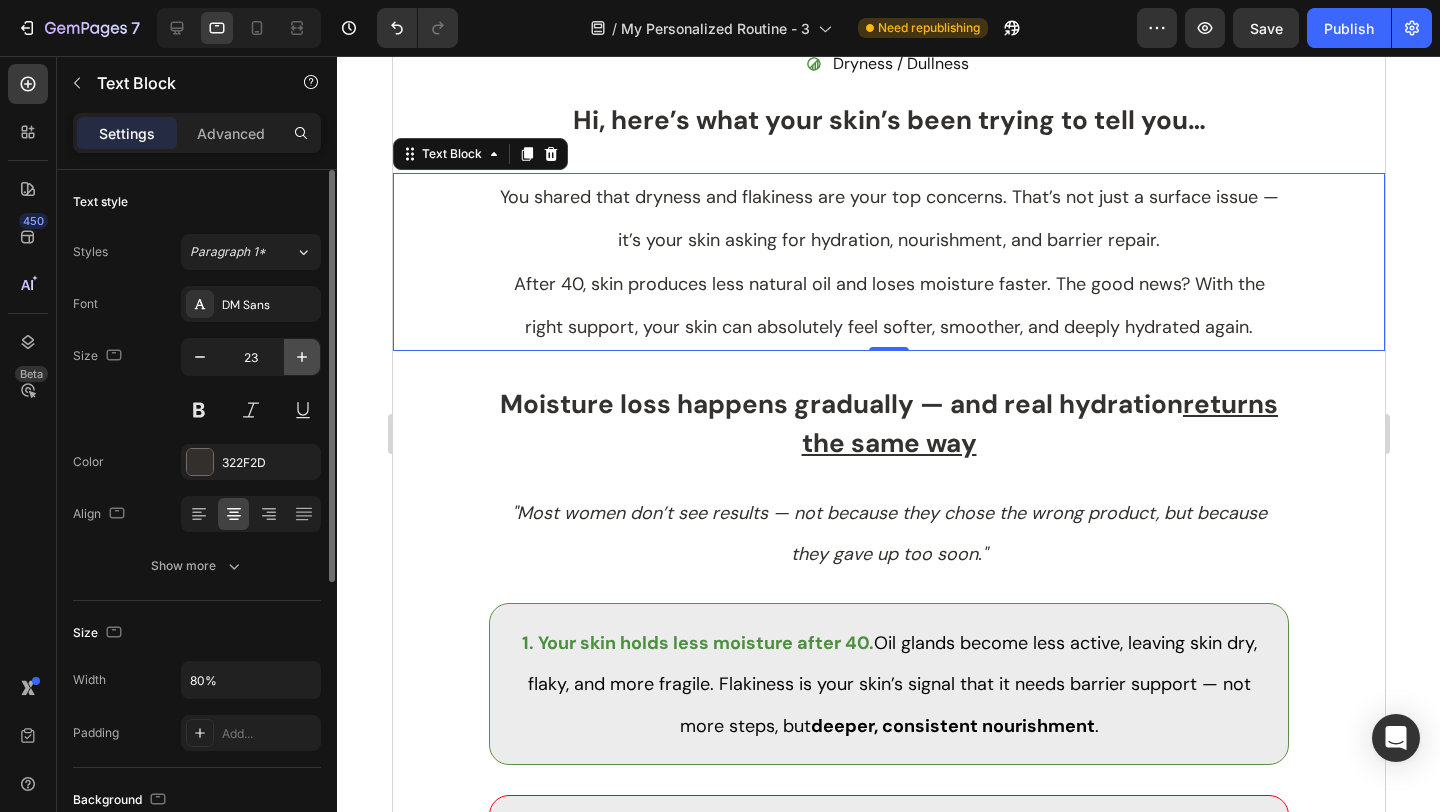click at bounding box center [302, 357] 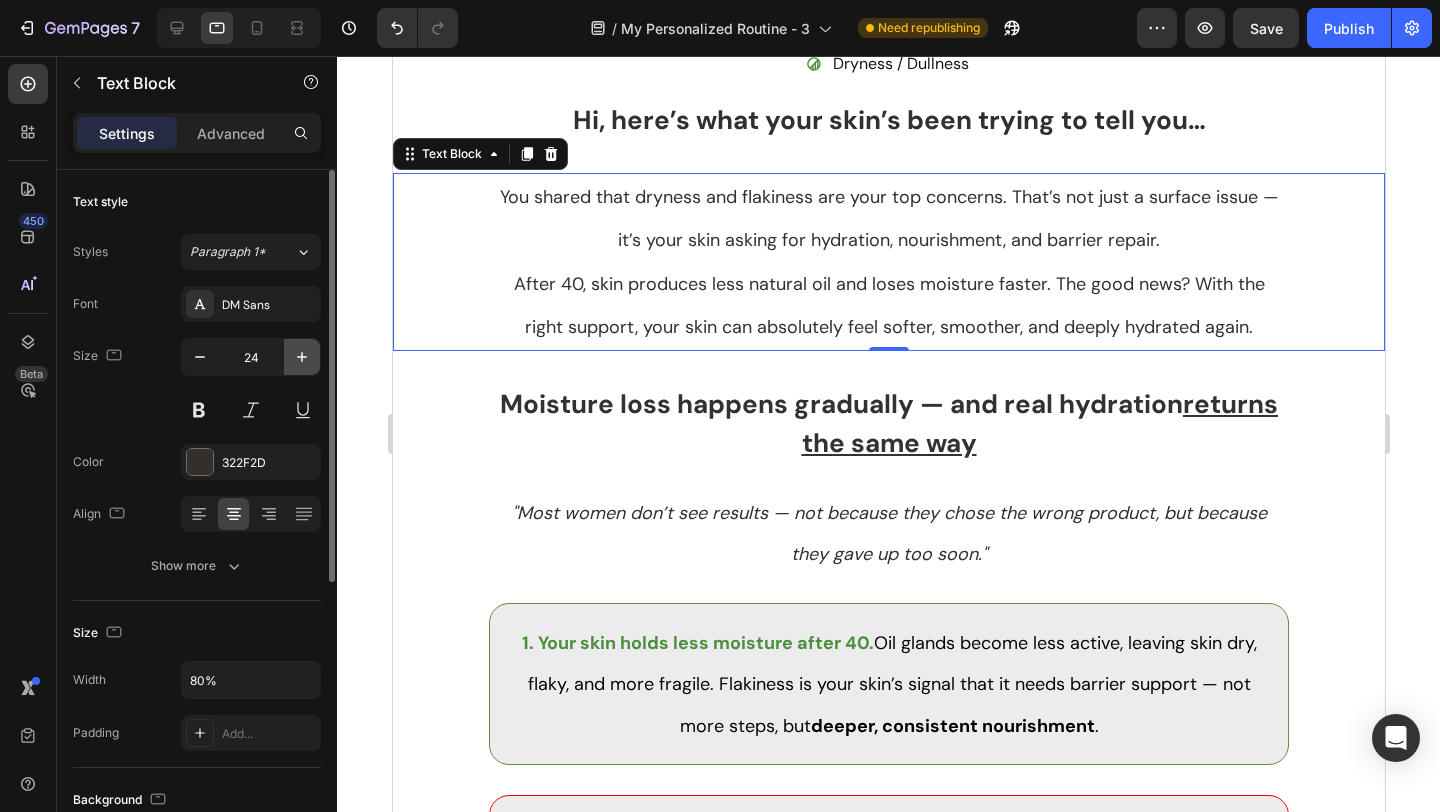 click at bounding box center [302, 357] 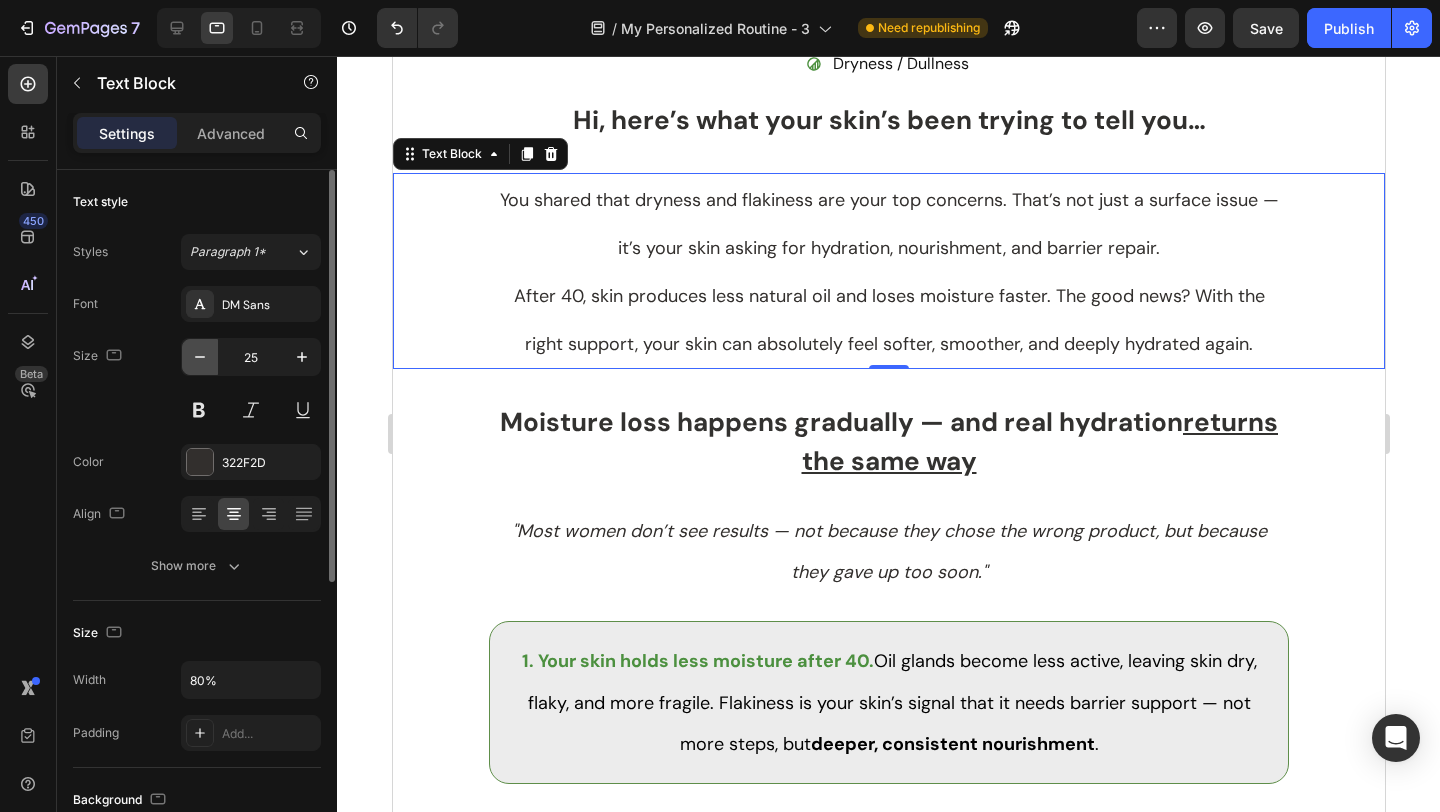click 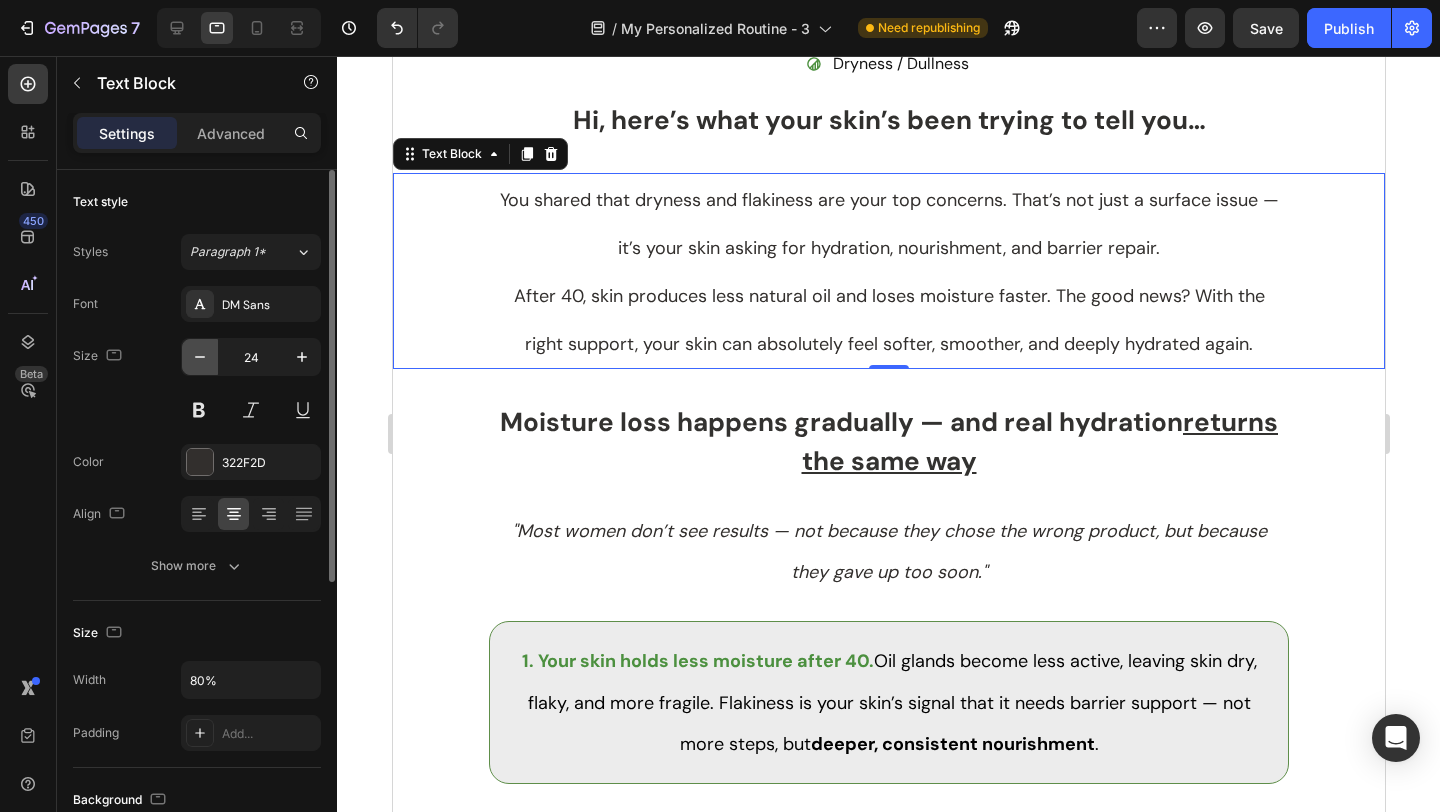 click 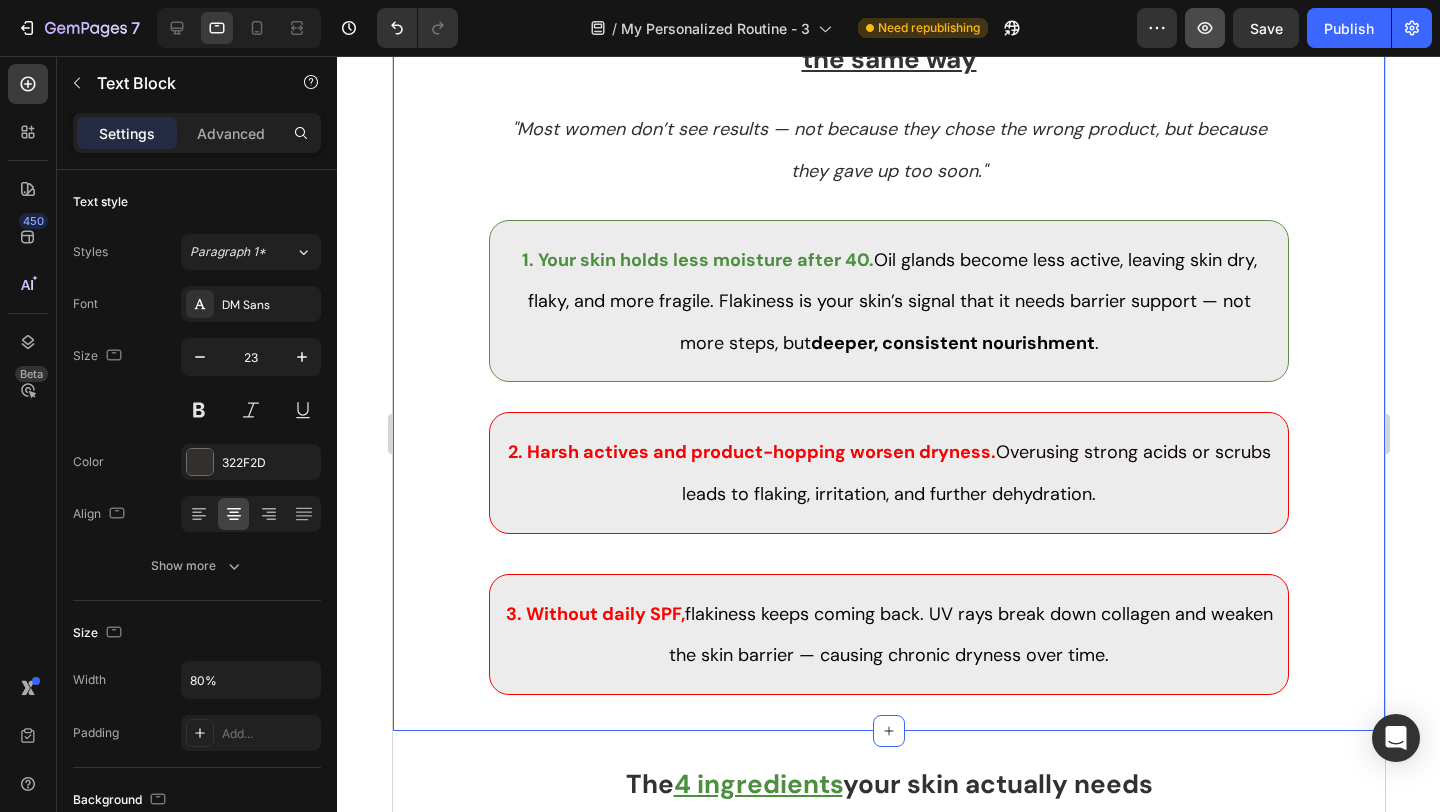scroll, scrollTop: 776, scrollLeft: 0, axis: vertical 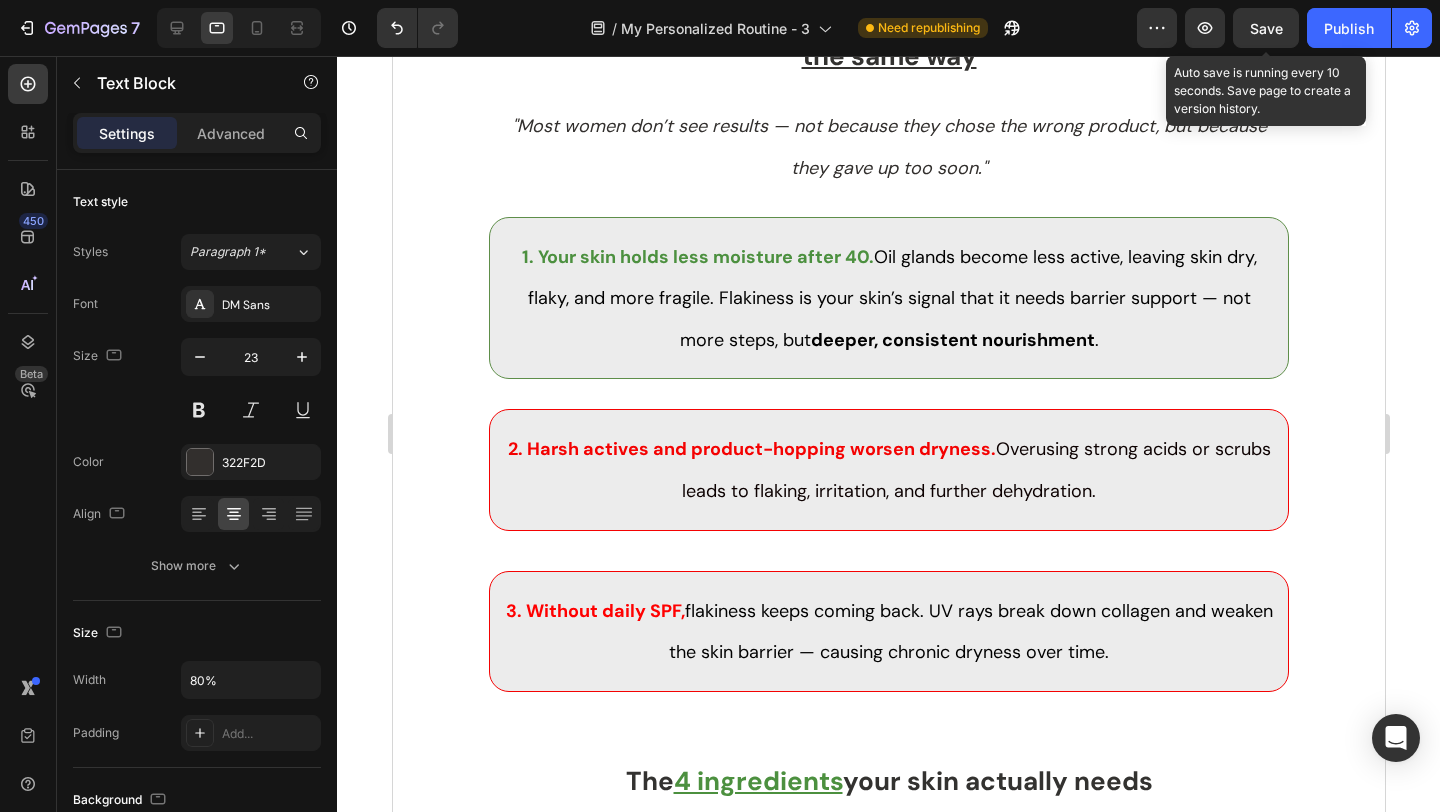 click on "Save" at bounding box center (1266, 28) 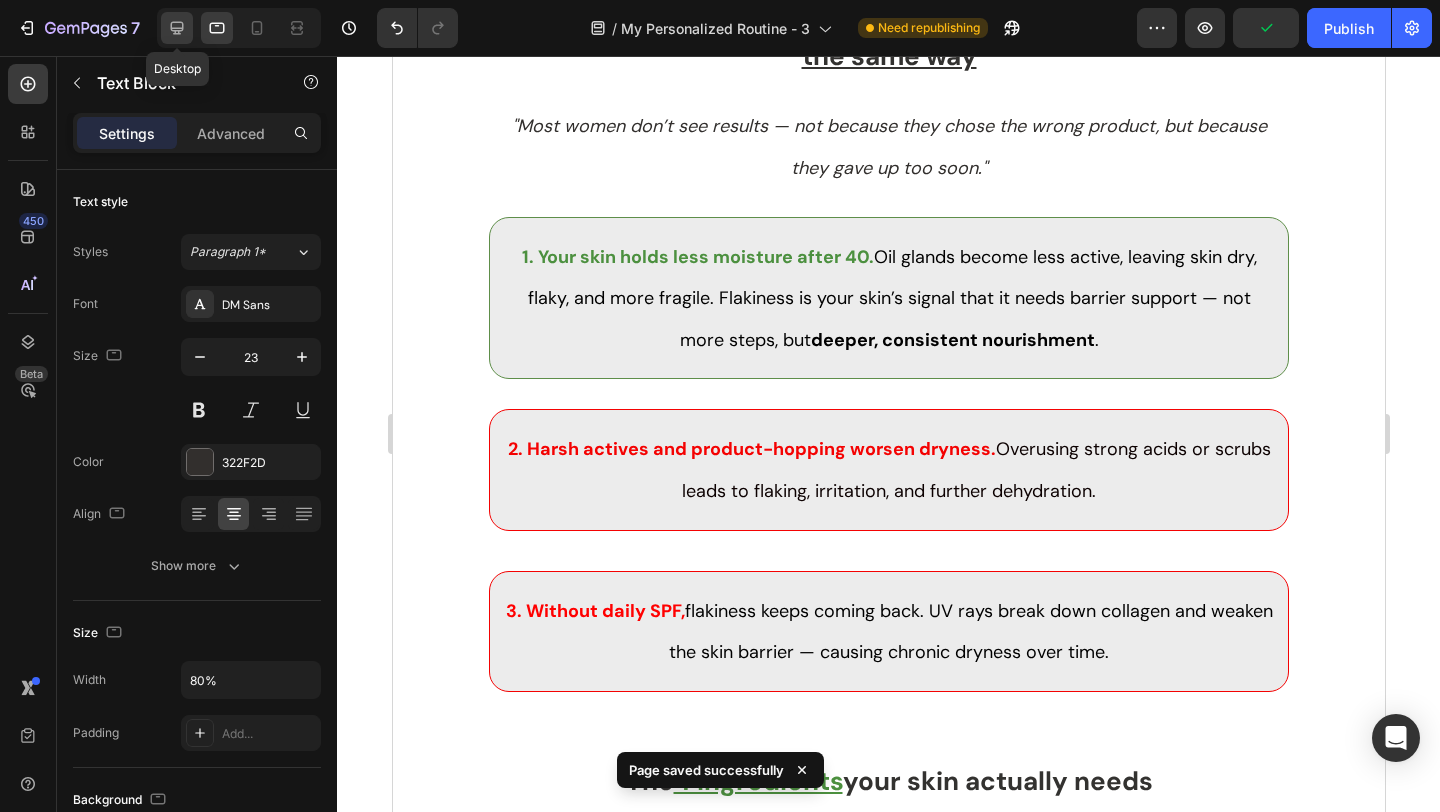 click 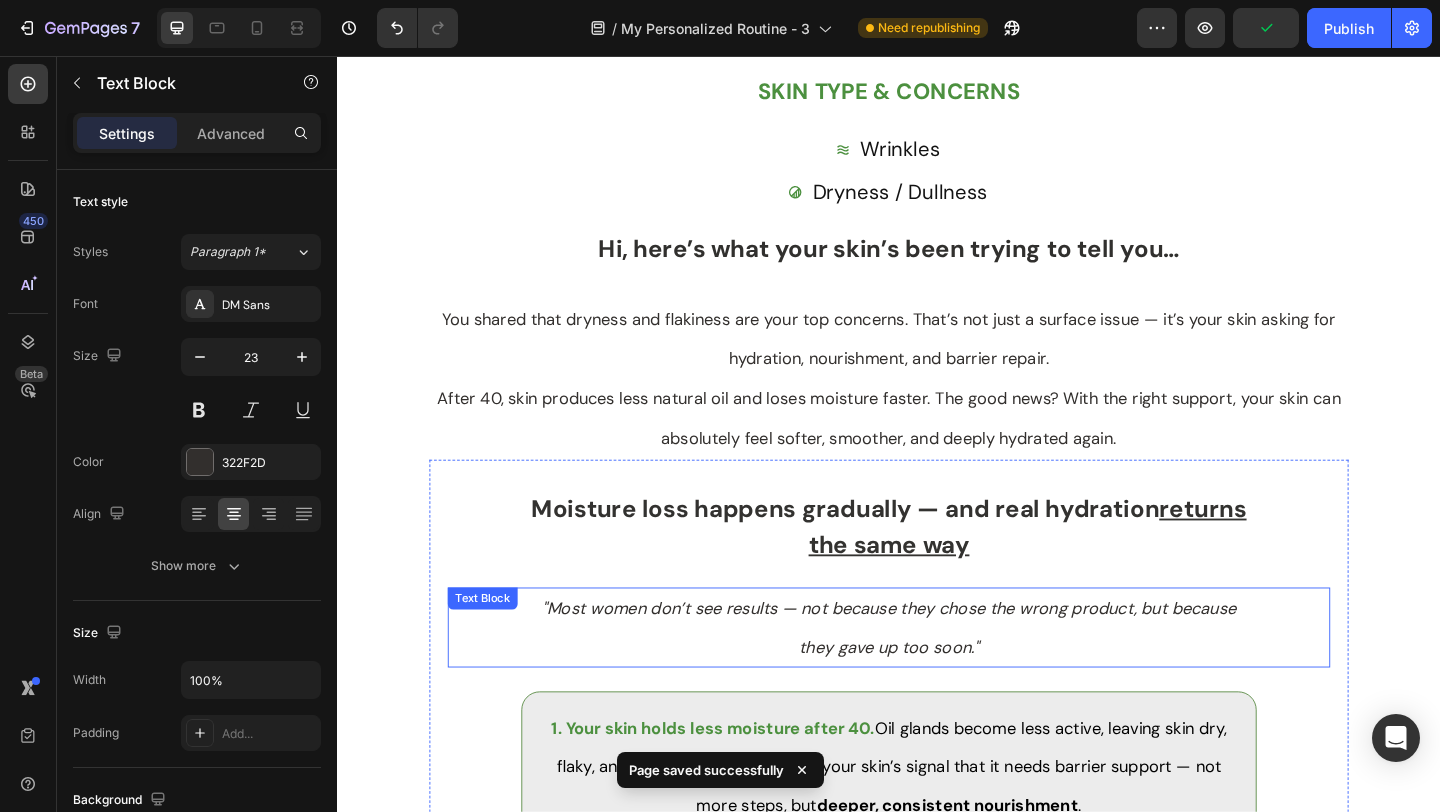 scroll, scrollTop: 278, scrollLeft: 0, axis: vertical 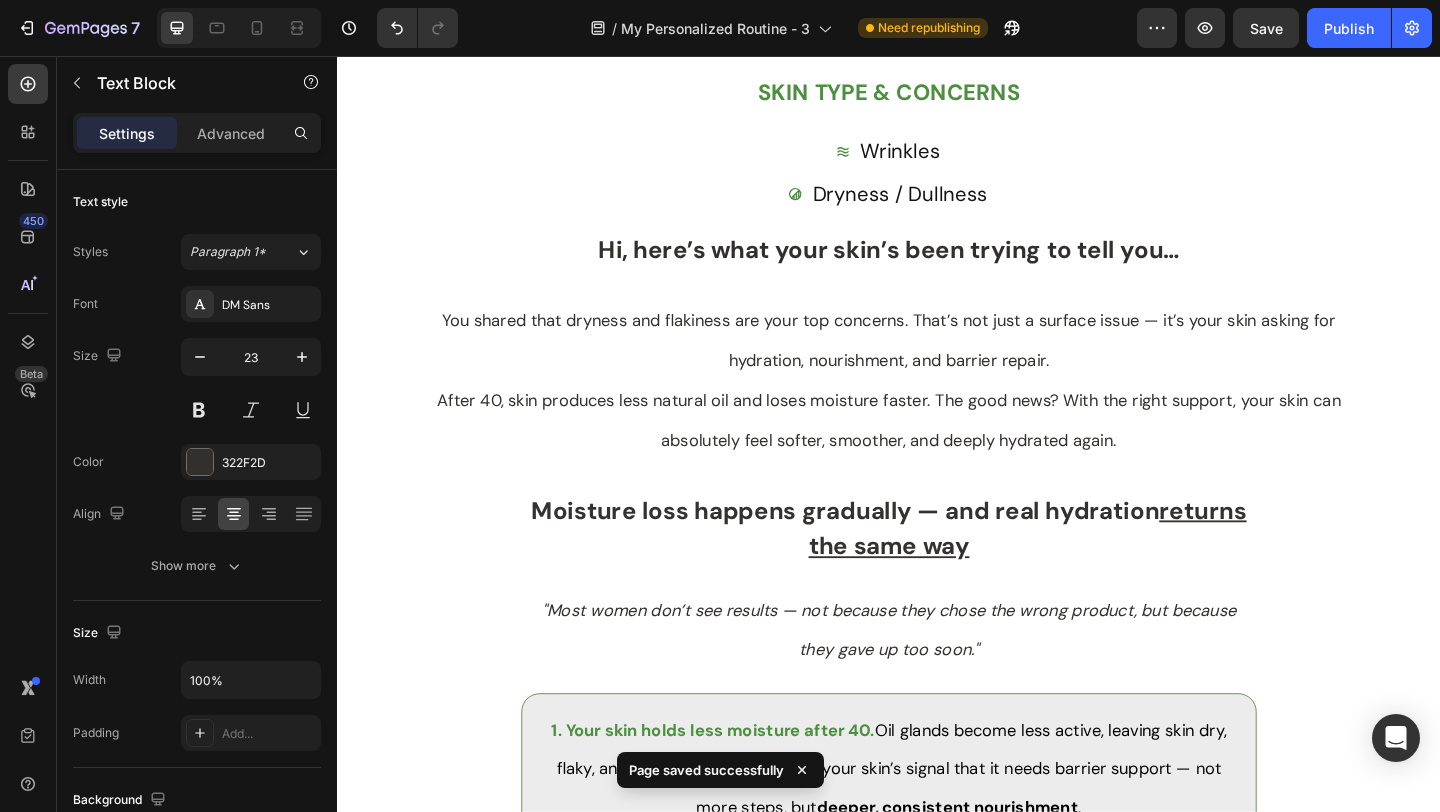 click on "You shared that dryness and flakiness are your top concerns. That’s not just a surface issue — it’s your skin asking for hydration, nourishment, and barrier repair." at bounding box center [937, 365] 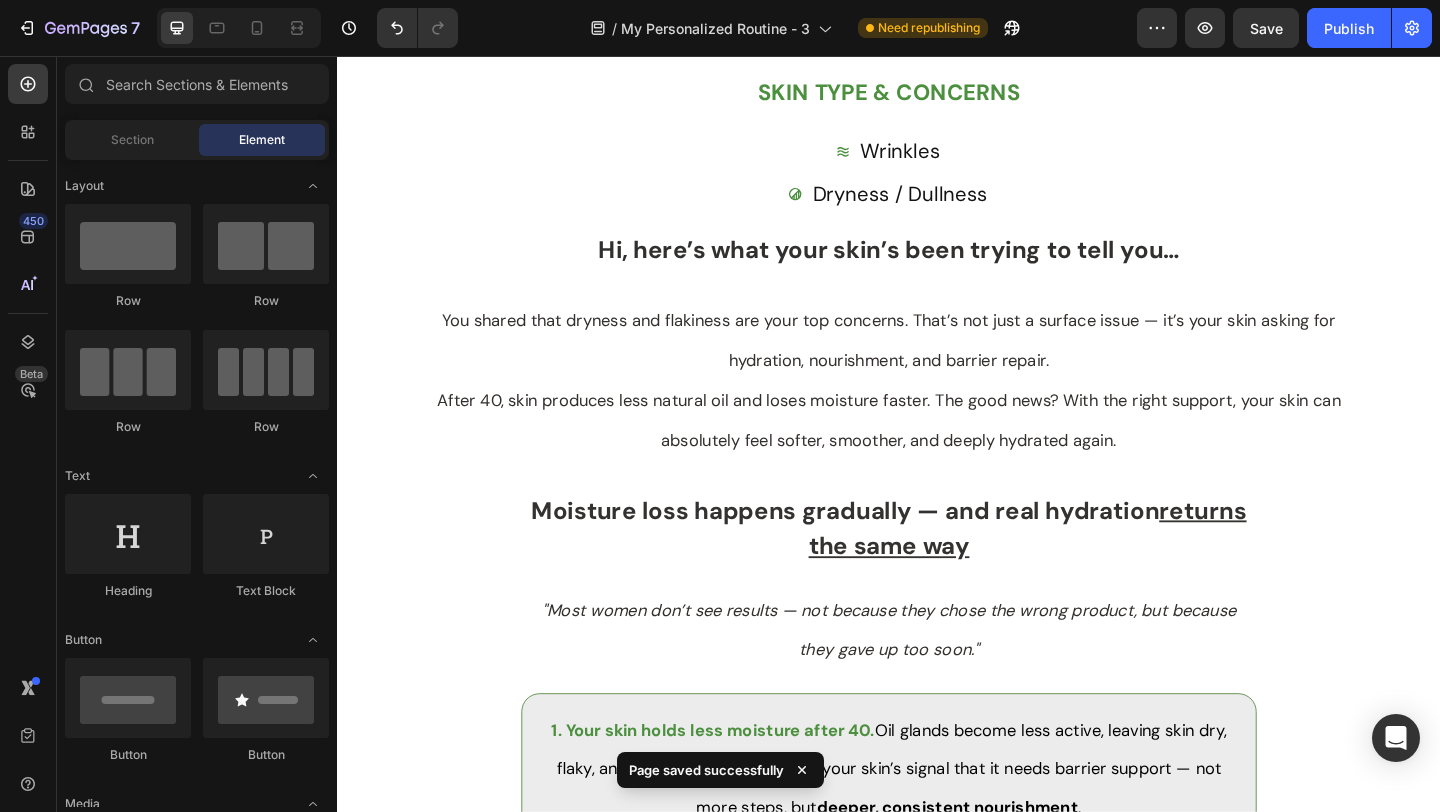 click on "Moisture loss happens gradually — and real hydration  returns the same way Heading "Most women don’t see results — not because they chose the wrong product, but because they gave up too soon." Text Block 1. Your skin holds less moisture after 40.  Oil glands become less active, leaving skin dry, flaky, and more fragile. Flakiness is your skin’s signal that it needs barrier support — not more steps, but  deeper, consistent nourishment . Text Block Row 2. Harsh actives and product-hopping worsen dryness.  Overusing strong acids or scrubs leads to flaking, irritation, and further dehydration. Text Block Row 3. Without daily SPF,  flakiness keeps coming back. UV rays break down collagen and weaken the skin barrier — causing chronic dryness over time. Text Block Row Row Section 3" at bounding box center (937, 878) 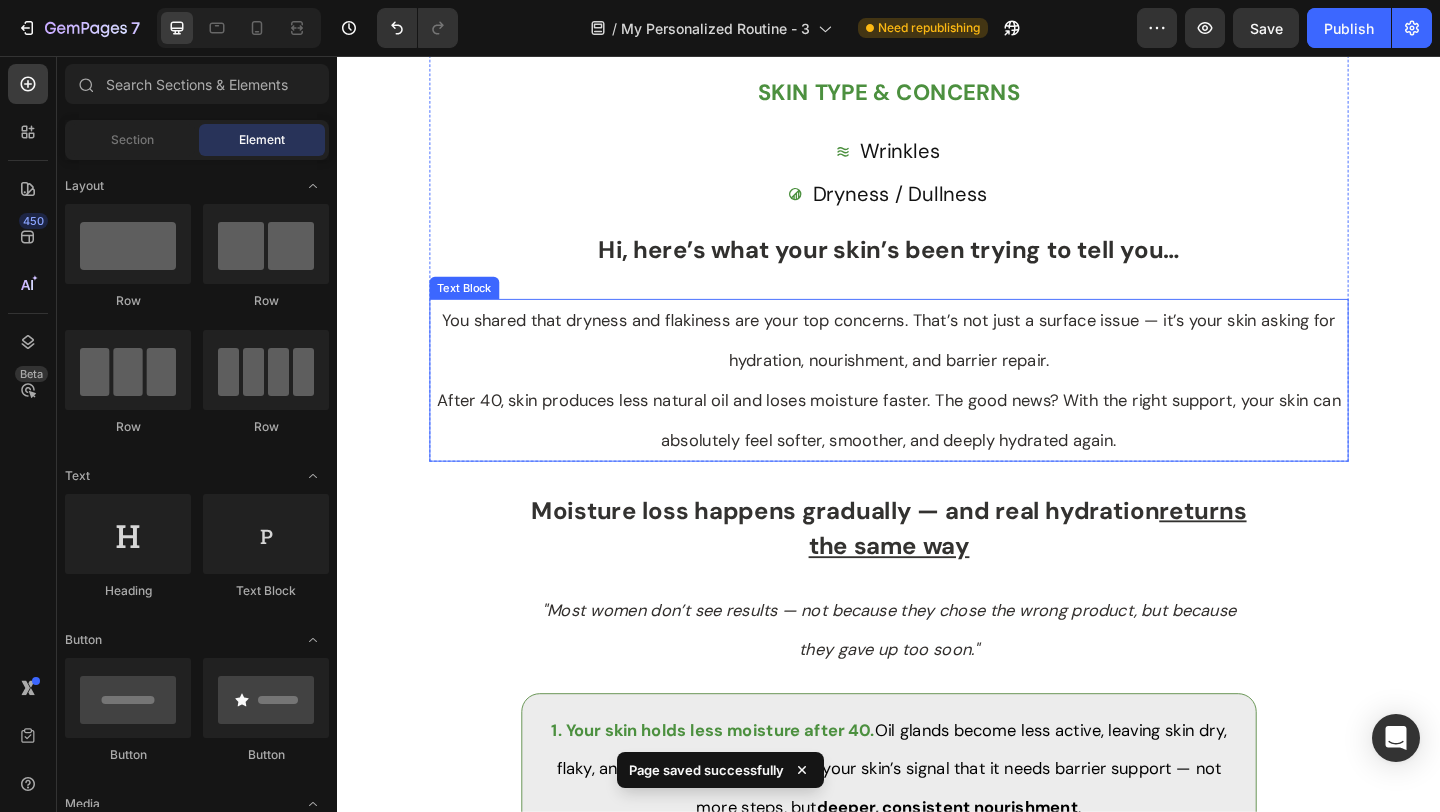 click on "After 40, skin produces less natural oil and loses moisture faster. The good news? With the right support, your skin can absolutely feel softer, smoother, and deeply hydrated again." at bounding box center [937, 451] 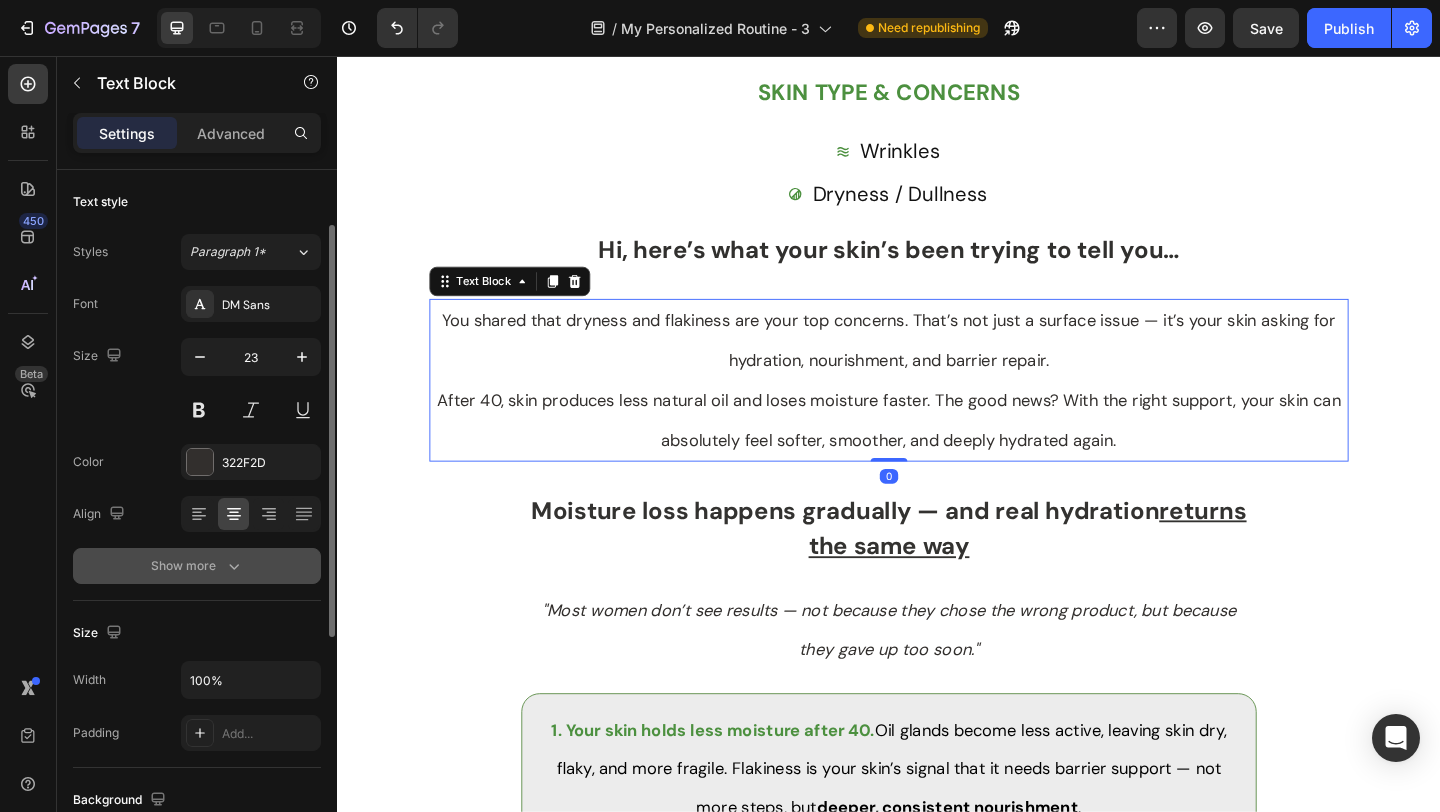 scroll, scrollTop: 112, scrollLeft: 0, axis: vertical 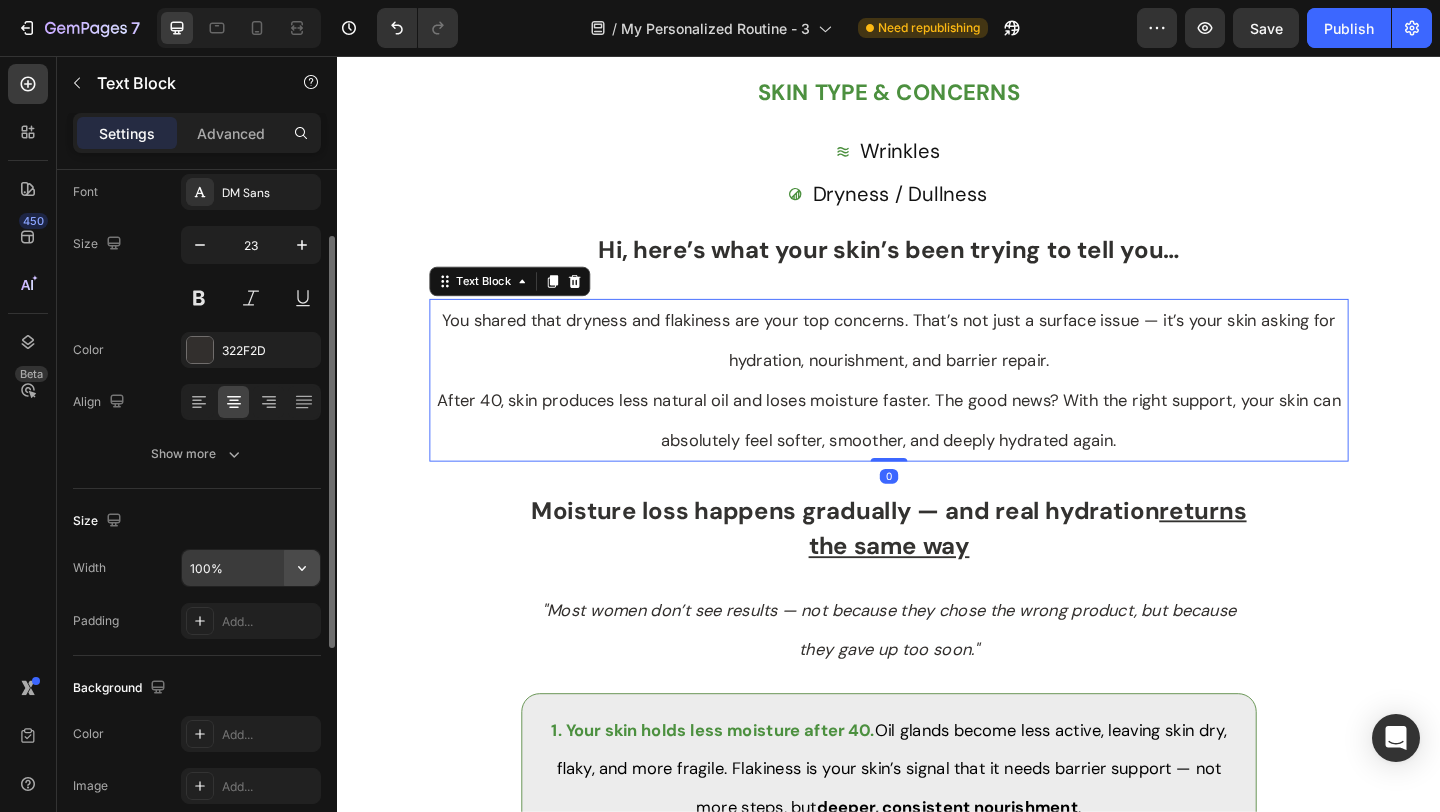 click 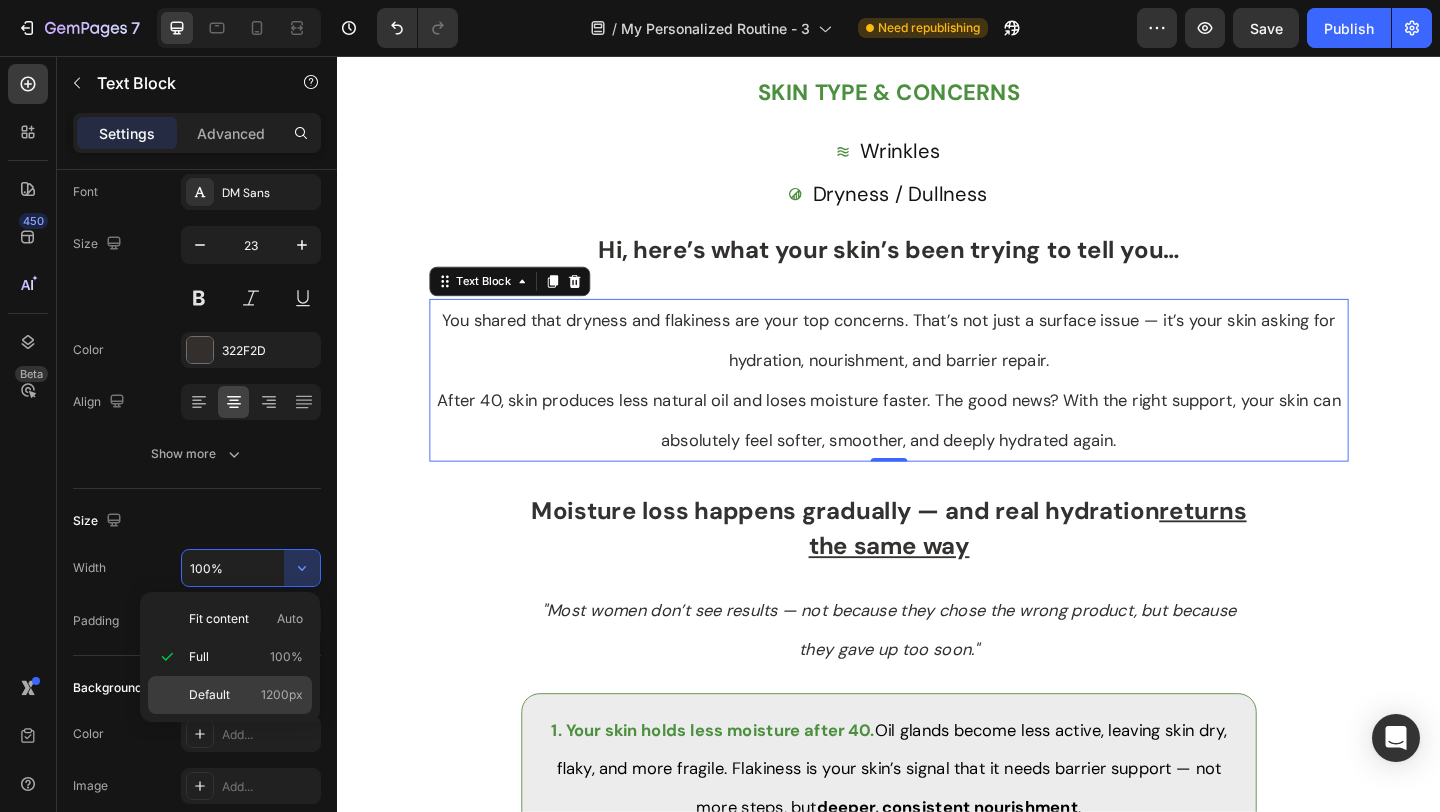 click on "Default 1200px" at bounding box center (246, 695) 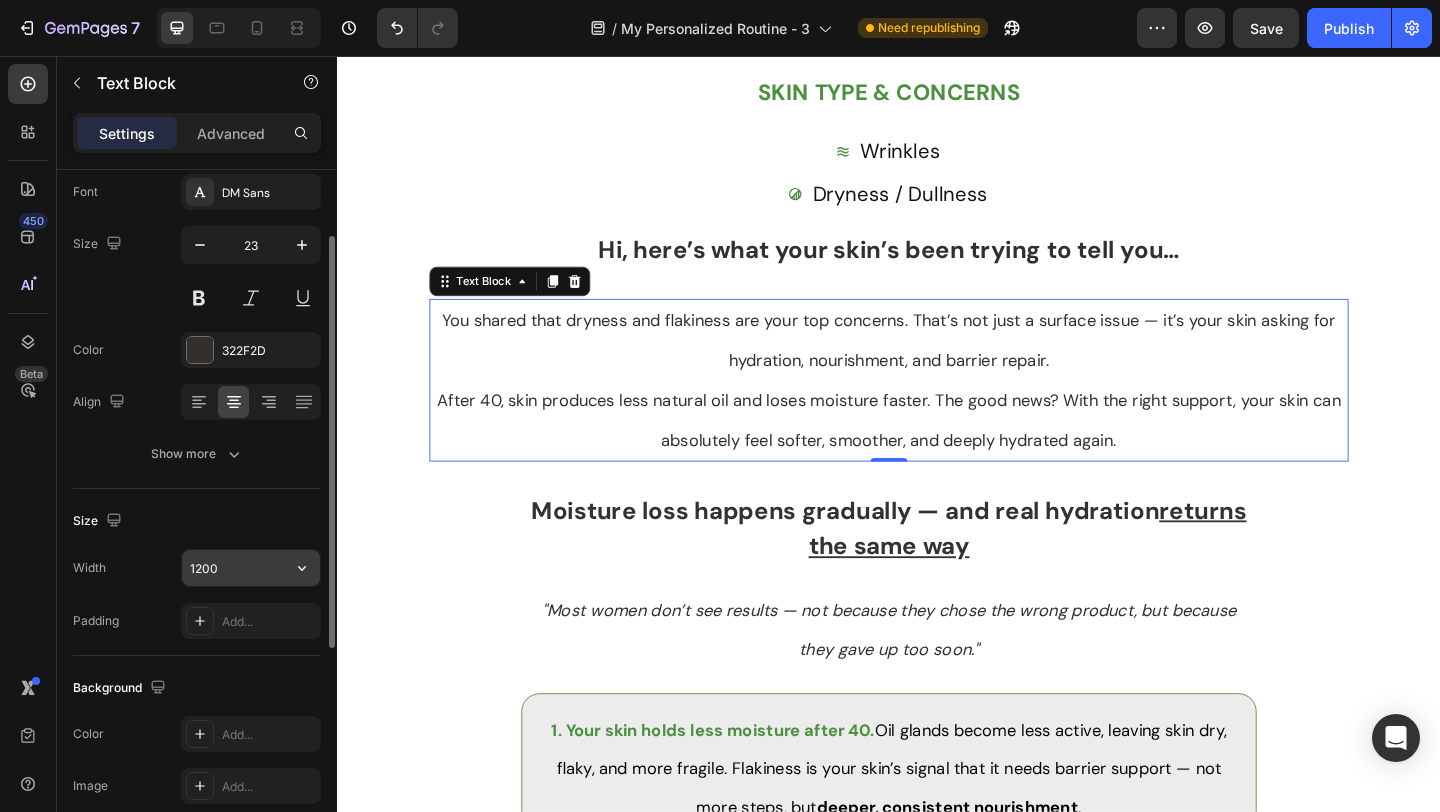click on "1200" at bounding box center (251, 568) 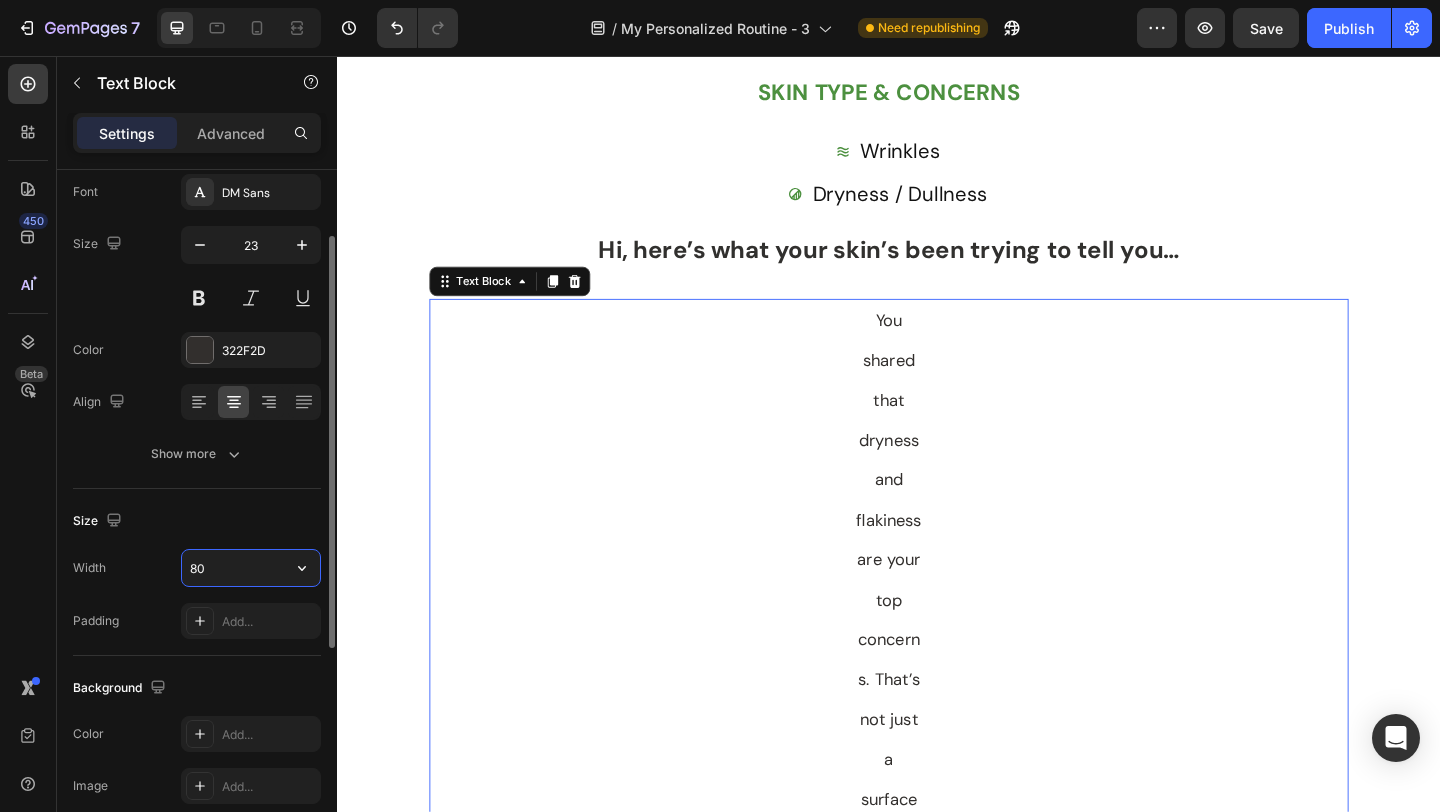 type on "800" 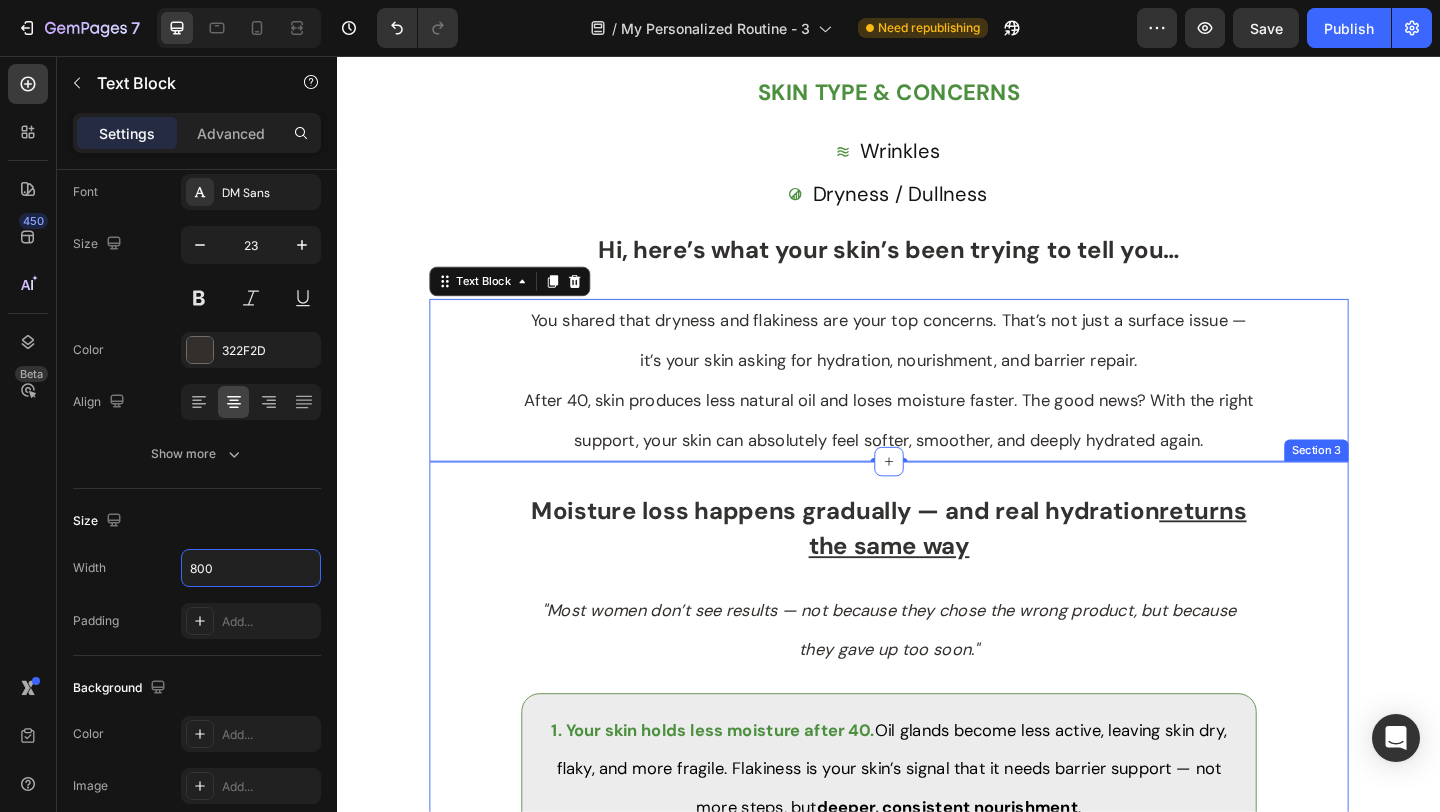 click on "Moisture loss happens gradually — and real hydration  returns the same way Heading "Most women don’t see results — not because they chose the wrong product, but because they gave up too soon." Text Block 1. Your skin holds less moisture after 40.  Oil glands become less active, leaving skin dry, flaky, and more fragile. Flakiness is your skin’s signal that it needs barrier support — not more steps, but  deeper, consistent nourishment . Text Block Row 2. Harsh actives and product-hopping worsen dryness.  Overusing strong acids or scrubs leads to flaking, irritation, and further dehydration. Text Block Row 3. Without daily SPF,  flakiness keeps coming back. UV rays break down collagen and weaken the skin barrier — causing chronic dryness over time. Text Block Row Row" at bounding box center [937, 889] 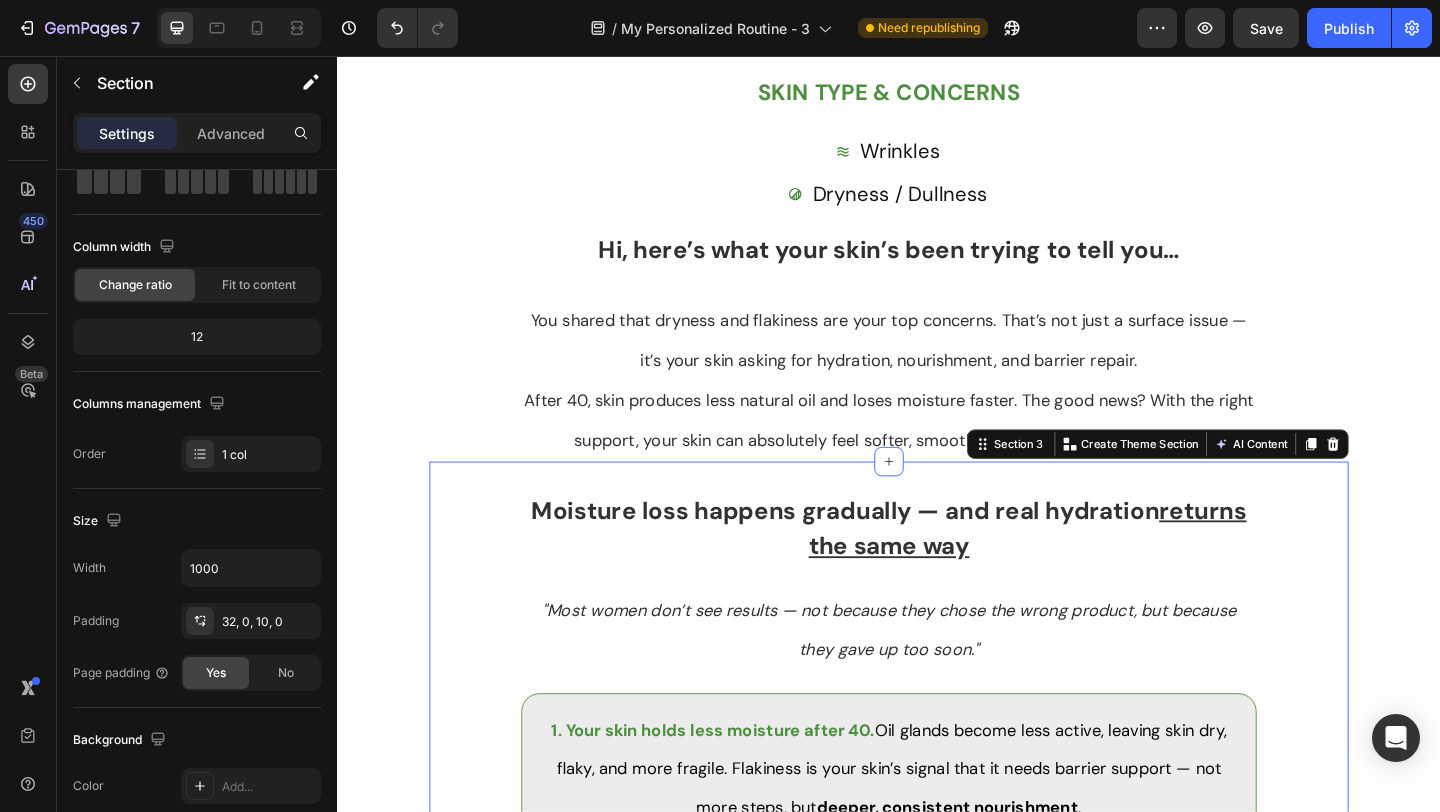 scroll, scrollTop: 0, scrollLeft: 0, axis: both 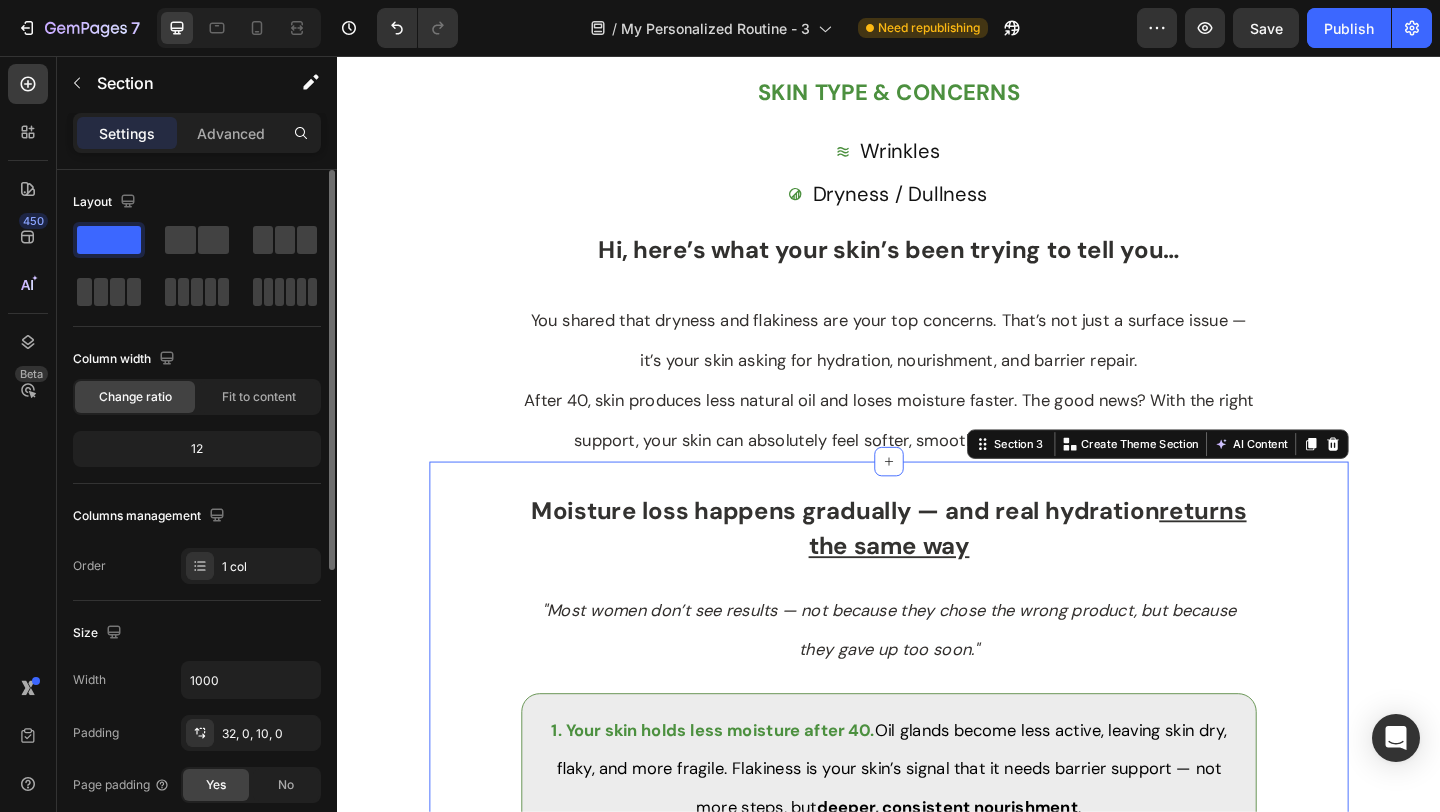 click on "Your Skin Report Heading                Title Line Row SKIN TYPE & CONCERNS Text Block
Wrinkles  Item List
Dryness / Dullness  Item List Hi, here’s what your skin’s been trying to tell you… Heading Row Row You shared that dryness and flakiness are your top concerns. That’s not just a surface issue — it’s your skin asking for hydration, nourishment, and barrier repair.  After 40, skin produces less natural oil and loses moisture faster. The good news? With the right support, your skin can absolutely feel softer, smoother, and deeply hydrated again. Text Block Section 2 Moisture loss happens gradually — and real hydration  returns the same way Heading "Most women don’t see results — not because they chose the wrong product, but because they gave up too soon." Text Block 1. Your skin holds less moisture after 40.  deeper, consistent nourishment . Text Block Row 2. Harsh actives and product-hopping worsen dryness.  Text Block Row 3. Without daily SPF,  Row Row" at bounding box center (937, 4742) 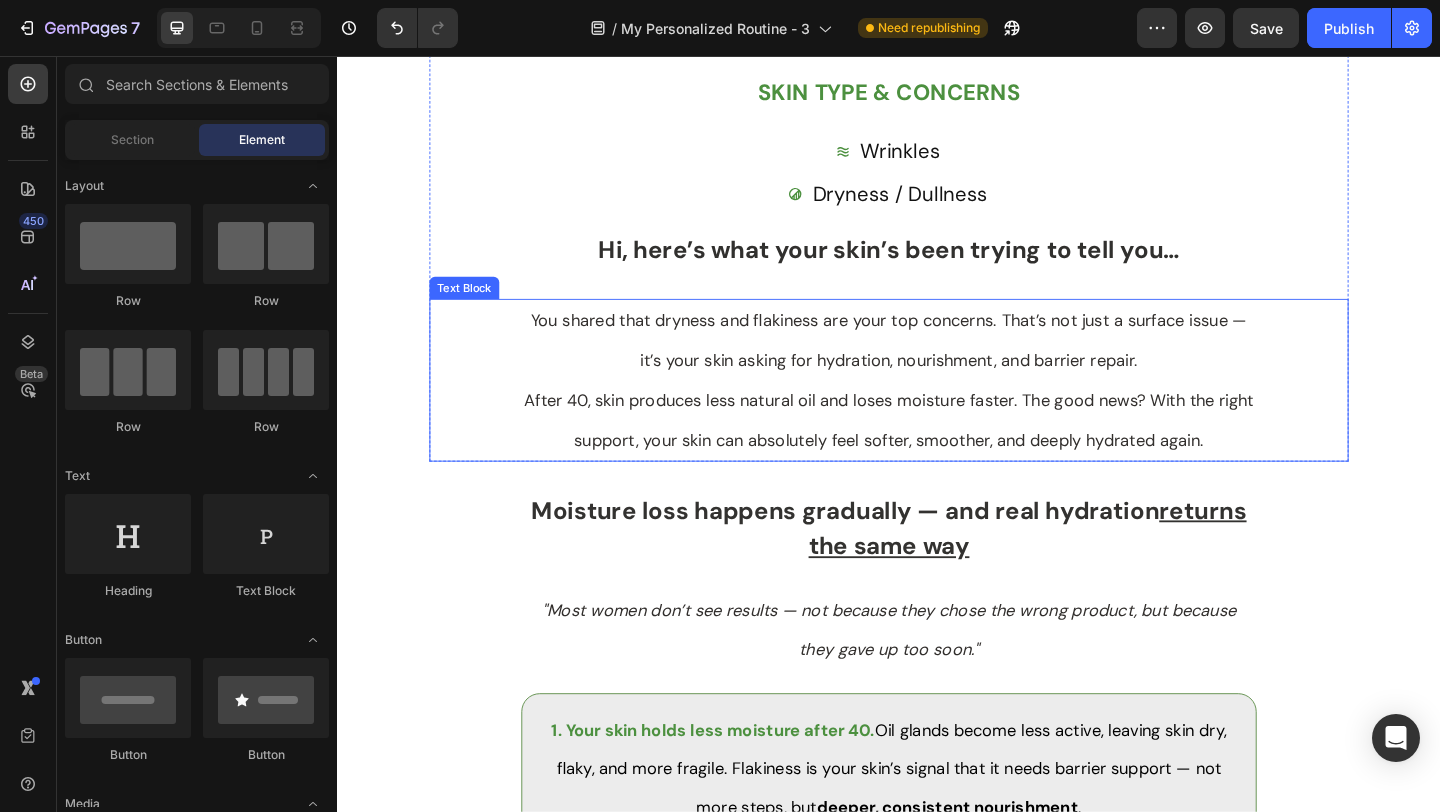 click on "After 40, skin produces less natural oil and loses moisture faster. The good news? With the right support, your skin can absolutely feel softer, smoother, and deeply hydrated again." at bounding box center [937, 451] 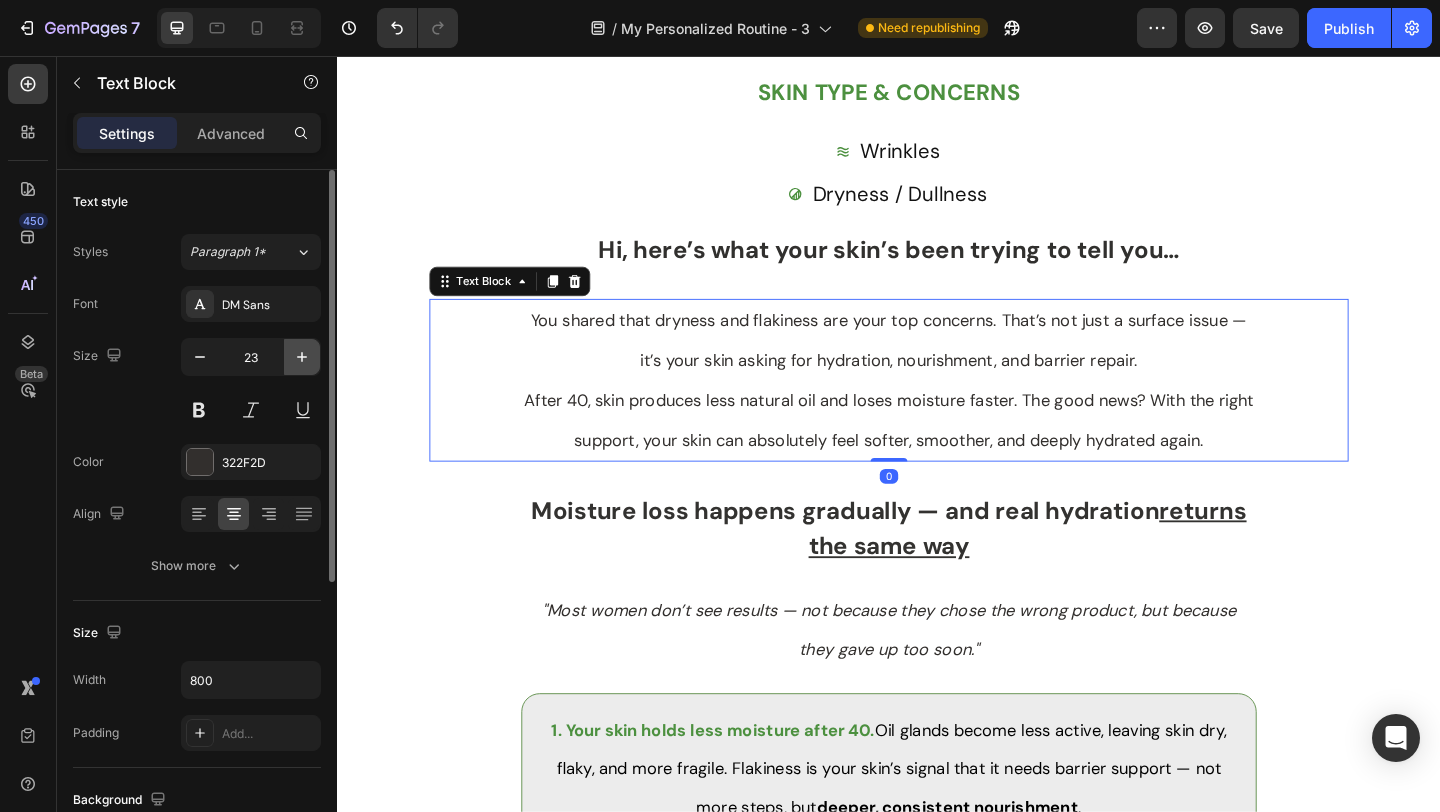 click 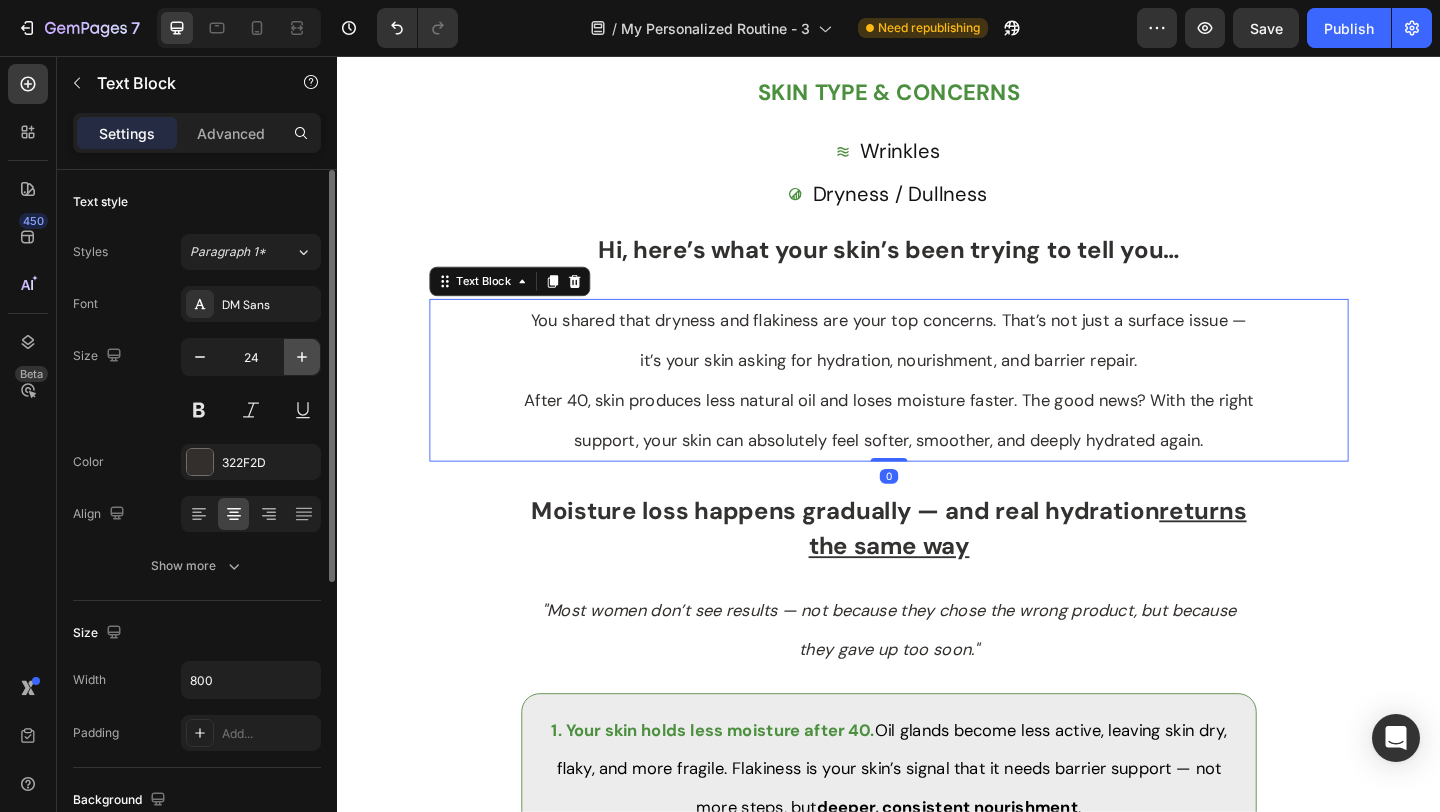 click 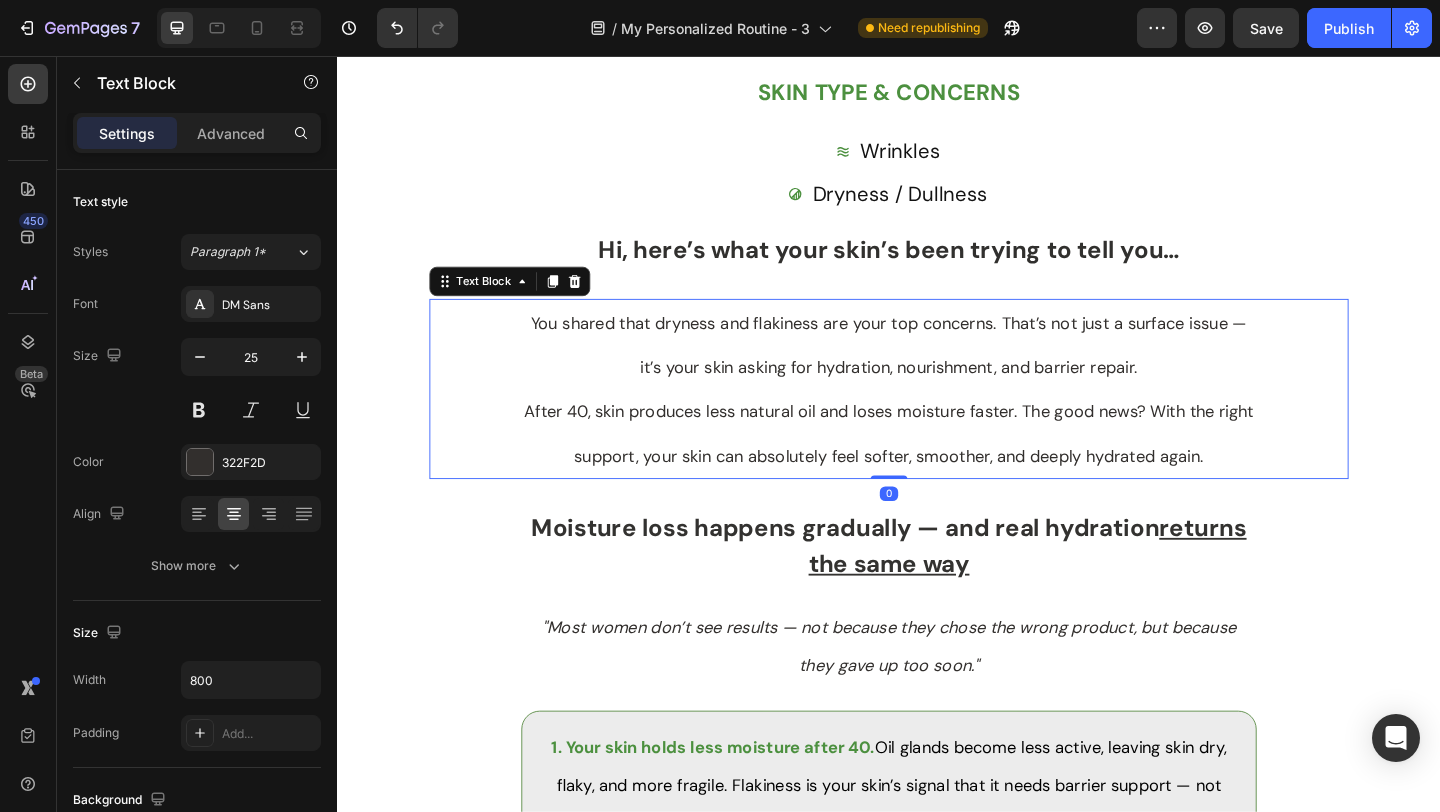 click on "Moisture loss happens gradually — and real hydration  returns the same way Heading "Most women don’t see results — not because they chose the wrong product, but because they gave up too soon." Text Block 1. Your skin holds less moisture after 40.  Oil glands become less active, leaving skin dry, flaky, and more fragile. Flakiness is your skin’s signal that it needs barrier support — not more steps, but  deeper, consistent nourishment . Text Block Row 2. Harsh actives and product-hopping worsen dryness.  Overusing strong acids or scrubs leads to flaking, irritation, and further dehydration. Text Block Row 3. Without daily SPF,  flakiness keeps coming back. UV rays break down collagen and weaken the skin barrier — causing chronic dryness over time. Text Block Row Row Section 3" at bounding box center [937, 897] 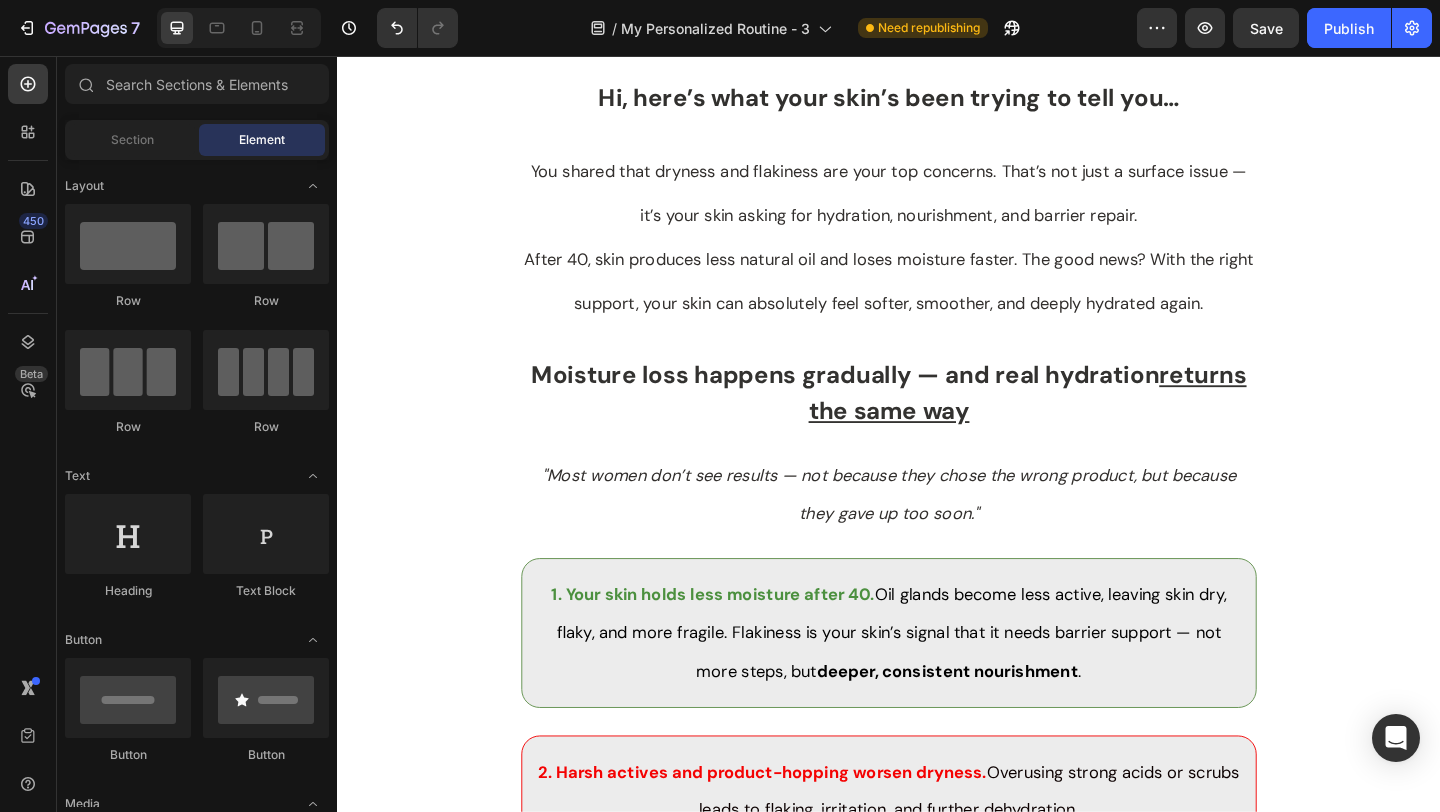 scroll, scrollTop: 463, scrollLeft: 0, axis: vertical 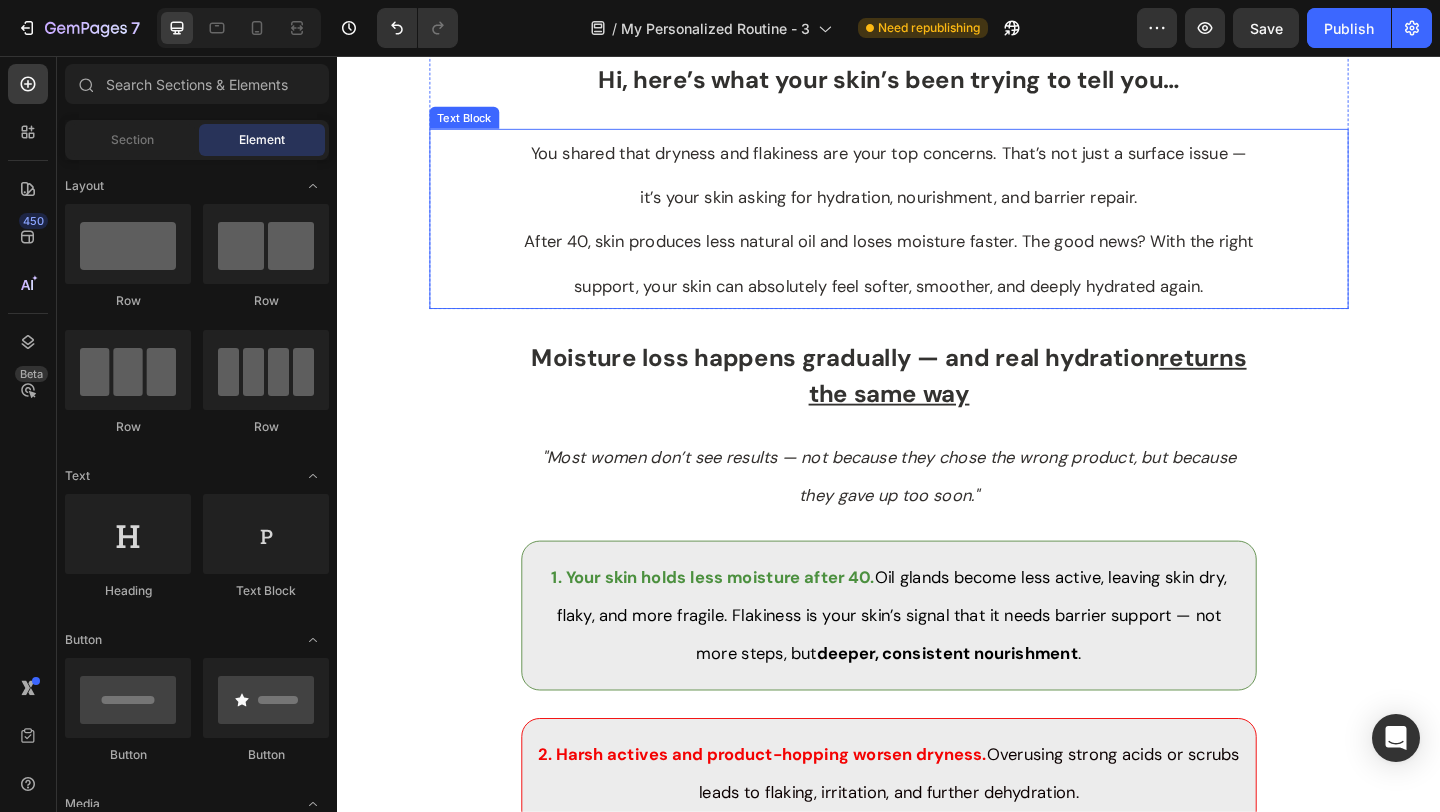 click on "After 40, skin produces less natural oil and loses moisture faster. The good news? With the right support, your skin can absolutely feel softer, smoother, and deeply hydrated again." at bounding box center (937, 281) 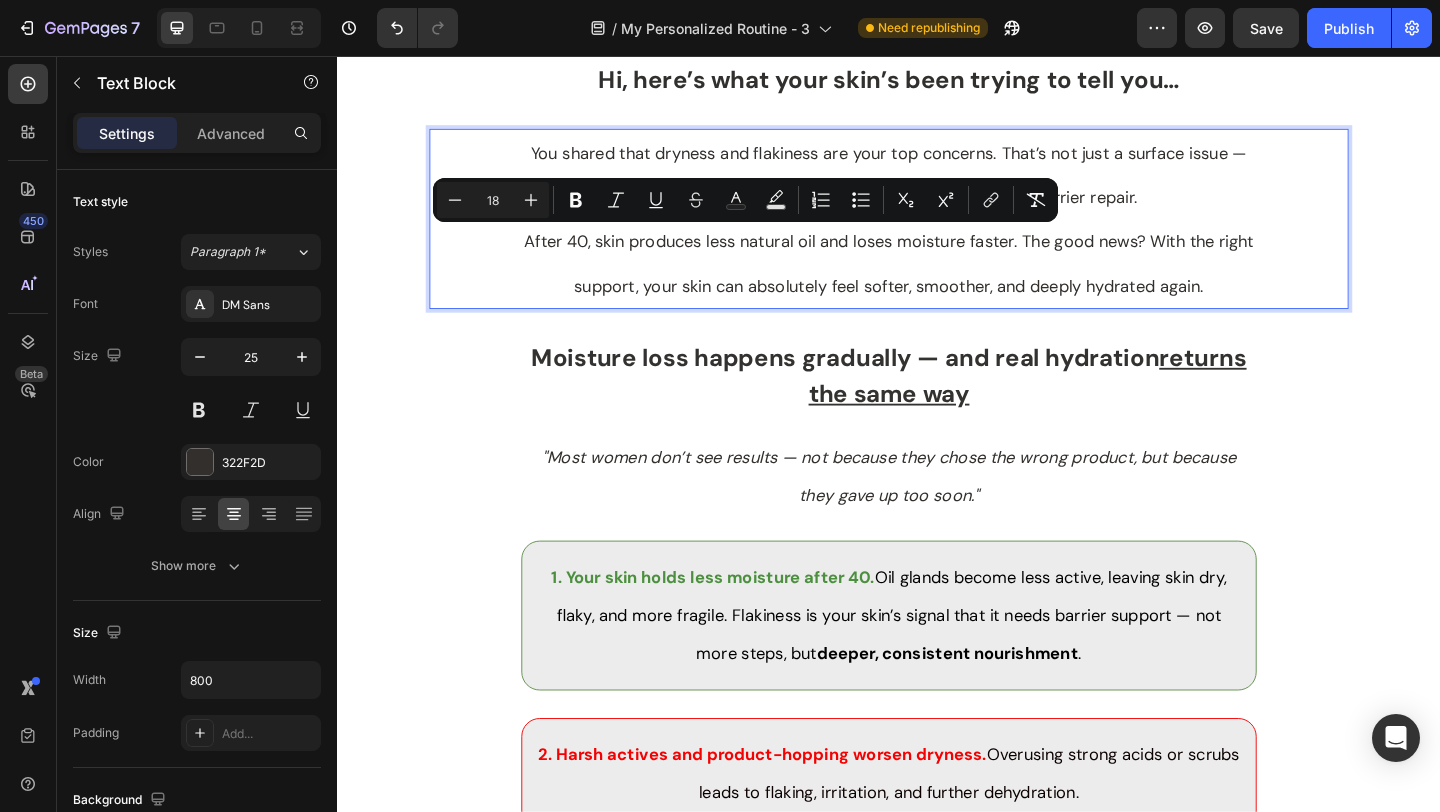 click on "After 40, skin produces less natural oil and loses moisture faster. The good news? With the right support, your skin can absolutely feel softer, smoother, and deeply hydrated again." at bounding box center [937, 281] 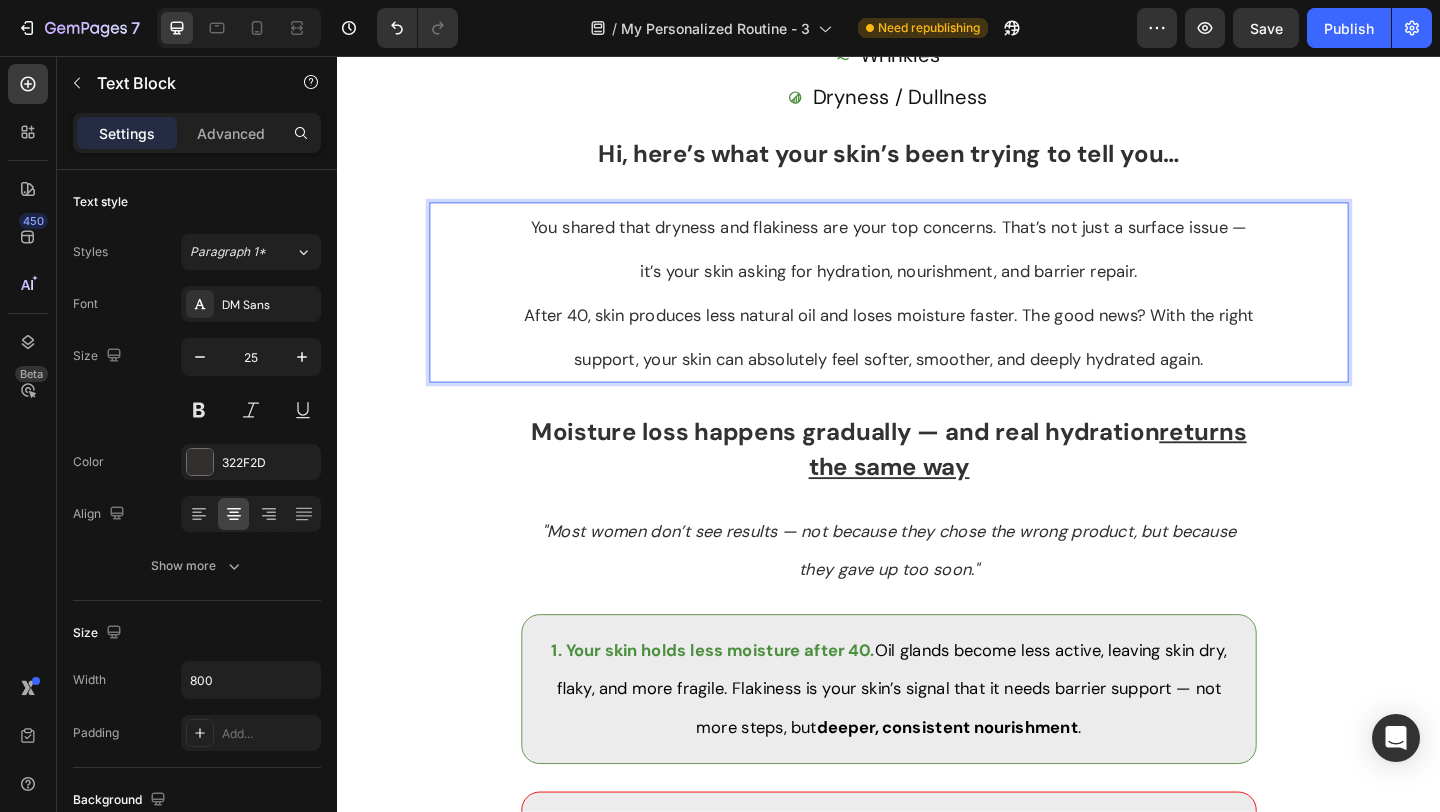 scroll, scrollTop: 354, scrollLeft: 0, axis: vertical 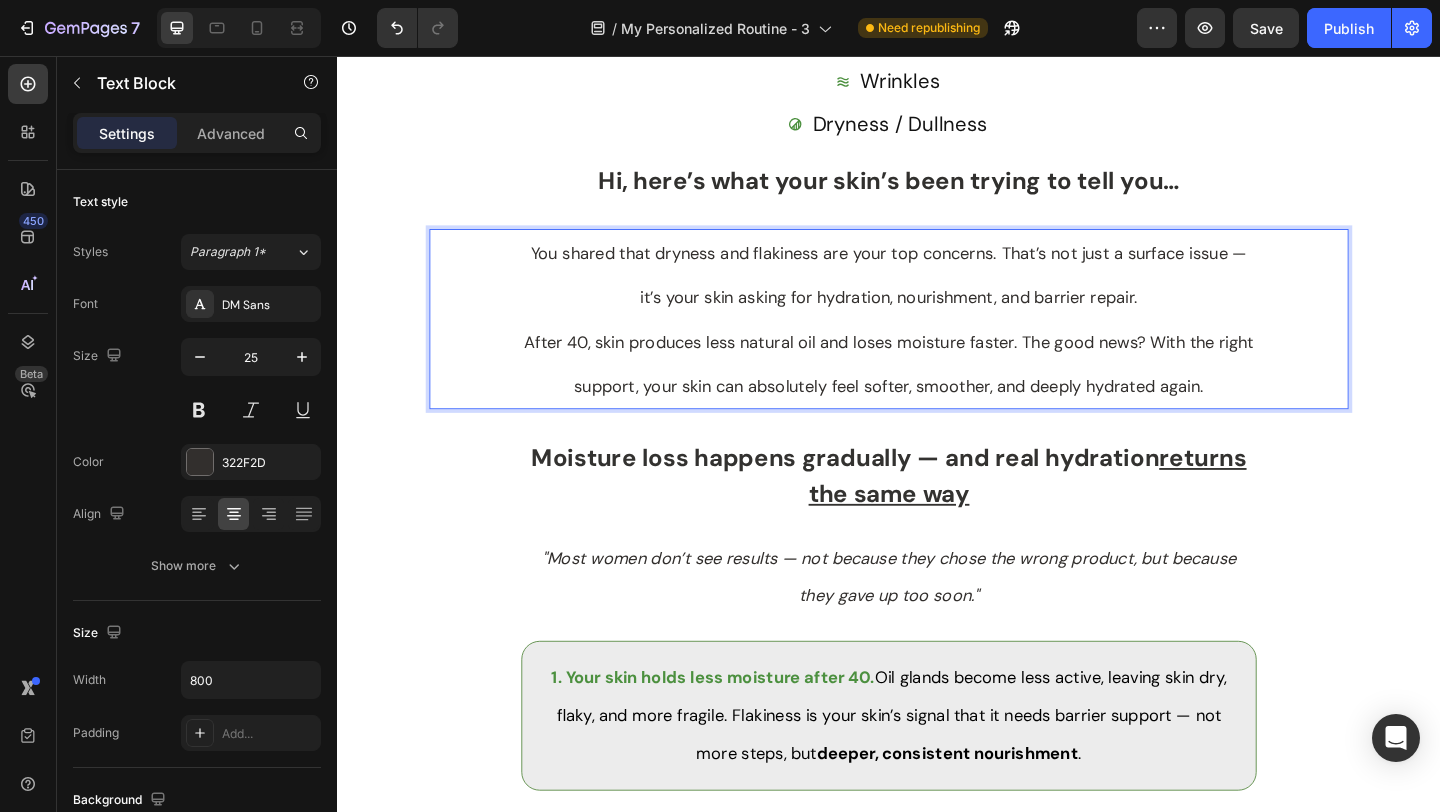 click on "Moisture loss happens gradually — and real hydration  returns the same way Heading "Most women don’t see results — not because they chose the wrong product, but because they gave up too soon." Text Block 1. Your skin holds less moisture after 40.  Oil glands become less active, leaving skin dry, flaky, and more fragile. Flakiness is your skin’s signal that it needs barrier support — not more steps, but  deeper, consistent nourishment . Text Block Row 2. Harsh actives and product-hopping worsen dryness.  Overusing strong acids or scrubs leads to flaking, irritation, and further dehydration. Text Block Row 3. Without daily SPF,  flakiness keeps coming back. UV rays break down collagen and weaken the skin barrier — causing chronic dryness over time. Text Block Row Row Section 3" at bounding box center [937, 821] 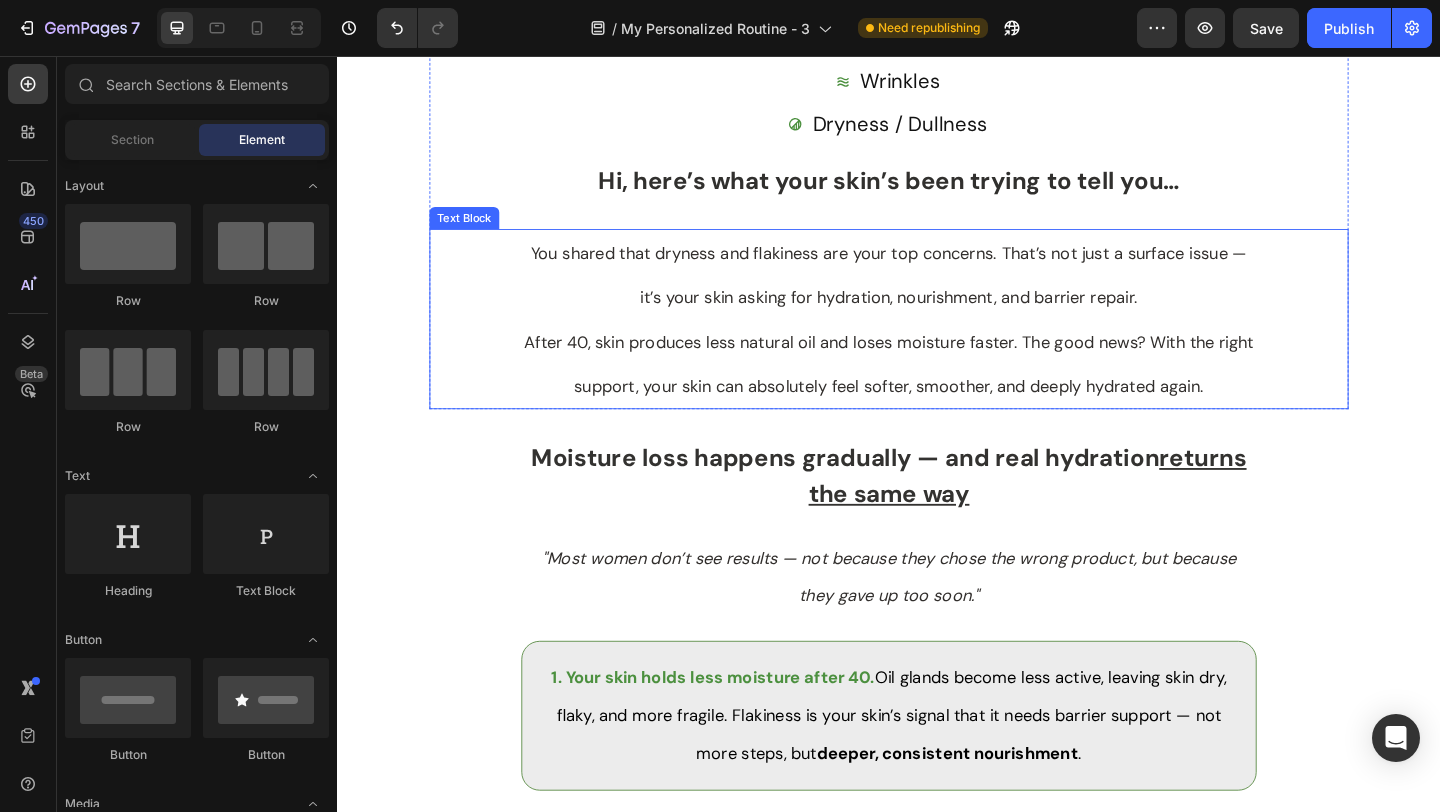 click on "You shared that dryness and flakiness are your top concerns. That’s not just a surface issue — it’s your skin asking for hydration, nourishment, and barrier repair.  After 40, skin produces less natural oil and loses moisture faster. The good news? With the right support, your skin can absolutely feel softer, smoother, and deeply hydrated again." at bounding box center (937, 342) 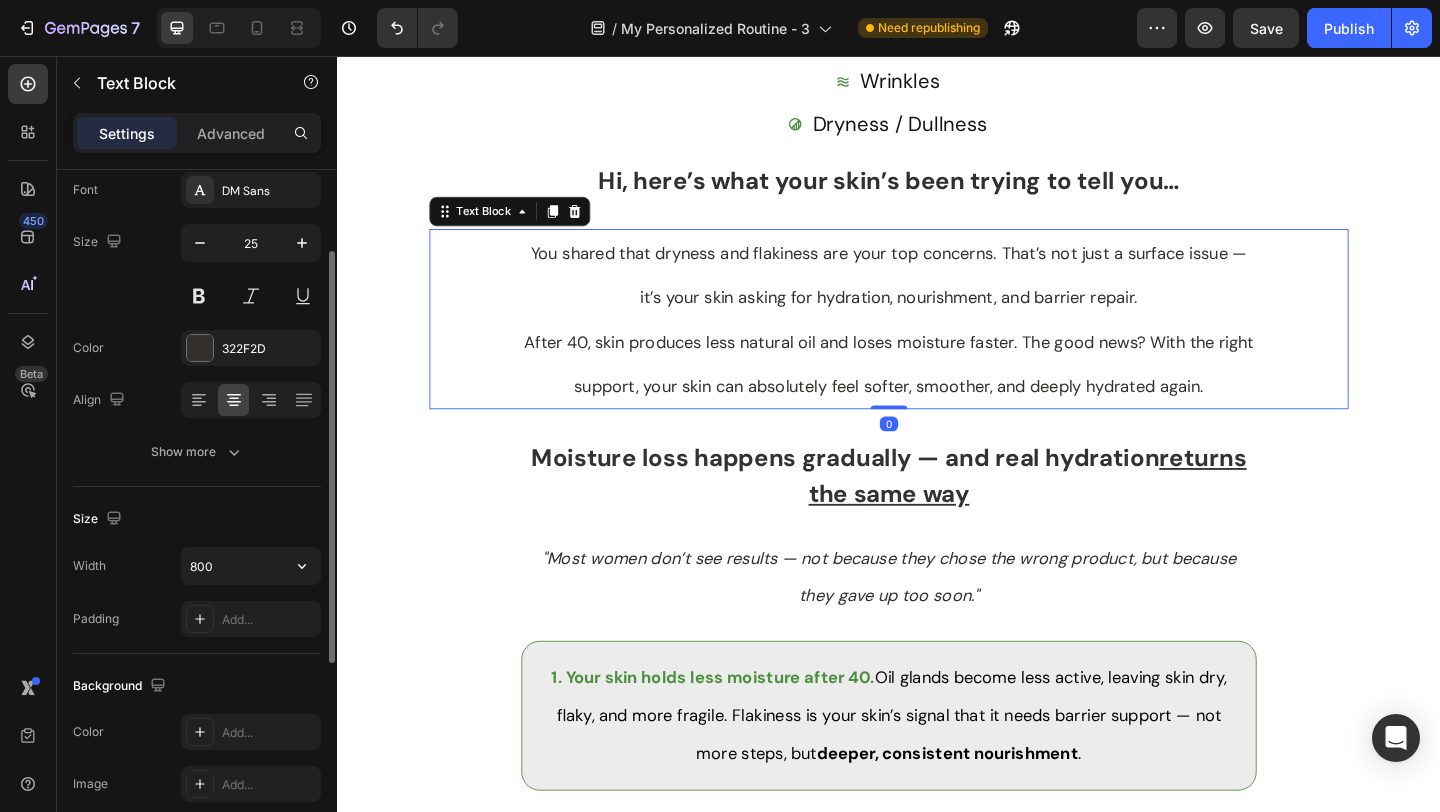 scroll, scrollTop: 123, scrollLeft: 0, axis: vertical 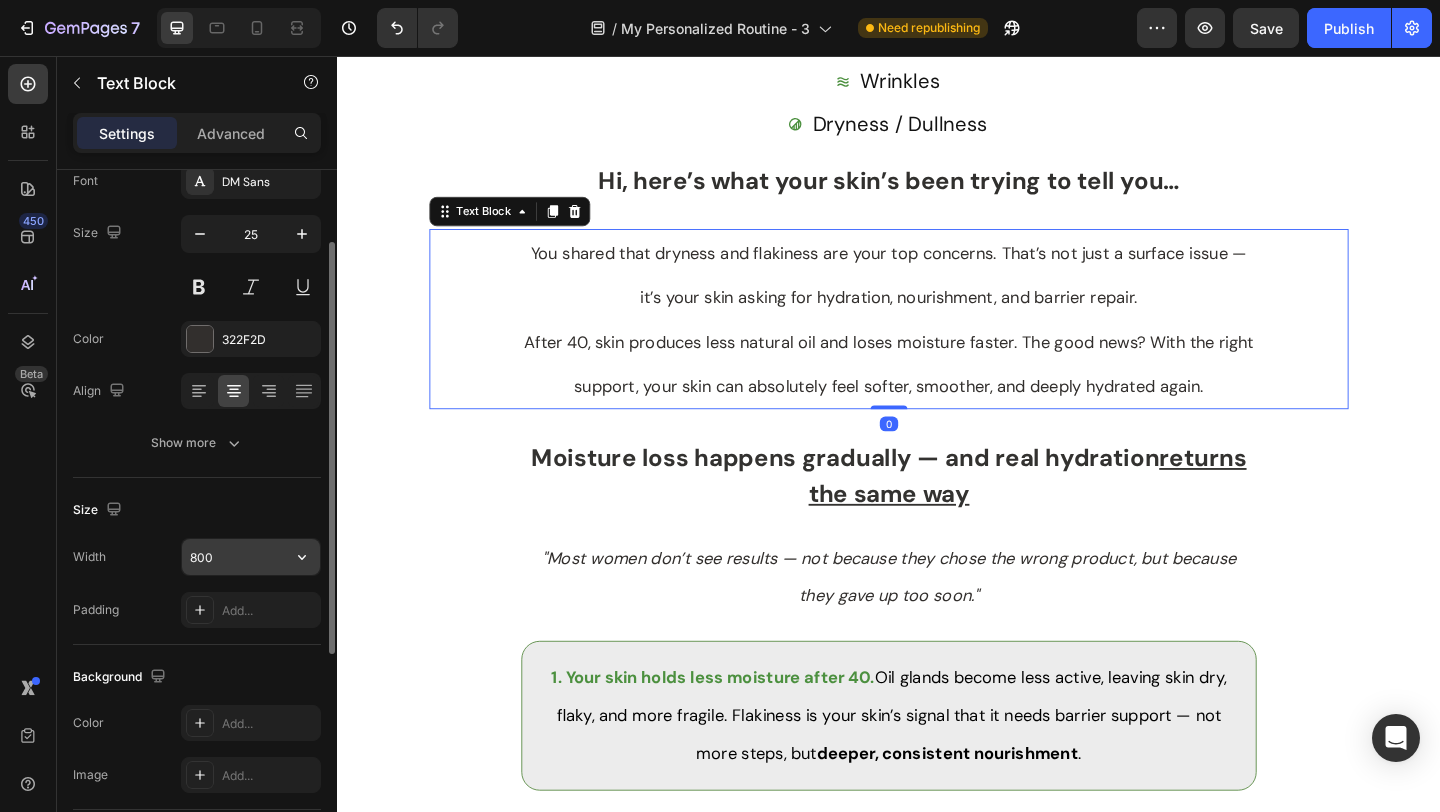 click on "800" at bounding box center [251, 557] 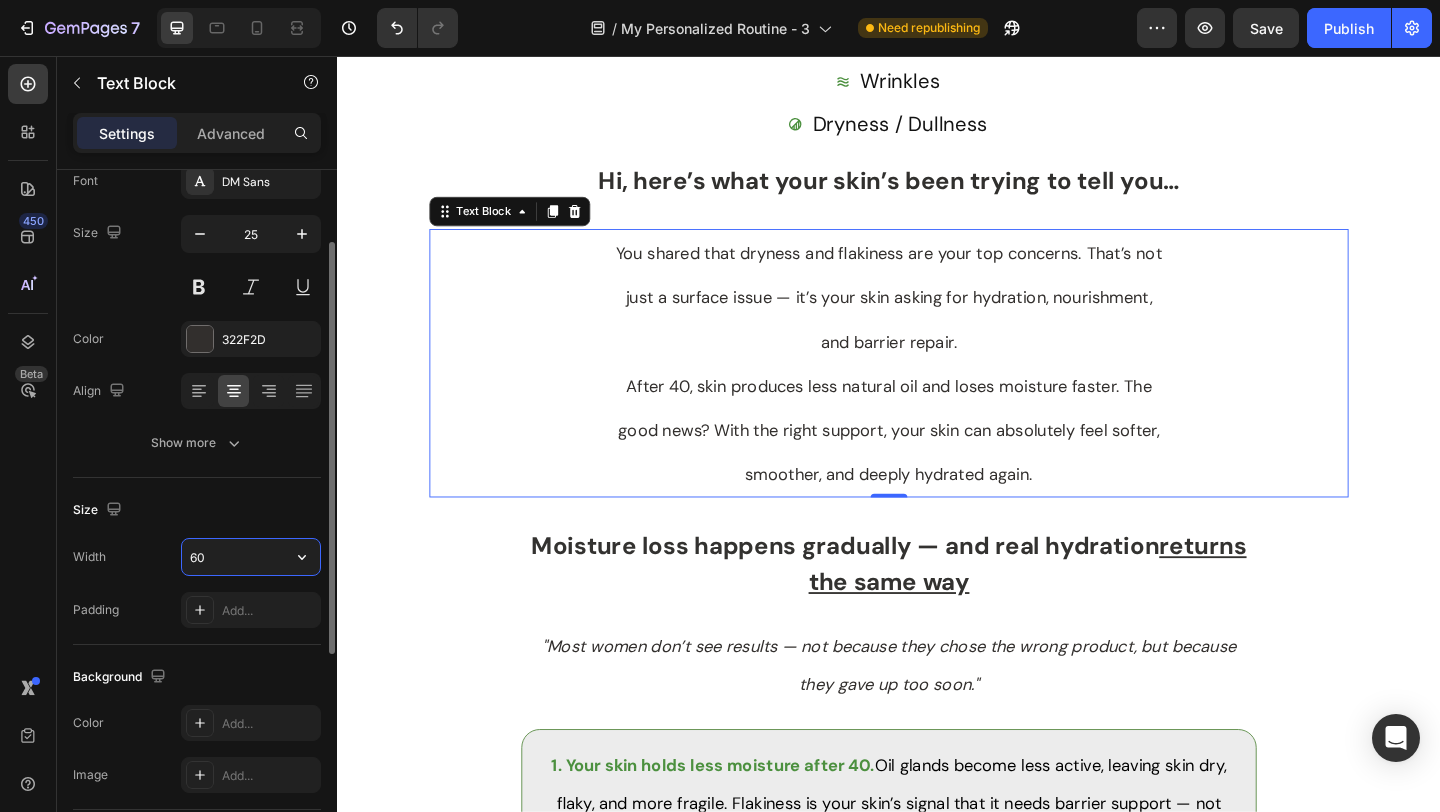 type on "6" 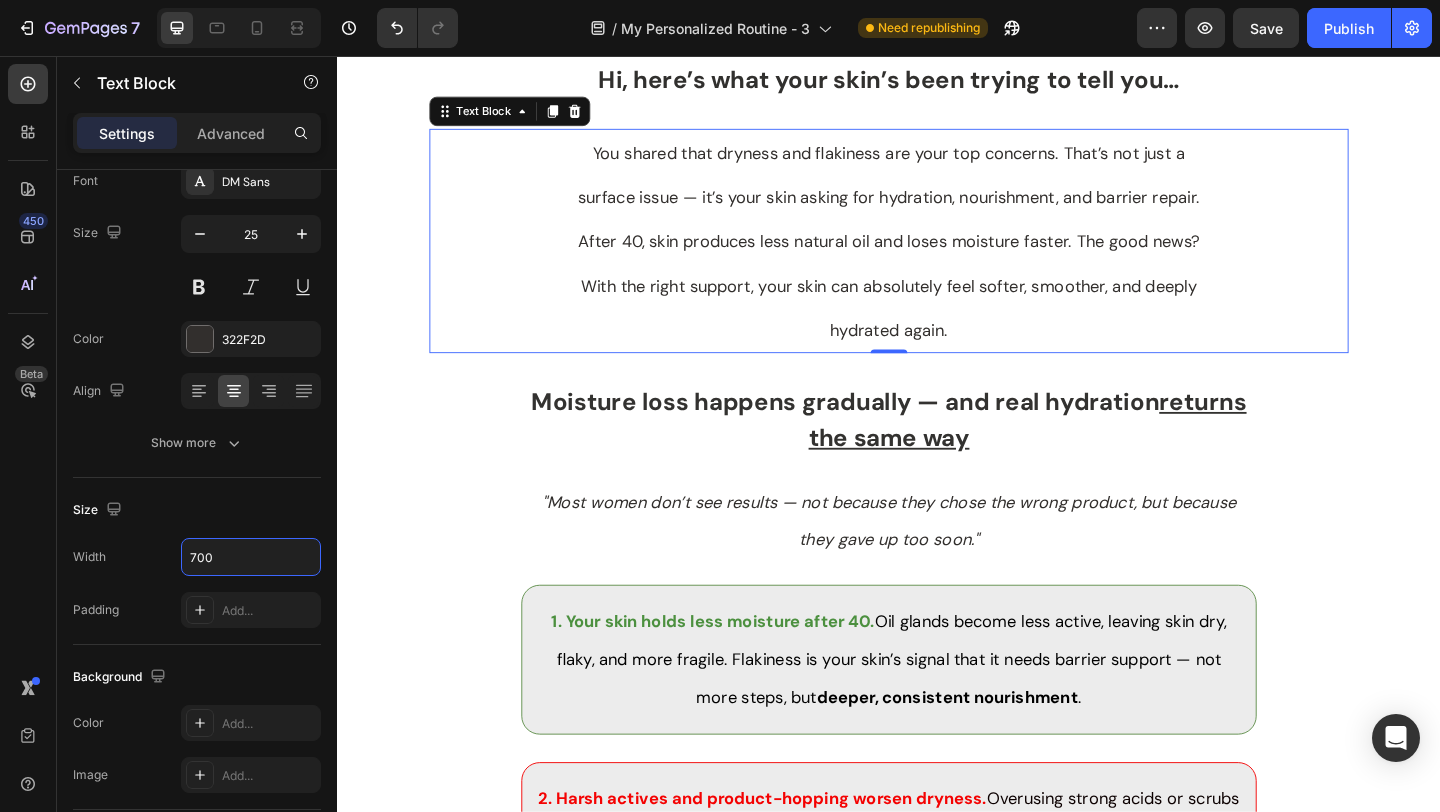 scroll, scrollTop: 478, scrollLeft: 0, axis: vertical 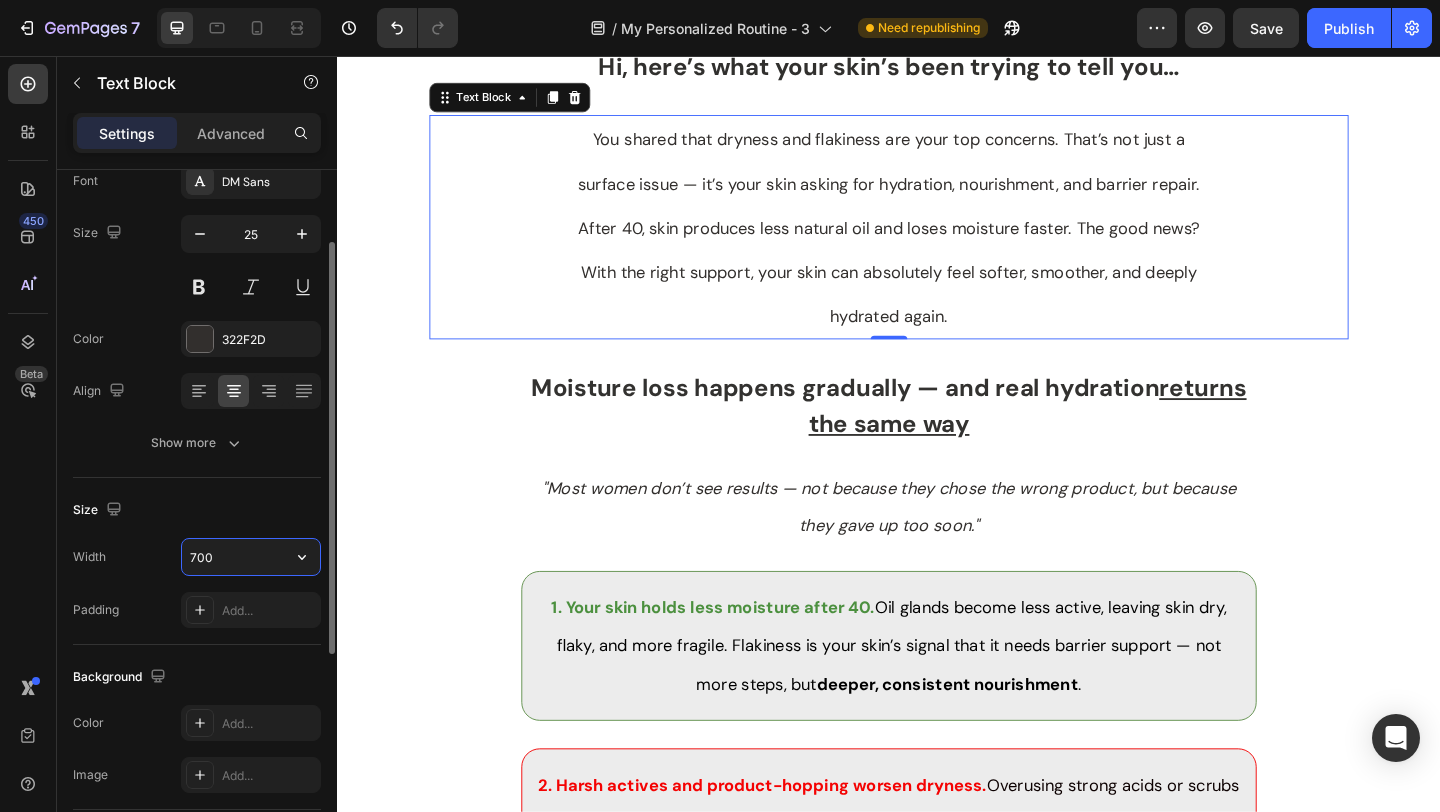 click on "700" at bounding box center [251, 557] 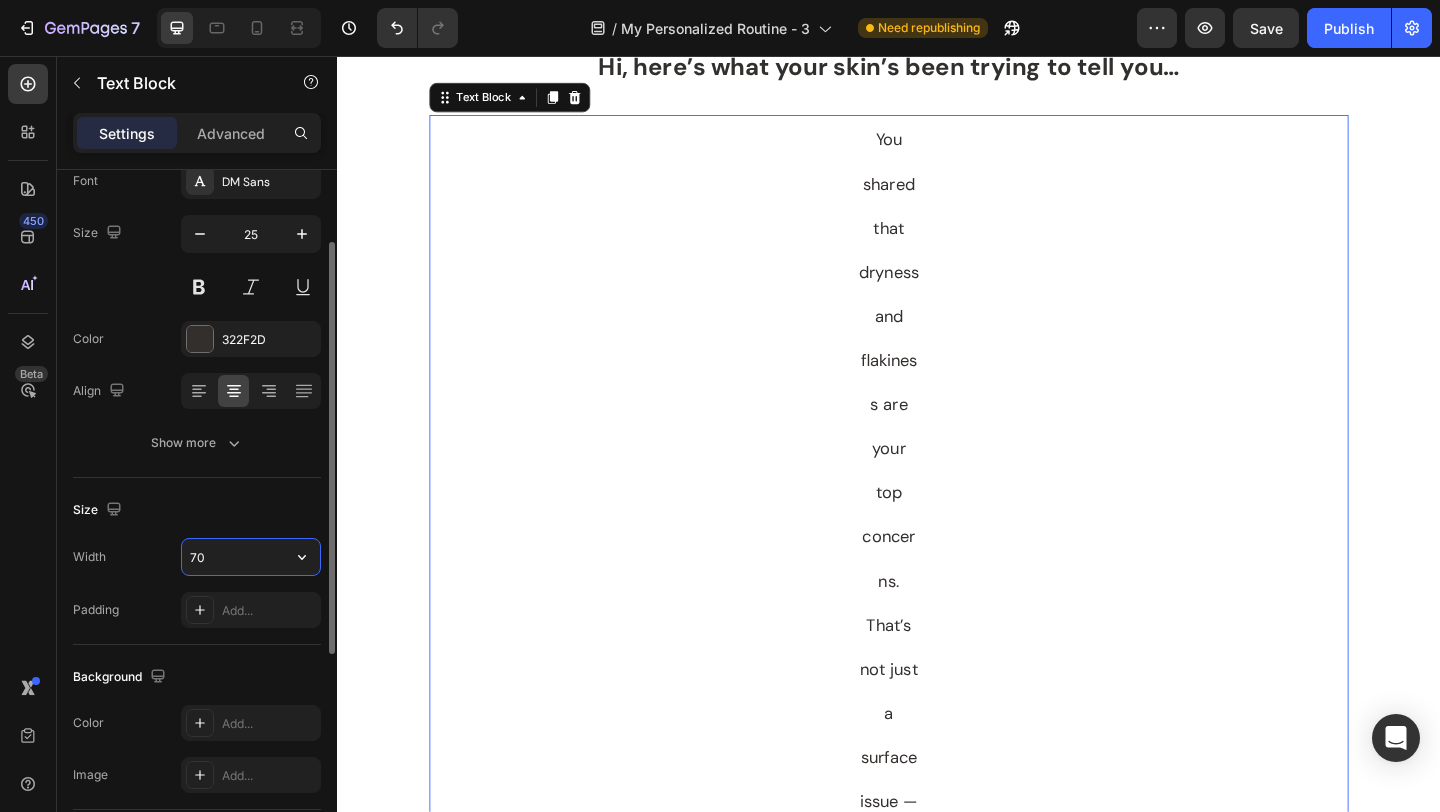 type on "7" 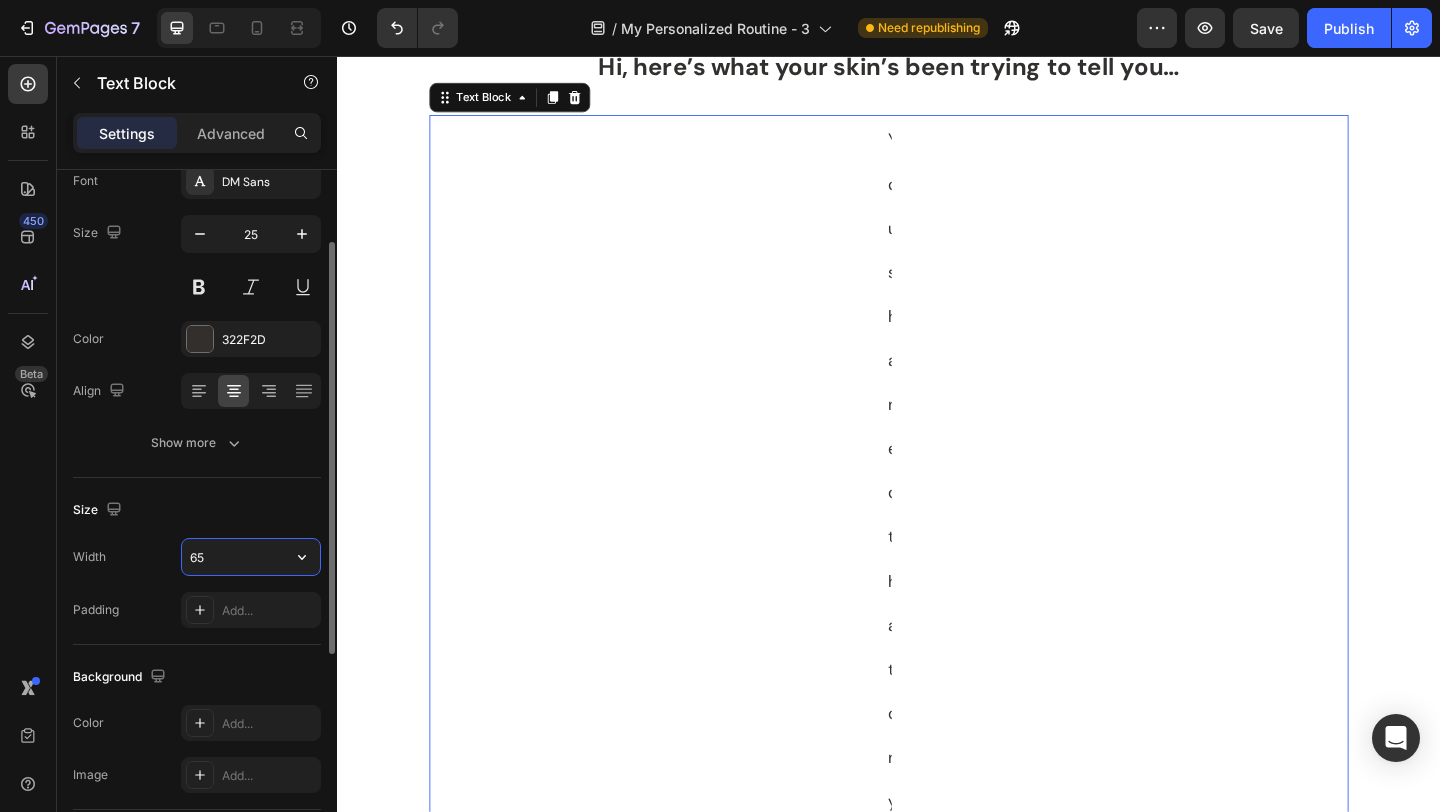 type on "650" 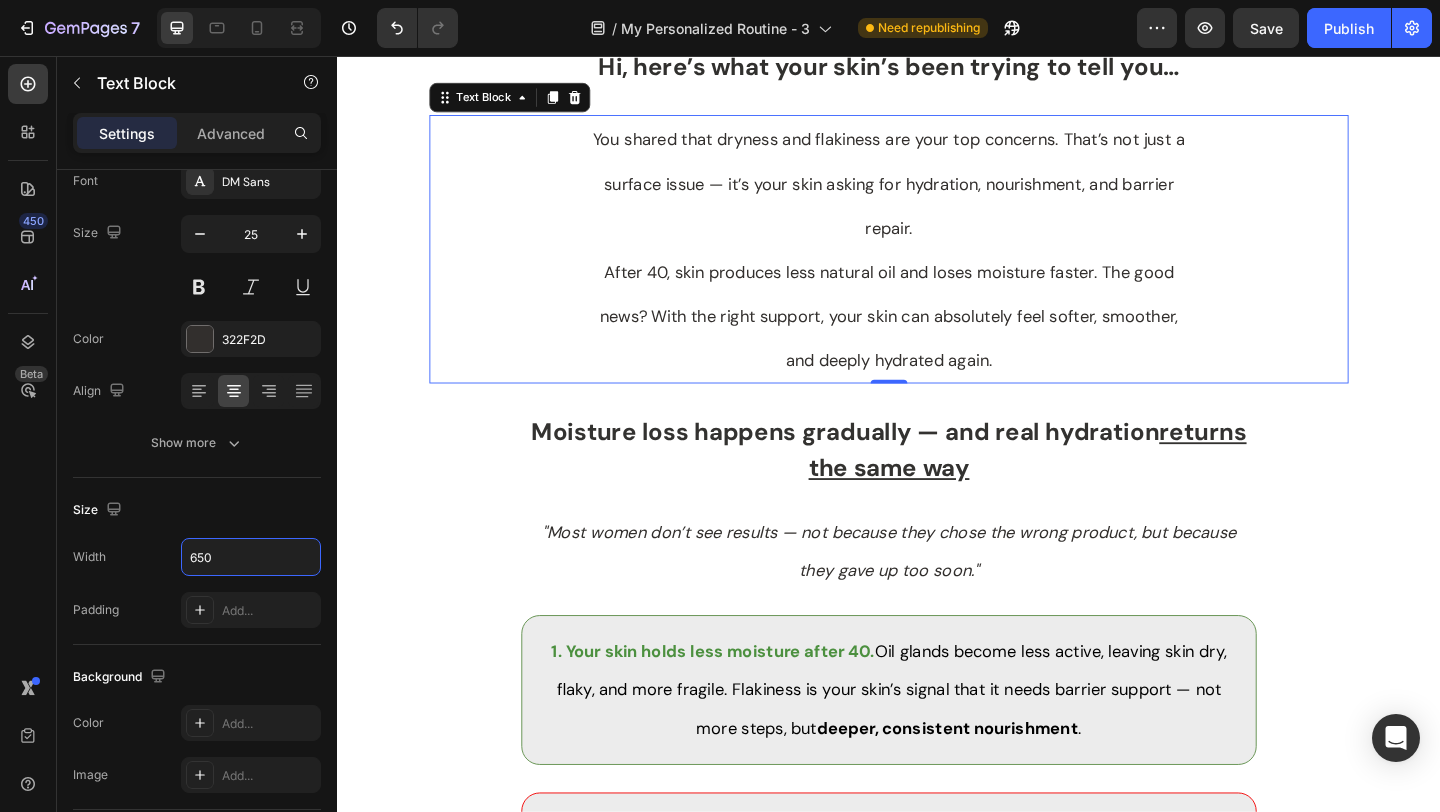 click on "Moisture loss happens gradually — and real hydration  returns the same way Heading "Most women don’t see results — not because they chose the wrong product, but because they gave up too soon." Text Block 1. Your skin holds less moisture after 40.  Oil glands become less active, leaving skin dry, flaky, and more fragile. Flakiness is your skin’s signal that it needs barrier support — not more steps, but  deeper, consistent nourishment . Text Block Row 2. Harsh actives and product-hopping worsen dryness.  Overusing strong acids or scrubs leads to flaking, irritation, and further dehydration. Text Block Row 3. Without daily SPF,  flakiness keeps coming back. UV rays break down collagen and weaken the skin barrier — causing chronic dryness over time. Text Block Row Row Section 3" at bounding box center (937, 793) 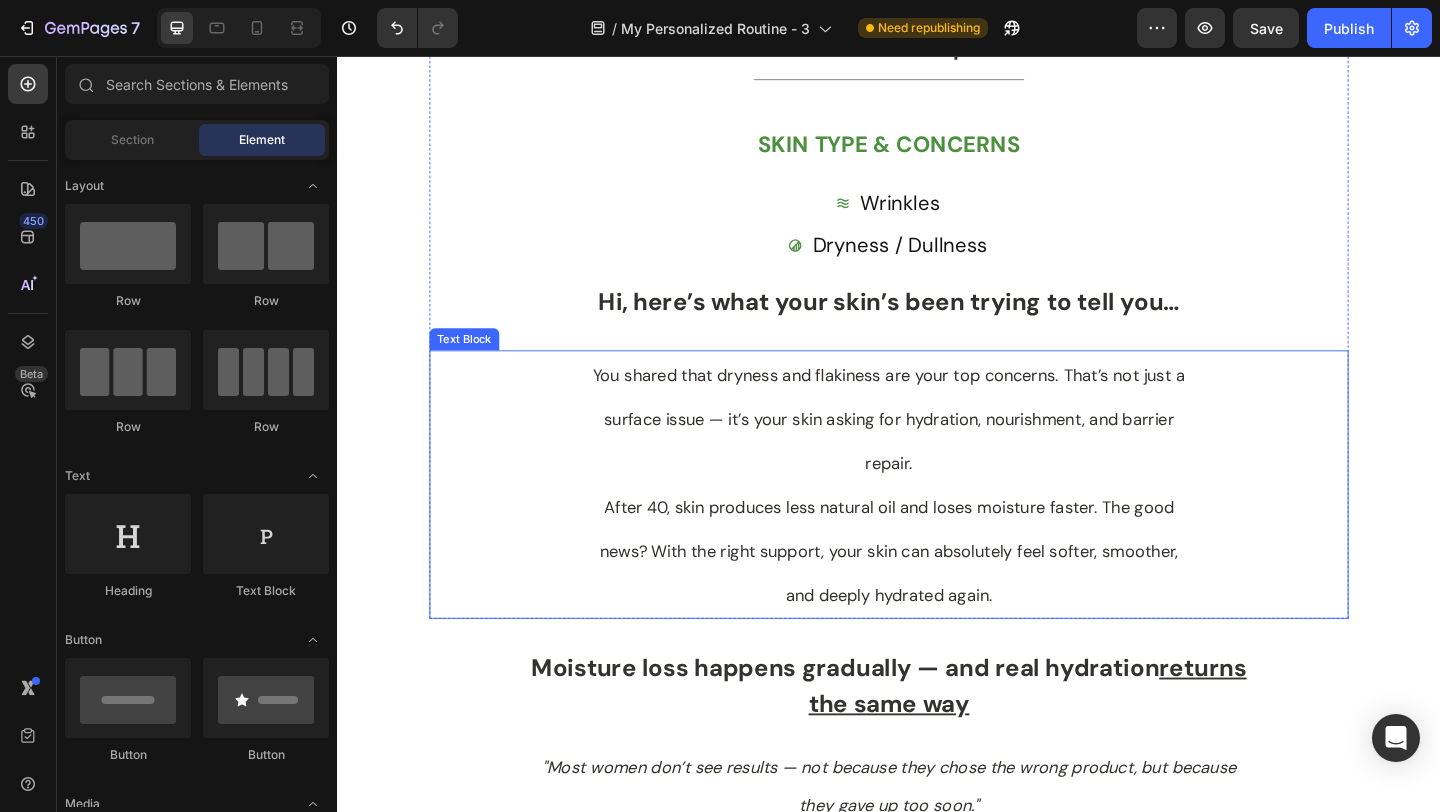 scroll, scrollTop: 197, scrollLeft: 0, axis: vertical 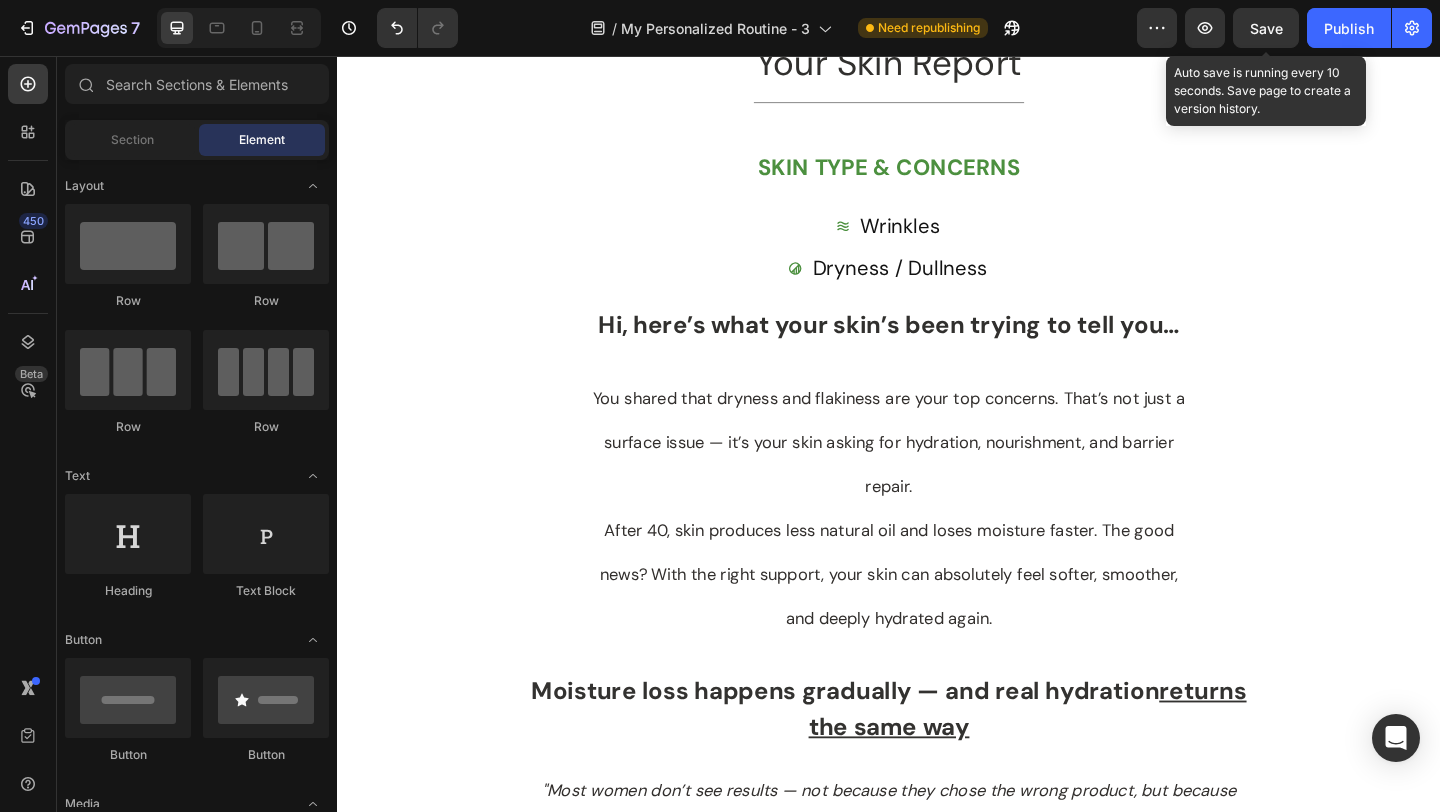 click on "Save" at bounding box center [1266, 28] 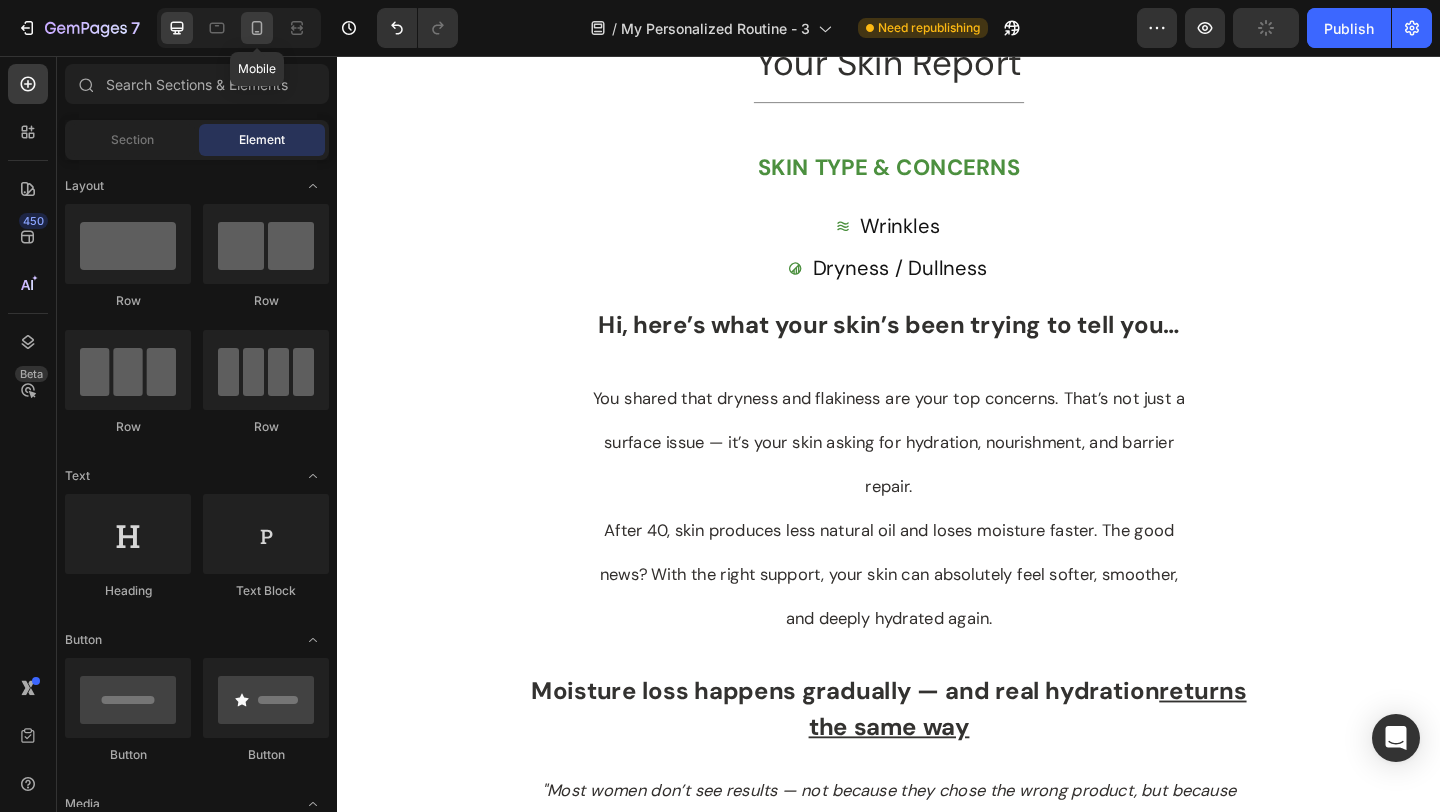 click 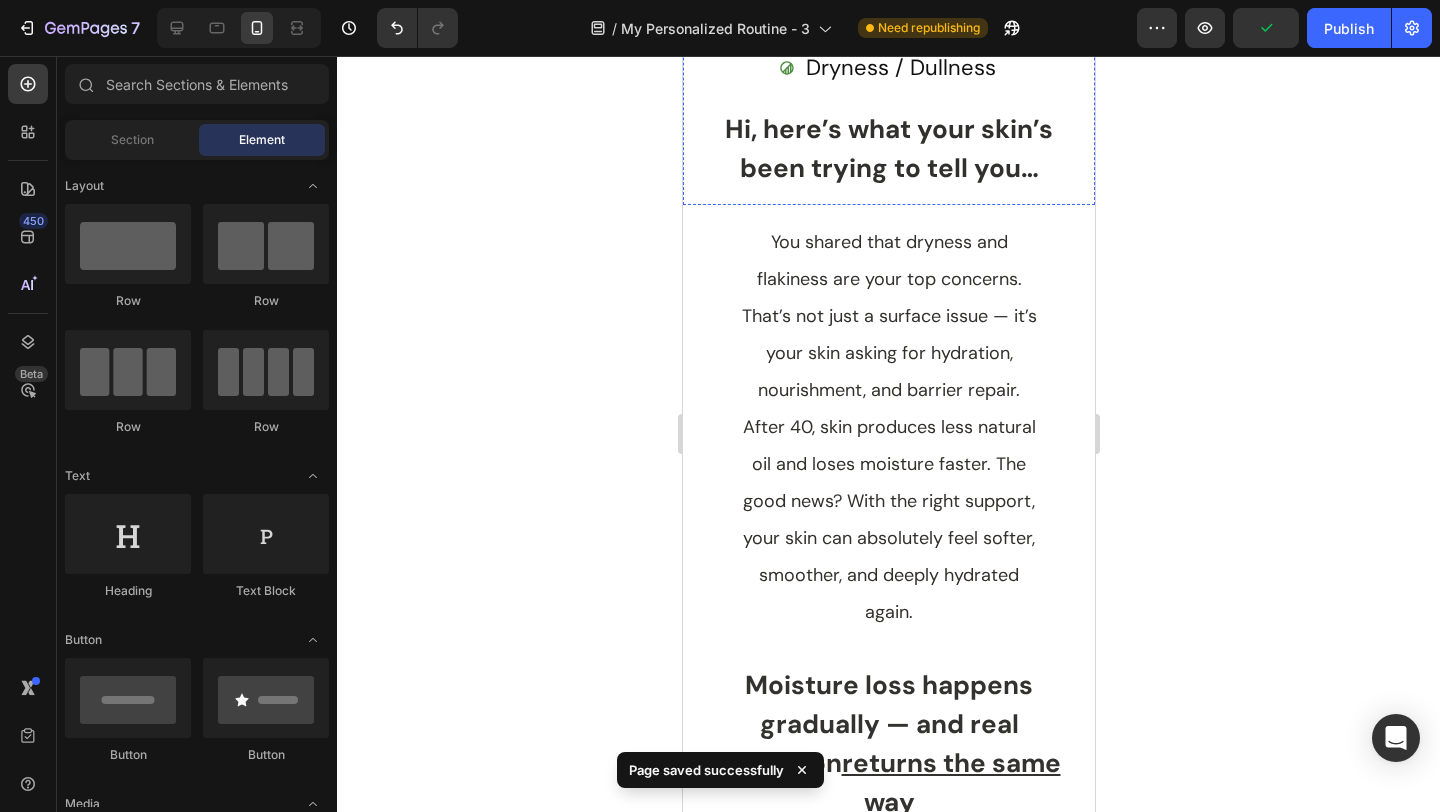 scroll, scrollTop: 430, scrollLeft: 0, axis: vertical 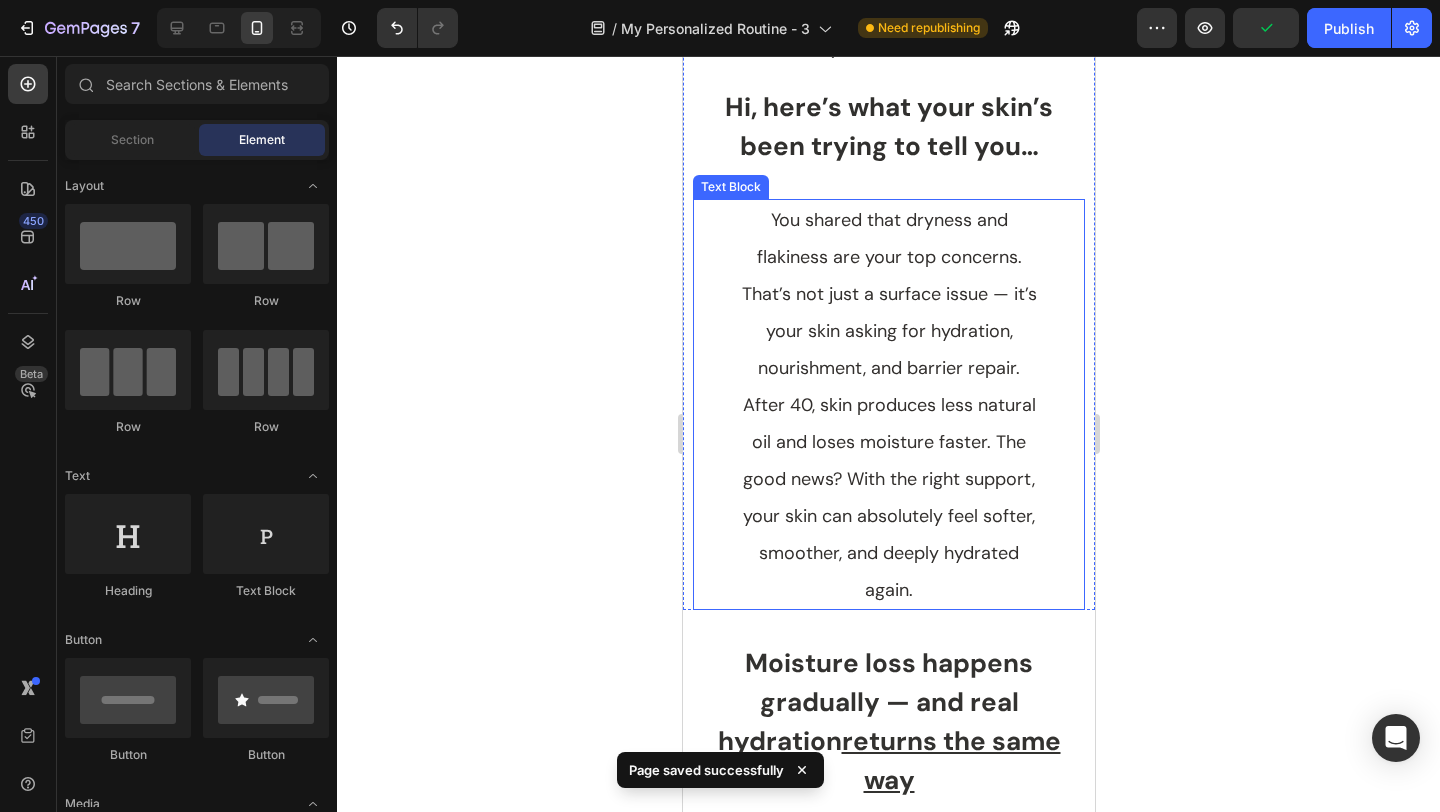 click on "You shared that dryness and flakiness are your top concerns. That’s not just a surface issue — it’s your skin asking for hydration, nourishment, and barrier repair." at bounding box center (888, 294) 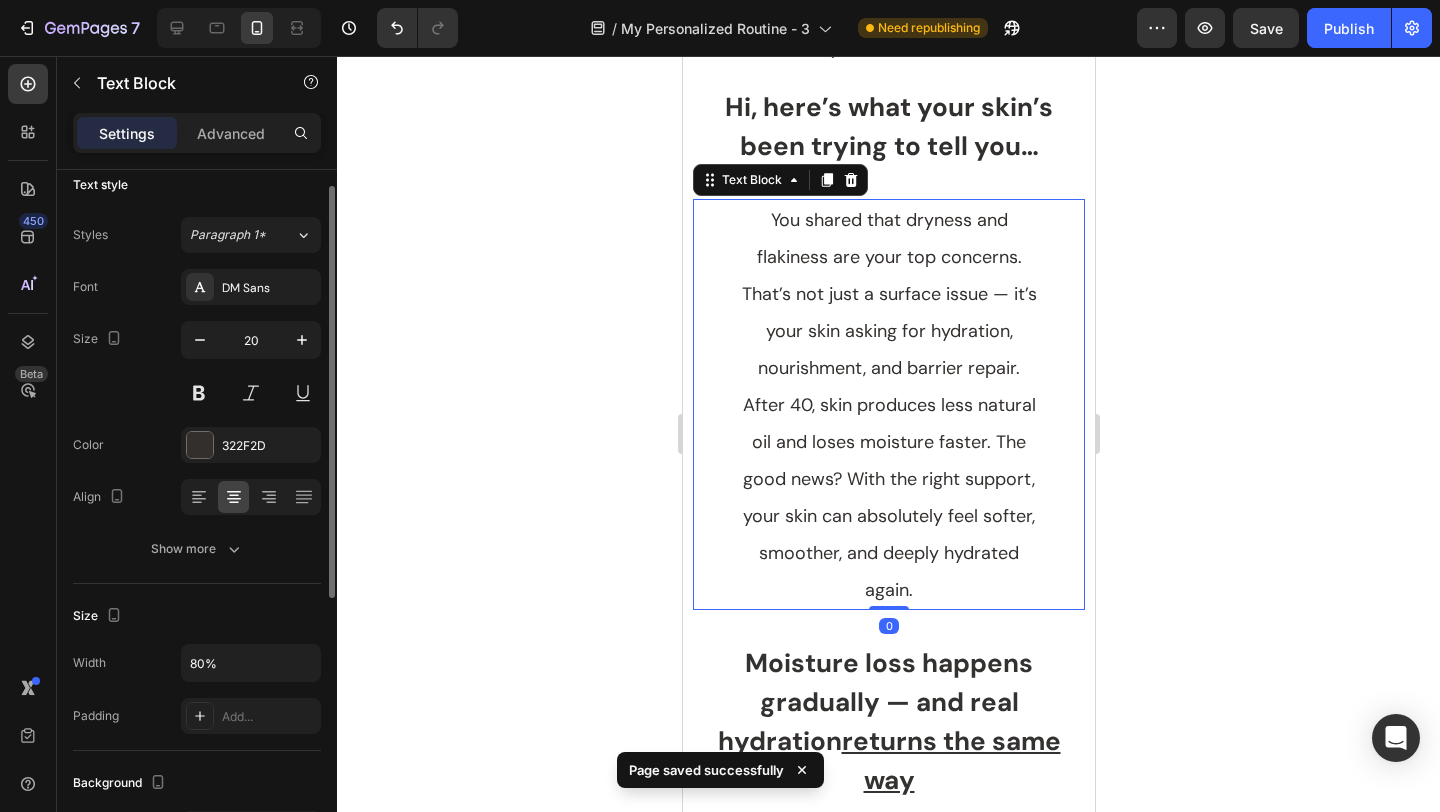 scroll, scrollTop: 21, scrollLeft: 0, axis: vertical 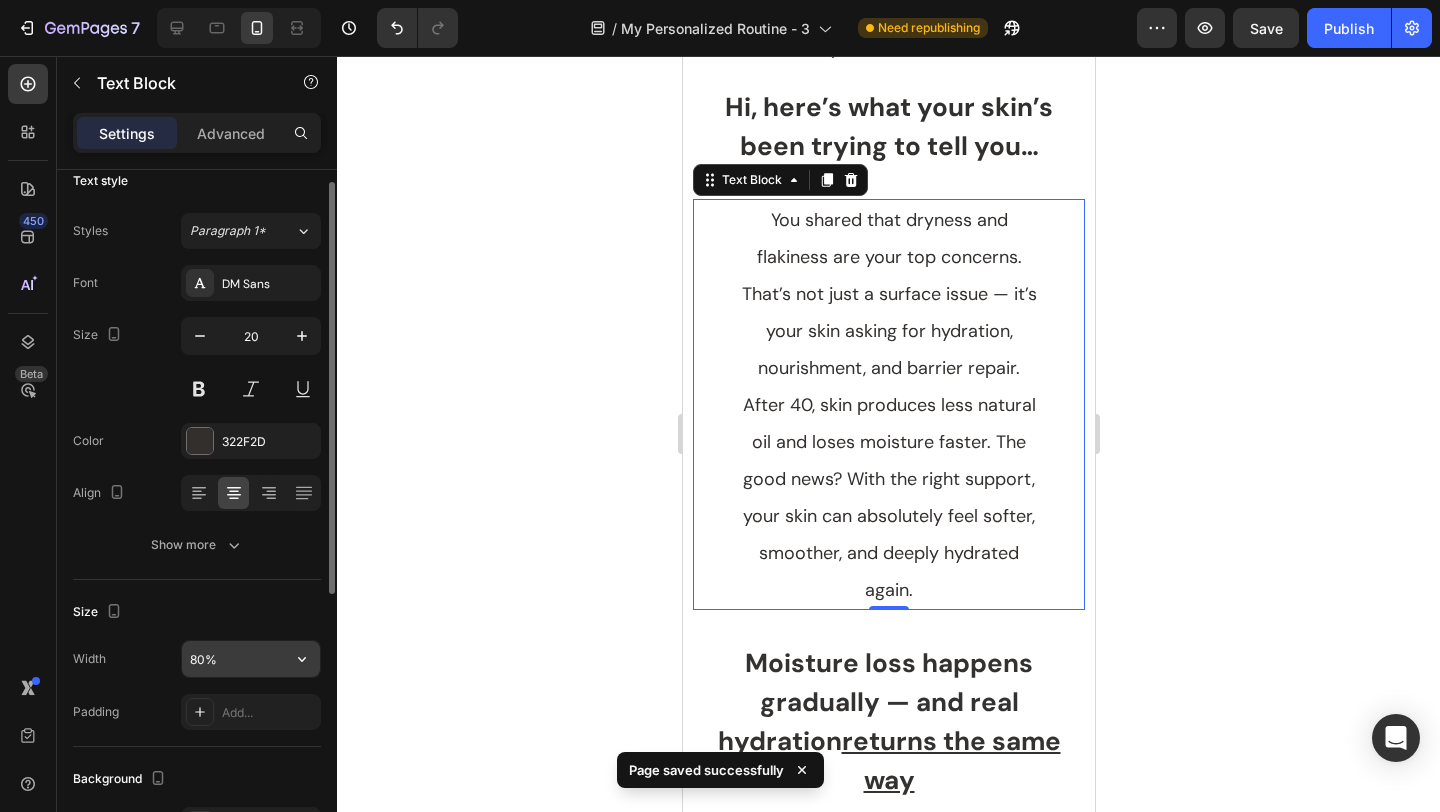 click on "80%" at bounding box center (251, 659) 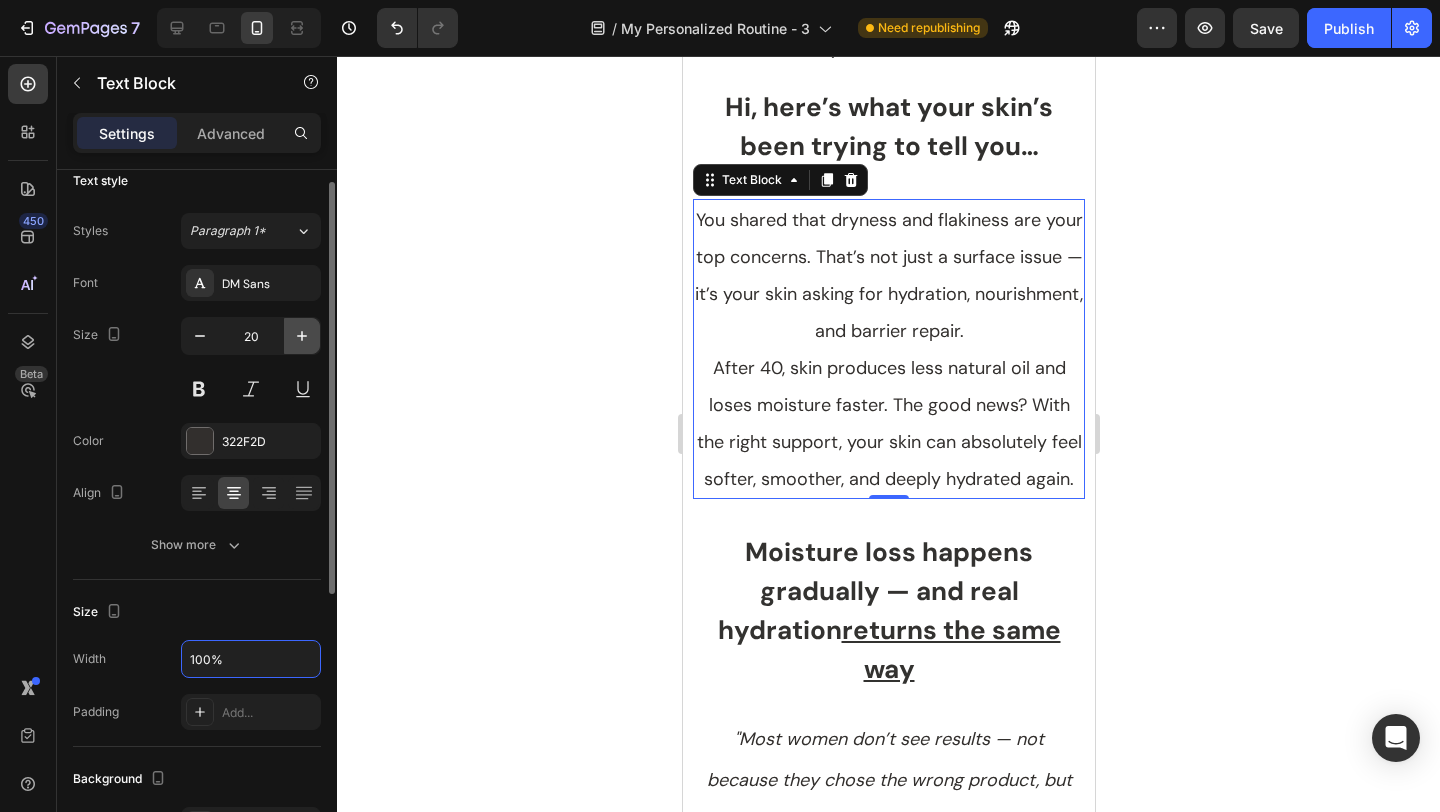 type on "100%" 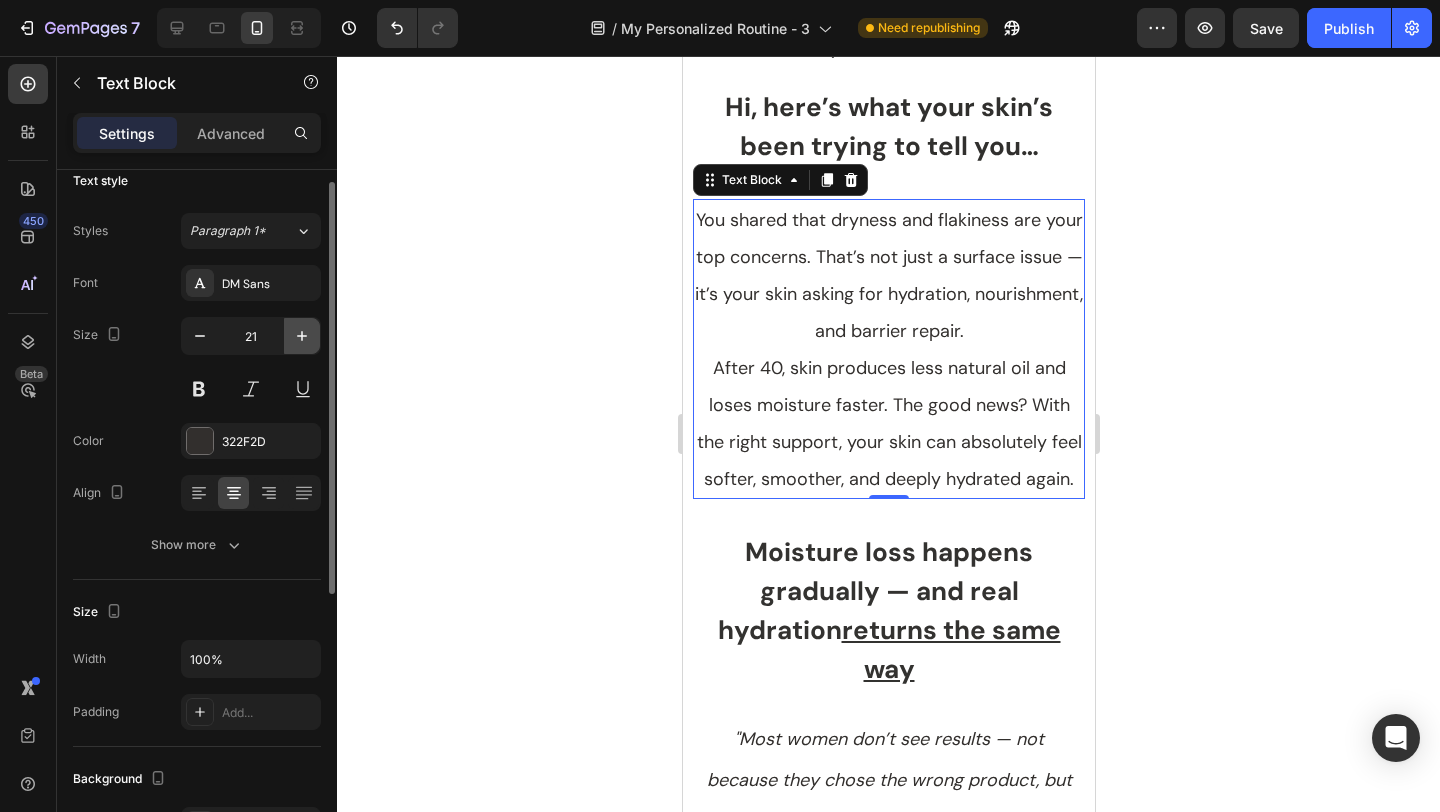 click at bounding box center (302, 336) 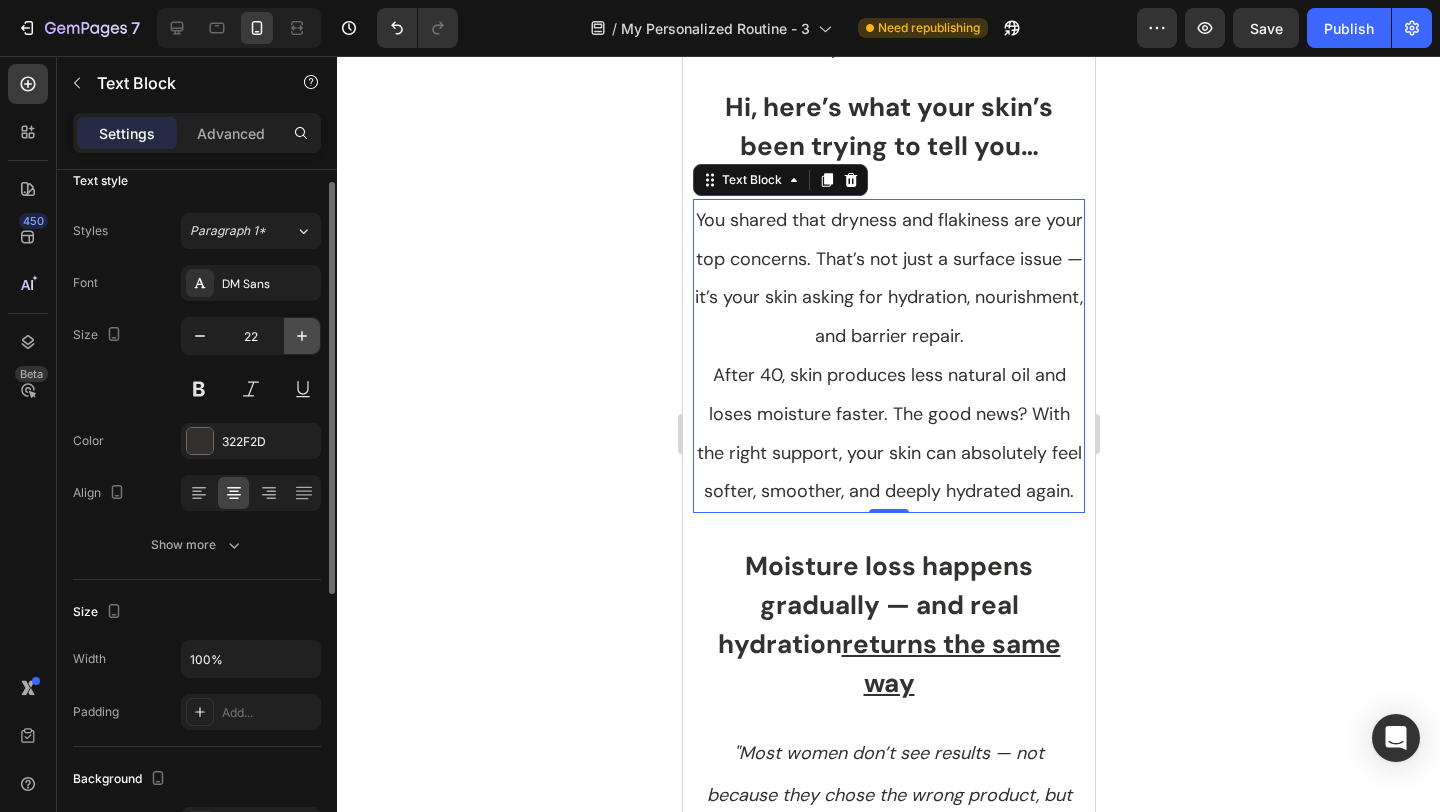 click at bounding box center [302, 336] 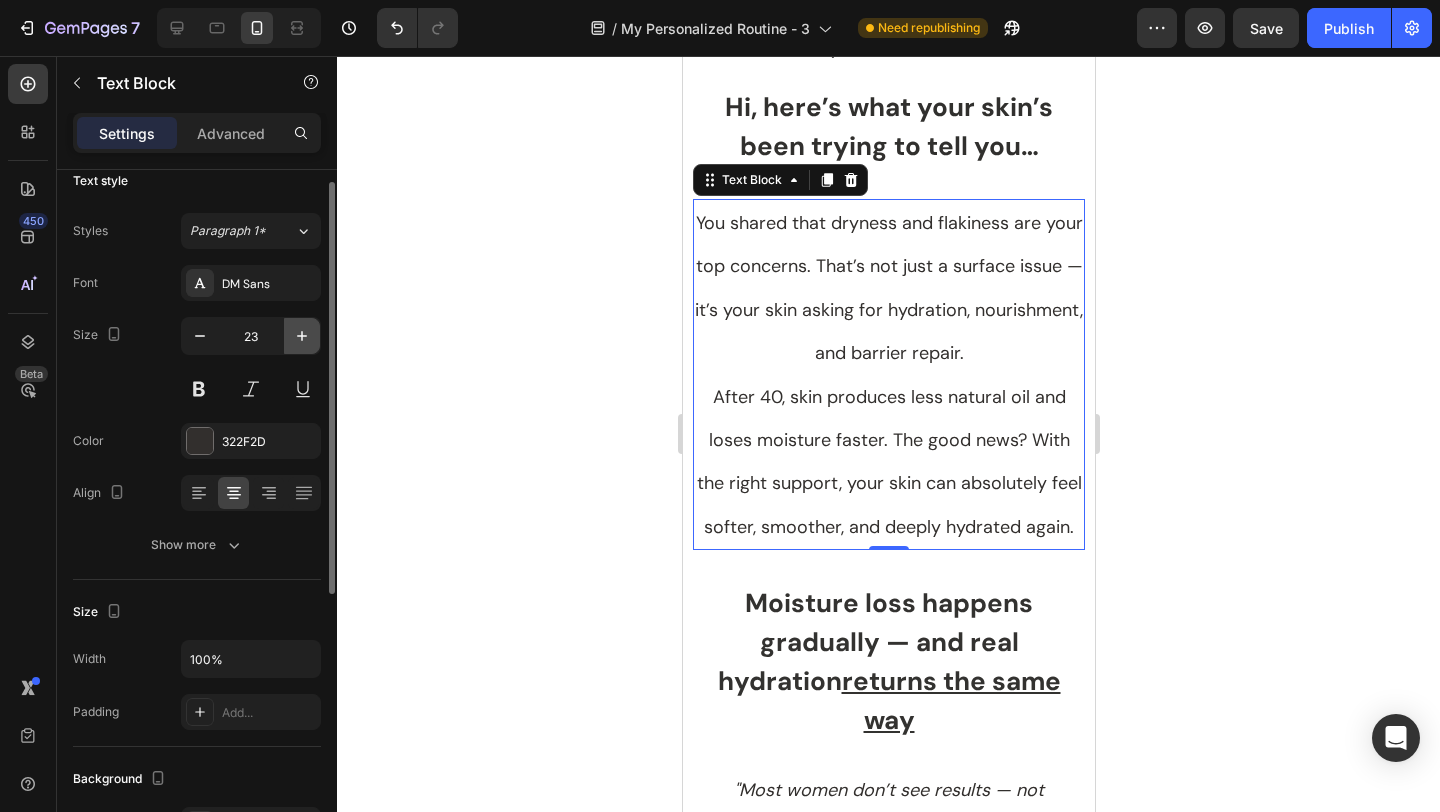 click at bounding box center (302, 336) 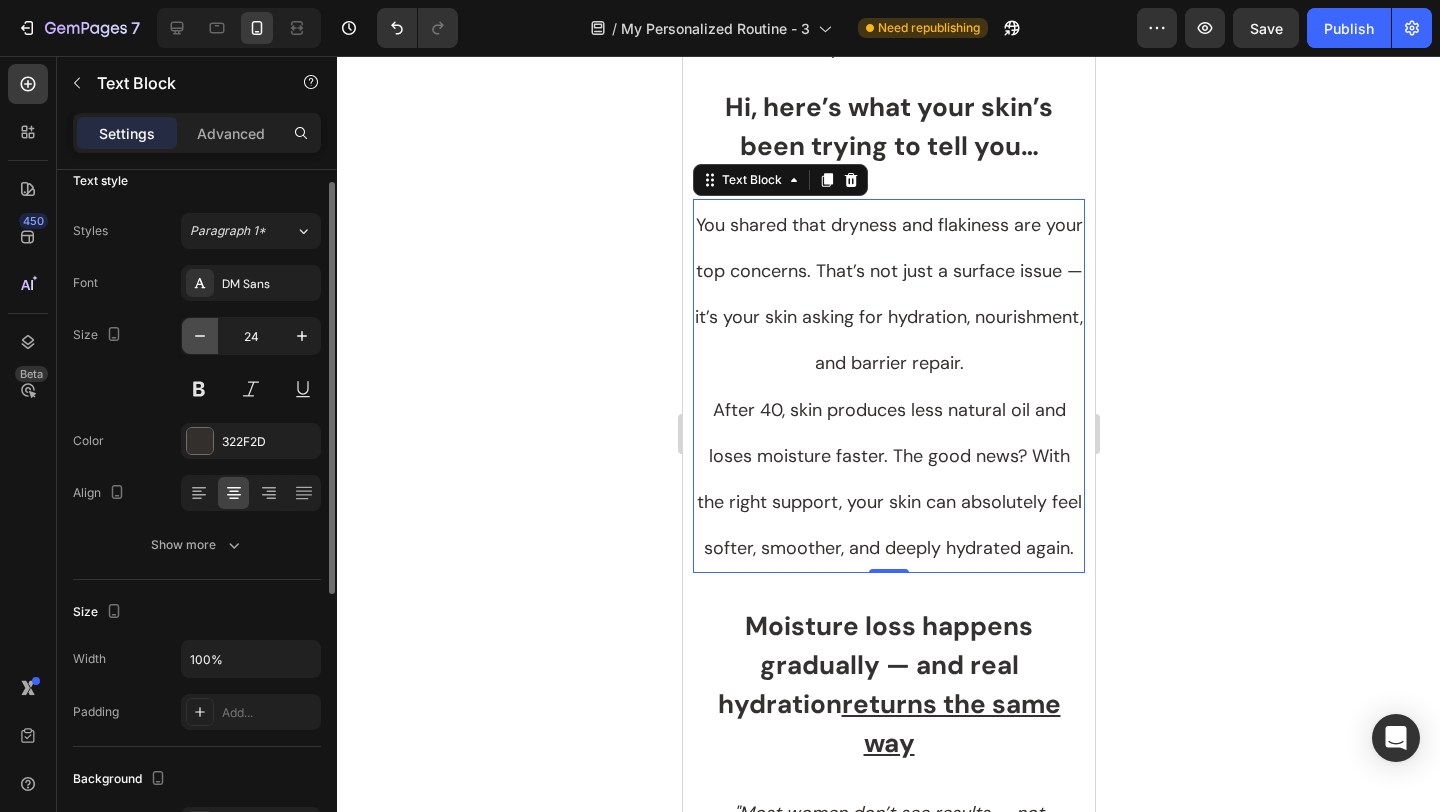 click 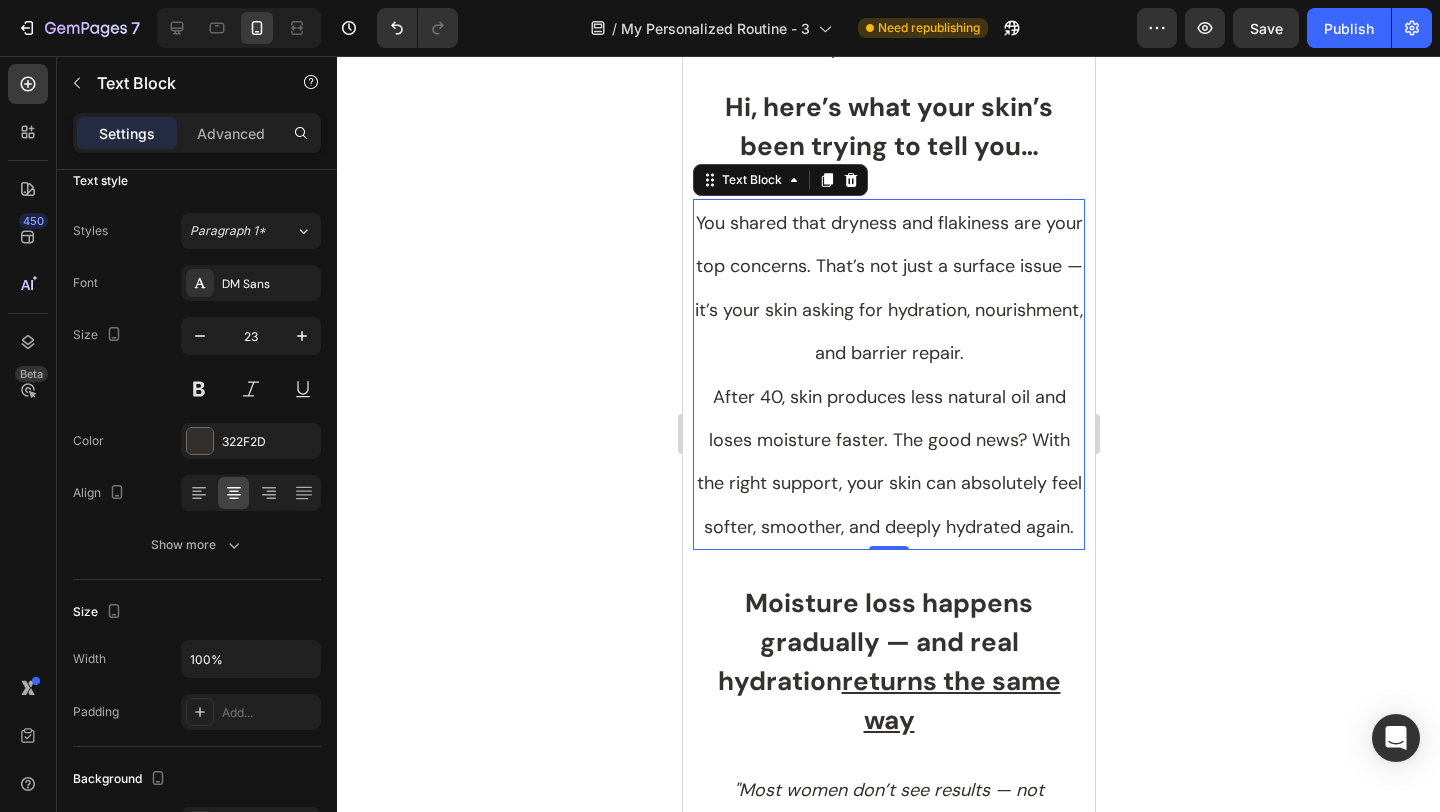 click on "Settings Advanced" at bounding box center (197, 133) 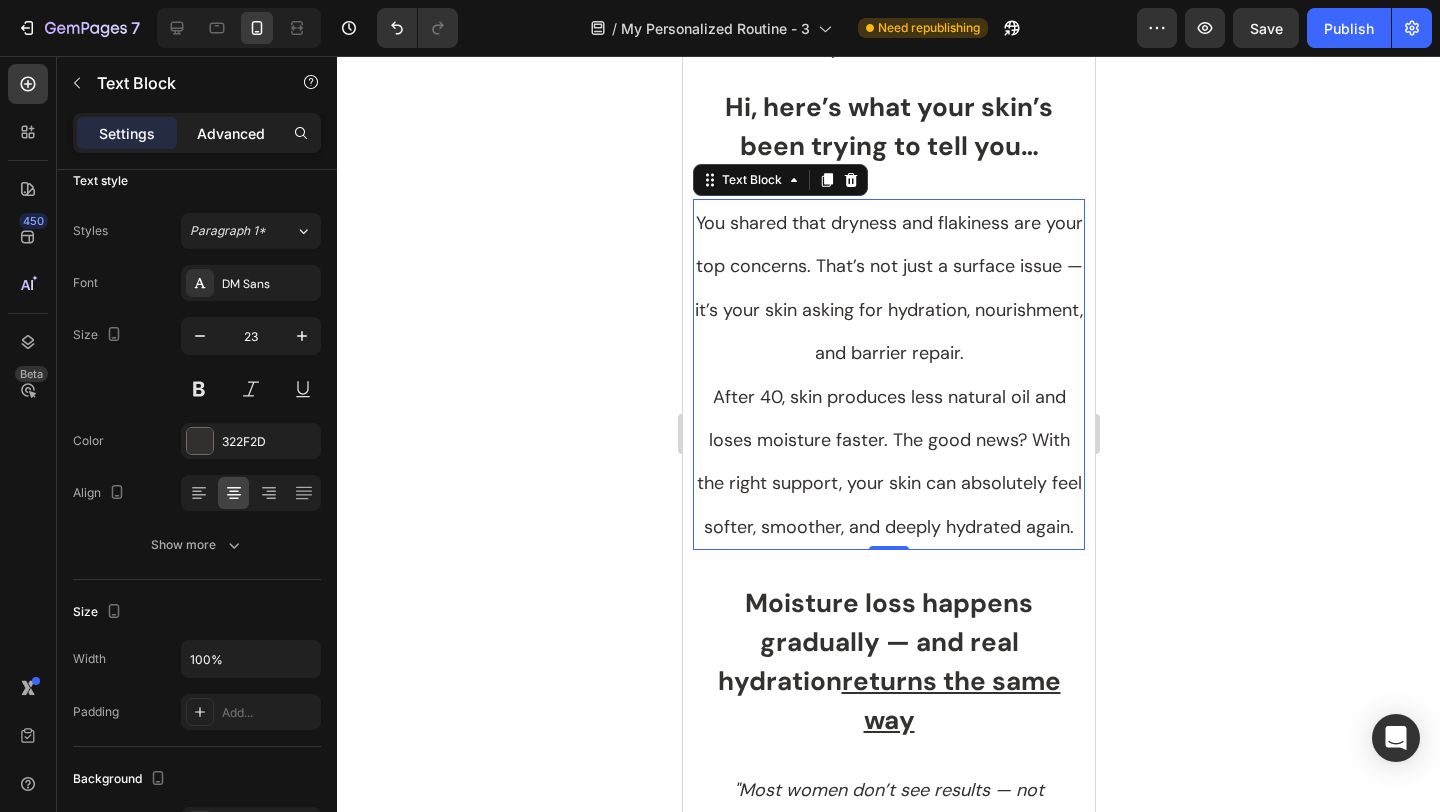 click on "Advanced" at bounding box center [231, 133] 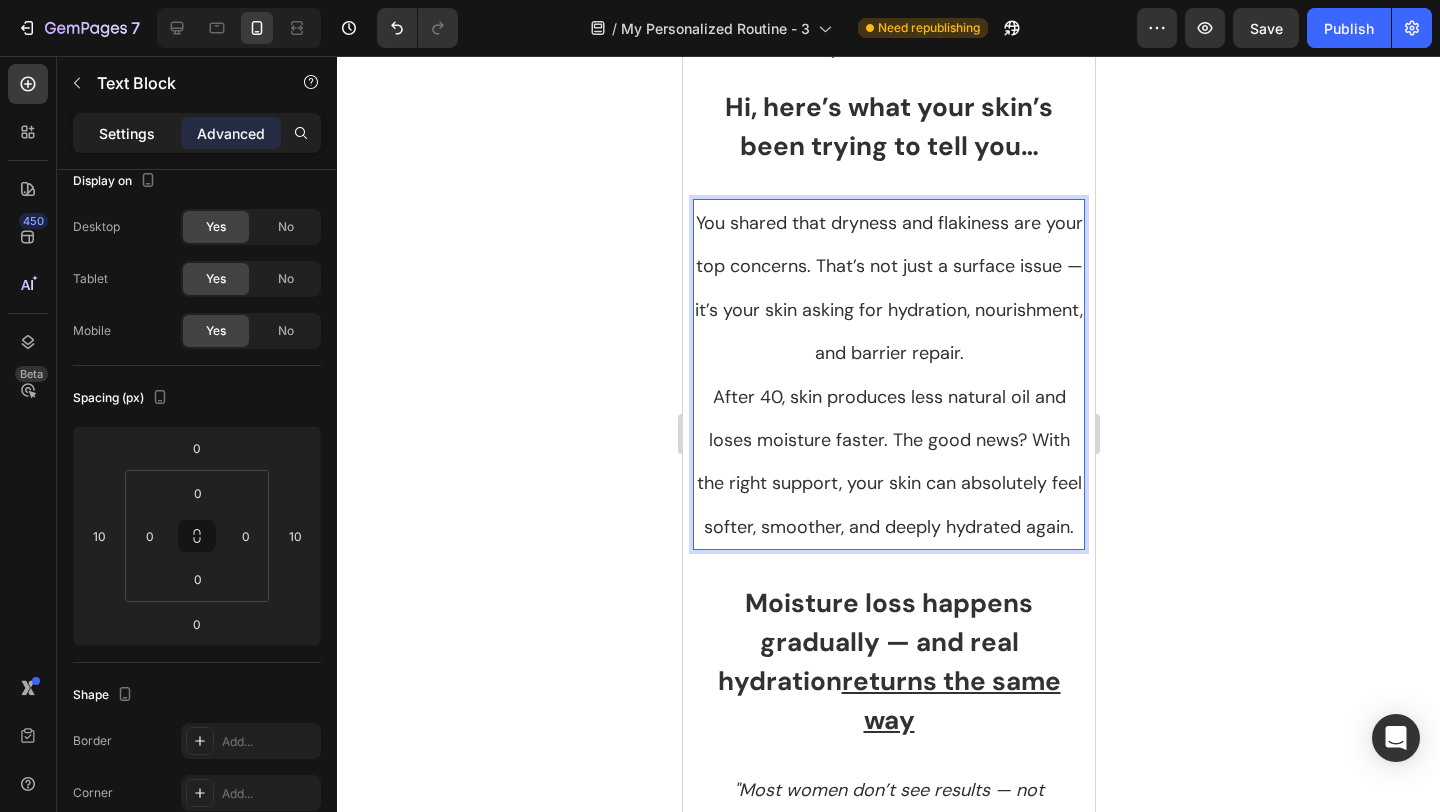 click on "Settings" at bounding box center [127, 133] 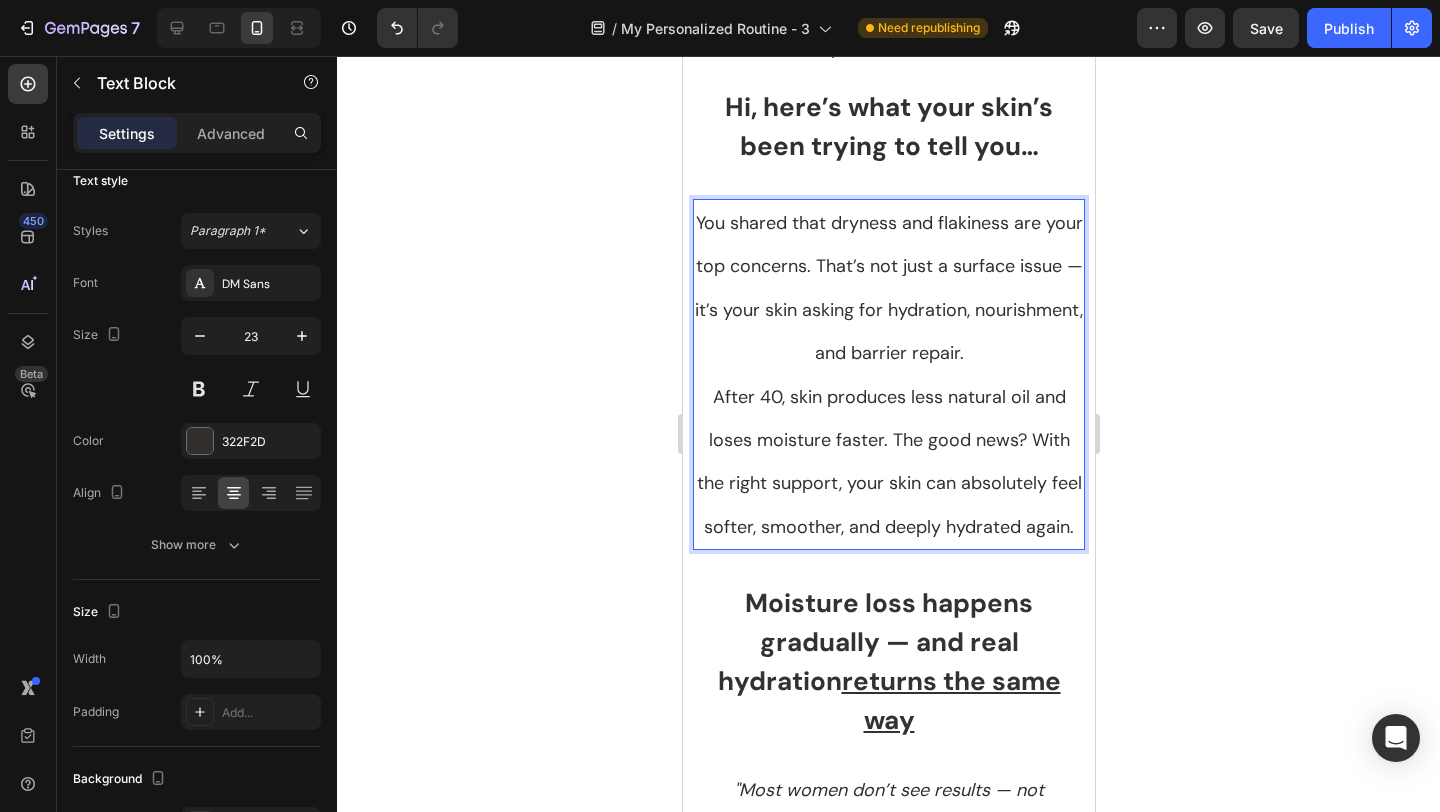 click 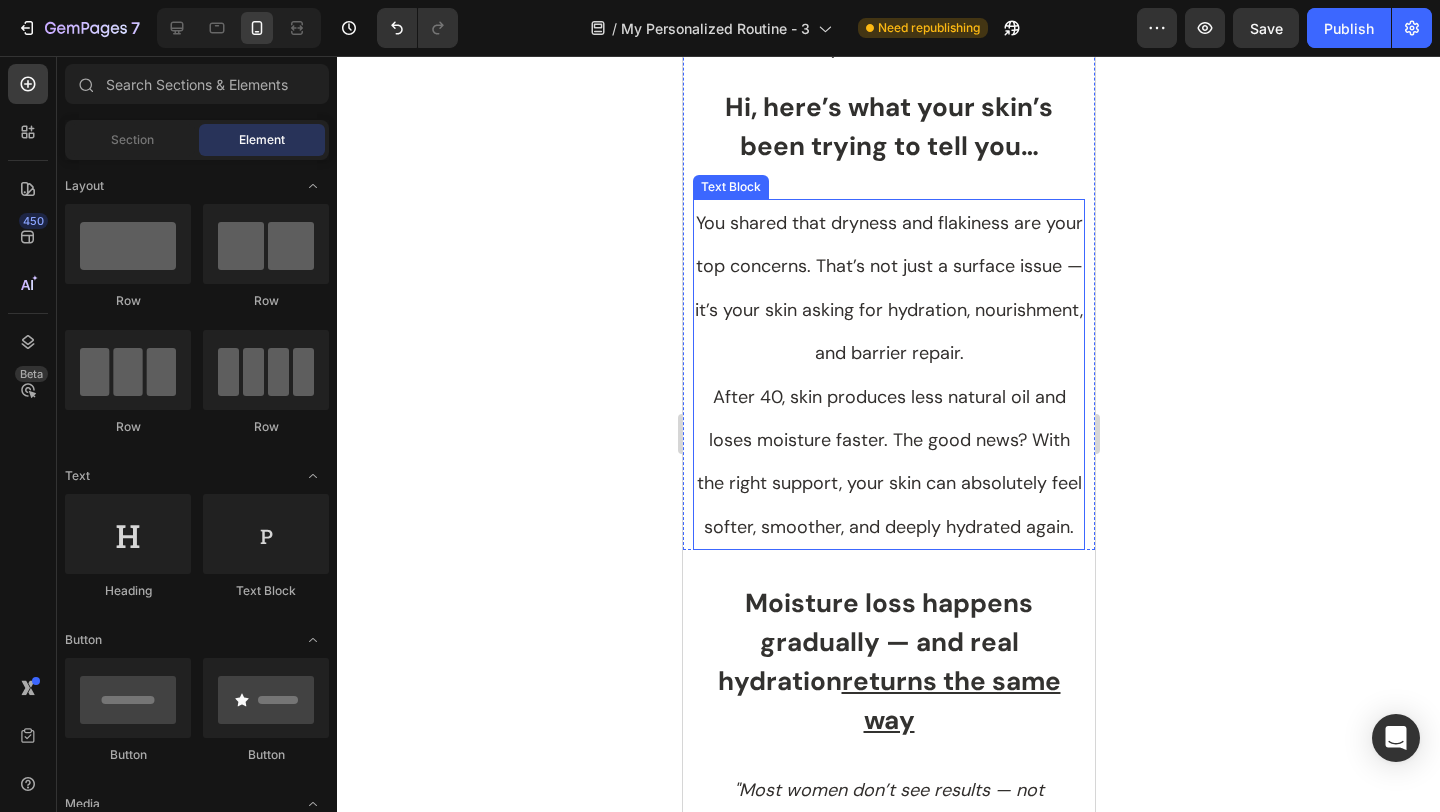 click on "You shared that dryness and flakiness are your top concerns. That’s not just a surface issue — it’s your skin asking for hydration, nourishment, and barrier repair." at bounding box center (888, 288) 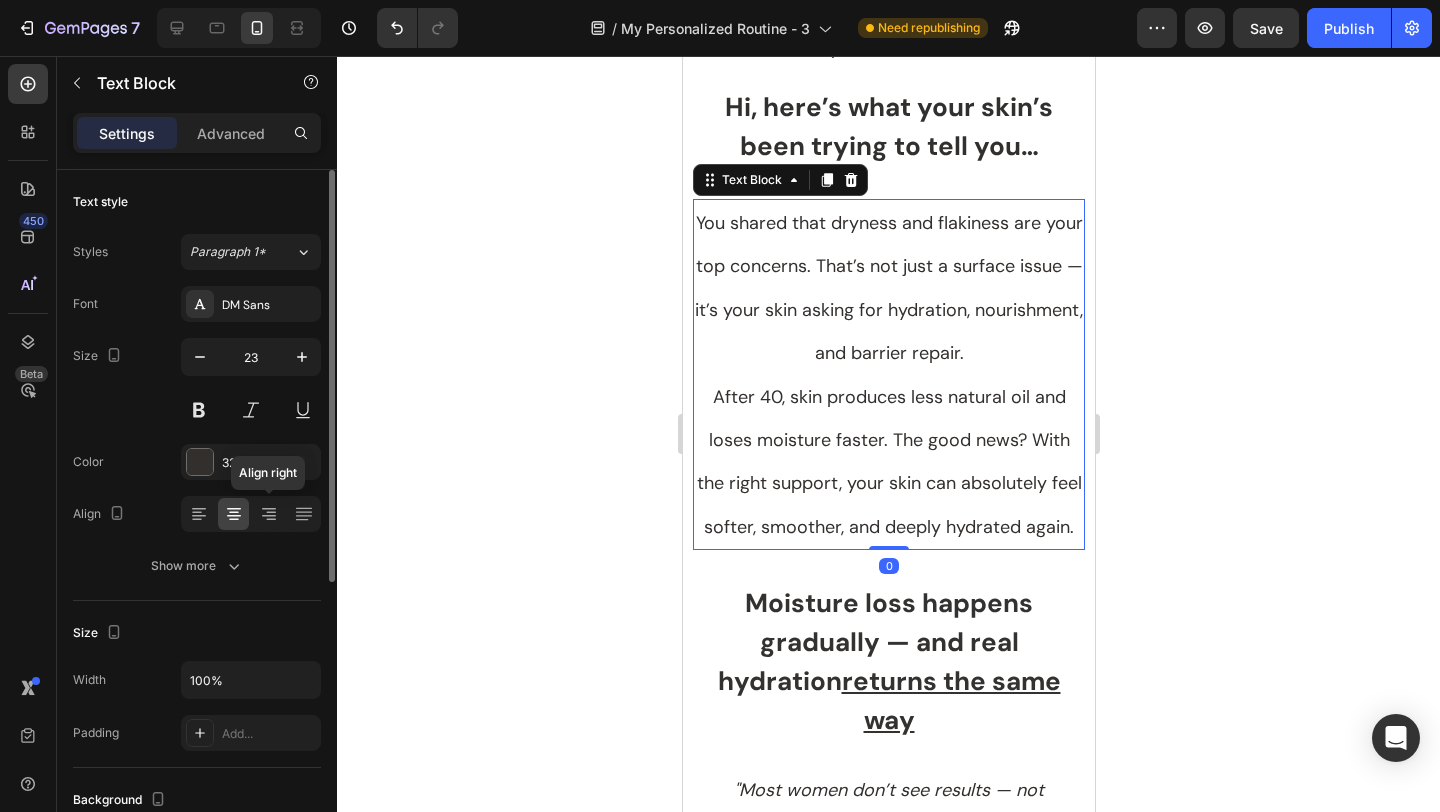 click on "Align right" 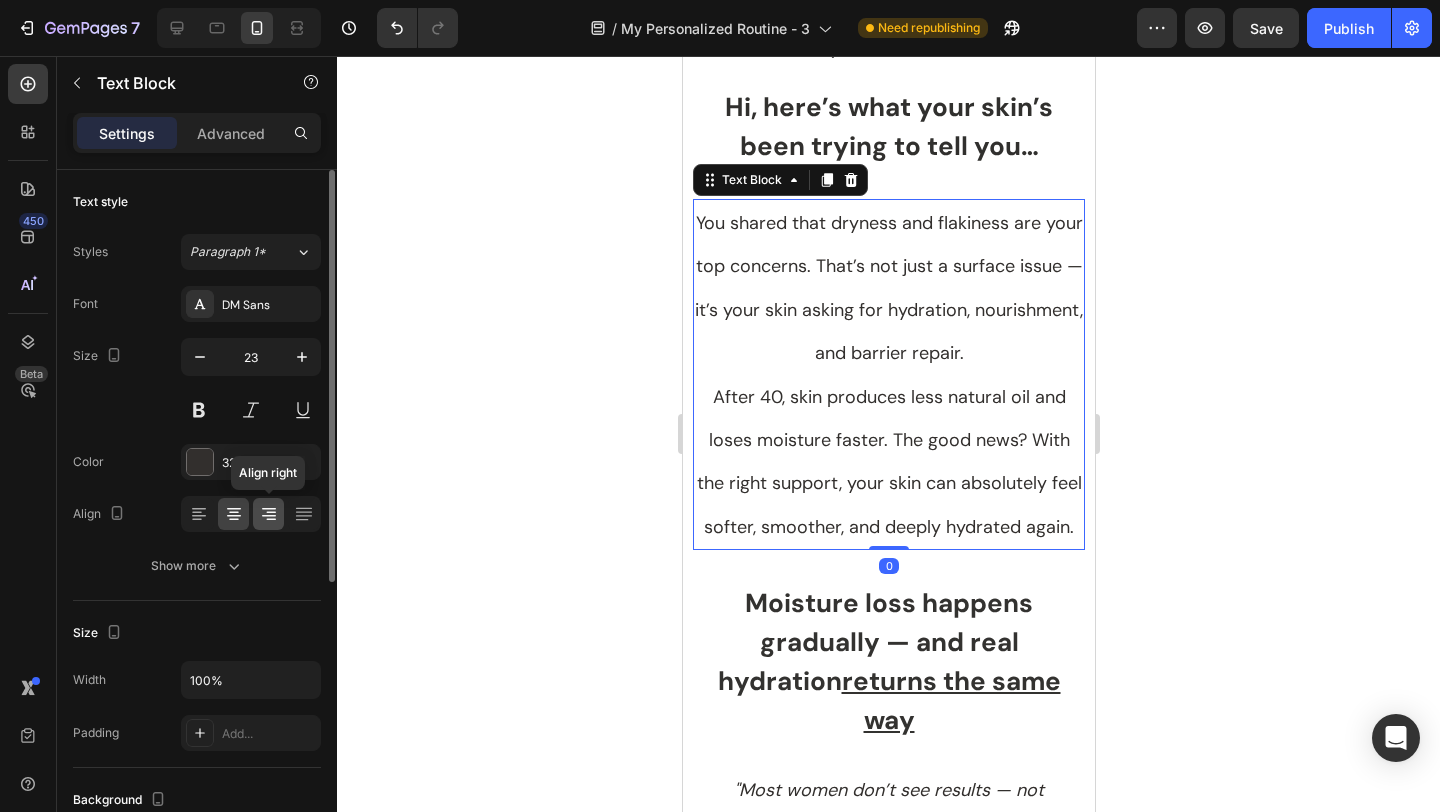 click 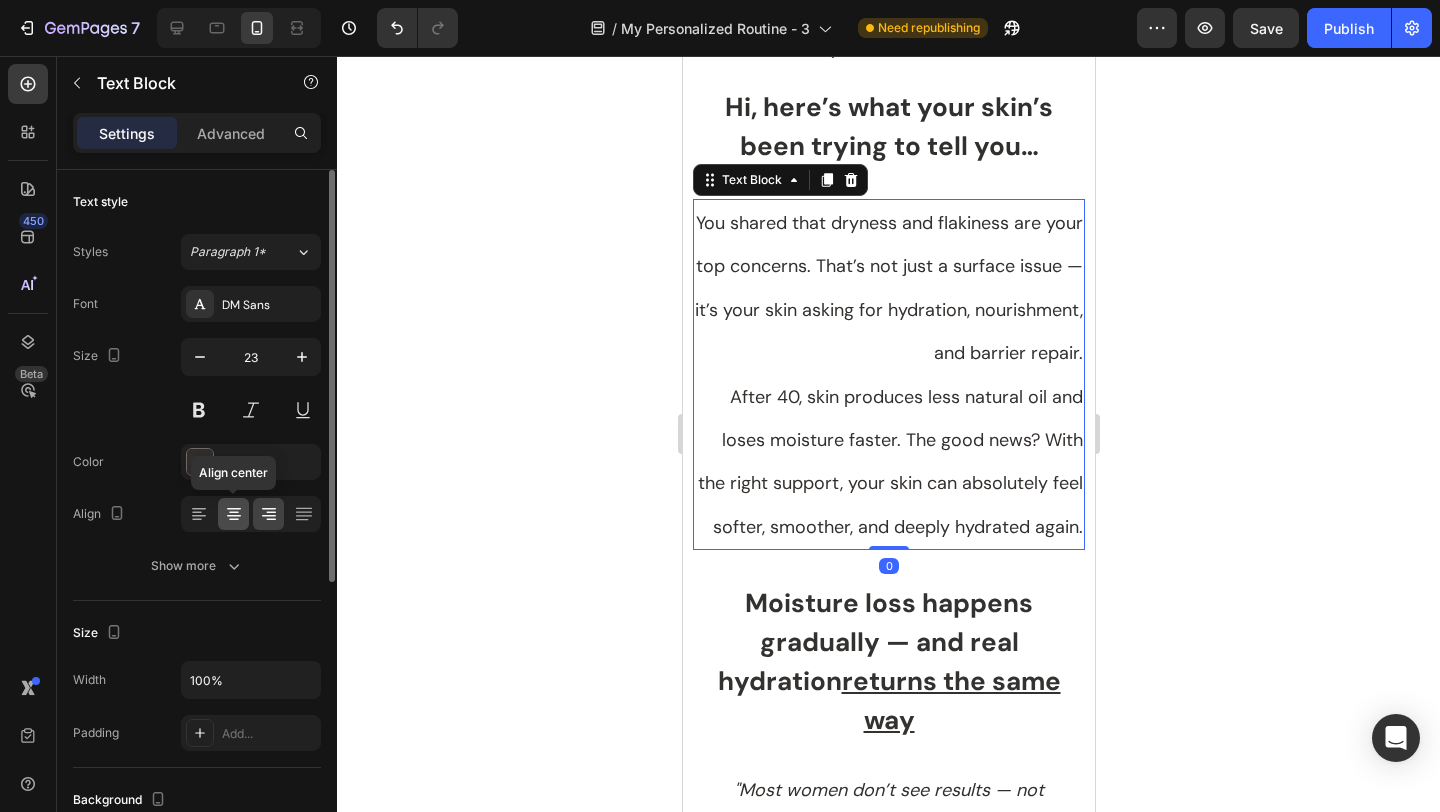 click 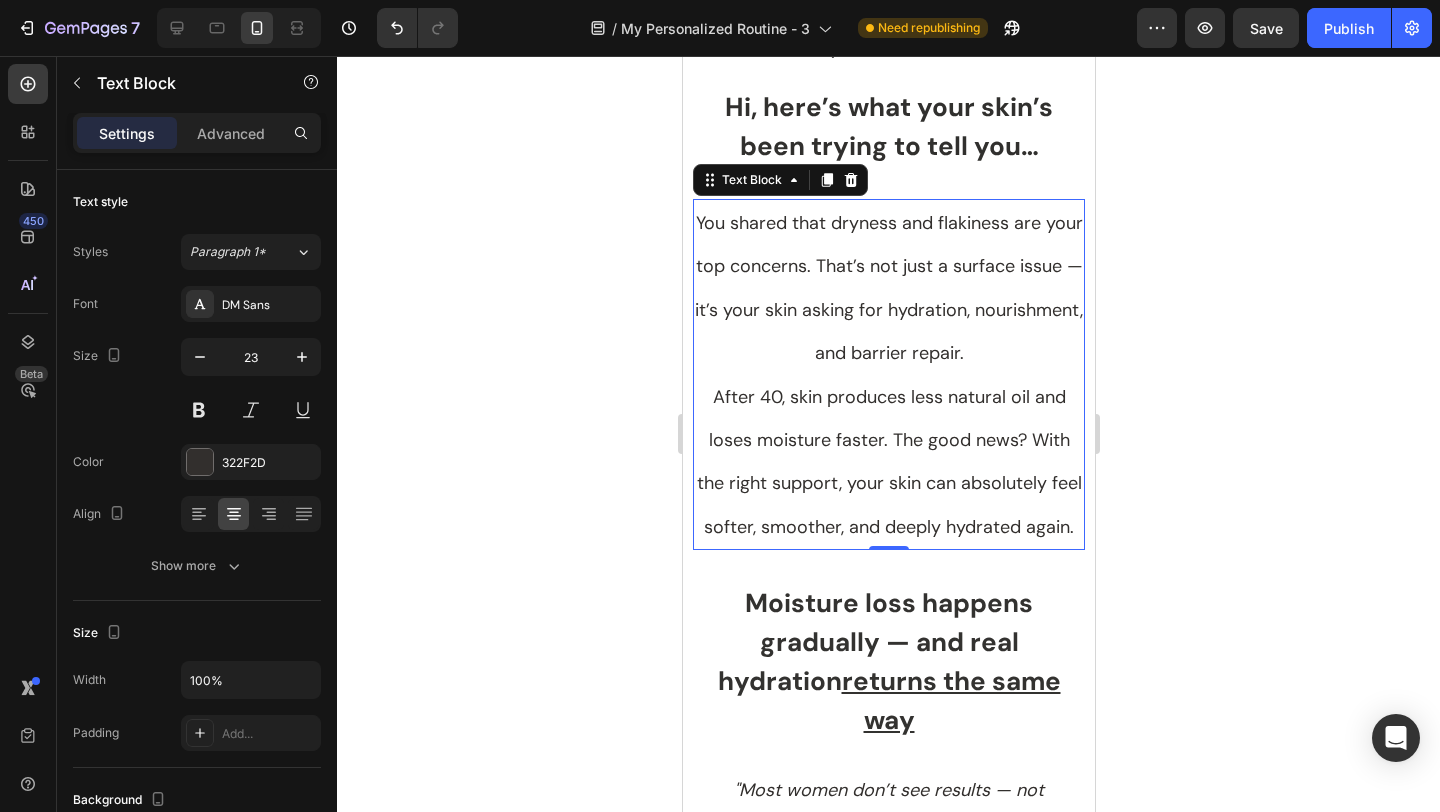 click 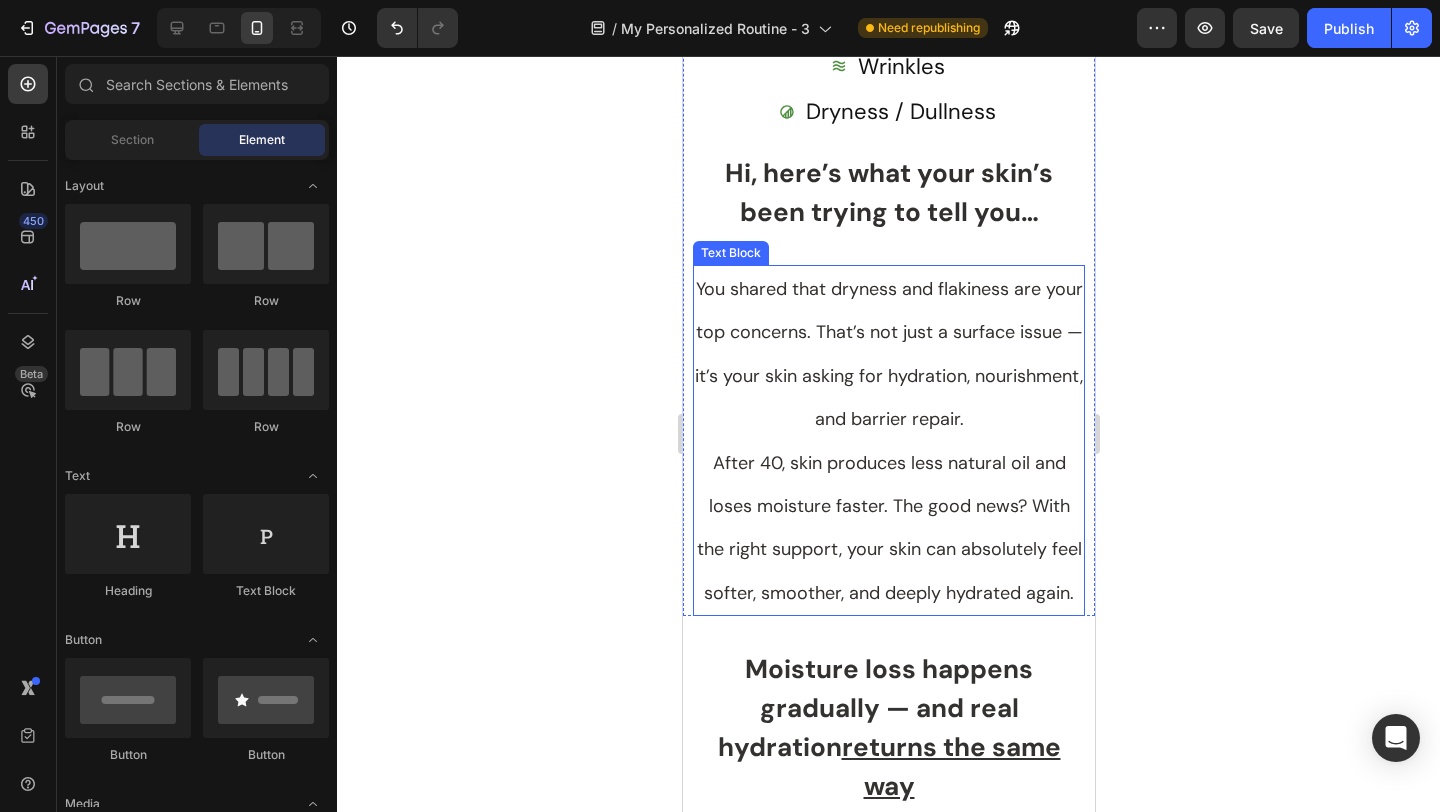 scroll, scrollTop: 345, scrollLeft: 0, axis: vertical 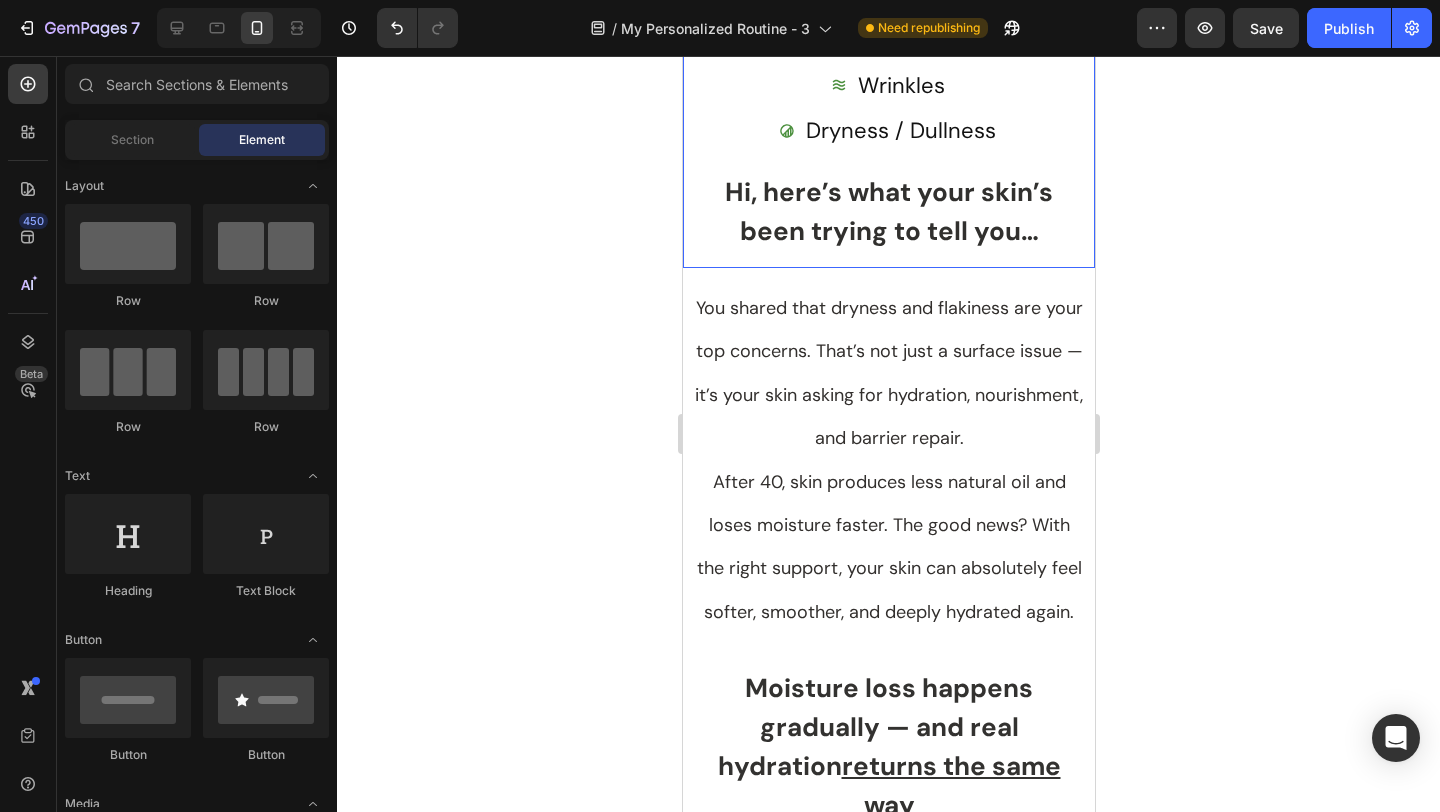 click on "SKIN TYPE & CONCERNS Text Block
Wrinkles  Item List
Dryness / Dullness  Item List Hi, here’s what your skin’s been trying to tell you… Heading" at bounding box center [888, 139] 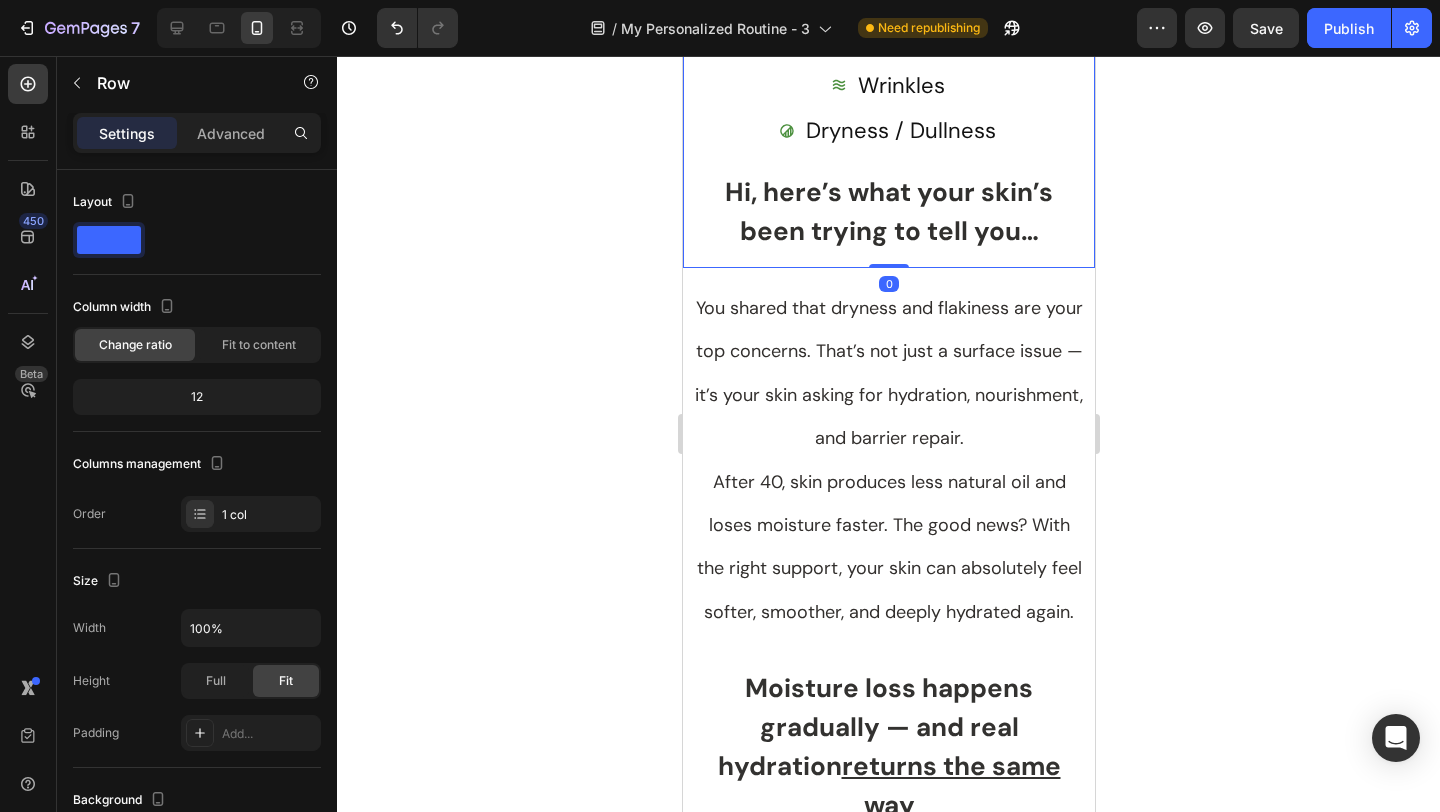 click 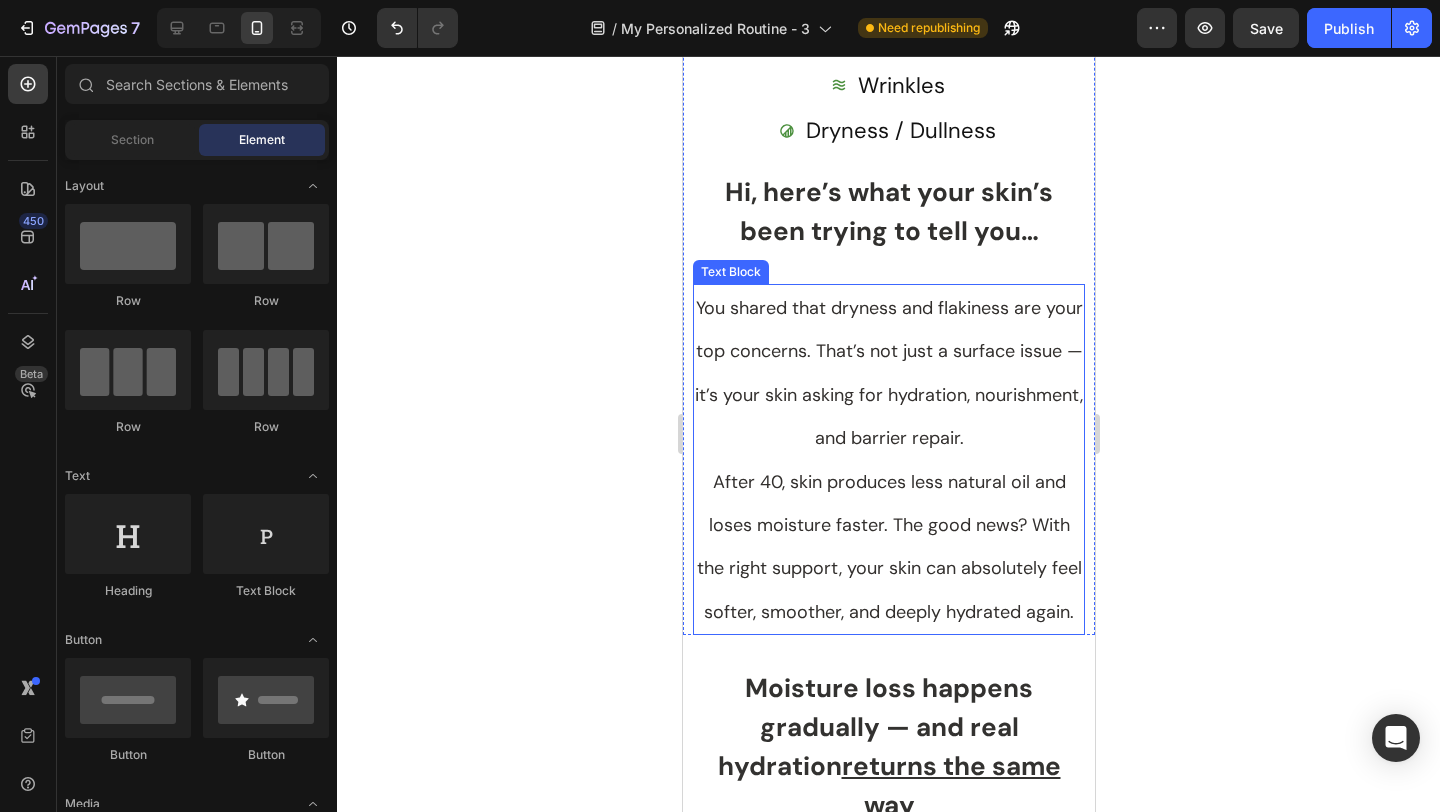 click on "You shared that dryness and flakiness are your top concerns. That’s not just a surface issue — it’s your skin asking for hydration, nourishment, and barrier repair." at bounding box center [888, 373] 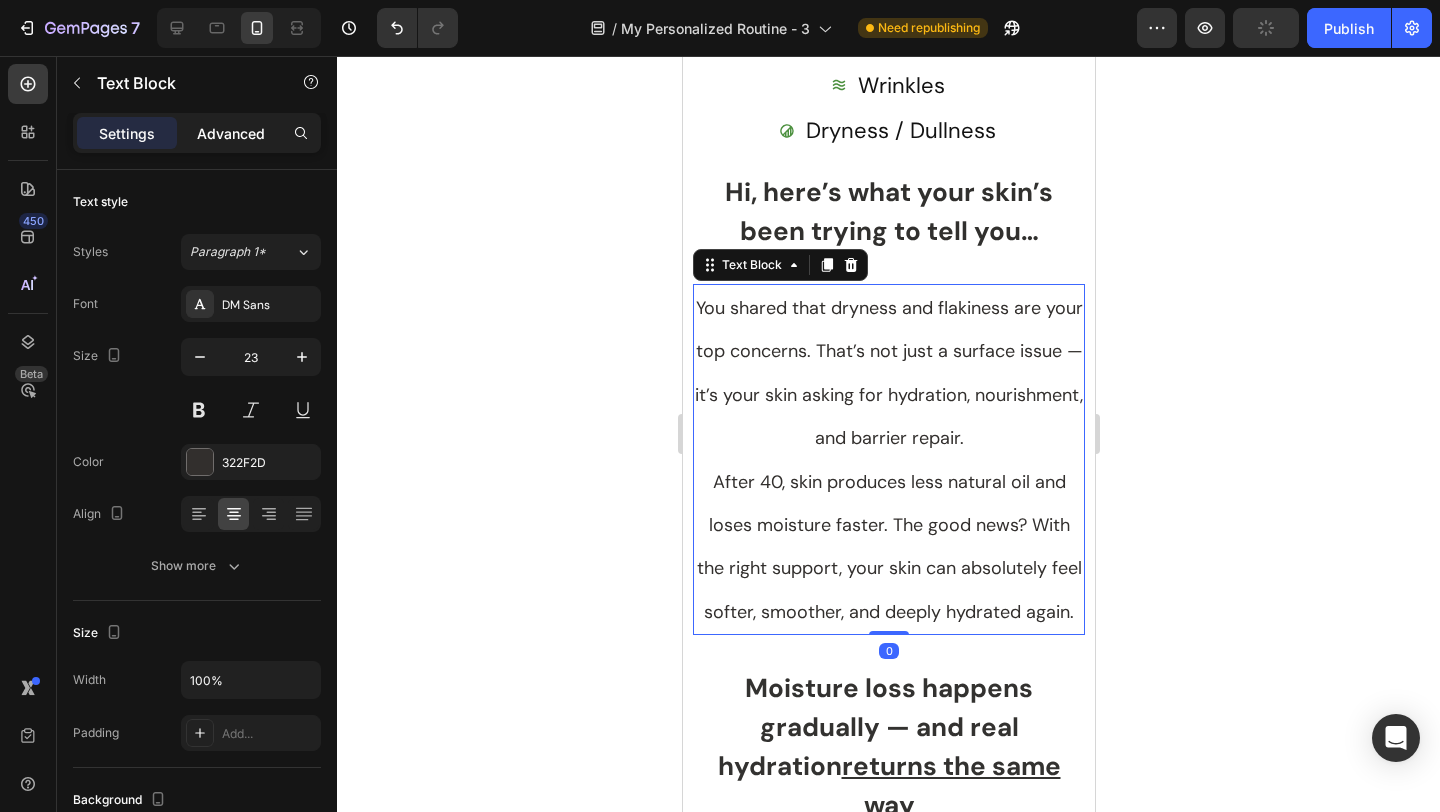 click on "Advanced" at bounding box center [231, 133] 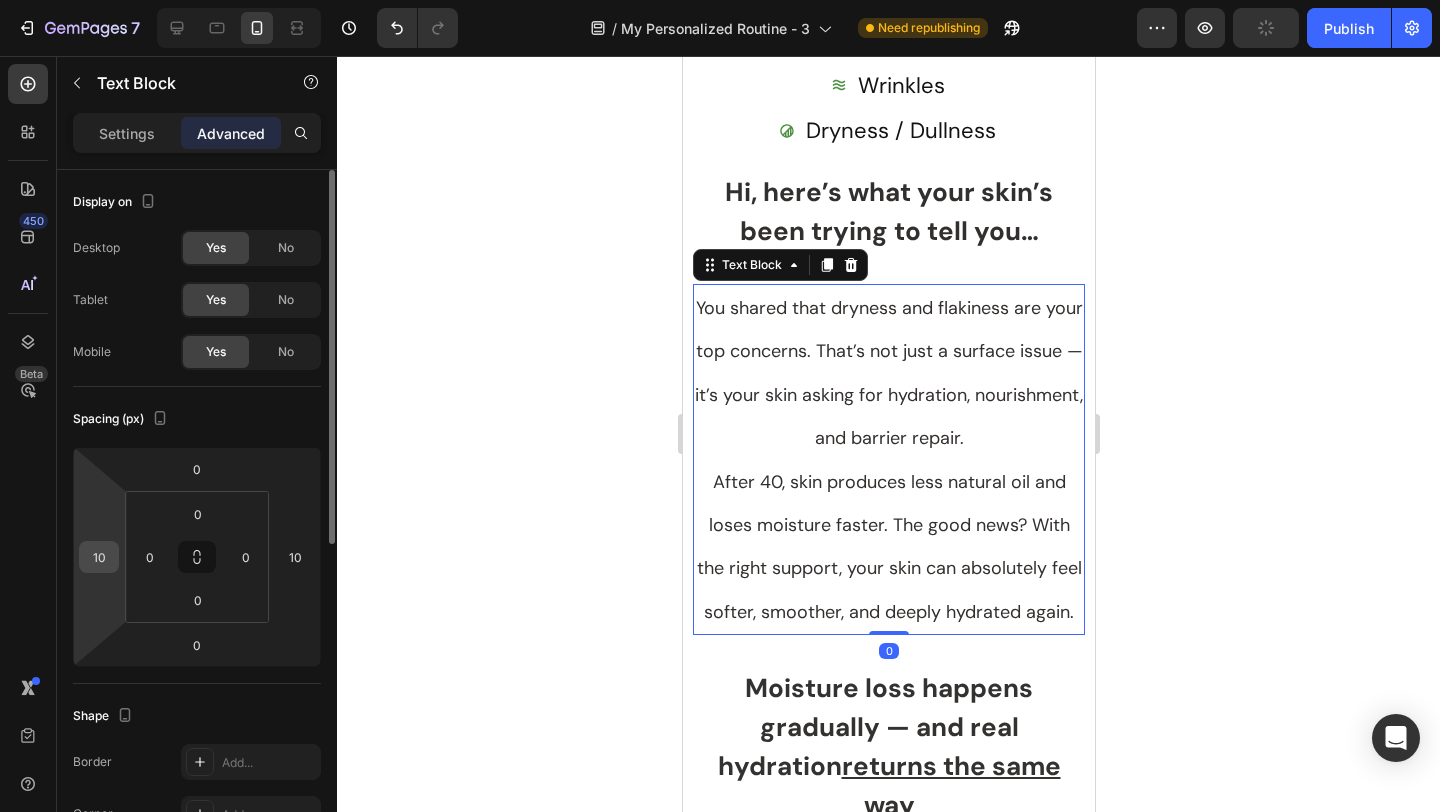click on "10" at bounding box center (99, 557) 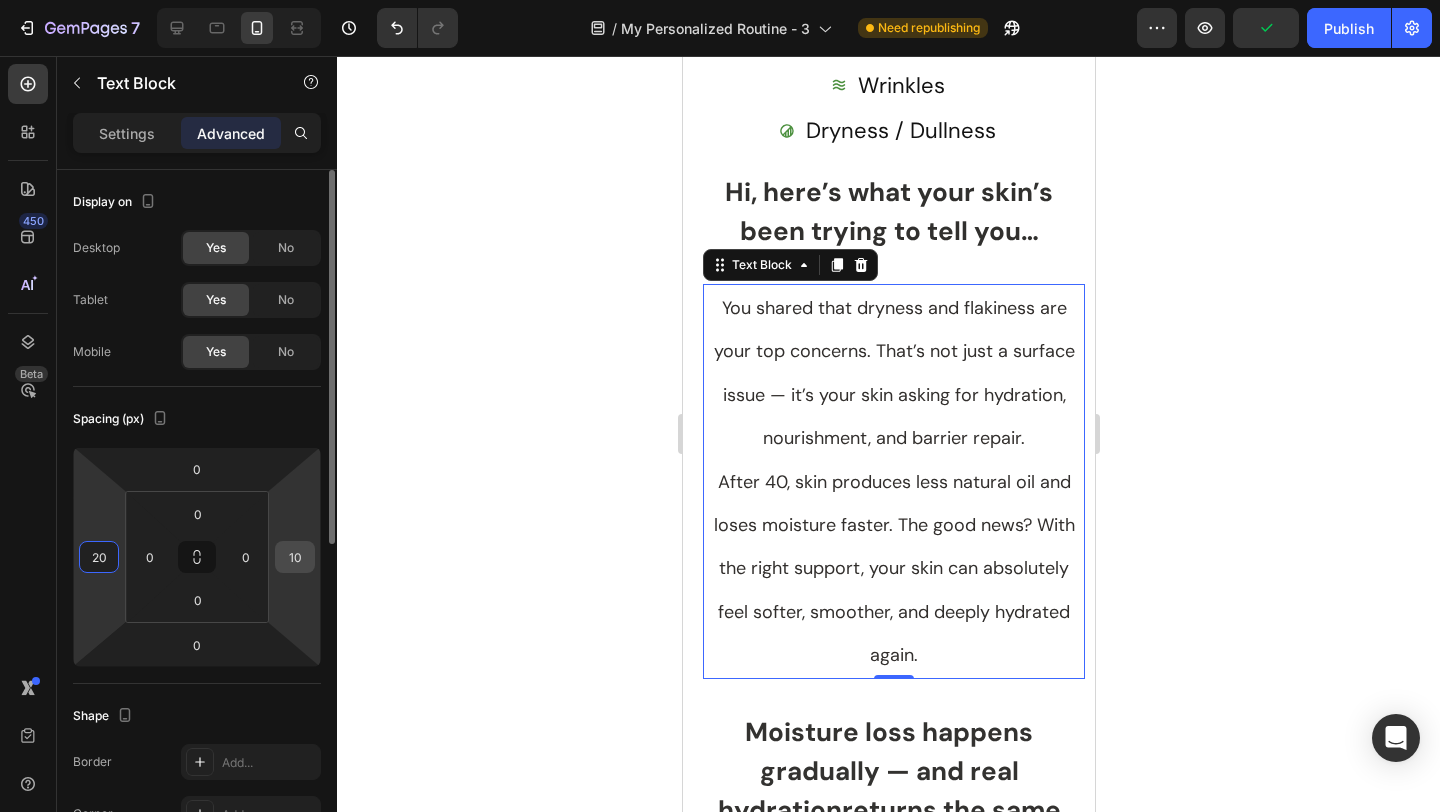 type on "20" 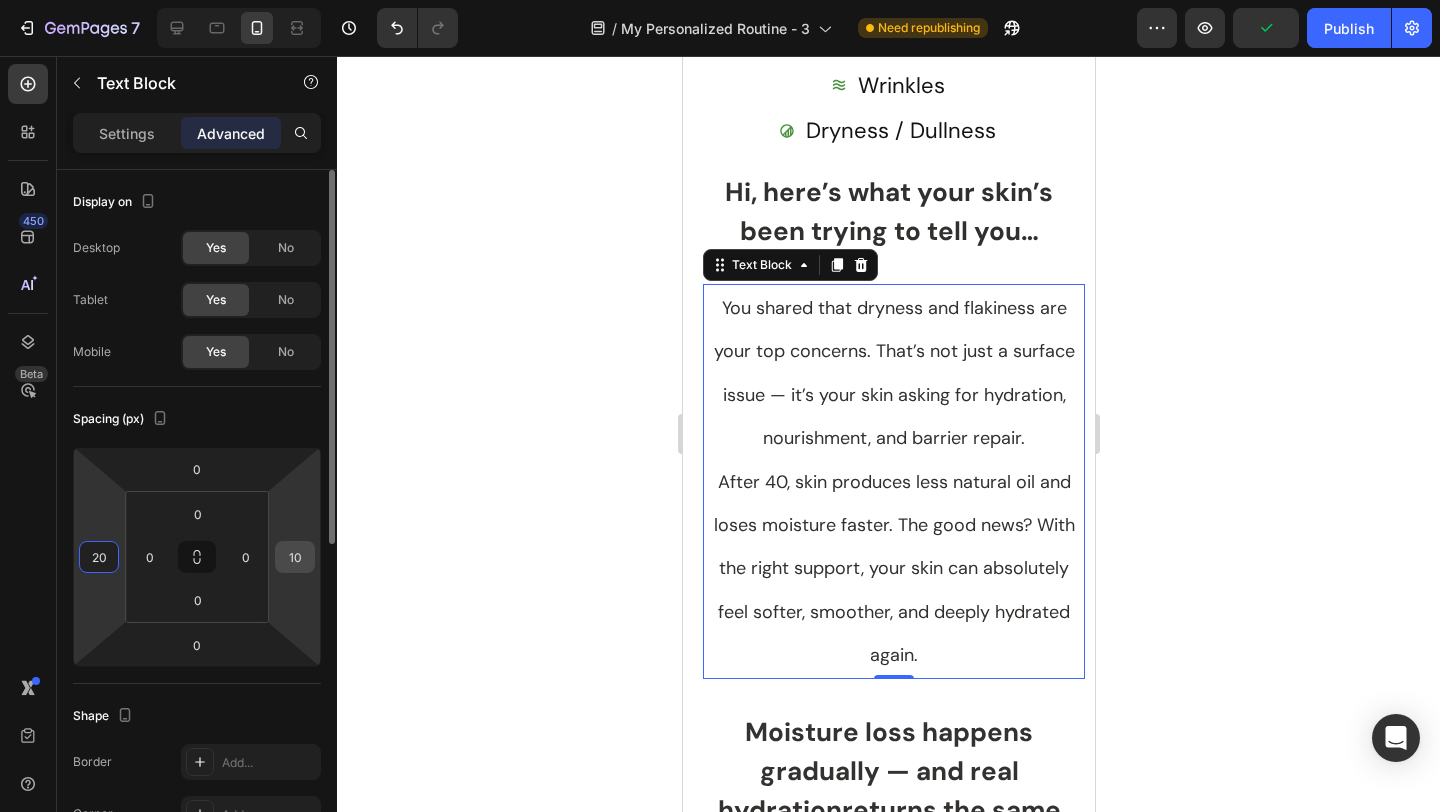 click on "10" at bounding box center [295, 557] 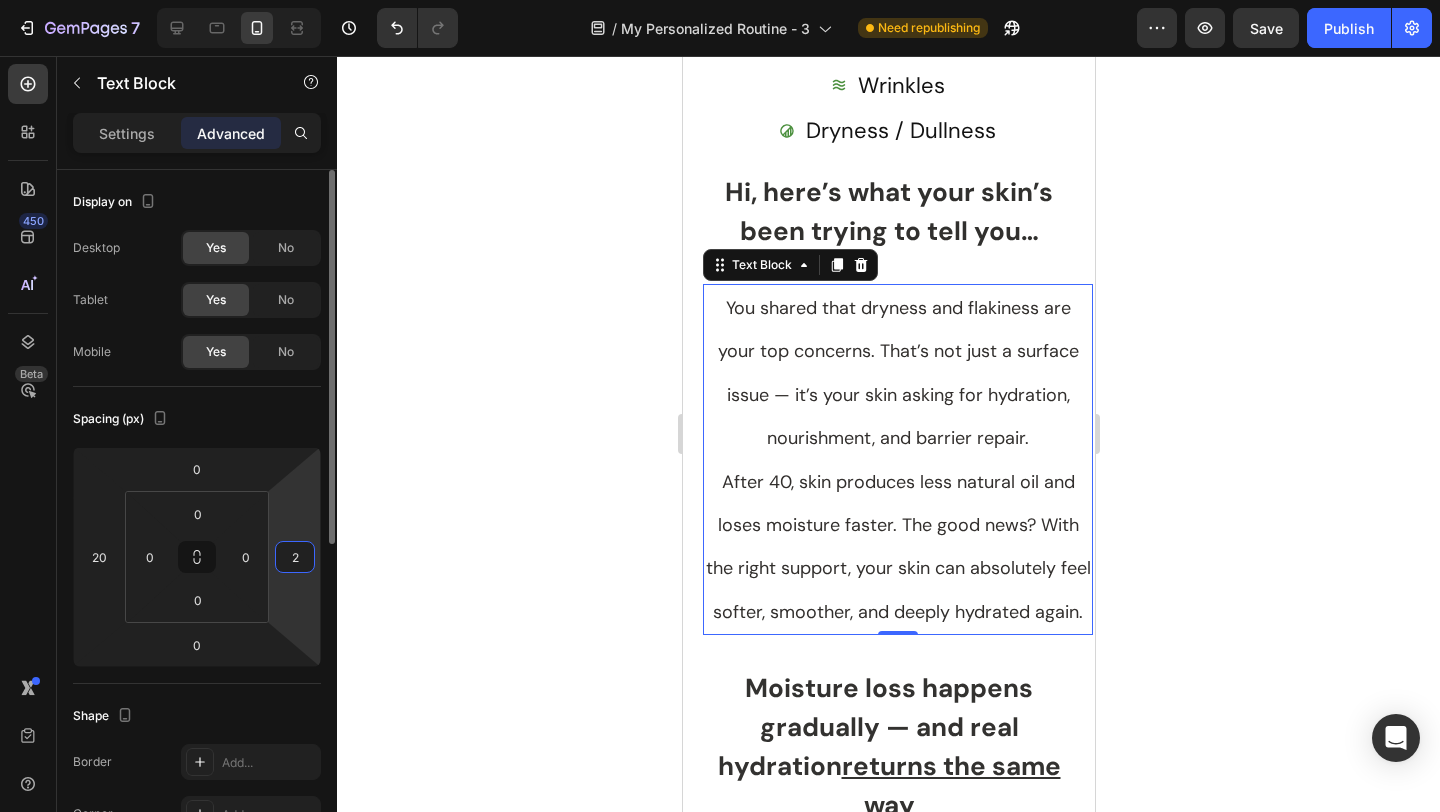 type on "20" 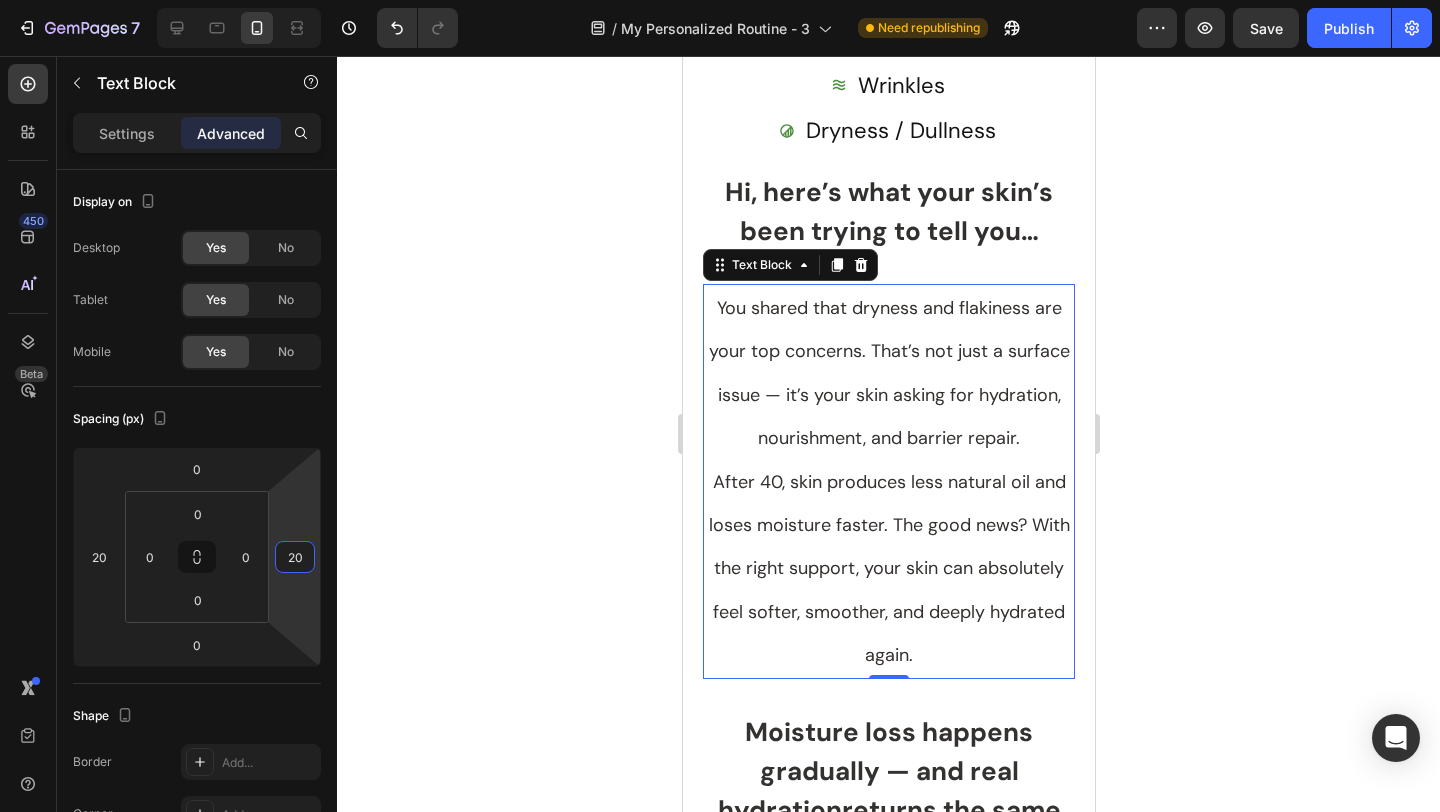 click 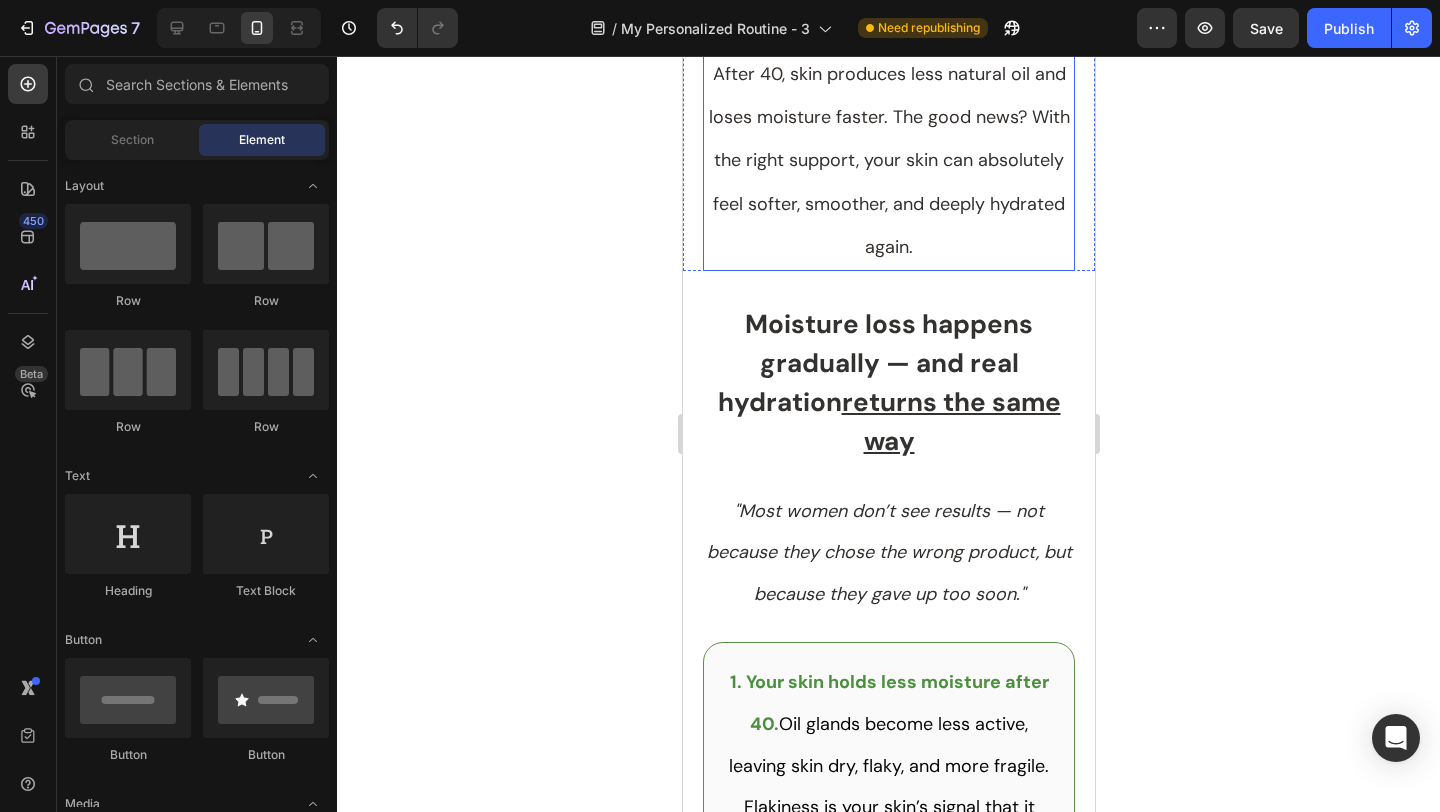 scroll, scrollTop: 755, scrollLeft: 0, axis: vertical 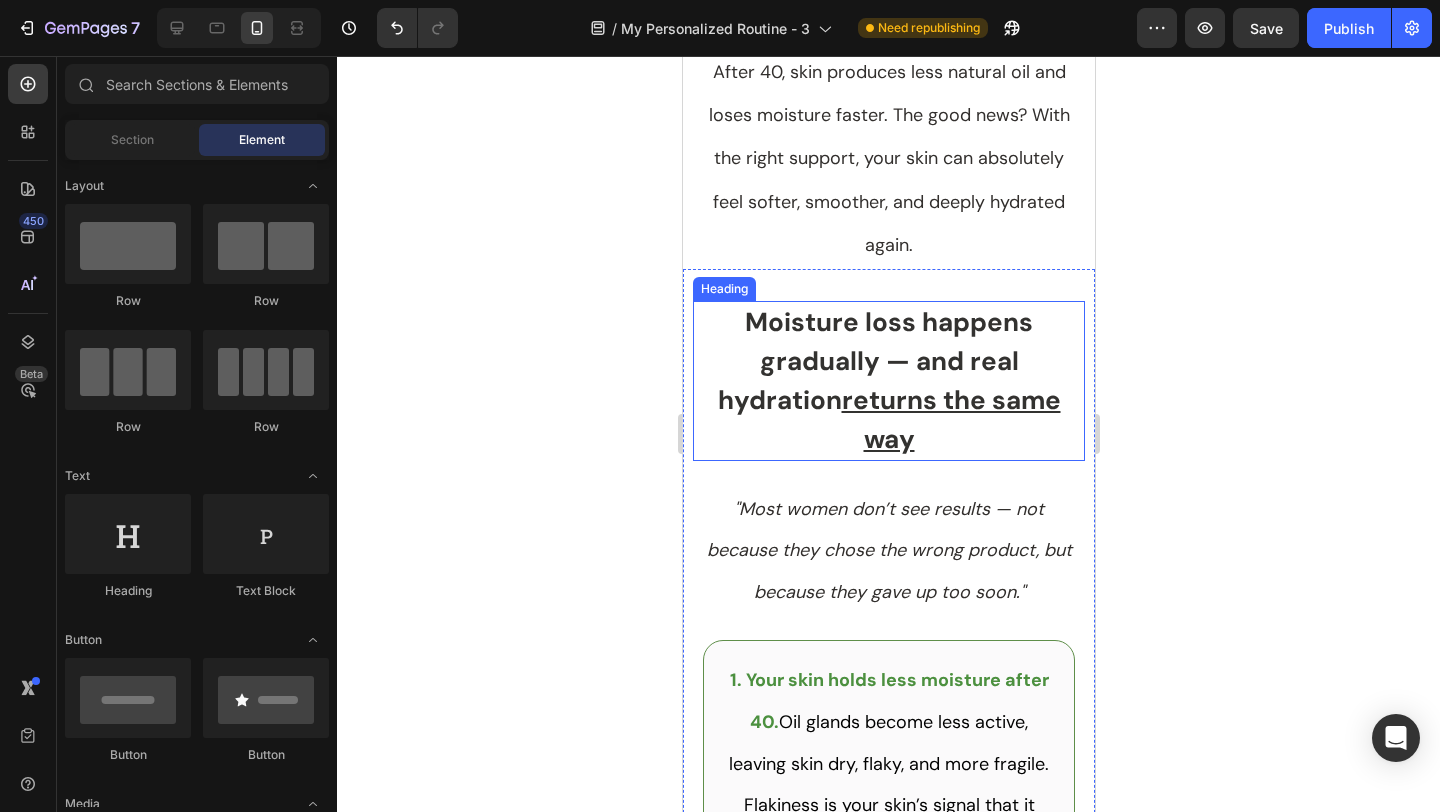 click on "Moisture loss happens gradually — and real hydration  returns the same way" at bounding box center [888, 380] 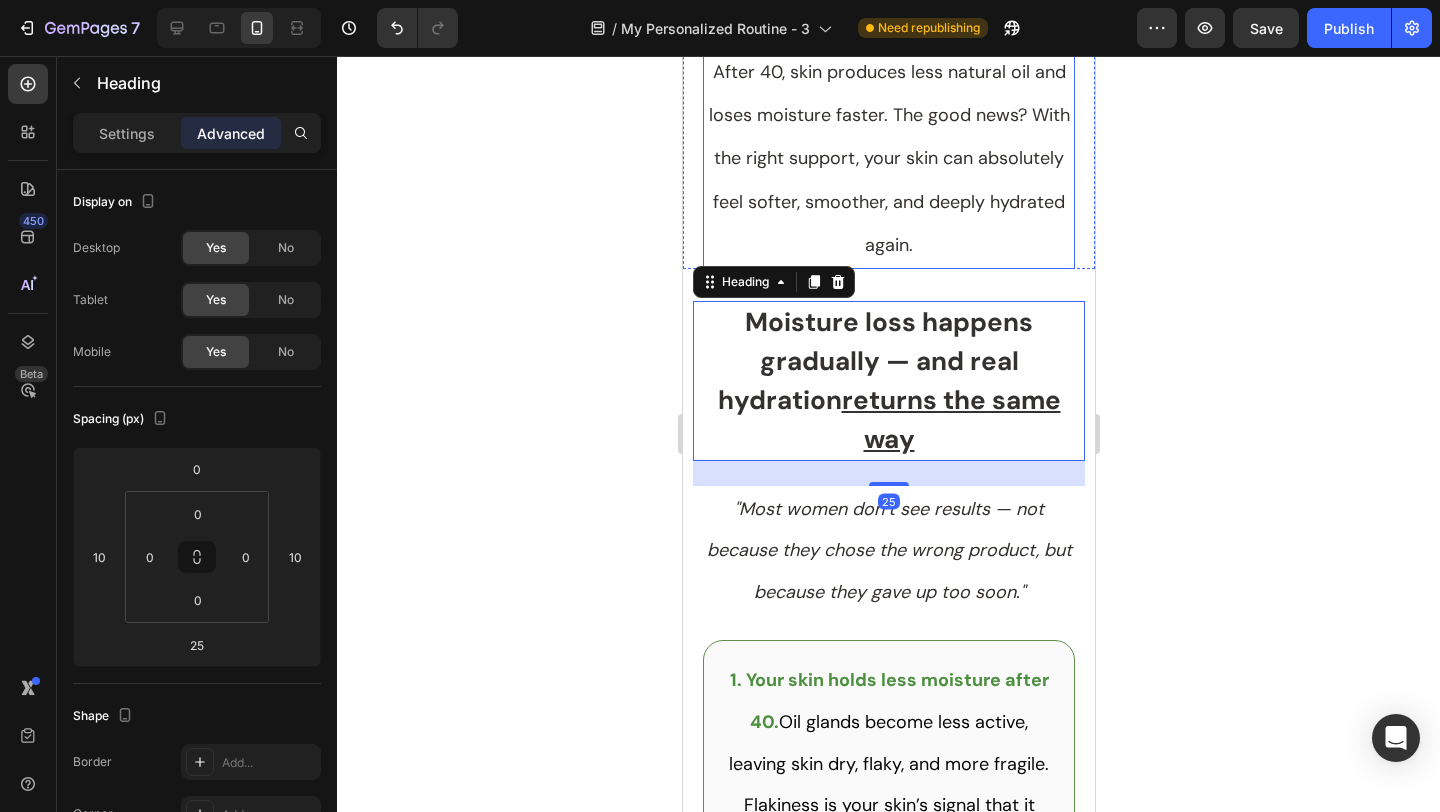 click on "After 40, skin produces less natural oil and loses moisture faster. The good news? With the right support, your skin can absolutely feel softer, smoother, and deeply hydrated again." at bounding box center (888, 159) 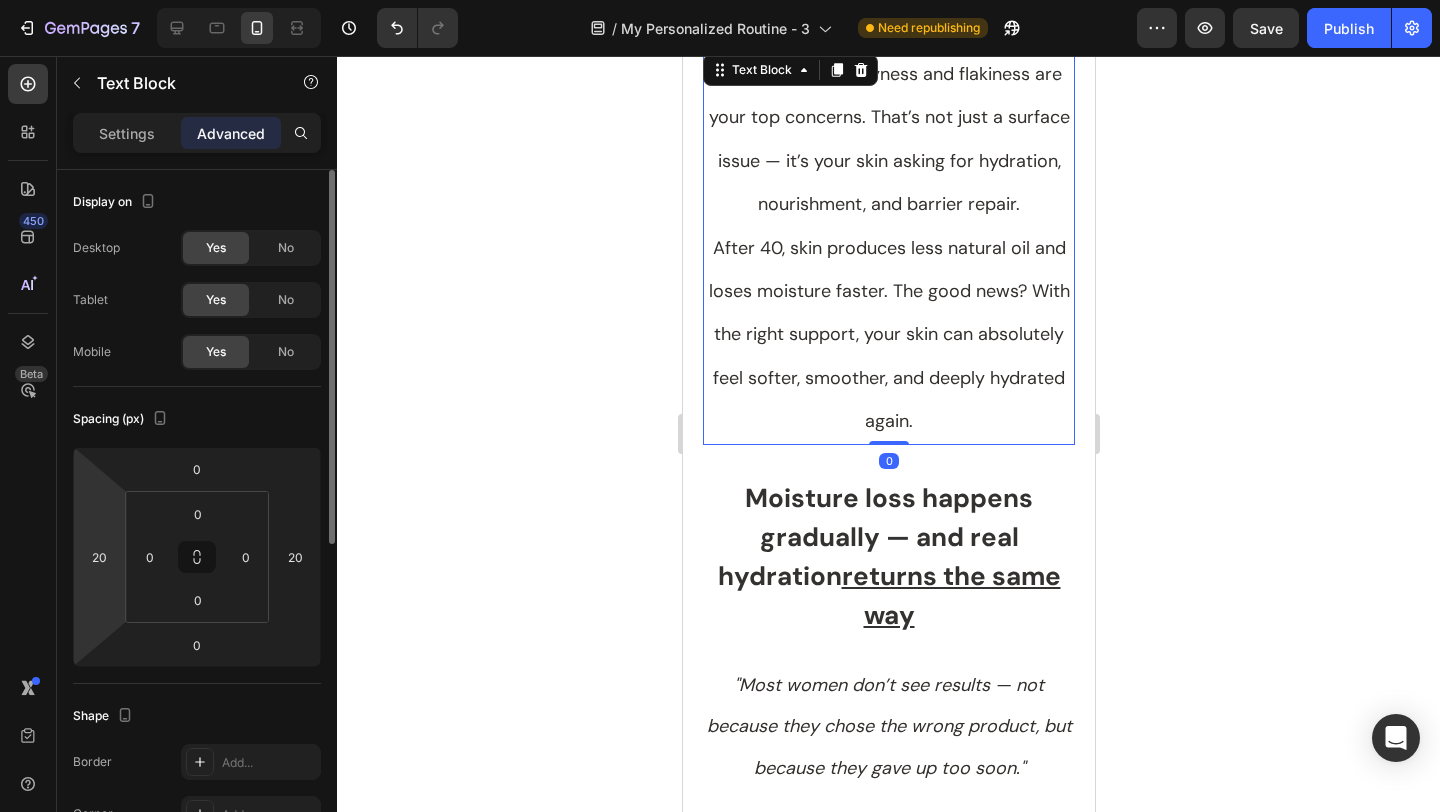 scroll, scrollTop: 573, scrollLeft: 0, axis: vertical 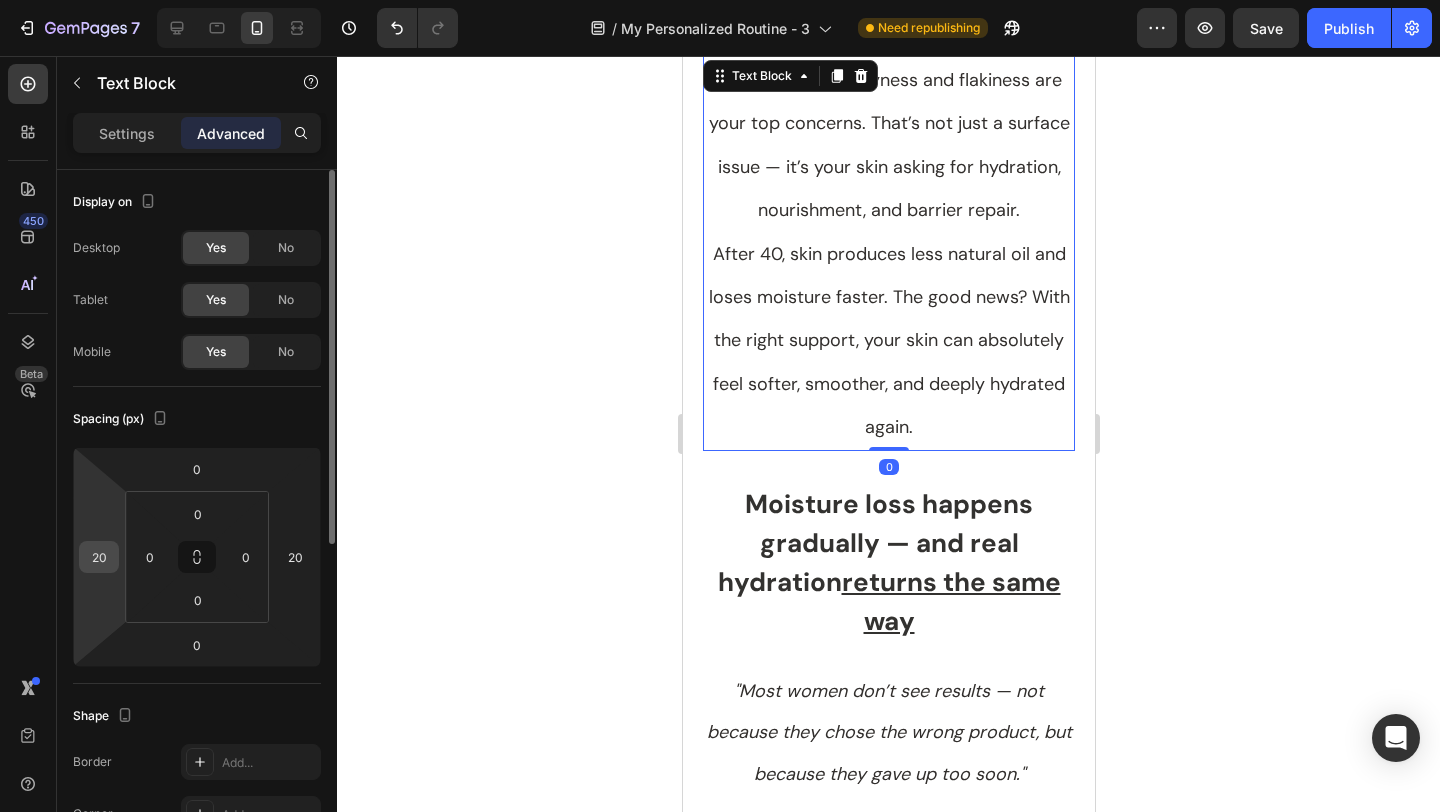 click on "20" at bounding box center (99, 557) 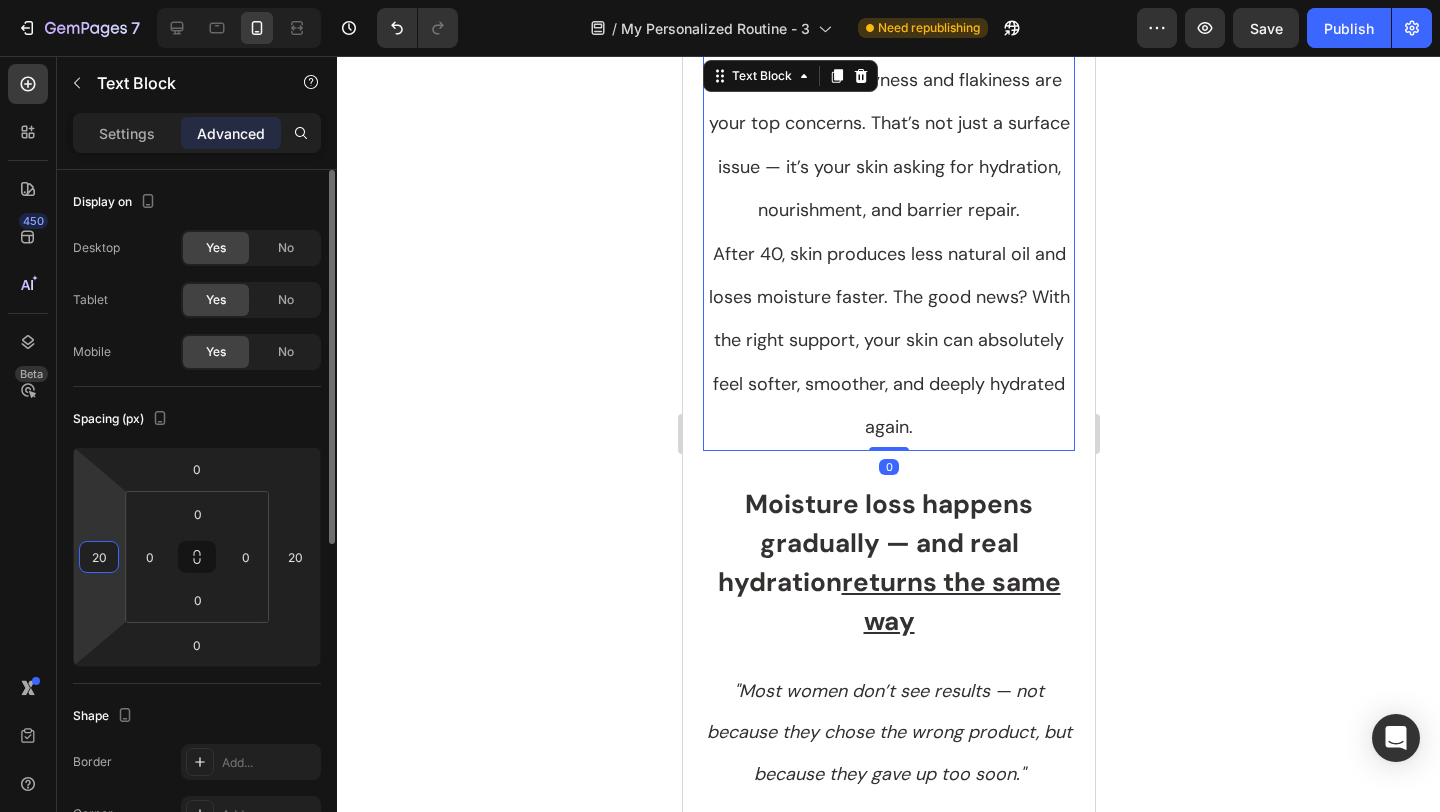 type on "2" 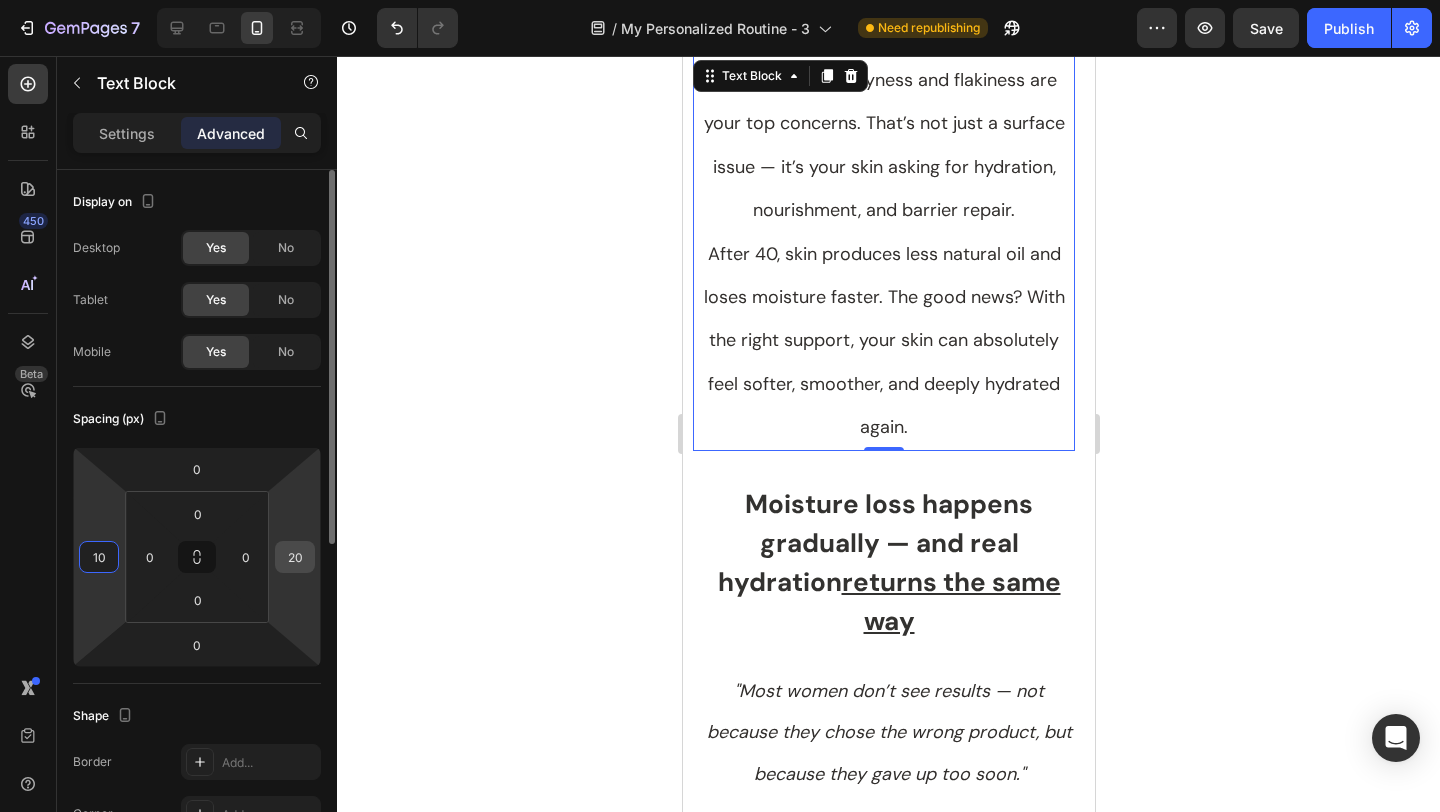 type on "10" 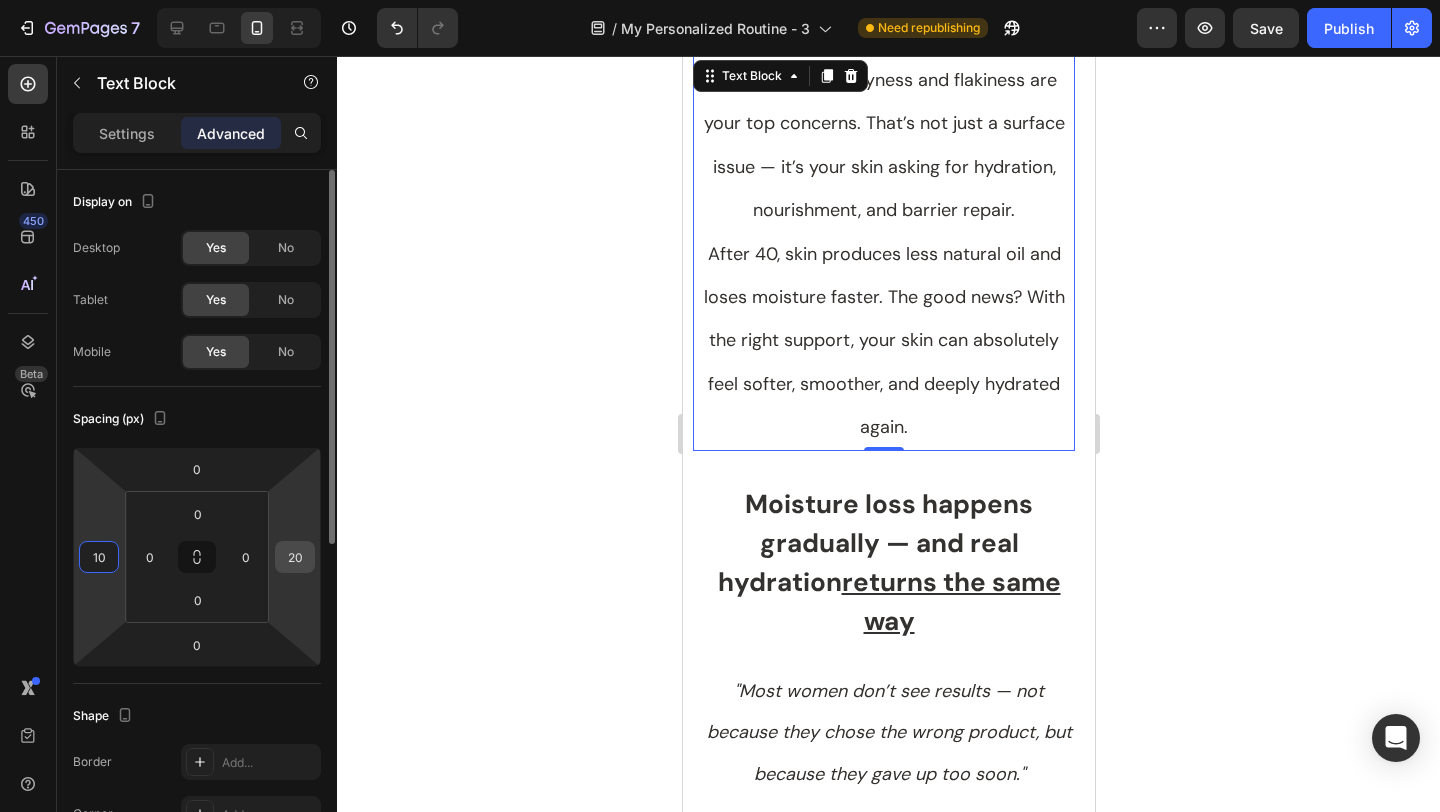 click on "20" at bounding box center [295, 557] 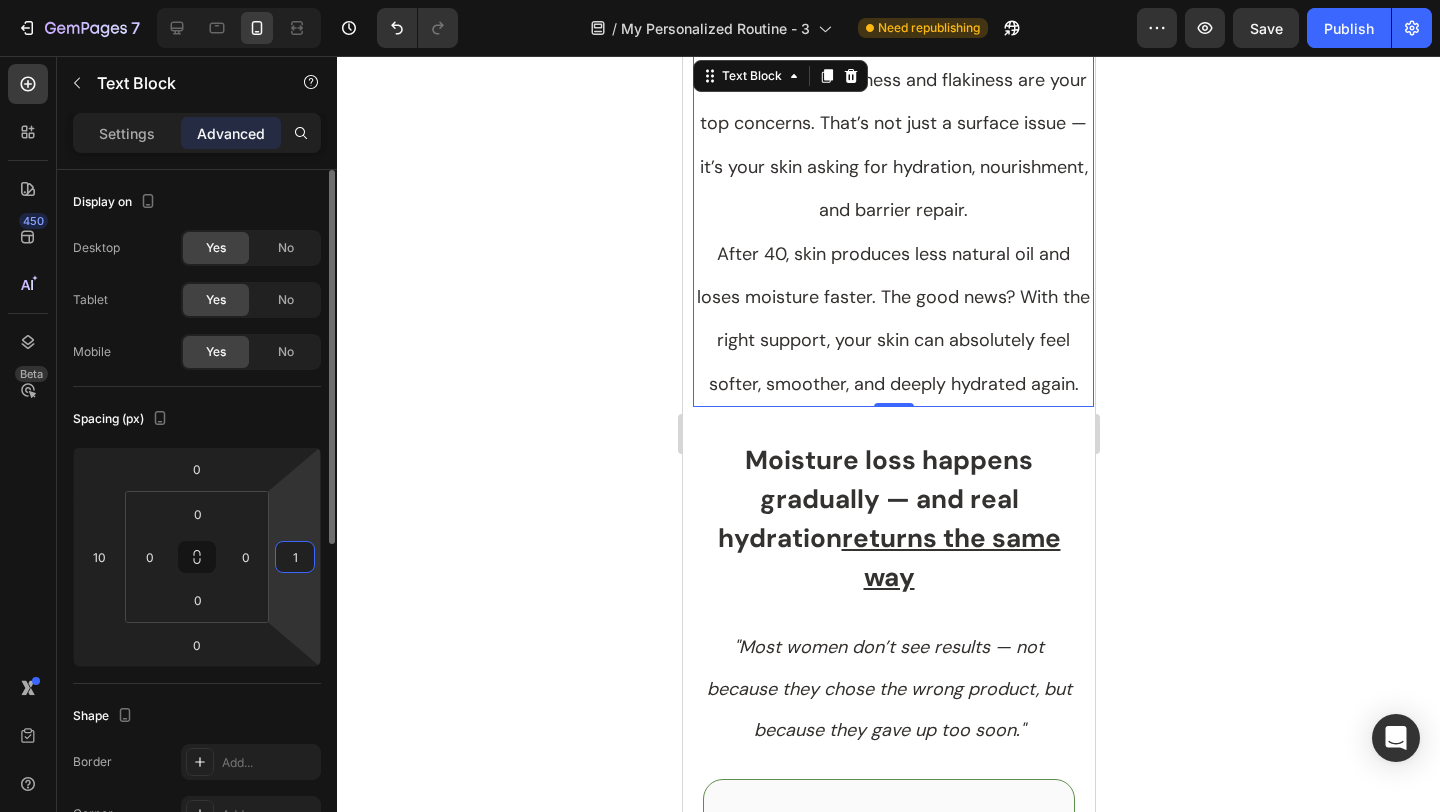 type on "10" 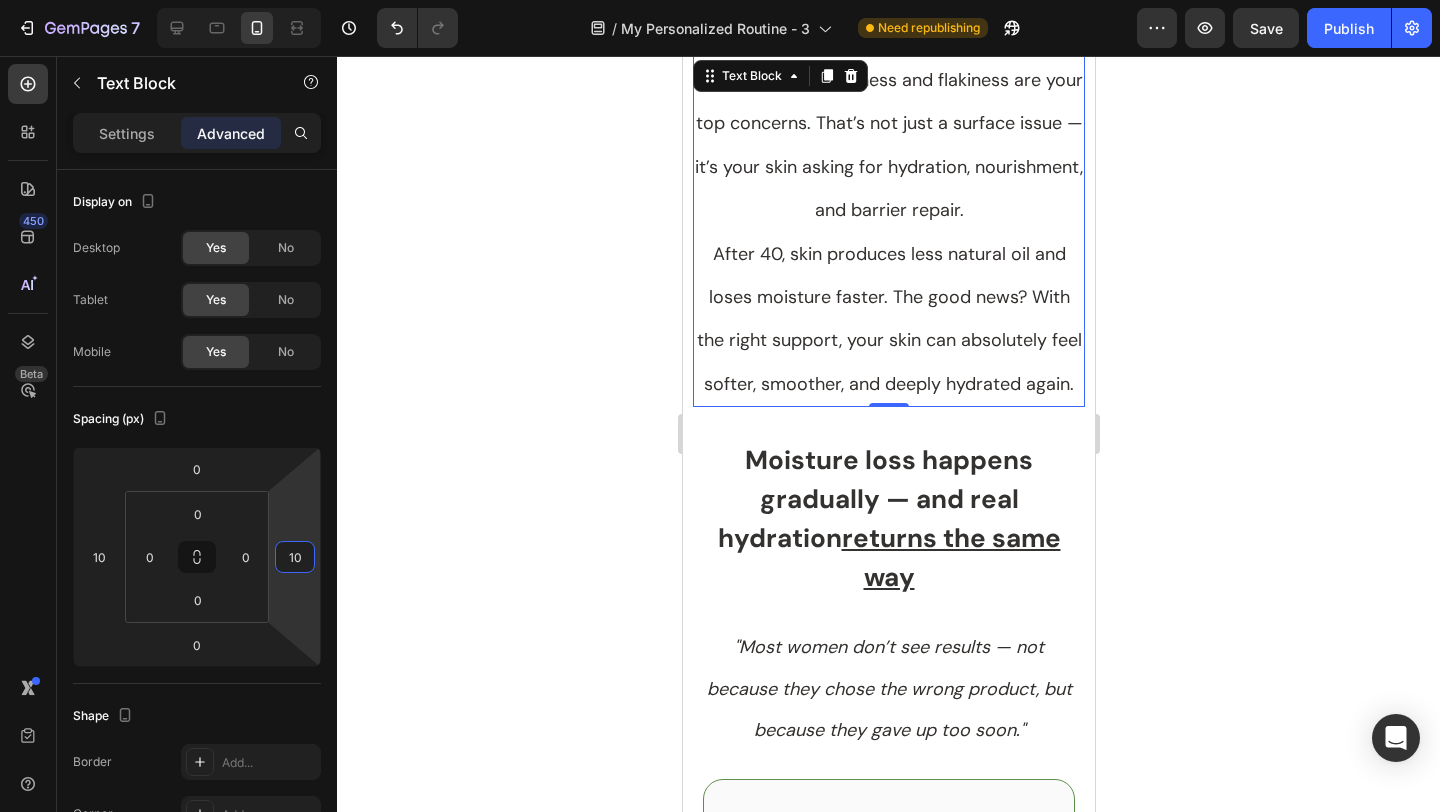 click 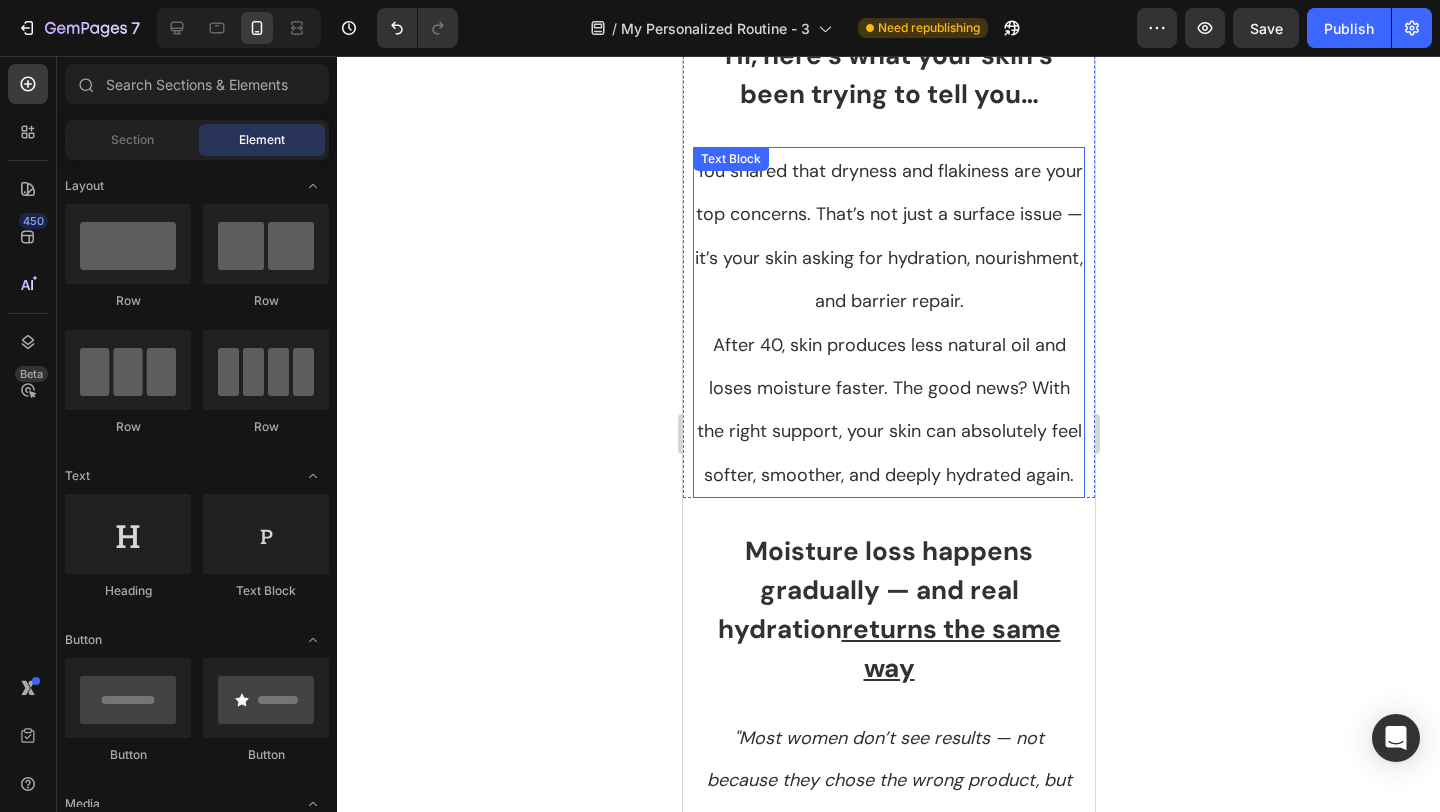 scroll, scrollTop: 539, scrollLeft: 0, axis: vertical 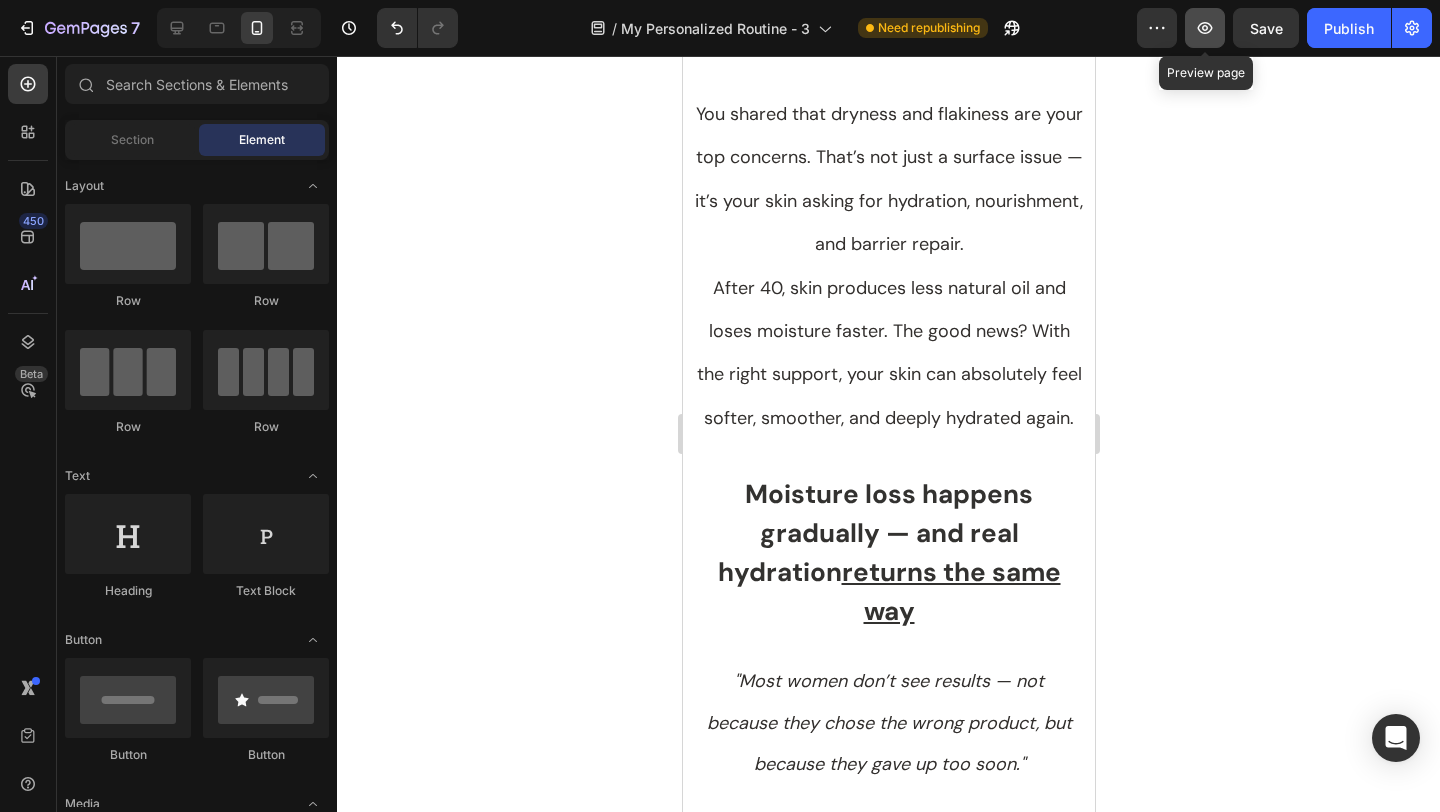click 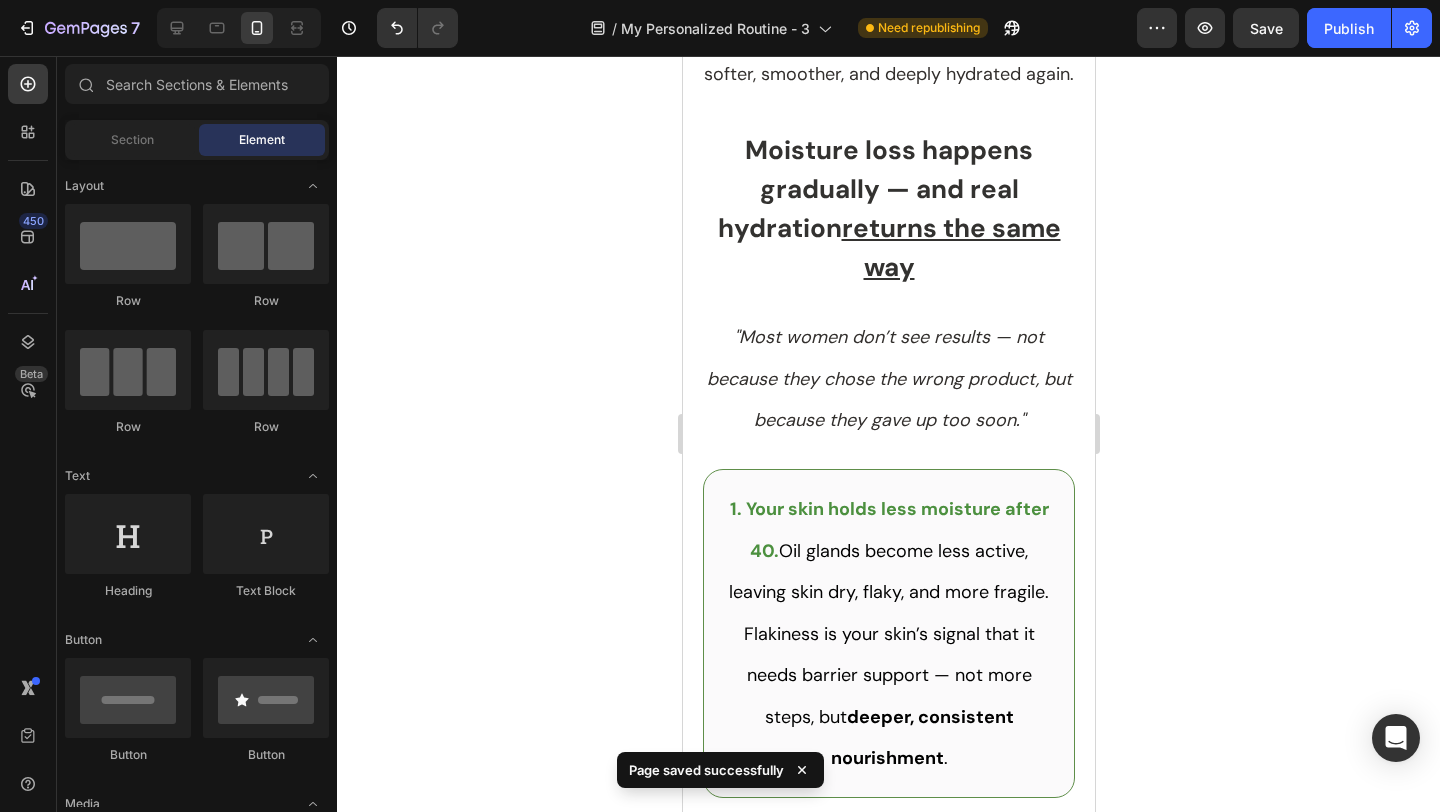 scroll, scrollTop: 815, scrollLeft: 0, axis: vertical 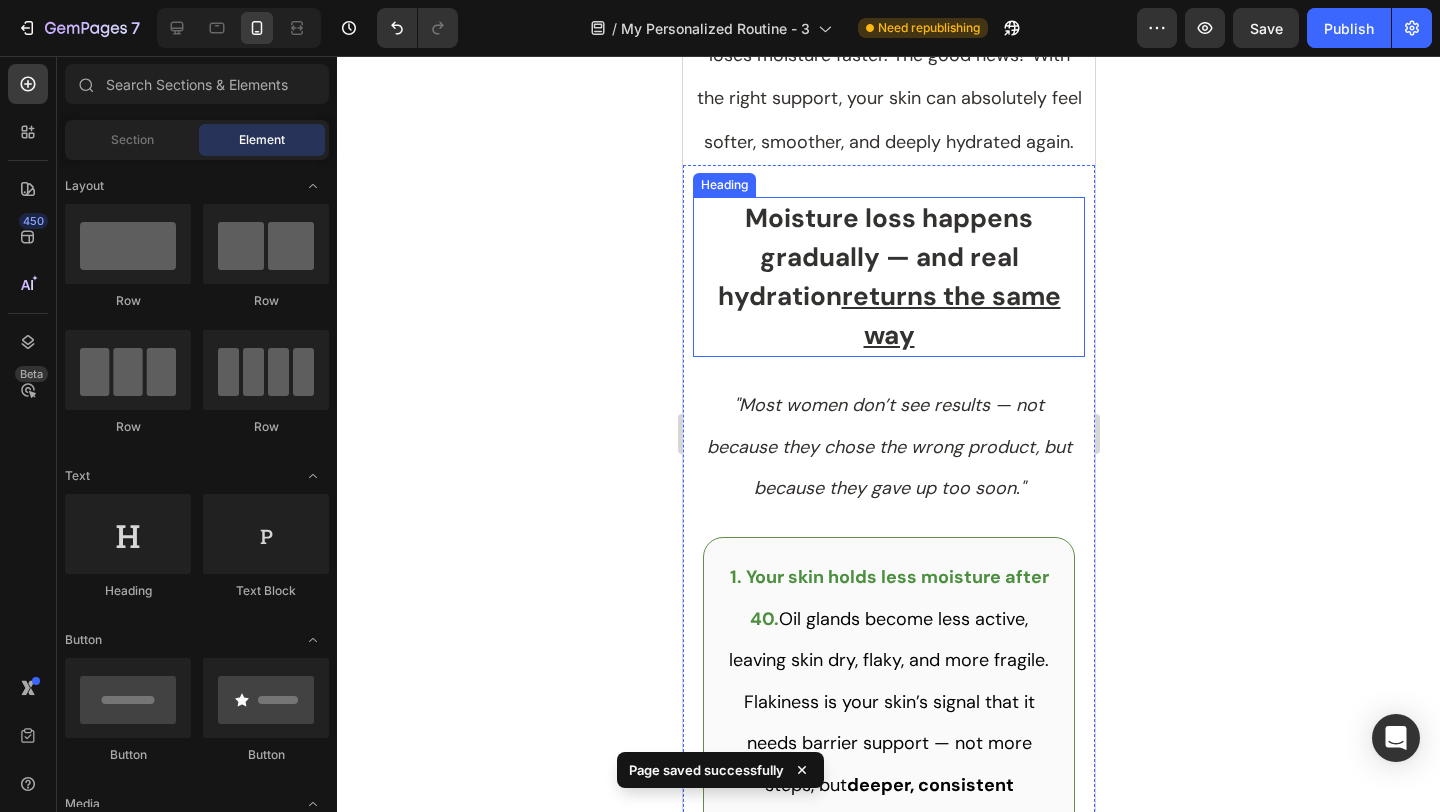 click on "Moisture loss happens gradually — and real hydration  returns the same way" at bounding box center [888, 276] 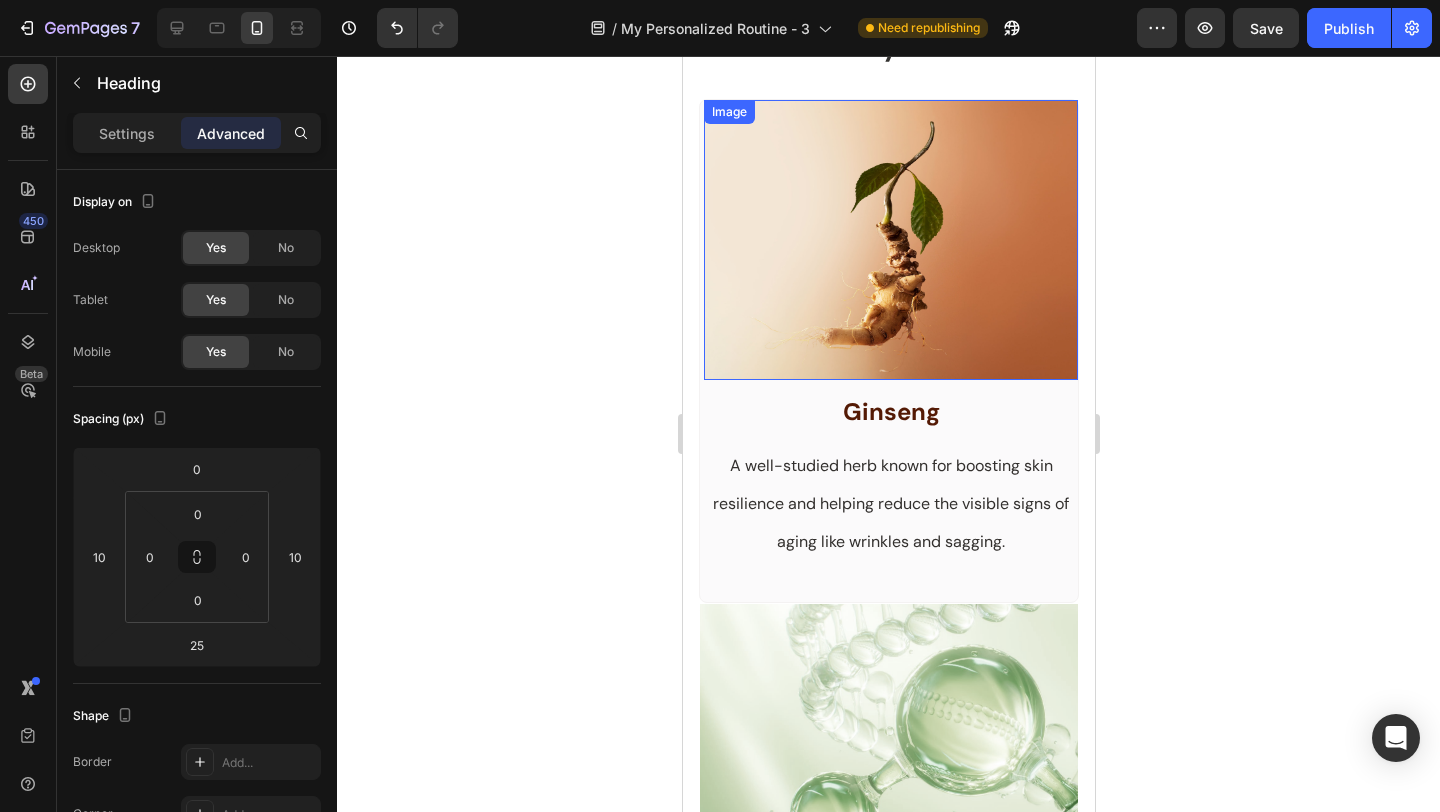 scroll, scrollTop: 2182, scrollLeft: 0, axis: vertical 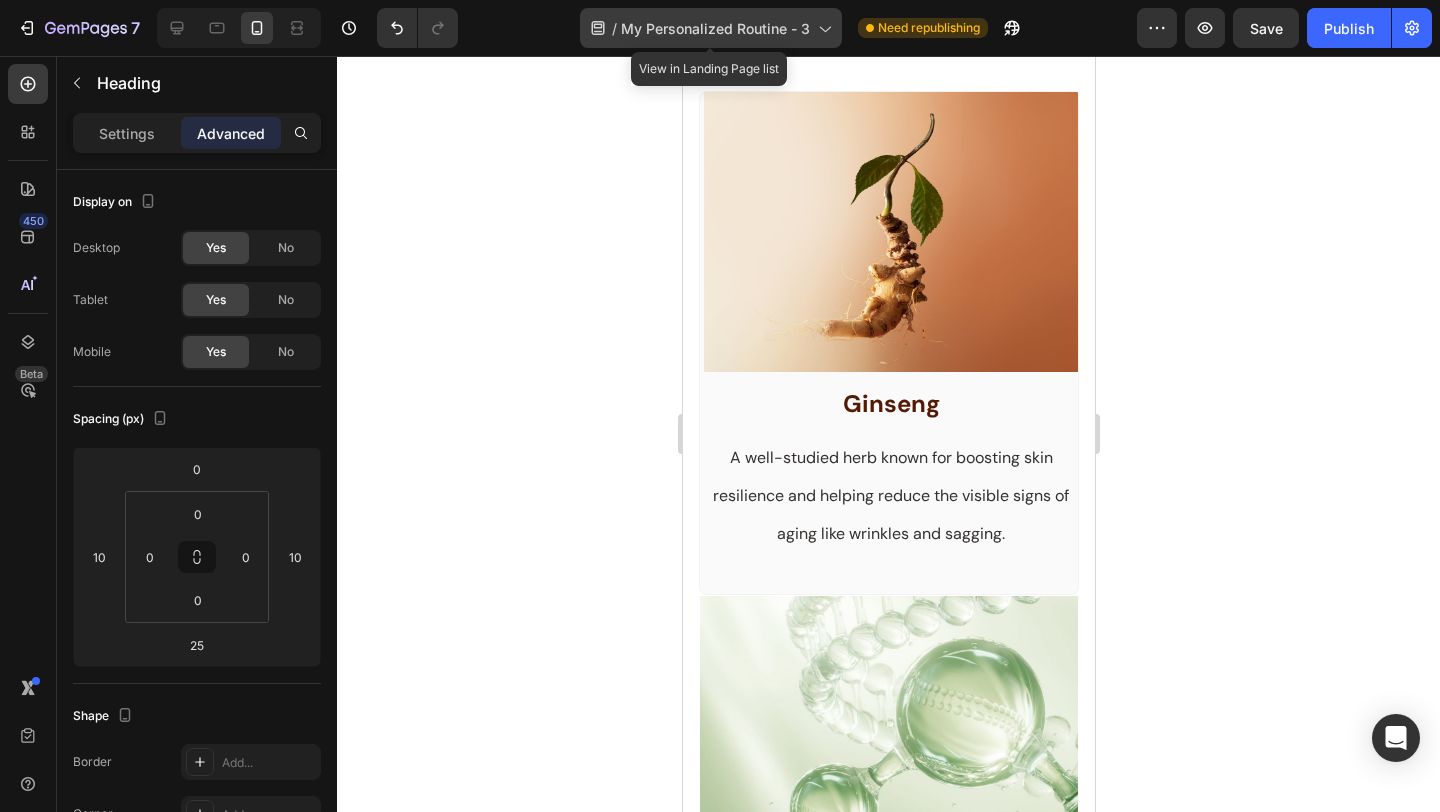 click on "My Personalized Routine - 3" at bounding box center (715, 28) 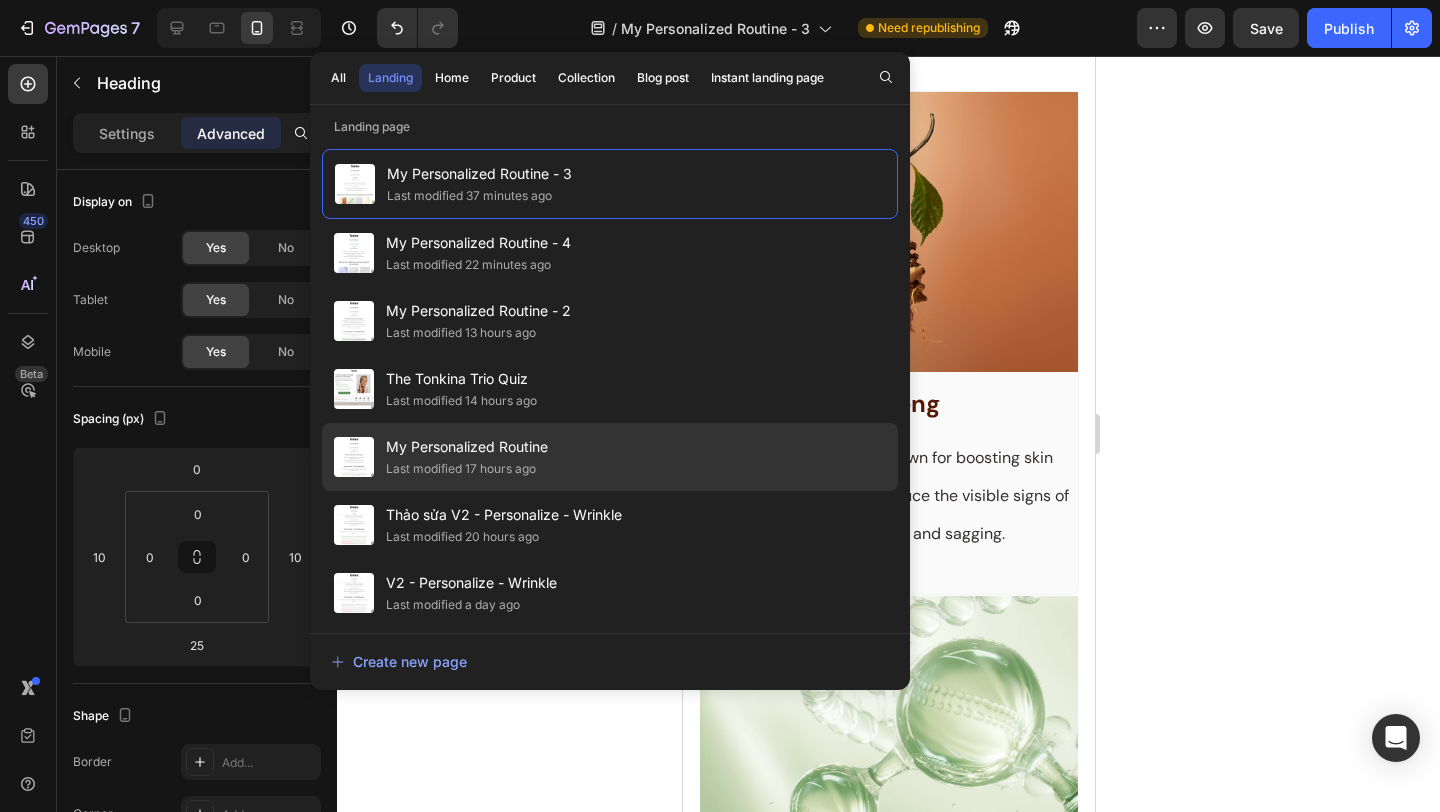 click on "My Personalized Routine Last modified 17 hours ago" 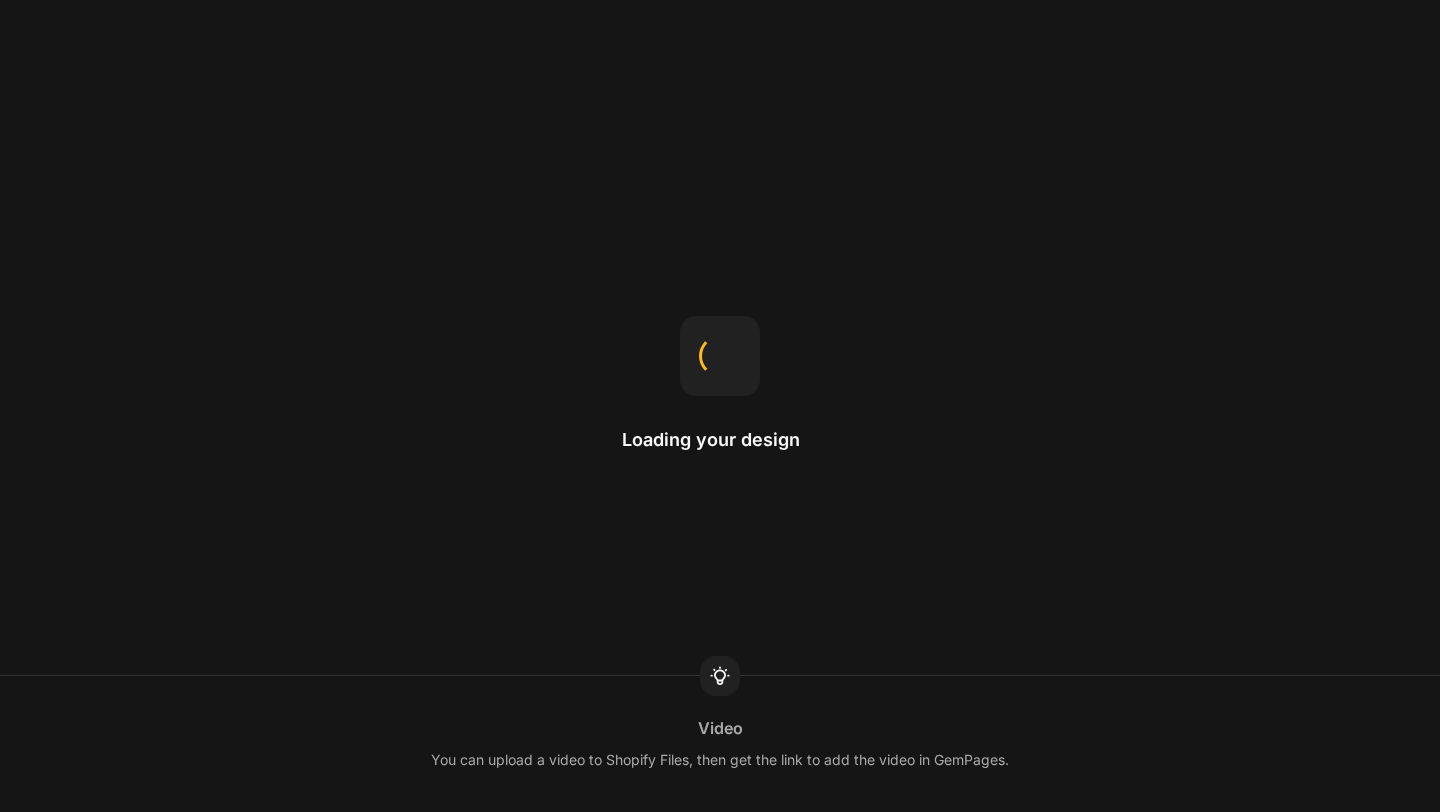 scroll, scrollTop: 0, scrollLeft: 0, axis: both 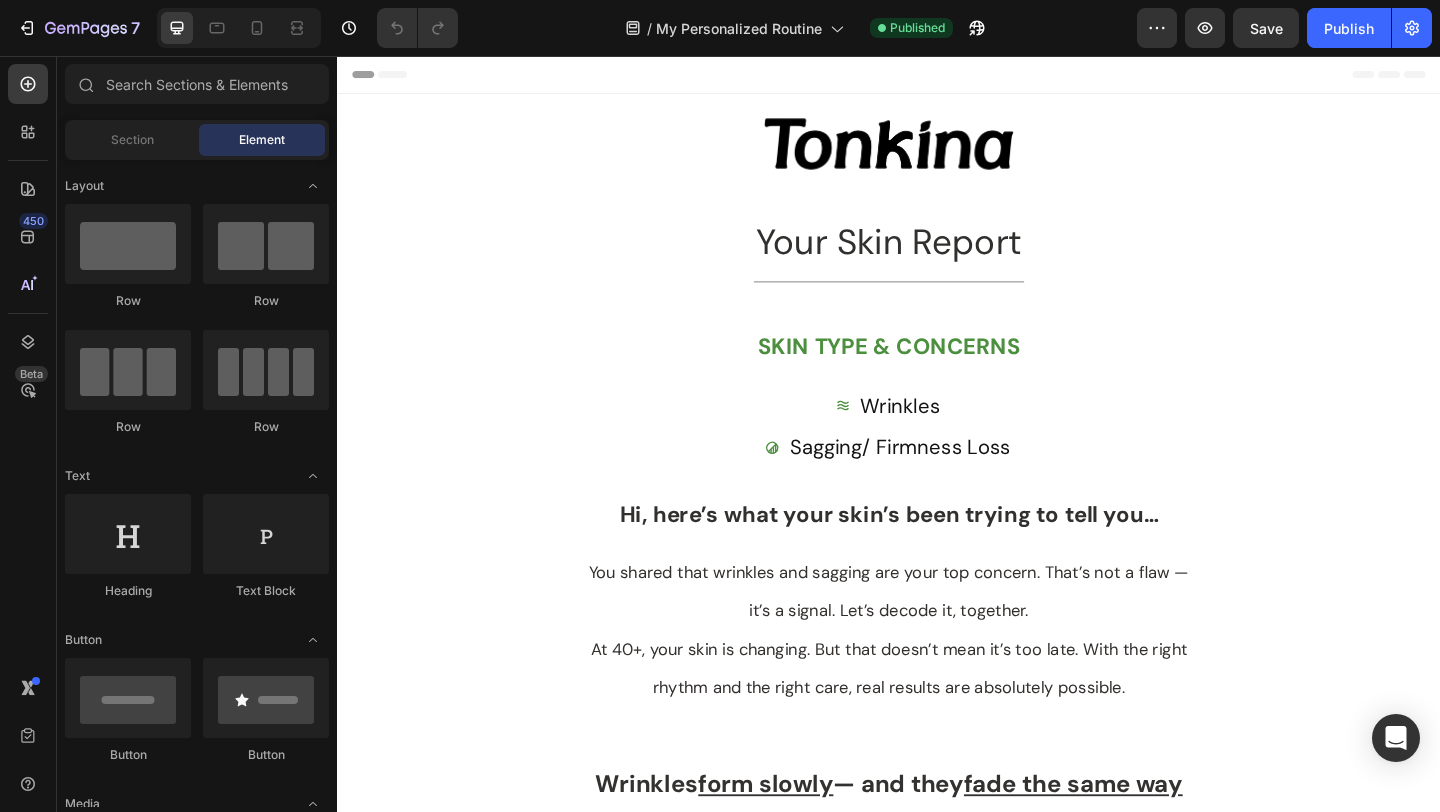 click at bounding box center [239, 28] 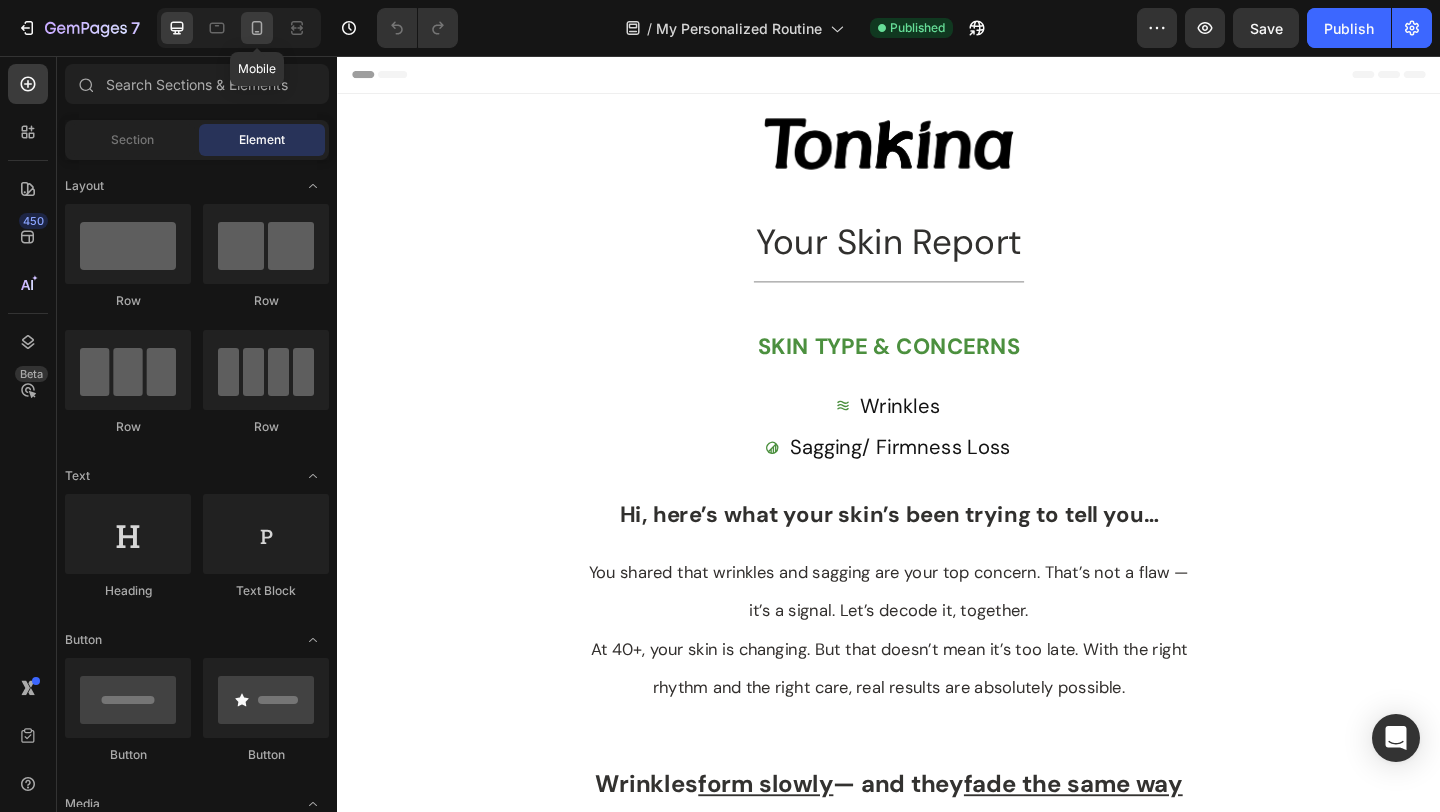 click 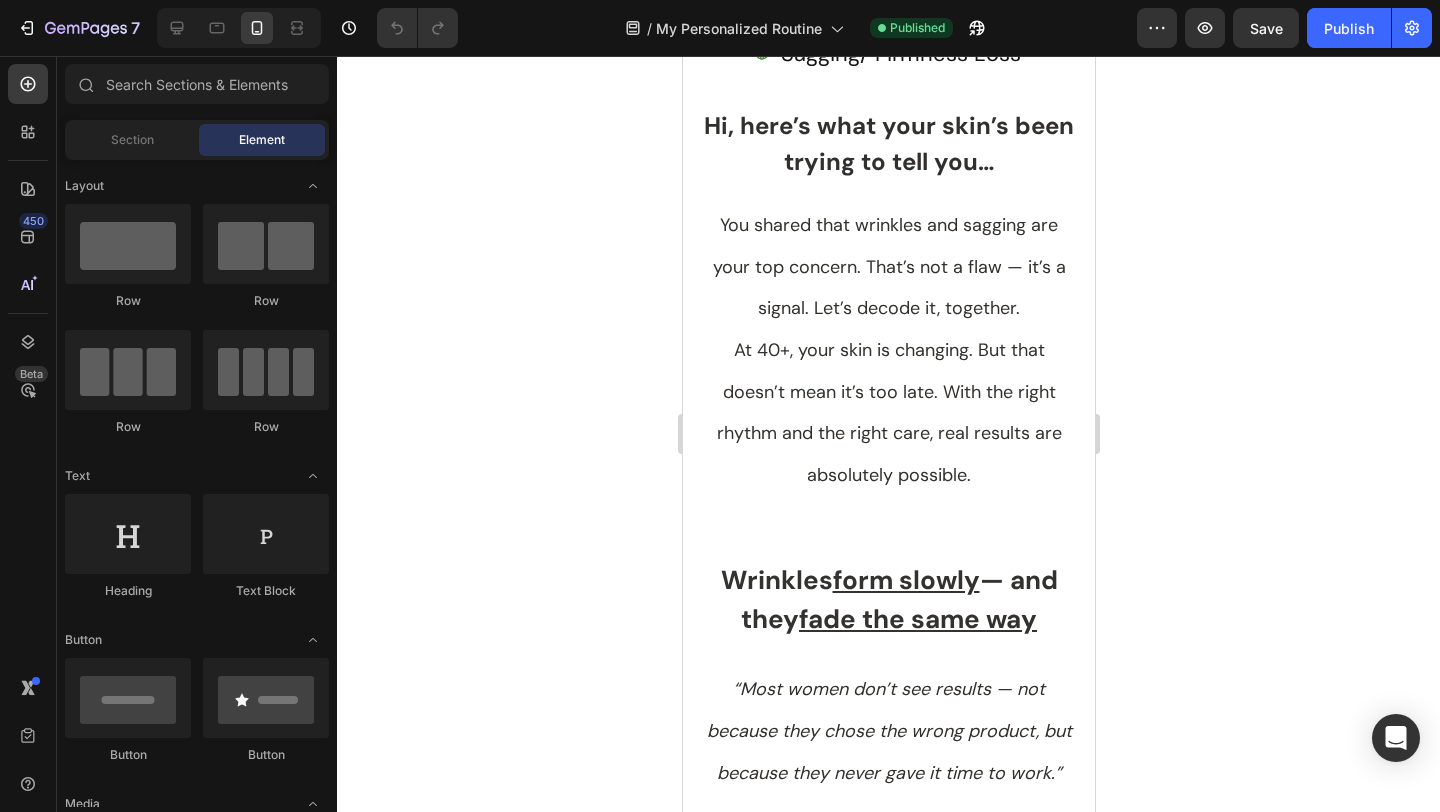 scroll, scrollTop: 345, scrollLeft: 0, axis: vertical 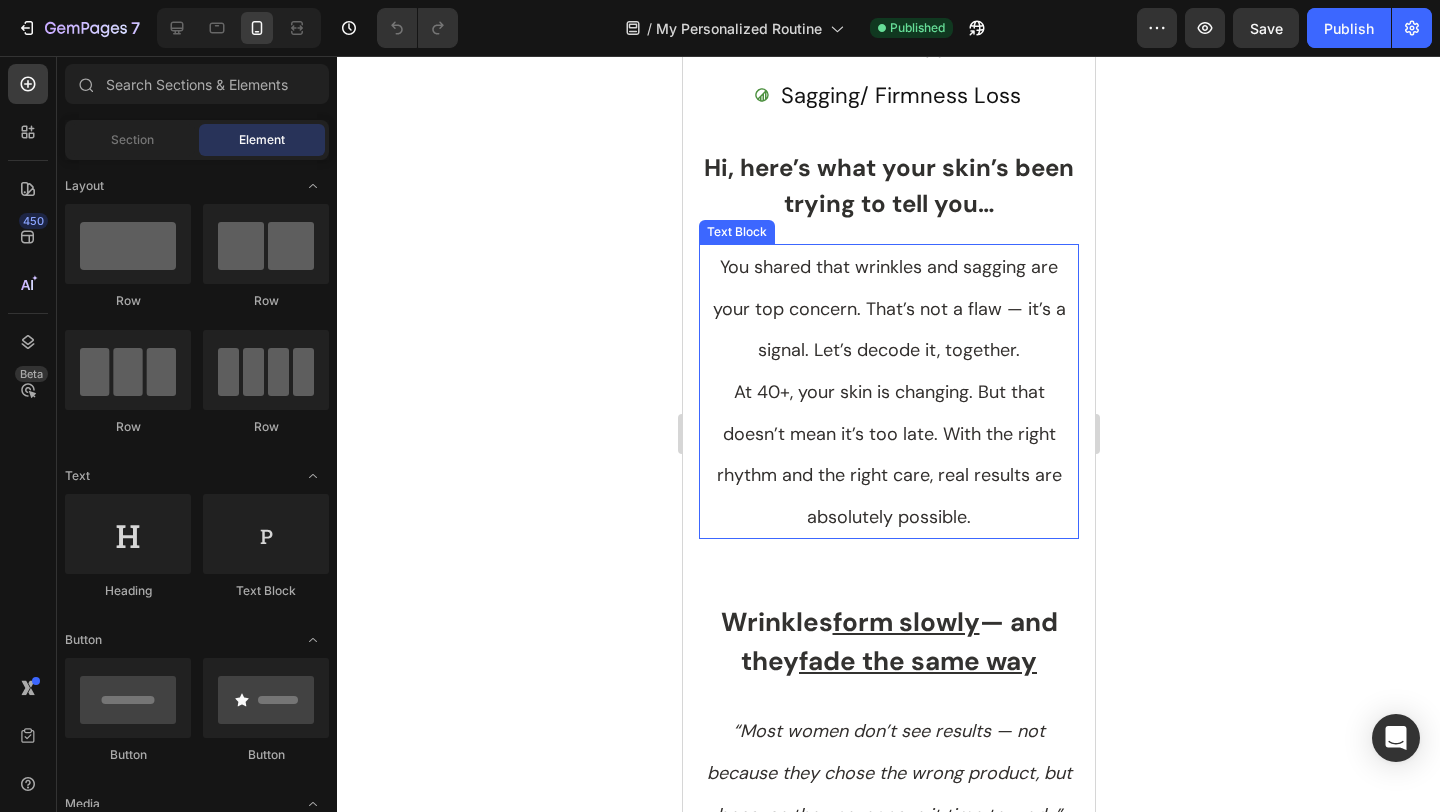 click on "You shared that wrinkles and sagging are your top concern. That’s not a flaw — it’s a signal. Let’s decode it, together." at bounding box center (888, 308) 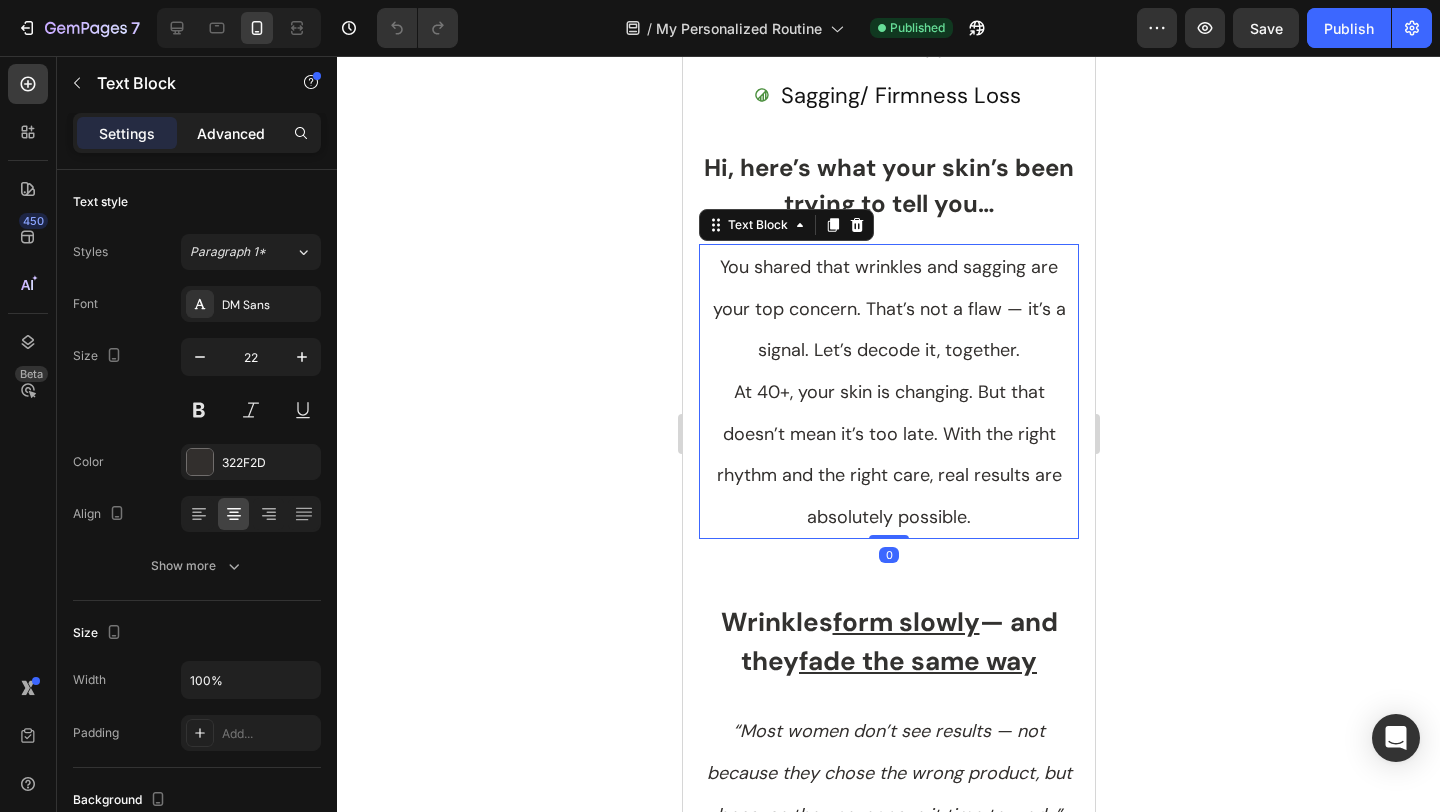 click on "Advanced" at bounding box center (231, 133) 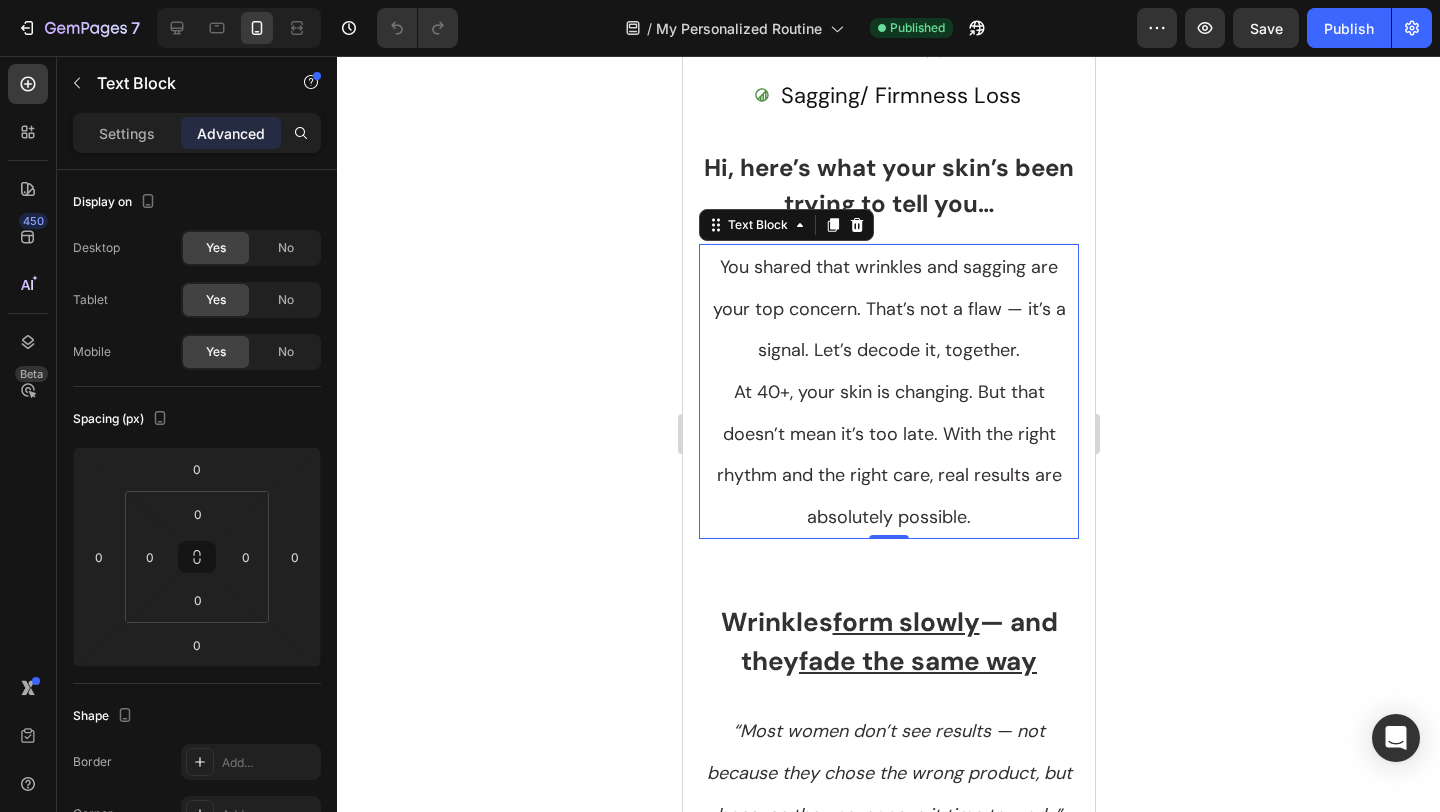 click on "You shared that wrinkles and sagging are your top concern. That’s not a flaw — it’s a signal. Let’s decode it, together. At 40+, your skin is changing. But that doesn’t mean it’s too late. With the right rhythm and the right care, real results are absolutely possible. Text Block   0 Row Section 4" at bounding box center (888, 406) 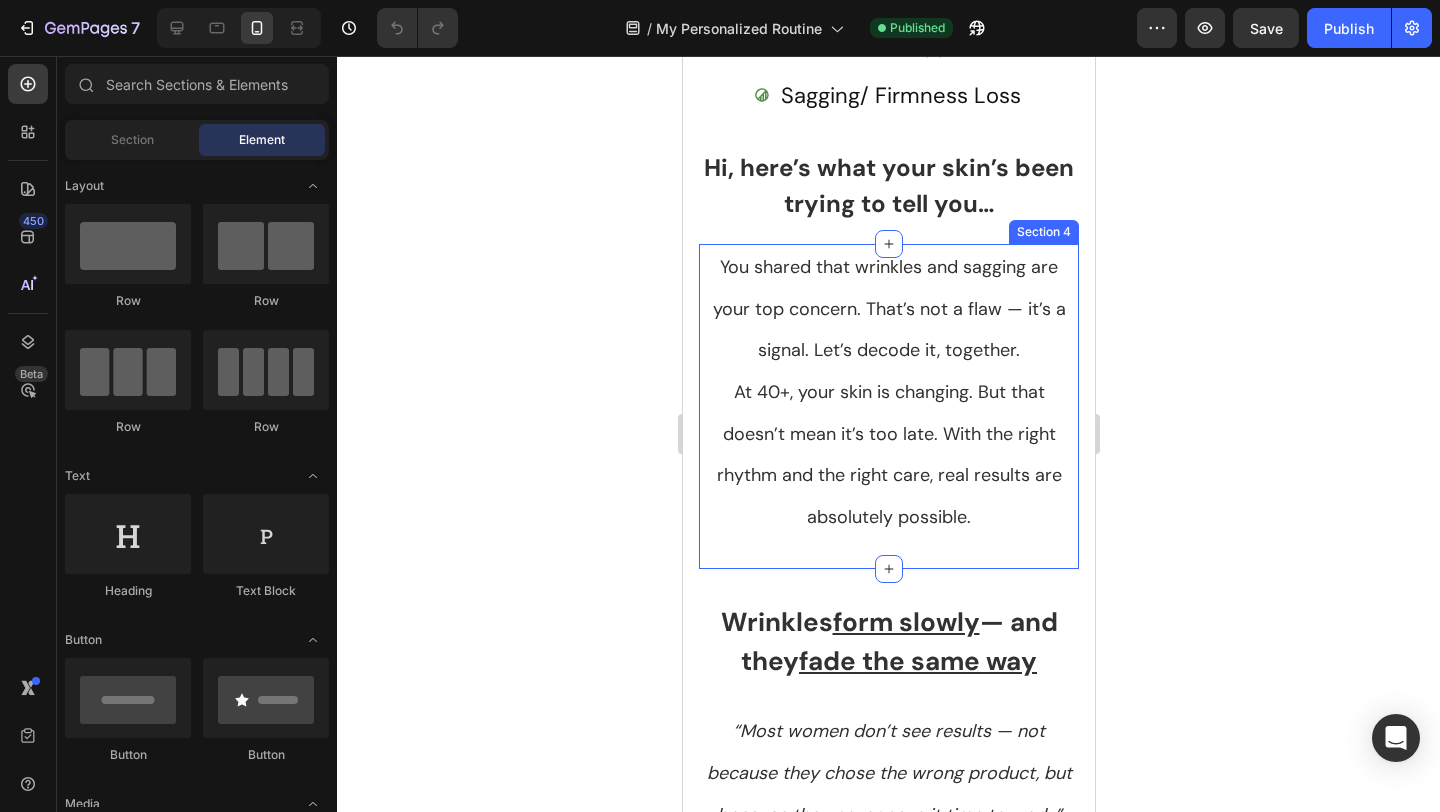 click on "You shared that wrinkles and sagging are your top concern. That’s not a flaw — it’s a signal. Let’s decode it, together. At 40+, your skin is changing. But that doesn’t mean it’s too late. With the right rhythm and the right care, real results are absolutely possible. Text Block Row Section 4" at bounding box center (888, 406) 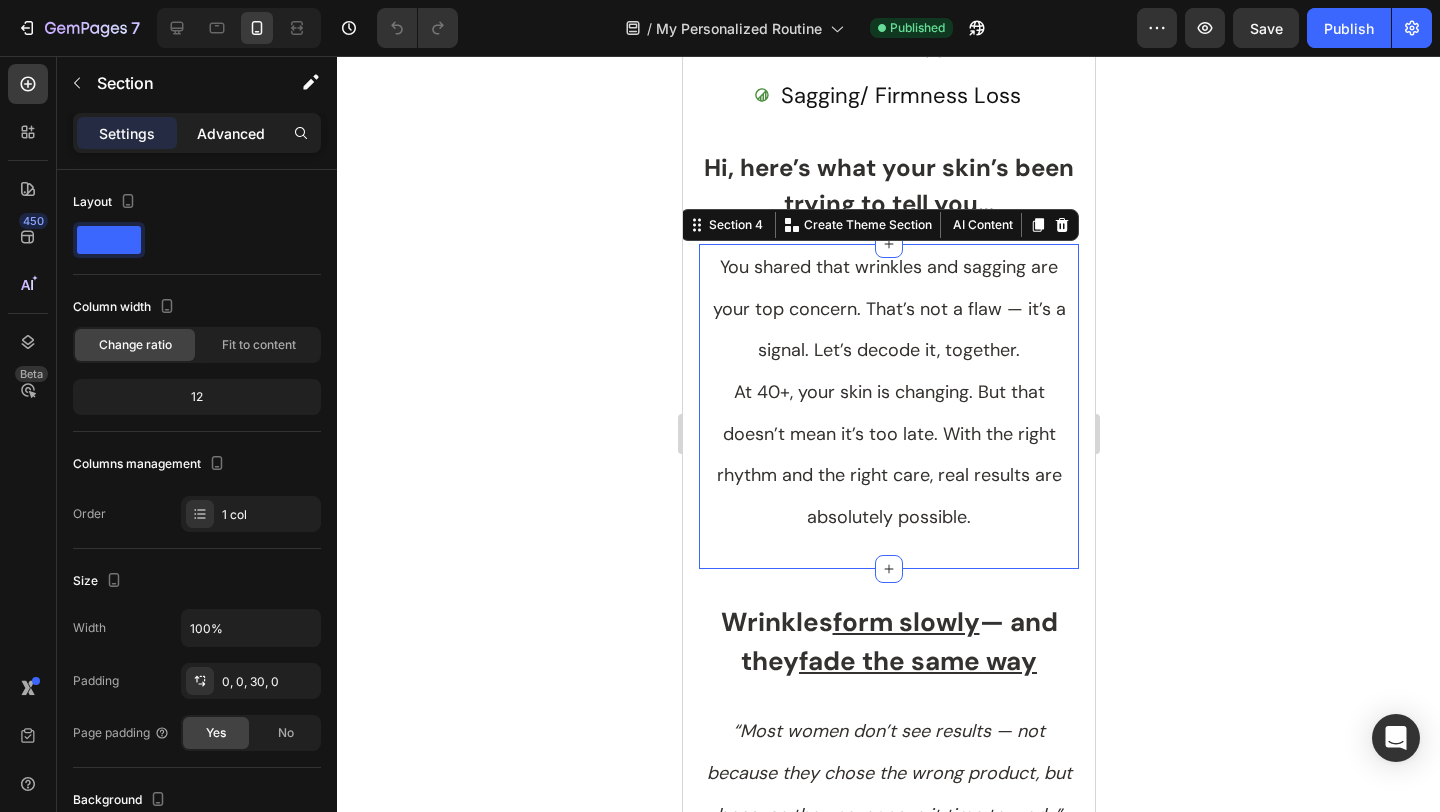 click on "Advanced" at bounding box center (231, 133) 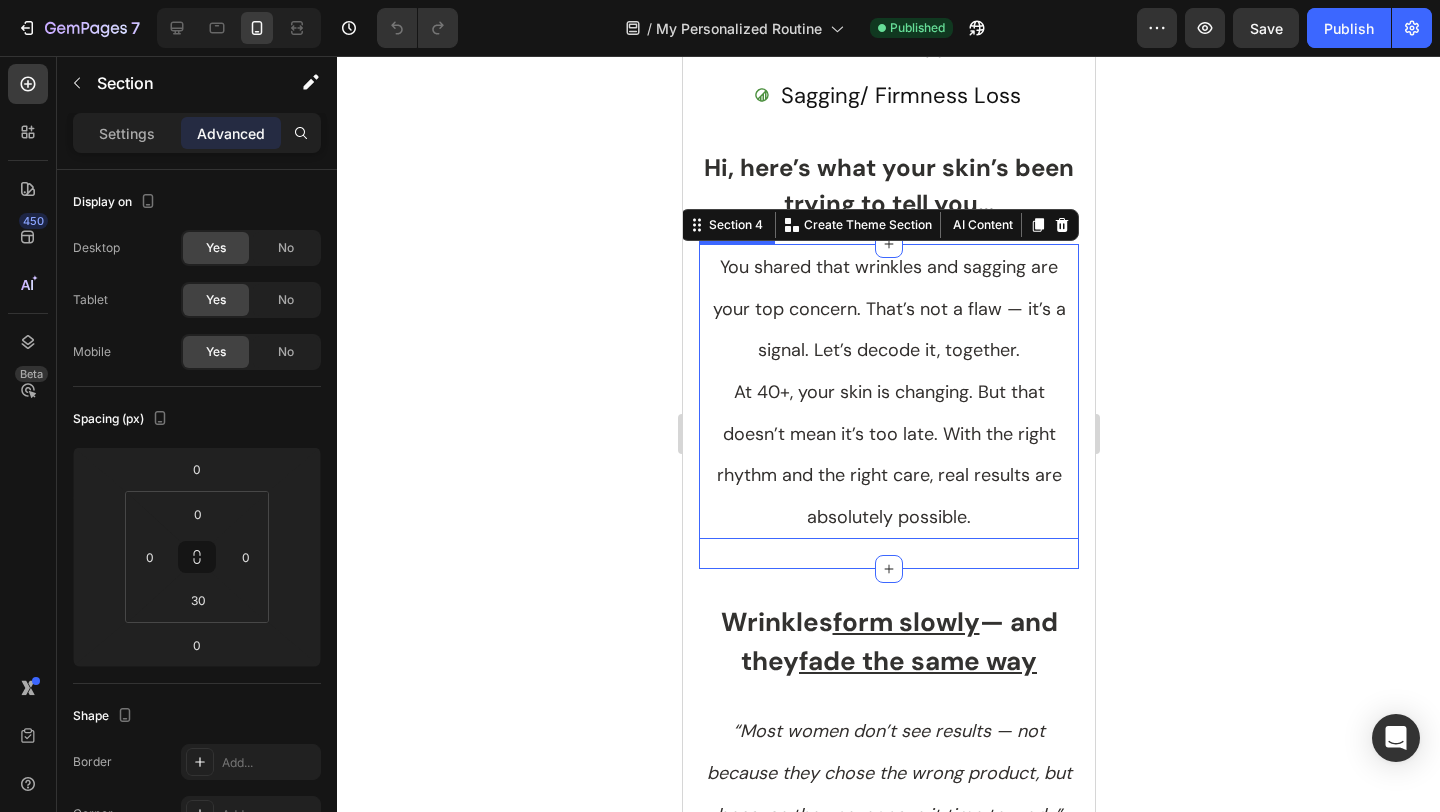 click on "At 40+, your skin is changing. But that doesn’t mean it’s too late. With the right rhythm and the right care, real results are absolutely possible." at bounding box center [888, 454] 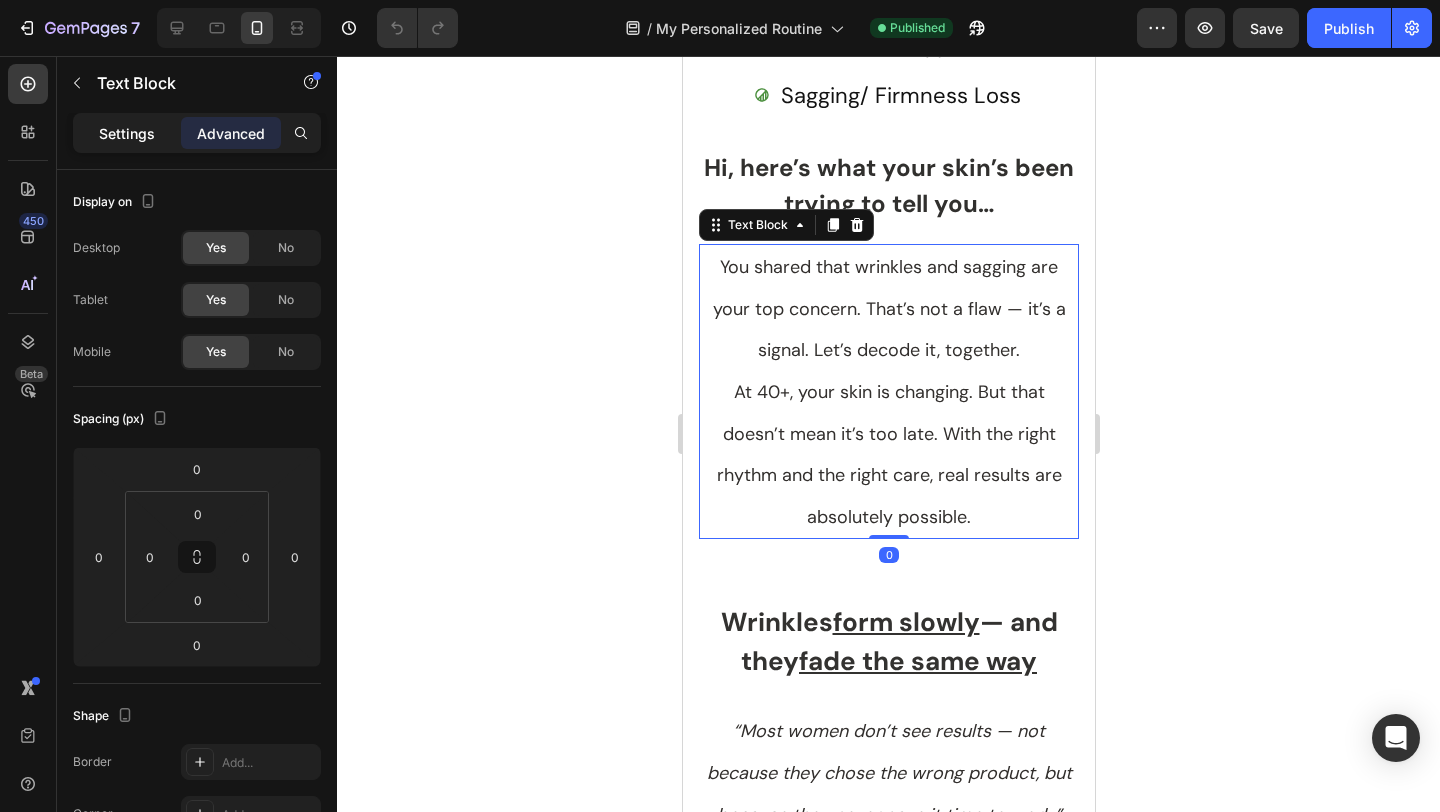 click on "Settings" 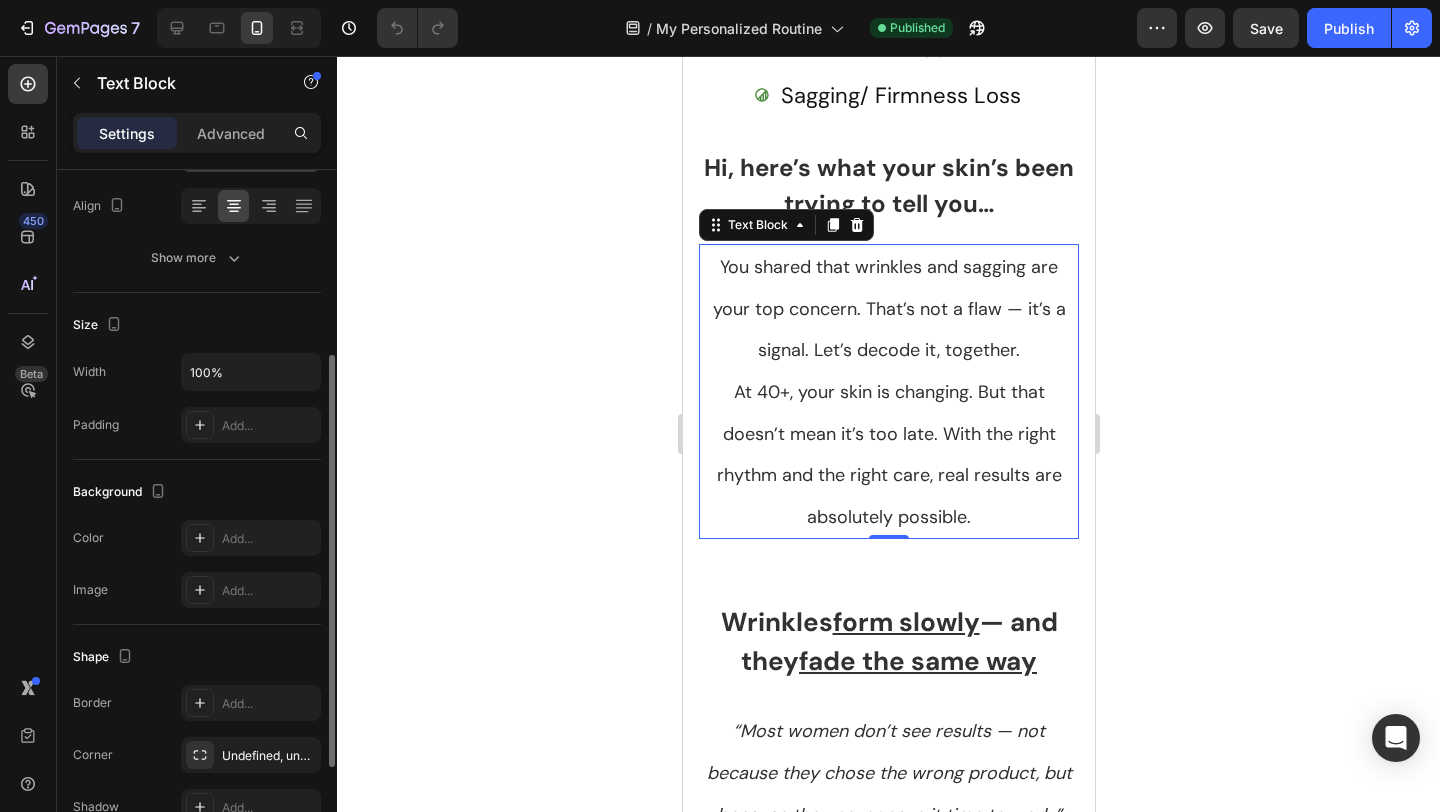 scroll, scrollTop: 310, scrollLeft: 0, axis: vertical 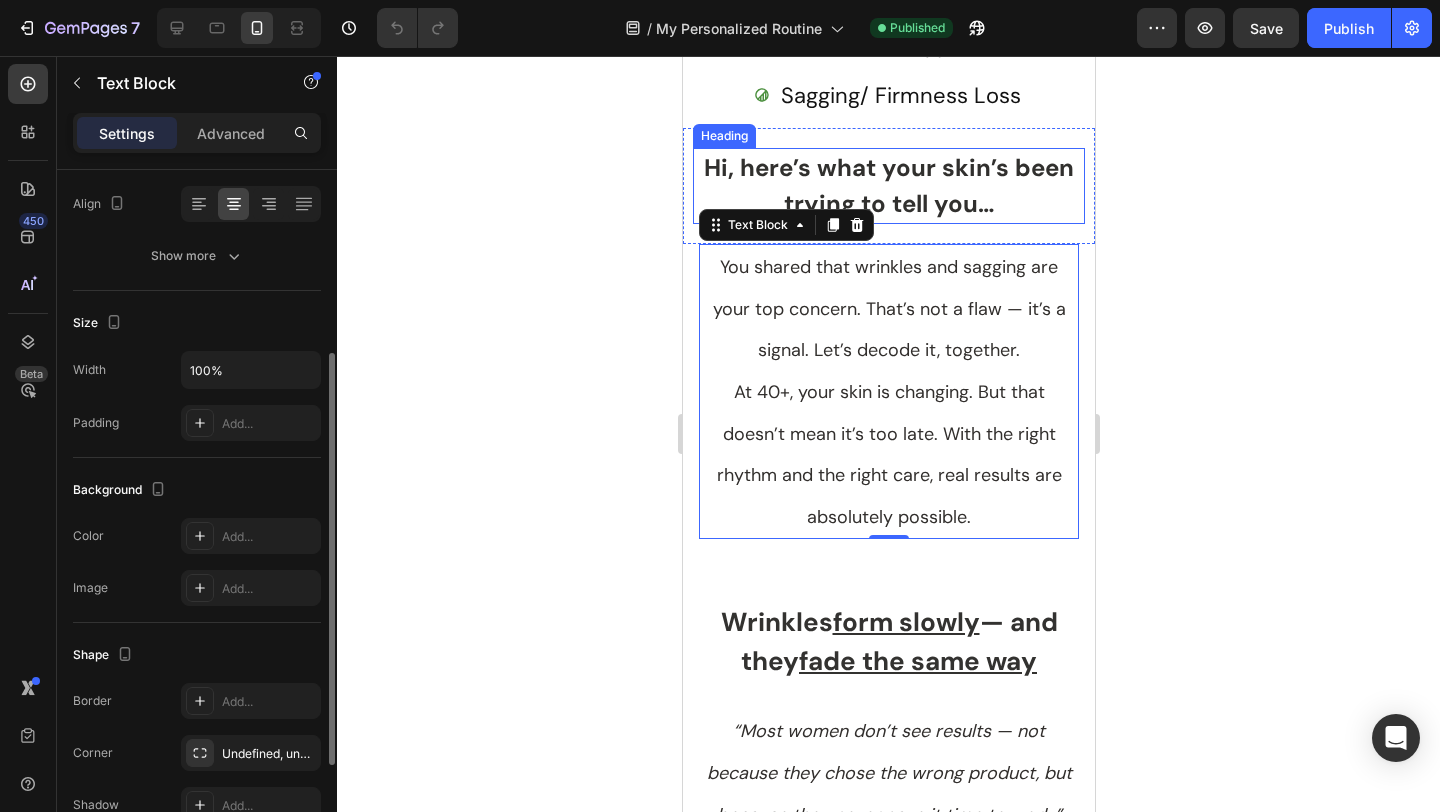 click on "Hi, here’s what your skin’s been trying to tell you…" at bounding box center (888, 186) 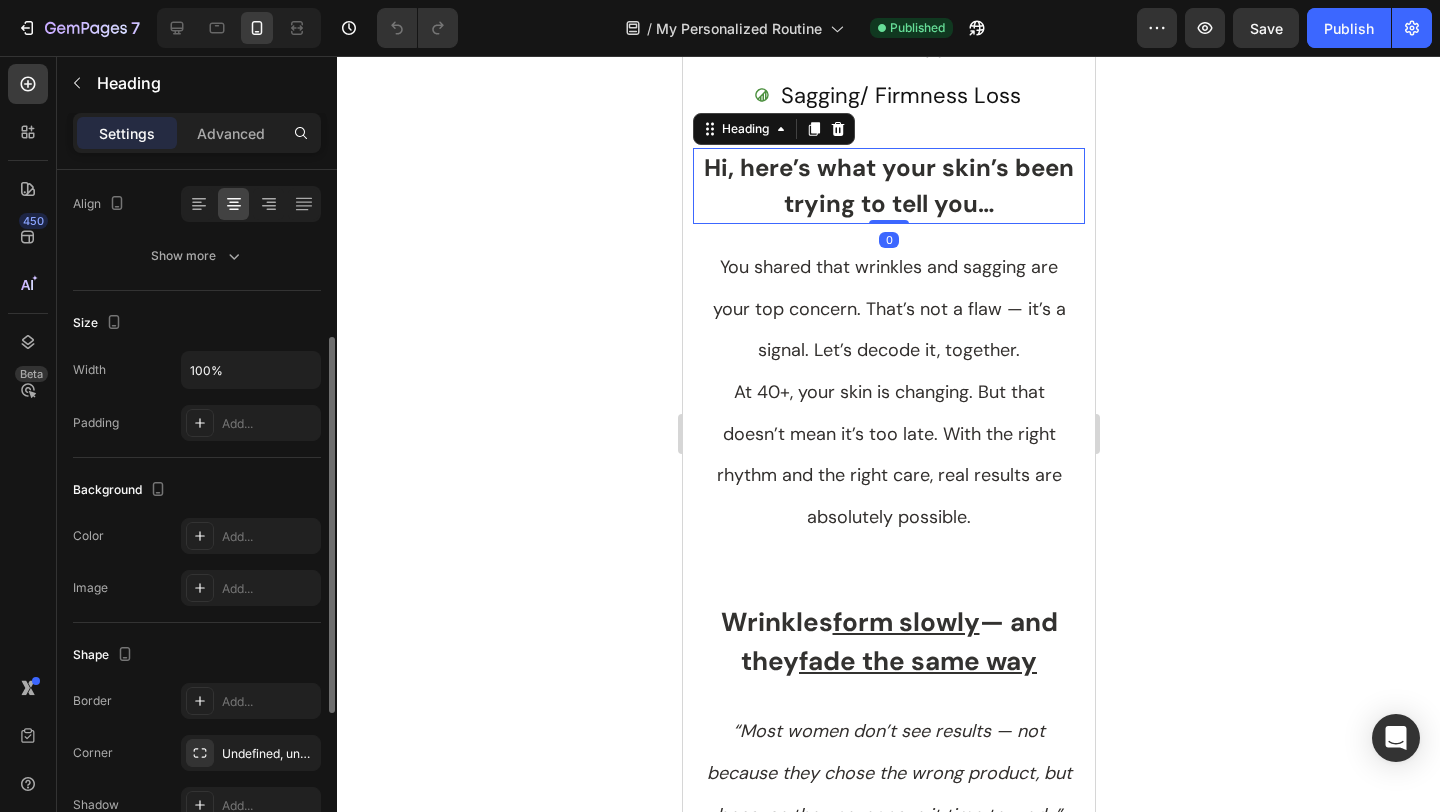 scroll, scrollTop: 0, scrollLeft: 0, axis: both 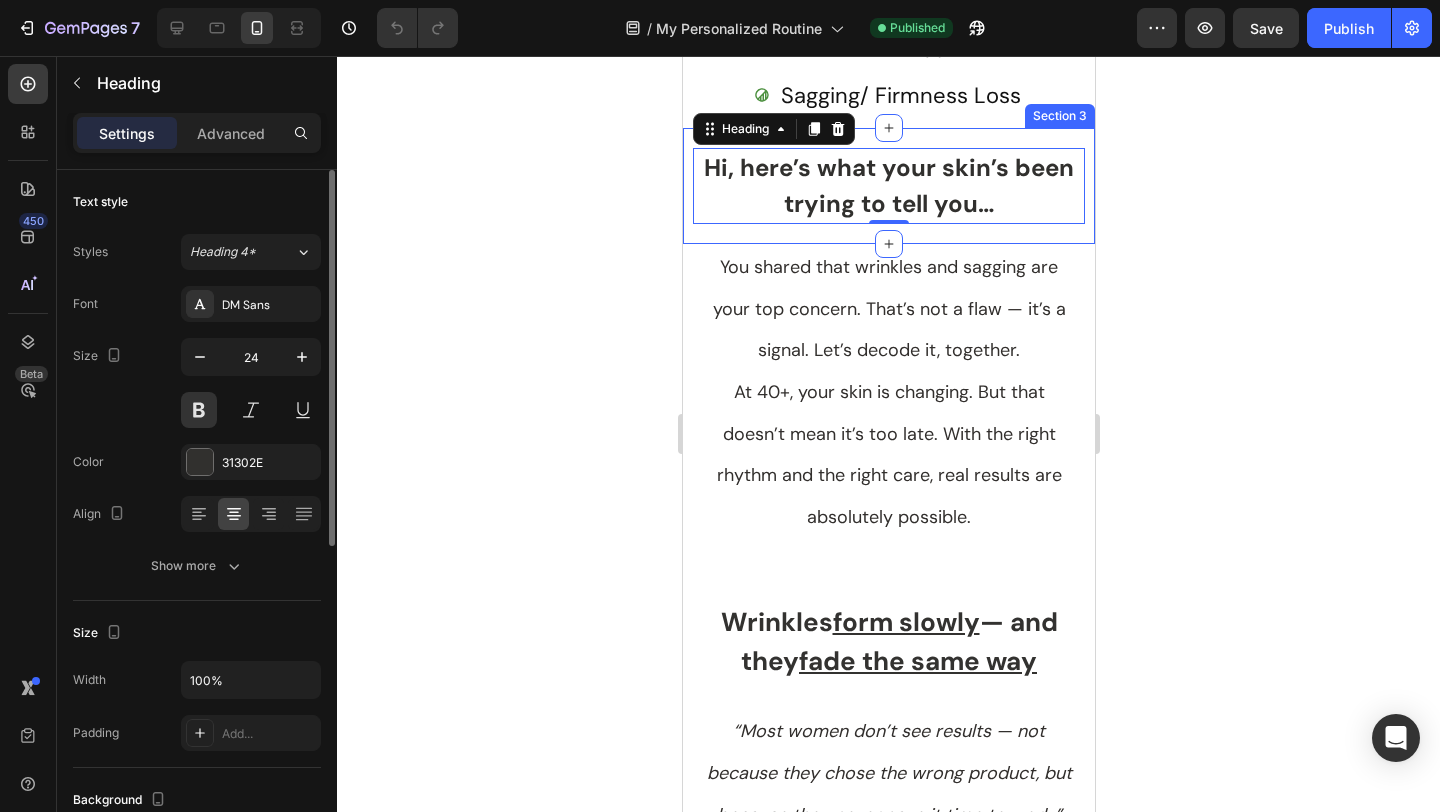 click on "Hi, here’s what your skin’s been trying to tell you… Heading   0 Section 3" at bounding box center (888, 186) 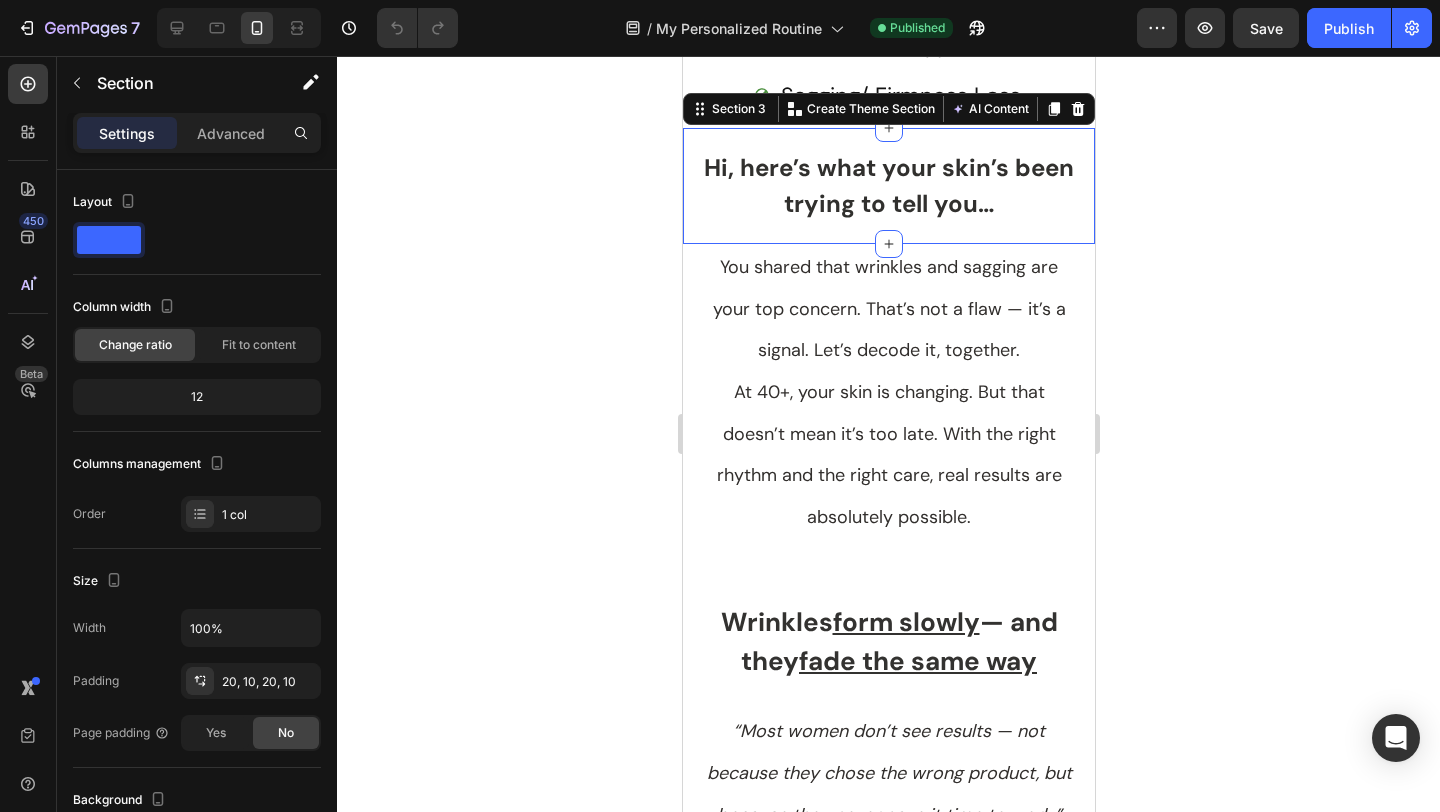 click on "Settings Advanced" at bounding box center [197, 141] 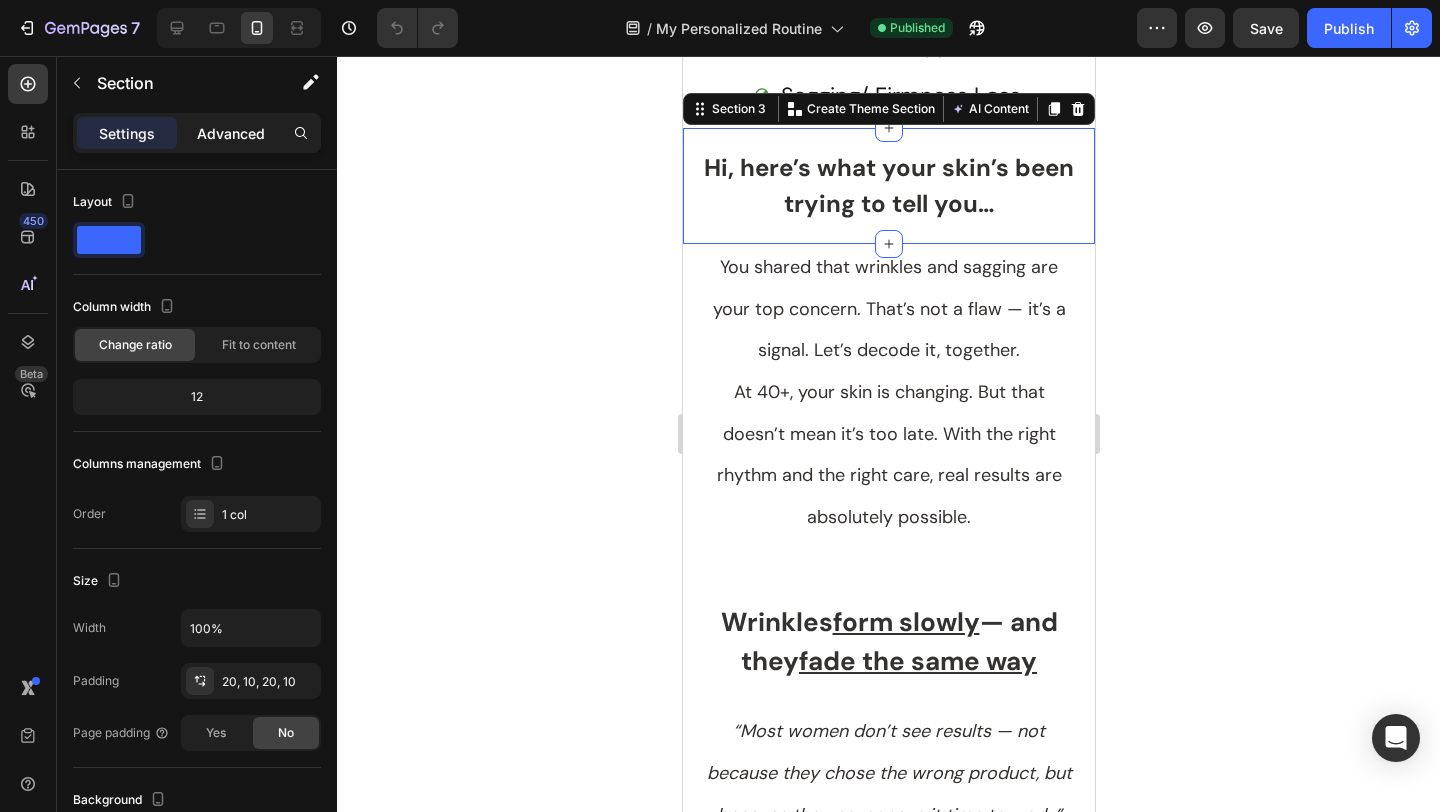 click on "Advanced" at bounding box center [231, 133] 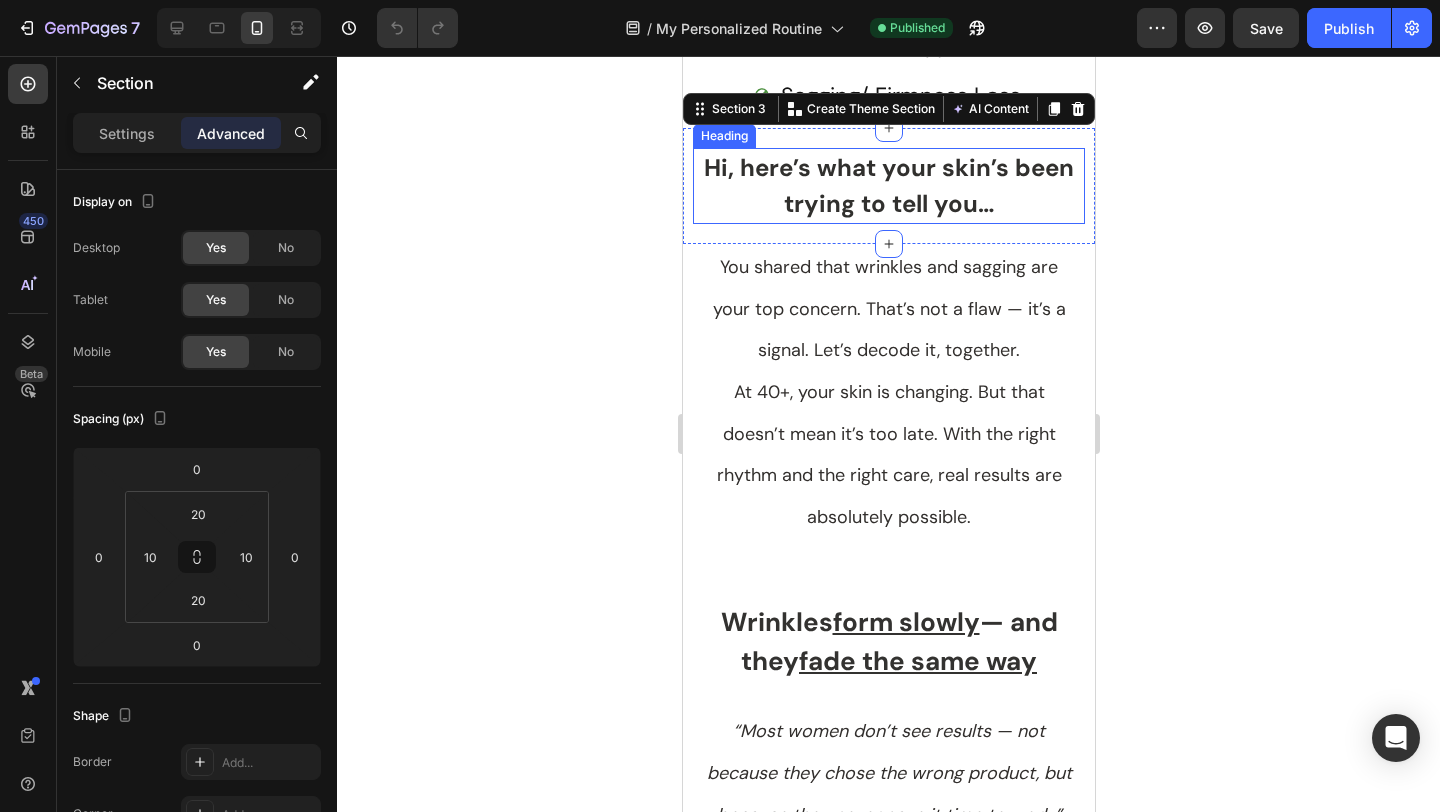 click on "Hi, here’s what your skin’s been trying to tell you…" at bounding box center (888, 186) 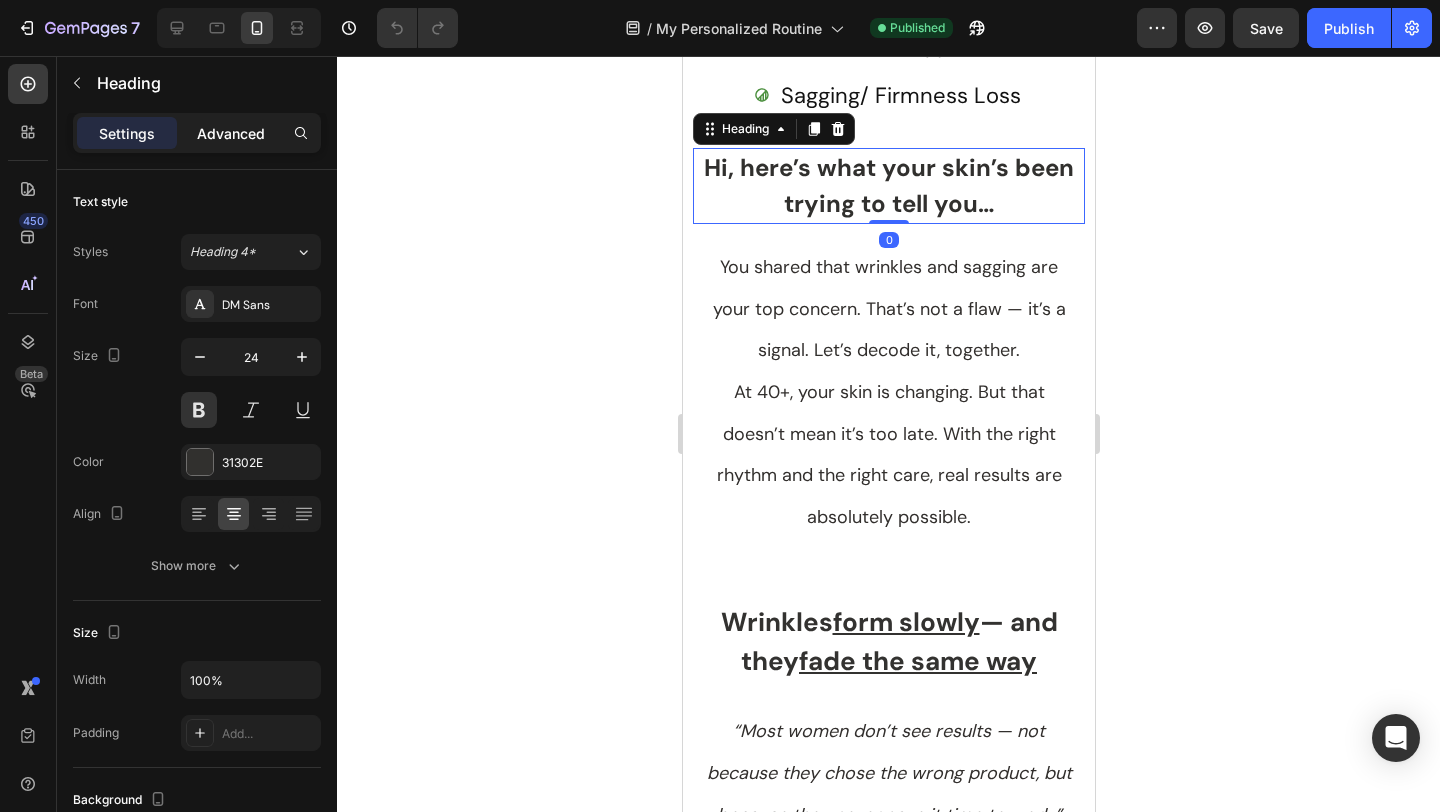 click on "Advanced" at bounding box center (231, 133) 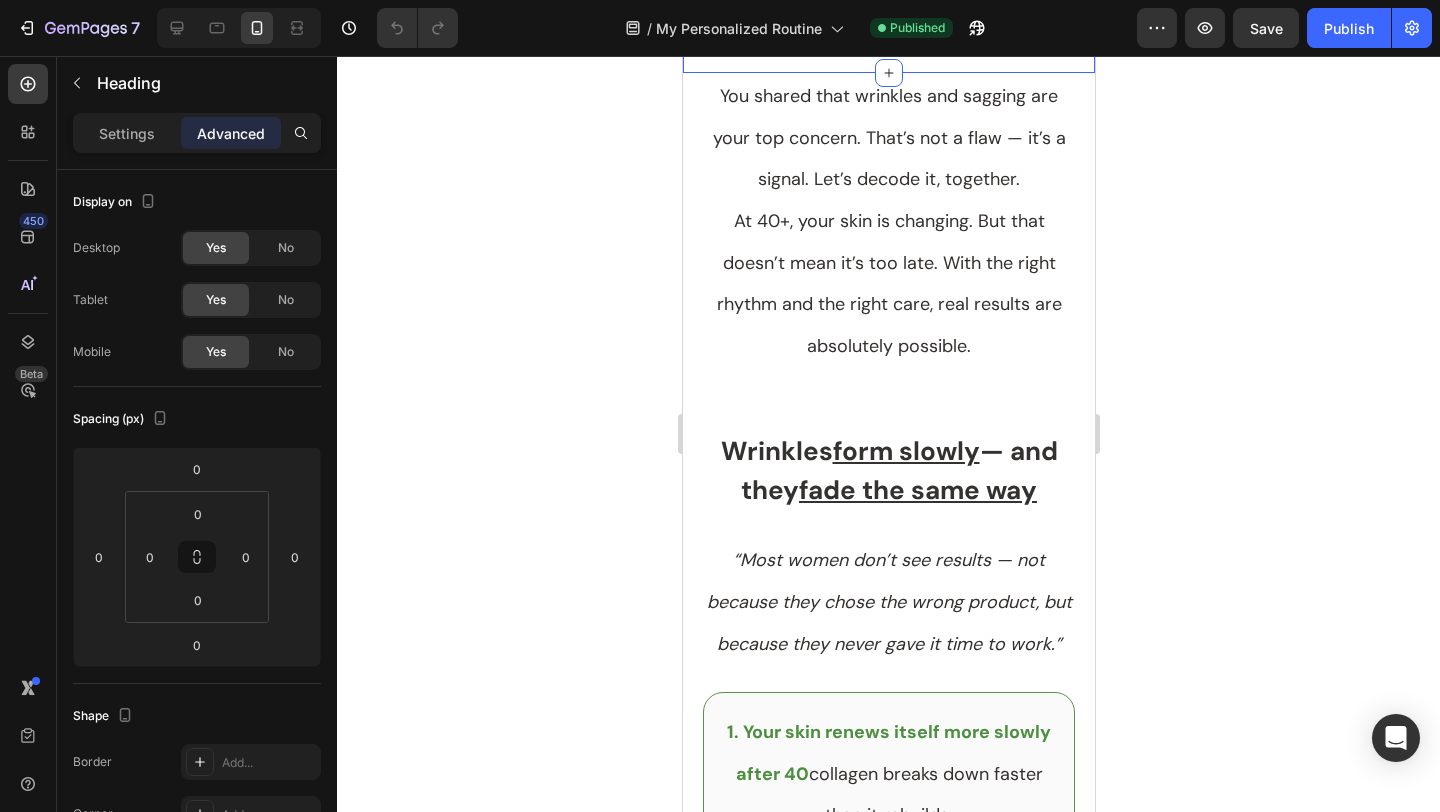 scroll, scrollTop: 525, scrollLeft: 0, axis: vertical 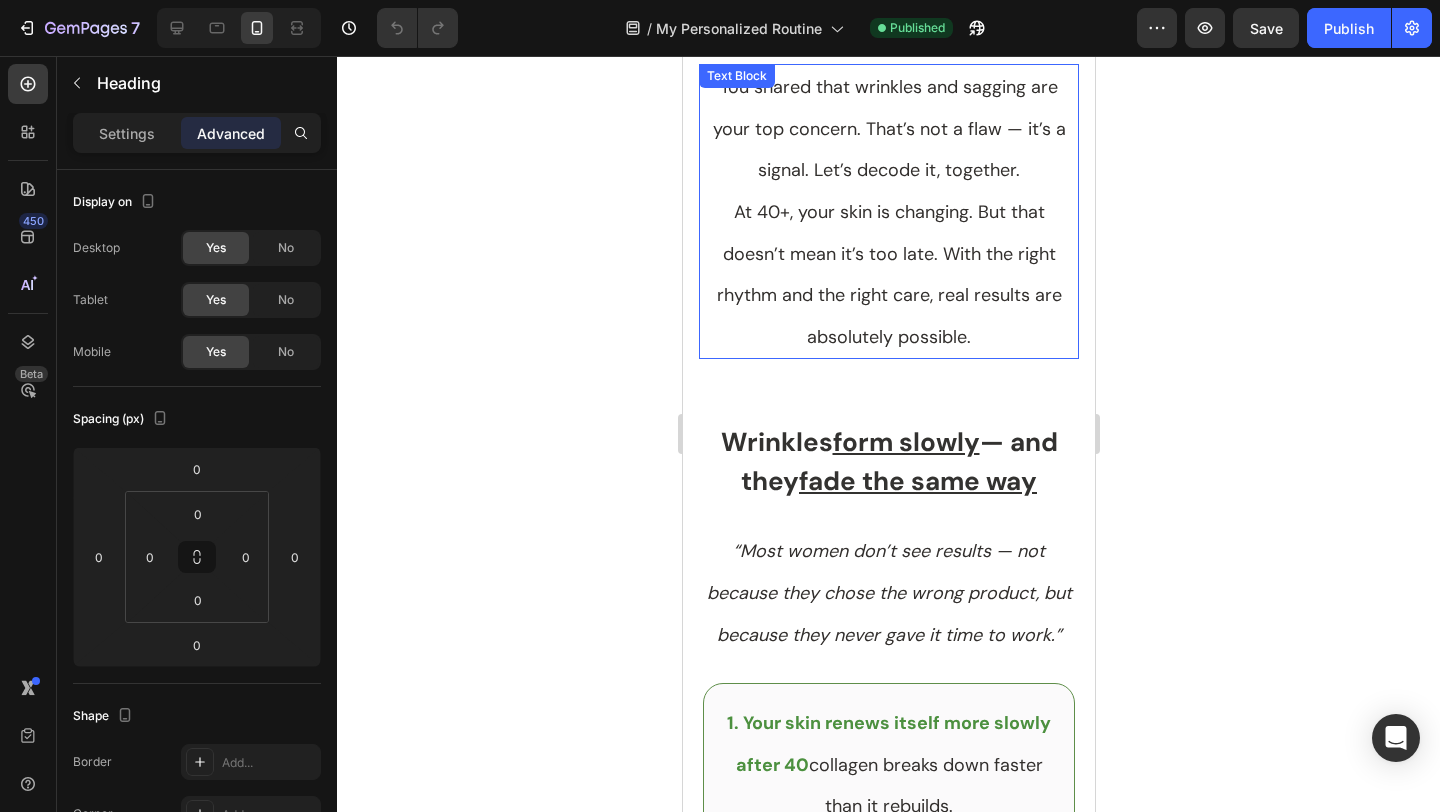 click on "At 40+, your skin is changing. But that doesn’t mean it’s too late. With the right rhythm and the right care, real results are absolutely possible." at bounding box center (888, 274) 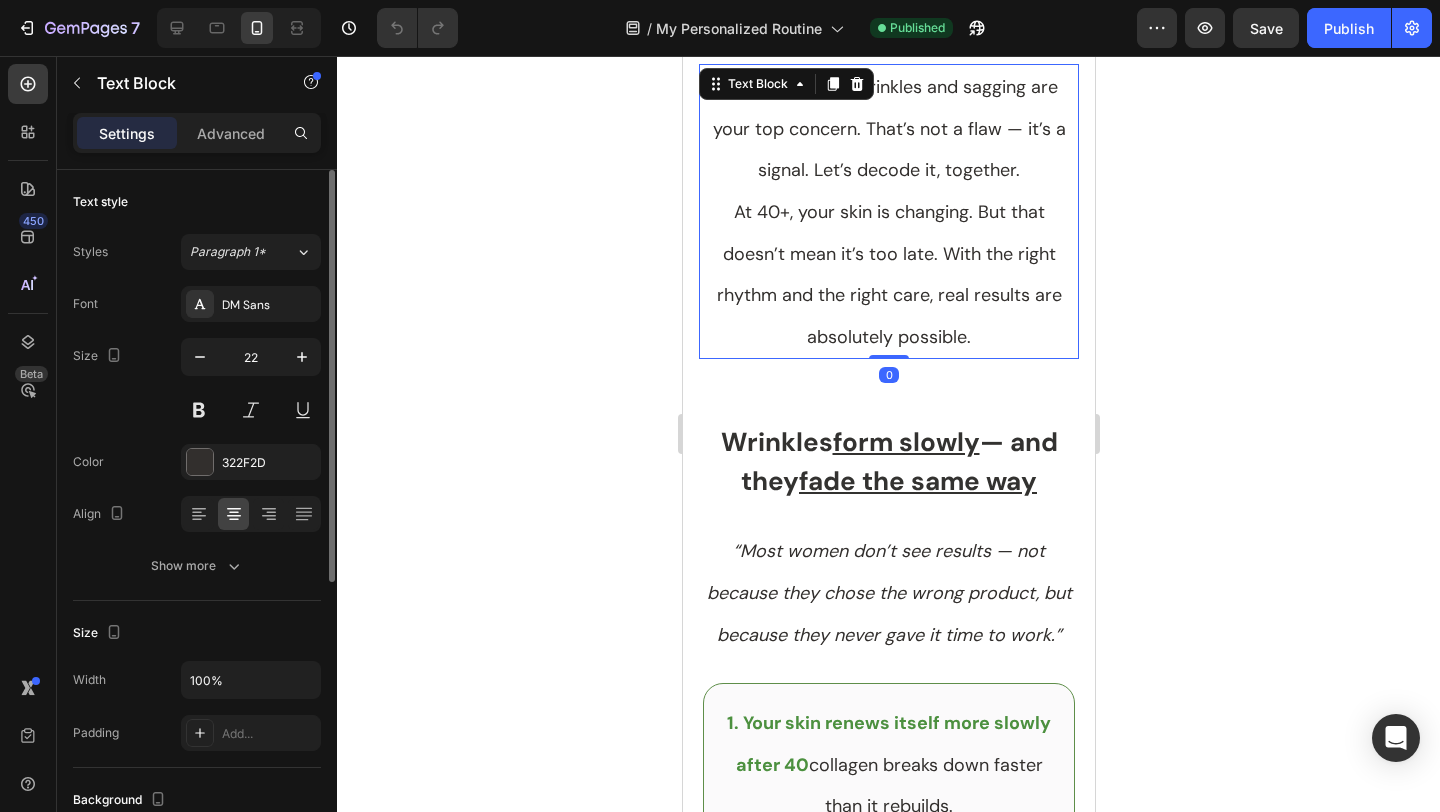 click on "Font DM Sans Size 22 Color 322F2D Align Show more" at bounding box center [197, 435] 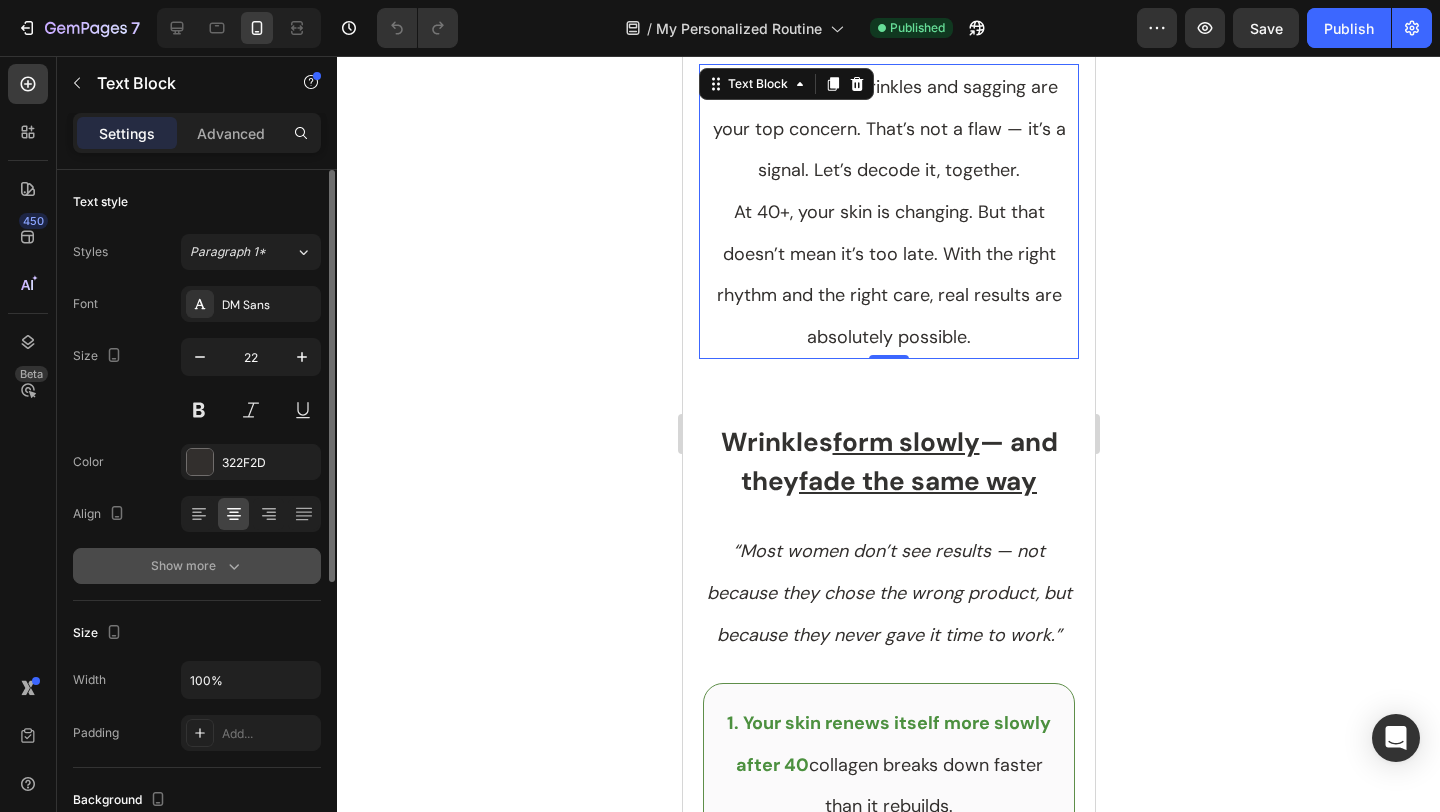 click on "Show more" at bounding box center [197, 566] 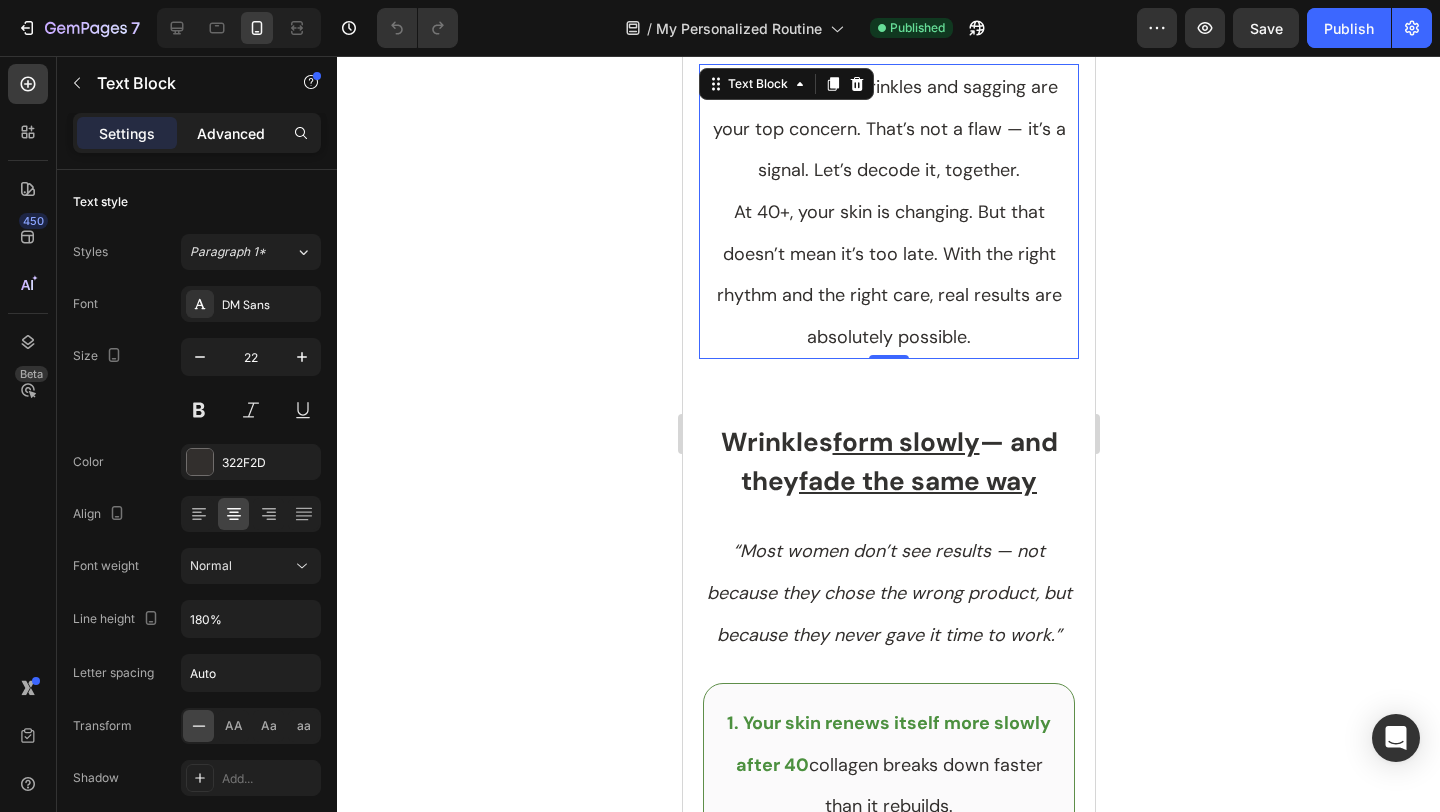 click on "Advanced" at bounding box center (231, 133) 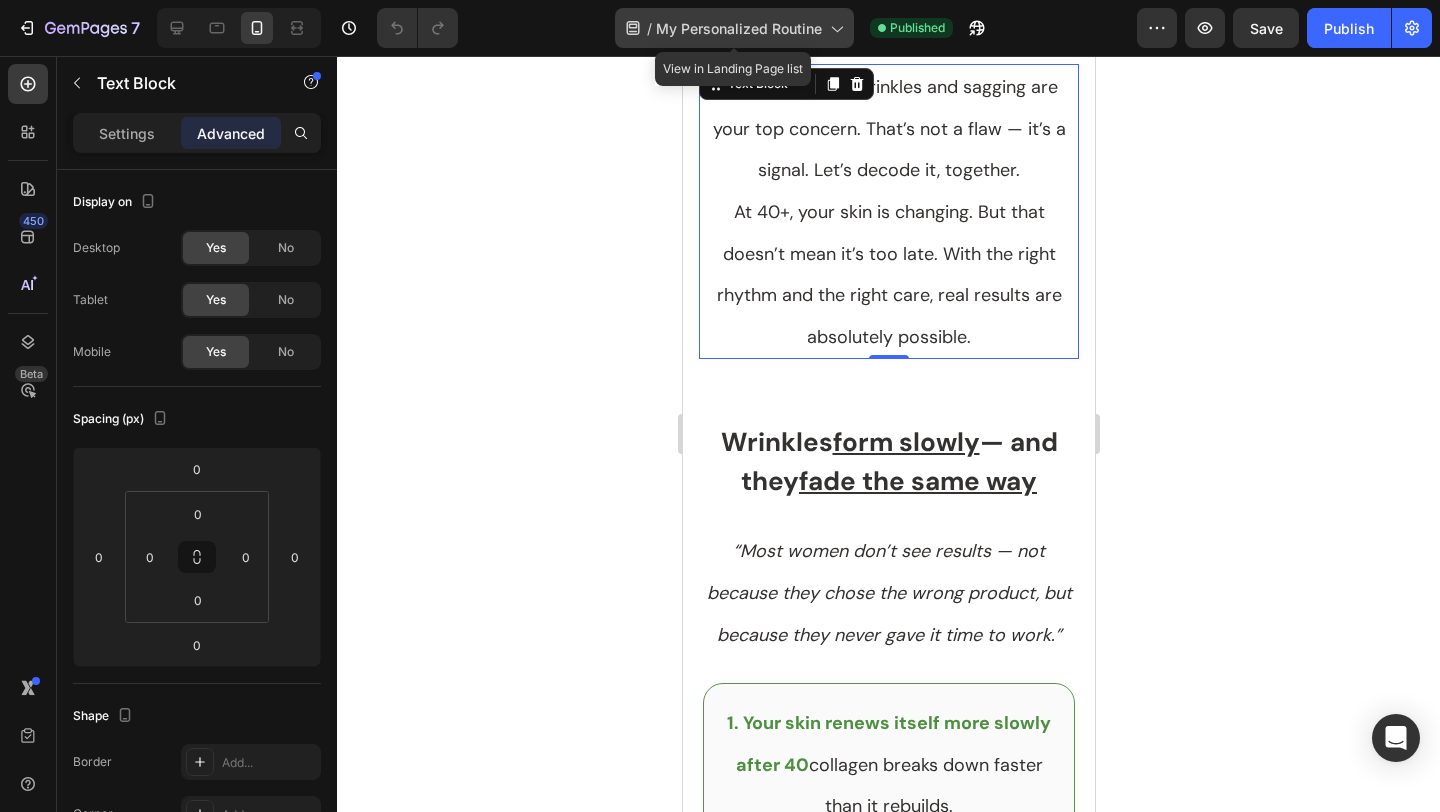 click on "My Personalized Routine" at bounding box center (739, 28) 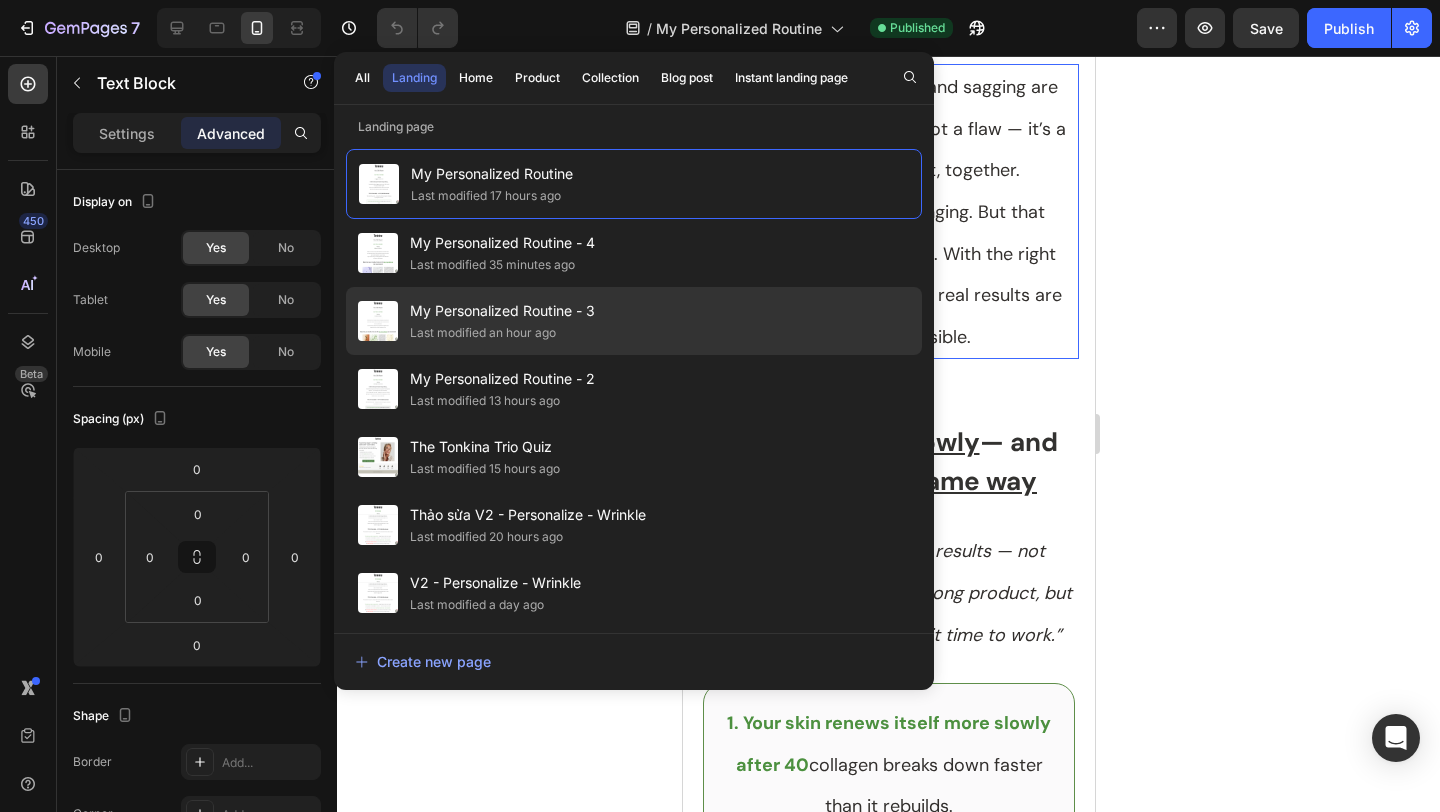 click on "My Personalized Routine - 3 Last modified an hour ago" 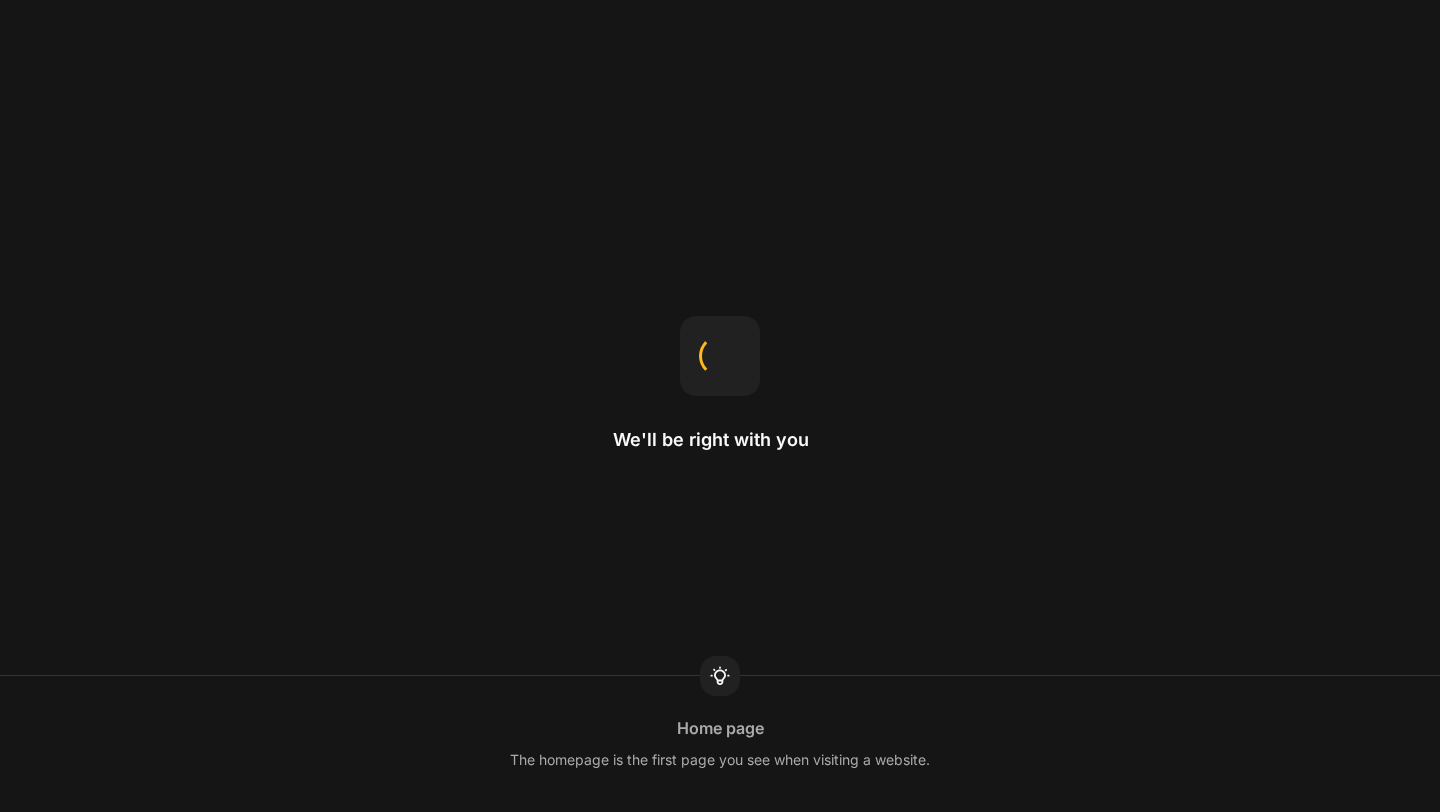 scroll, scrollTop: 0, scrollLeft: 0, axis: both 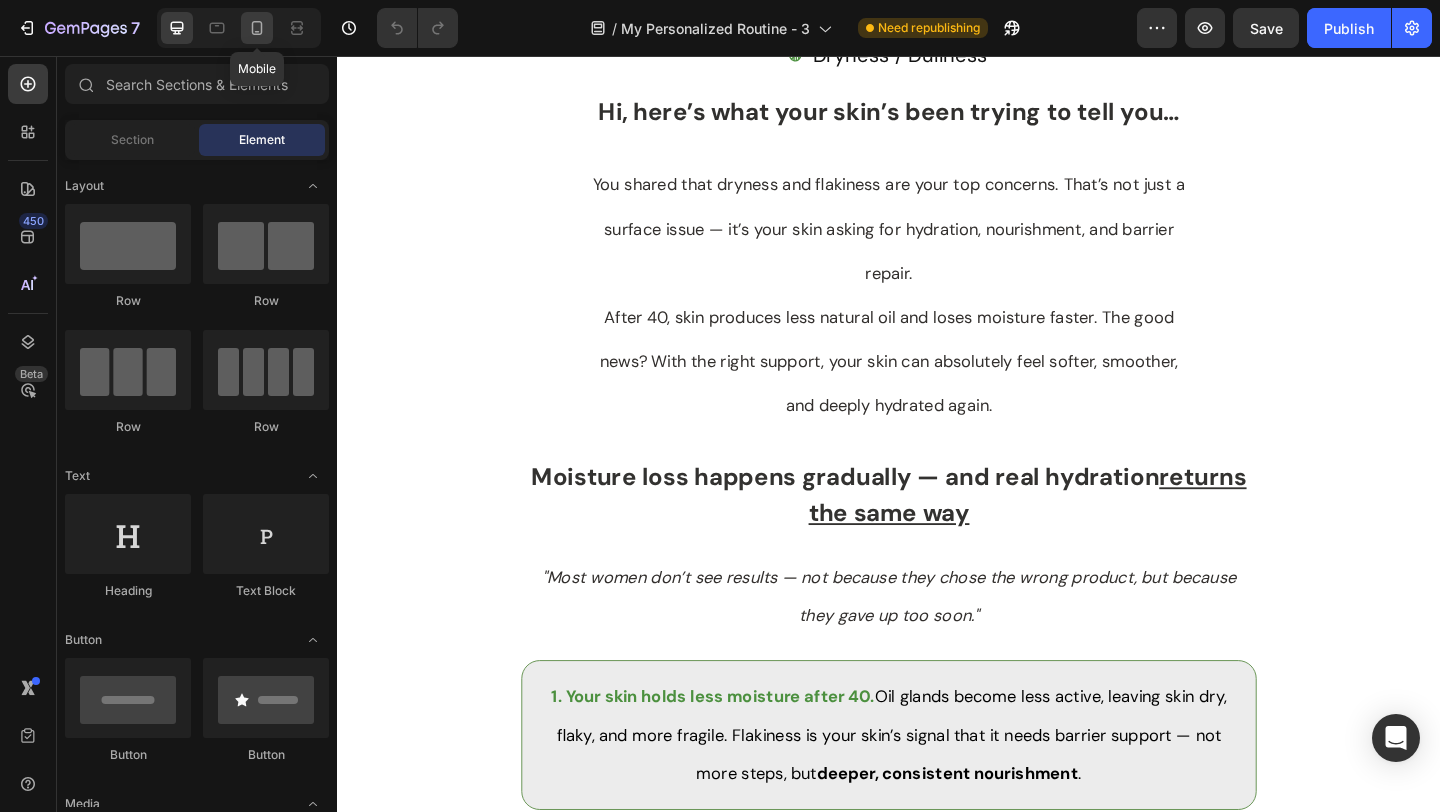 click 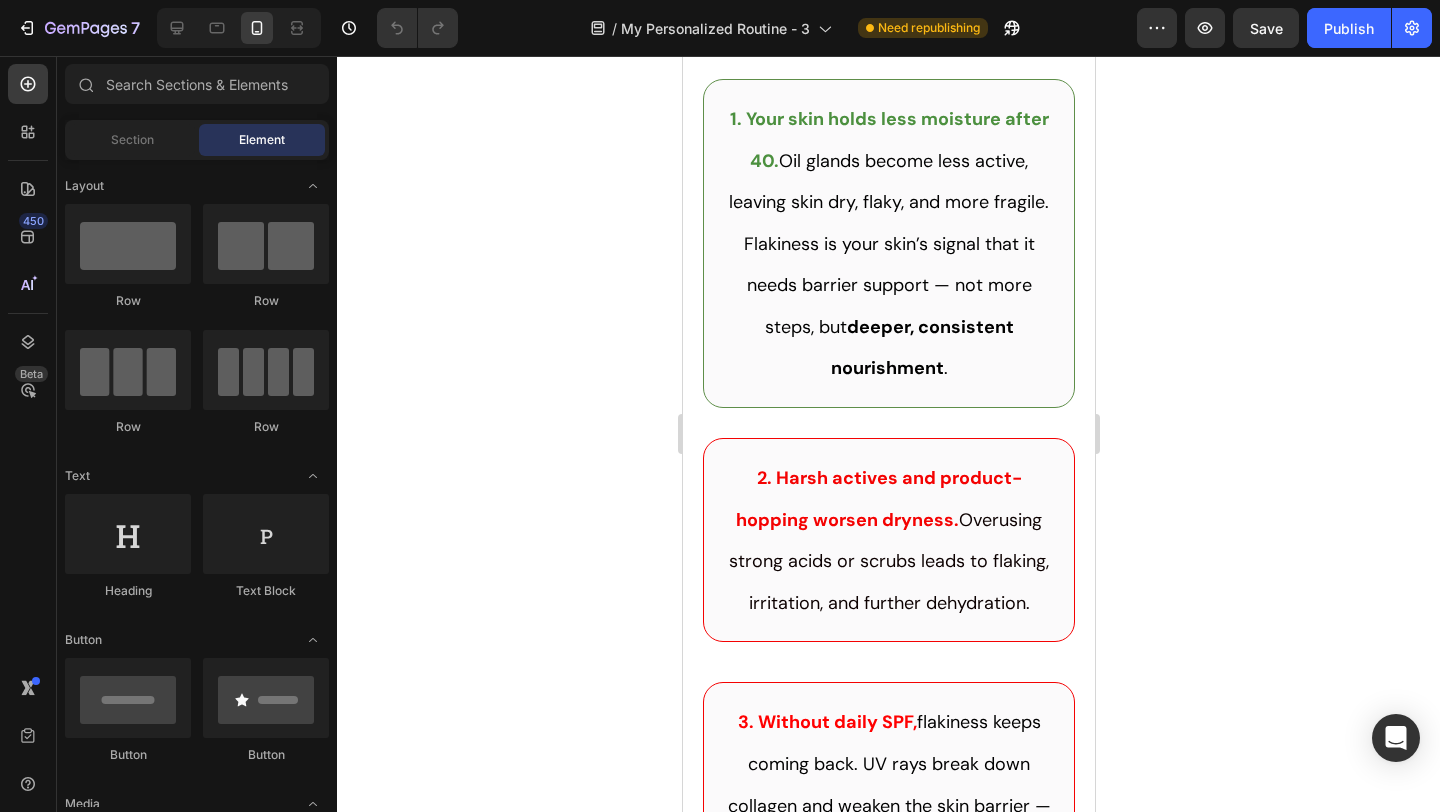 scroll, scrollTop: 1649, scrollLeft: 0, axis: vertical 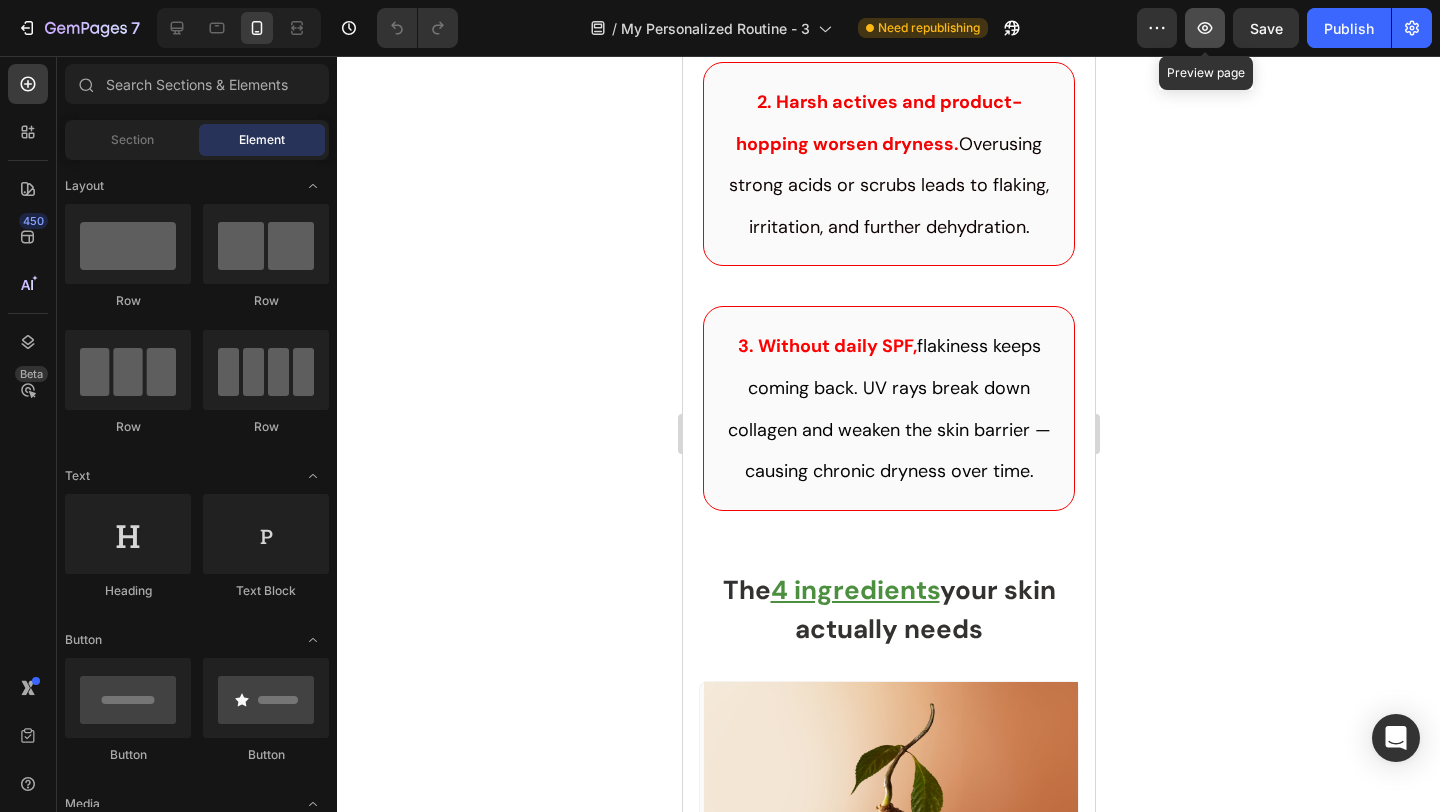 click 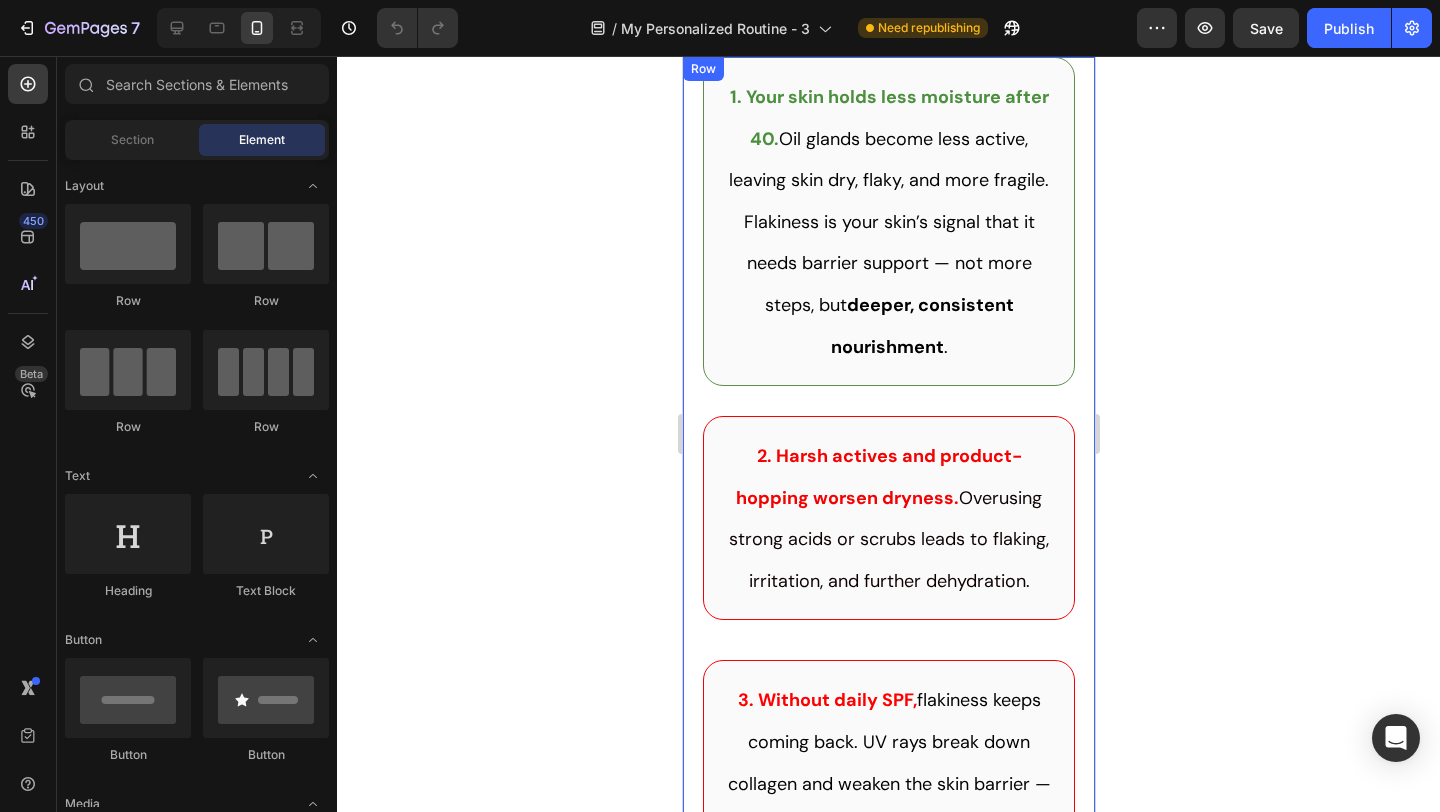 scroll, scrollTop: 92, scrollLeft: 0, axis: vertical 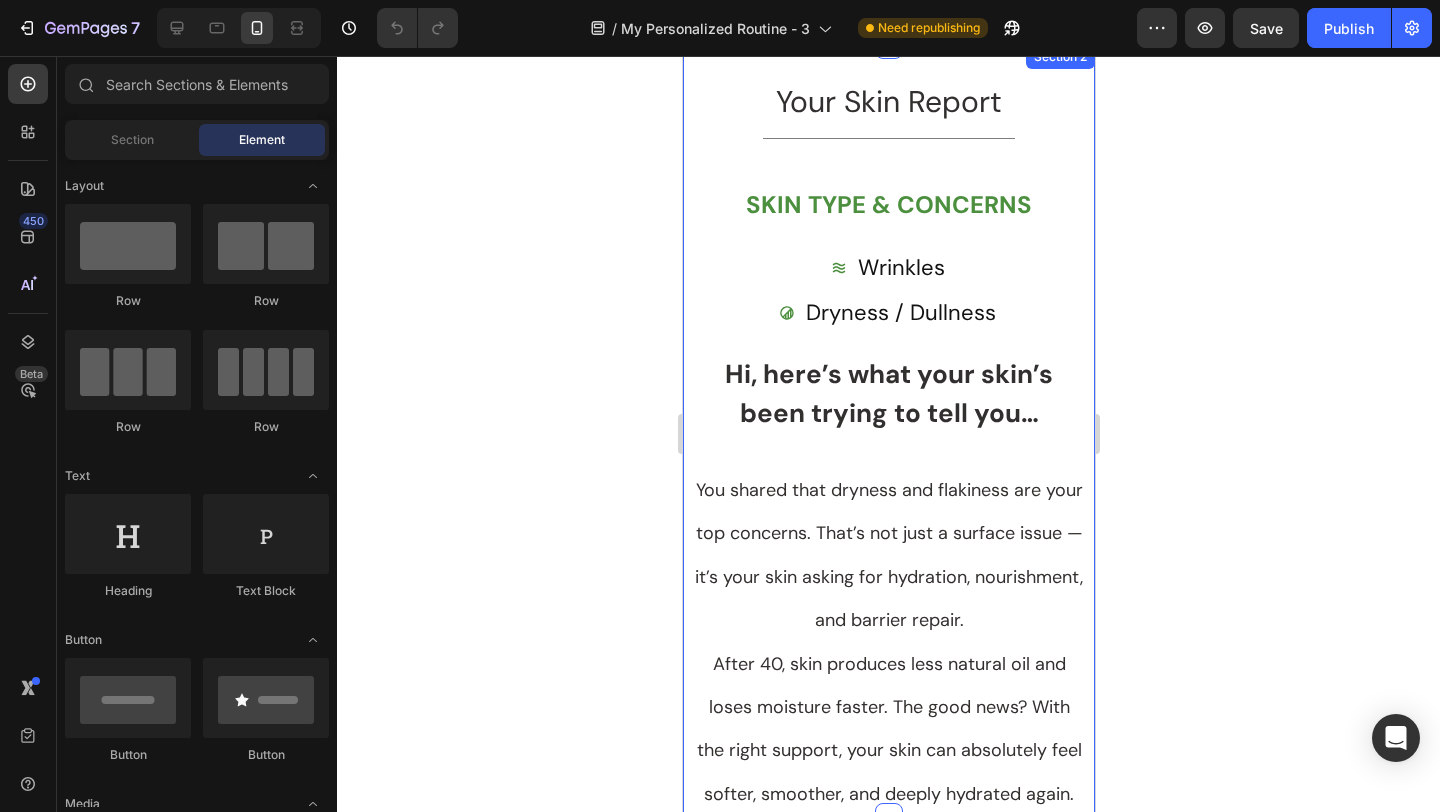 click on "Your Skin Report Heading                Title Line Row SKIN TYPE & CONCERNS Text Block
Wrinkles  Item List
Dryness / Dullness  Item List Hi, here’s what your skin’s been trying to tell you… Heading Row Row You shared that dryness and flakiness are your top concerns. That’s not just a surface issue — it’s your skin asking for hydration, nourishment, and barrier repair.  After 40, skin produces less natural oil and loses moisture faster. The good news? With the right support, your skin can absolutely feel softer, smoother, and deeply hydrated again. Text Block" at bounding box center [888, 447] 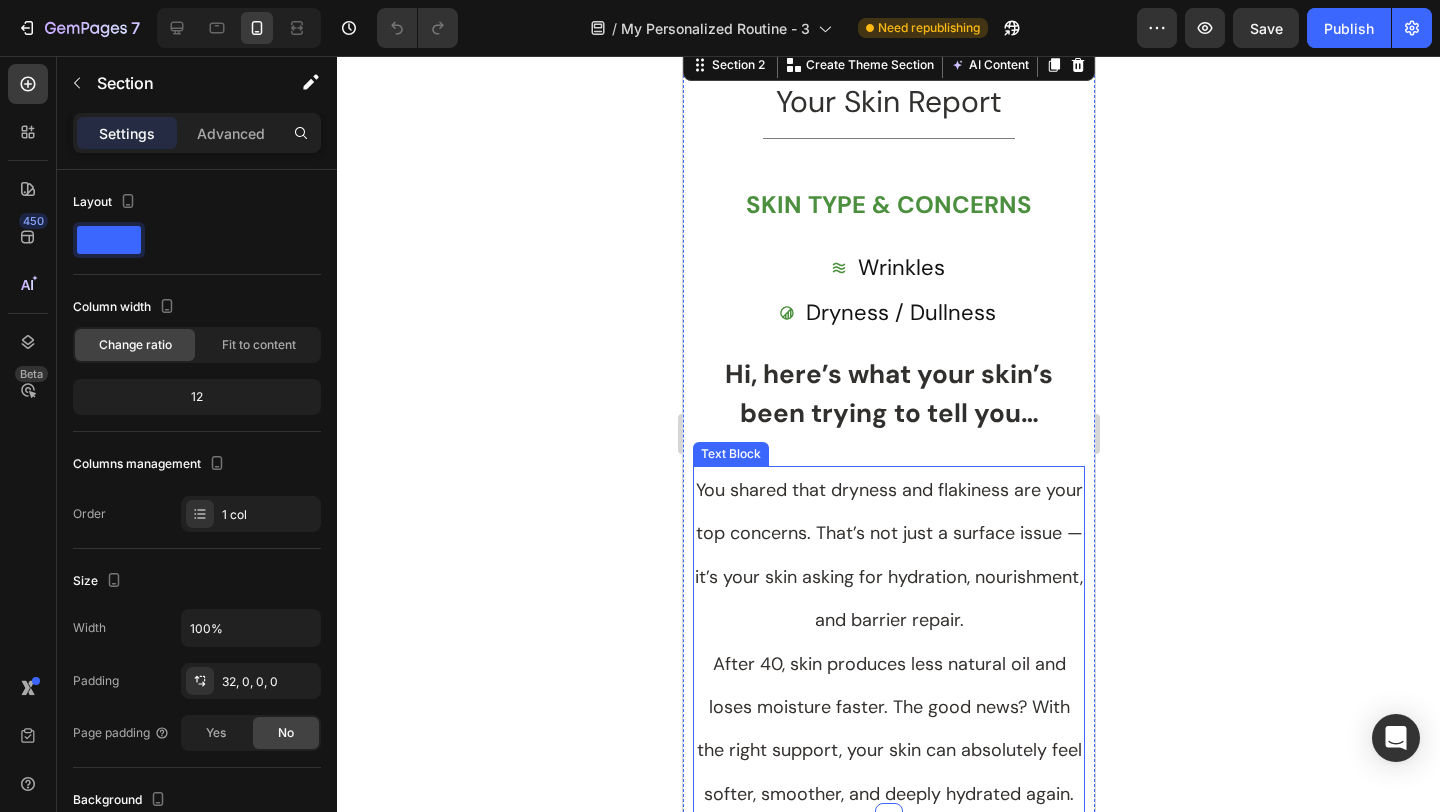 click on "You shared that dryness and flakiness are your top concerns. That’s not just a surface issue — it’s your skin asking for hydration, nourishment, and barrier repair." at bounding box center [888, 555] 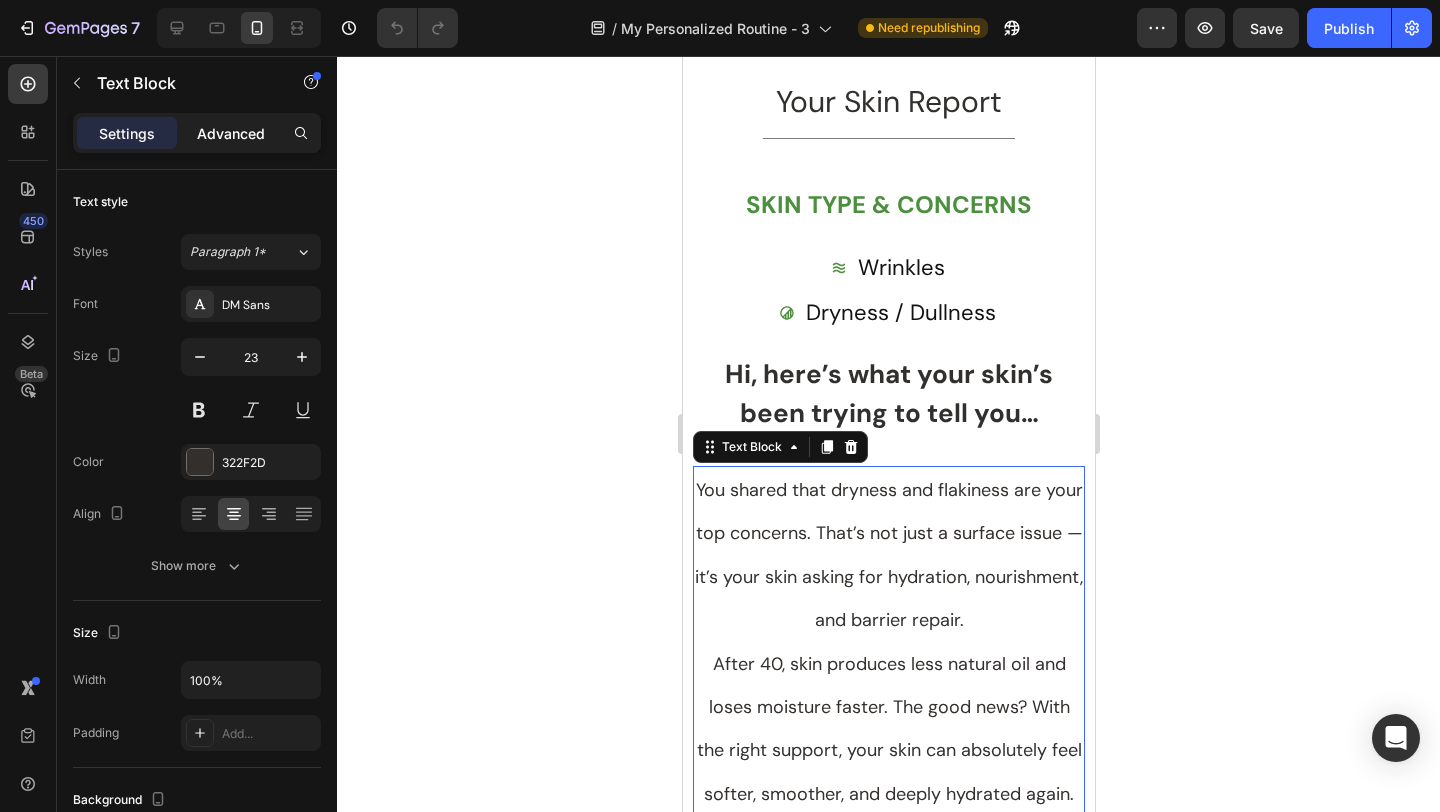 click on "Advanced" at bounding box center [231, 133] 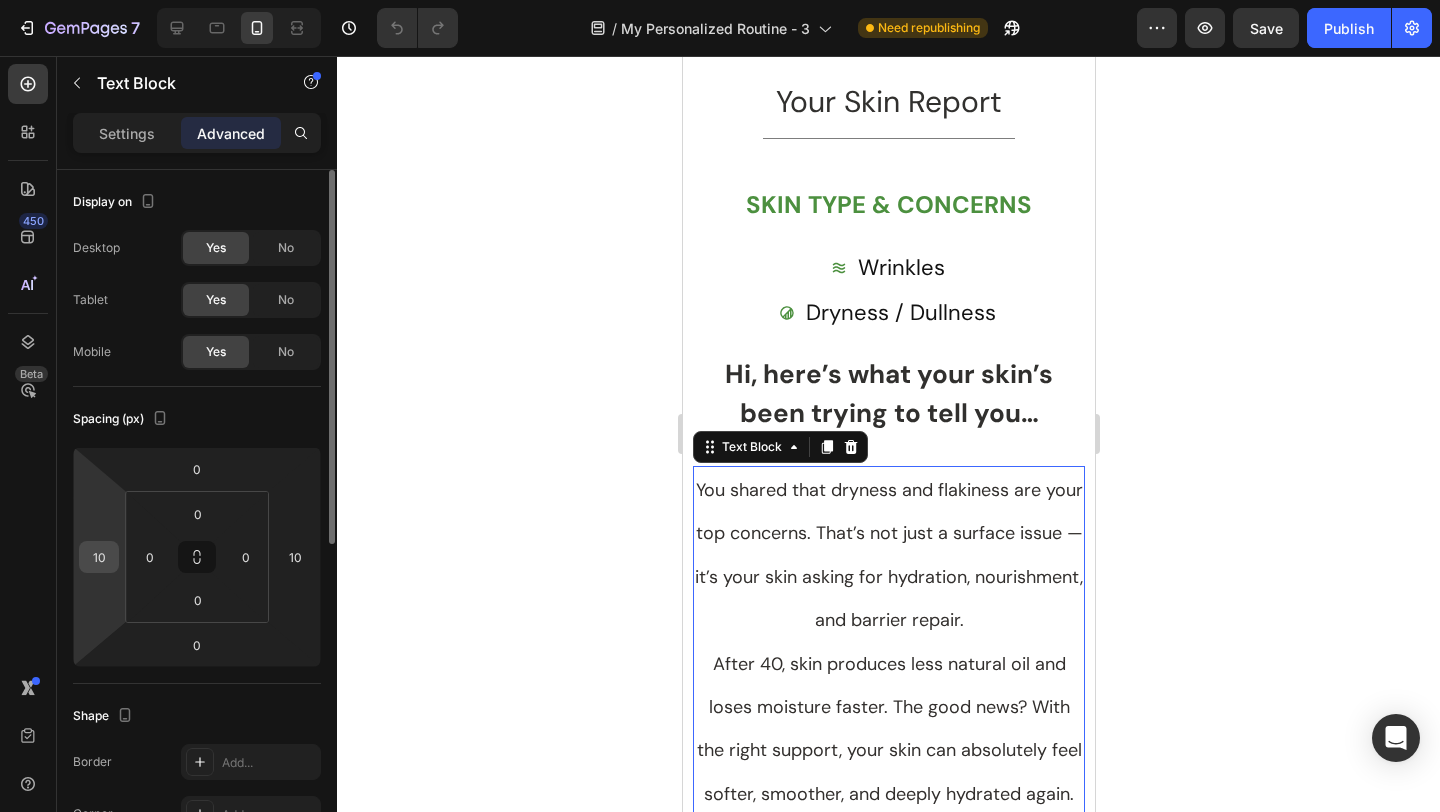 click on "10" at bounding box center [99, 557] 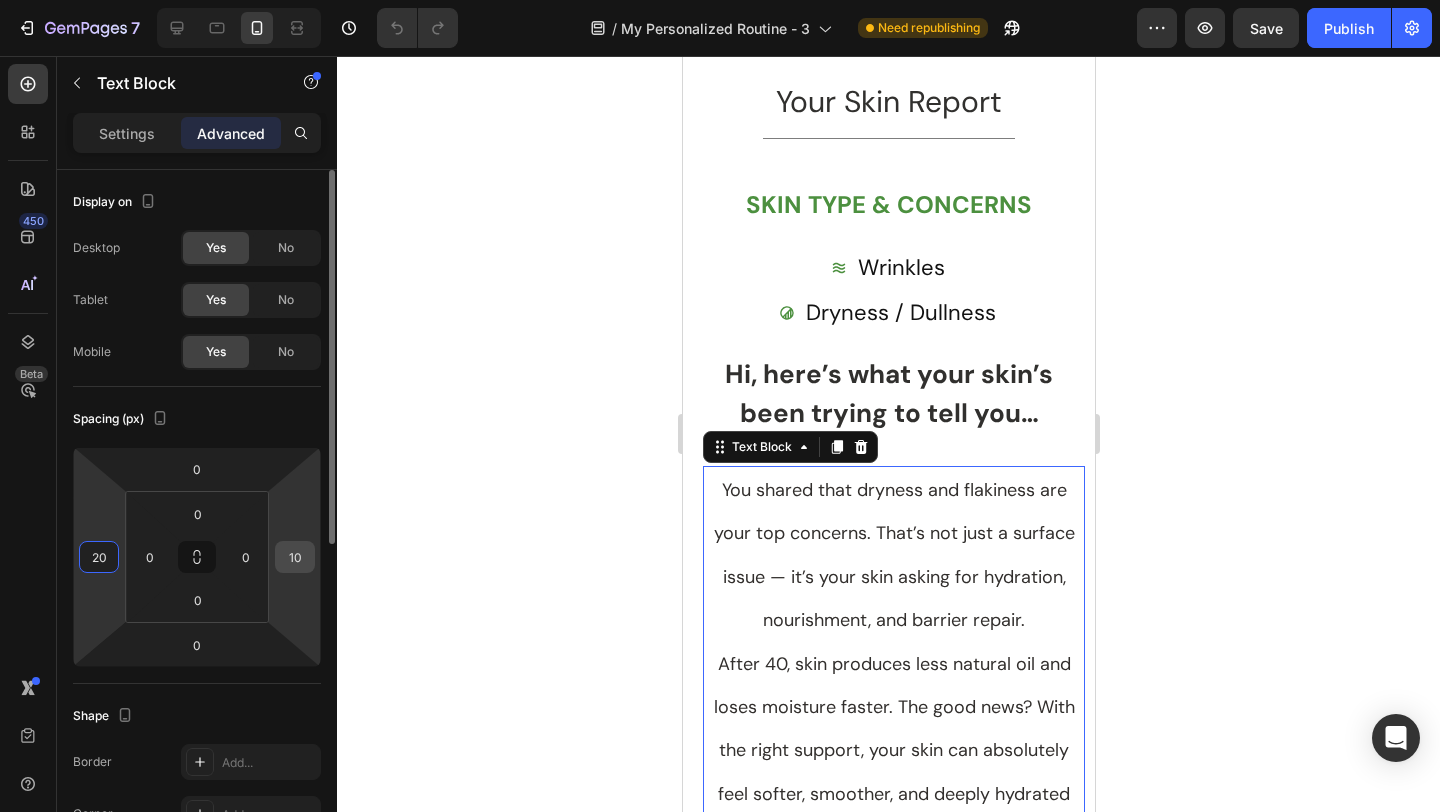 type on "20" 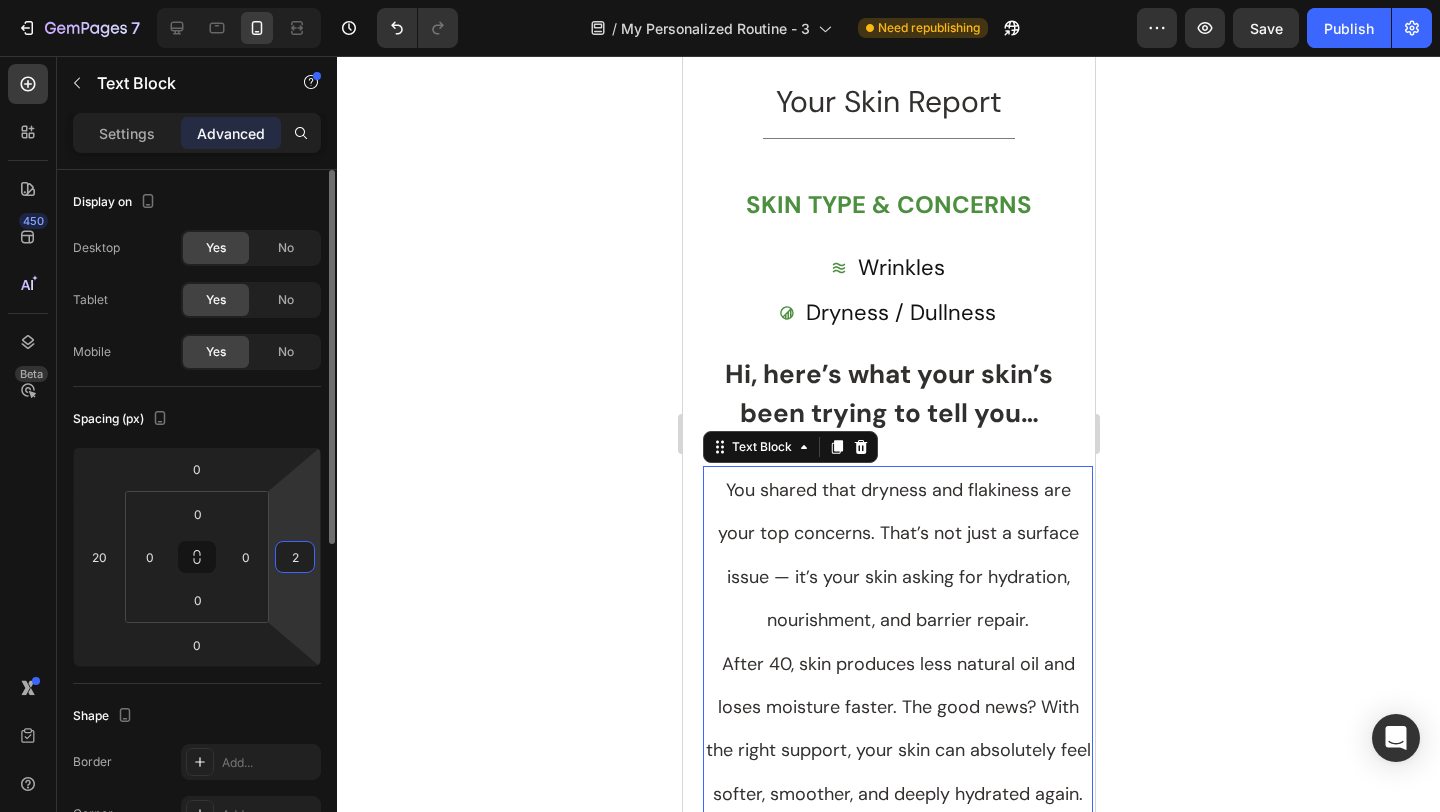 type on "20" 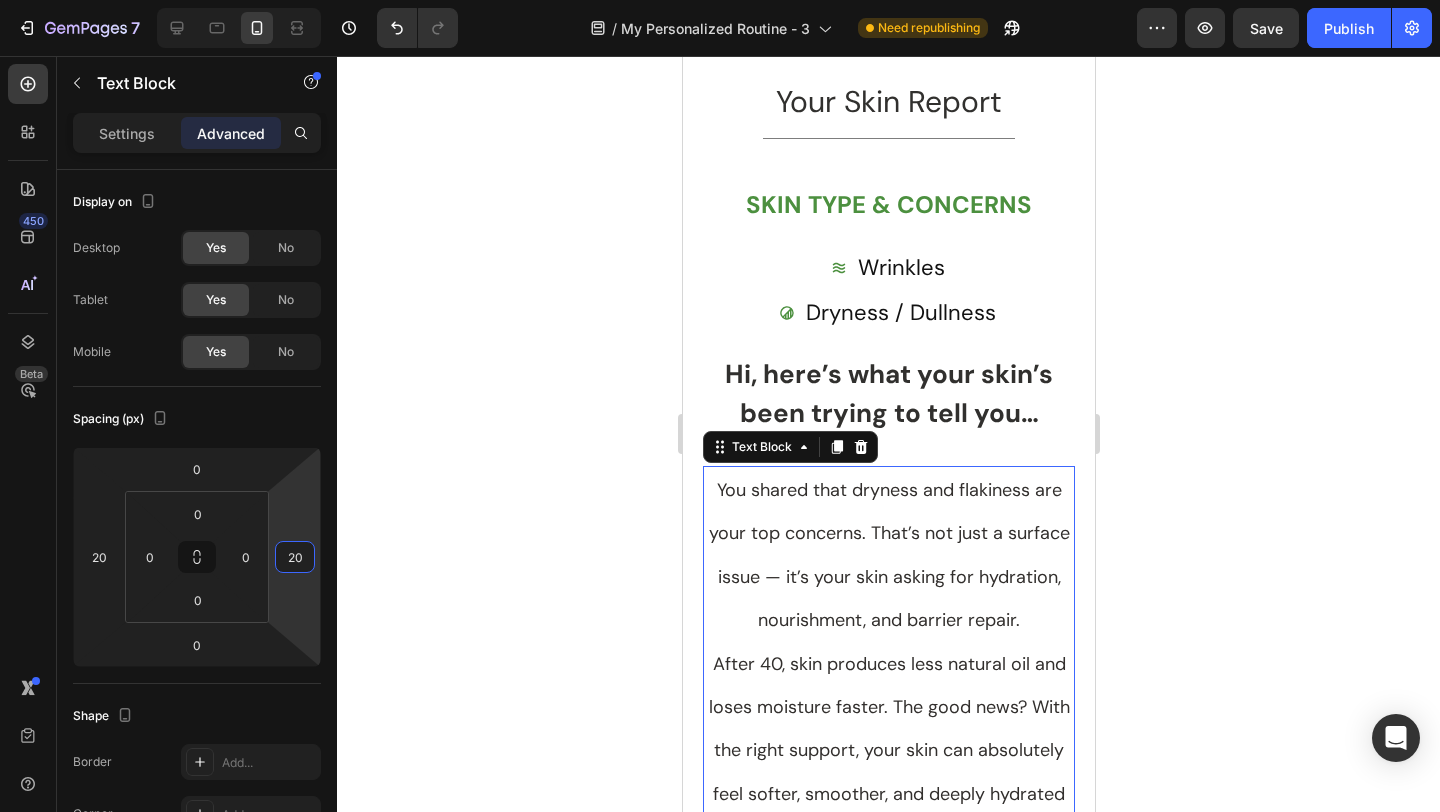 click 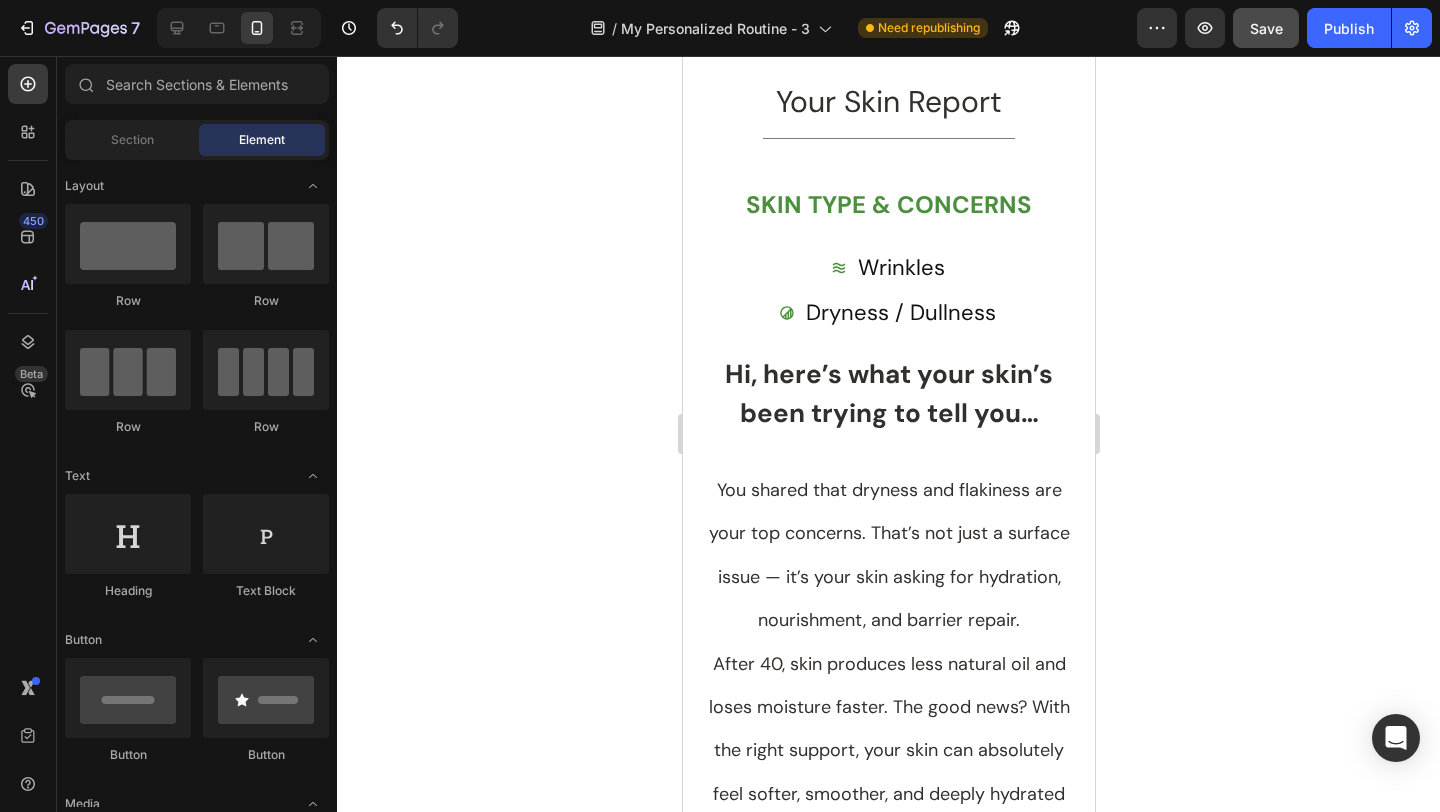 click on "Save" 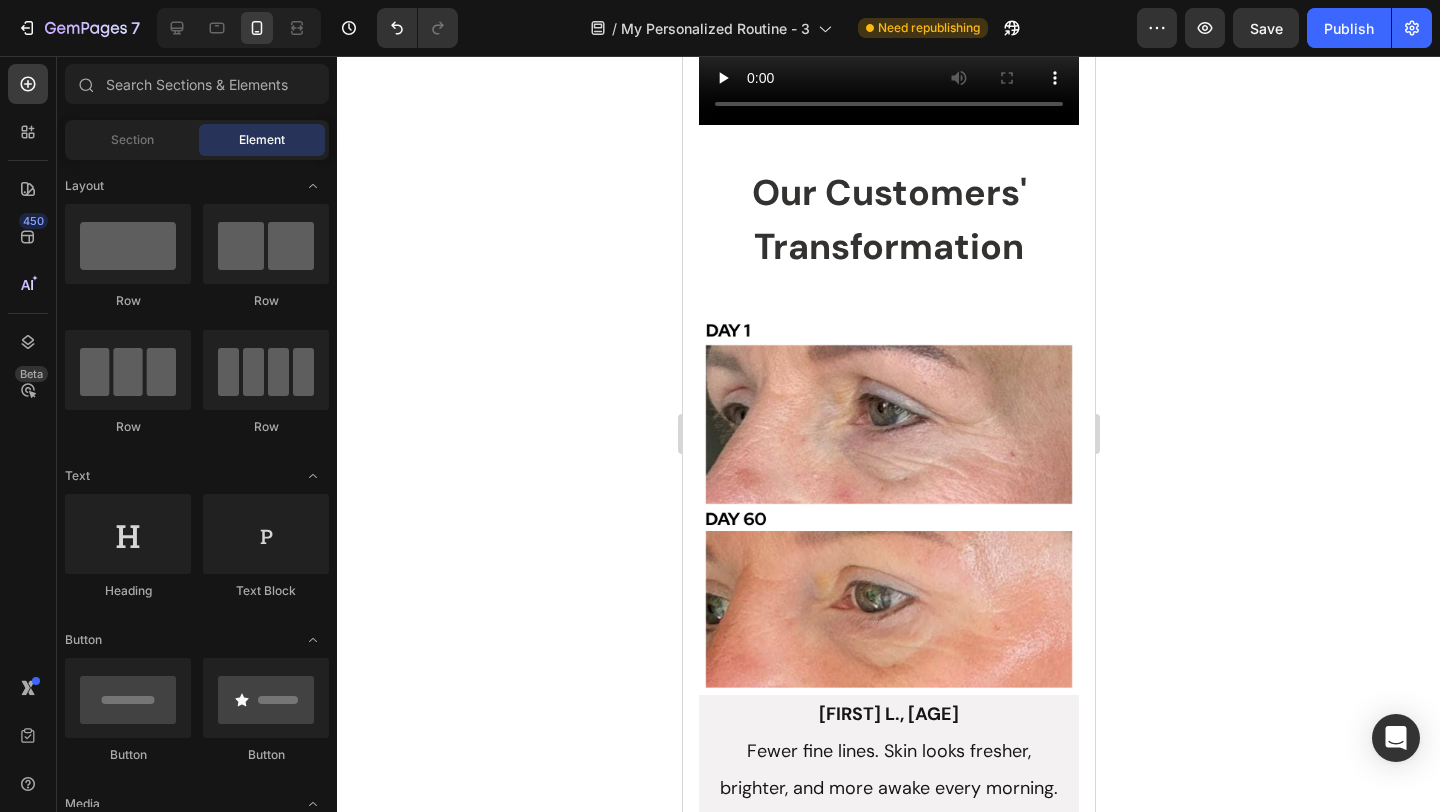 scroll, scrollTop: 7918, scrollLeft: 0, axis: vertical 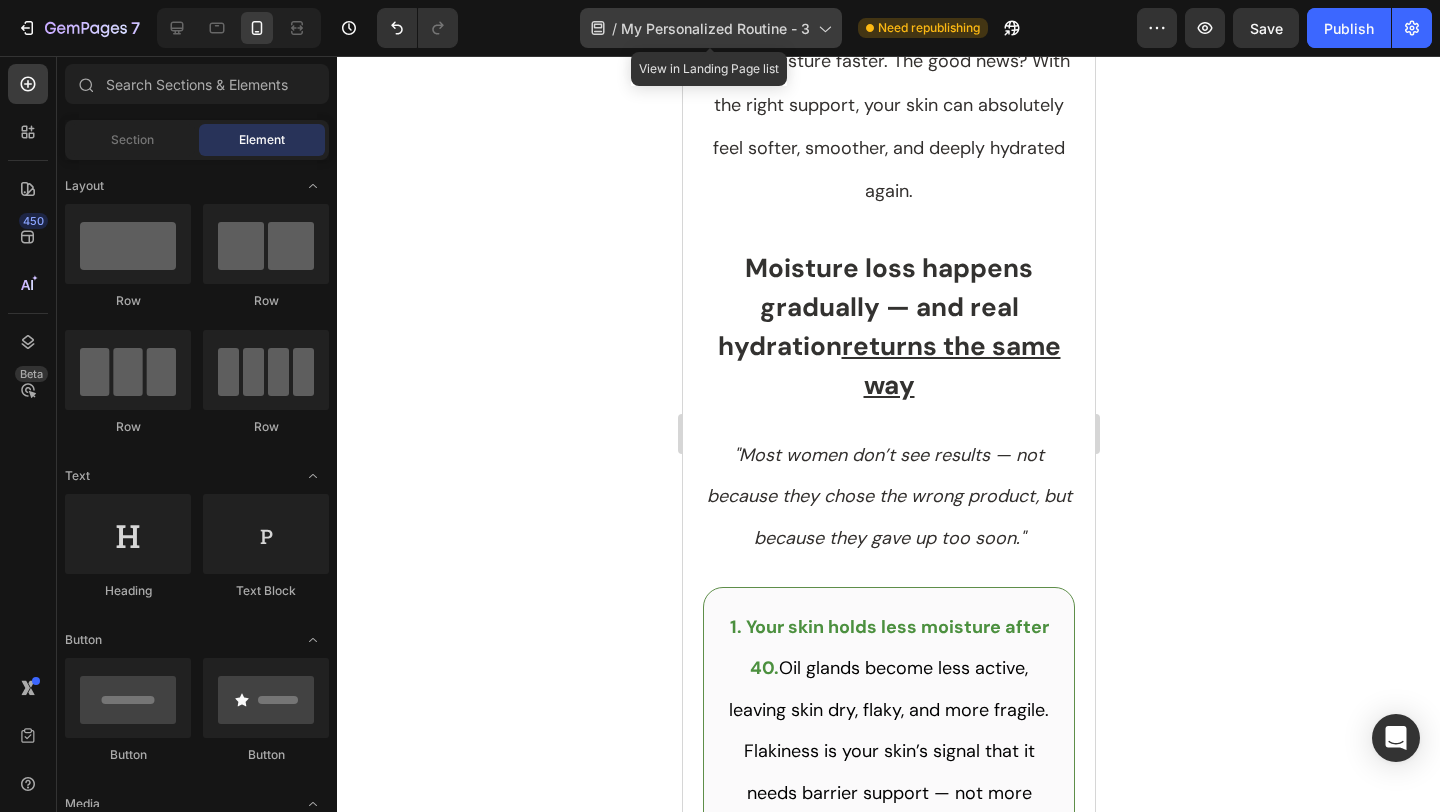 click on "My Personalized Routine - 3" at bounding box center (715, 28) 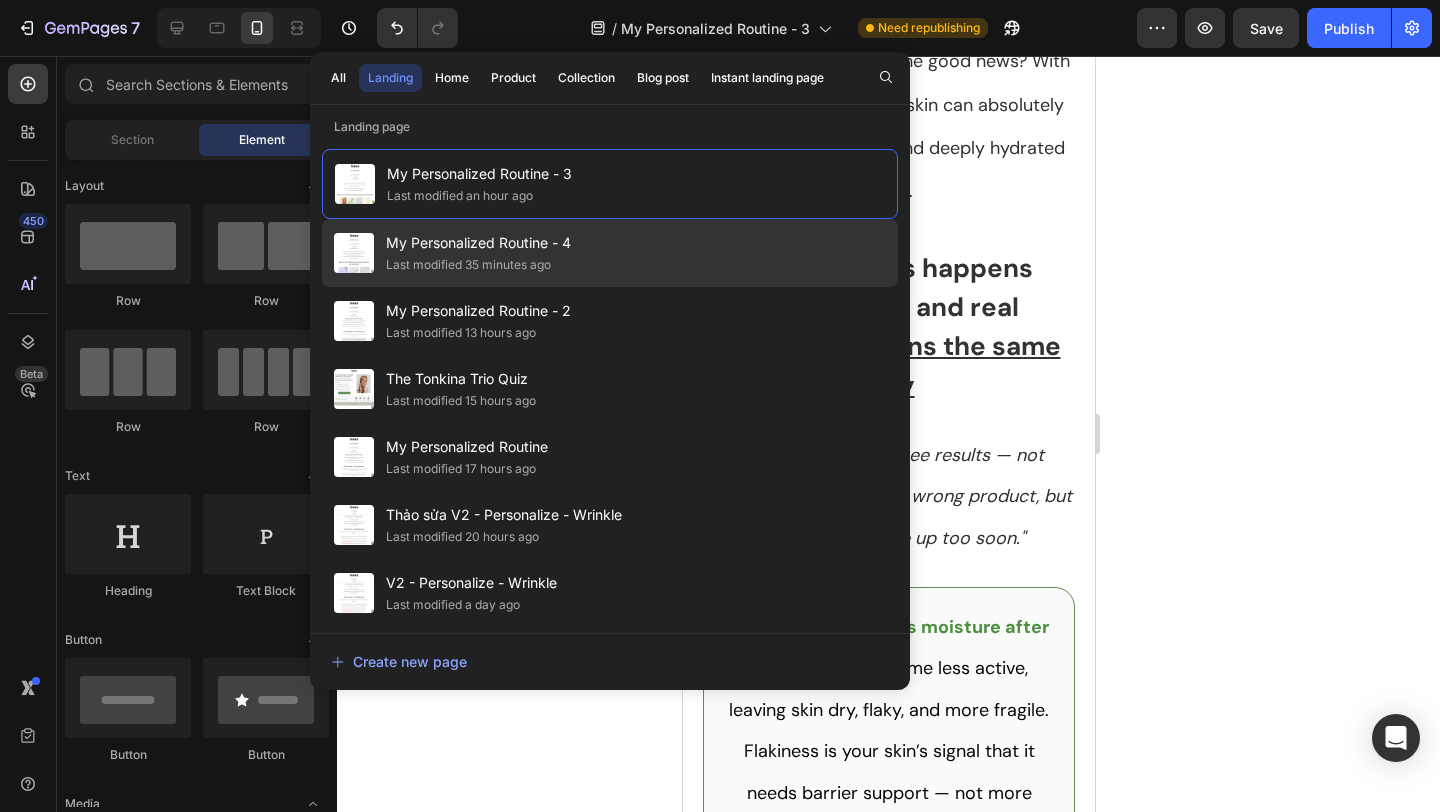 click on "My Personalized Routine - 4 Last modified 35 minutes ago" 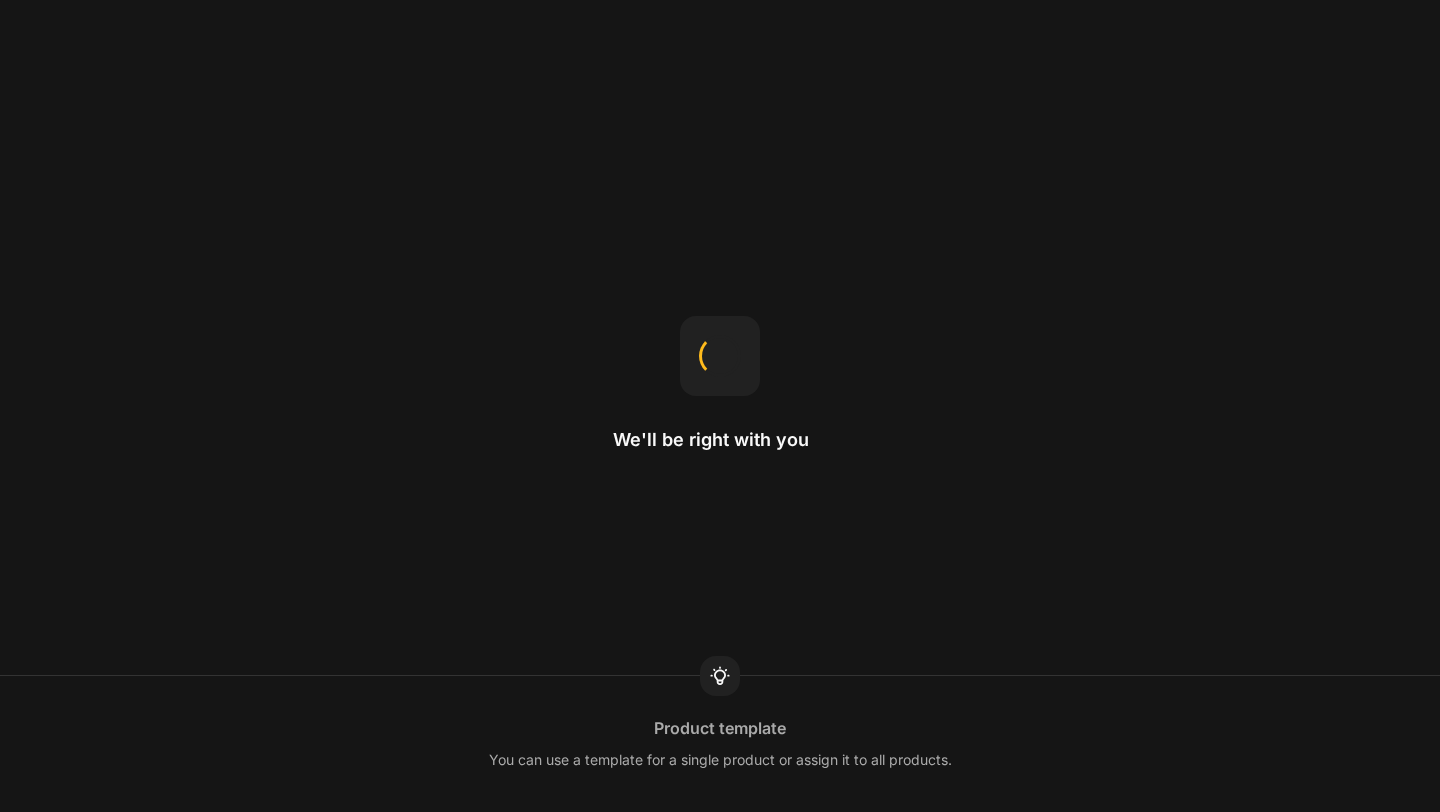 scroll, scrollTop: 0, scrollLeft: 0, axis: both 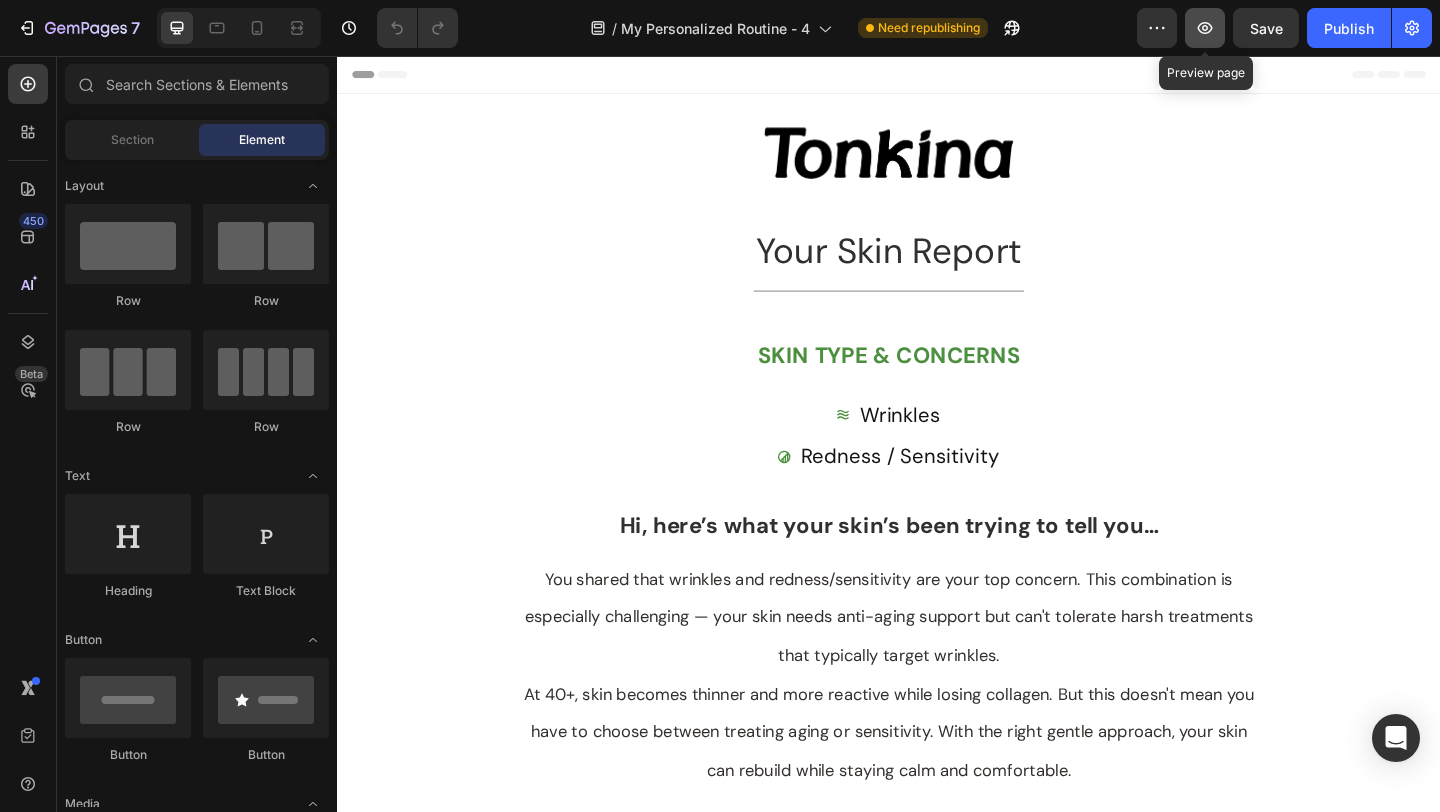 click 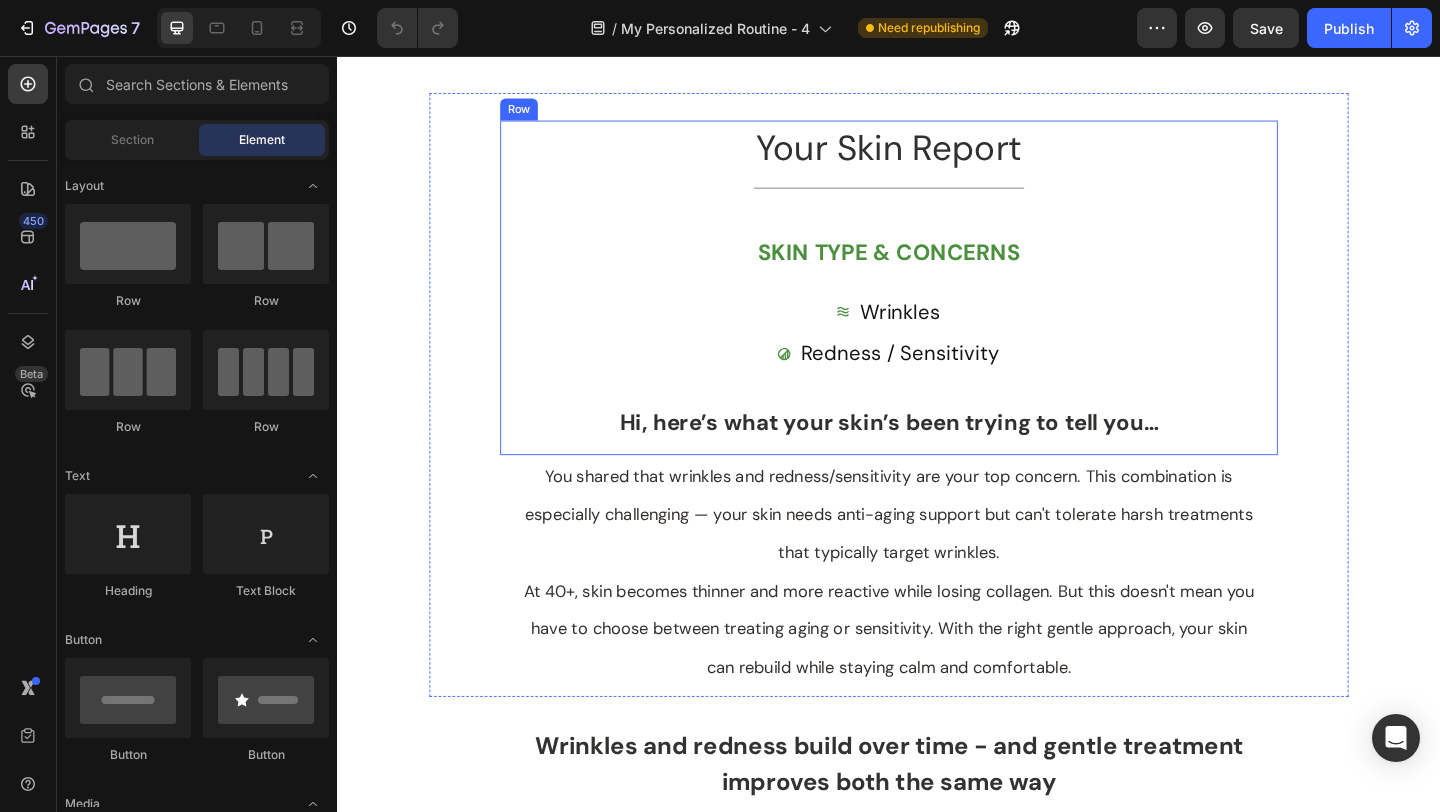 scroll, scrollTop: 239, scrollLeft: 0, axis: vertical 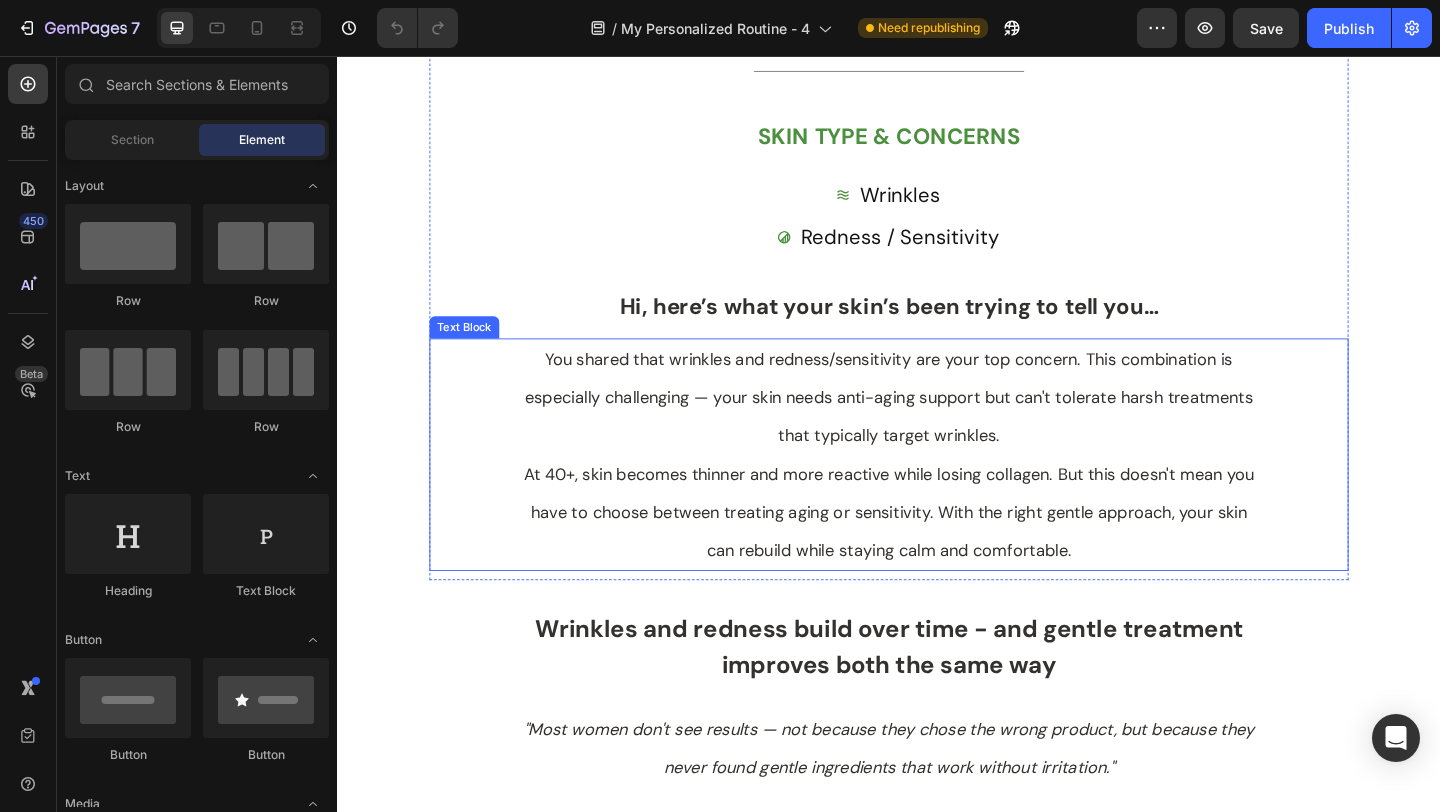 click on "You shared that wrinkles and redness/sensitivity are your top concern. This combination is especially challenging — your skin needs anti-aging support but can't tolerate harsh treatments that typically target wrinkles." at bounding box center [937, 427] 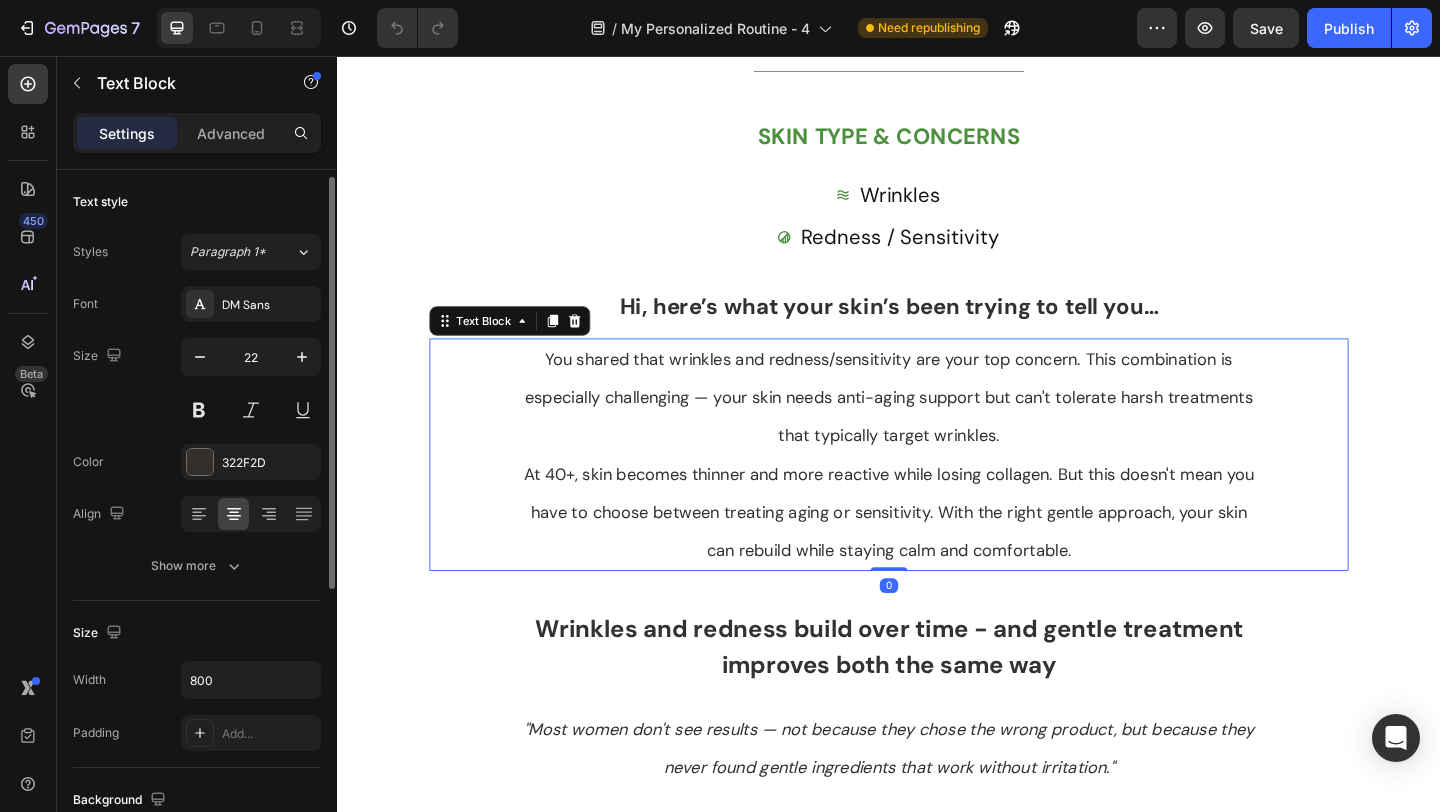 scroll, scrollTop: 103, scrollLeft: 0, axis: vertical 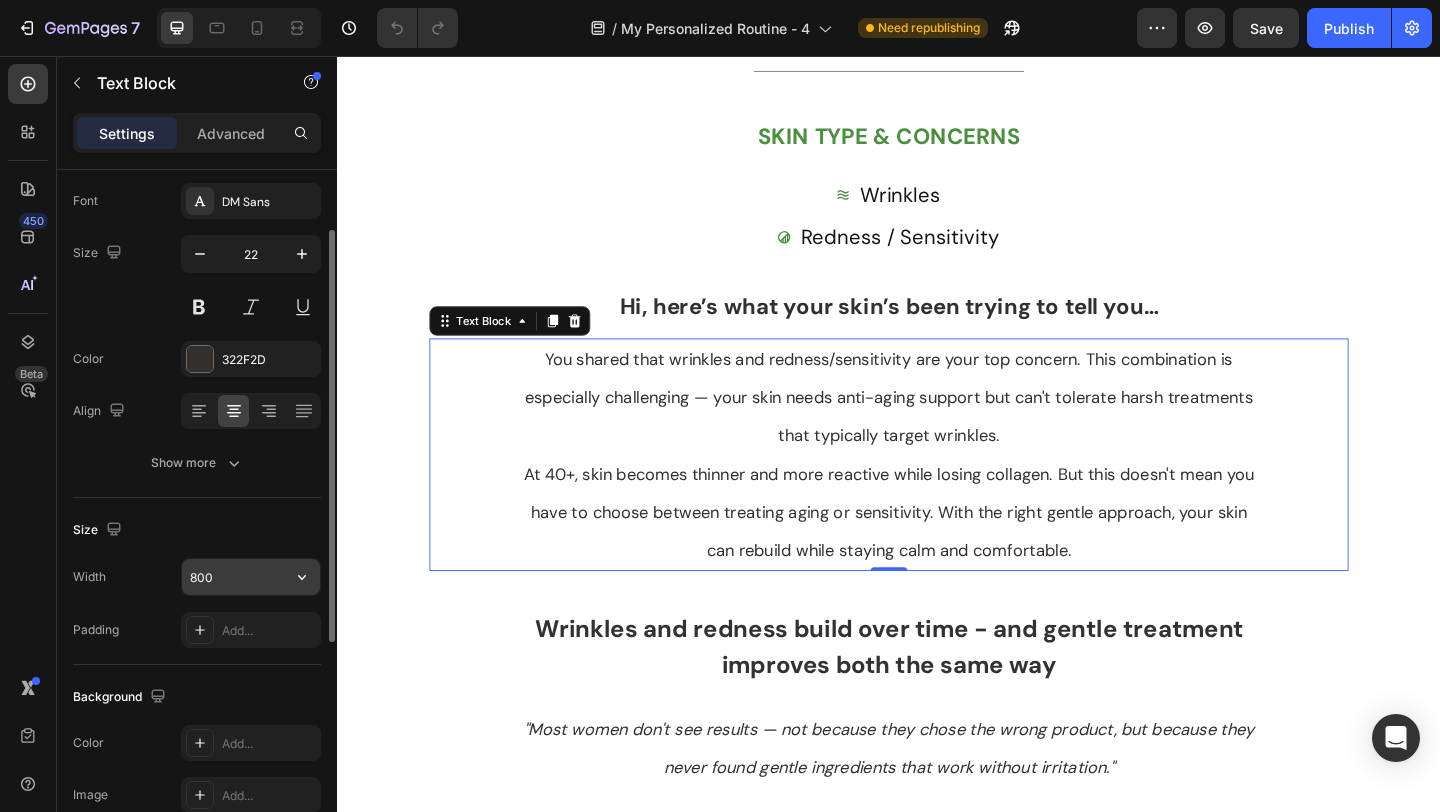 click on "800" at bounding box center [251, 577] 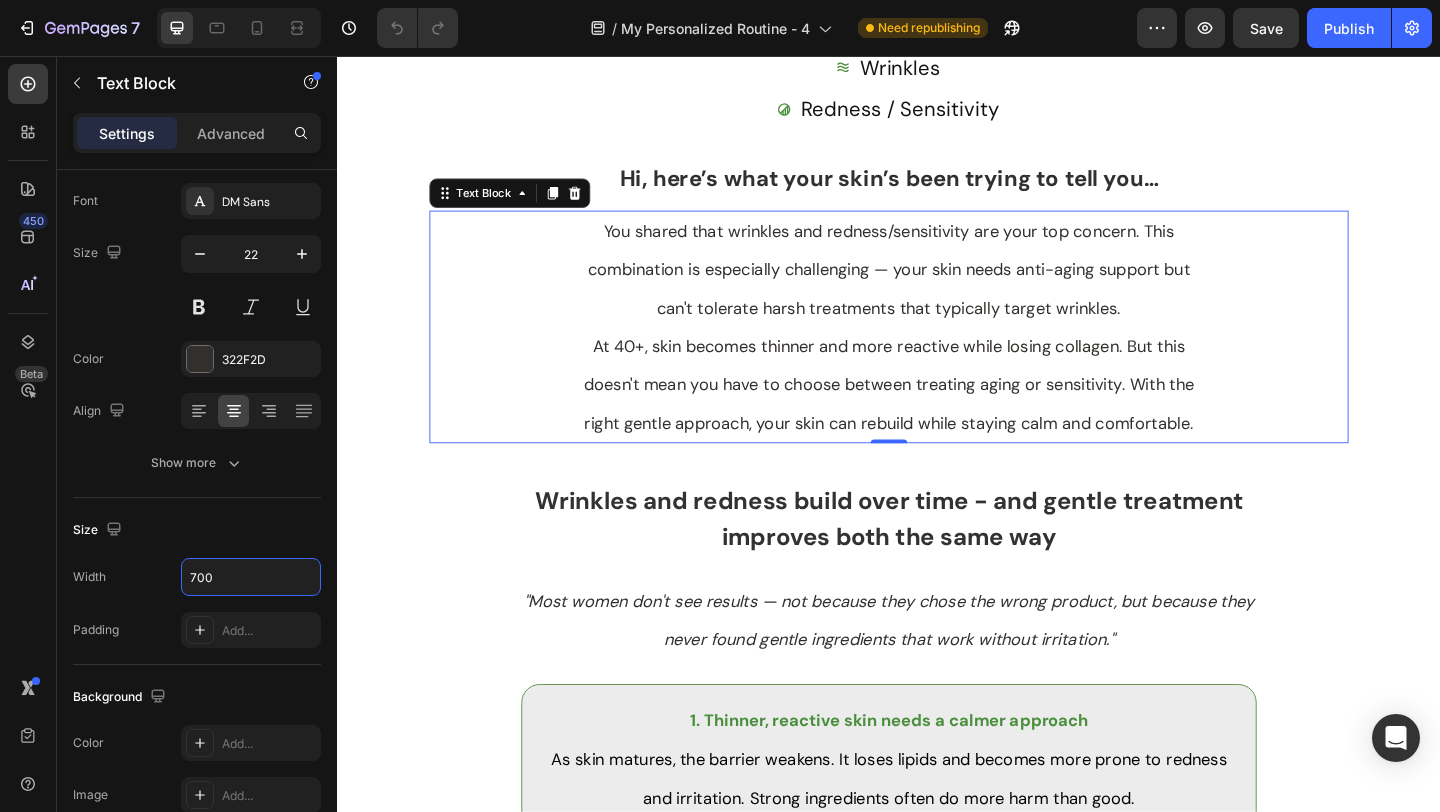 scroll, scrollTop: 379, scrollLeft: 0, axis: vertical 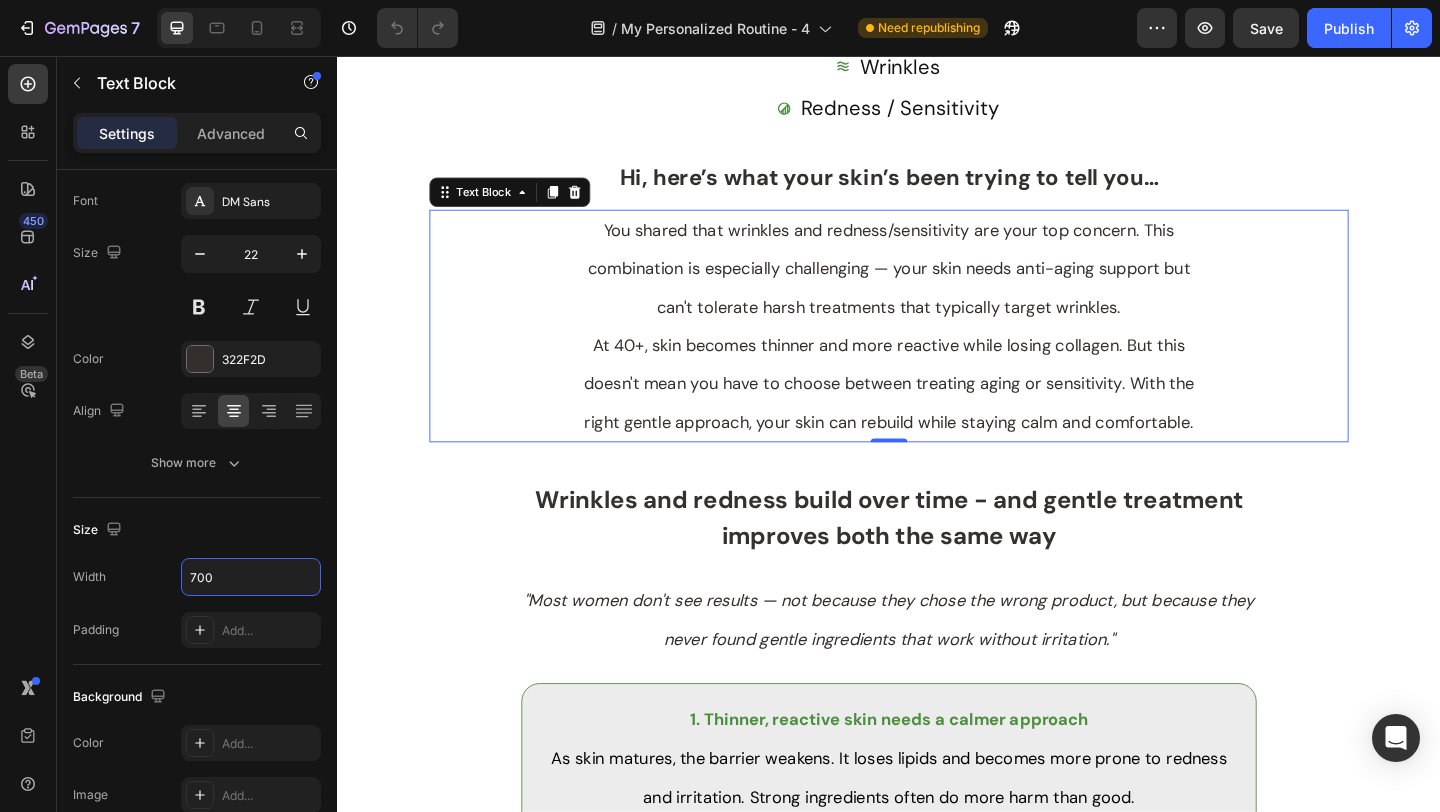 type on "700" 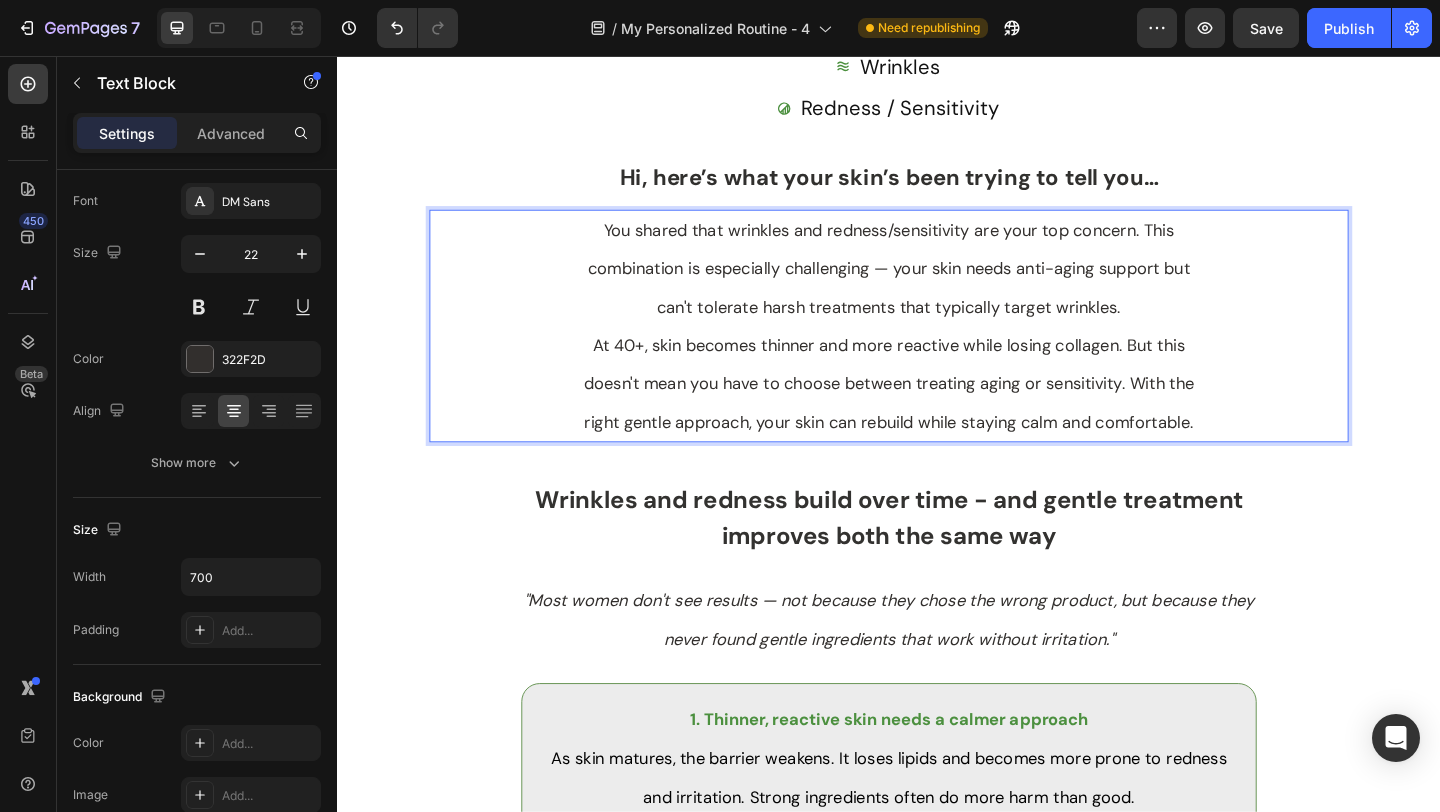click on "You shared that wrinkles and redness/sensitivity are your top concern. This combination is especially challenging — your skin needs anti-aging support but can't tolerate harsh treatments that typically target wrinkles." at bounding box center [937, 287] 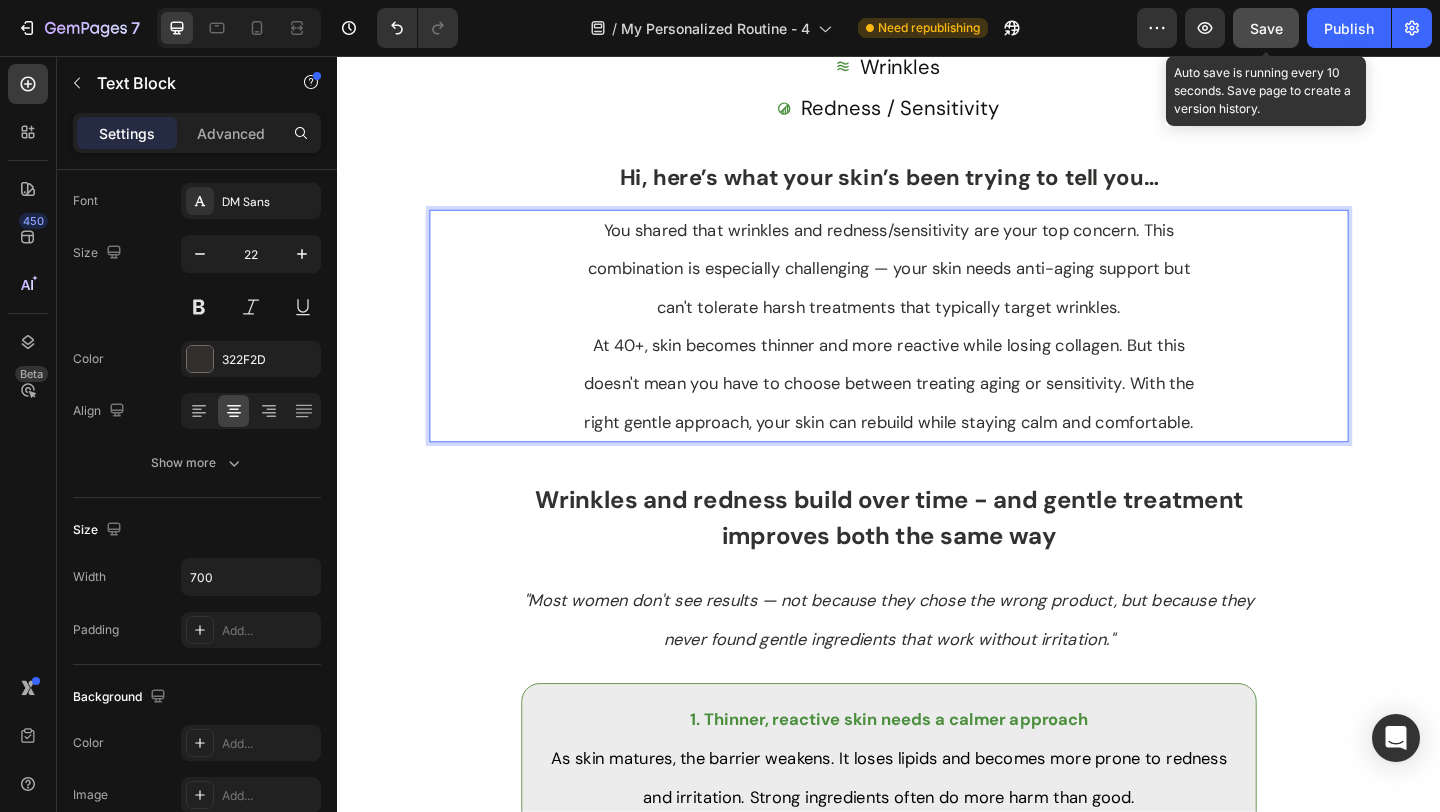 click on "Save" 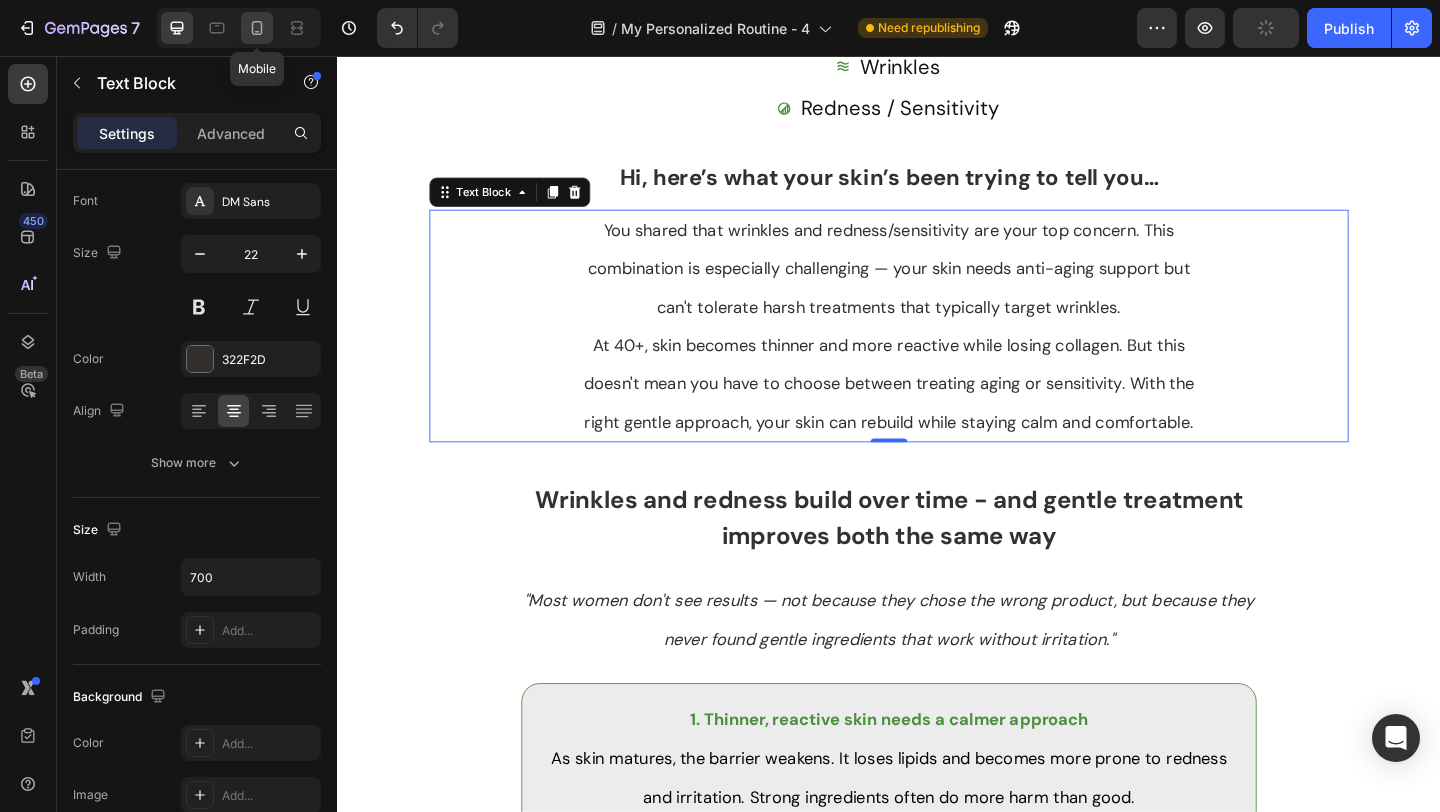 click 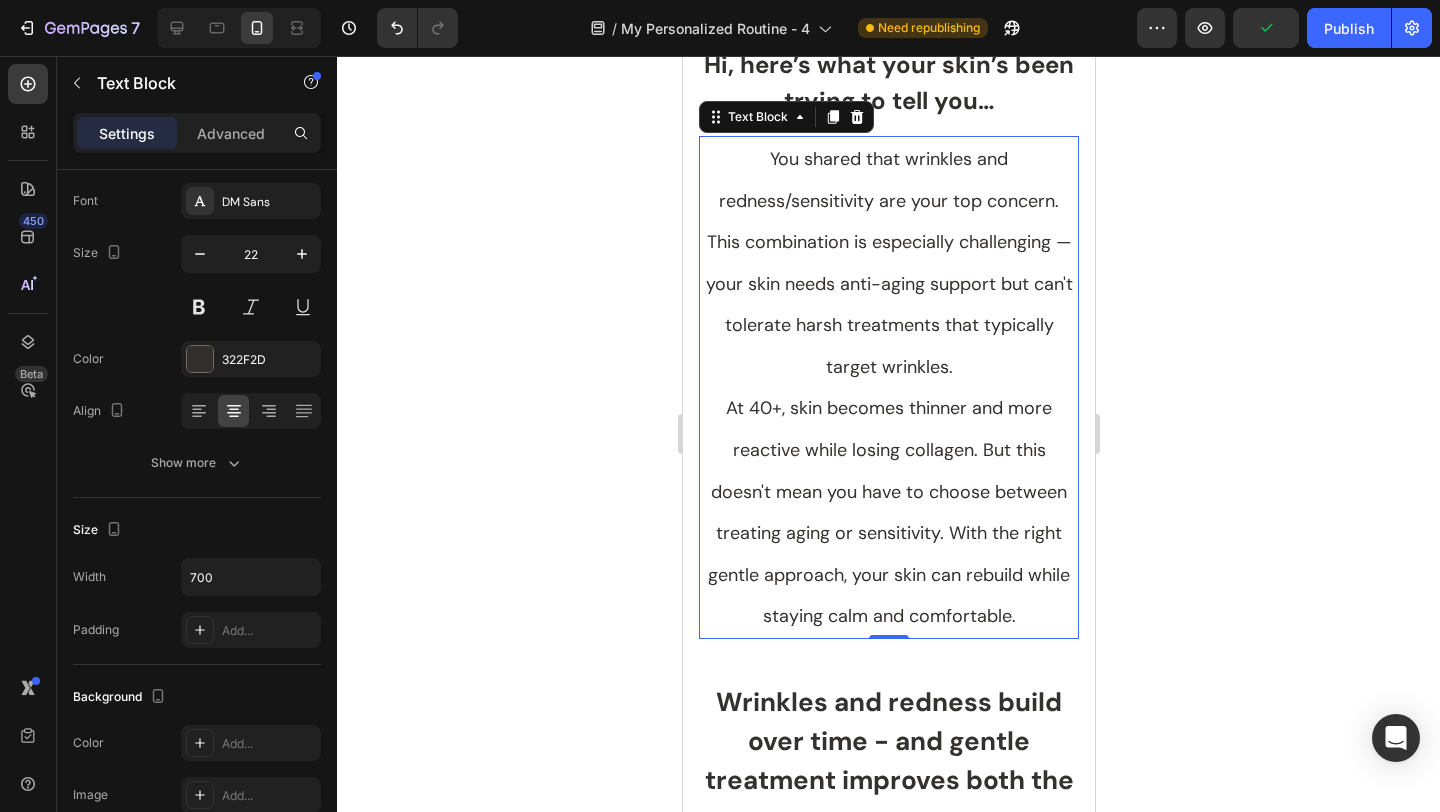 scroll, scrollTop: 494, scrollLeft: 0, axis: vertical 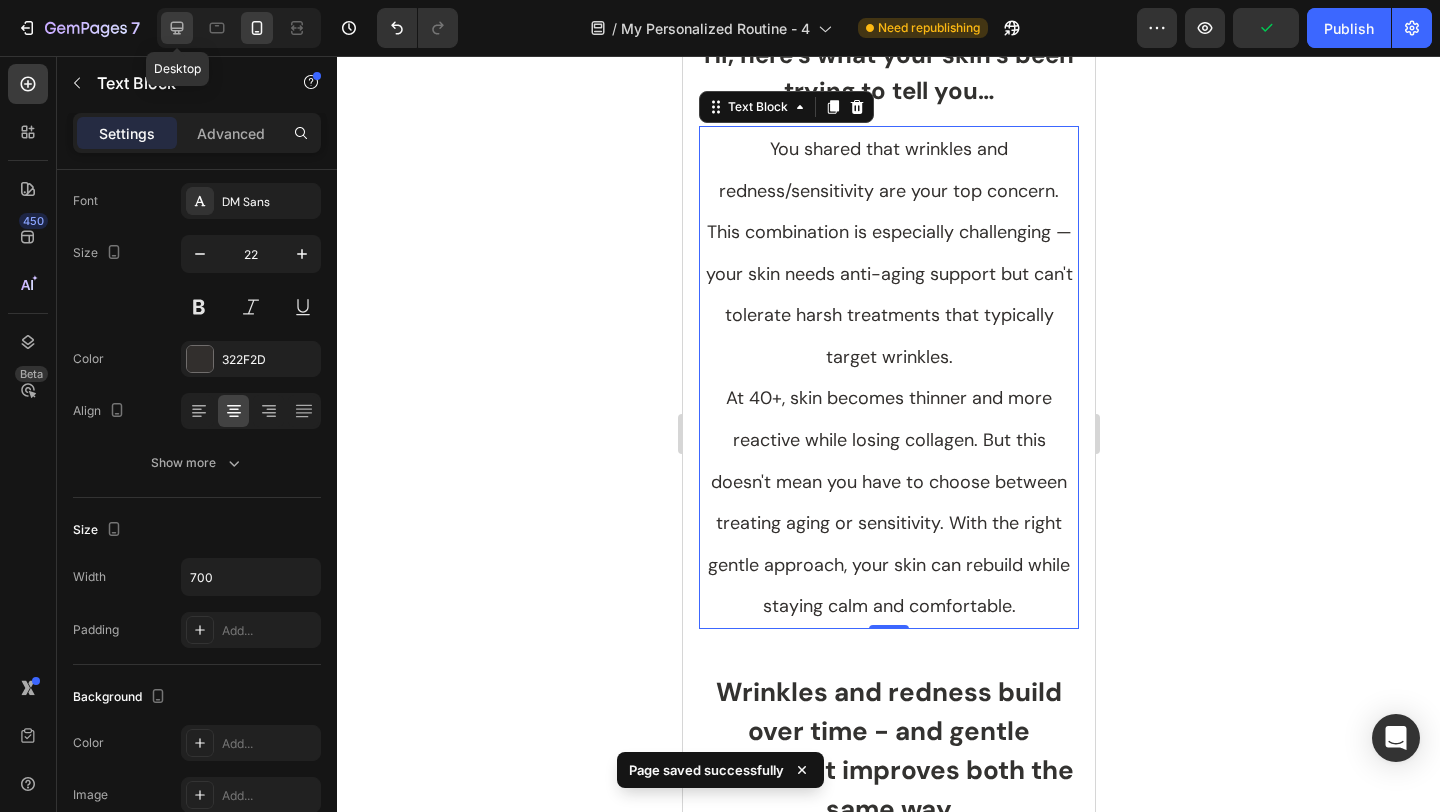 click 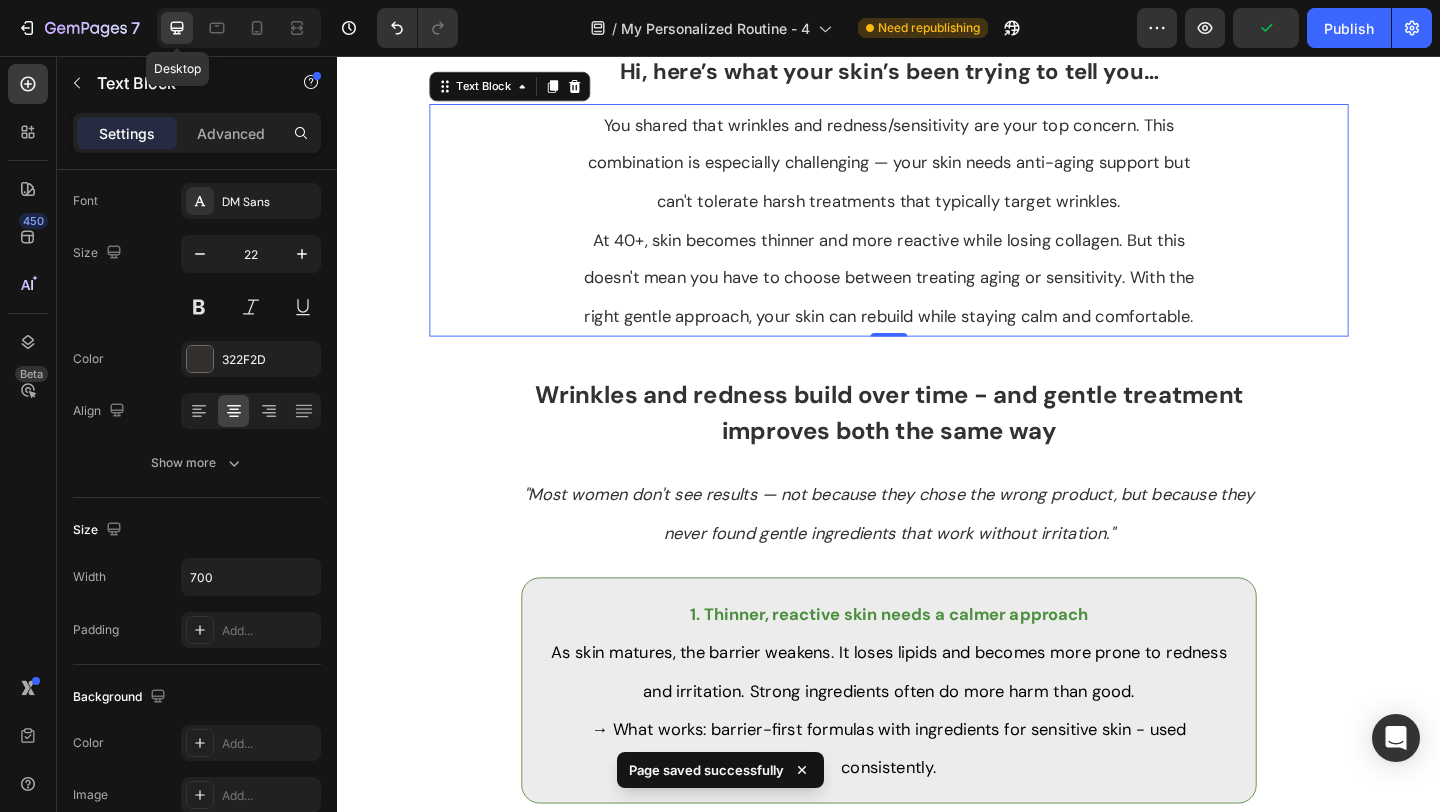 scroll, scrollTop: 476, scrollLeft: 0, axis: vertical 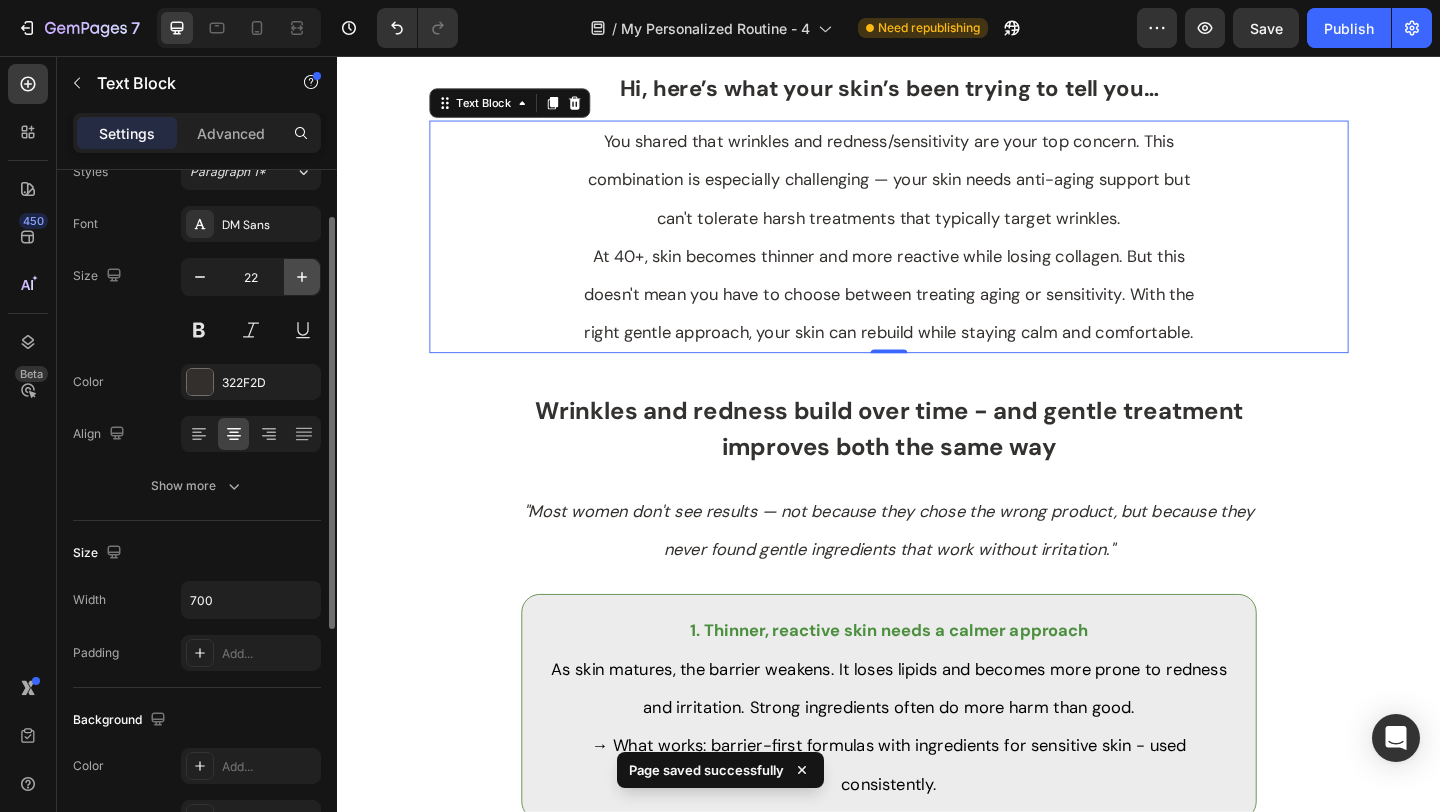 click 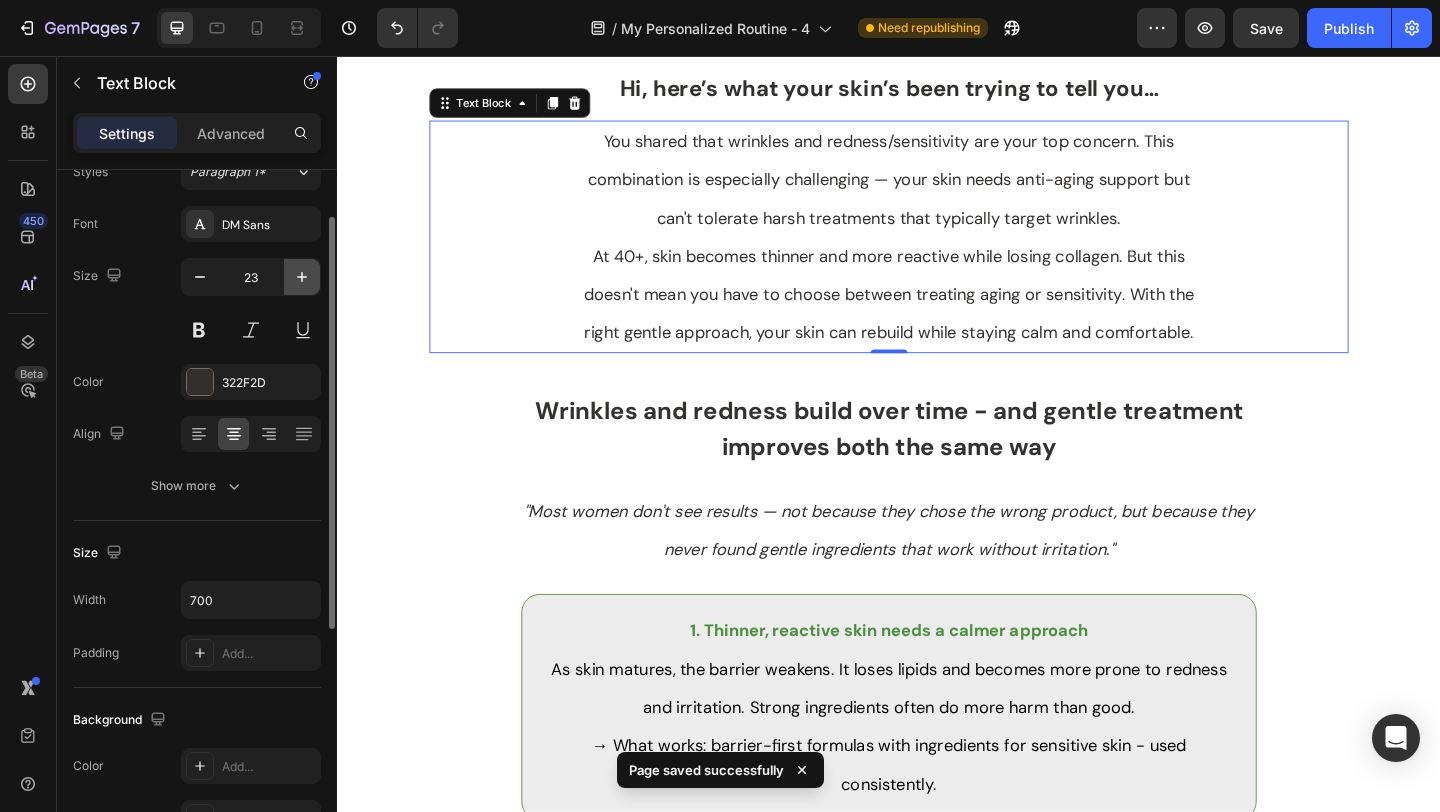 click 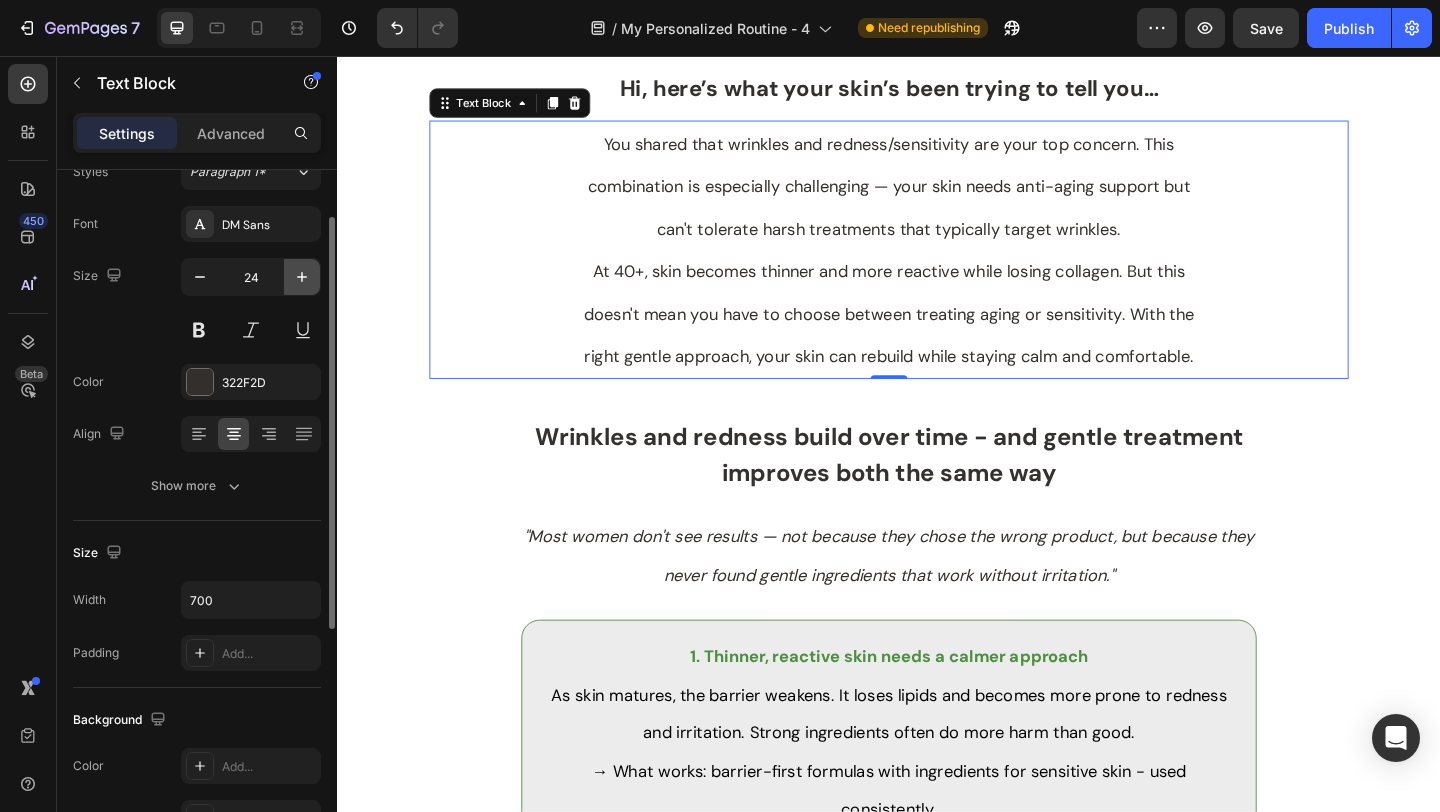 click 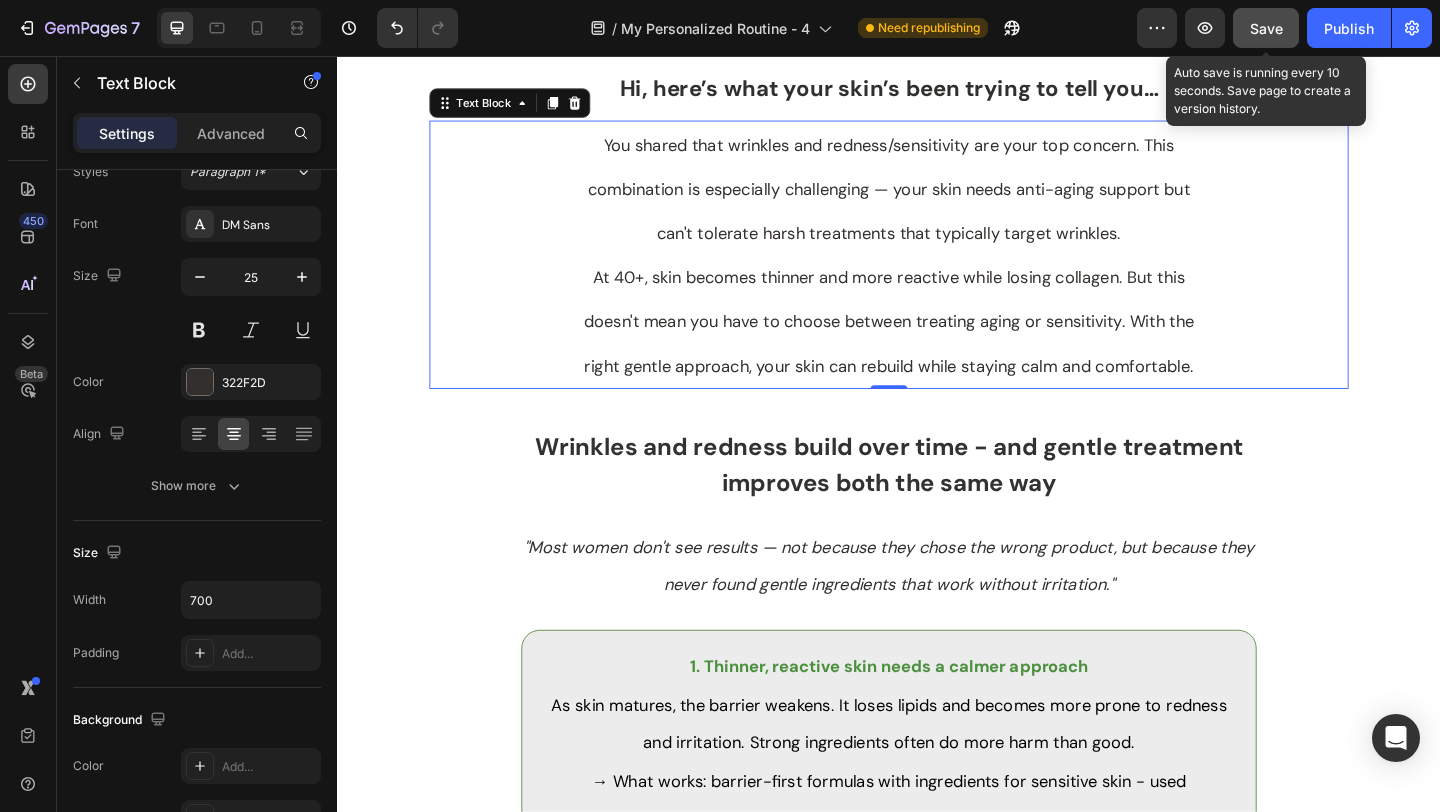 click on "Save" at bounding box center (1266, 28) 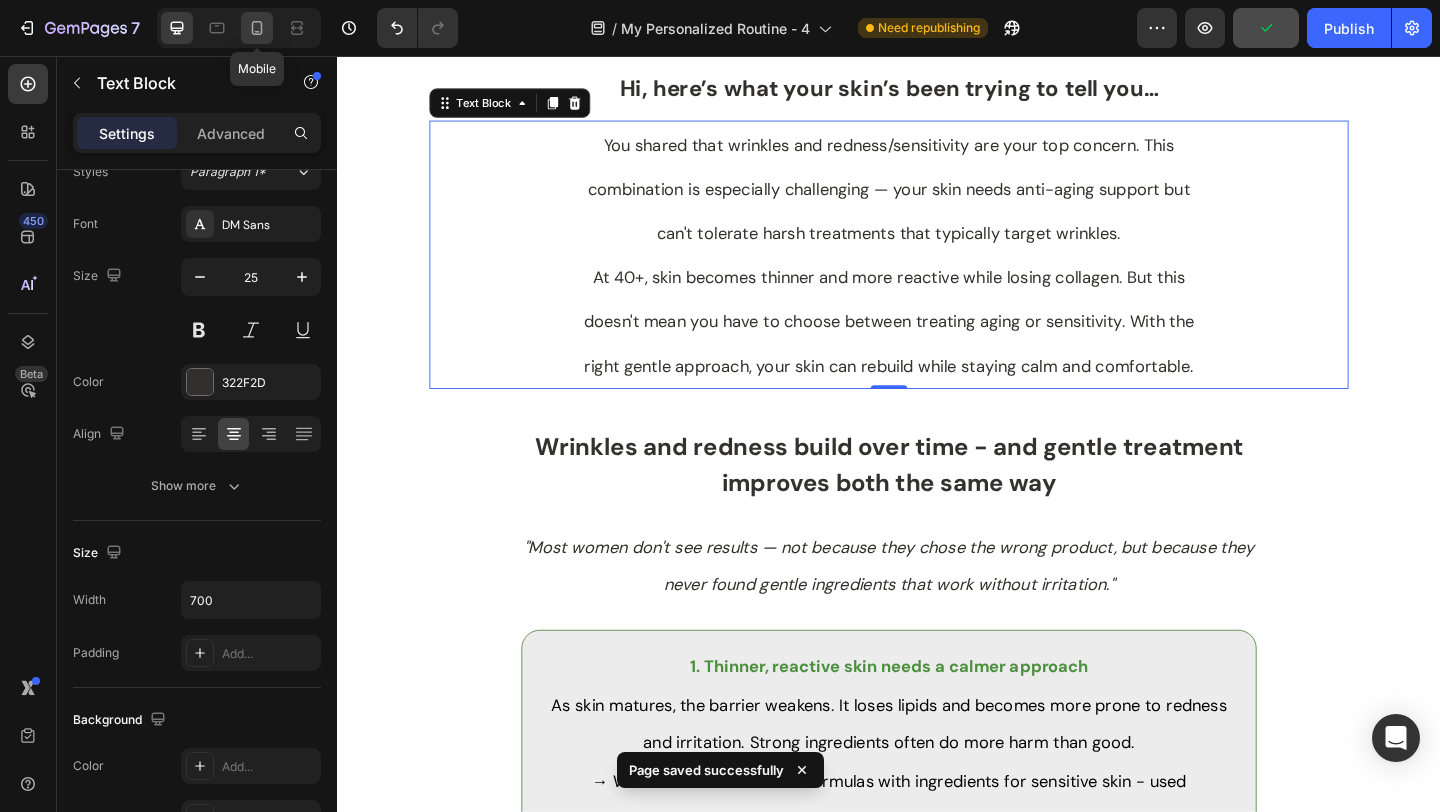 click 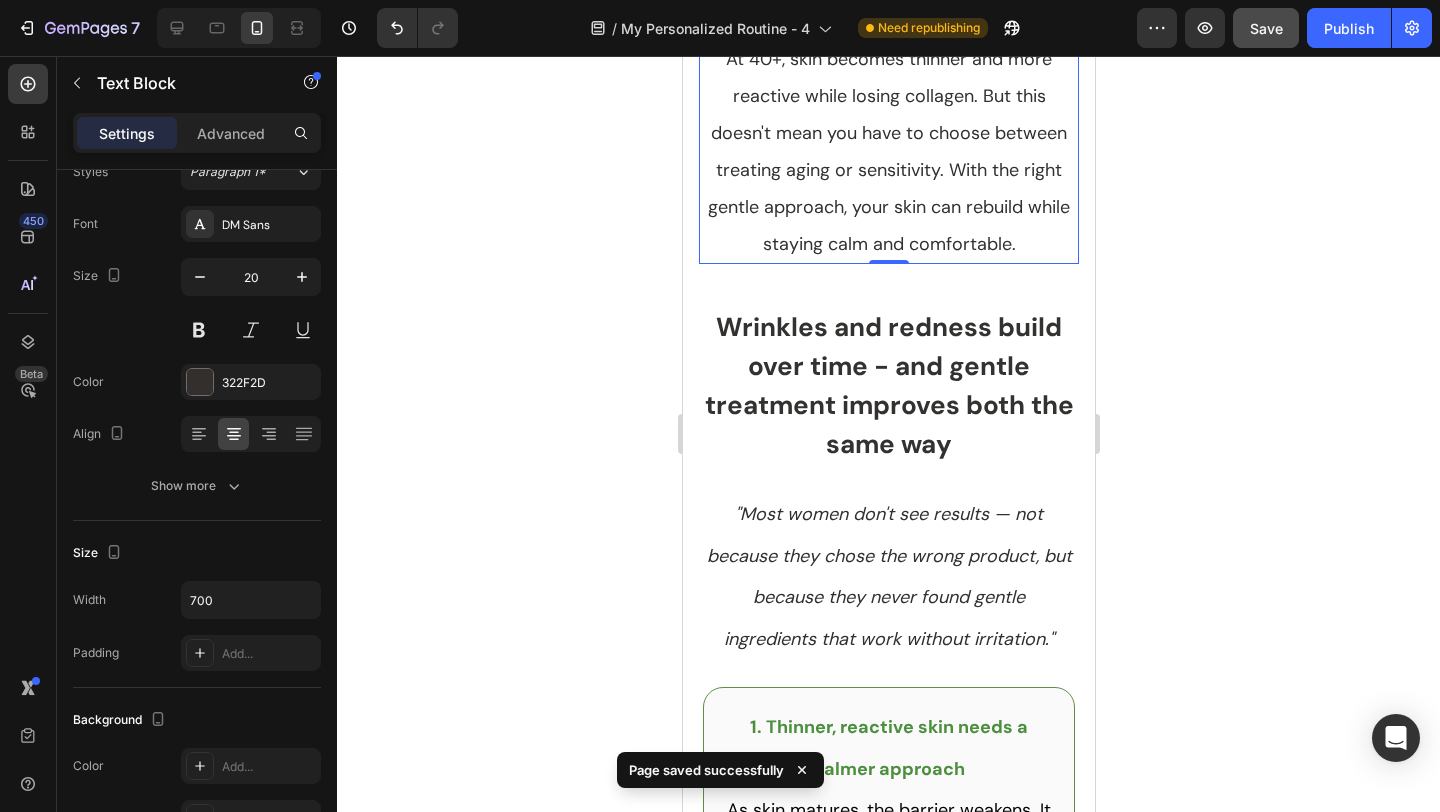 scroll, scrollTop: 806, scrollLeft: 0, axis: vertical 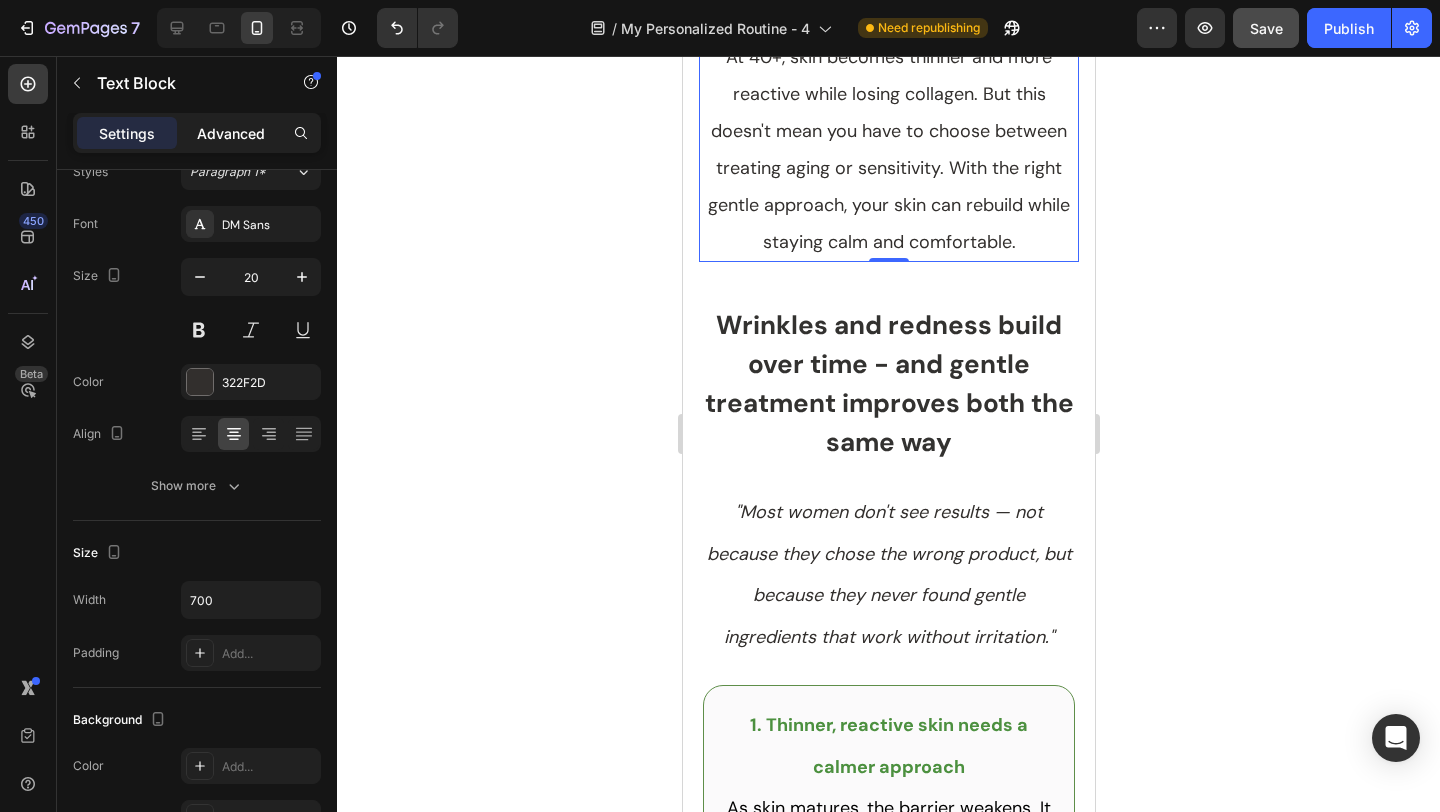 click on "Advanced" at bounding box center [231, 133] 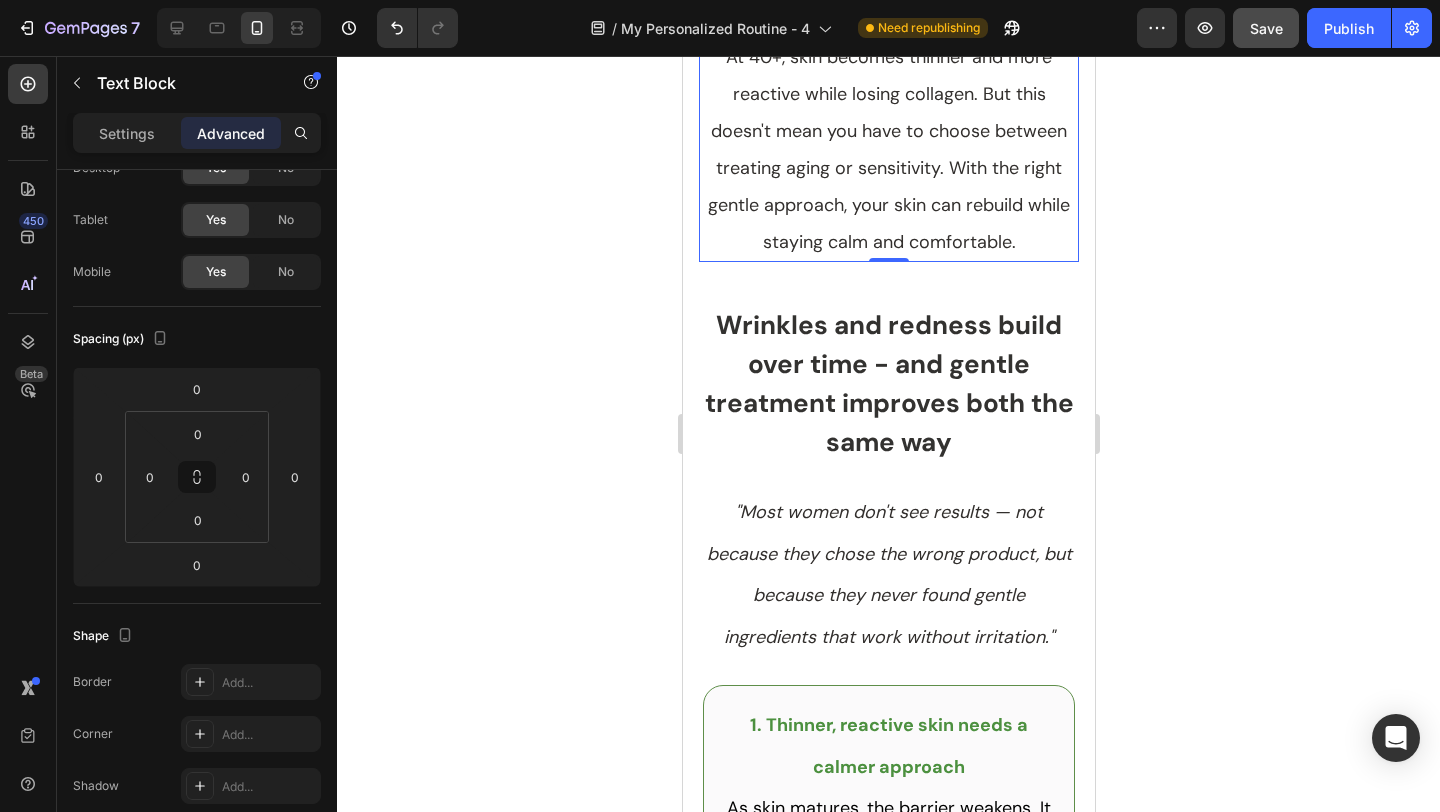 click on "Your Skin Report Heading                Title Line Row SKIN TYPE & CONCERNS Text Block
Wrinkles  Item List
Redness / Sensitivity  Item List Hi, here’s what your skin’s been trying to tell you… Heading Row Row You shared that wrinkles and redness/sensitivity are your top concern. This combination is especially challenging — your skin needs anti-aging support but can't tolerate harsh treatments that typically target wrinkles.  At 40+, skin becomes thinner and more reactive while losing collagen. But this doesn't mean you have to choose between treating aging or sensitivity. With the right gentle approach, your skin can rebuild while staying calm and comfortable.  Text Block   0 Section 2" at bounding box center [888, -163] 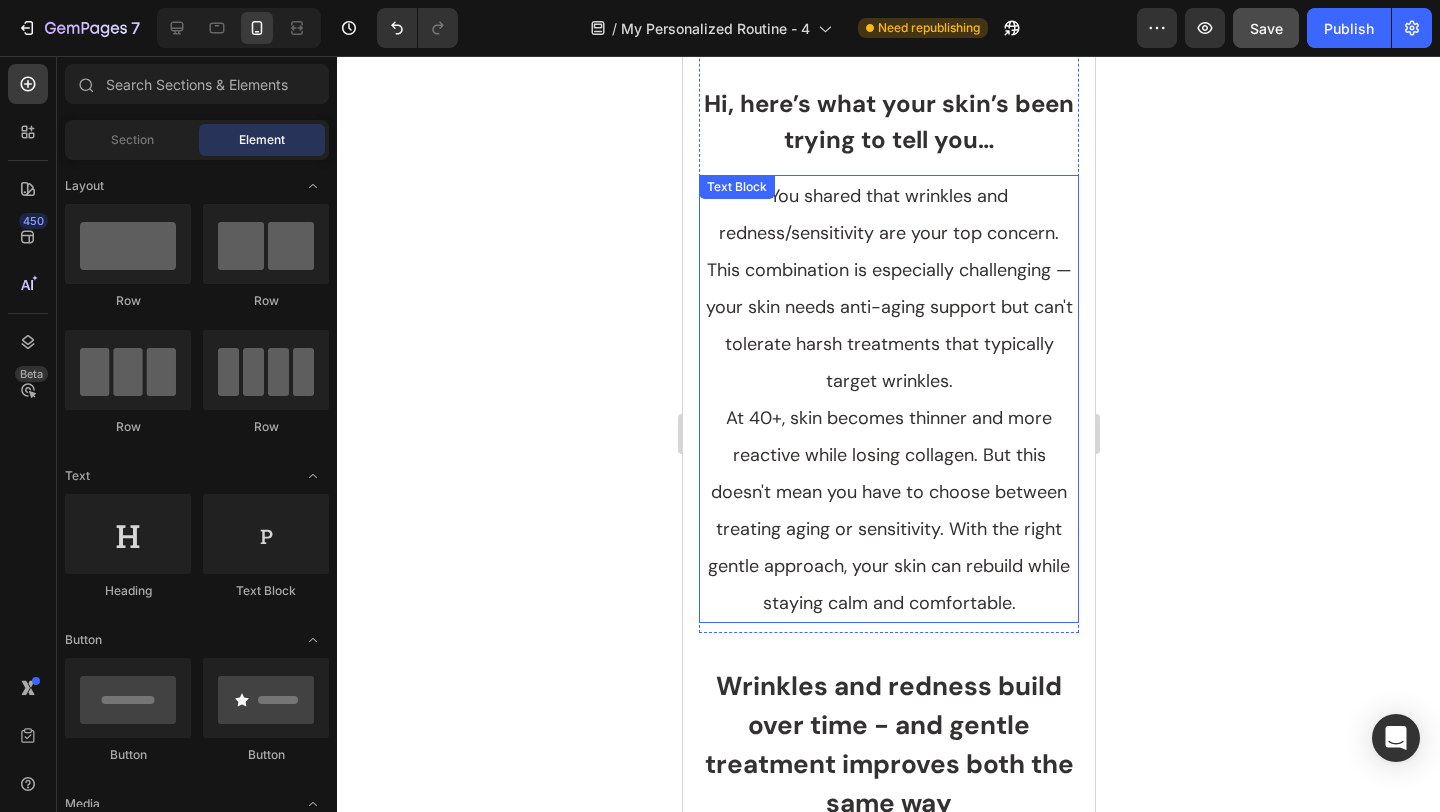 scroll, scrollTop: 319, scrollLeft: 0, axis: vertical 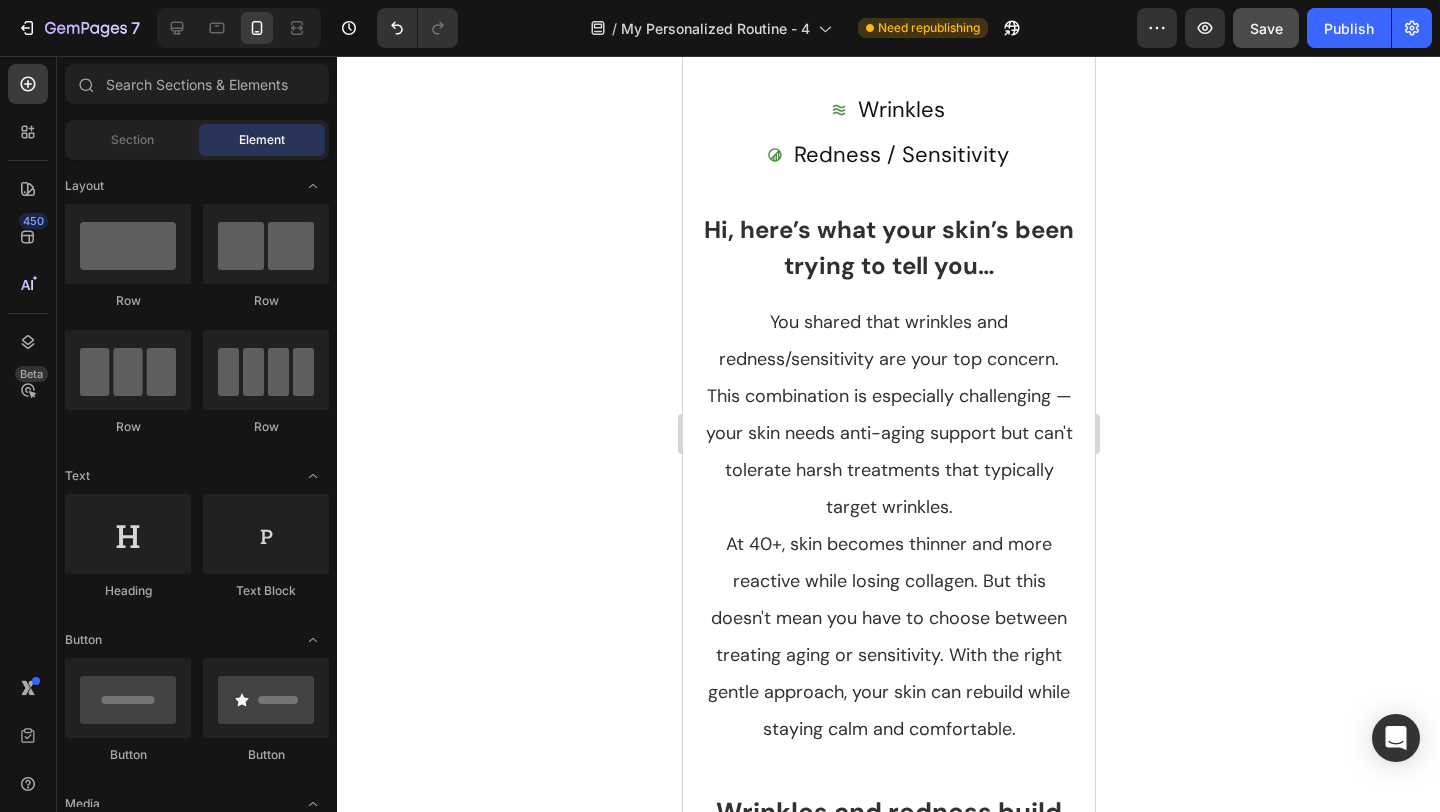 click on "Your Skin Report Heading                Title Line Row SKIN TYPE & CONCERNS Text Block
Wrinkles  Item List
Redness / Sensitivity  Item List Hi, here’s what your skin’s been trying to tell you… Heading Row Row You shared that wrinkles and redness/sensitivity are your top concern. This combination is especially challenging — your skin needs anti-aging support but can't tolerate harsh treatments that typically target wrinkles.  At 40+, skin becomes thinner and more reactive while losing collagen. But this doesn't mean you have to choose between treating aging or sensitivity. With the right gentle approach, your skin can rebuild while staying calm and comfortable.  Text Block Section 2" at bounding box center [888, 324] 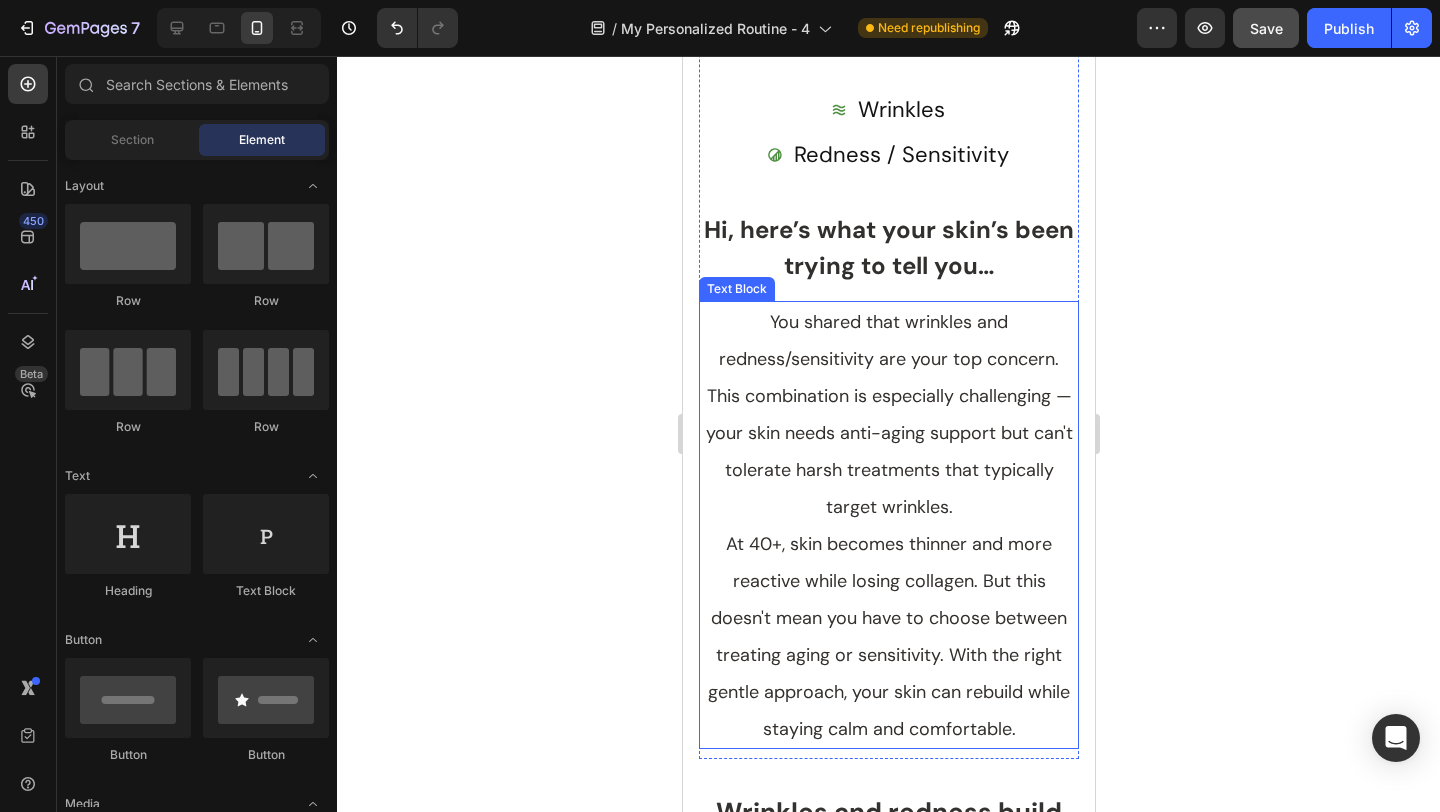 click on "You shared that wrinkles and redness/sensitivity are your top concern. This combination is especially challenging — your skin needs anti-aging support but can't tolerate harsh treatments that typically target wrinkles." at bounding box center (888, 414) 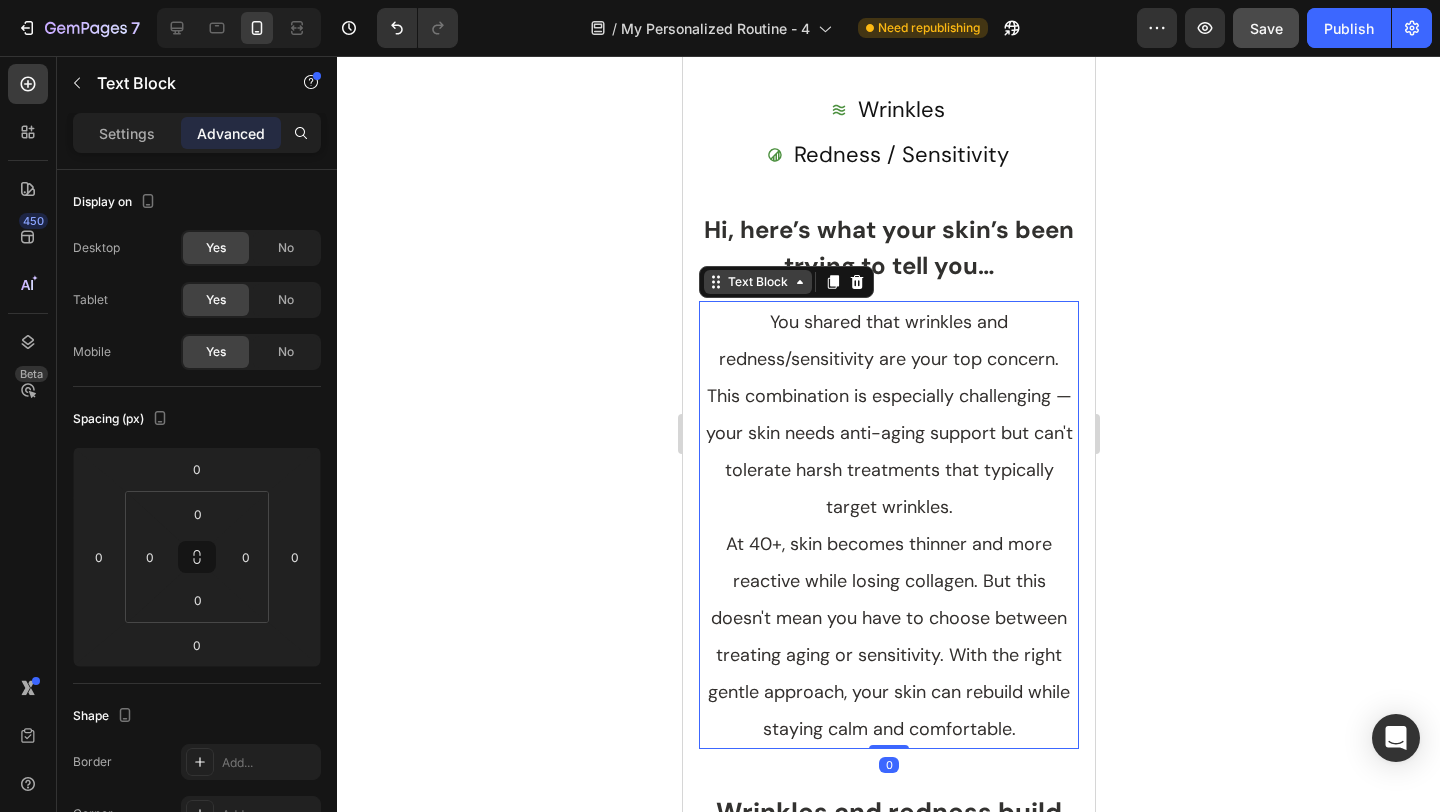 click on "Text Block" at bounding box center [757, 282] 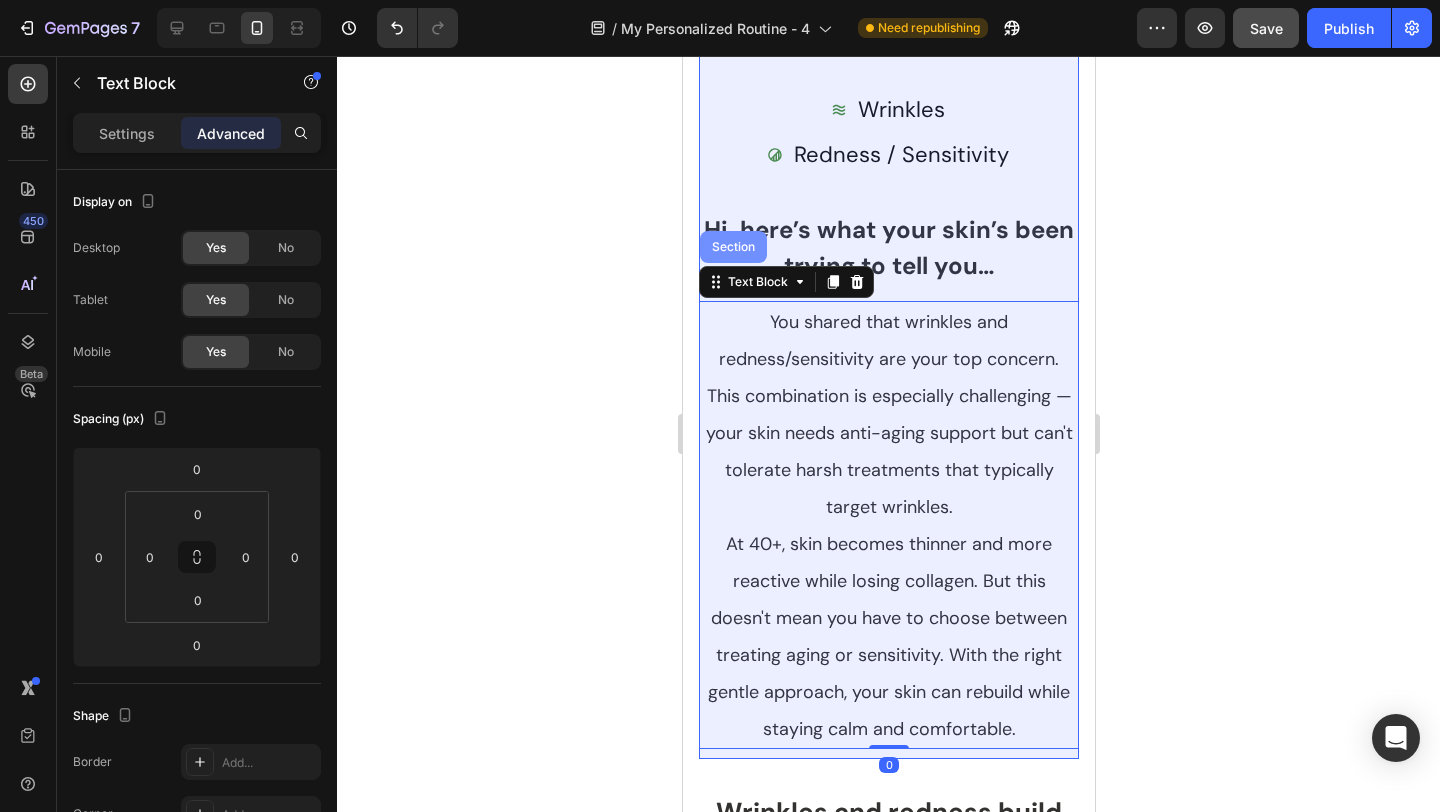 click on "Section" at bounding box center [732, 247] 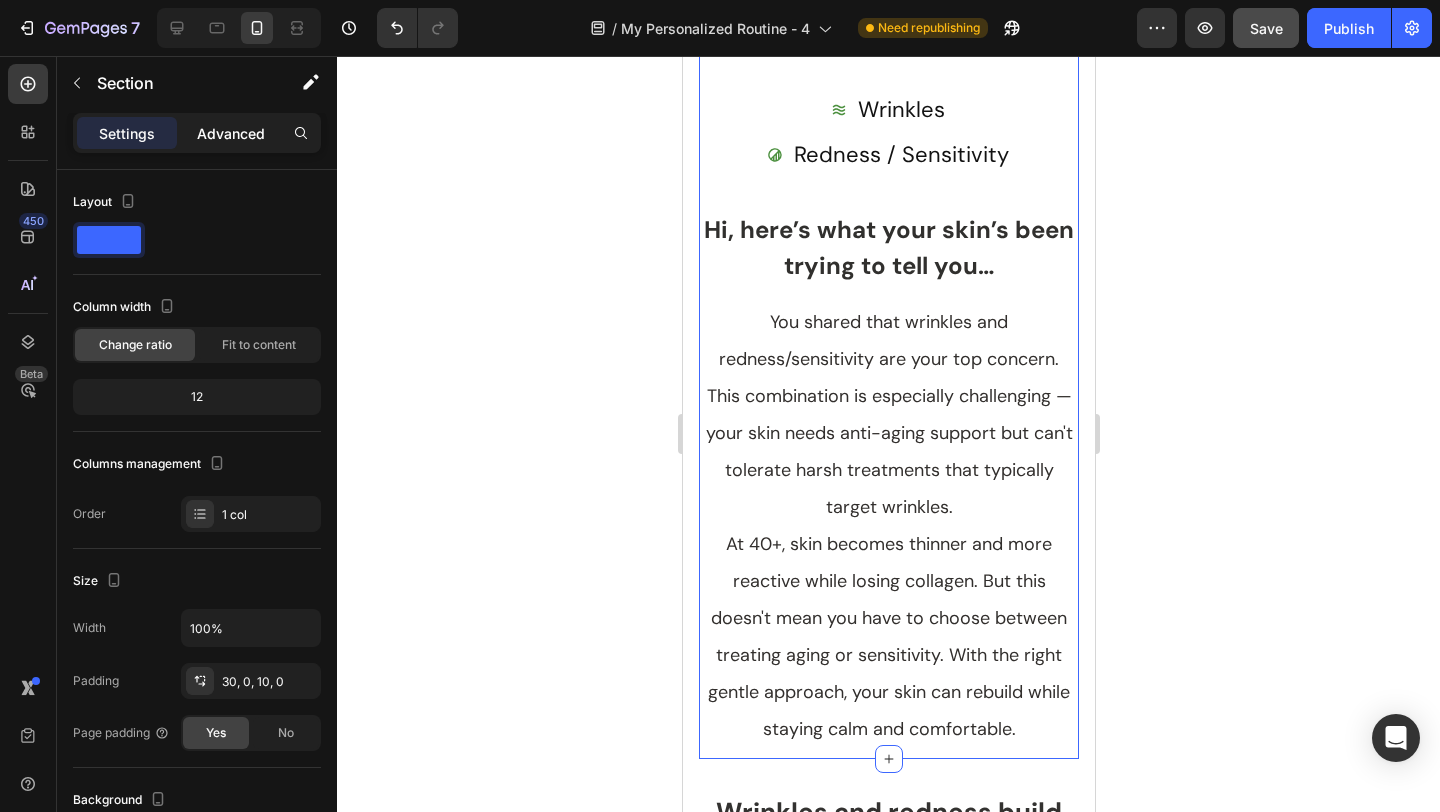 click on "Advanced" at bounding box center [231, 133] 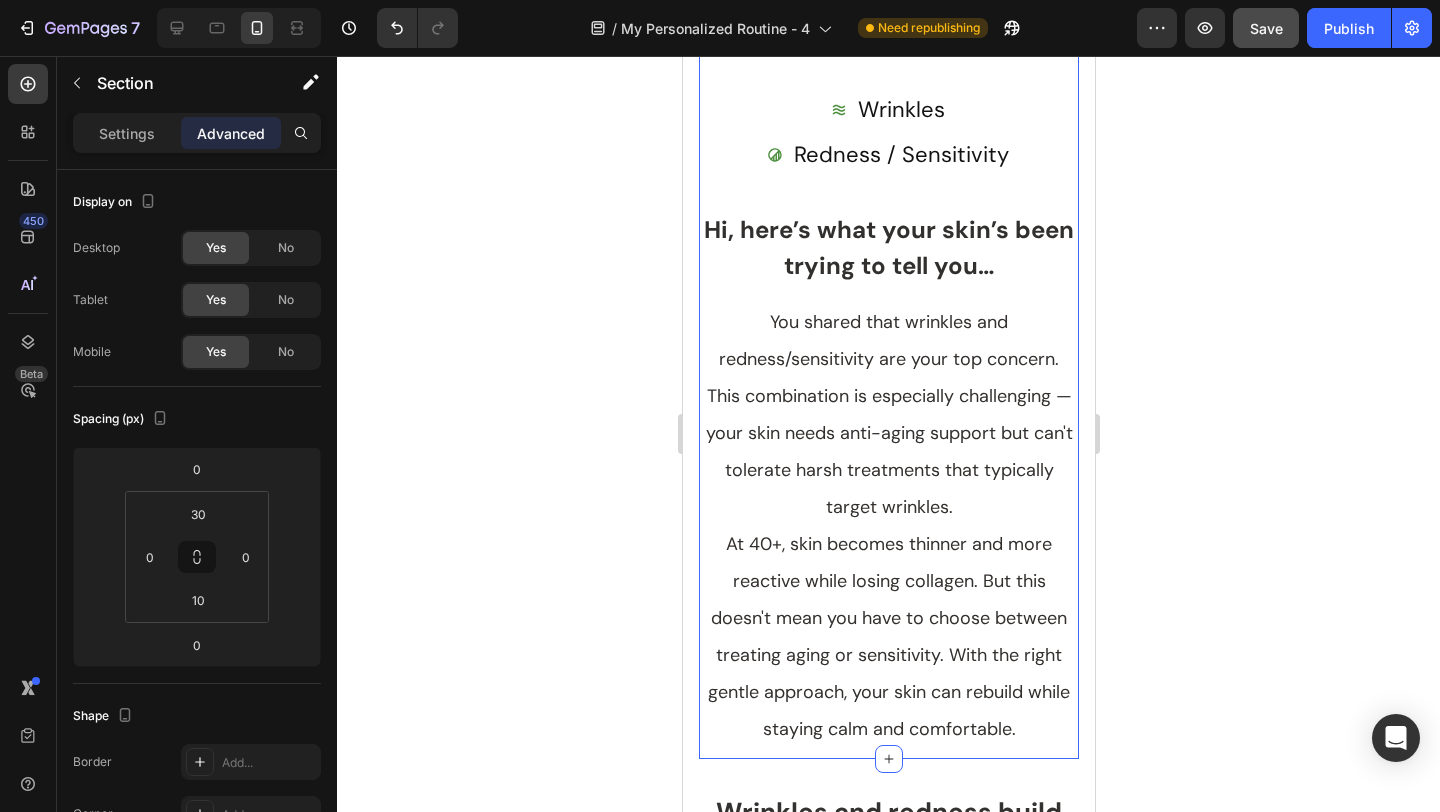click 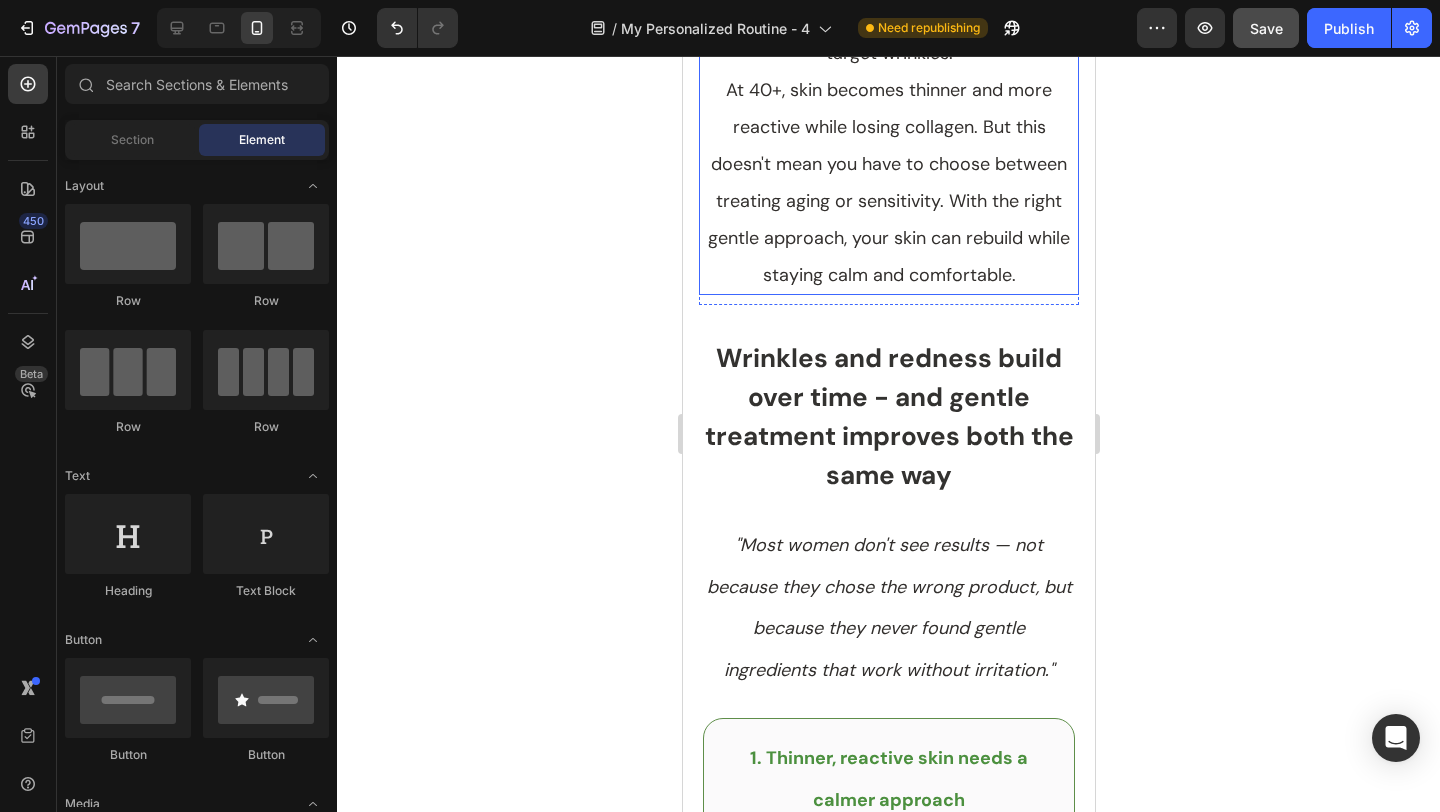 scroll, scrollTop: 760, scrollLeft: 0, axis: vertical 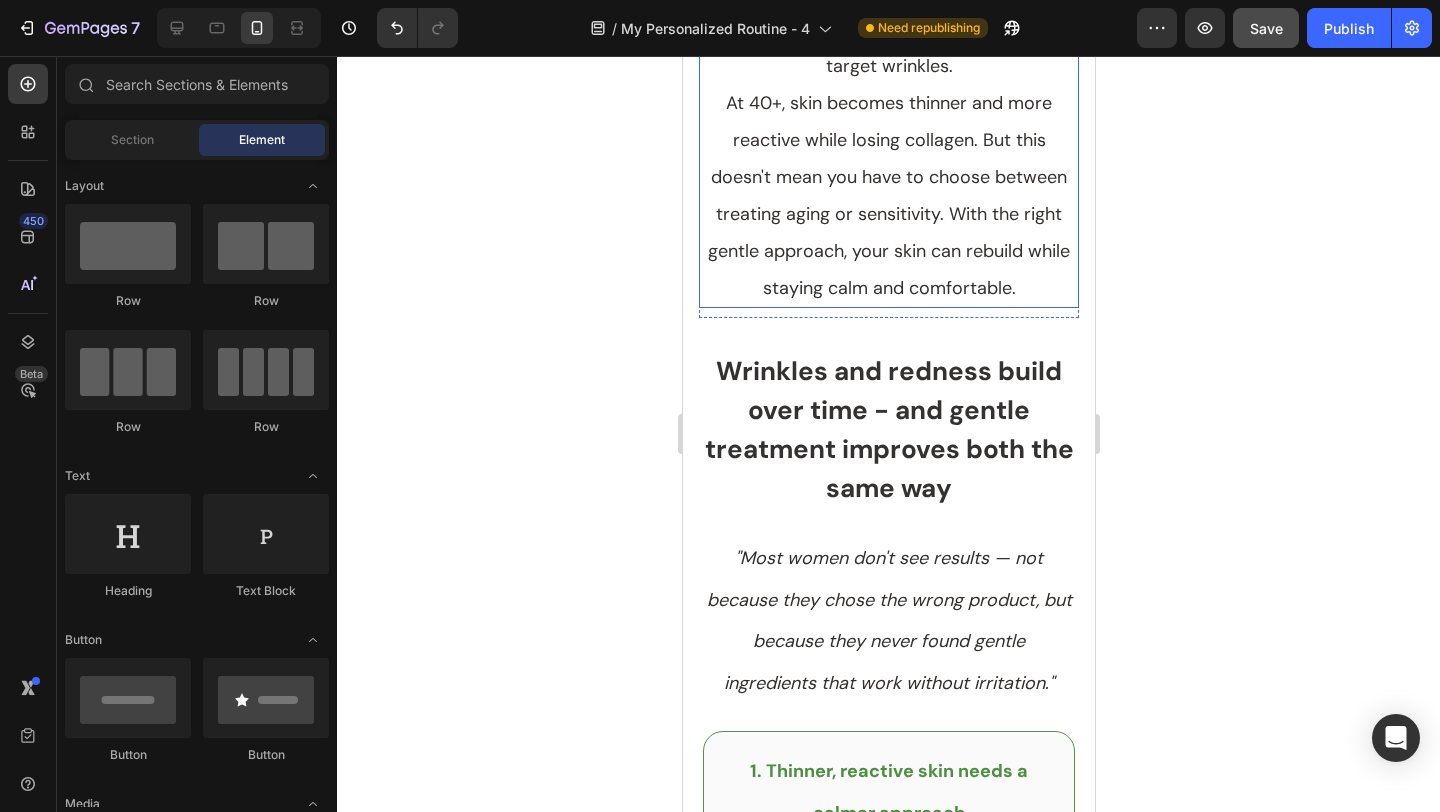 click on "At 40+, skin becomes thinner and more reactive while losing collagen. But this doesn't mean you have to choose between treating aging or sensitivity. With the right gentle approach, your skin can rebuild while staying calm and comfortable." at bounding box center (888, 195) 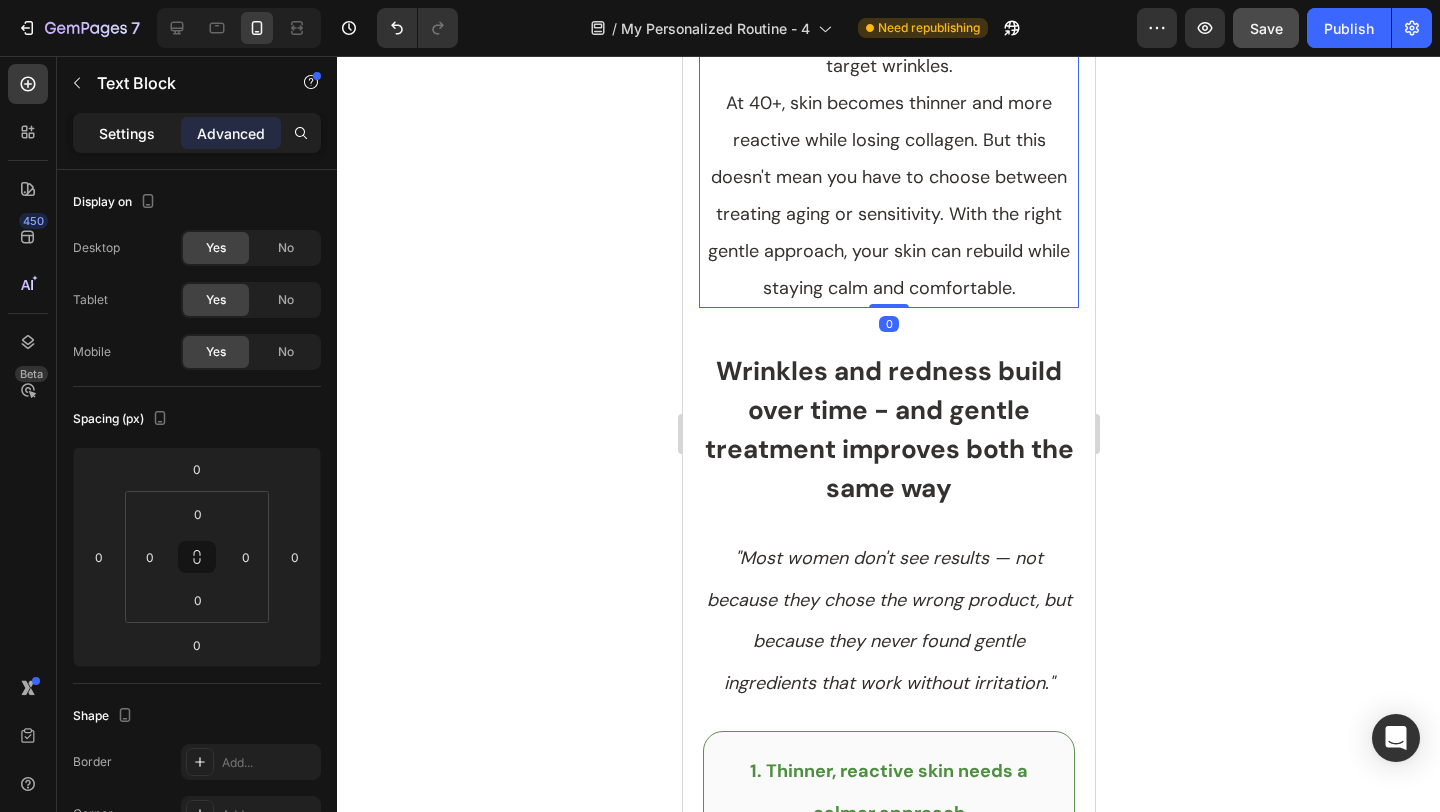 click on "Settings" at bounding box center (127, 133) 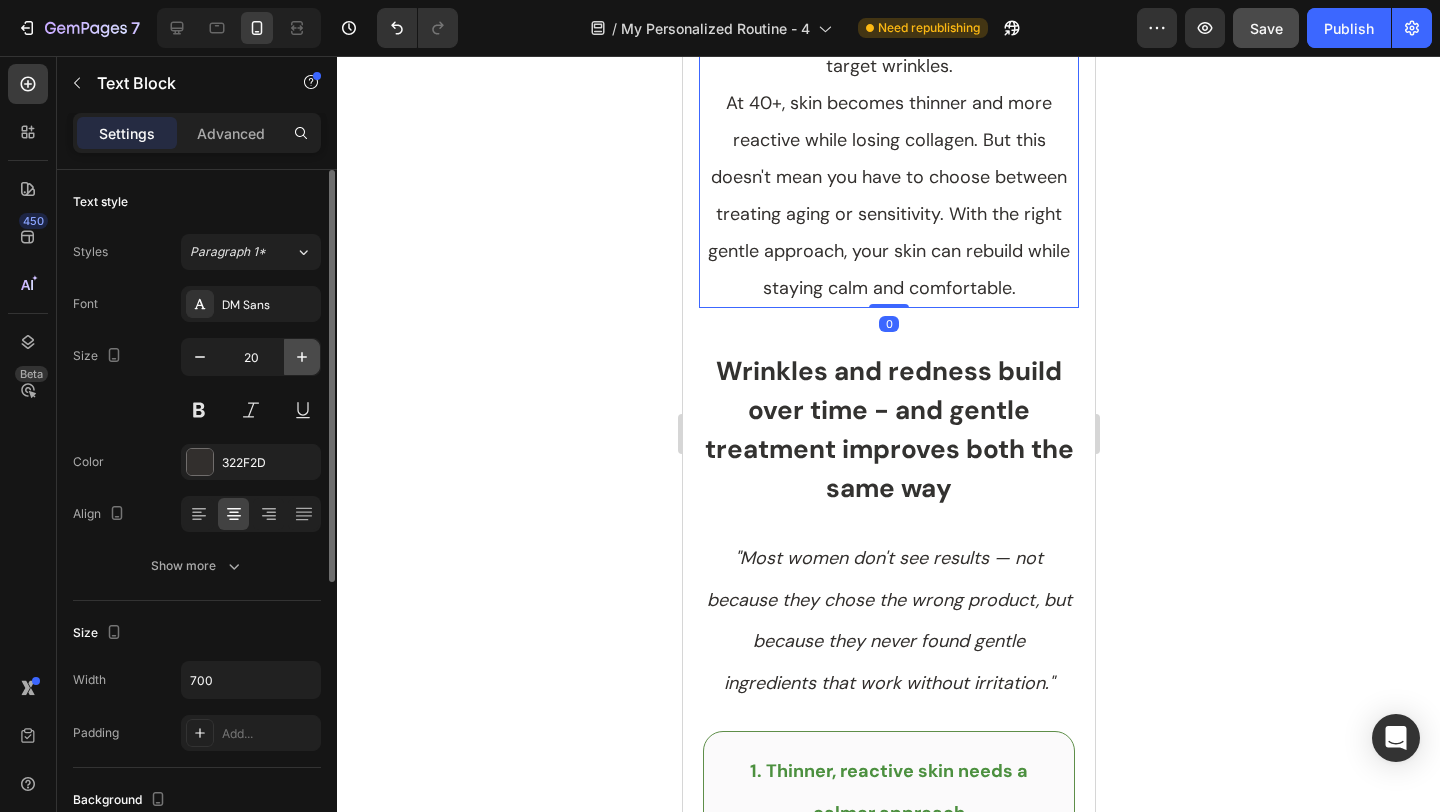 click at bounding box center [302, 357] 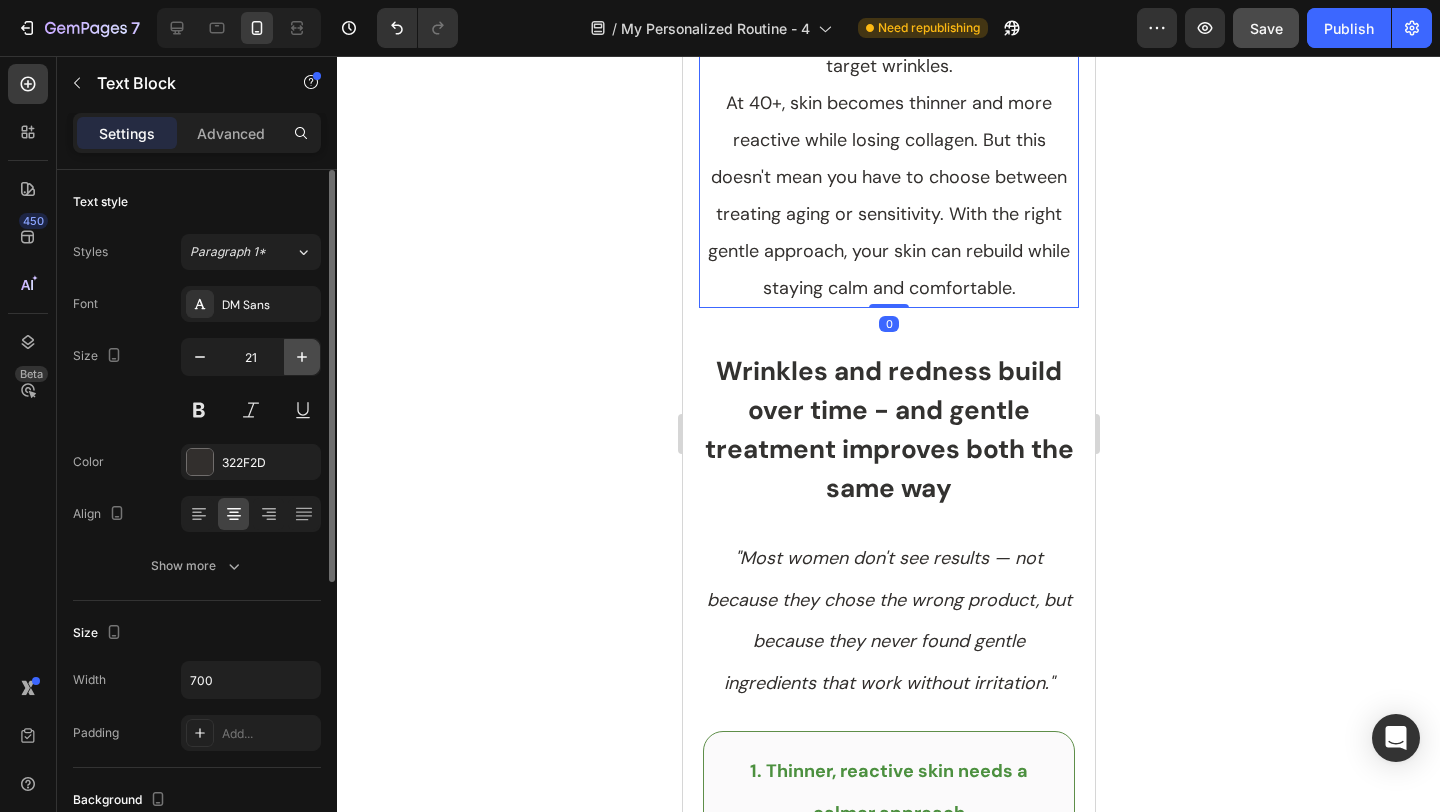 click at bounding box center (302, 357) 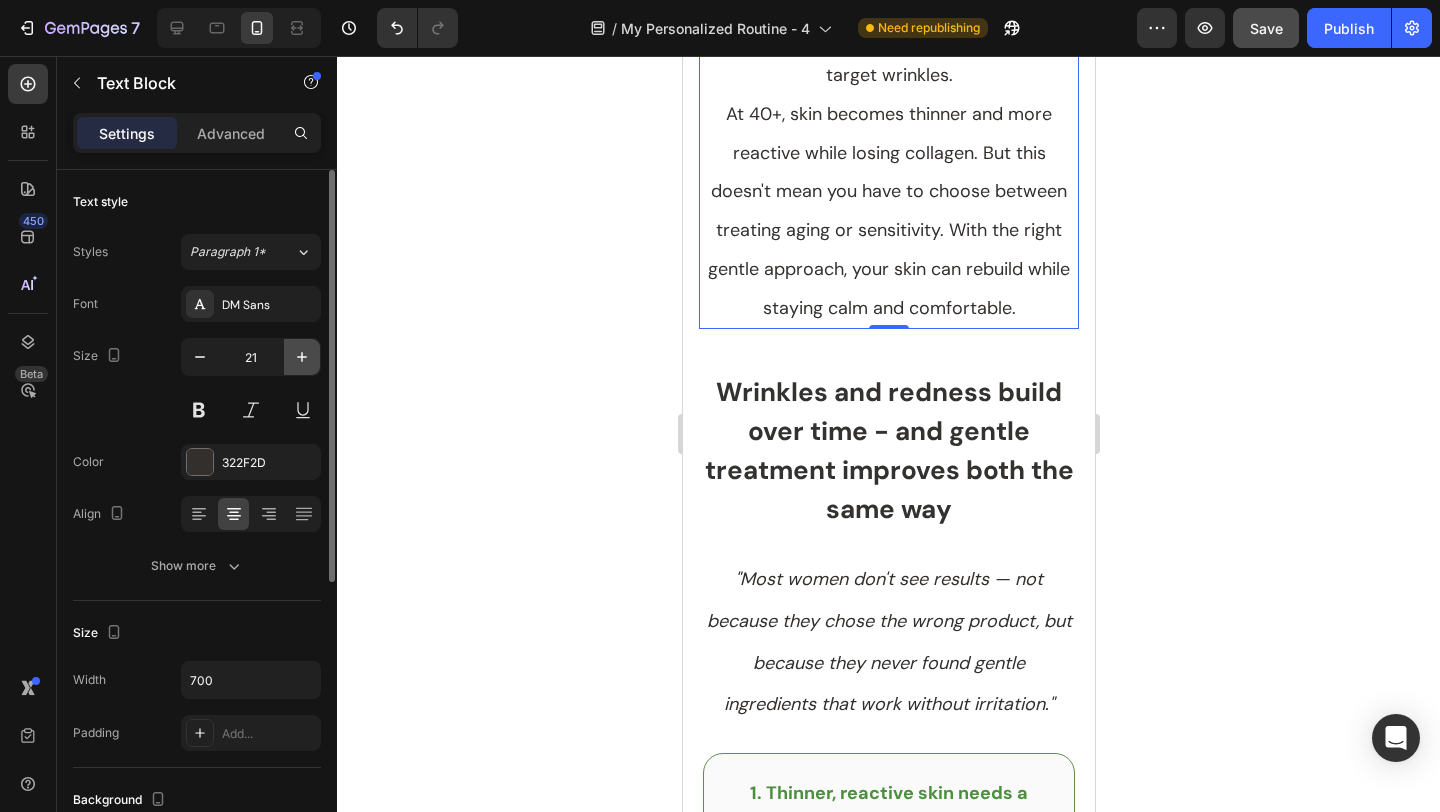 type on "22" 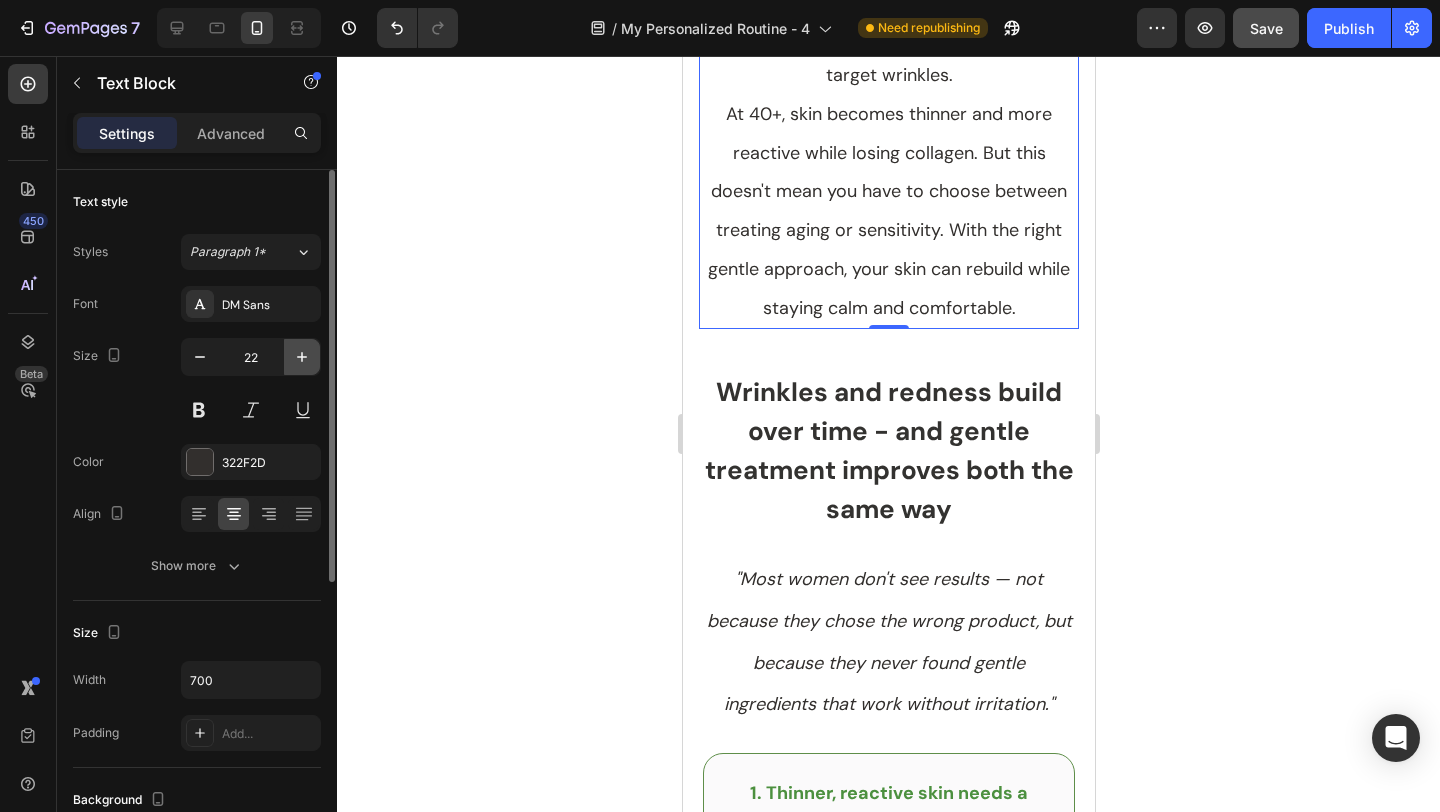 scroll, scrollTop: 762, scrollLeft: 0, axis: vertical 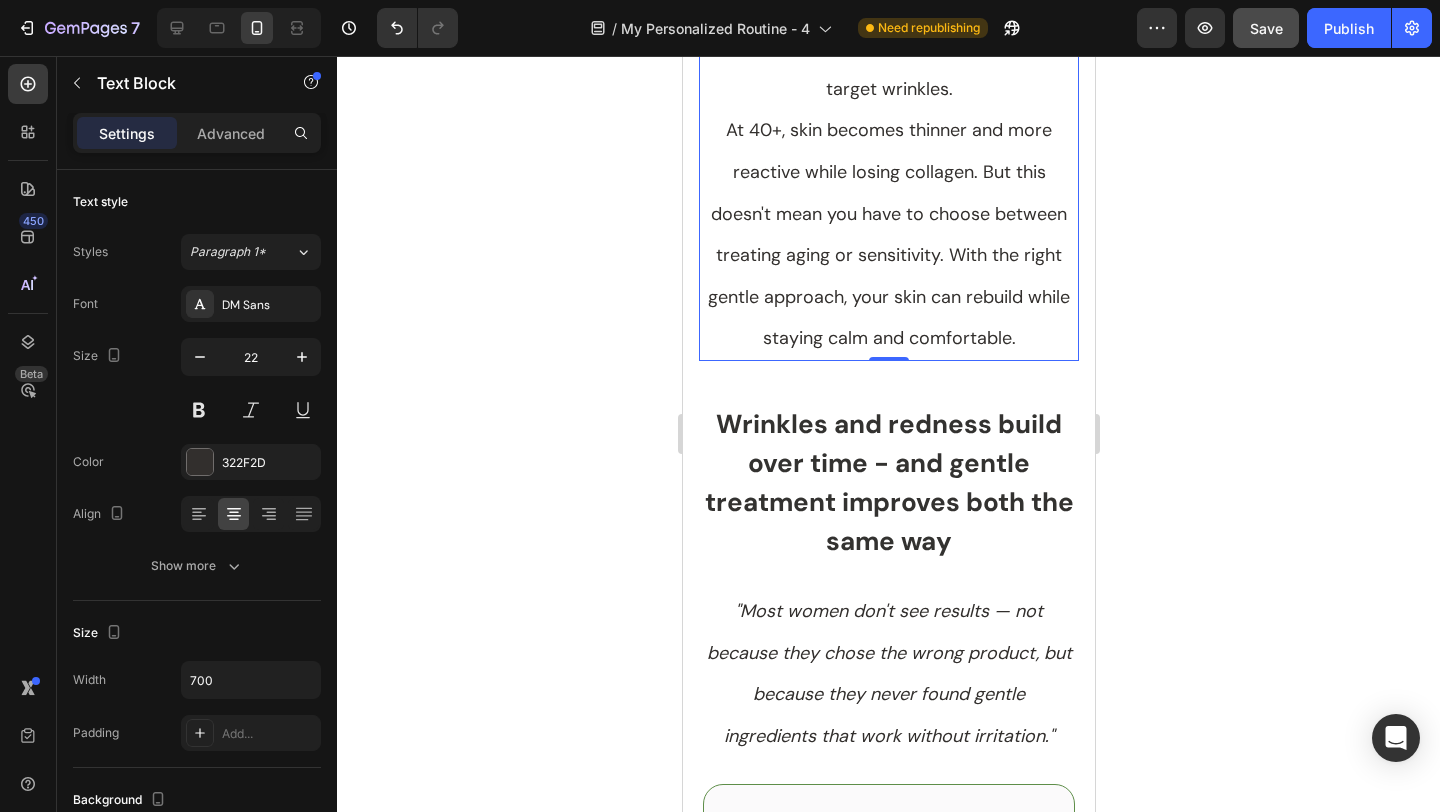 click 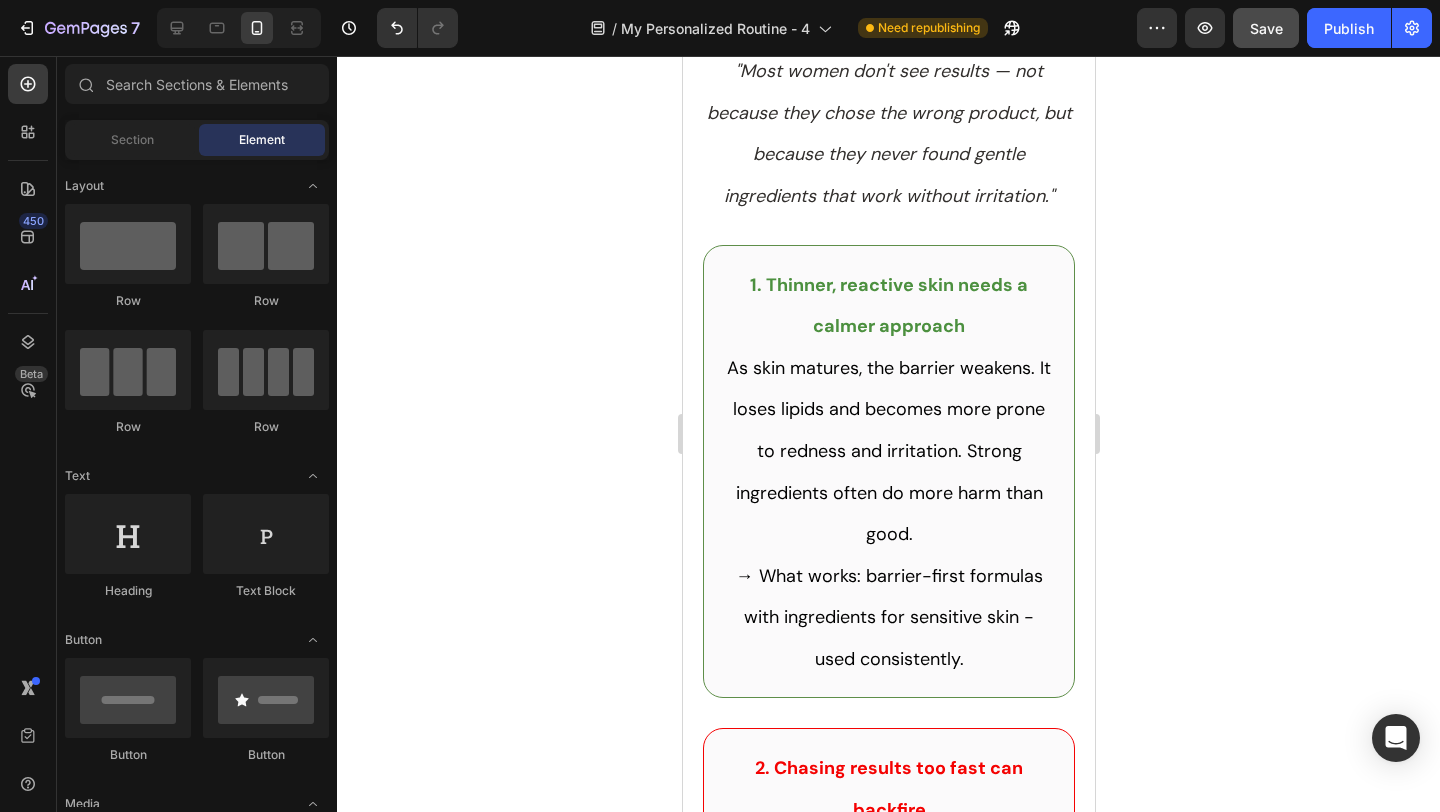 scroll, scrollTop: 1375, scrollLeft: 0, axis: vertical 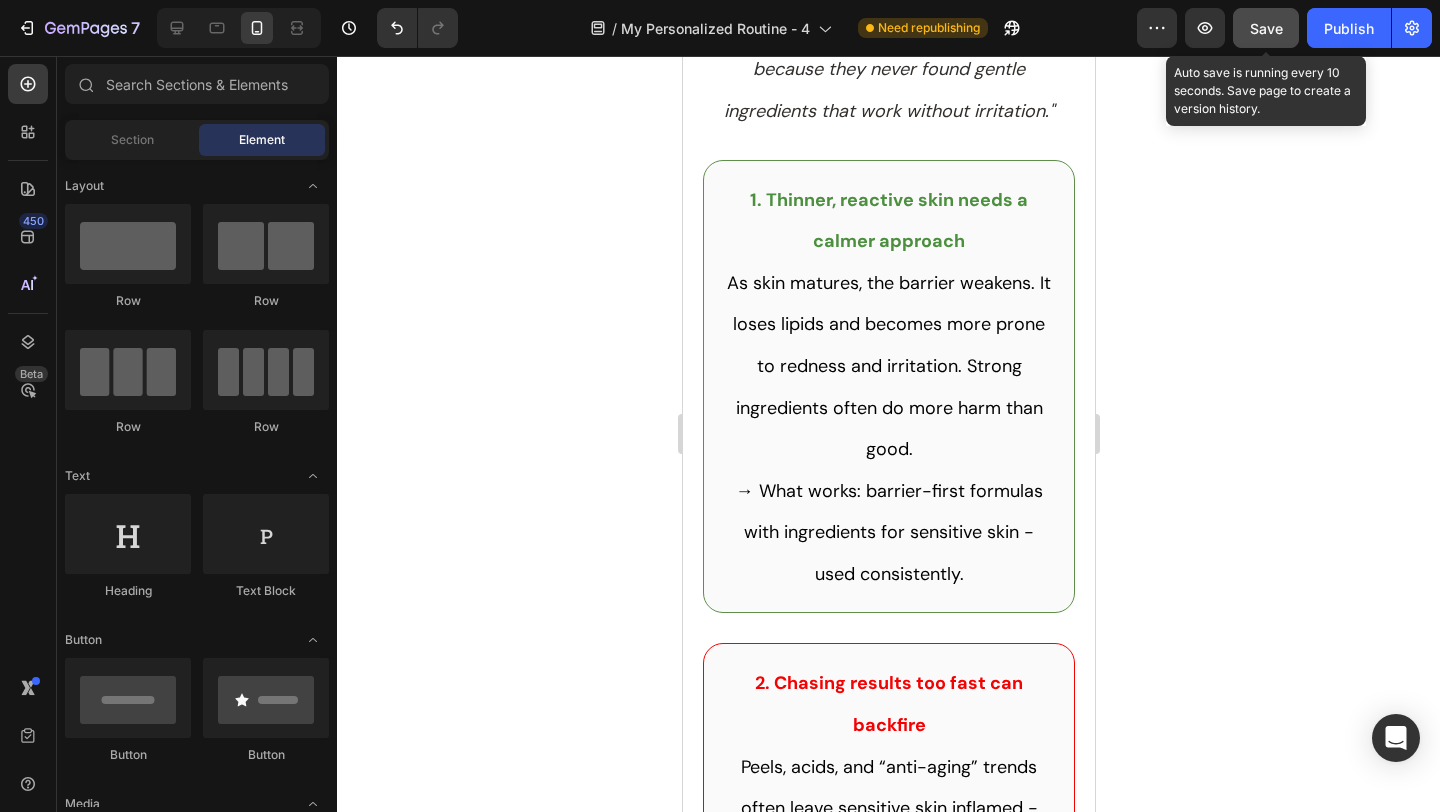 click on "Save" 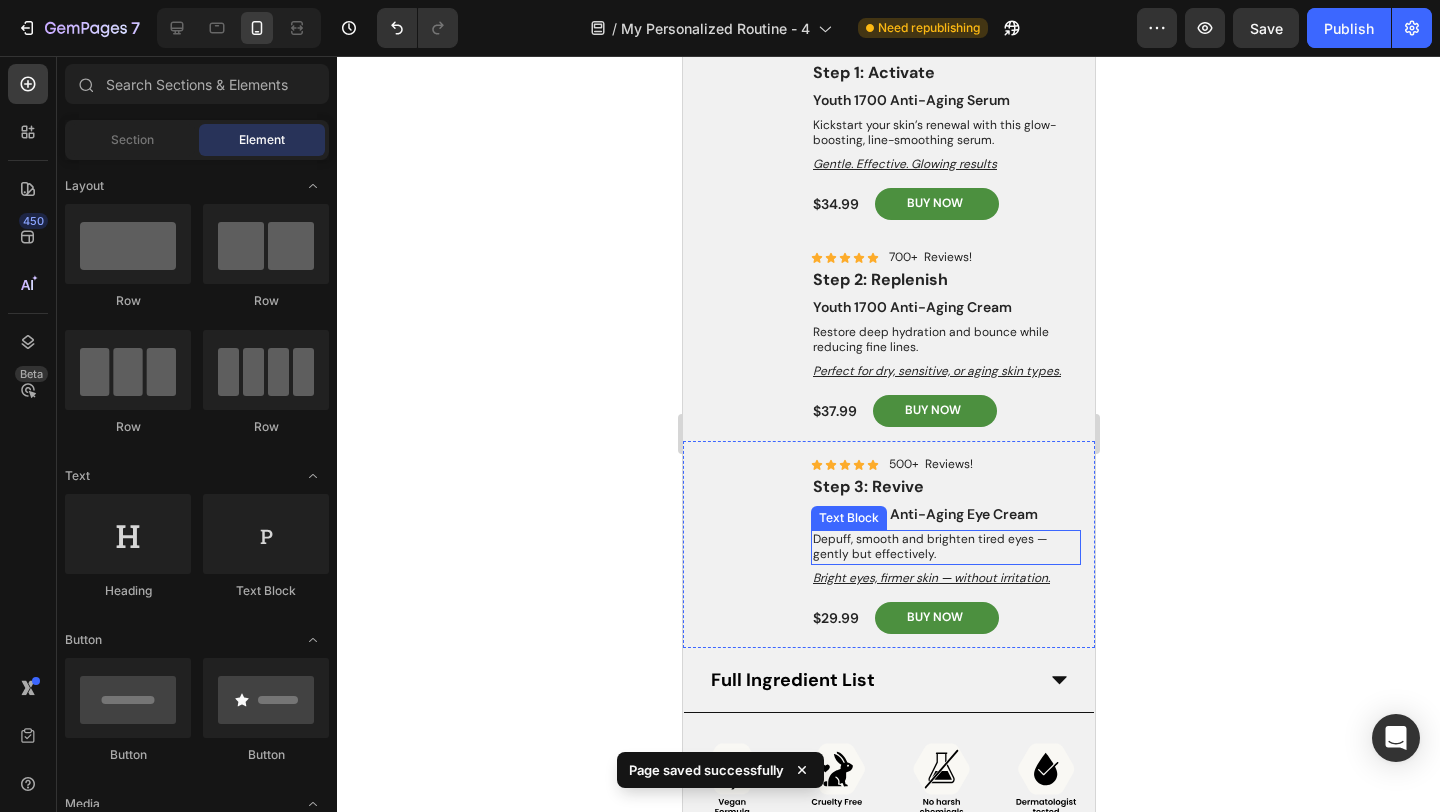 scroll, scrollTop: 6669, scrollLeft: 0, axis: vertical 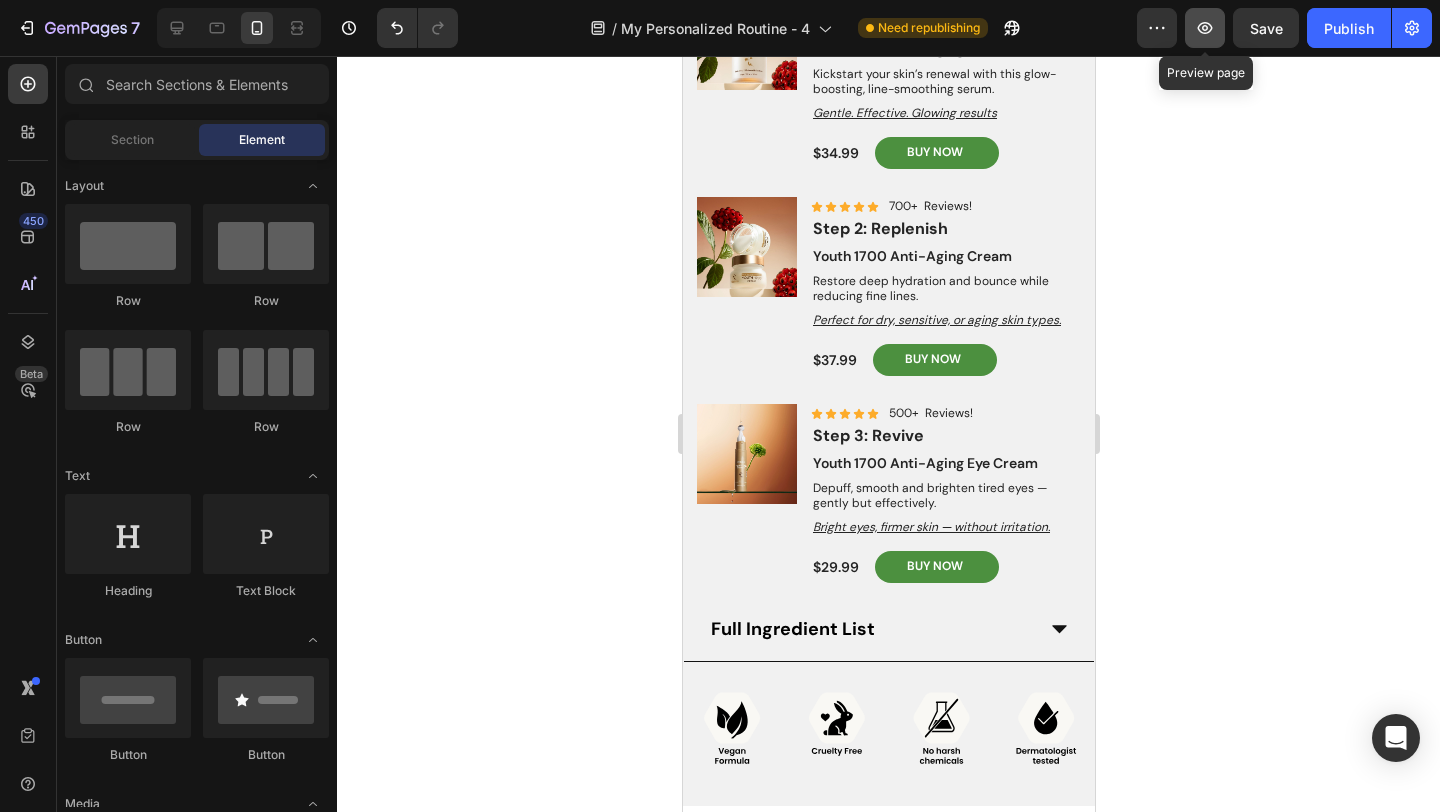 click 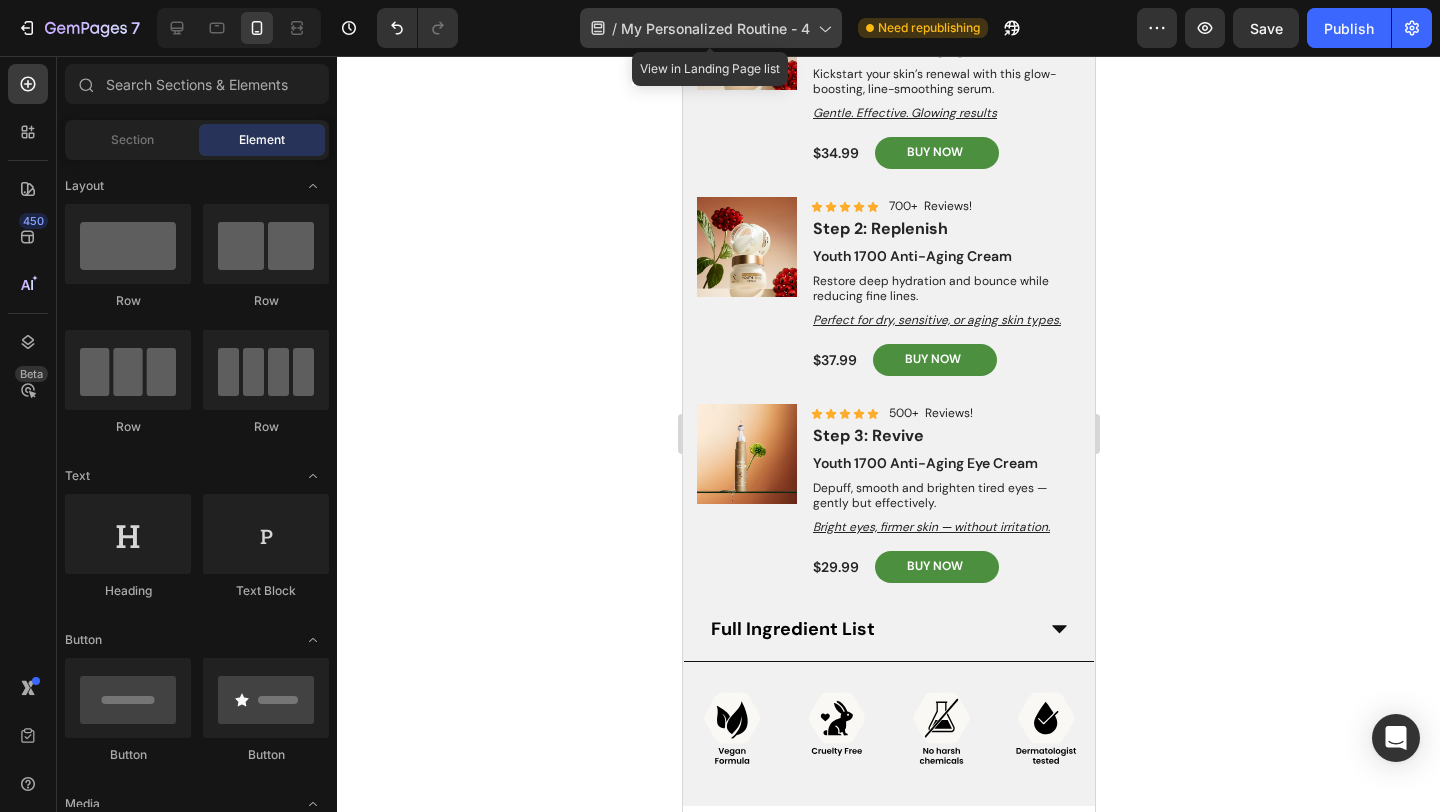 click on "/  My Personalized Routine - 4" 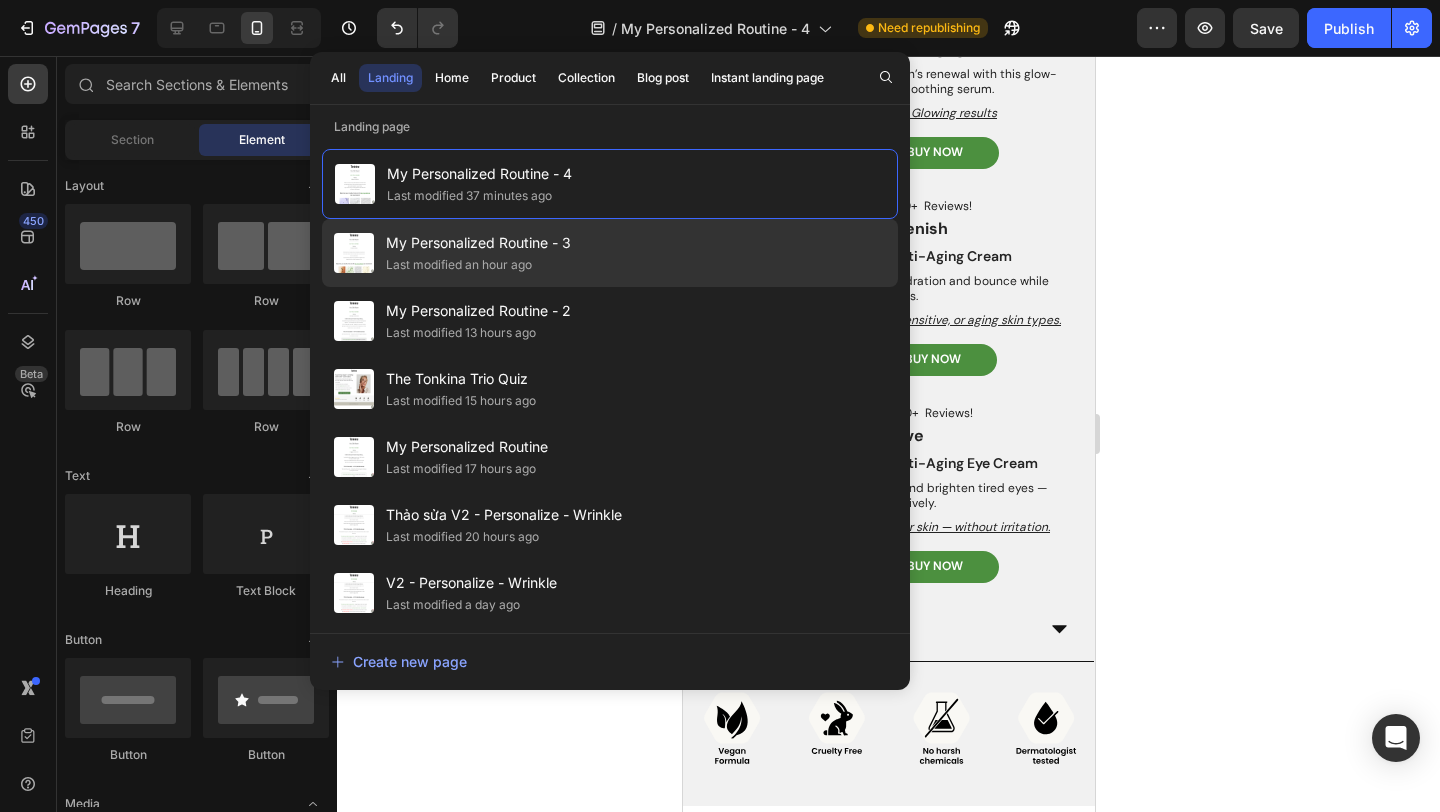 click on "My Personalized Routine - 3 Last modified an hour ago" 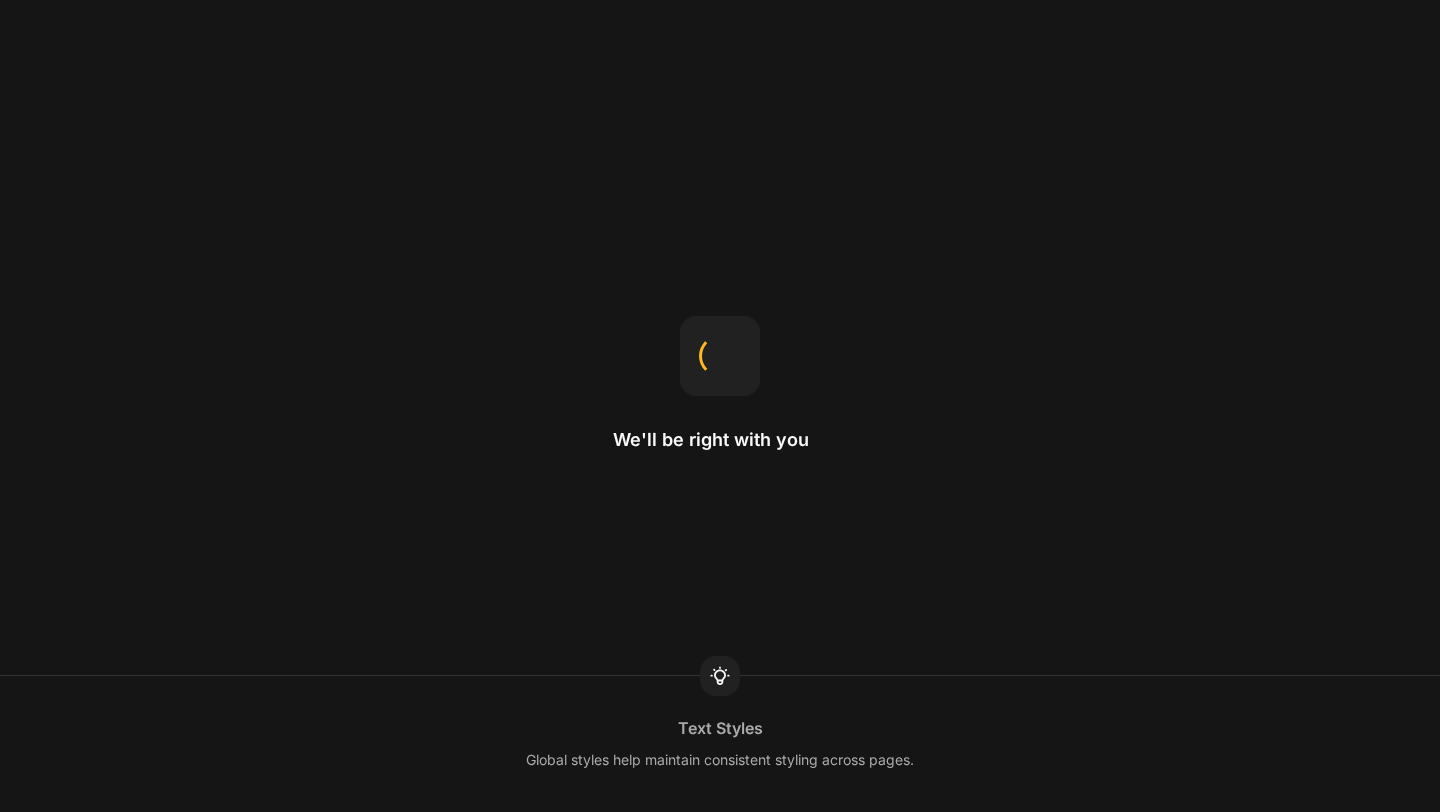 scroll, scrollTop: 0, scrollLeft: 0, axis: both 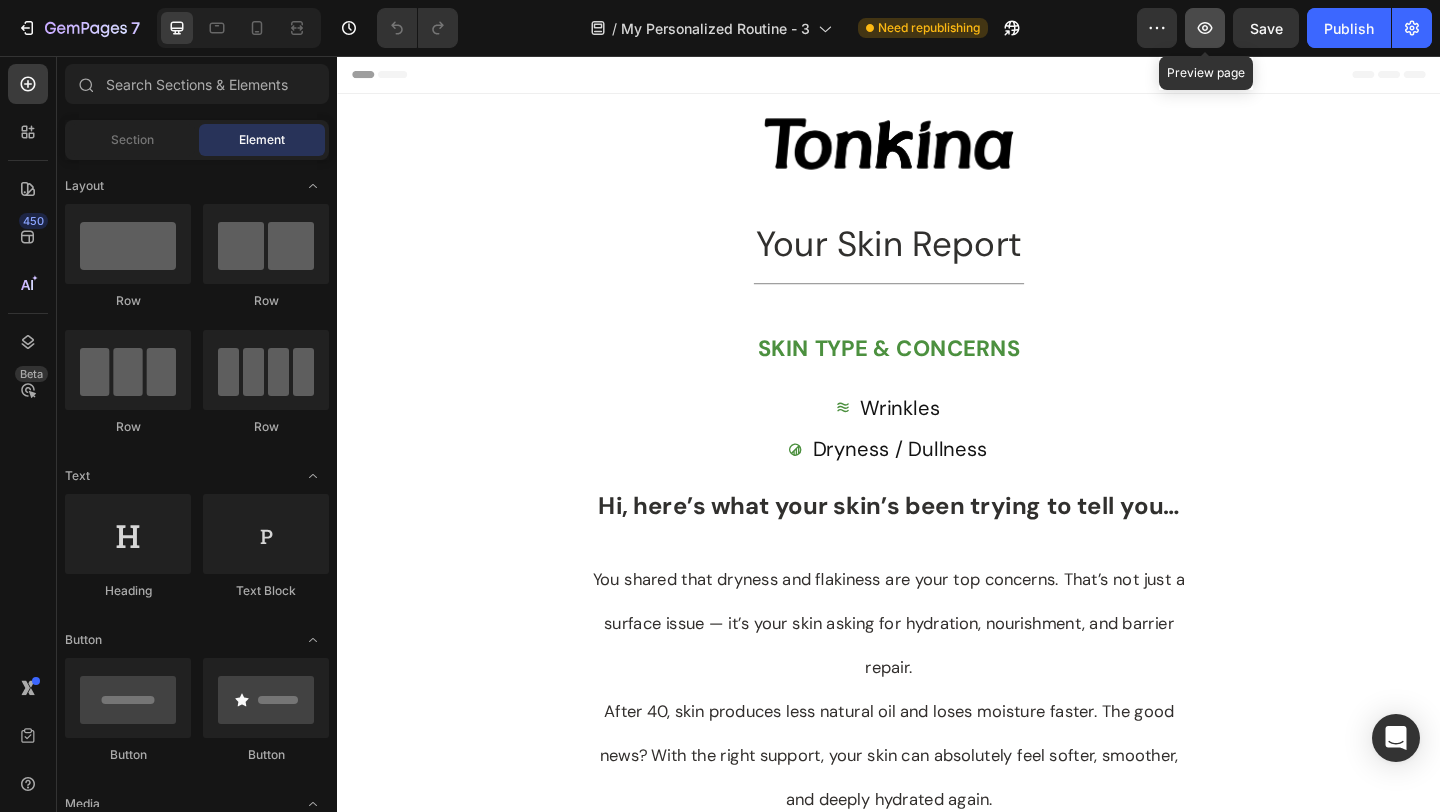 click 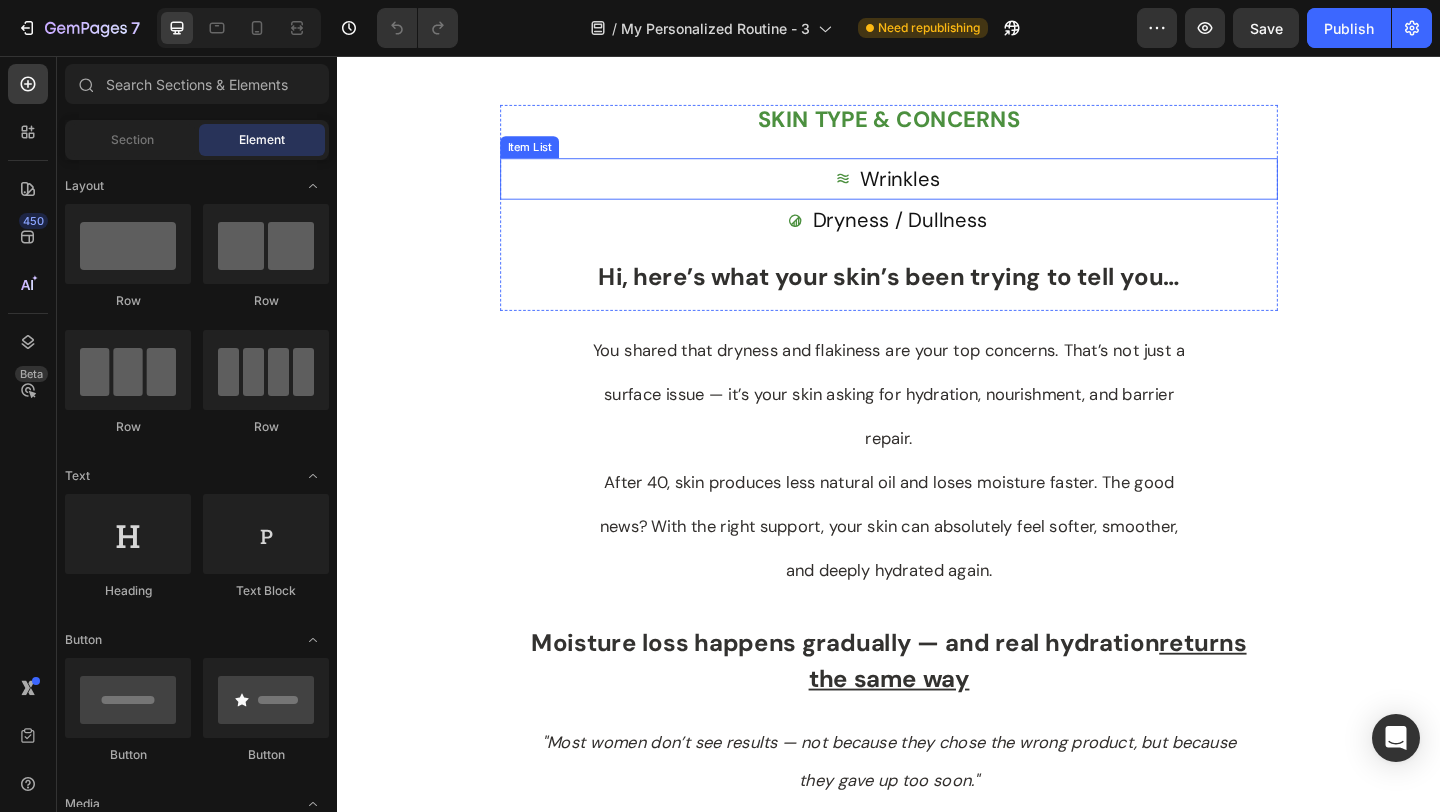 scroll, scrollTop: 266, scrollLeft: 0, axis: vertical 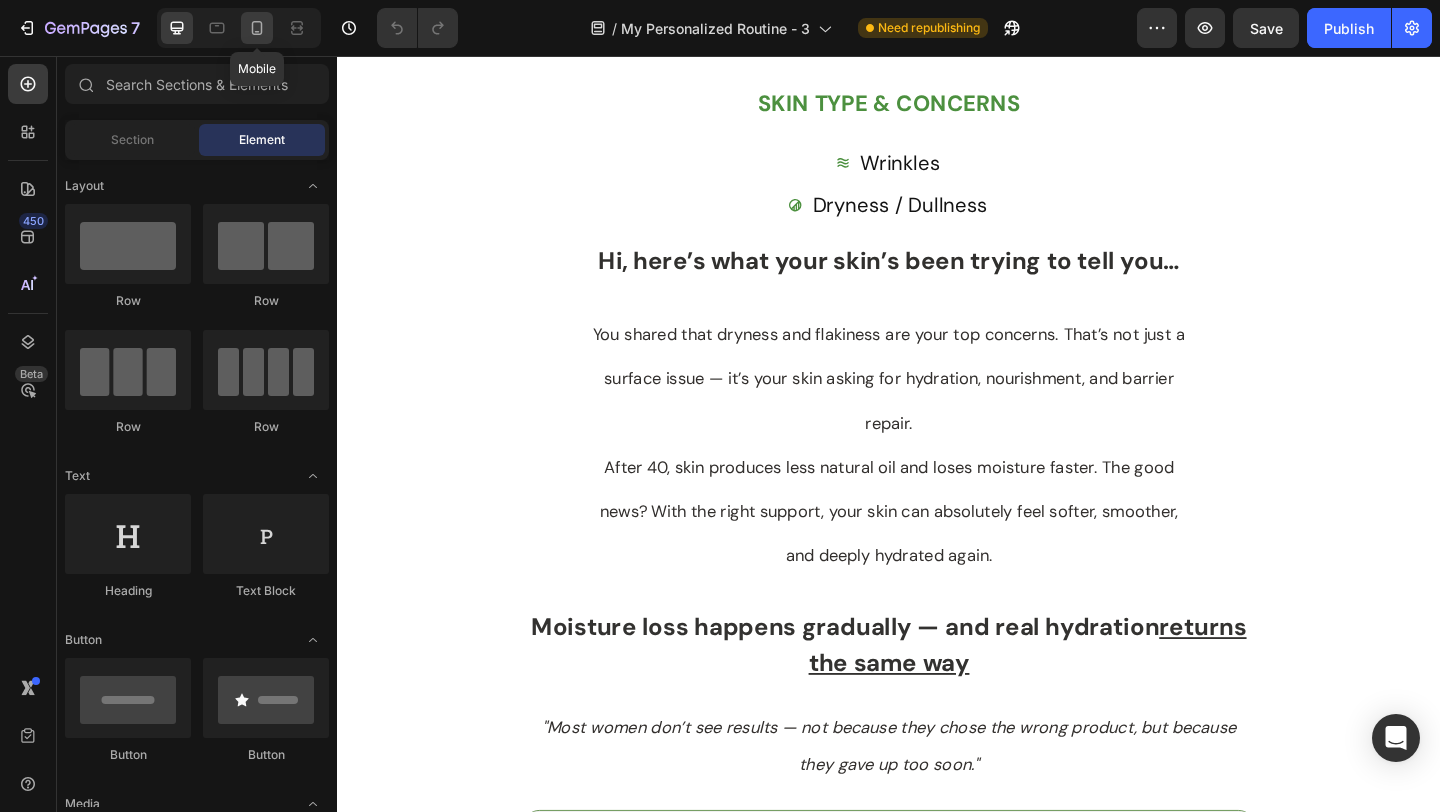 click 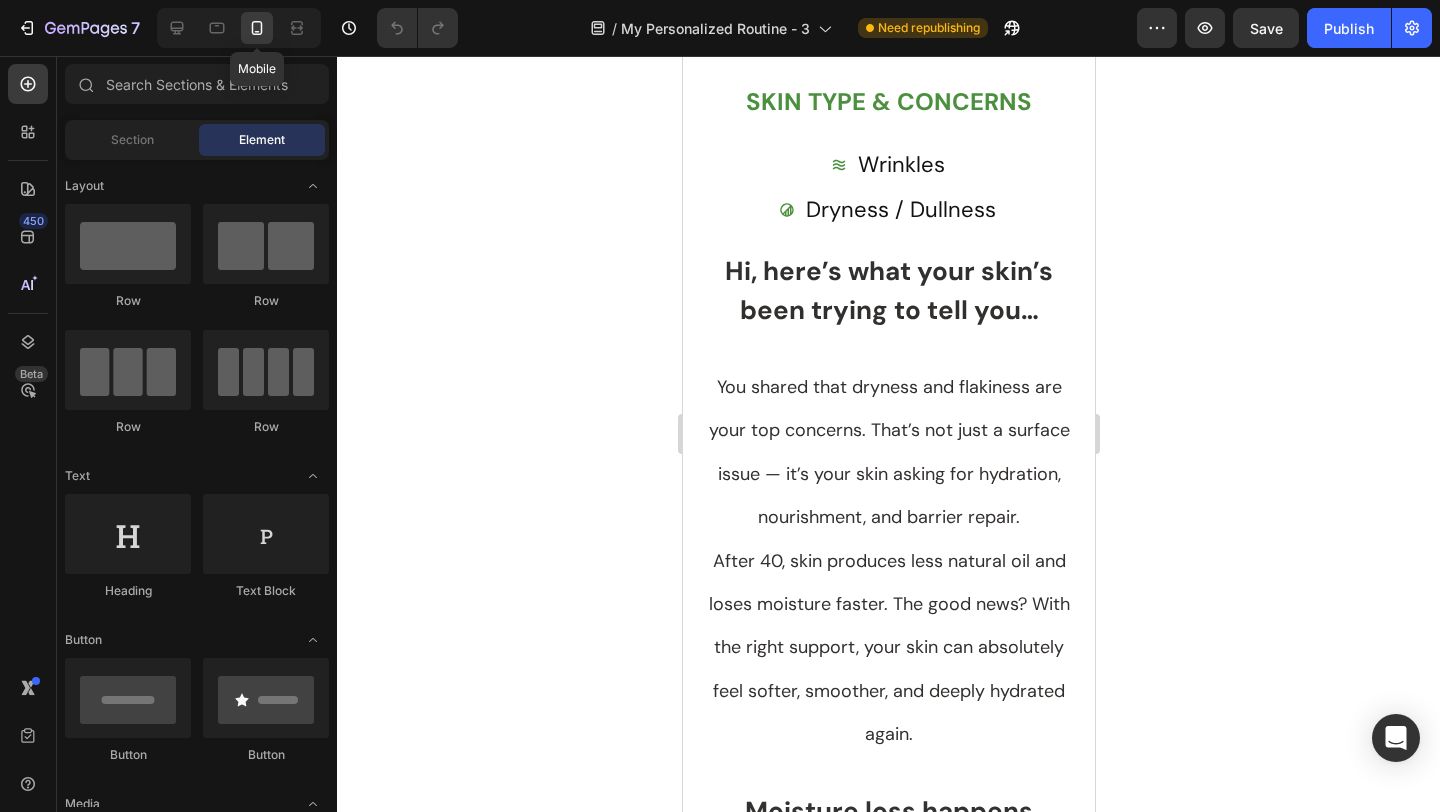 scroll, scrollTop: 272, scrollLeft: 0, axis: vertical 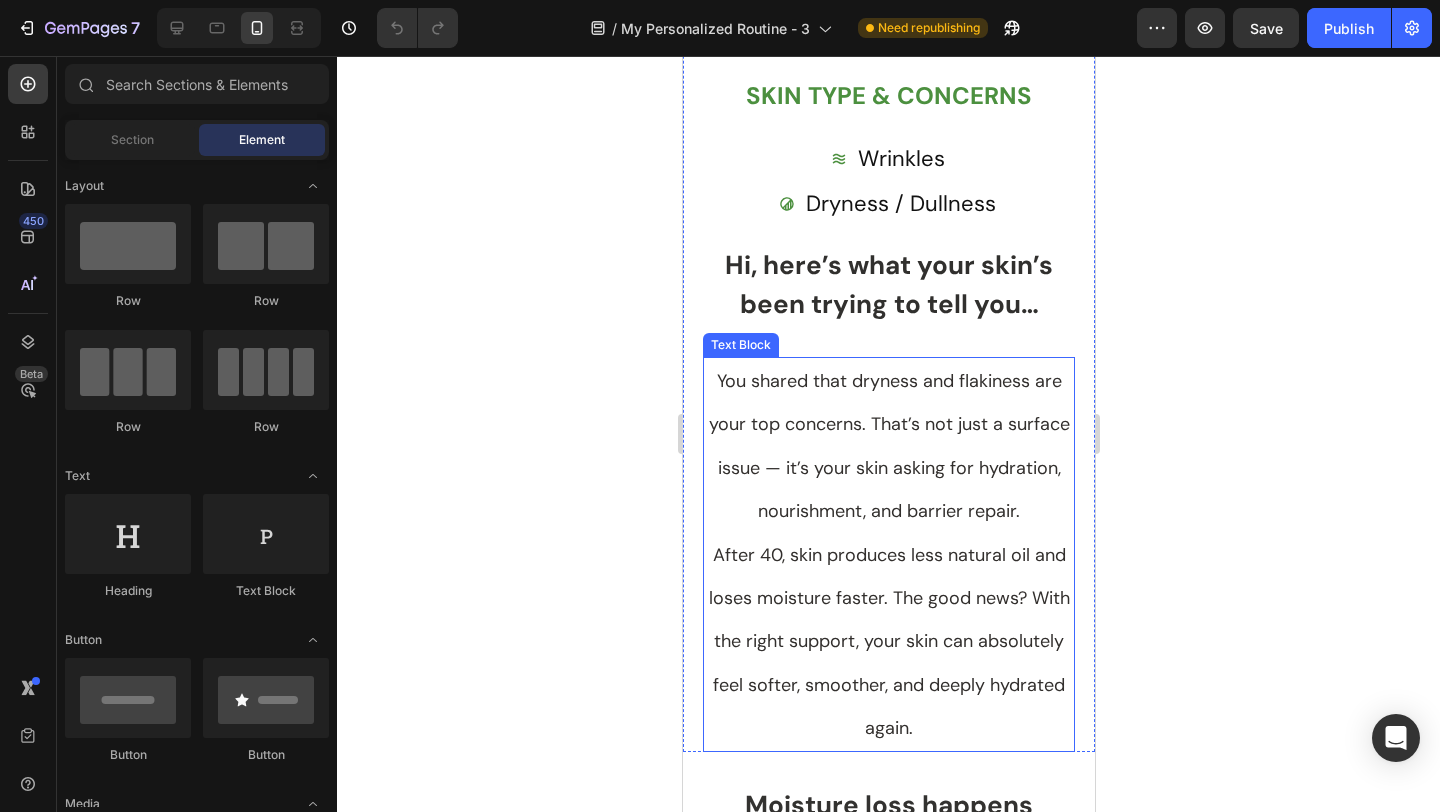 click on "You shared that dryness and flakiness are your top concerns. That’s not just a surface issue — it’s your skin asking for hydration, nourishment, and barrier repair." at bounding box center [888, 446] 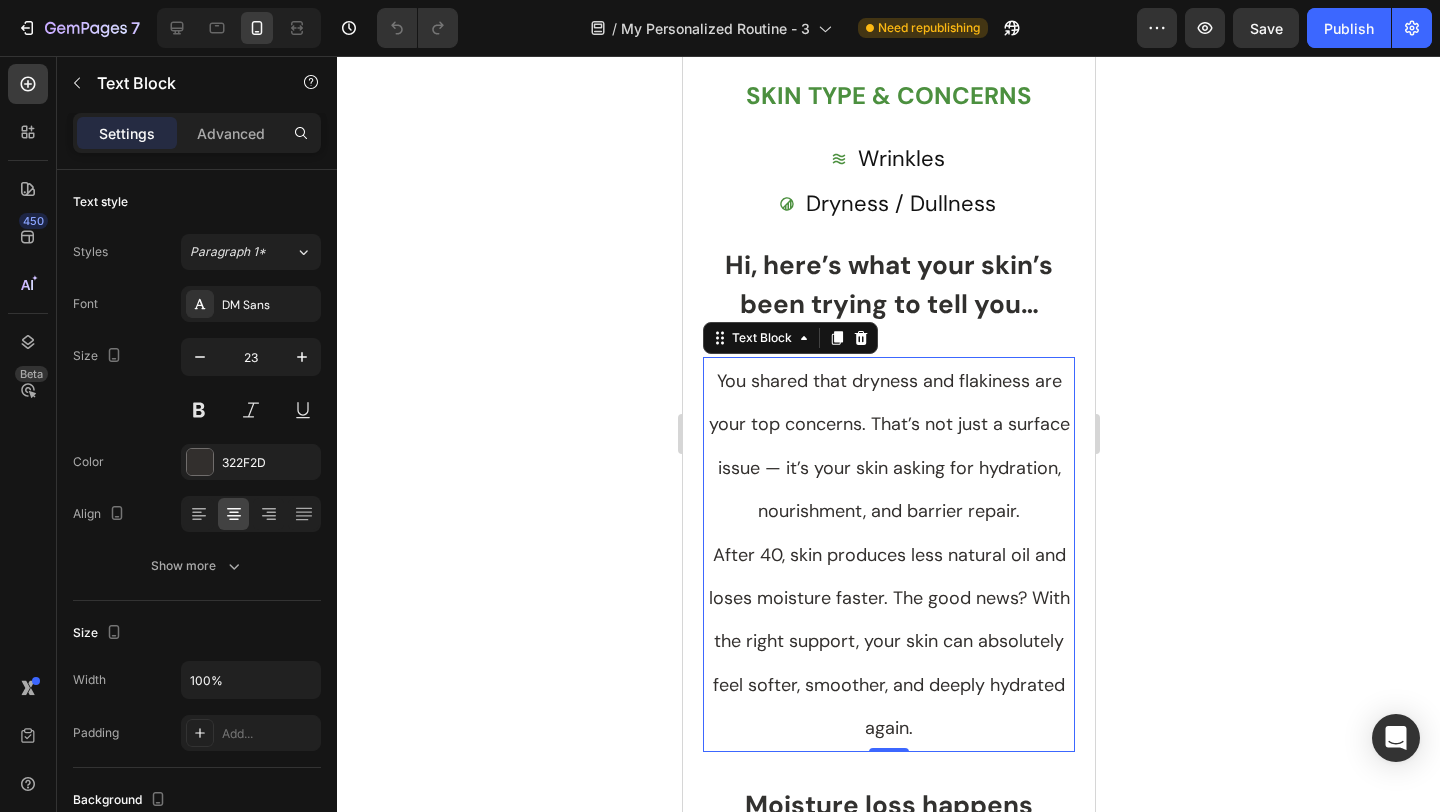 click on "You shared that dryness and flakiness are your top concerns. That’s not just a surface issue — it’s your skin asking for hydration, nourishment, and barrier repair." at bounding box center [888, 446] 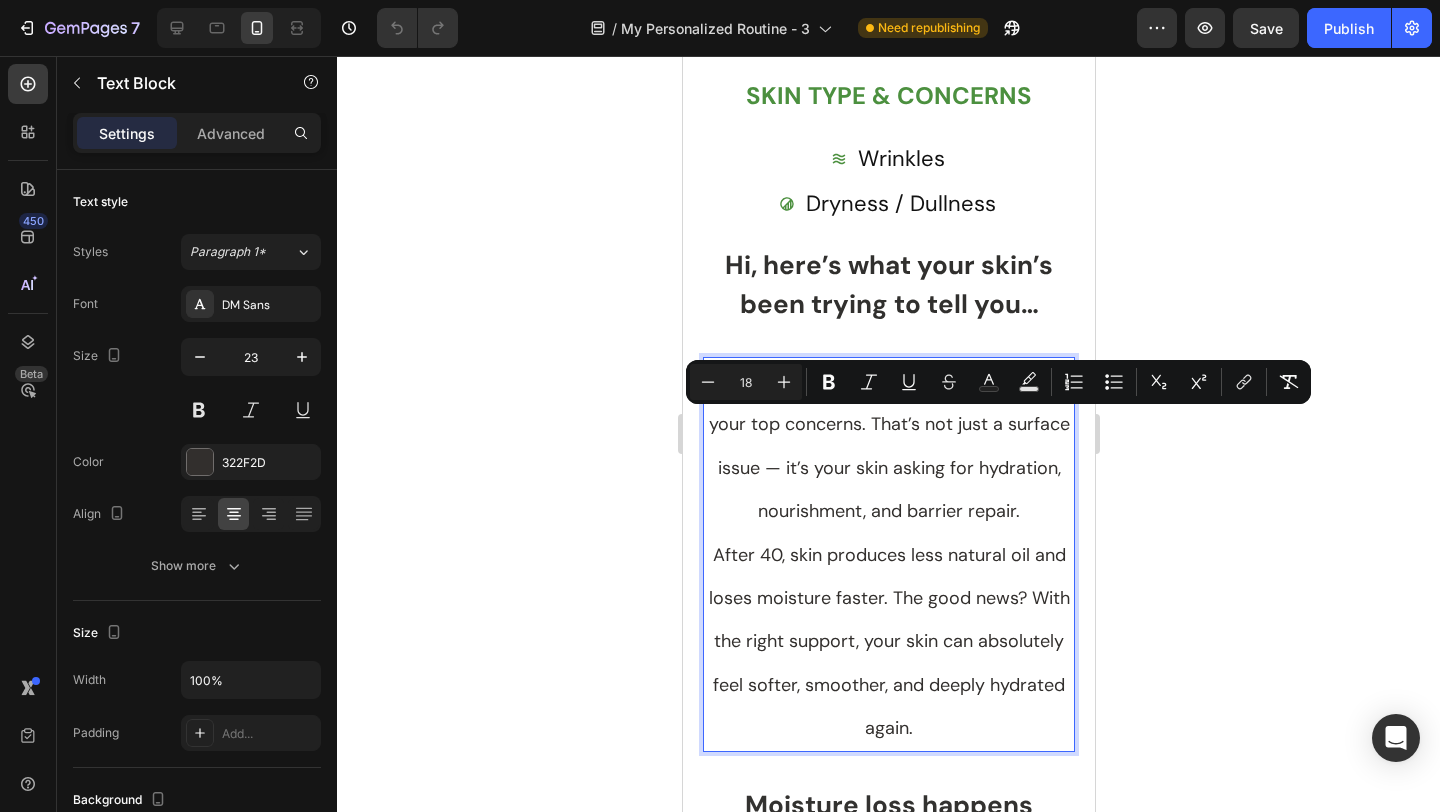 click on "You shared that dryness and flakiness are your top concerns. That’s not just a surface issue — it’s your skin asking for hydration, nourishment, and barrier repair." at bounding box center [888, 446] 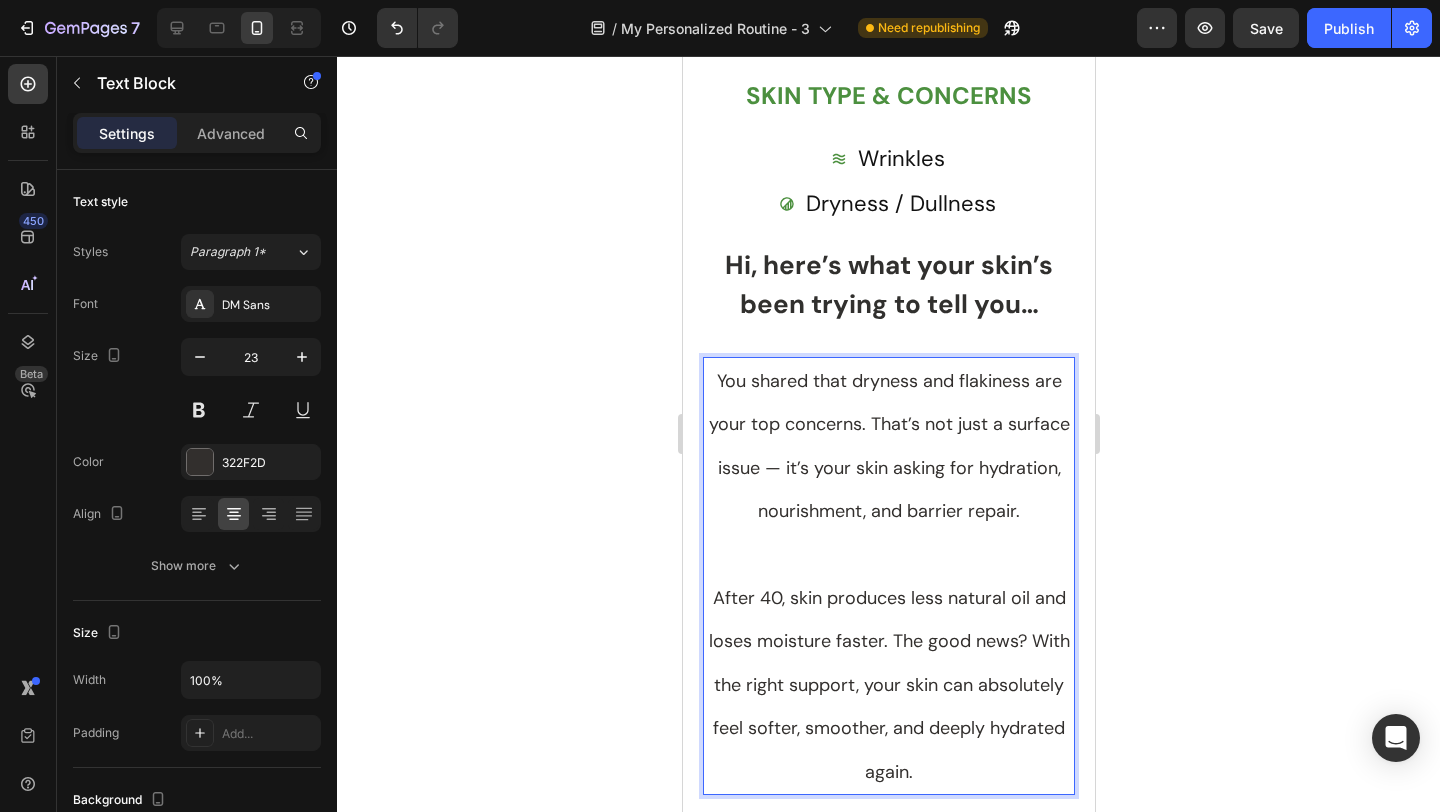 click on "You shared that dryness and flakiness are your top concerns. That’s not just a surface issue — it’s your skin asking for hydration, nourishment, and barrier repair." at bounding box center [888, 446] 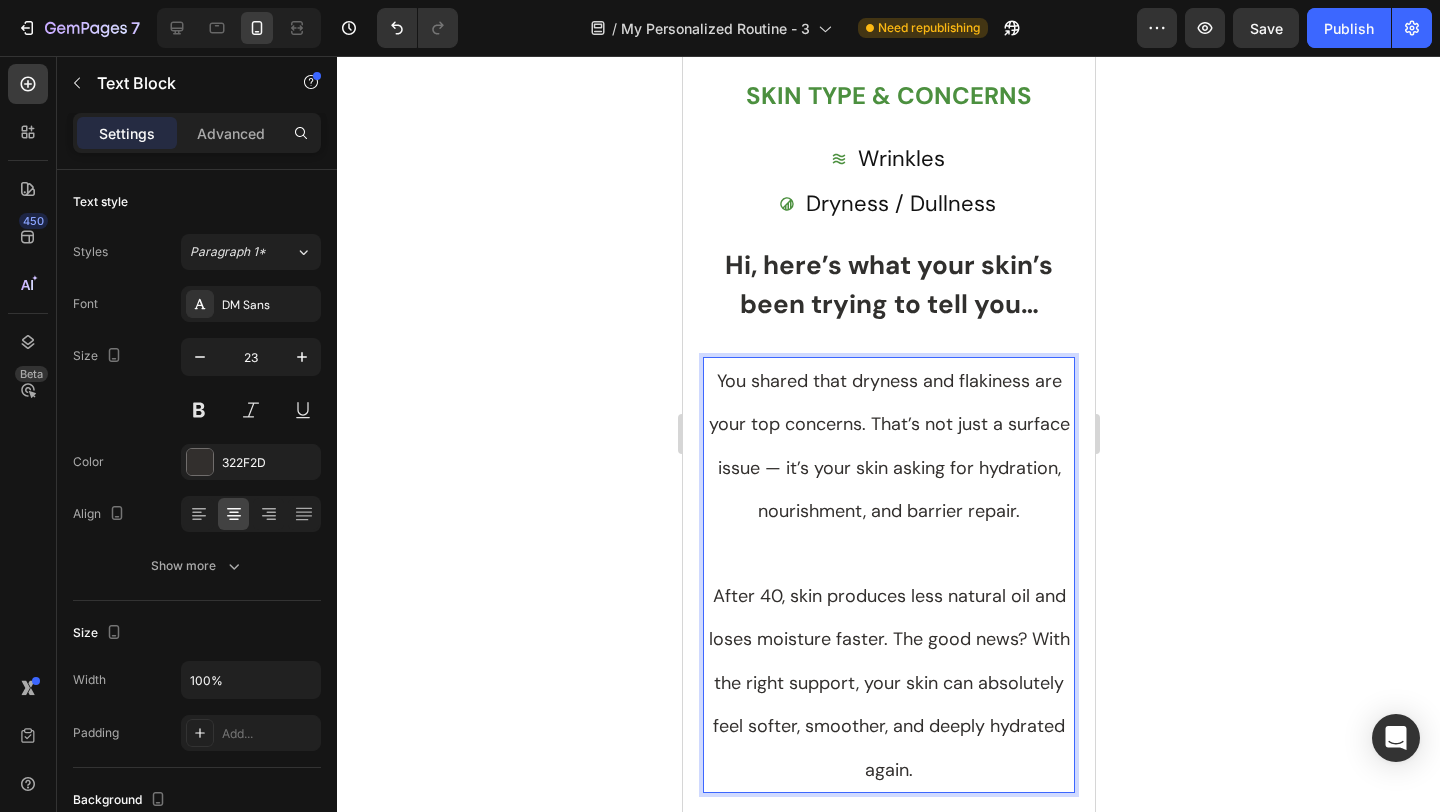 click on "You shared that dryness and flakiness are your top concerns. That’s not just a surface issue — it’s your skin asking for hydration, nourishment, and barrier repair." at bounding box center [888, 446] 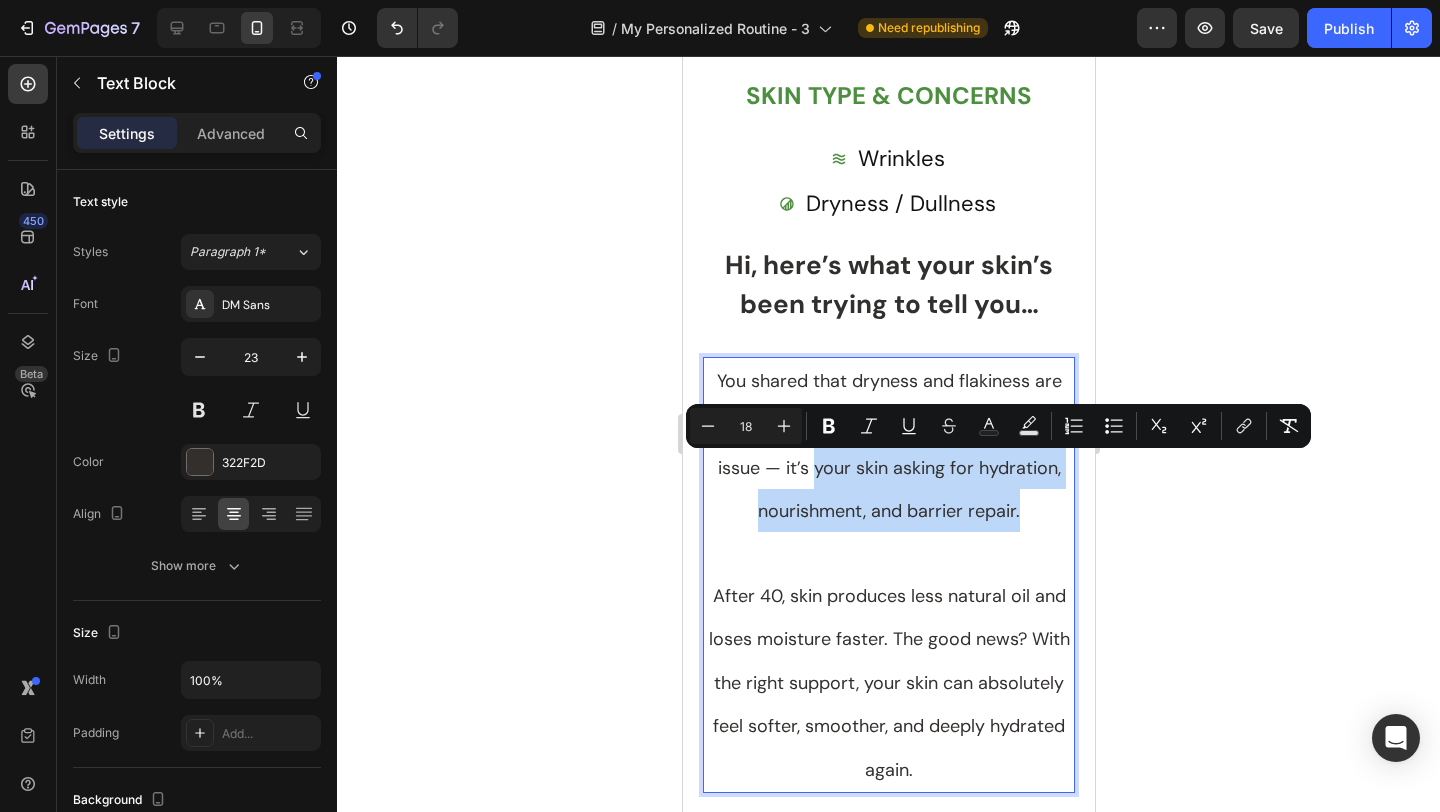drag, startPoint x: 821, startPoint y: 473, endPoint x: 1012, endPoint y: 507, distance: 194.00258 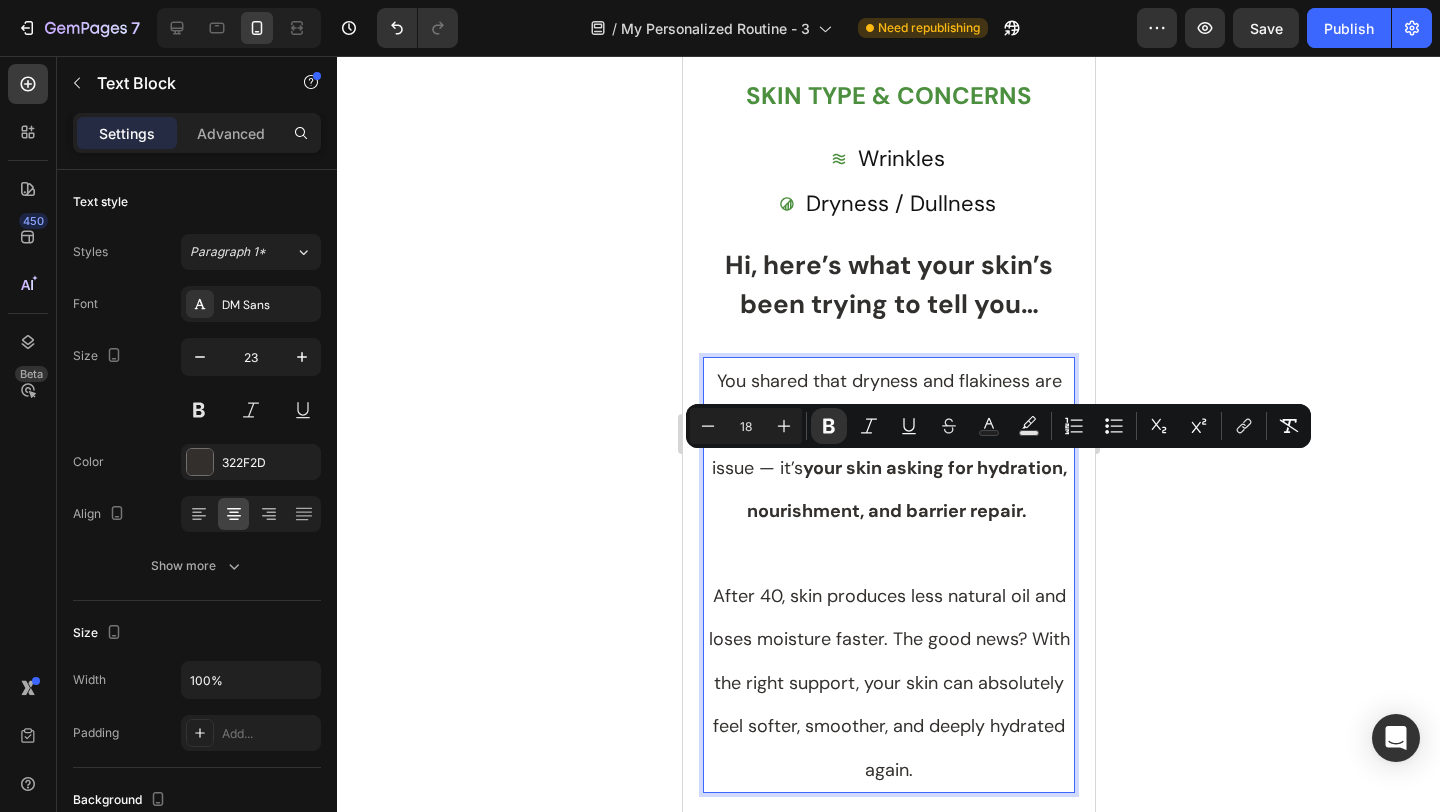 click 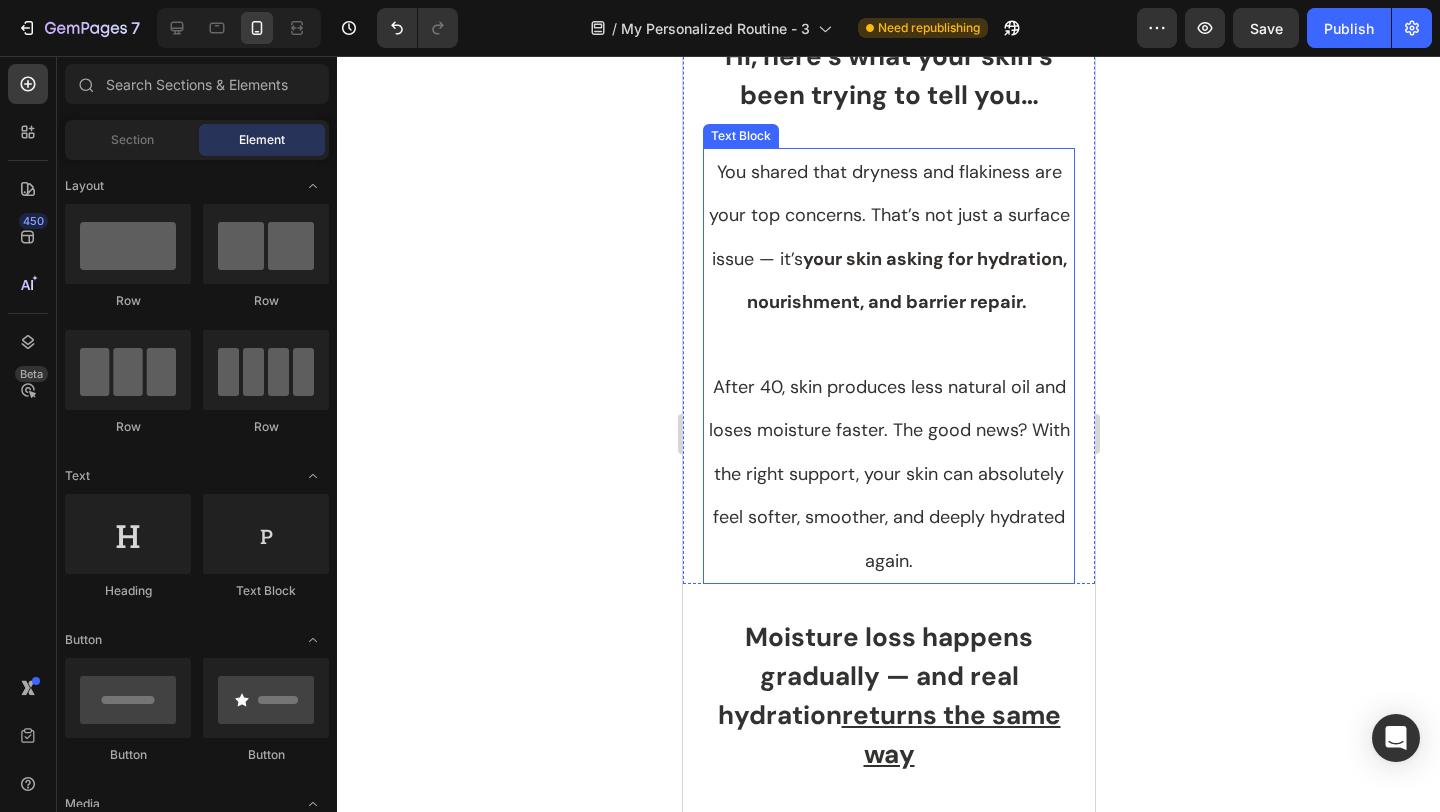 scroll, scrollTop: 485, scrollLeft: 0, axis: vertical 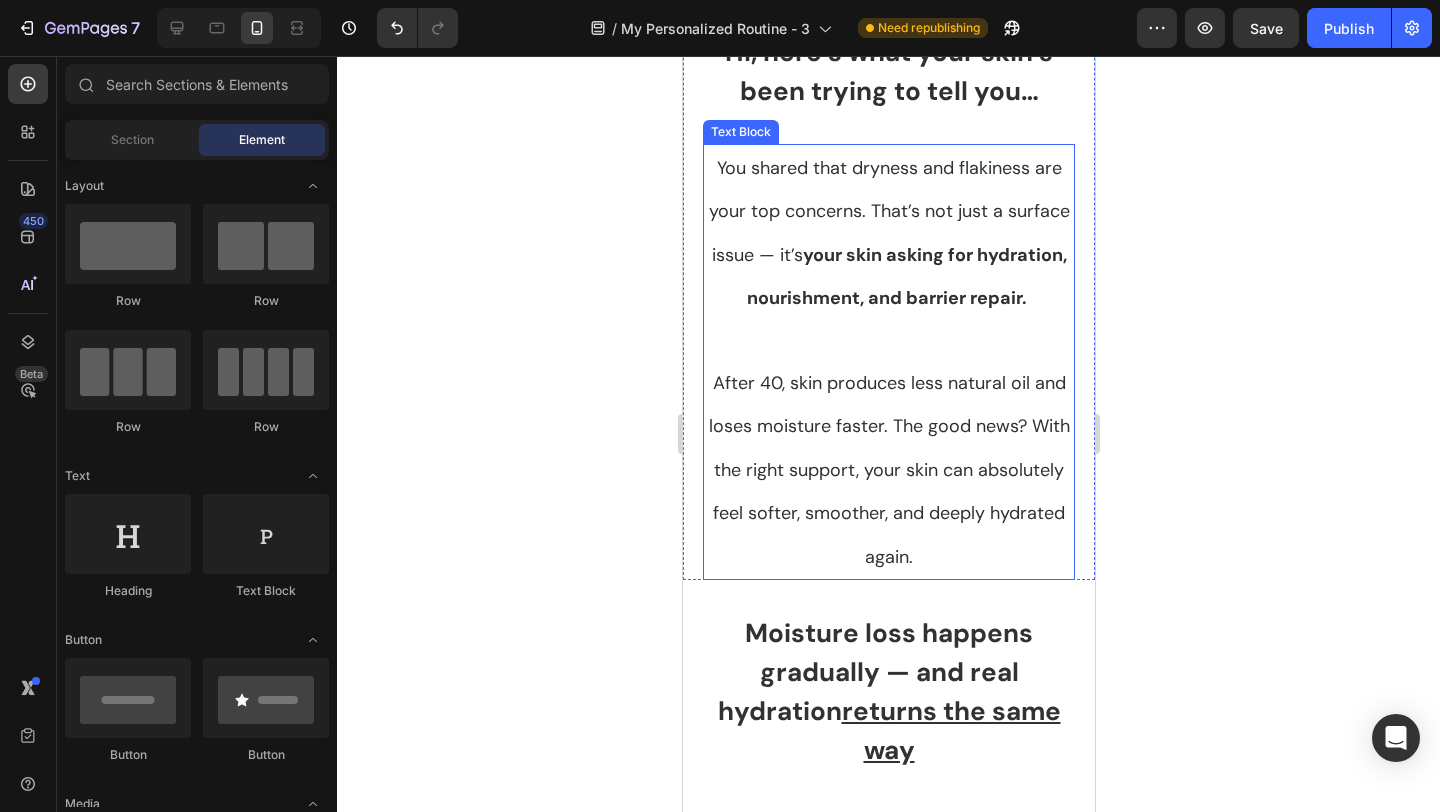 click on "After 40, skin produces less natural oil and loses moisture faster. The good news? With the right support, your skin can absolutely feel softer, smoother, and deeply hydrated again." at bounding box center (888, 469) 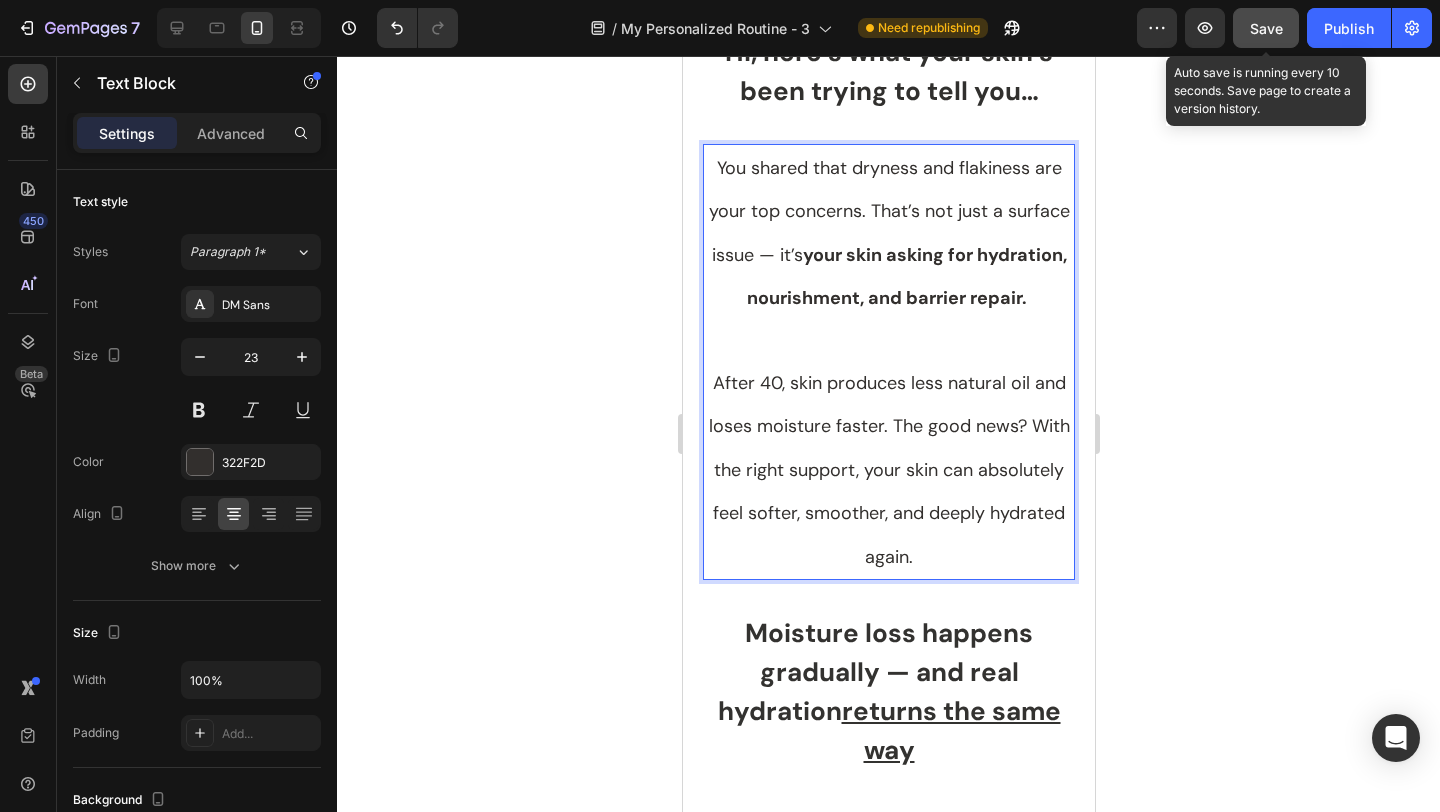 click on "Save" at bounding box center [1266, 28] 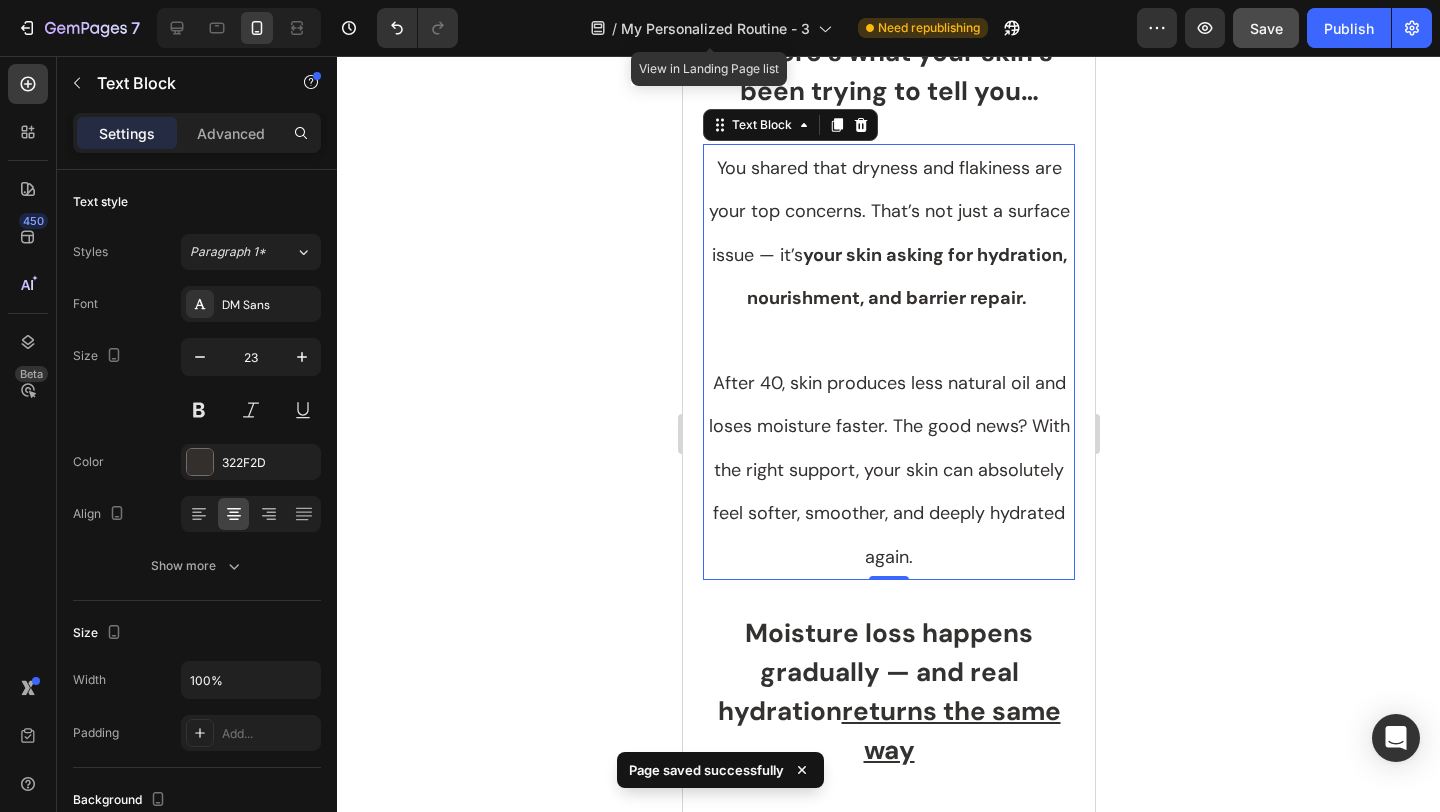 click on "/  My Personalized Routine - 3" 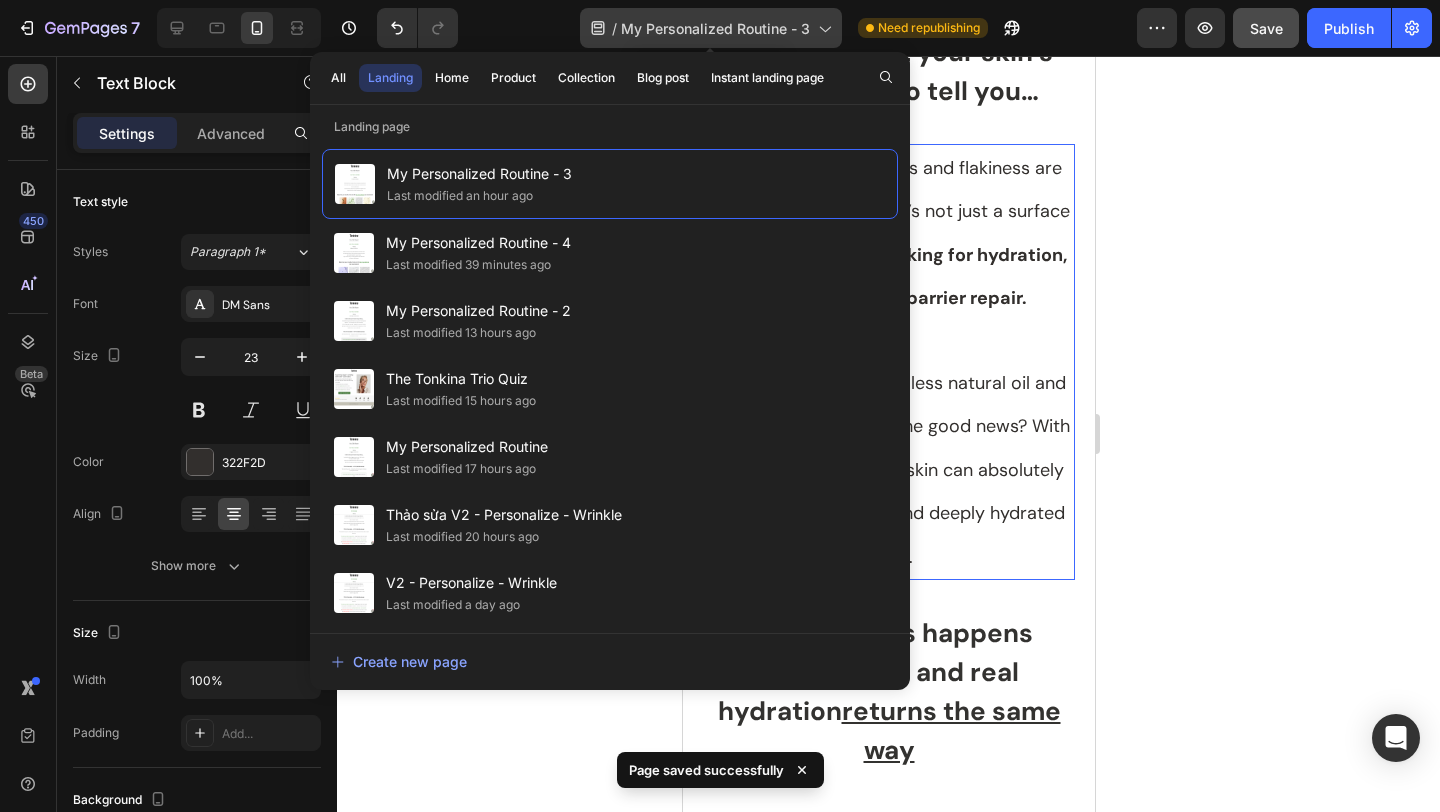 click on "My Personalized Routine - 3" at bounding box center (715, 28) 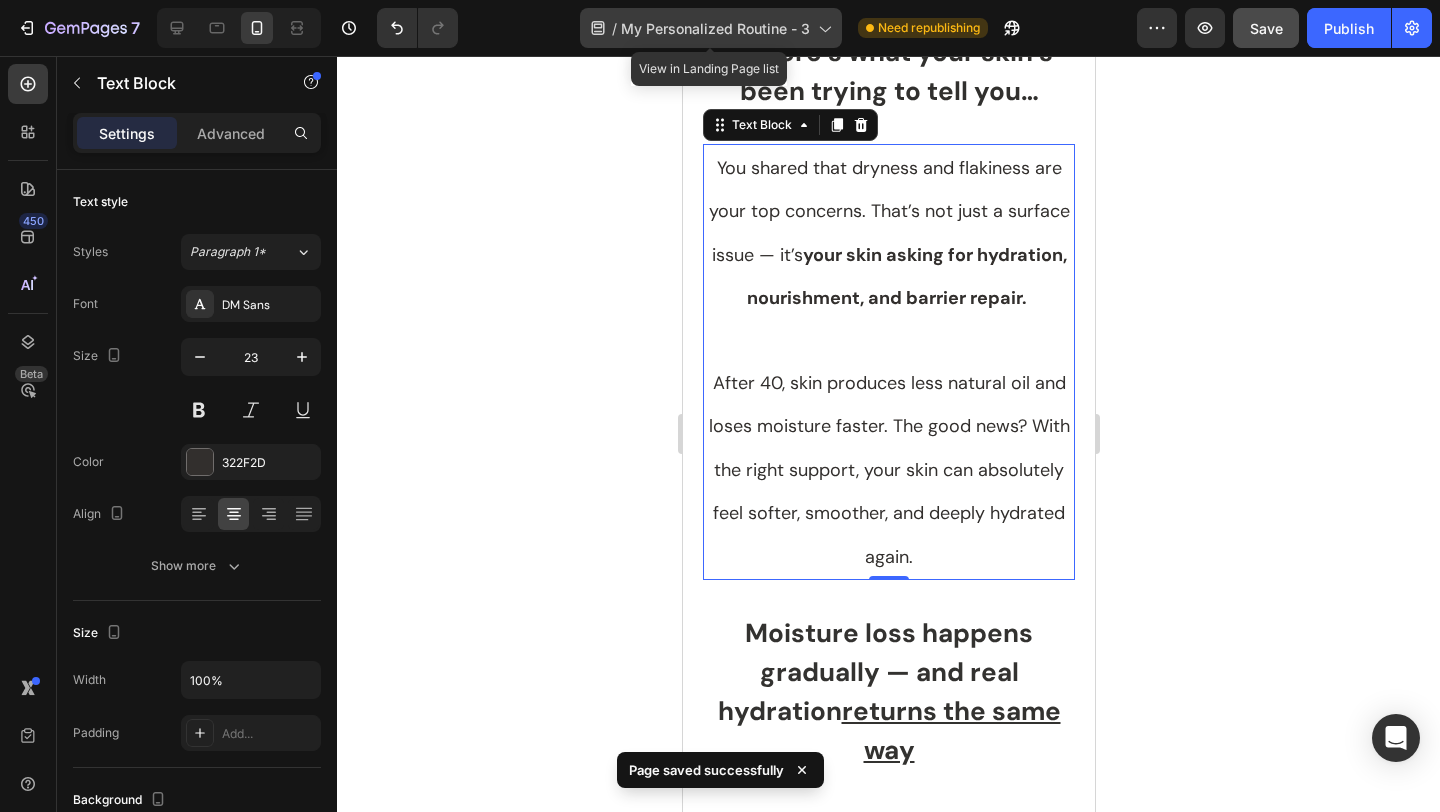 click on "My Personalized Routine - 3" at bounding box center (715, 28) 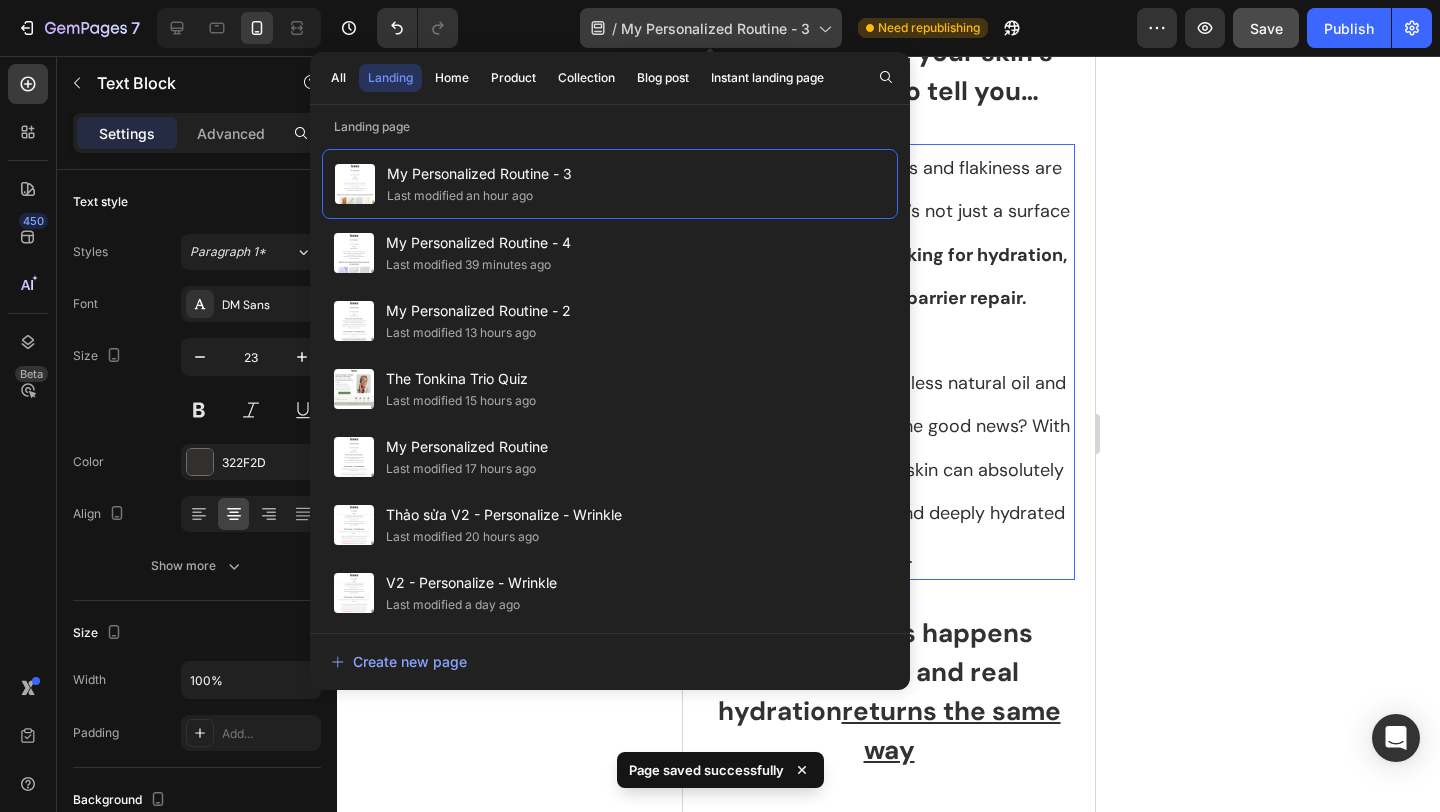 click on "My Personalized Routine - 3" at bounding box center (715, 28) 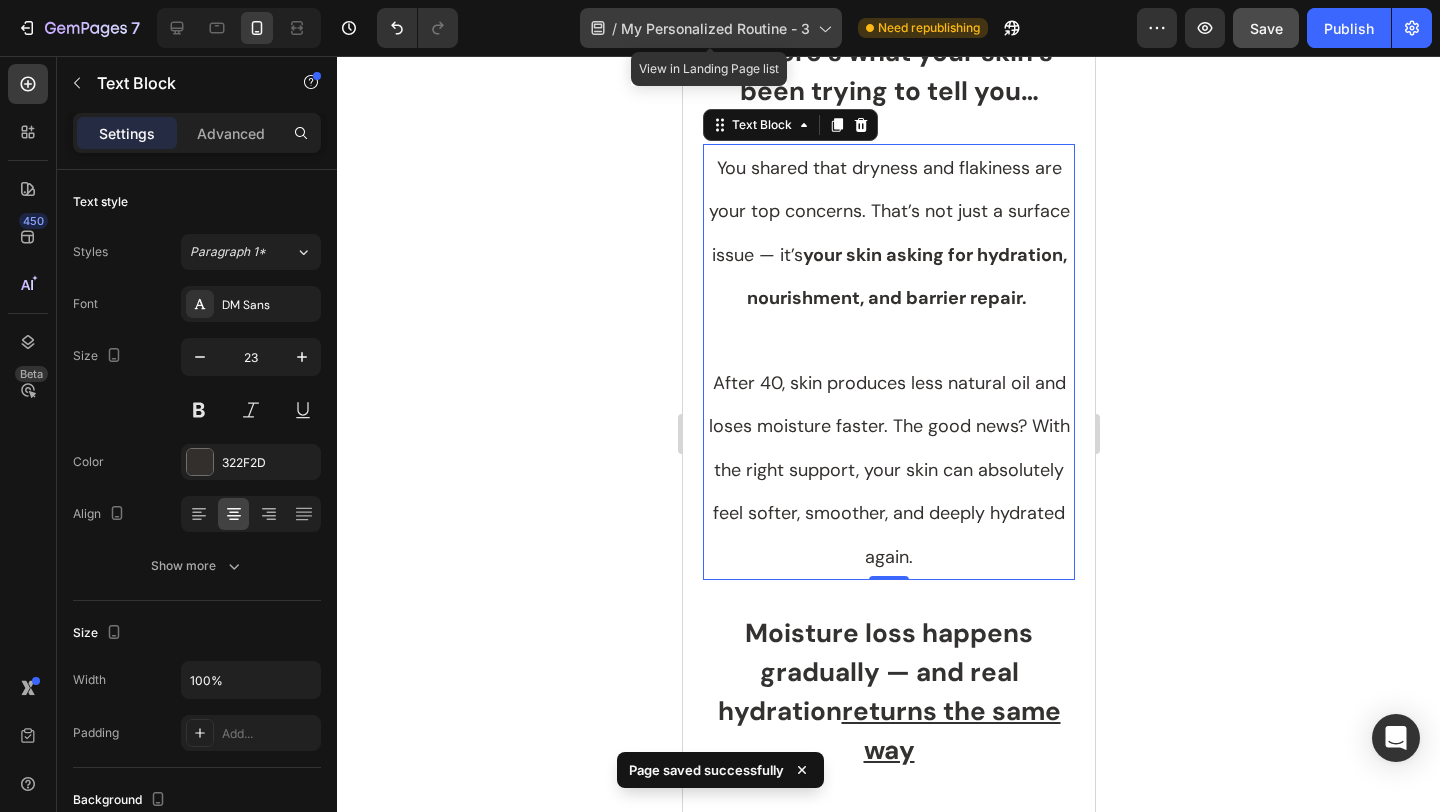 click on "My Personalized Routine - 3" at bounding box center (715, 28) 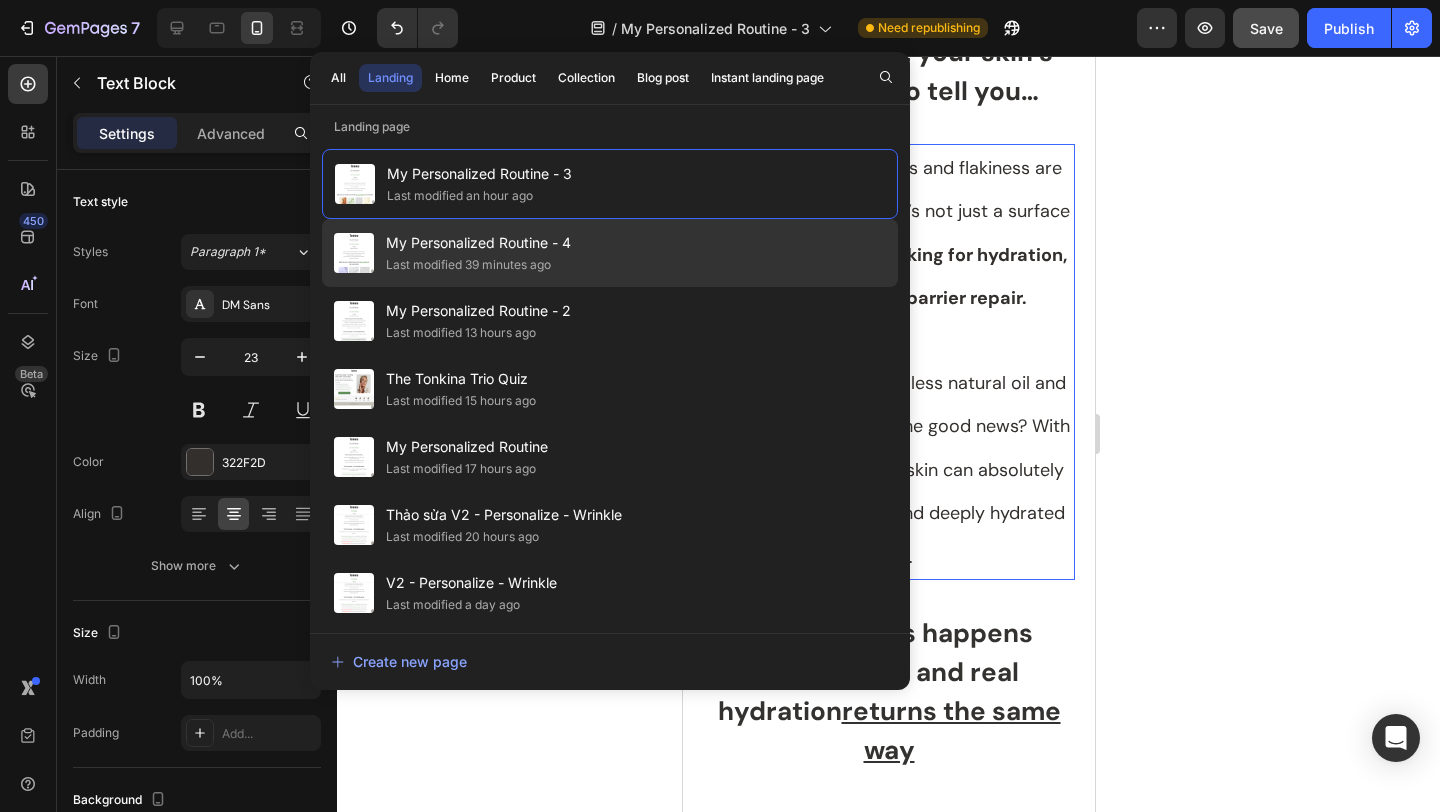 click on "My Personalized Routine - 4 Last modified 39 minutes ago" 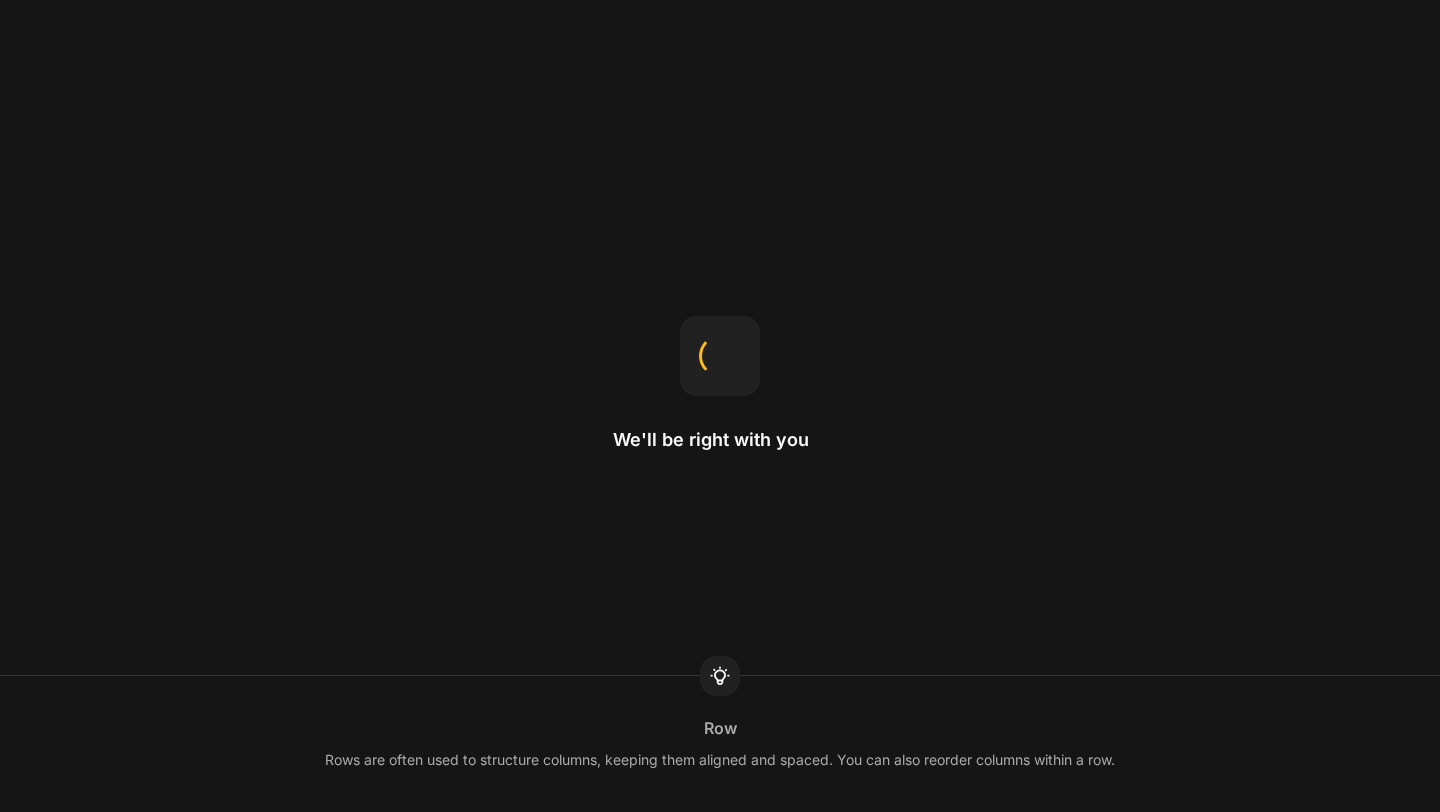 scroll, scrollTop: 0, scrollLeft: 0, axis: both 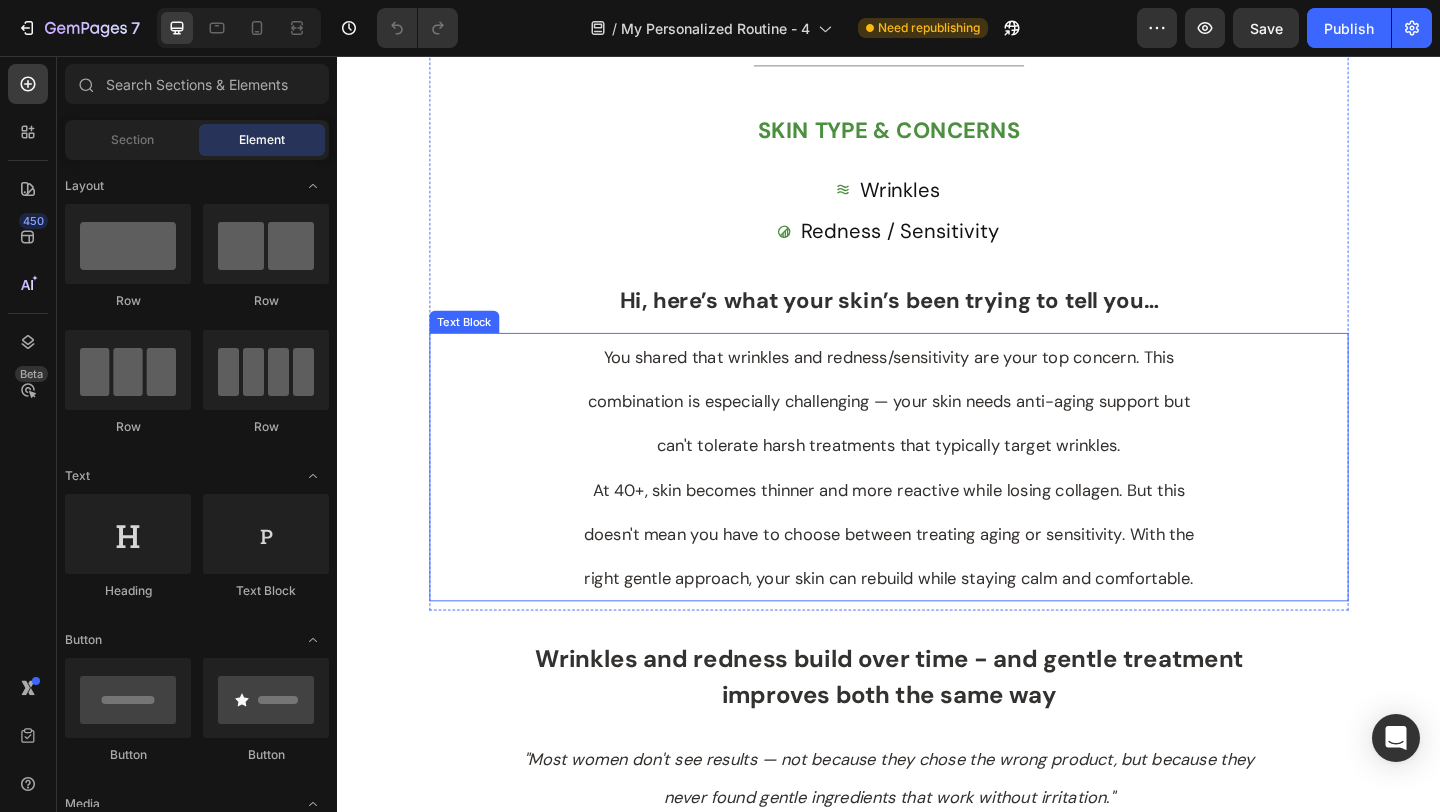 click on "You shared that wrinkles and redness/sensitivity are your top concern. This combination is especially challenging — your skin needs anti-aging support but can't tolerate harsh treatments that typically target wrinkles." at bounding box center (937, 431) 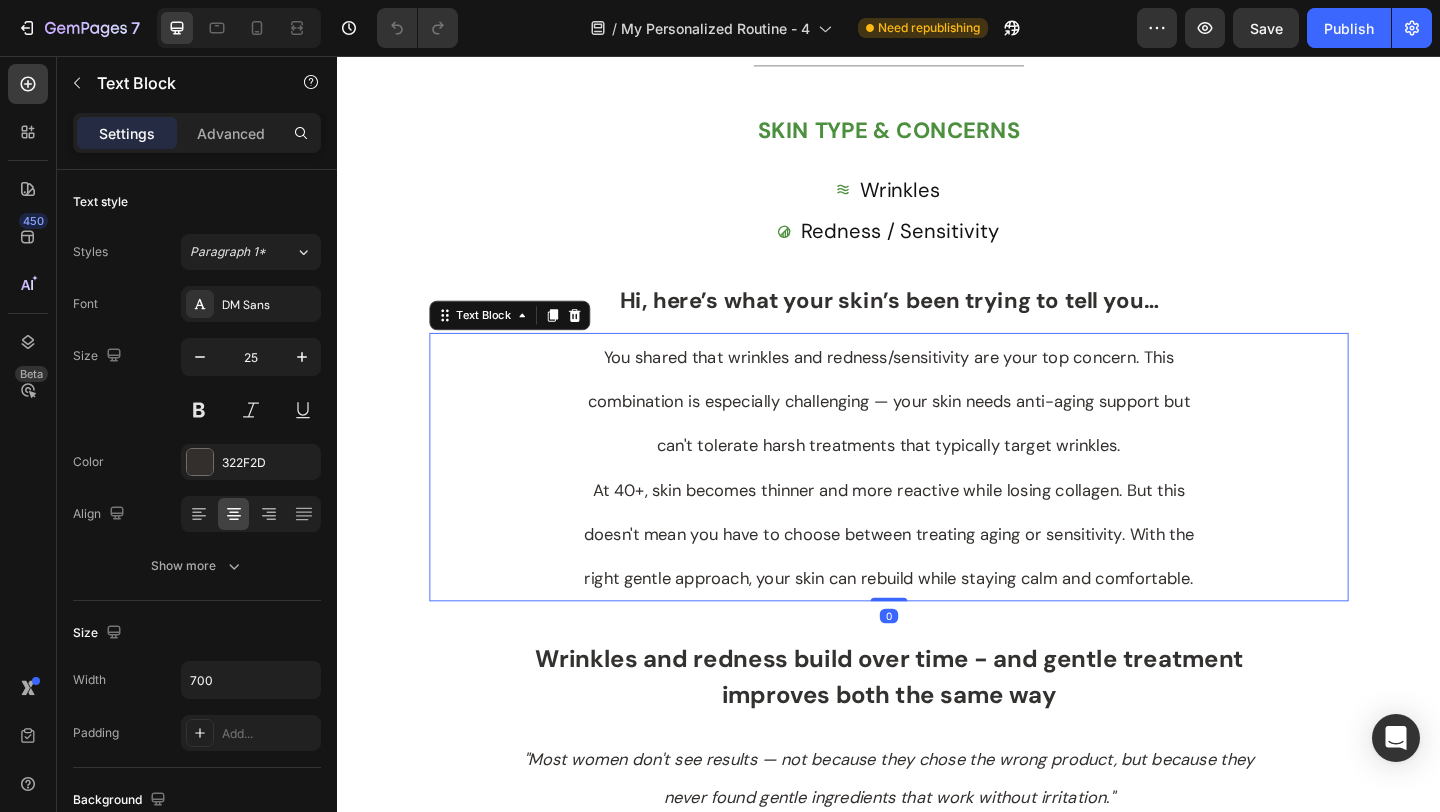 click on "You shared that wrinkles and redness/sensitivity are your top concern. This combination is especially challenging — your skin needs anti-aging support but can't tolerate harsh treatments that typically target wrinkles." at bounding box center (937, 431) 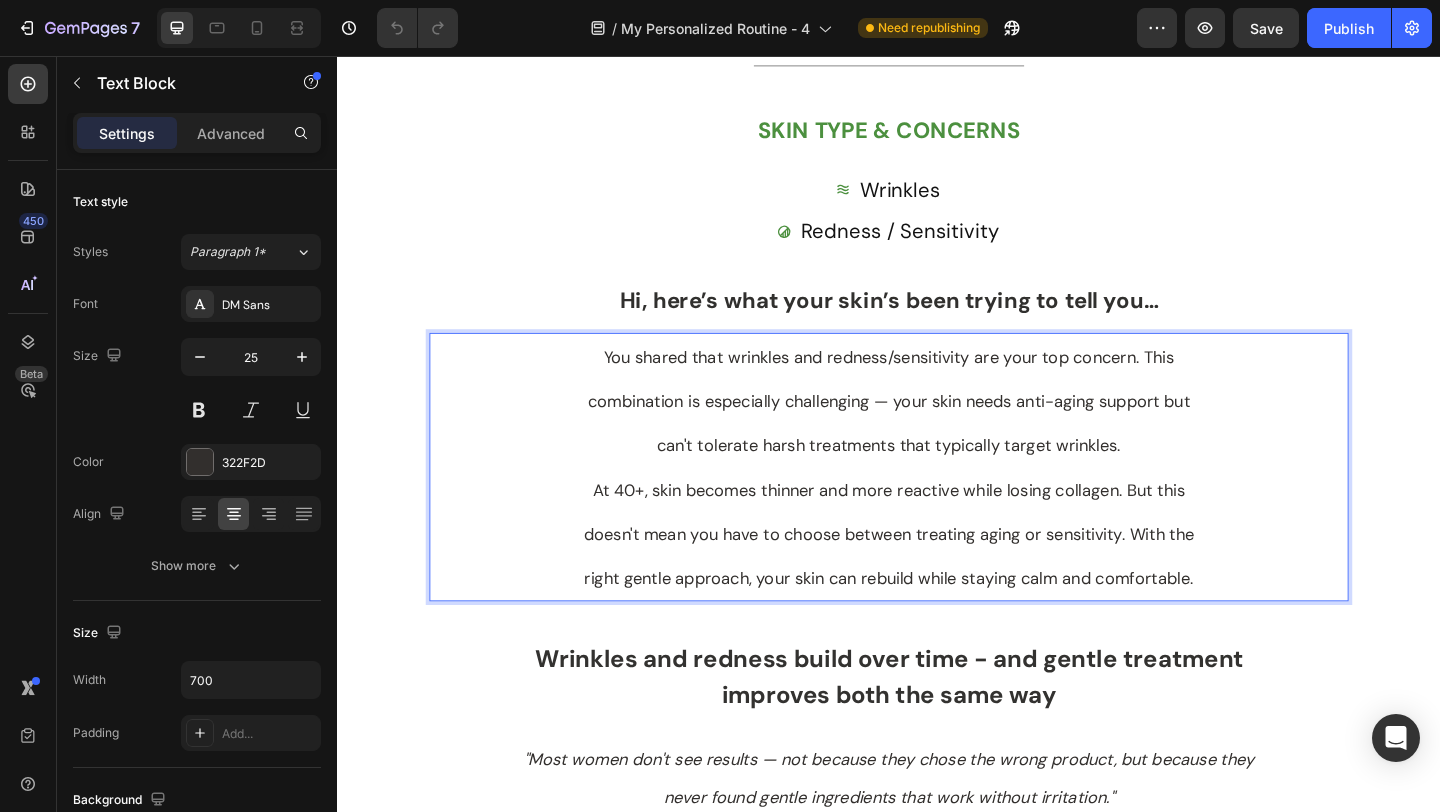 click on "You shared that wrinkles and redness/sensitivity are your top concern. This combination is especially challenging — your skin needs anti-aging support but can't tolerate harsh treatments that typically target wrinkles." at bounding box center [937, 431] 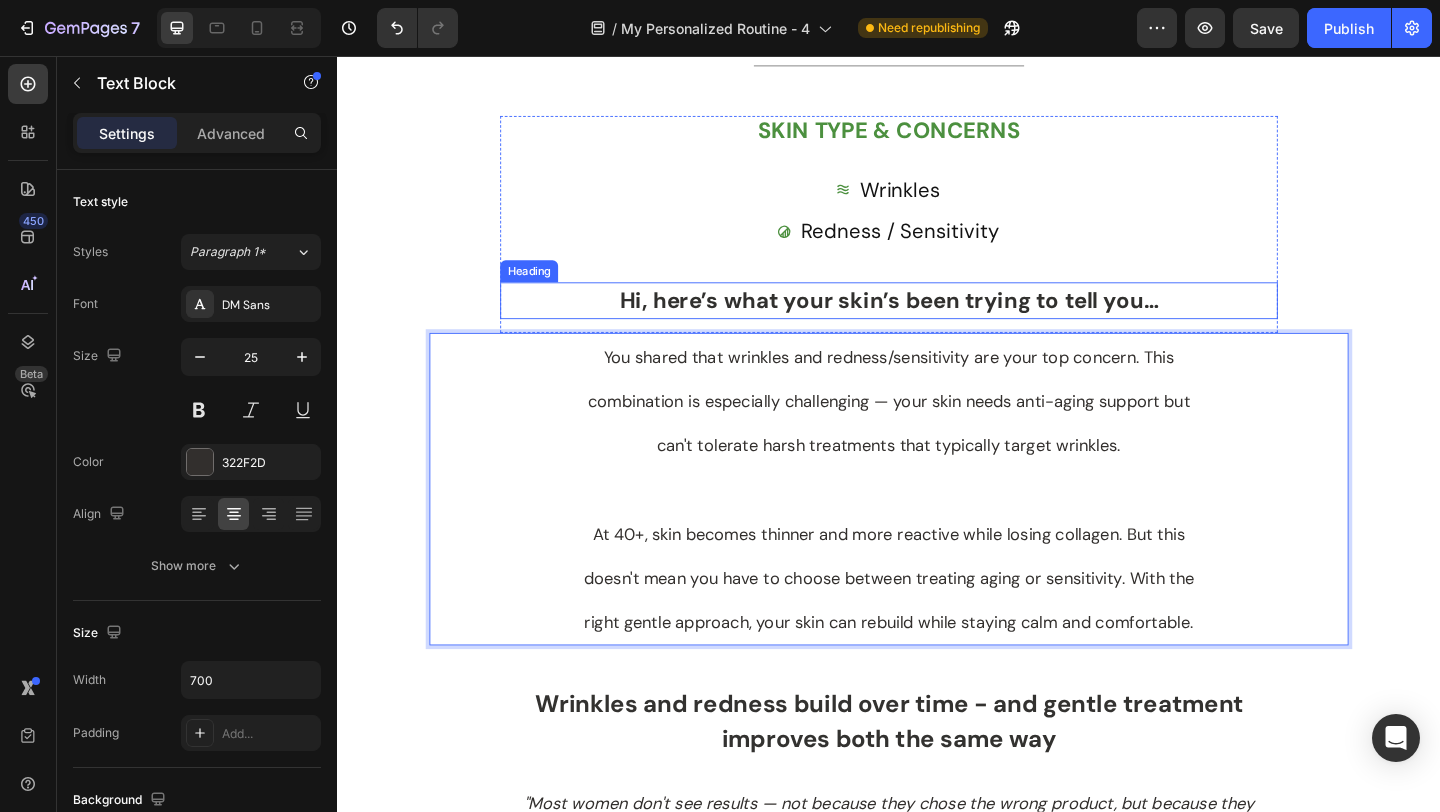 click on "Hi, here’s what your skin’s been trying to tell you…" at bounding box center [937, 322] 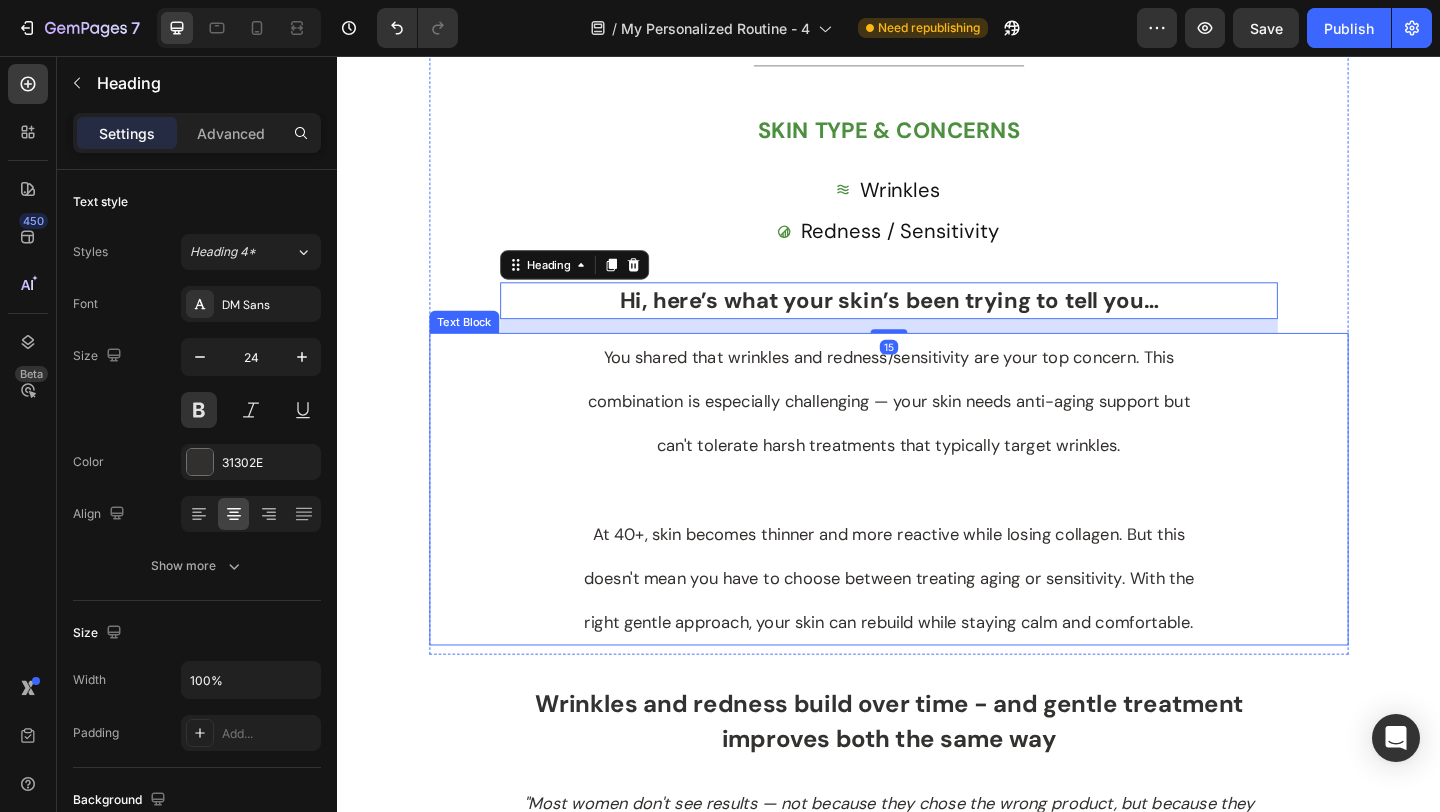 click on "You shared that wrinkles and redness/sensitivity are your top concern. This combination is especially challenging — your skin needs anti-aging support but can't tolerate harsh treatments that typically target wrinkles." at bounding box center (937, 432) 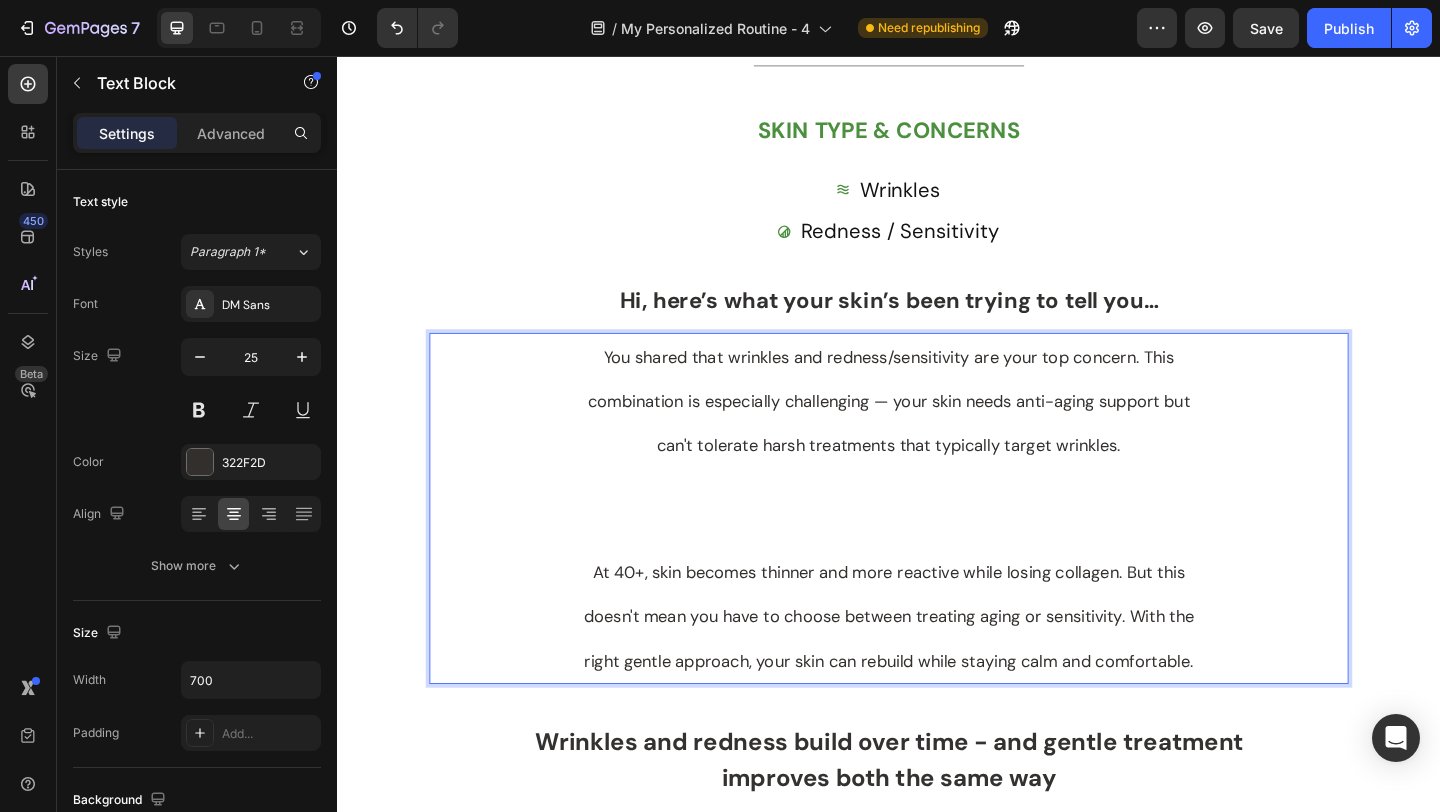 click at bounding box center (937, 548) 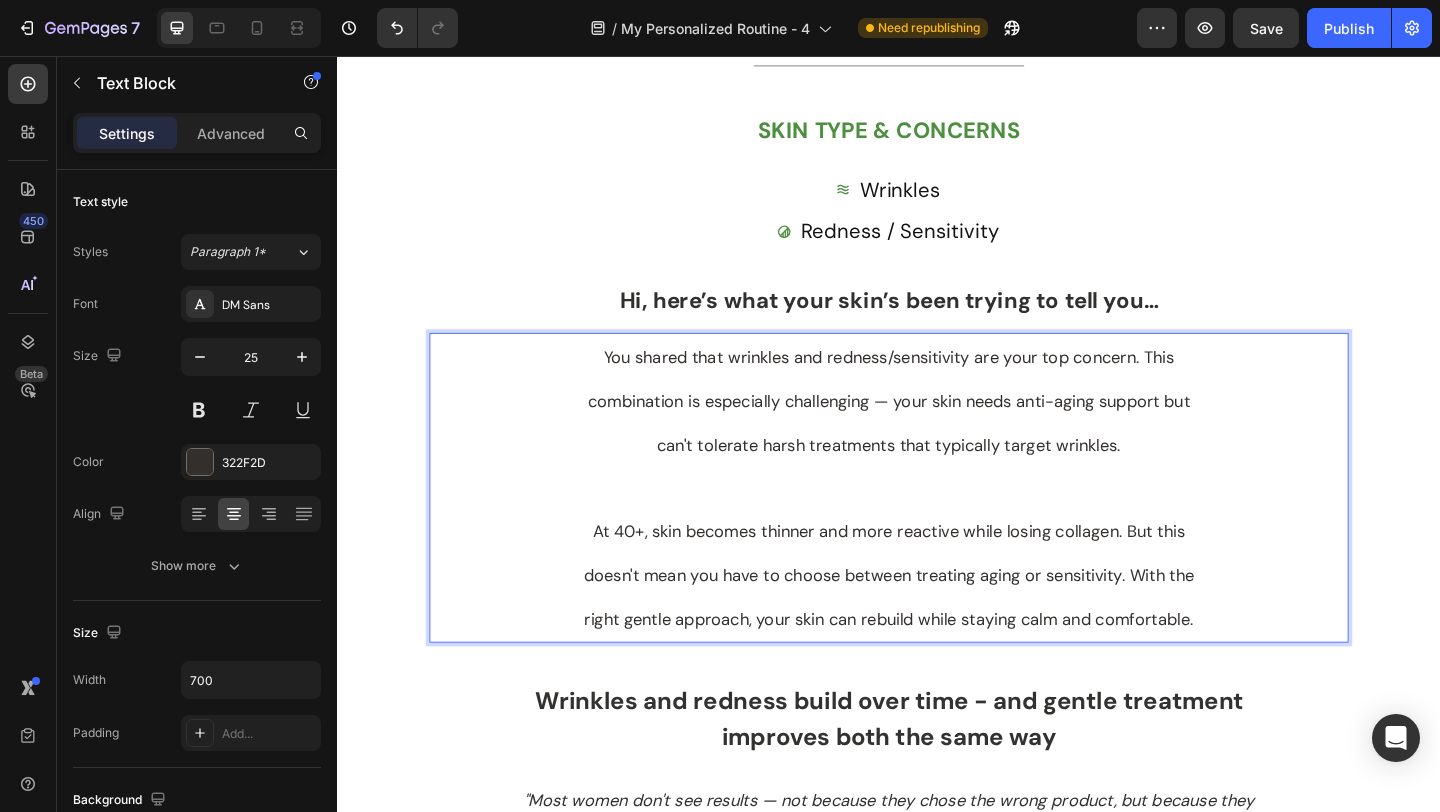 click on "You shared that wrinkles and redness/sensitivity are your top concern. This combination is especially challenging — your skin needs anti-aging support but can't tolerate harsh treatments that typically target wrinkles." at bounding box center [937, 453] 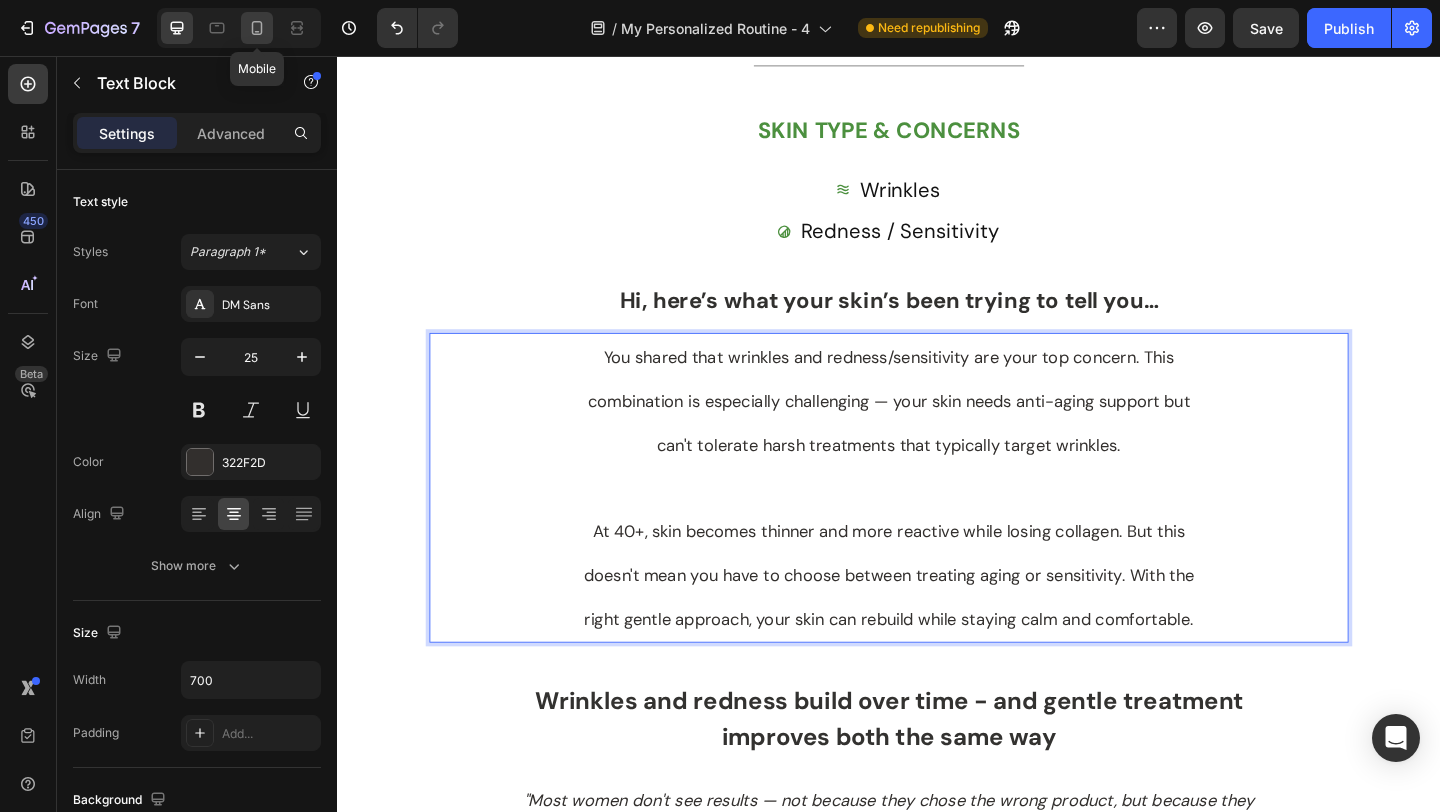 click 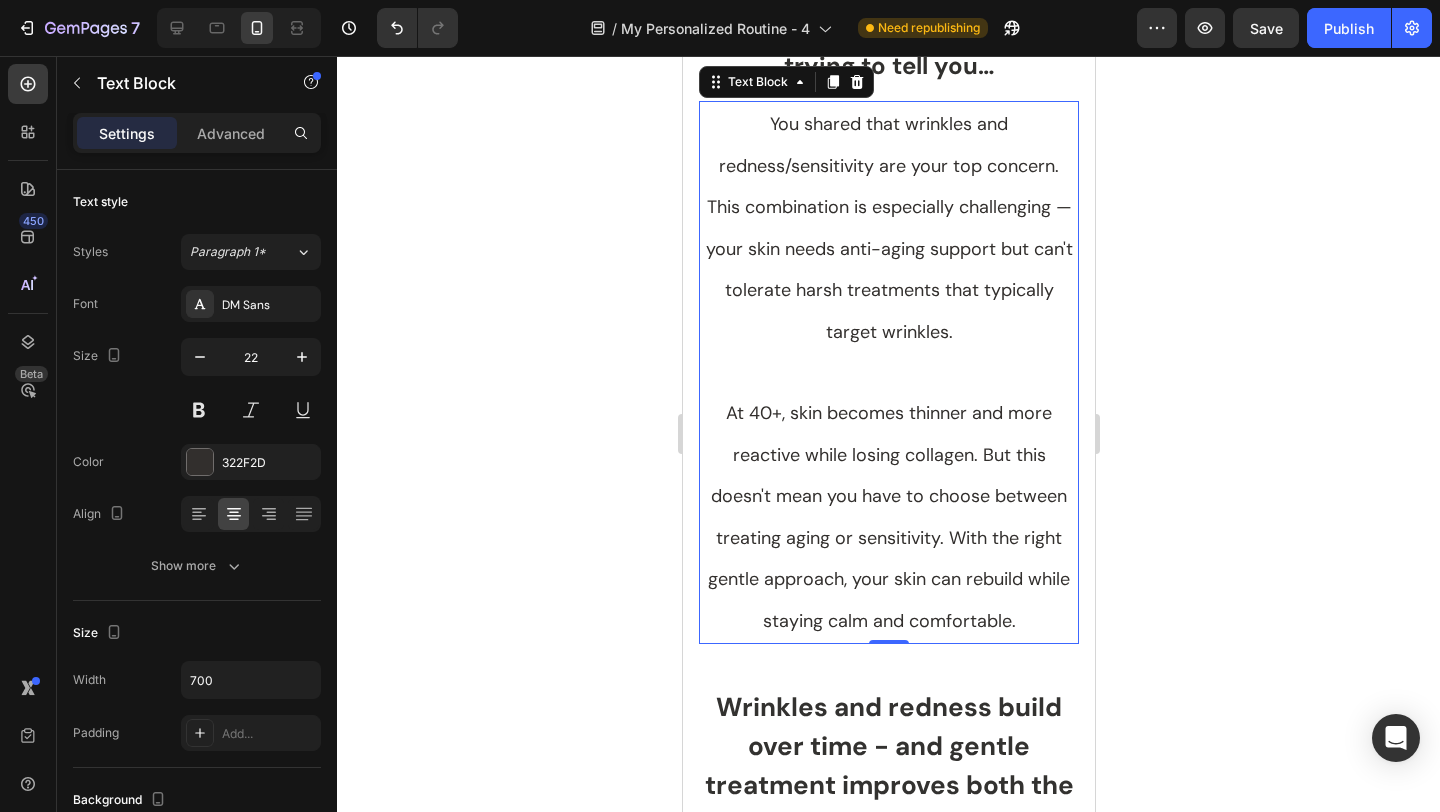 scroll, scrollTop: 521, scrollLeft: 0, axis: vertical 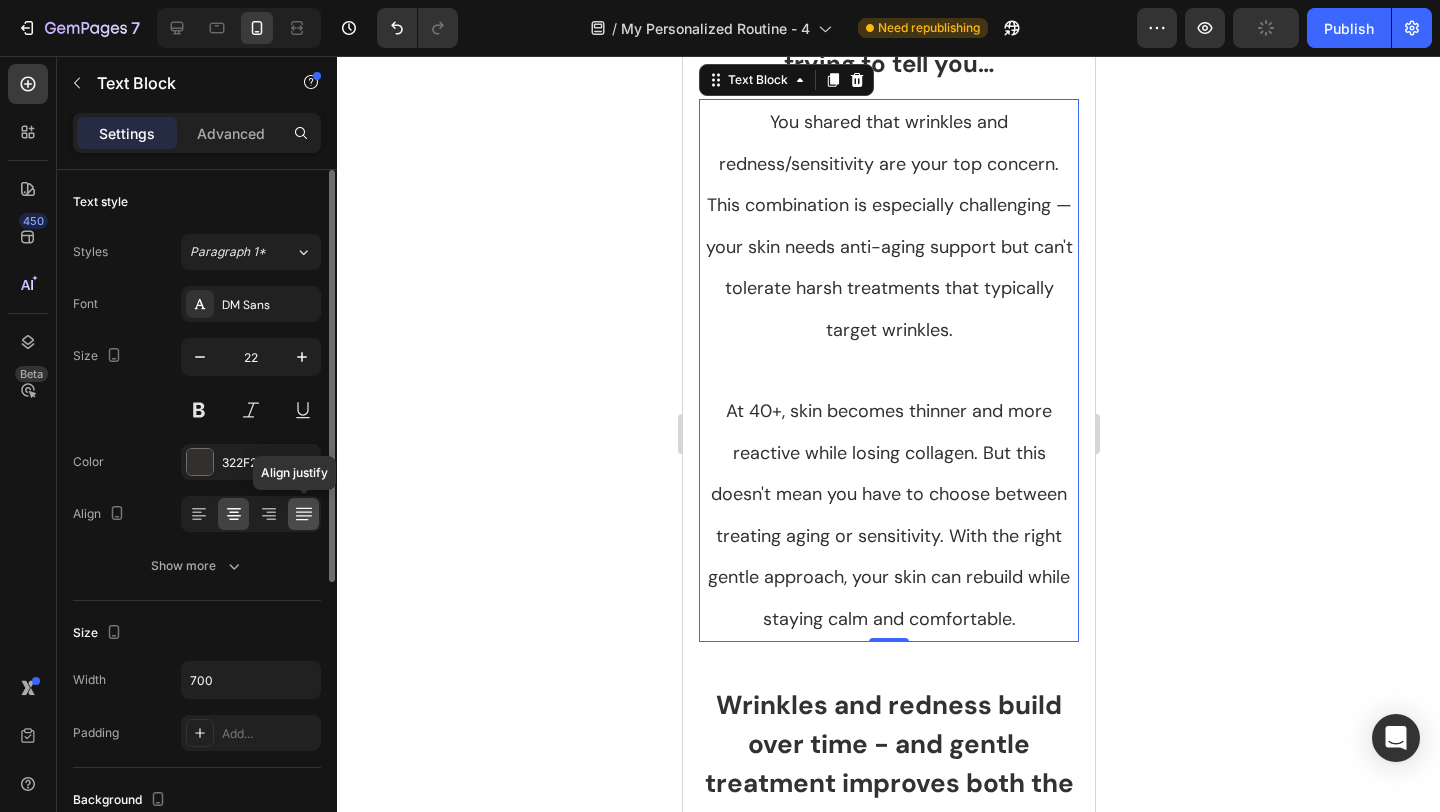 click 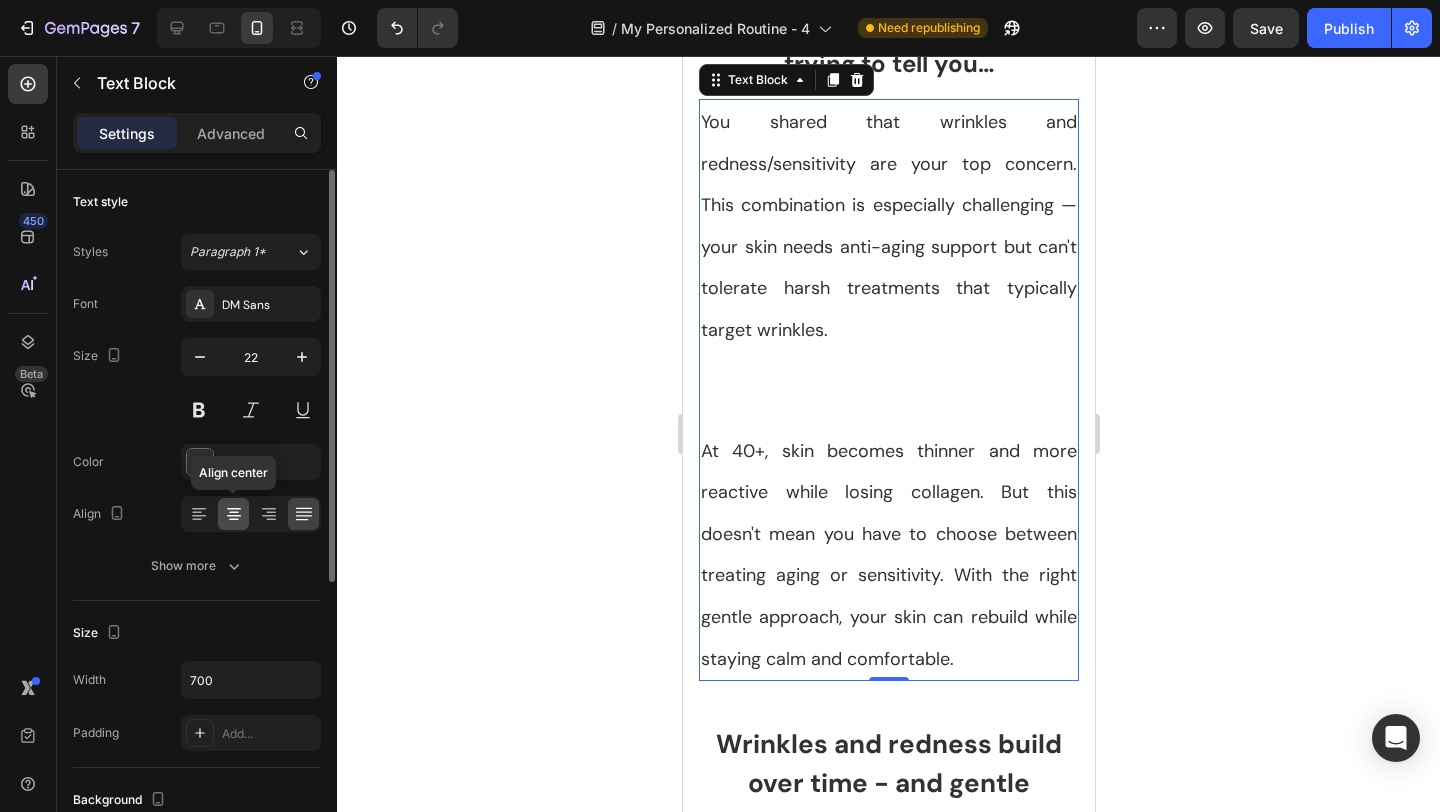 click 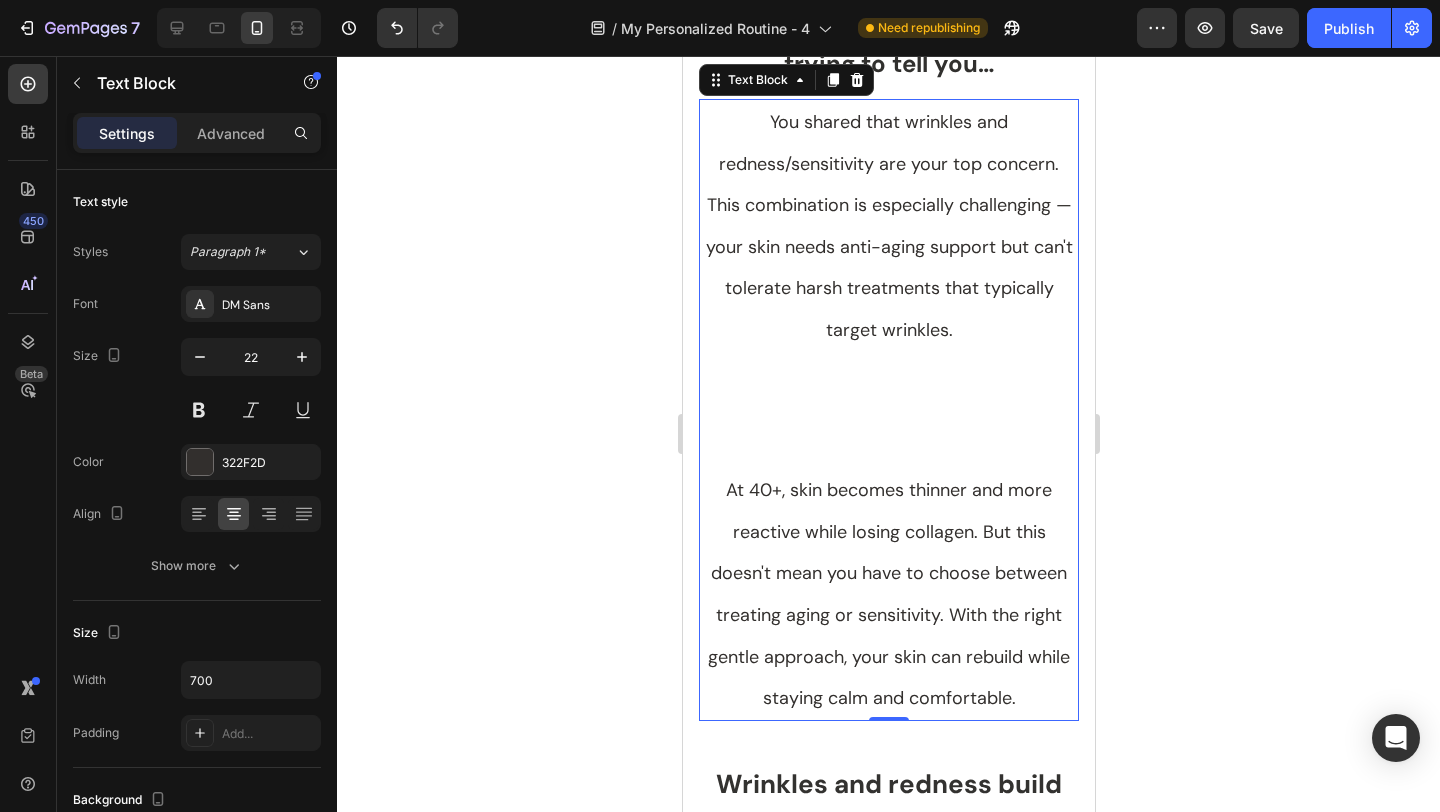 click on "You shared that wrinkles and redness/sensitivity are your top concern. This combination is especially challenging — your skin needs anti-aging support but can't tolerate harsh treatments that typically target wrinkles." at bounding box center (888, 285) 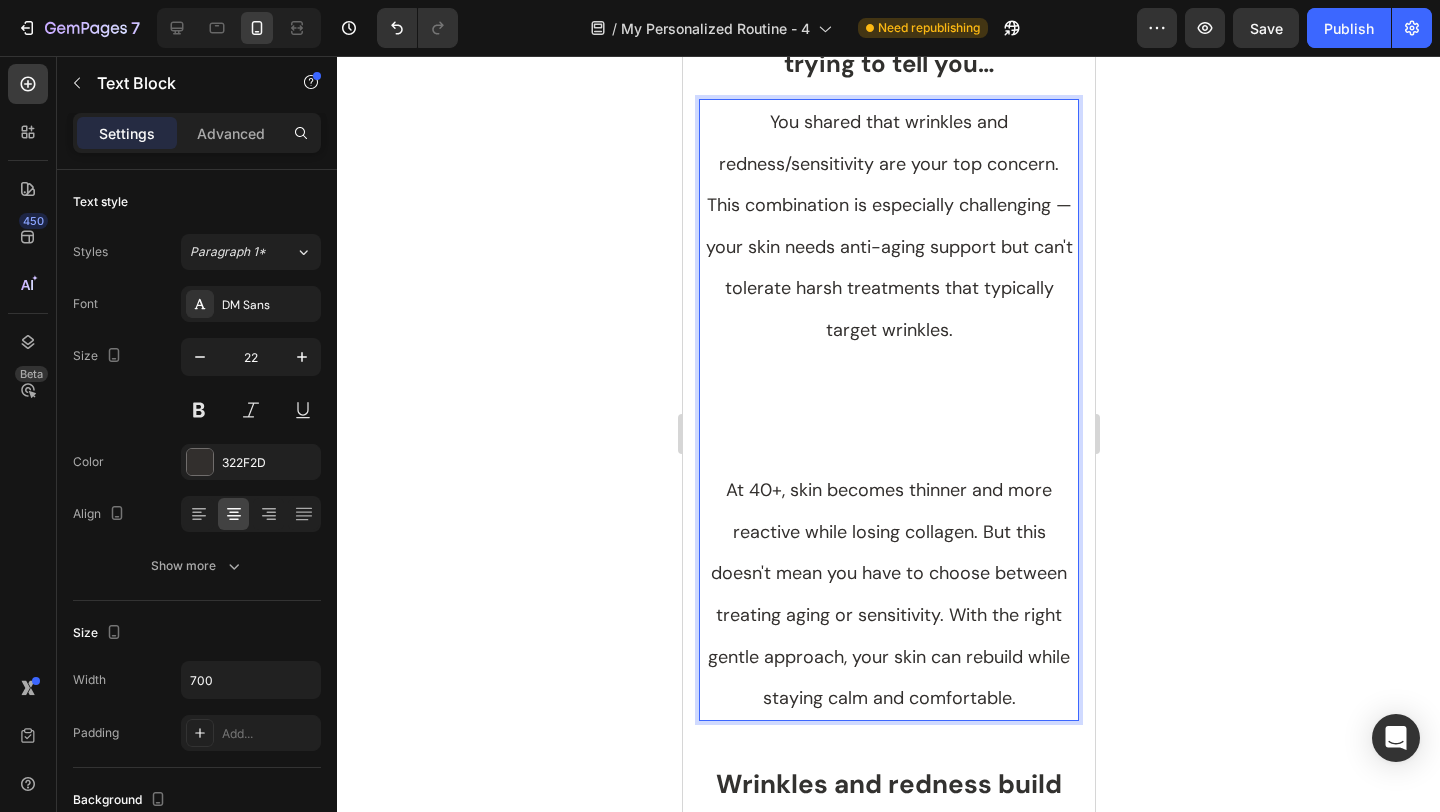 click on "You shared that wrinkles and redness/sensitivity are your top concern. This combination is especially challenging — your skin needs anti-aging support but can't tolerate harsh treatments that typically target wrinkles.  ⁠⁠⁠⁠⁠⁠⁠" at bounding box center [888, 285] 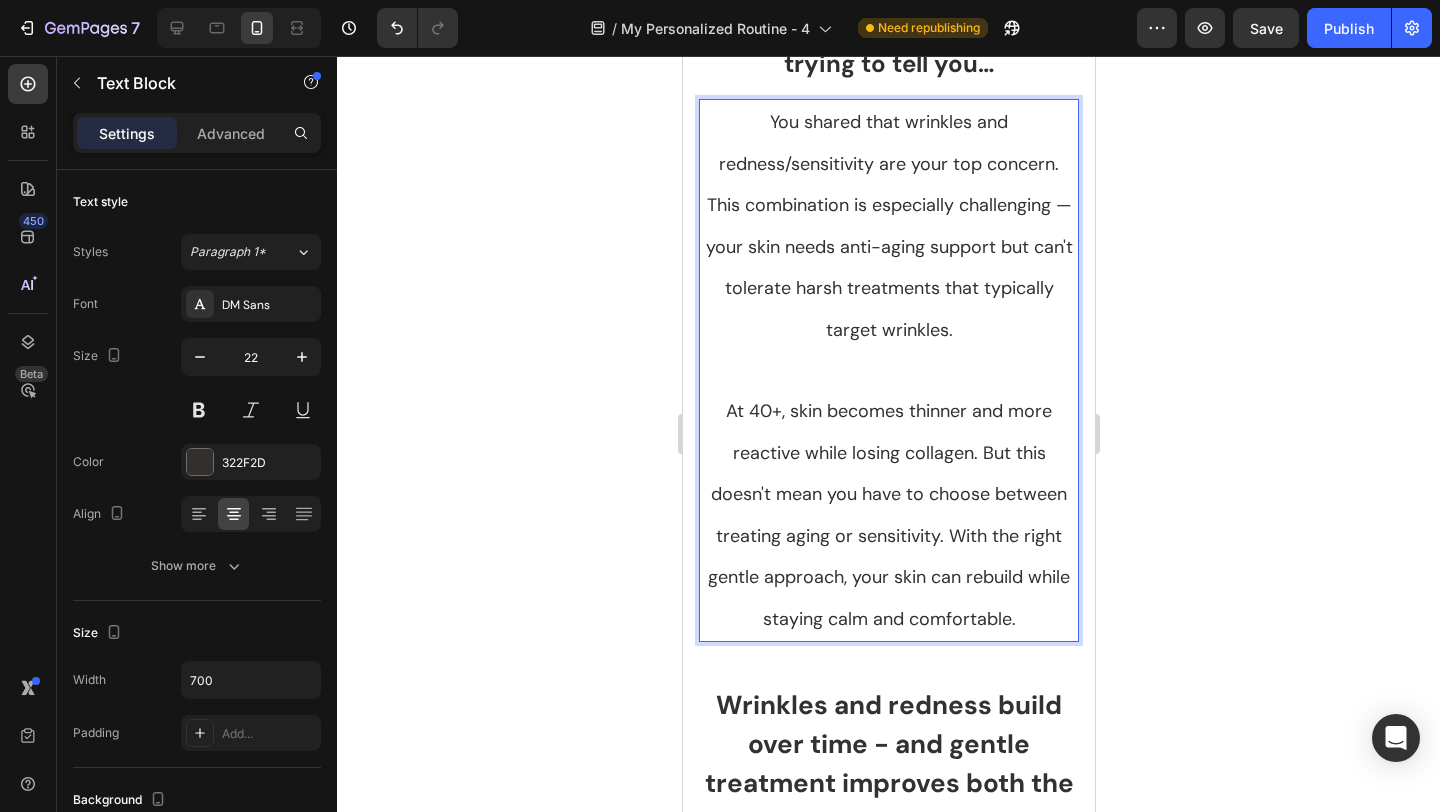 click 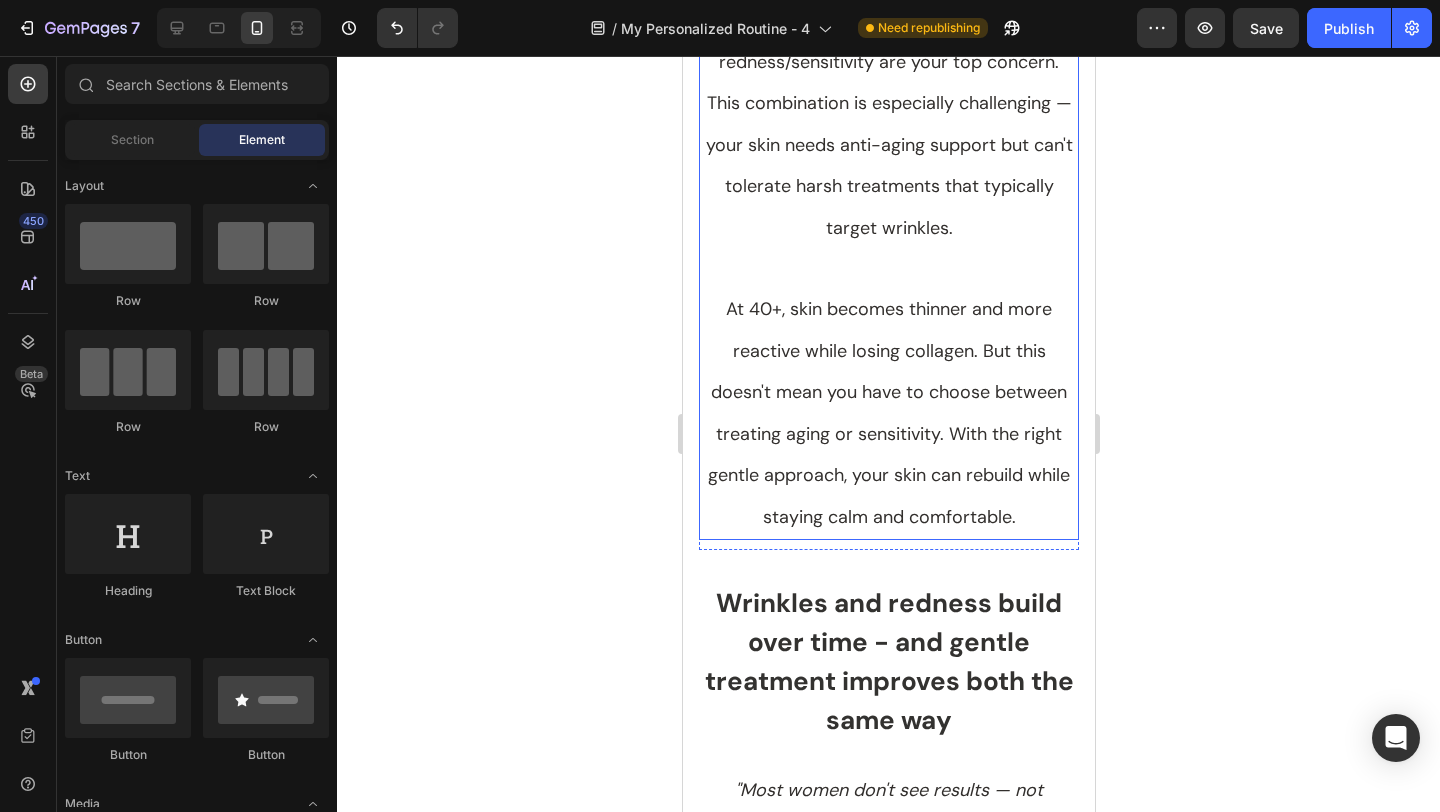 scroll, scrollTop: 652, scrollLeft: 0, axis: vertical 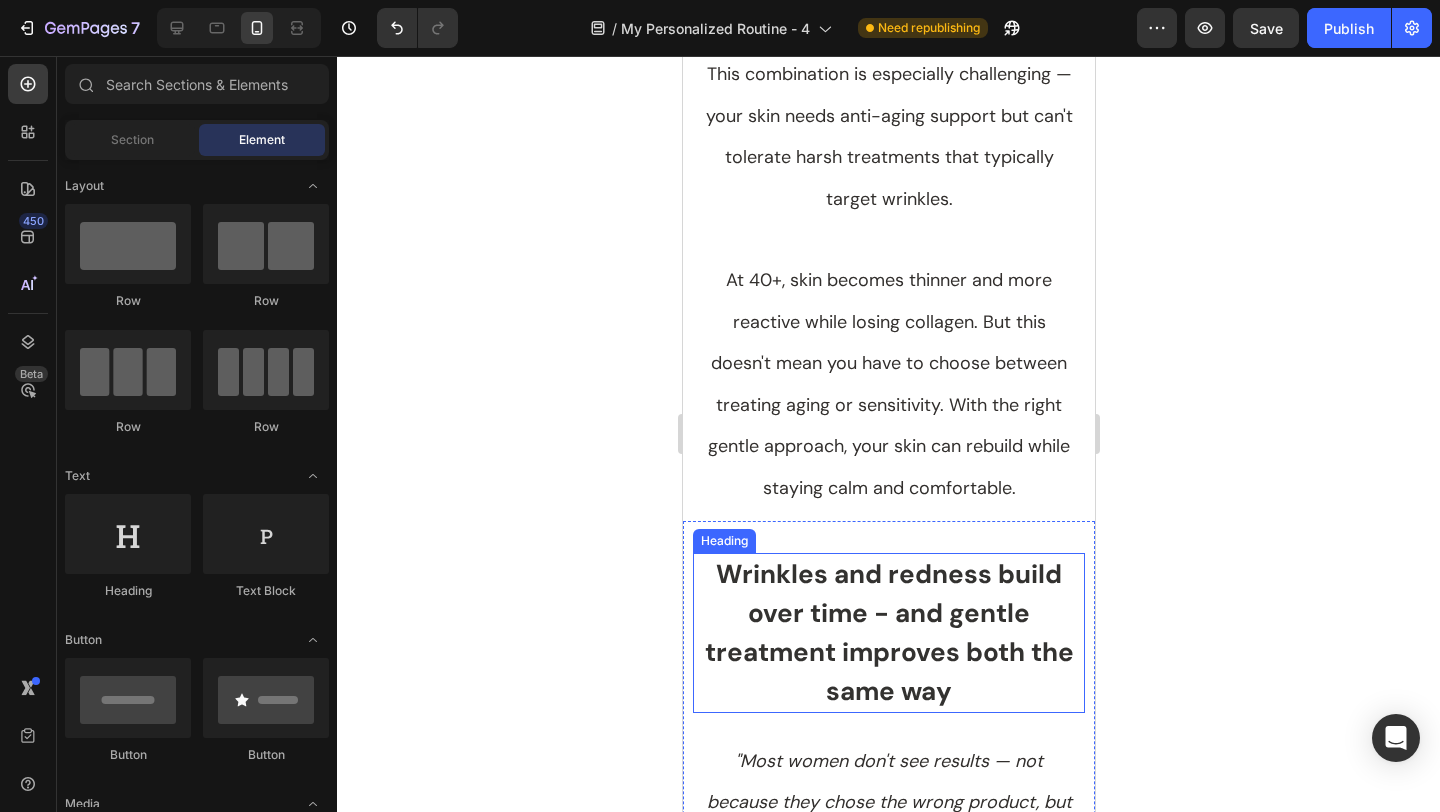 click on "Wrinkles and redness build over time - and gentle treatment improves both the same way" at bounding box center (888, 632) 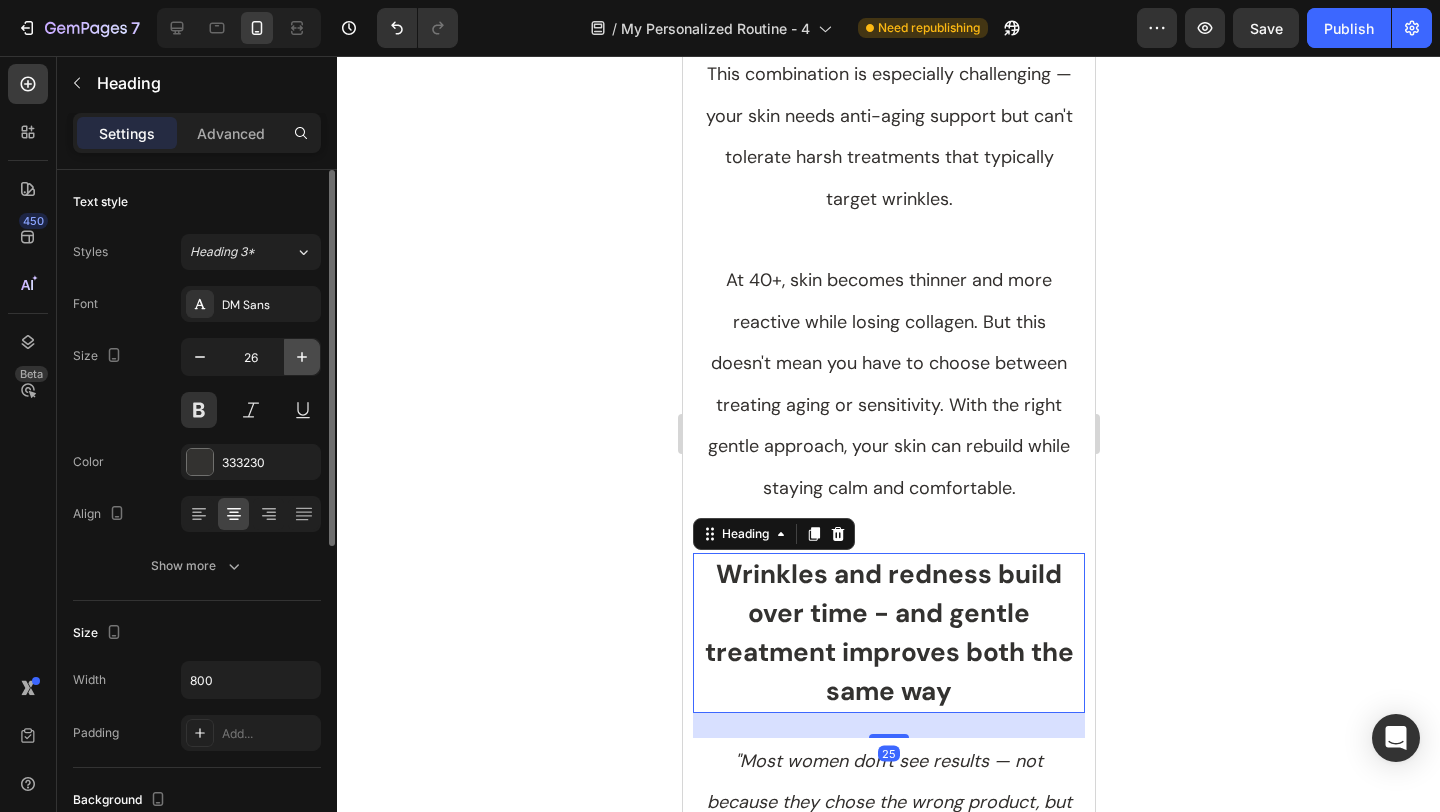 click 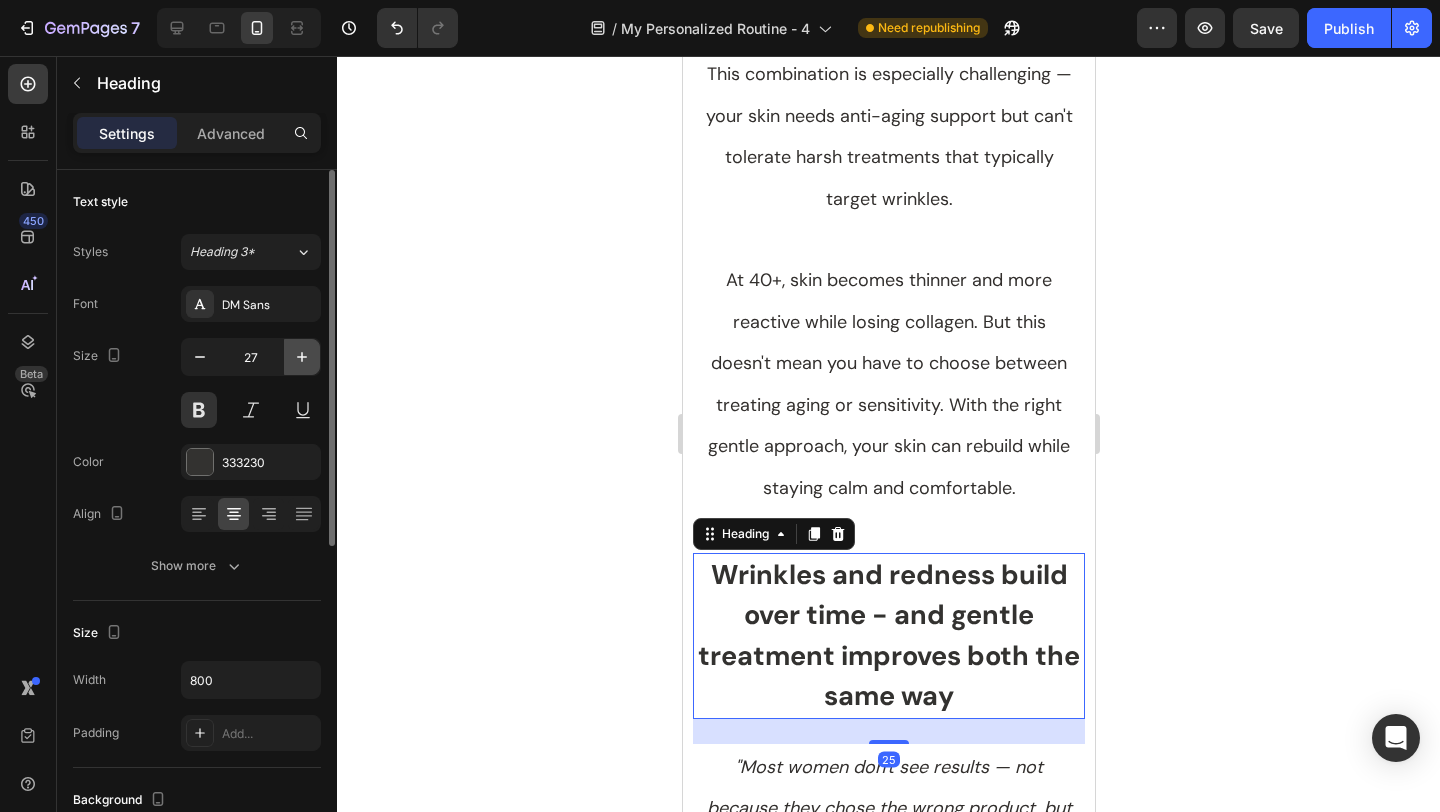 click 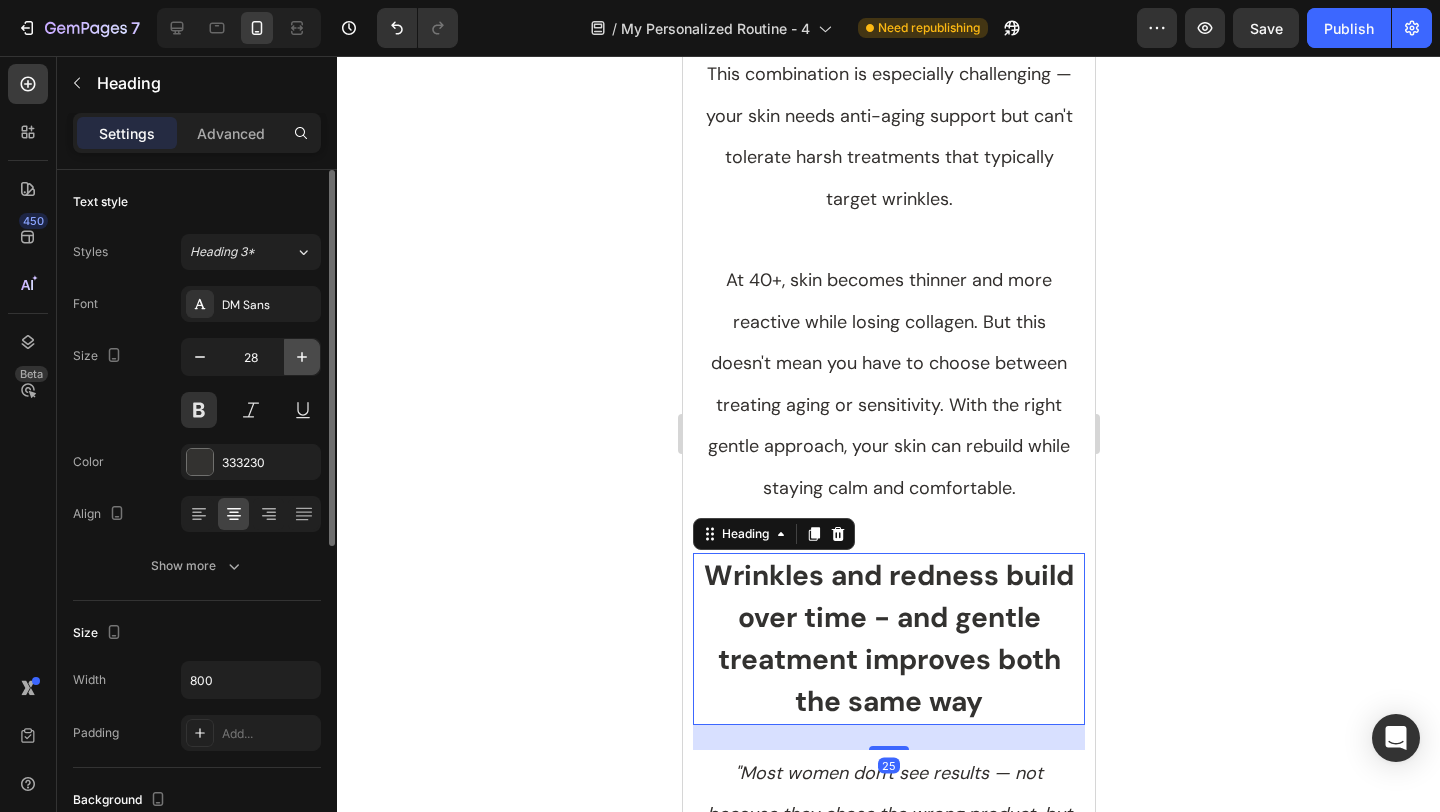 click 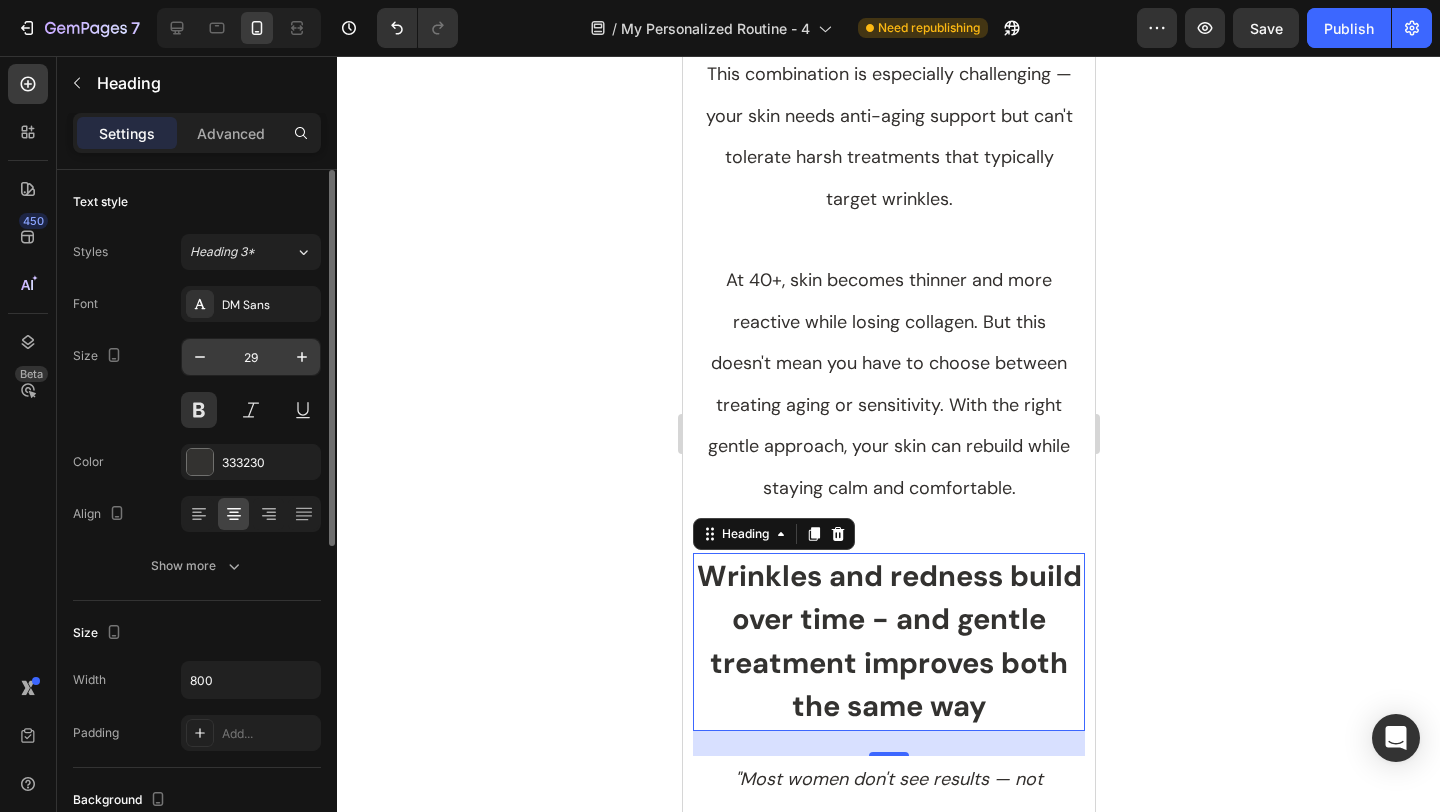 click on "29" at bounding box center [251, 357] 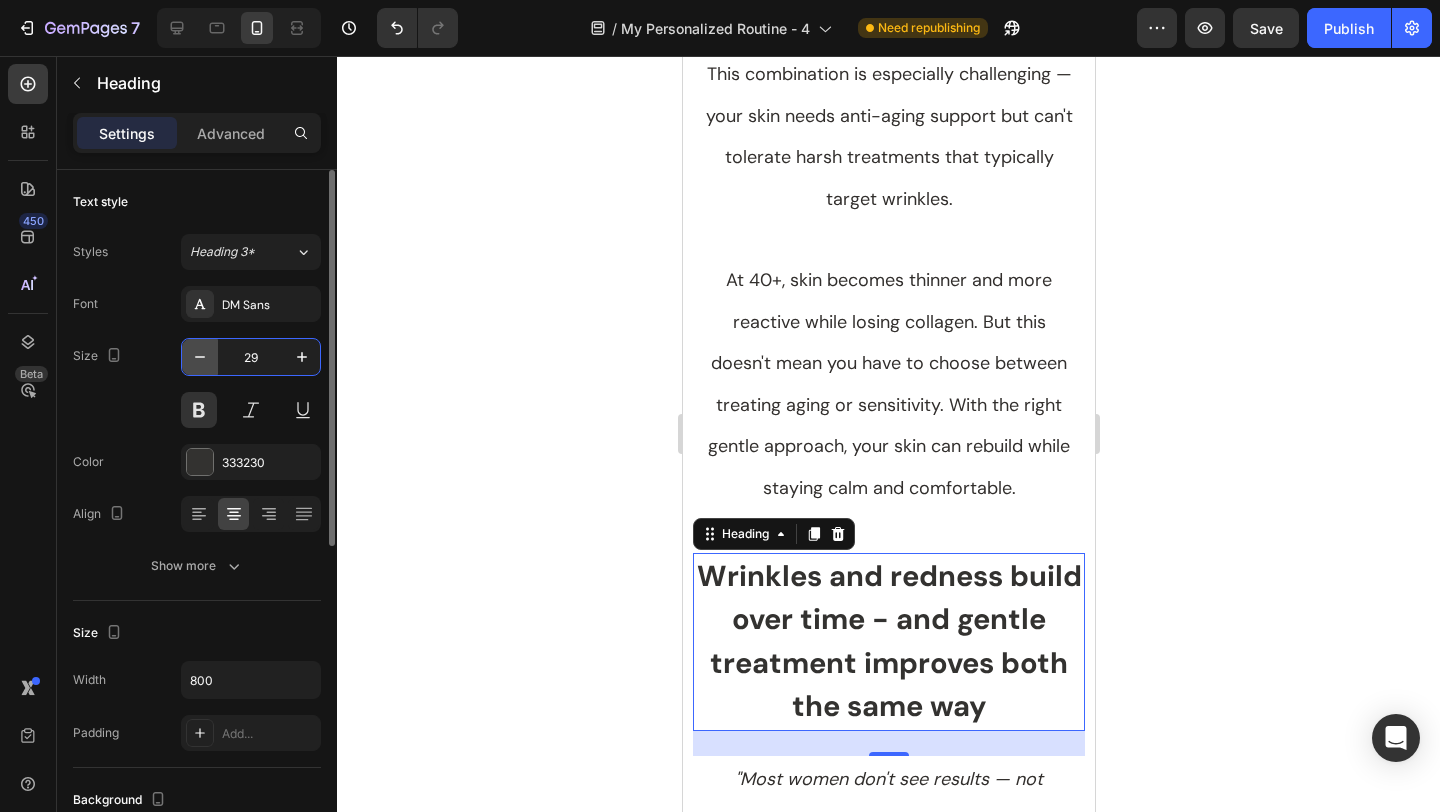 click 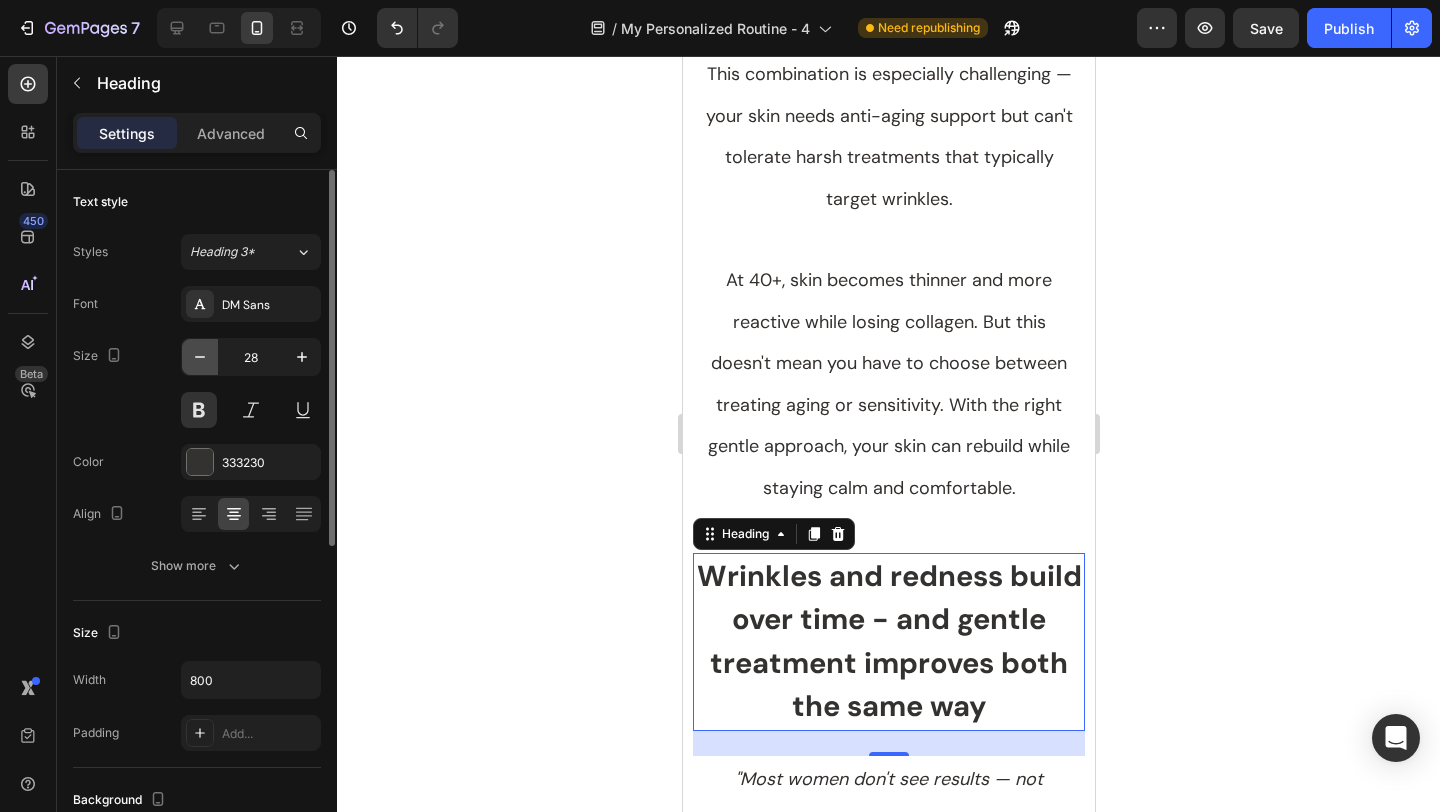 click 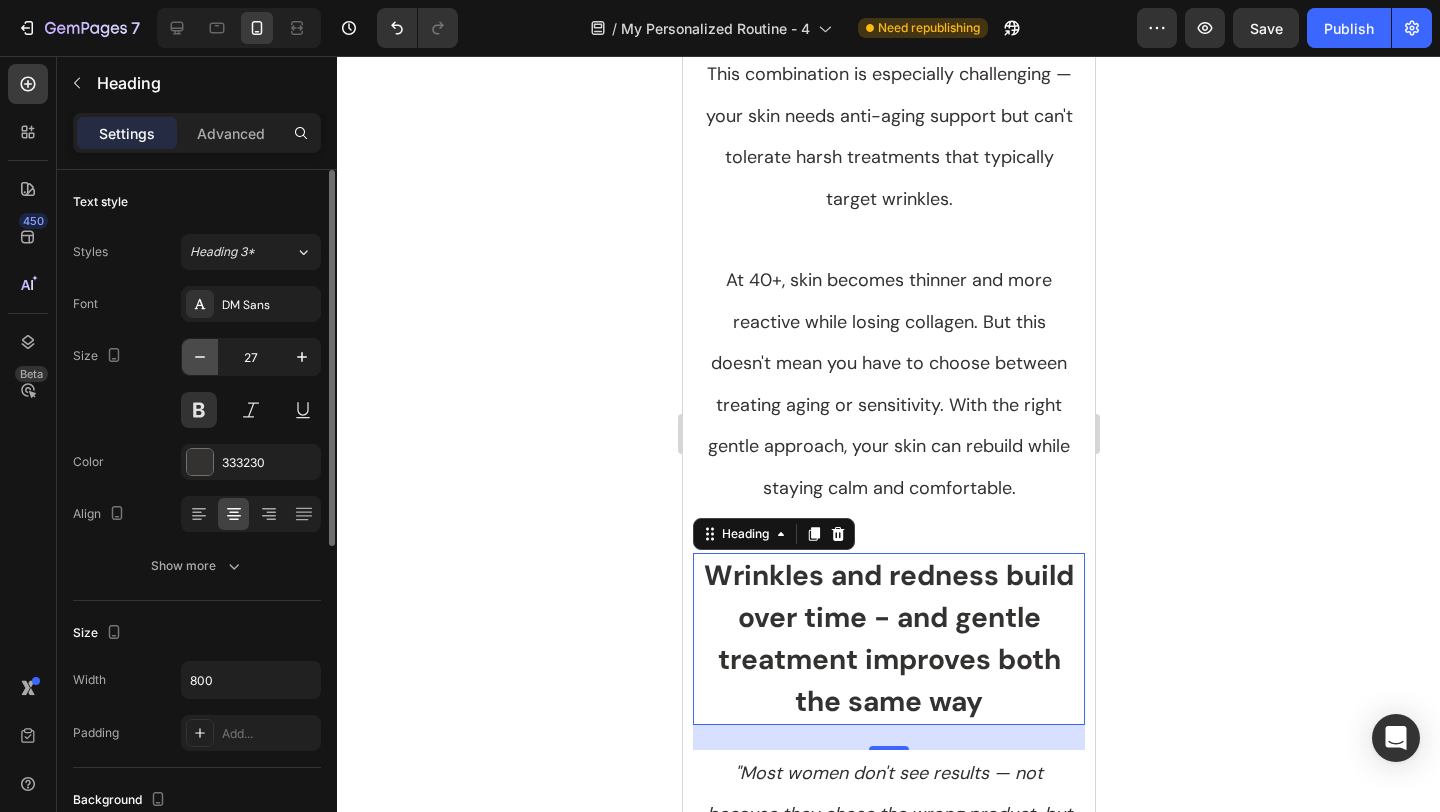 click 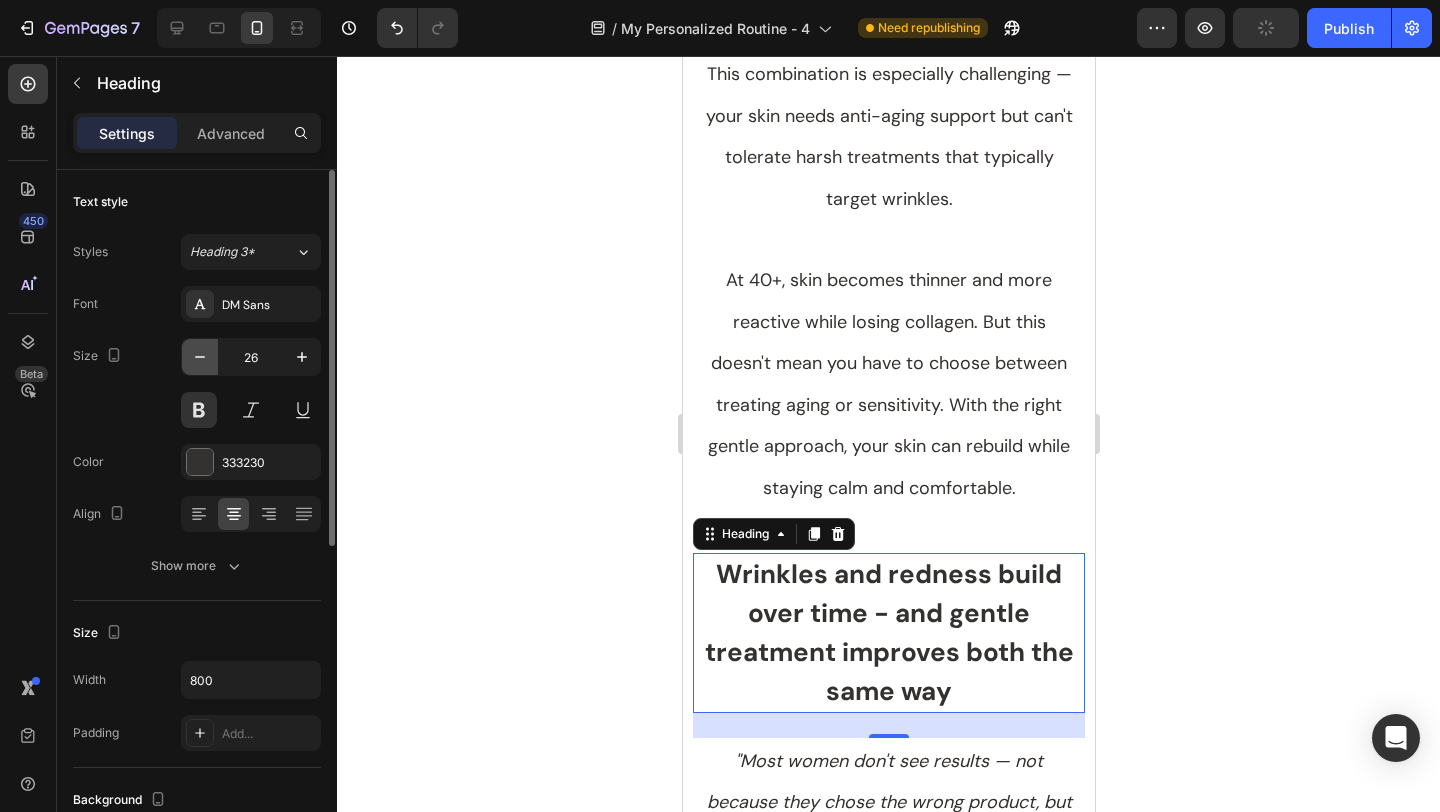 click 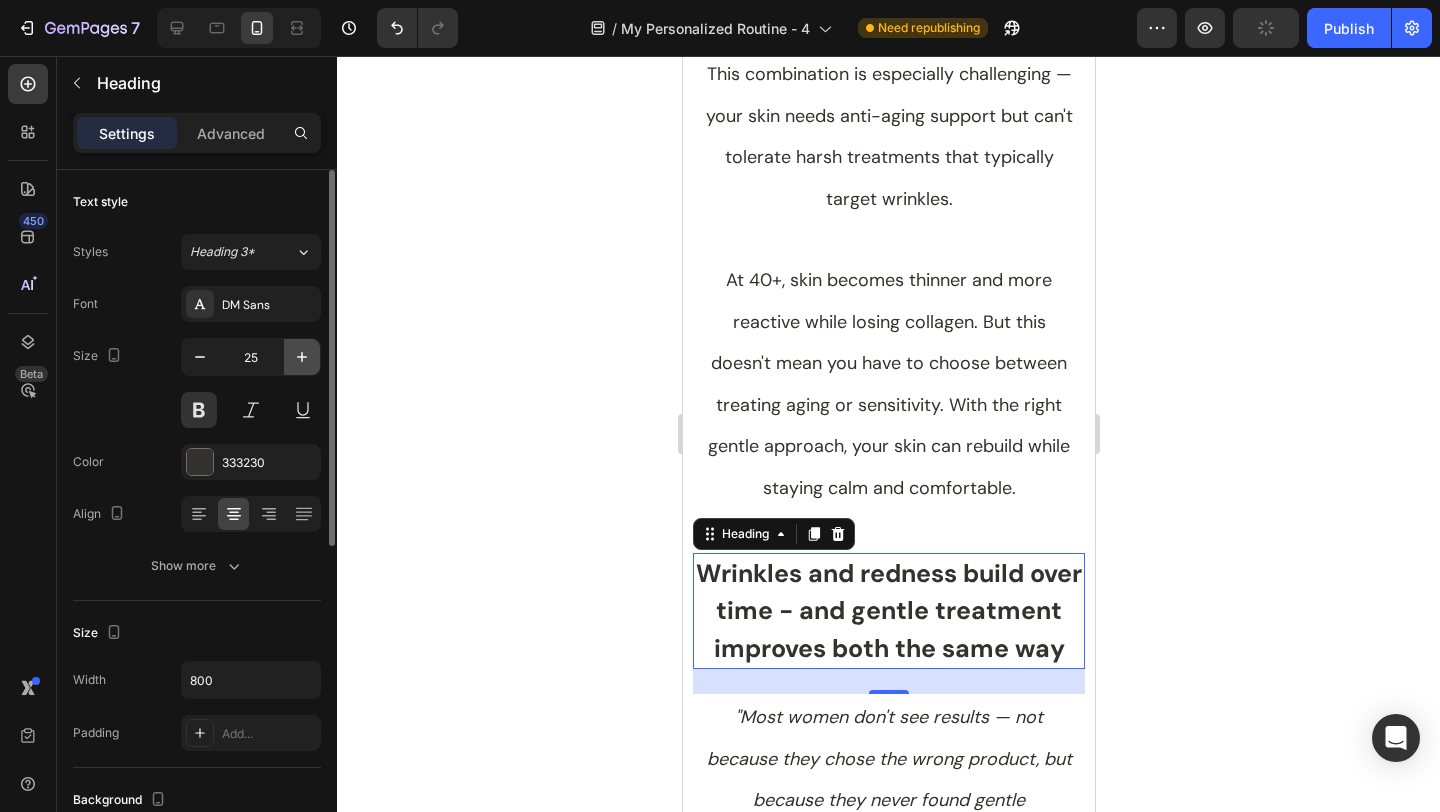 click 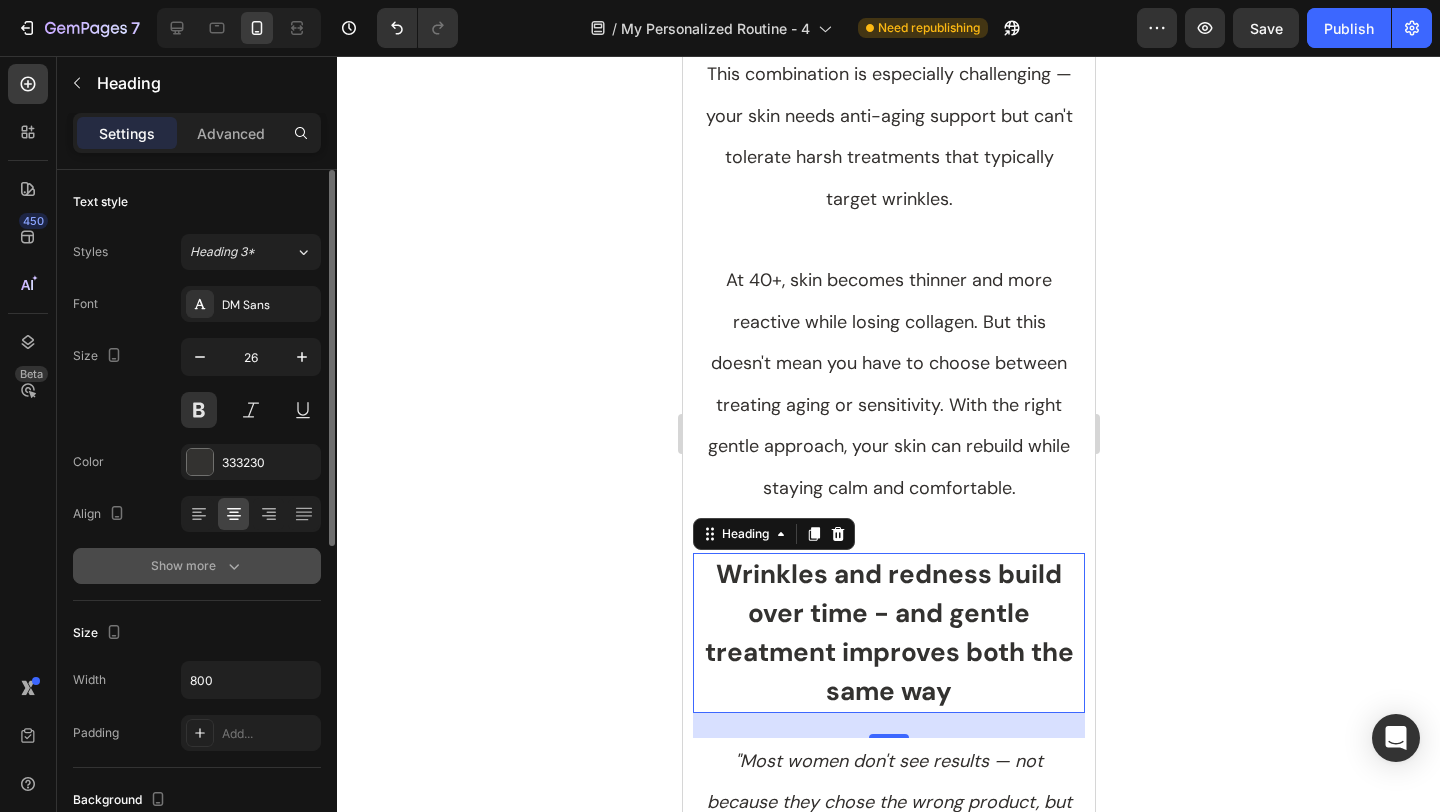 click 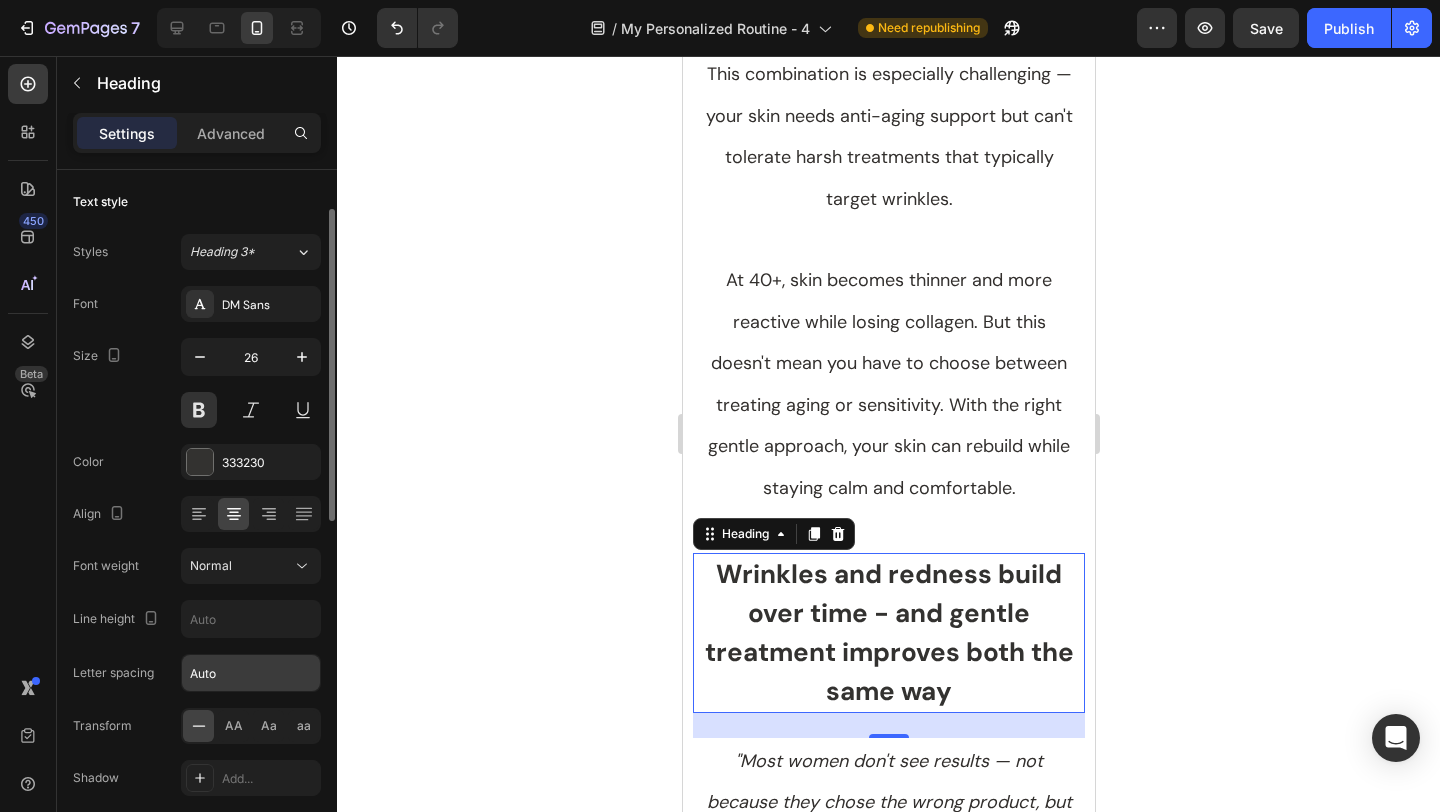 scroll, scrollTop: 72, scrollLeft: 0, axis: vertical 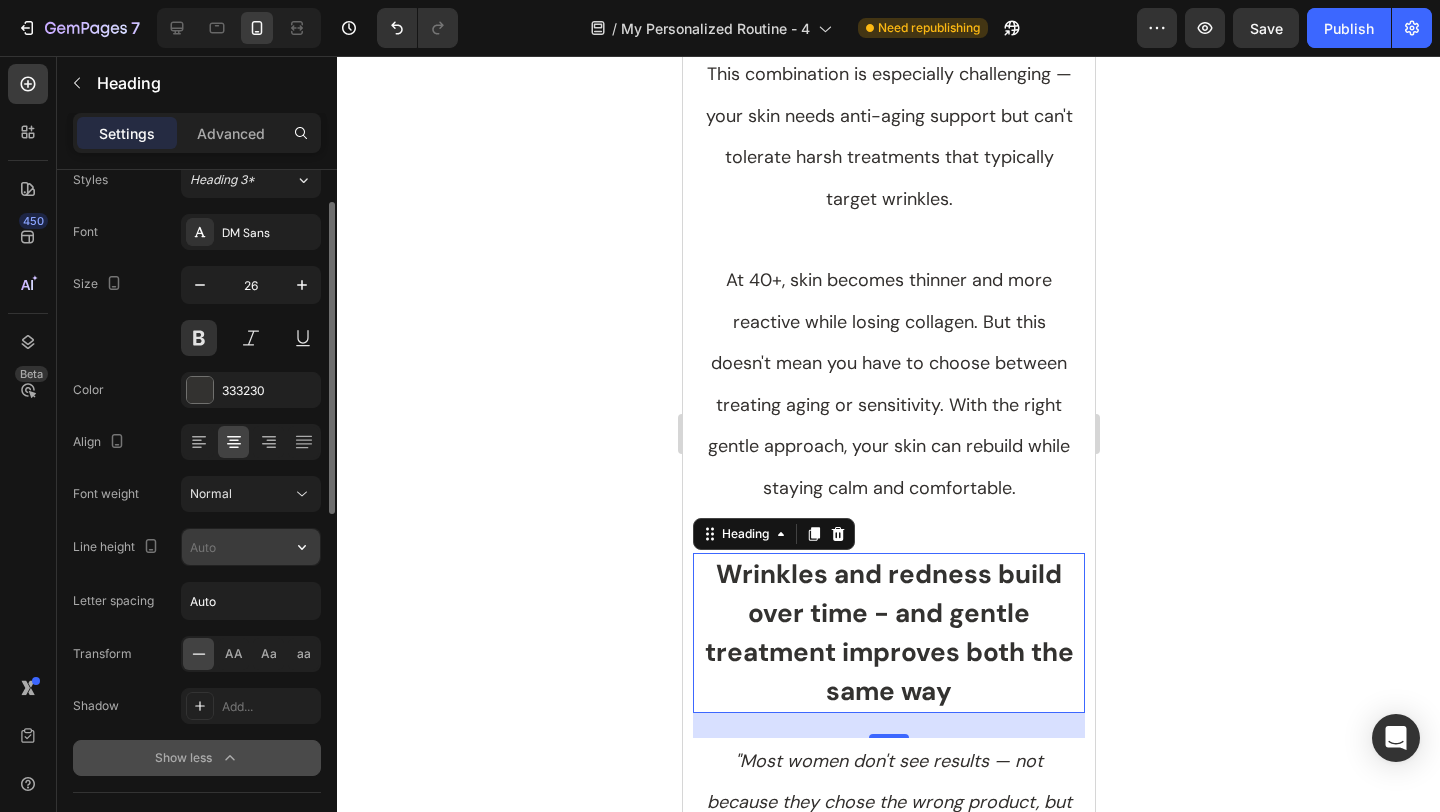 click 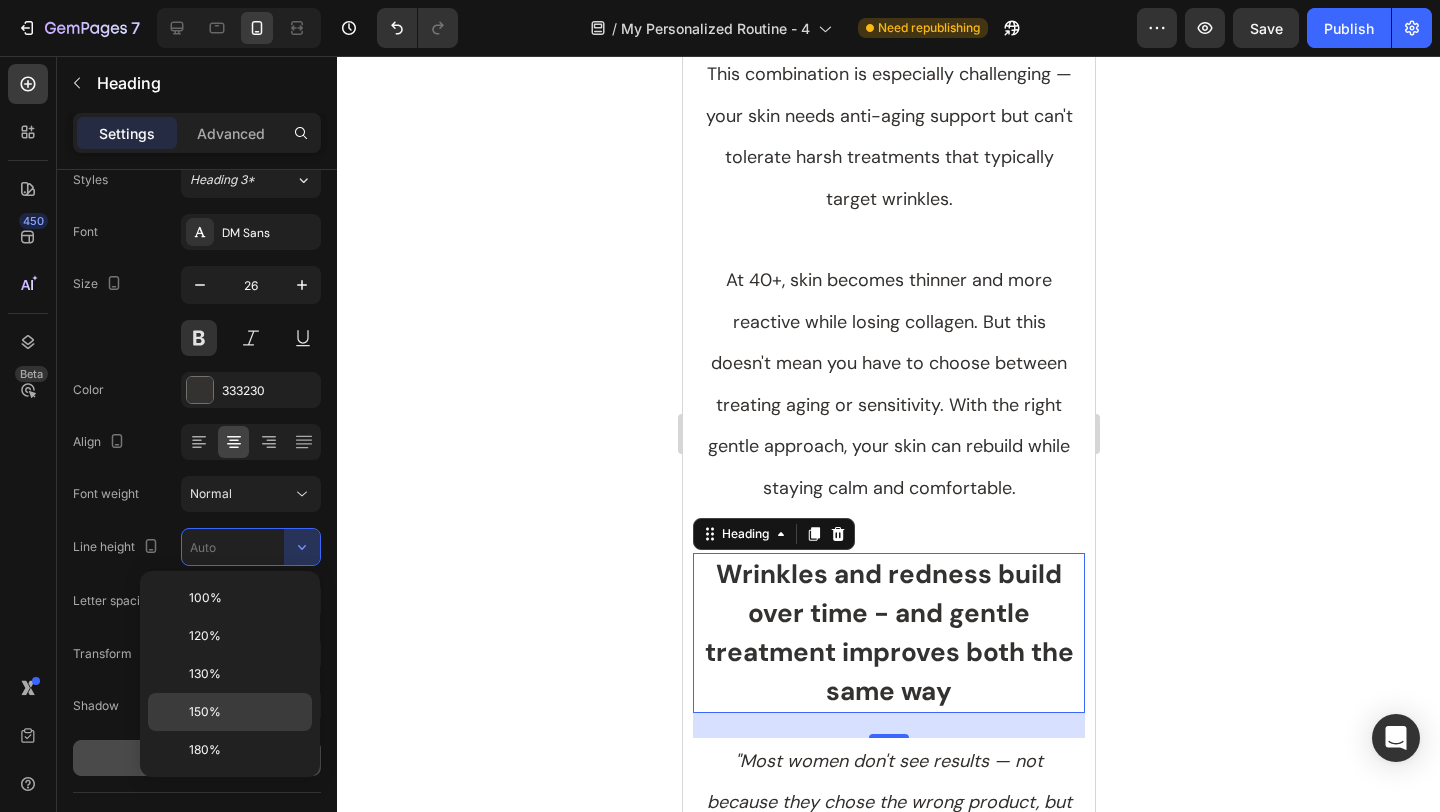 click on "150%" at bounding box center (246, 712) 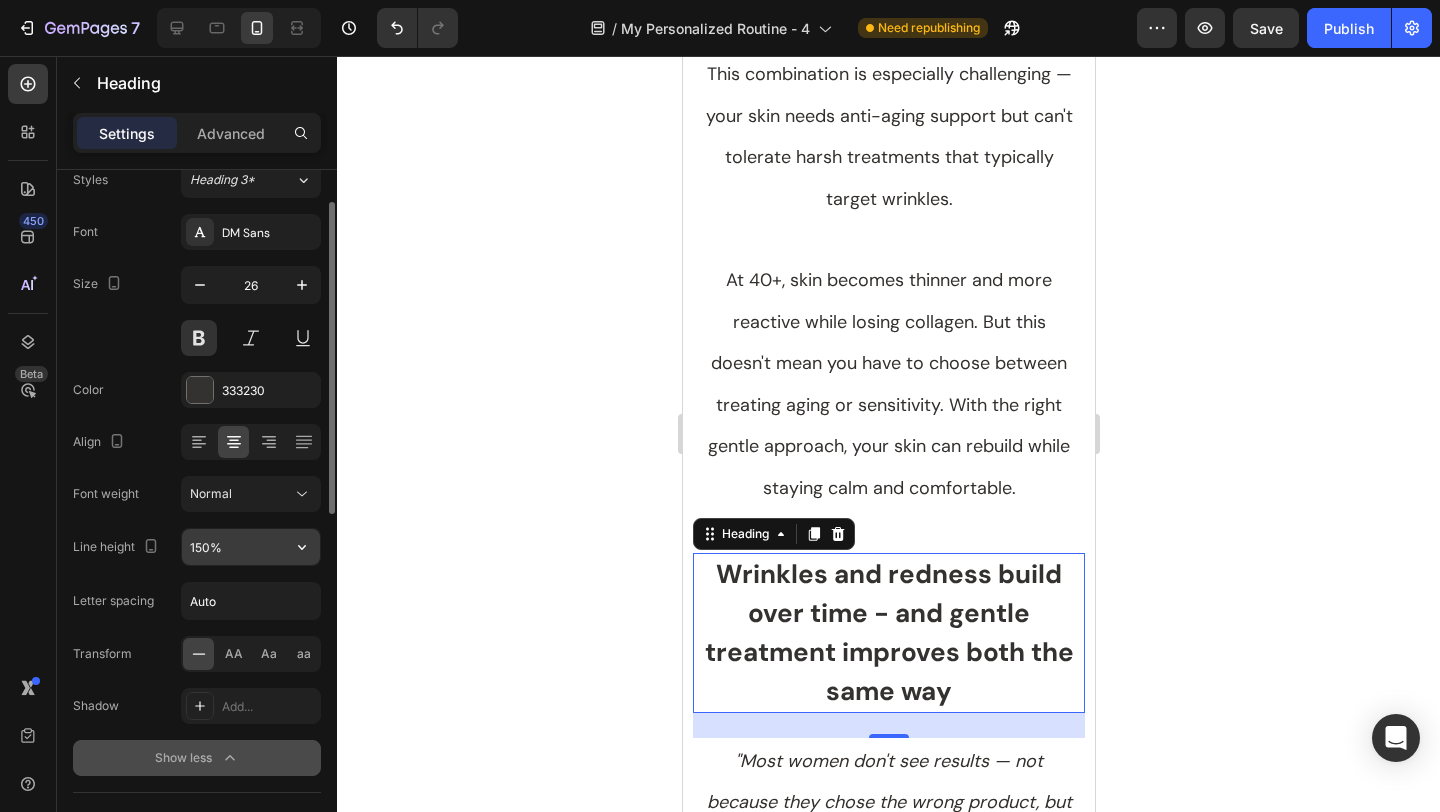 click 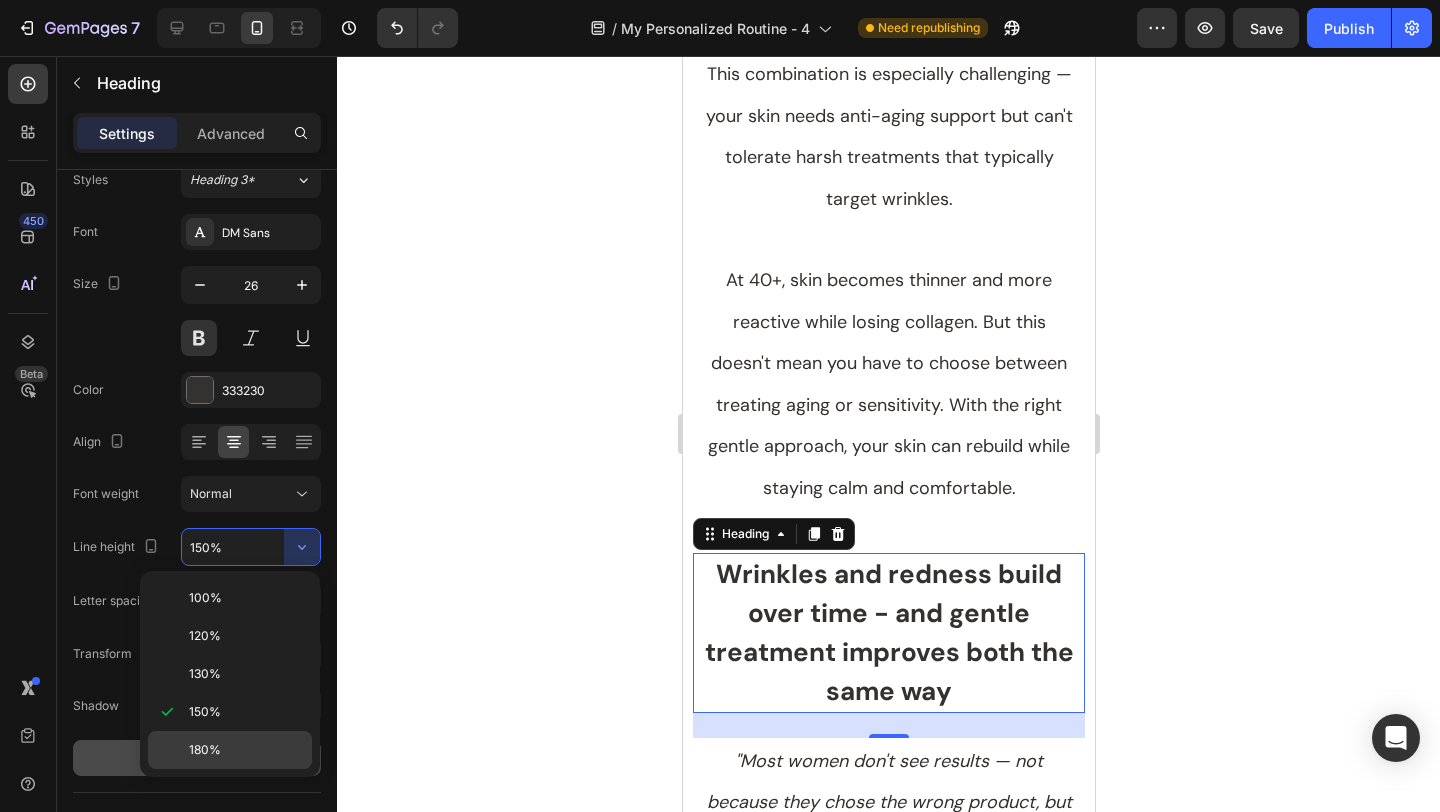 click on "180%" at bounding box center (246, 750) 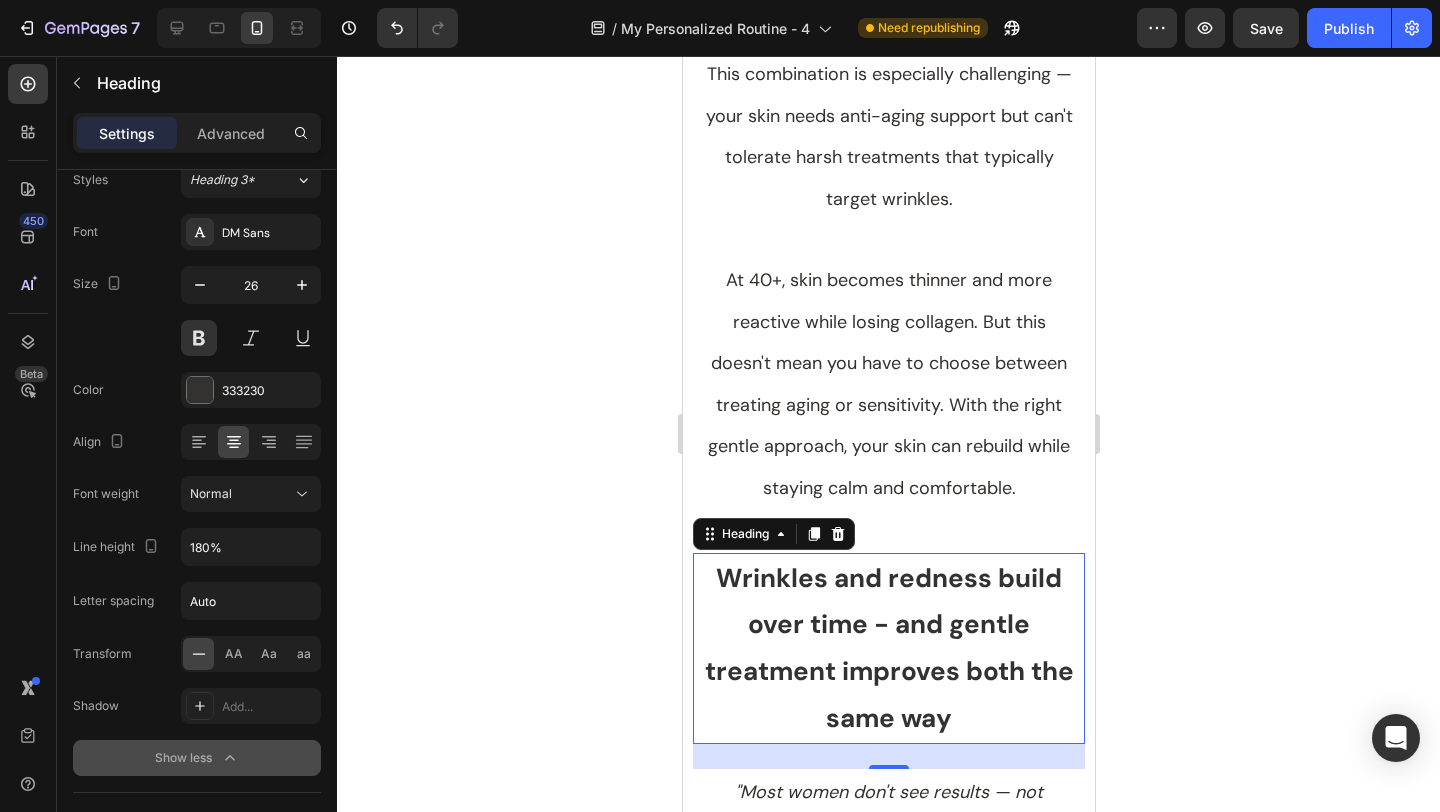 click 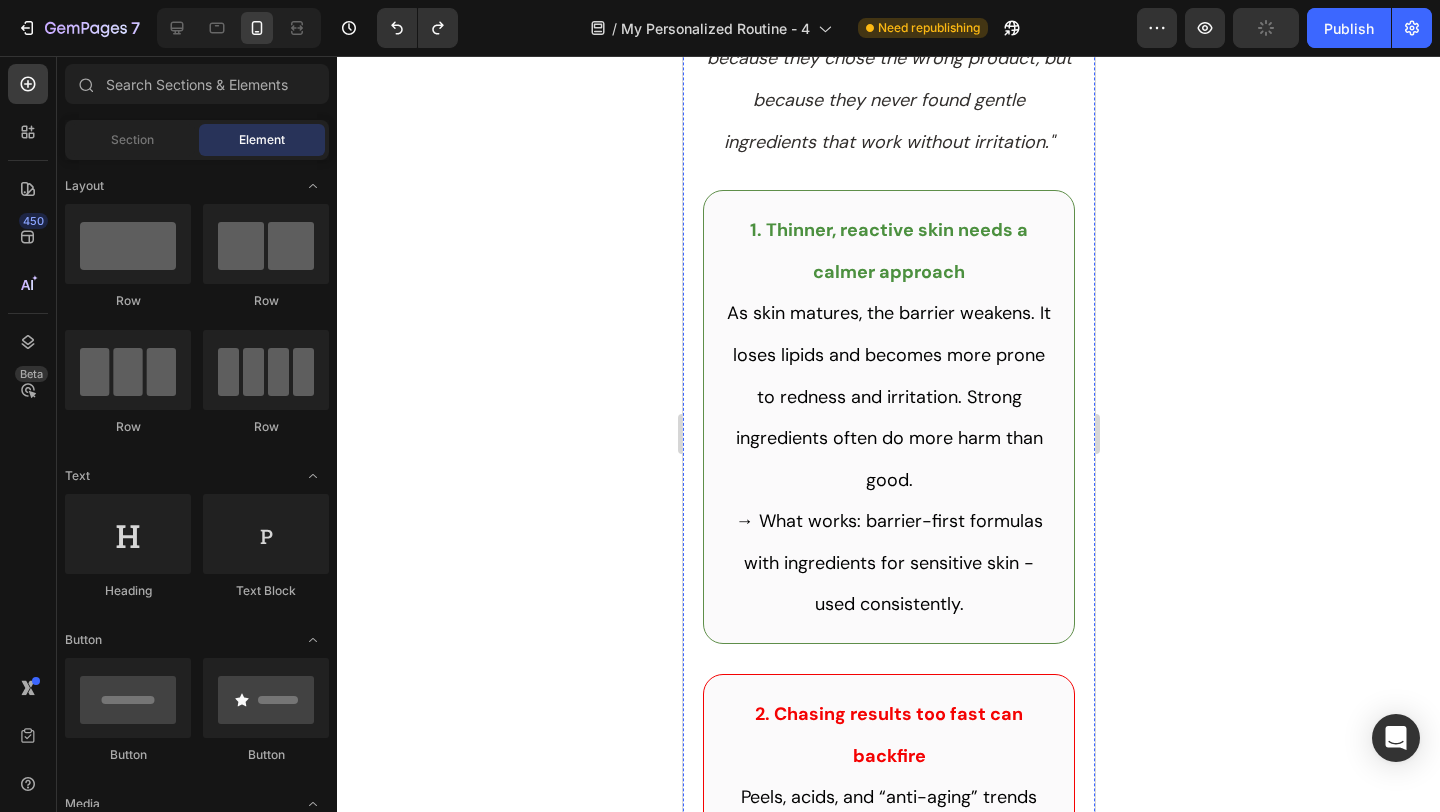 scroll, scrollTop: 1580, scrollLeft: 0, axis: vertical 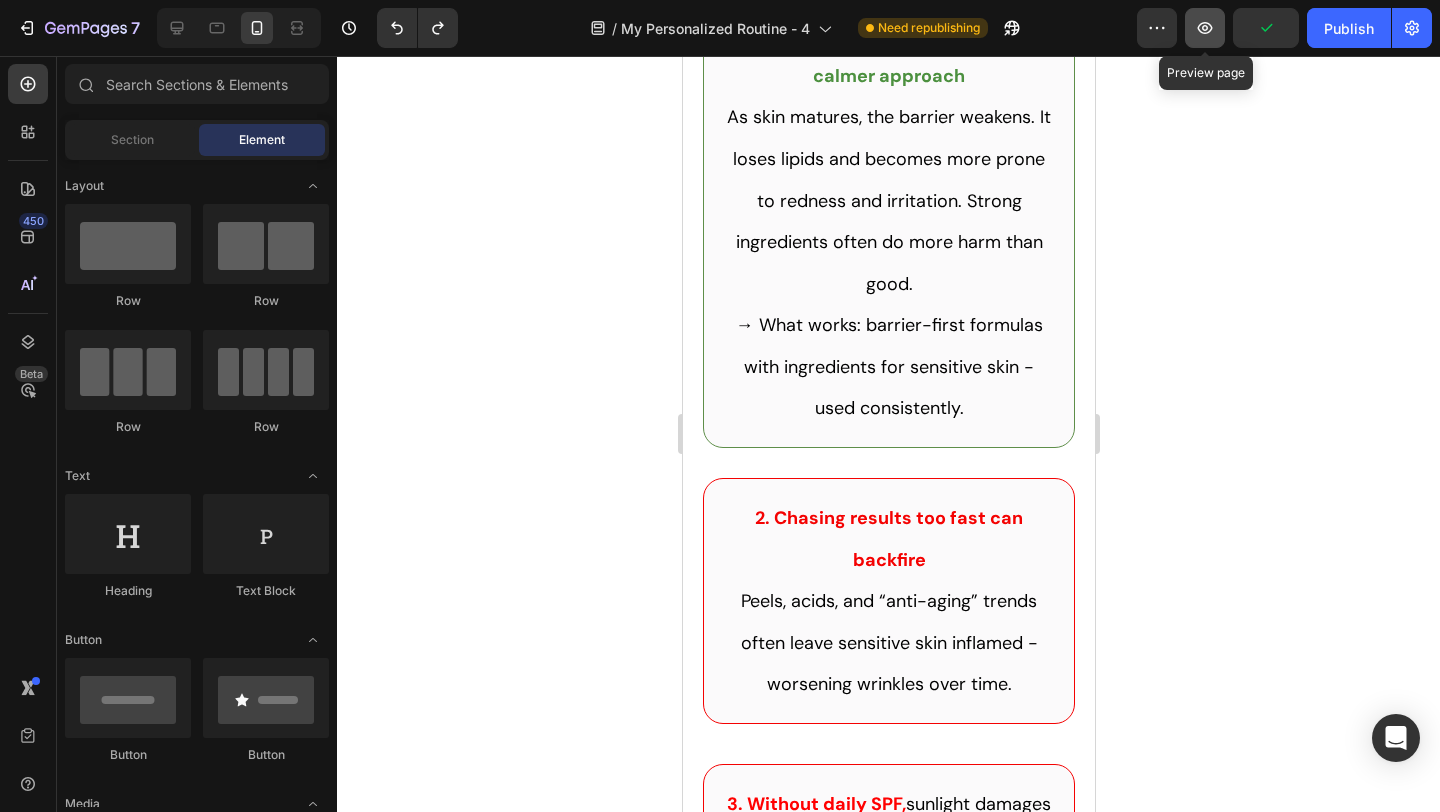 click 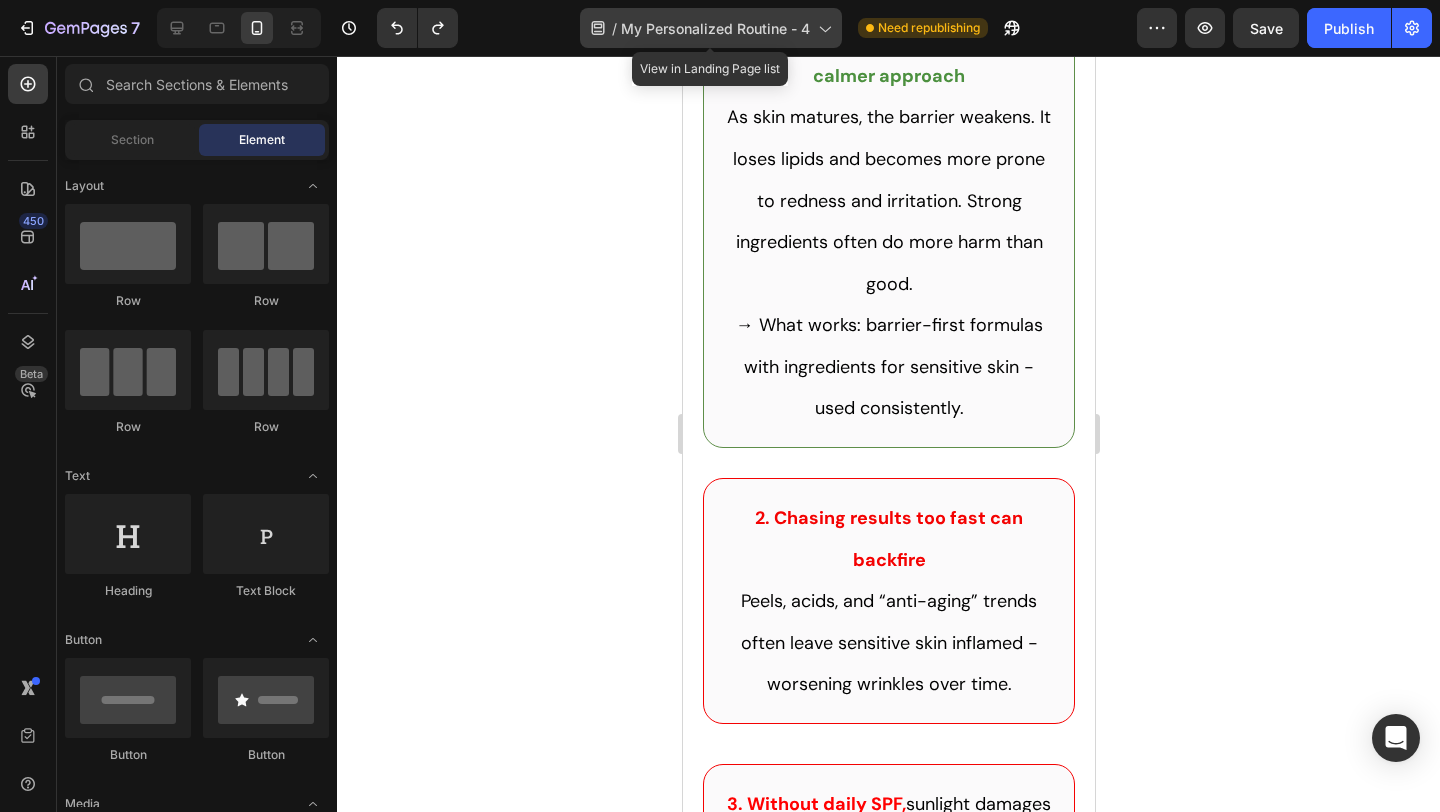 click 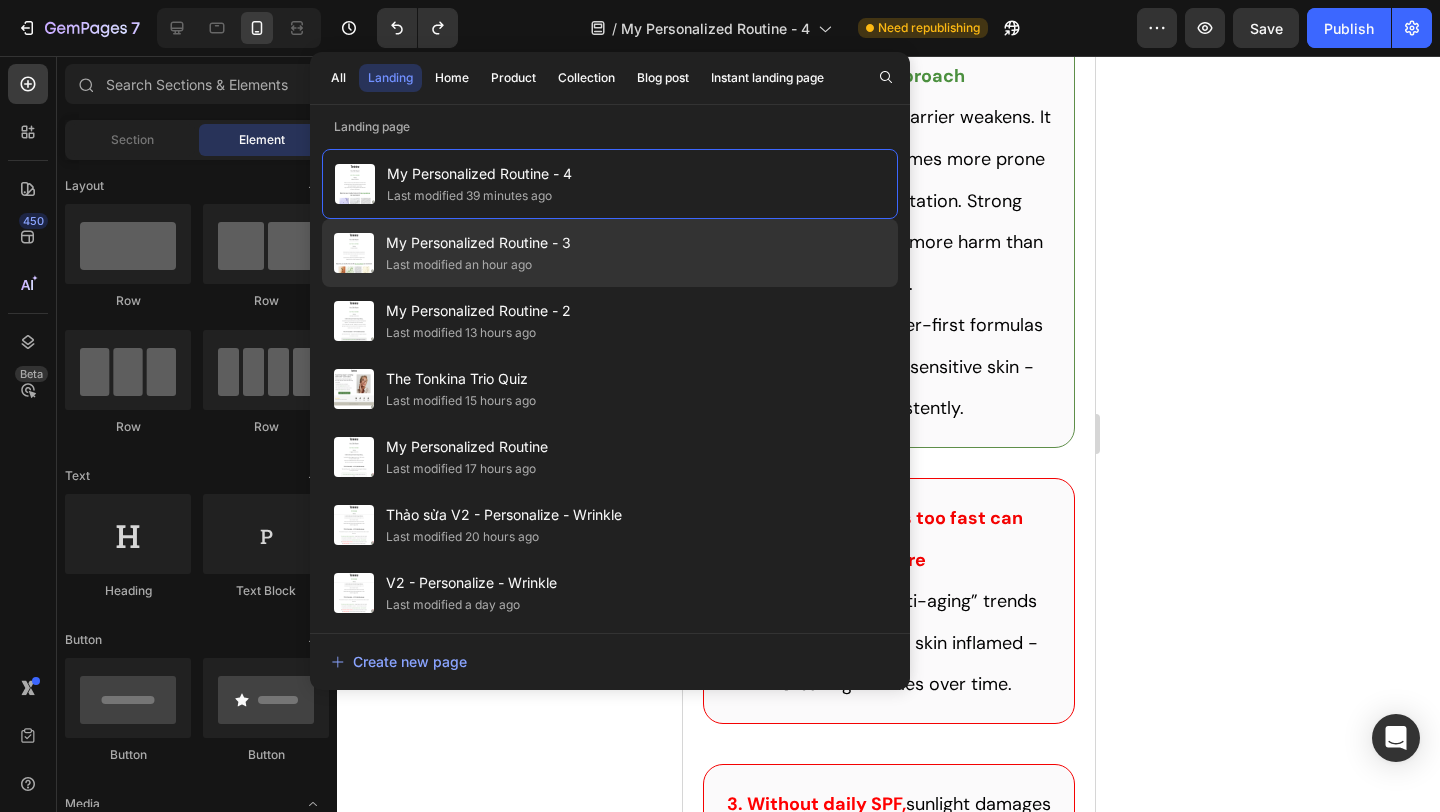 click on "My Personalized Routine - 3 Last modified an hour ago" 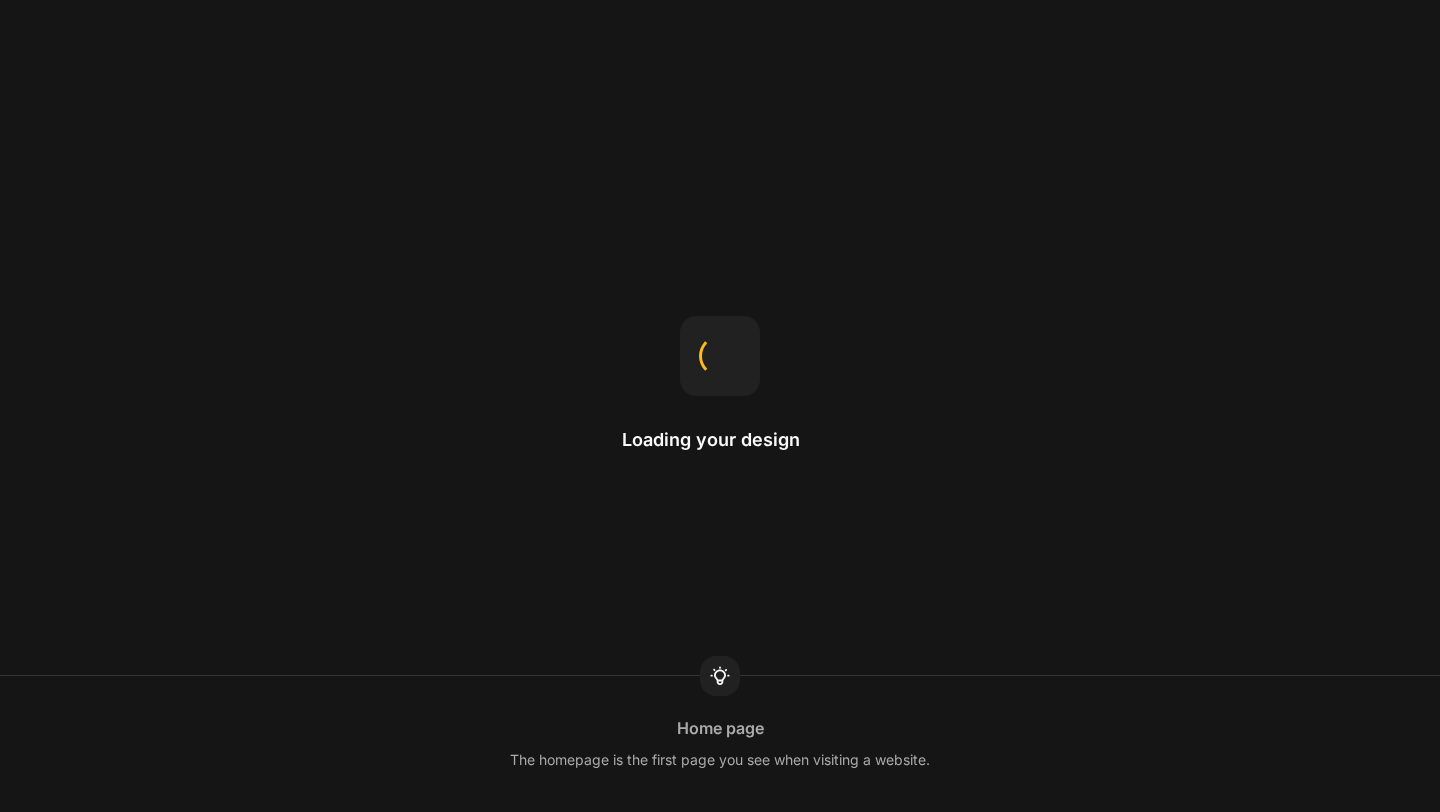 scroll, scrollTop: 0, scrollLeft: 0, axis: both 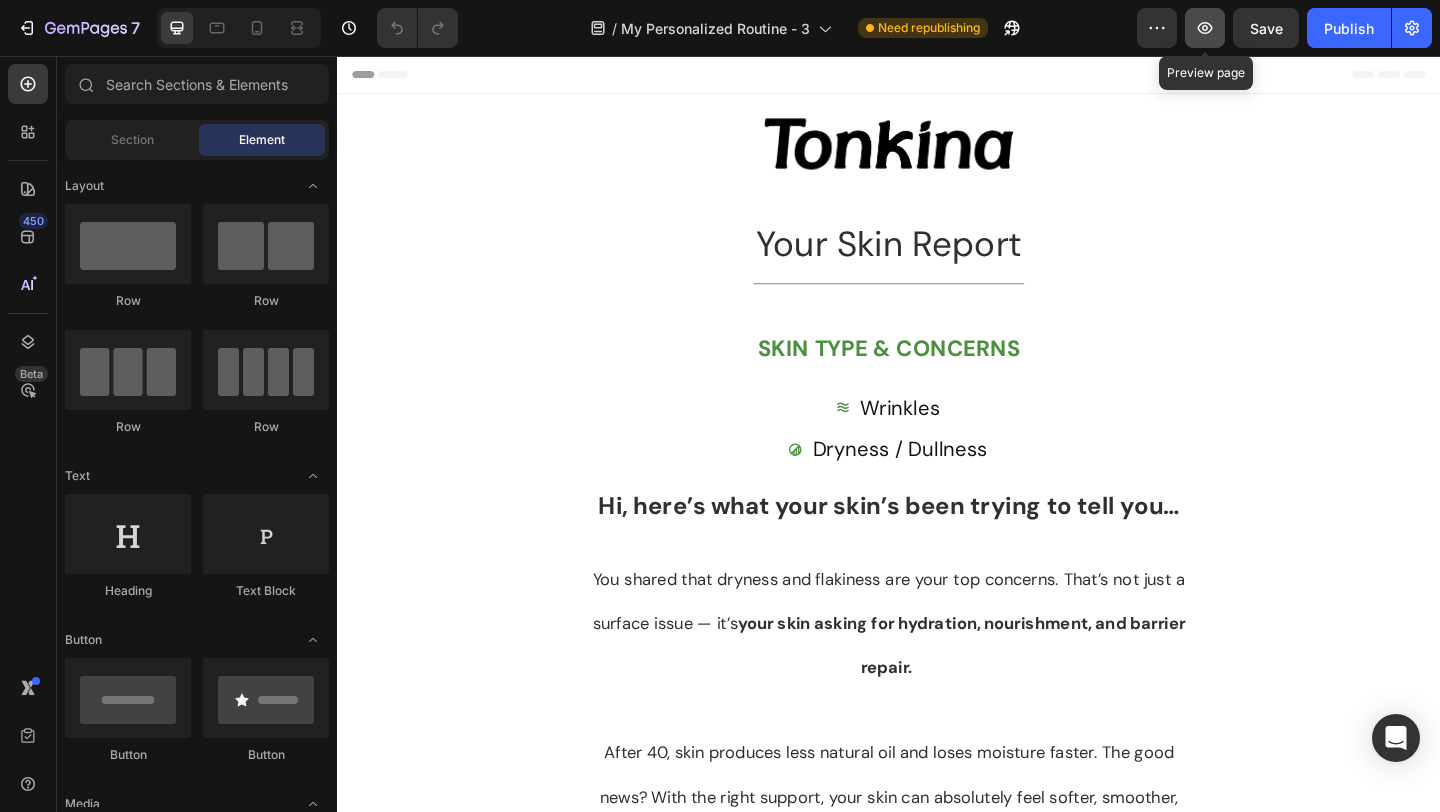 click 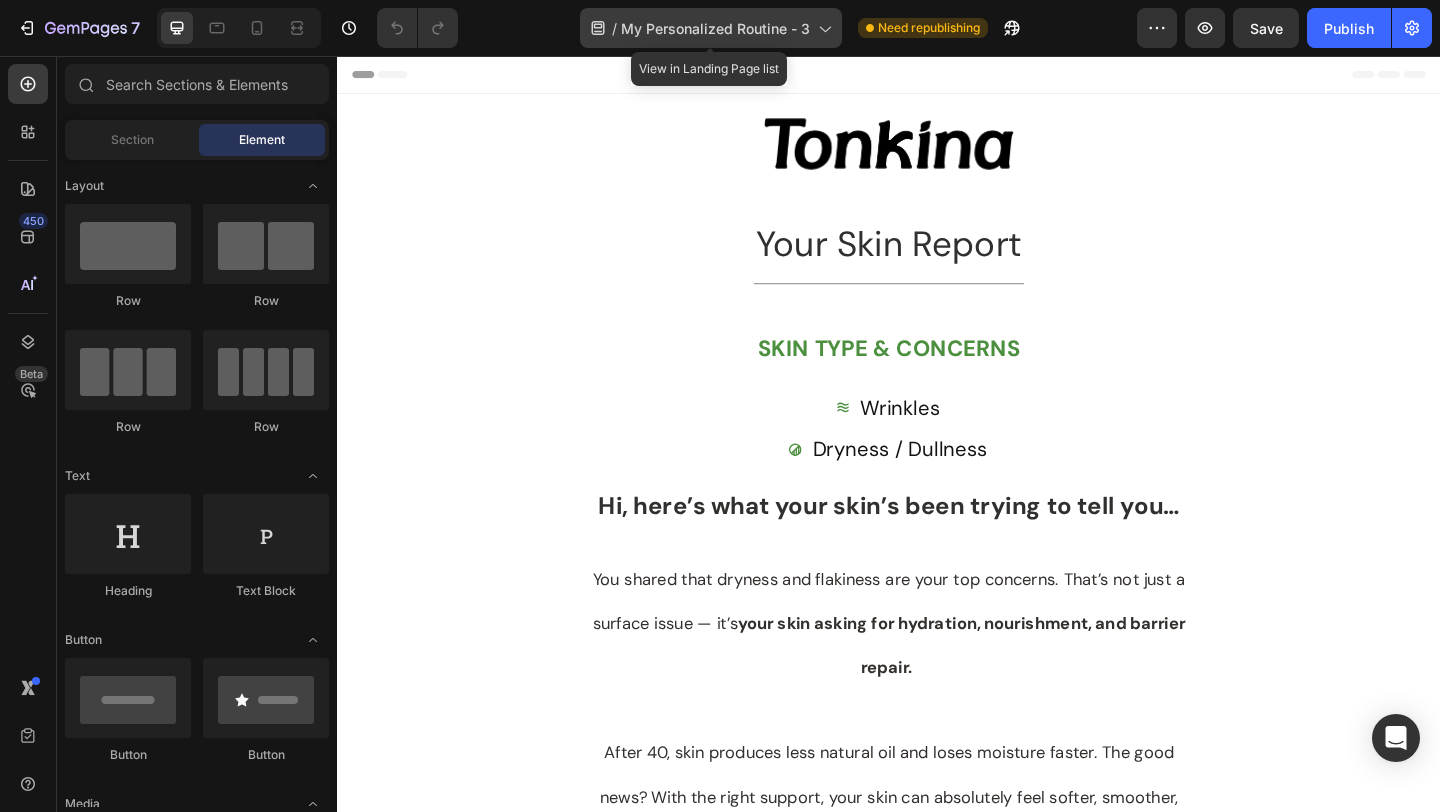 click on "My Personalized Routine - 3" at bounding box center (715, 28) 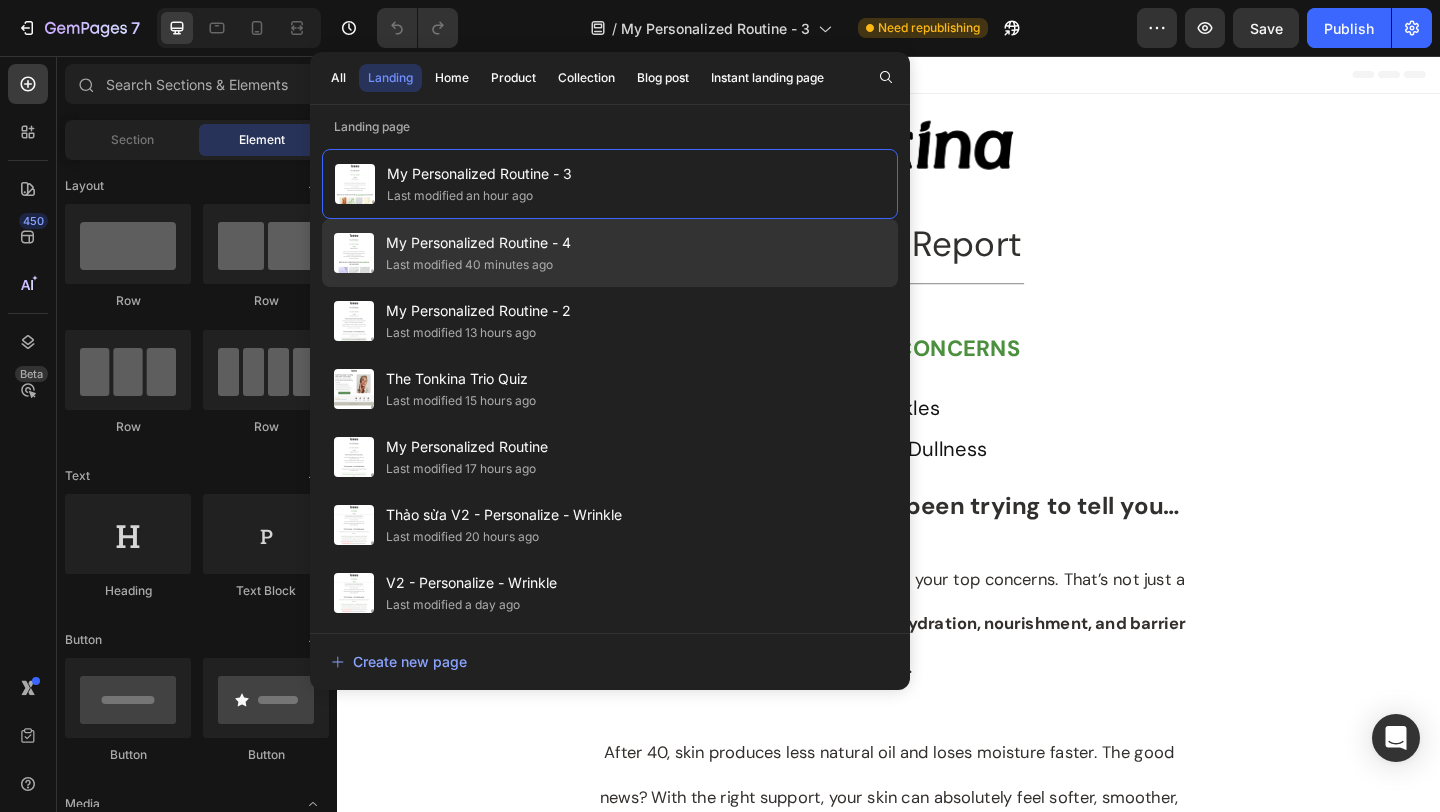 click on "My Personalized Routine - 4 Last modified 40 minutes ago" 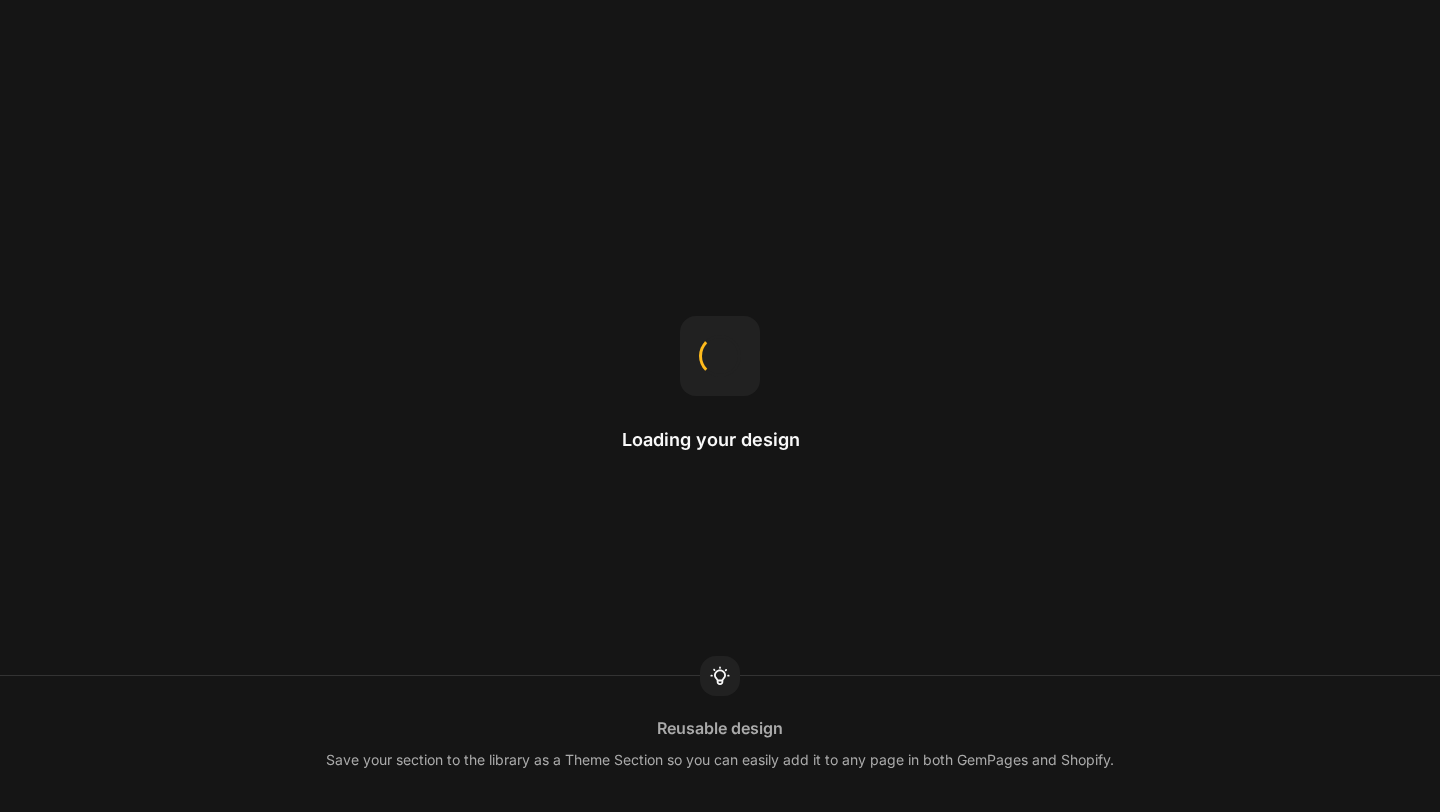 scroll, scrollTop: 0, scrollLeft: 0, axis: both 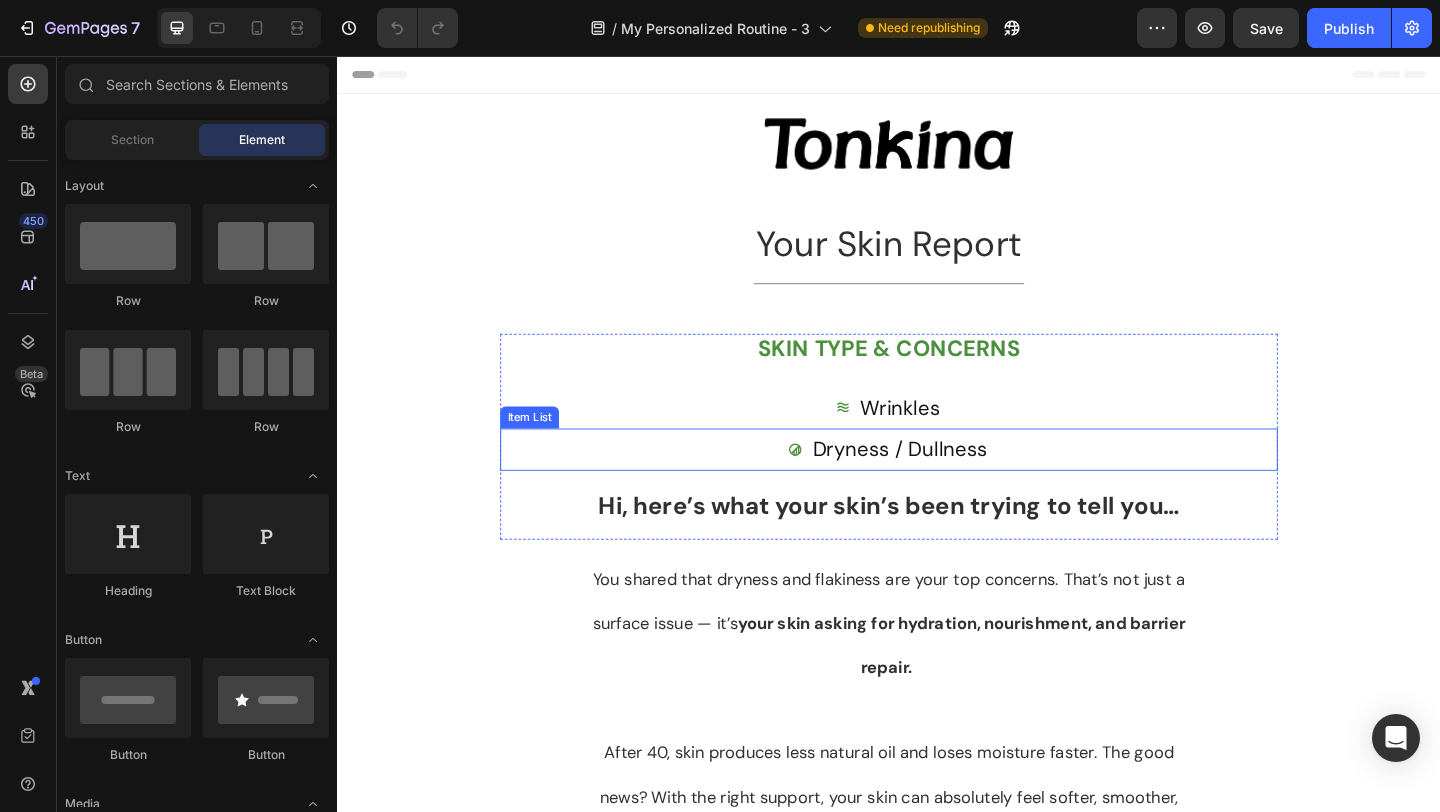 click on "Dryness / Dullness" at bounding box center (949, 484) 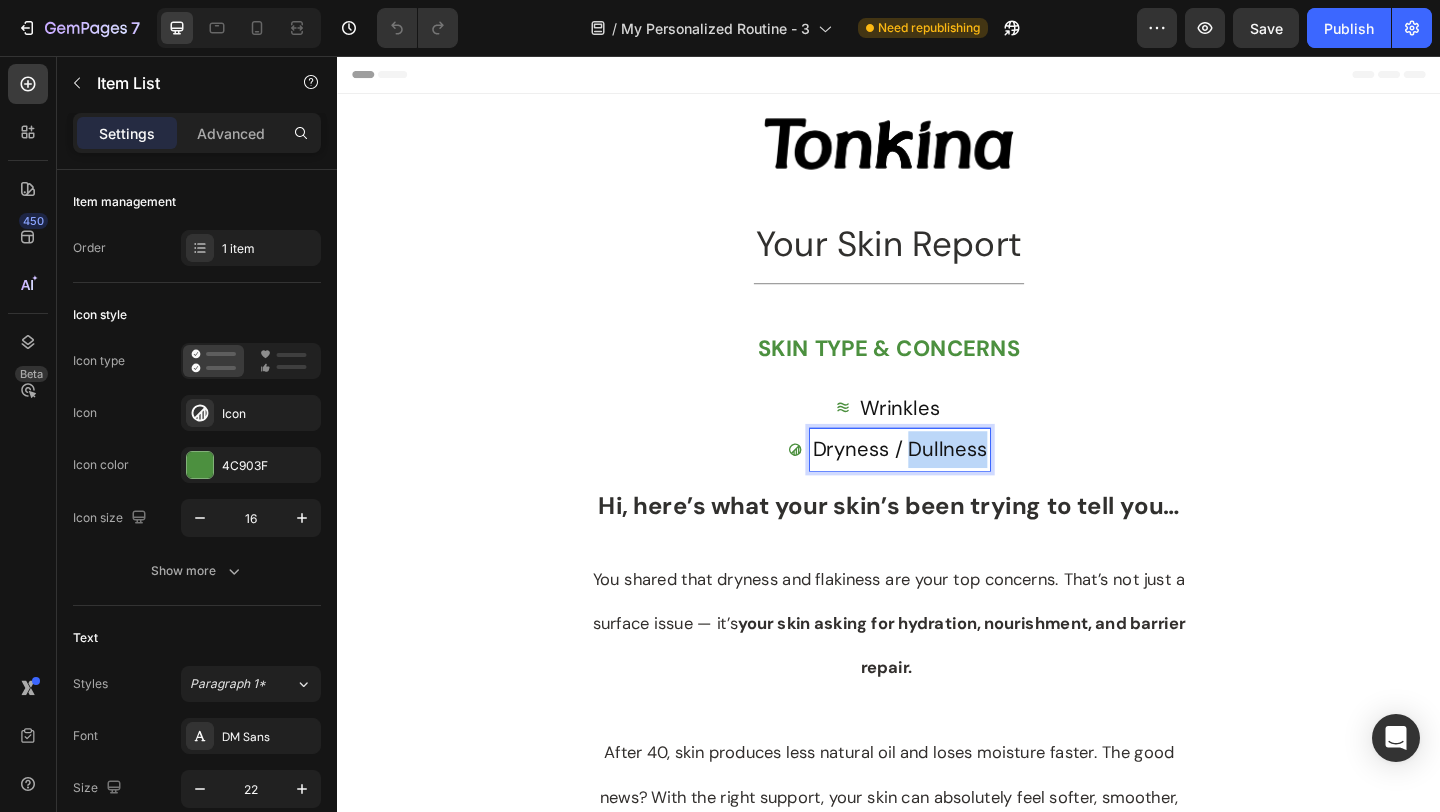 type 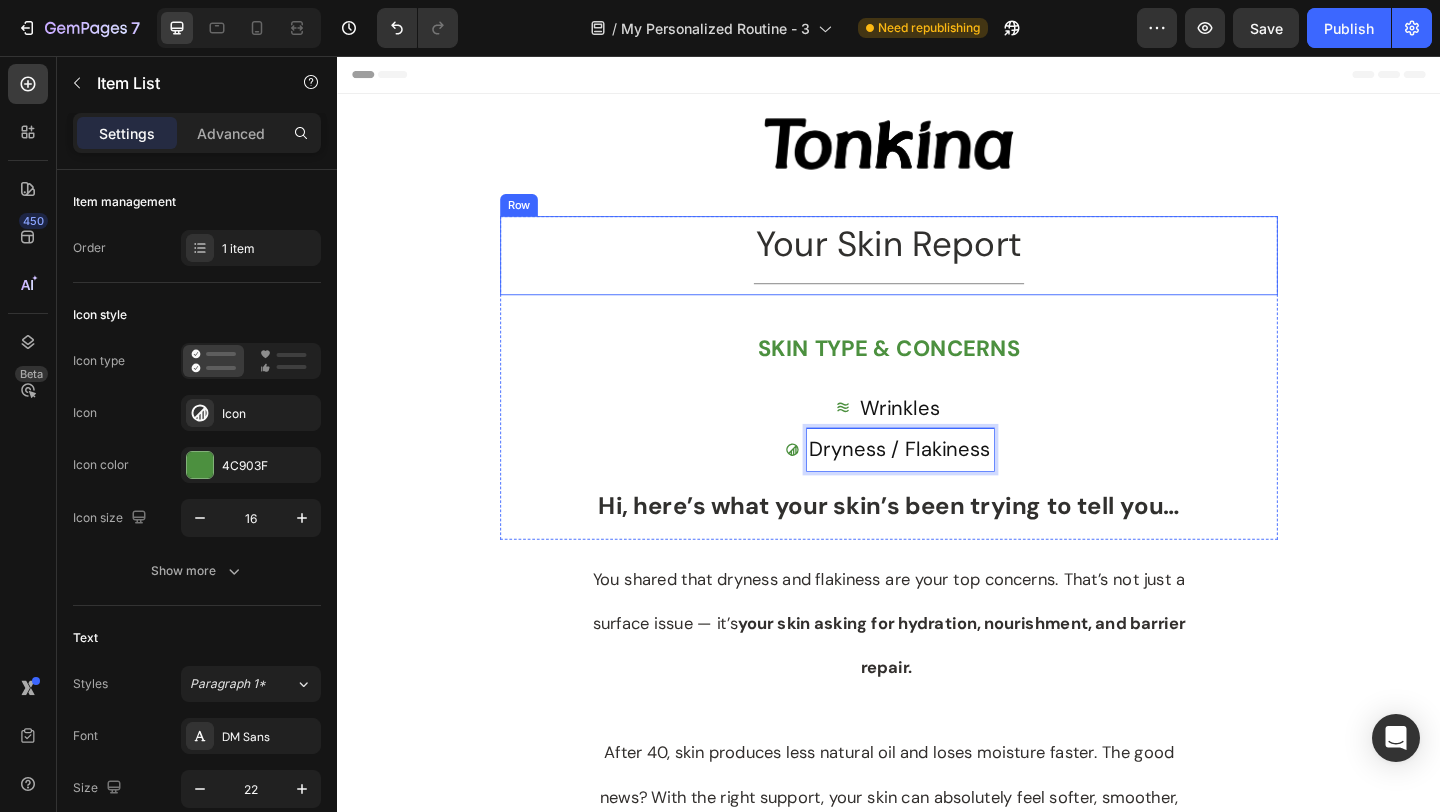 click on "Your Skin Report Heading                Title Line Row" at bounding box center [937, 273] 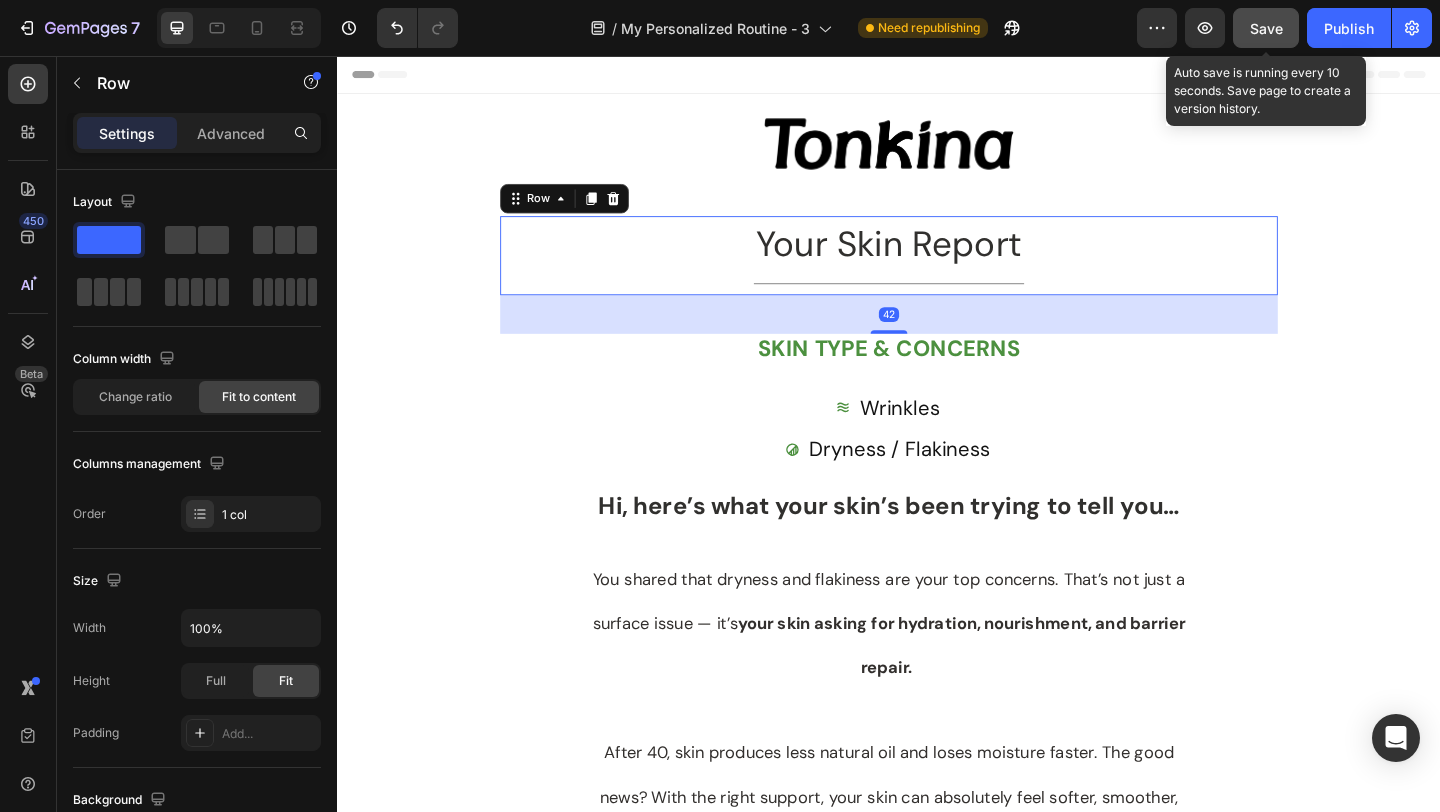 click on "Save" at bounding box center (1266, 28) 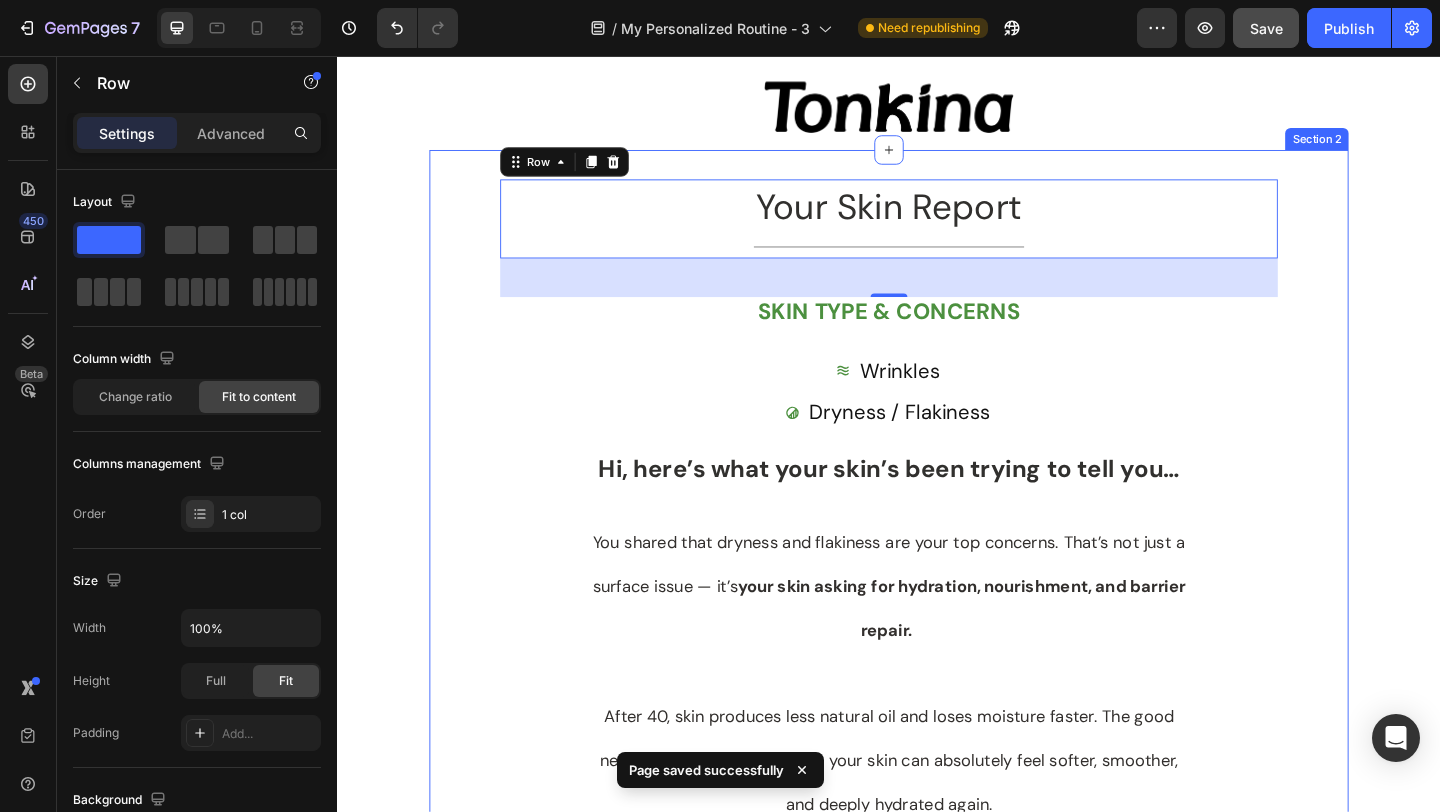 scroll, scrollTop: 0, scrollLeft: 0, axis: both 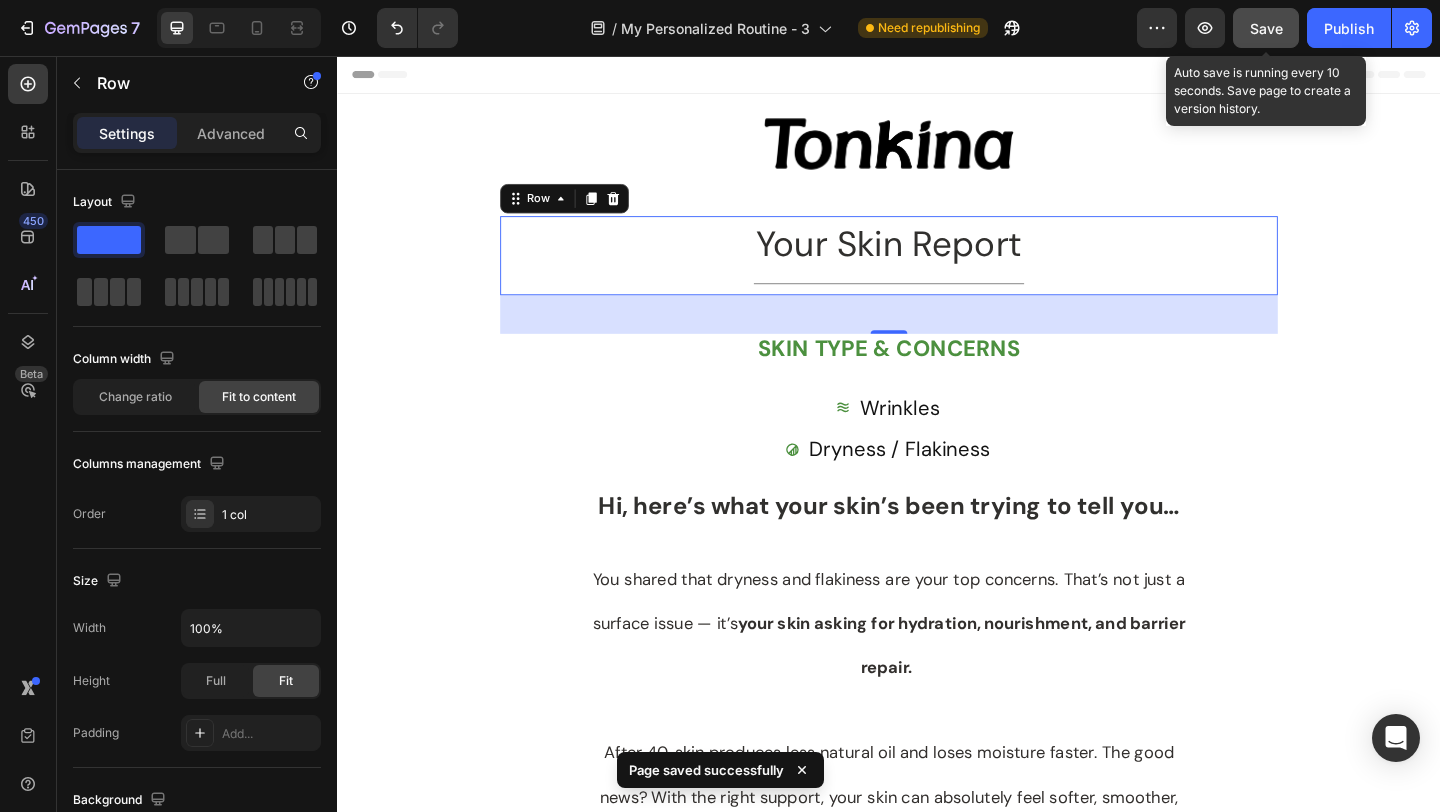 click on "Save" at bounding box center [1266, 28] 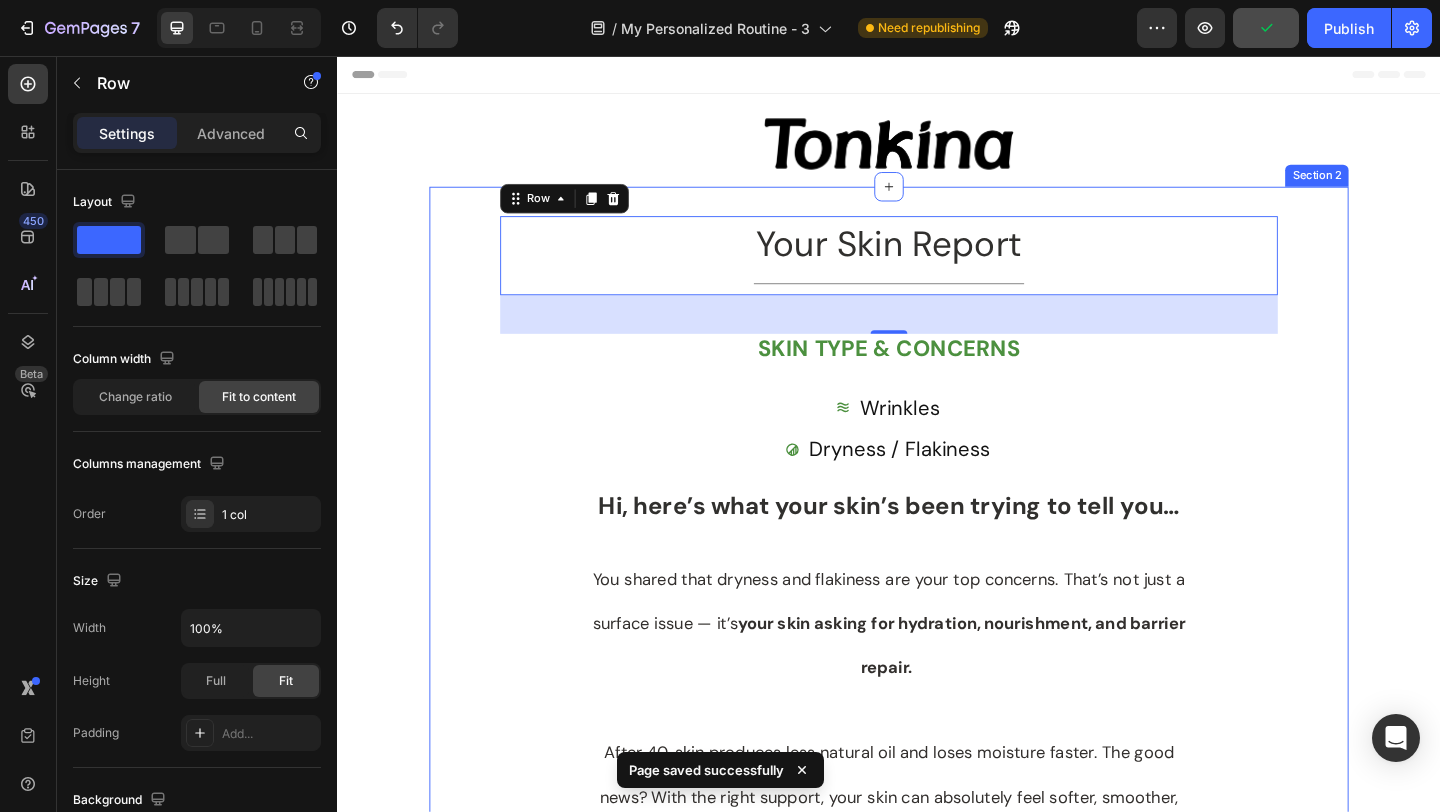 click on "Your Skin Report Heading                Title Line Row   42 SKIN TYPE & CONCERNS Text Block
Wrinkles  Item List
Dryness / Flakiness  Item List Hi, here’s what your skin’s been trying to tell you… Heading Row Row You shared that dryness and flakiness are your top concerns. That’s not just a surface issue — it’s  your skin asking for hydration, nourishment, and barrier repair.     After [AGE], skin produces less natural oil and loses moisture faster. The good news? With the right support, your skin can absolutely feel softer, smoother, and deeply hydrated again. Text Block Section 2" at bounding box center (937, 566) 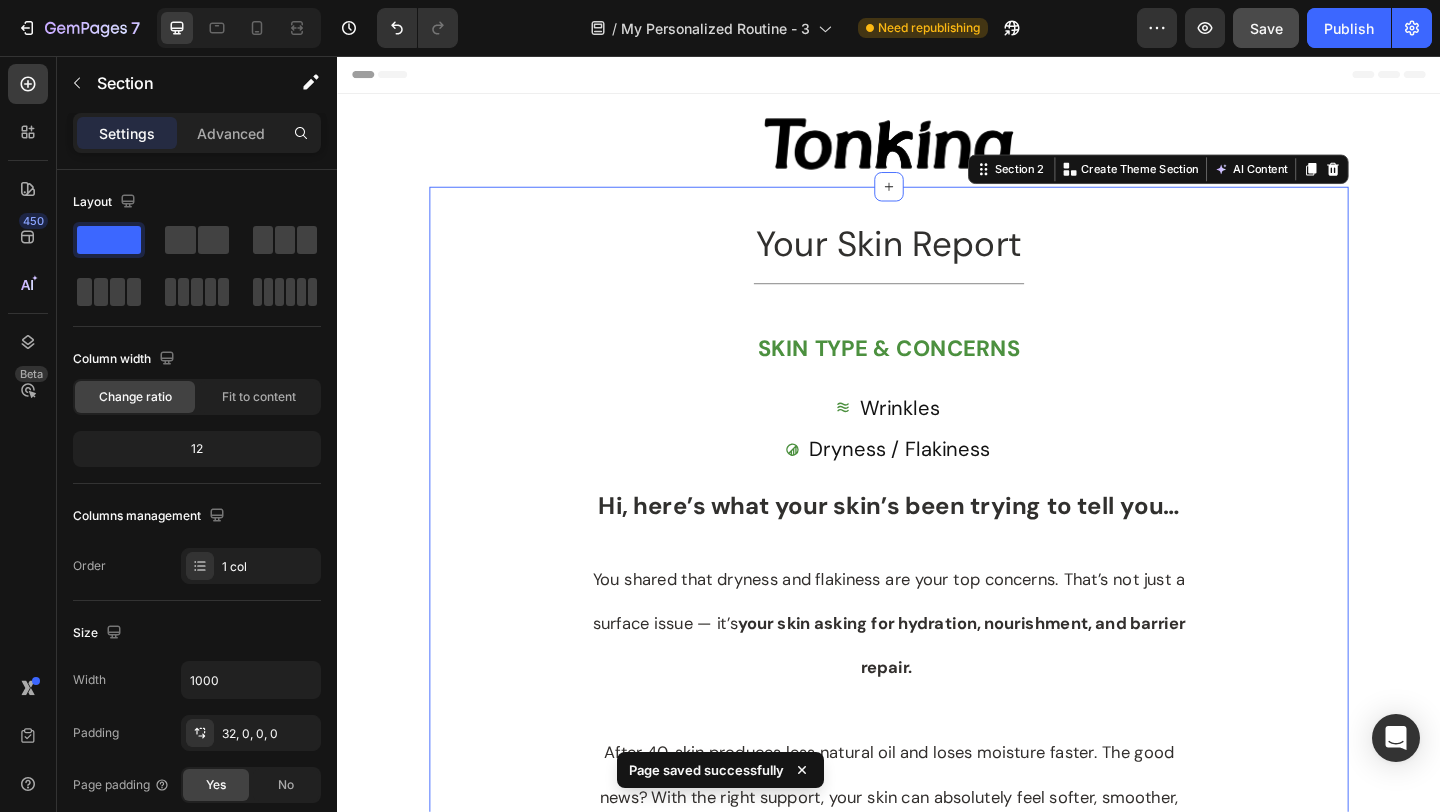 click on "Your Skin Report Heading                Title Line Row SKIN TYPE & CONCERNS Text Block
Wrinkles  Item List
Dryness / Flakiness  Item List Hi, here’s what your skin’s been trying to tell you… Heading Row Row You shared that dryness and flakiness are your top concerns. That’s not just a surface issue — it’s  your skin asking for hydration, nourishment, and barrier repair.     After [AGE], skin produces less natural oil and loses moisture faster. The good news? With the right support, your skin can absolutely feel softer, smoother, and deeply hydrated again. Text Block Section 2   You can create reusable sections Create Theme Section AI Content Write with GemAI What would you like to describe here? Tone and Voice Persuasive Product Getting products... Show more Generate" at bounding box center [937, 566] 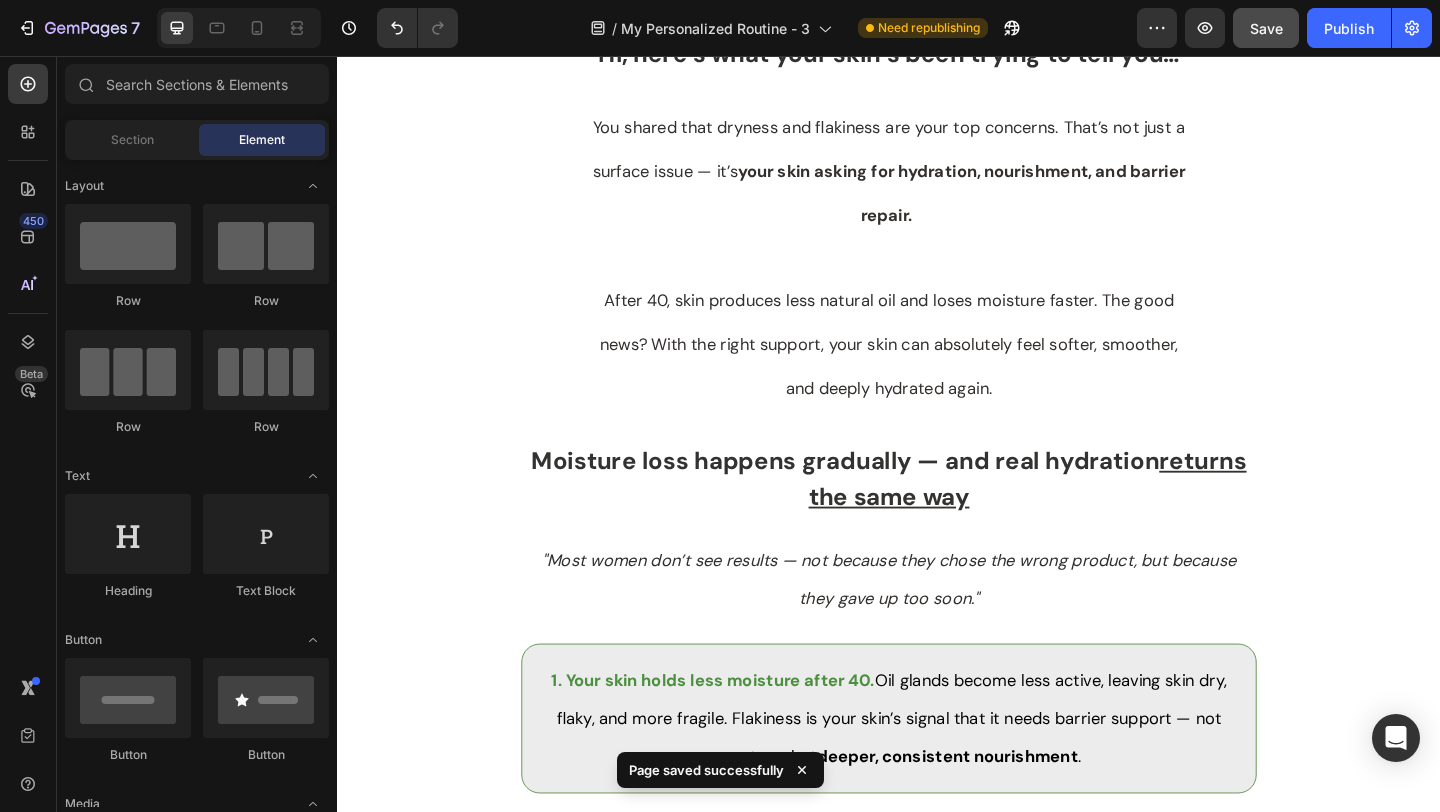 scroll, scrollTop: 385, scrollLeft: 0, axis: vertical 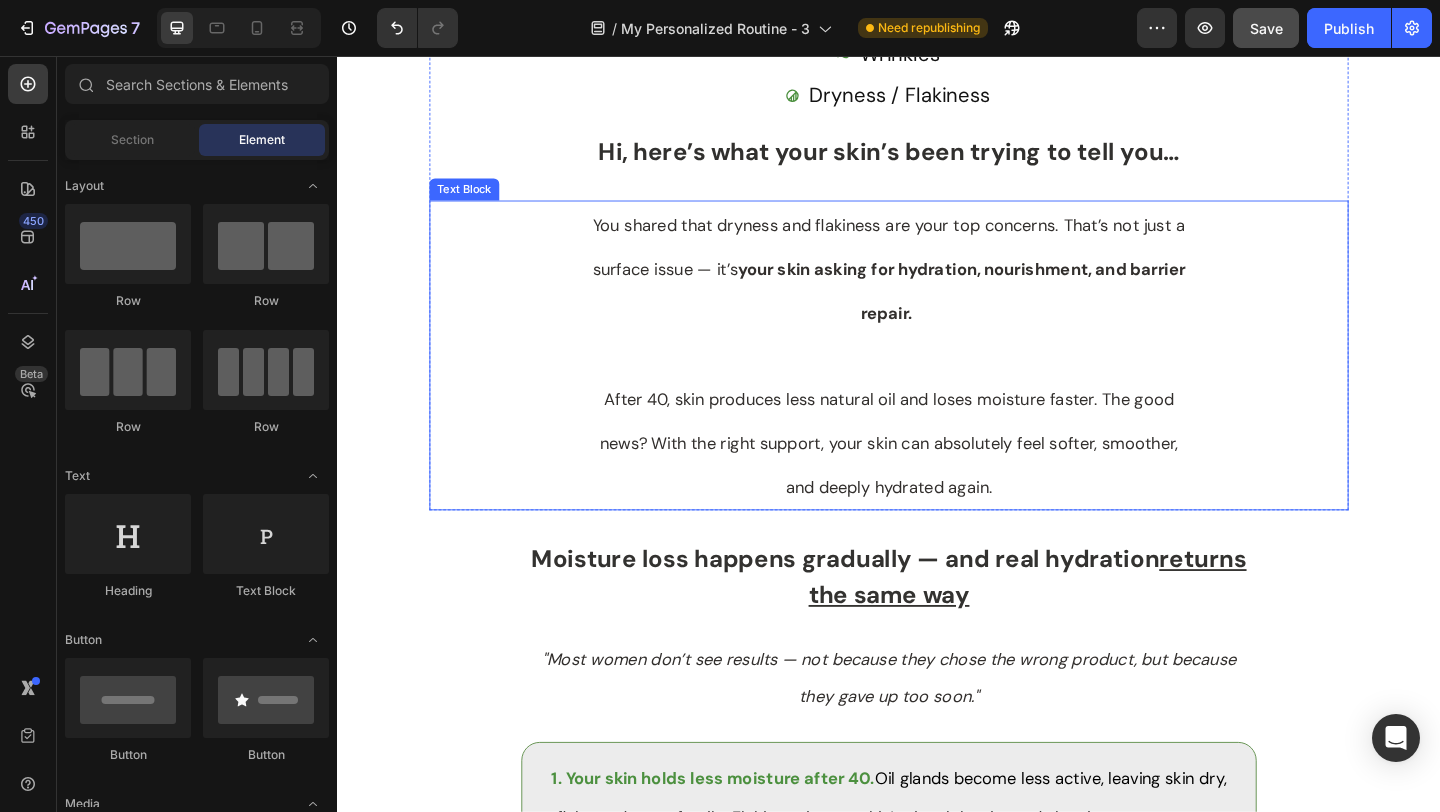 click on "You shared that dryness and flakiness are your top concerns. That’s not just a surface issue — it’s  your skin asking for hydration, nourishment, and barrier repair.     After [AGE], skin produces less natural oil and loses moisture faster. The good news? With the right support, your skin can absolutely feel softer, smoother, and deeply hydrated again." at bounding box center (937, 381) 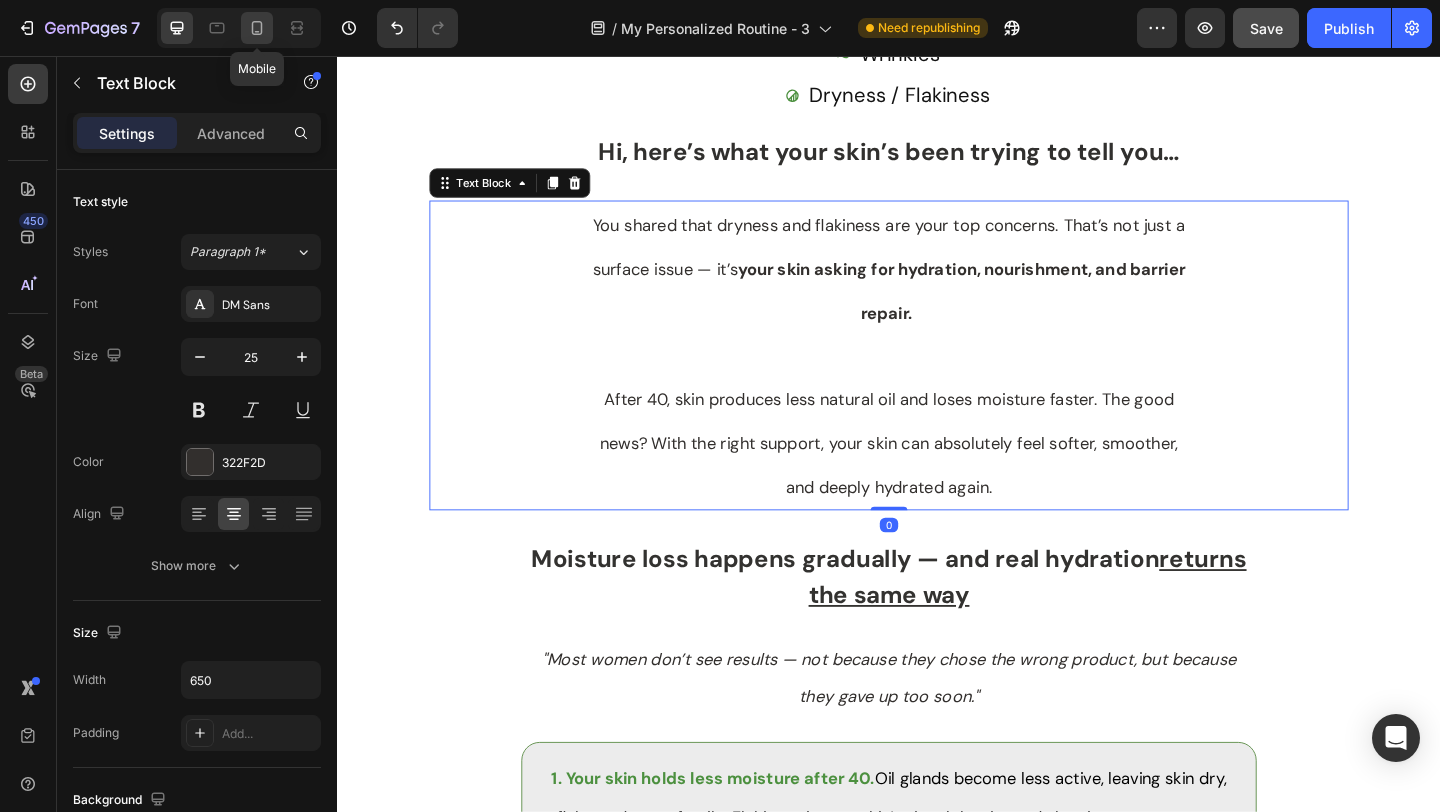 click 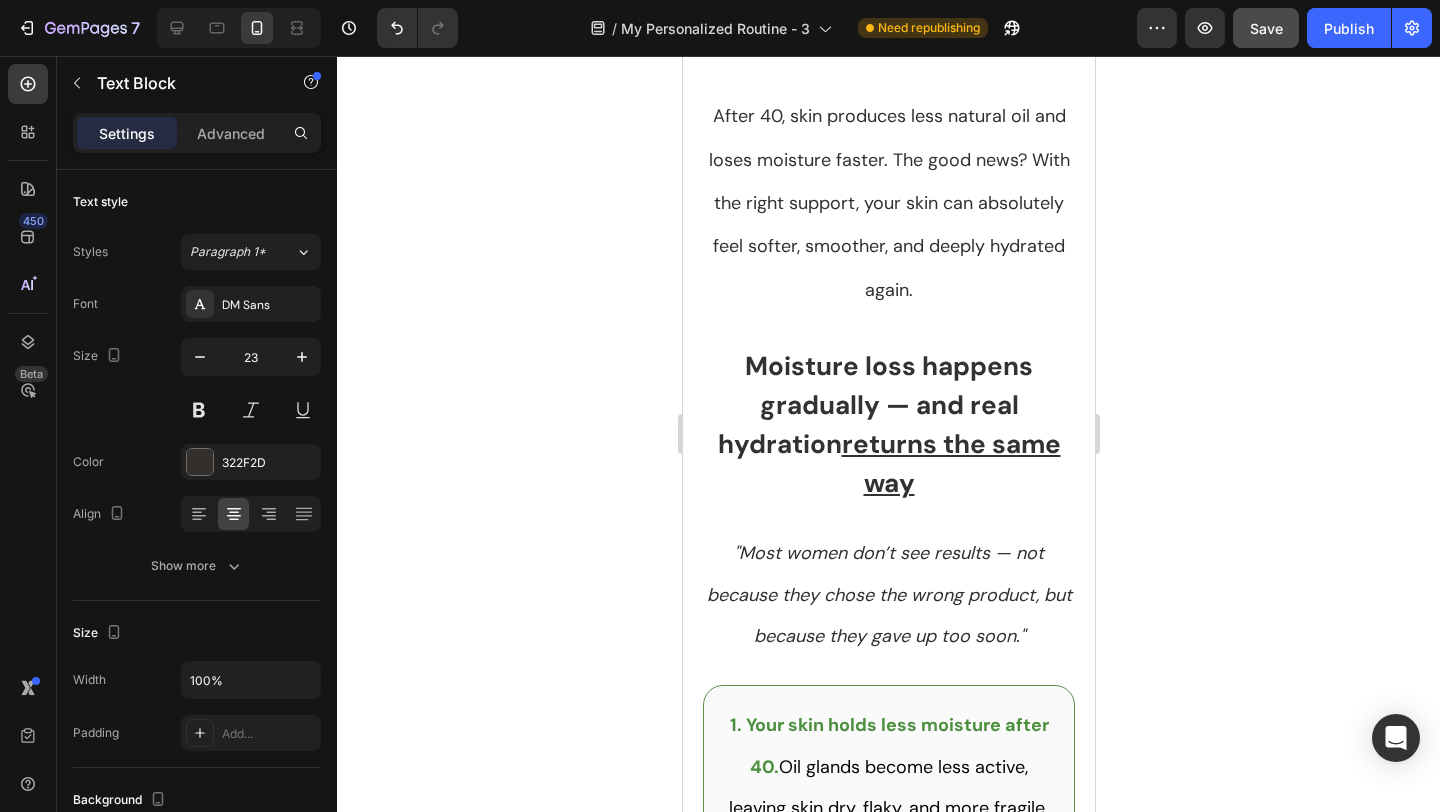 scroll, scrollTop: 742, scrollLeft: 0, axis: vertical 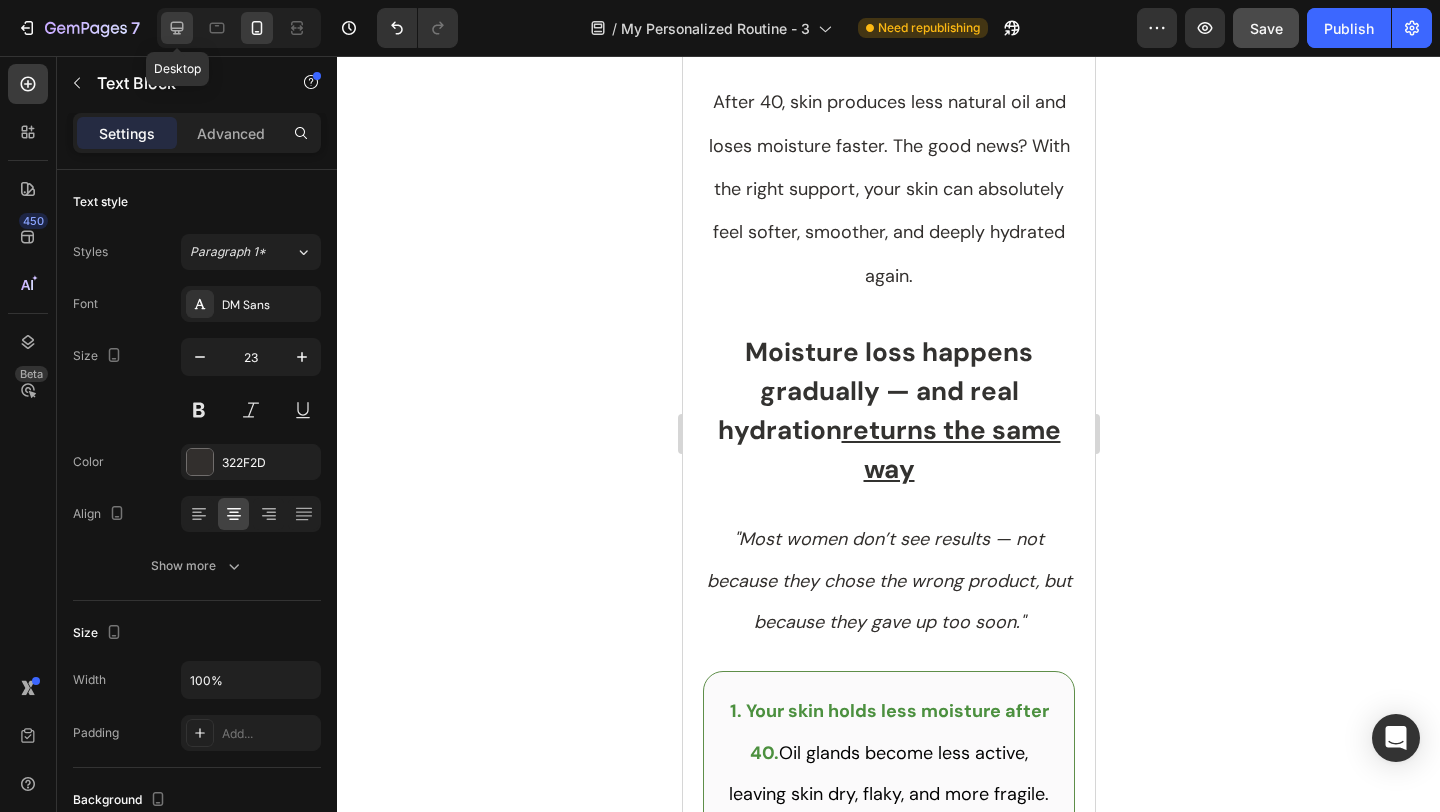 click 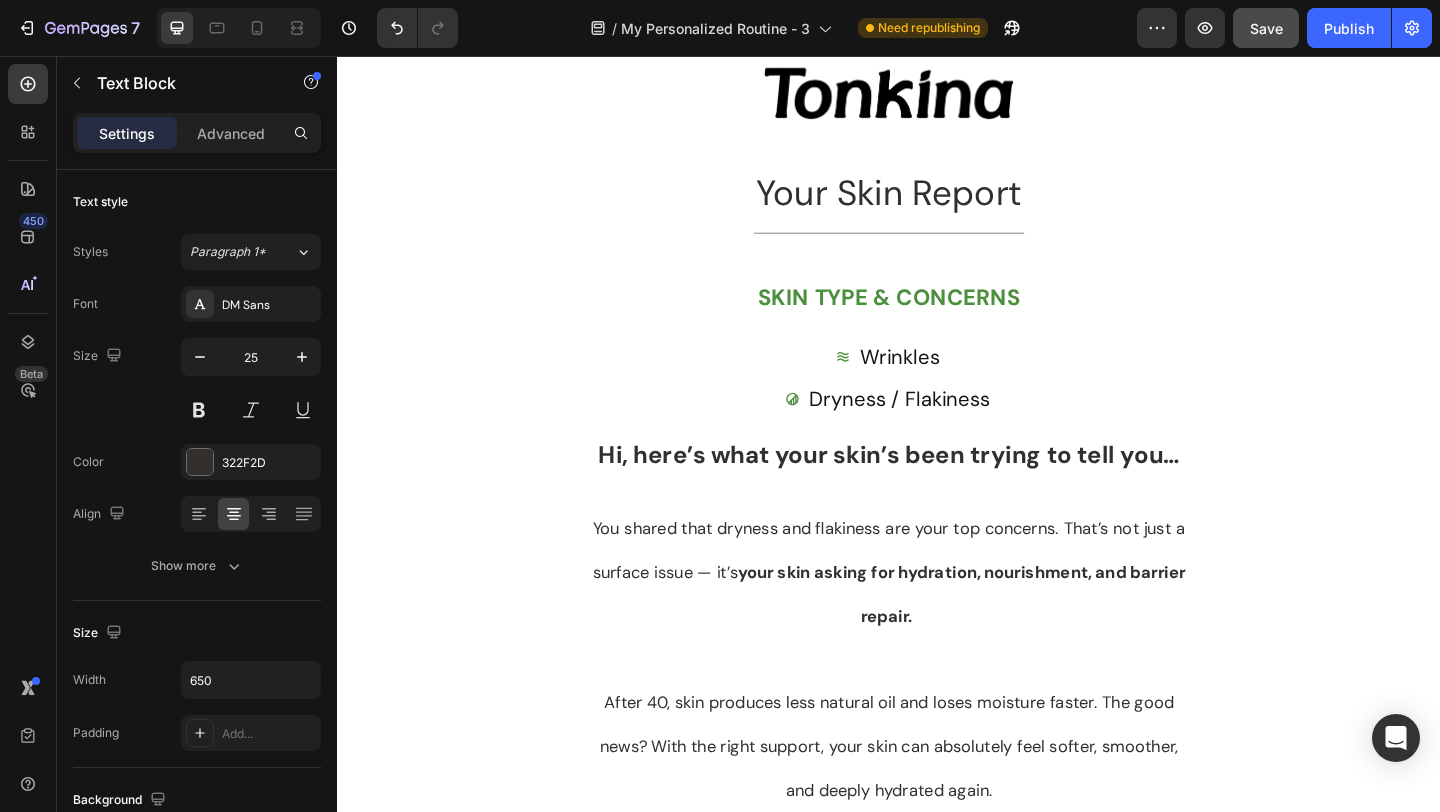 scroll, scrollTop: 0, scrollLeft: 0, axis: both 